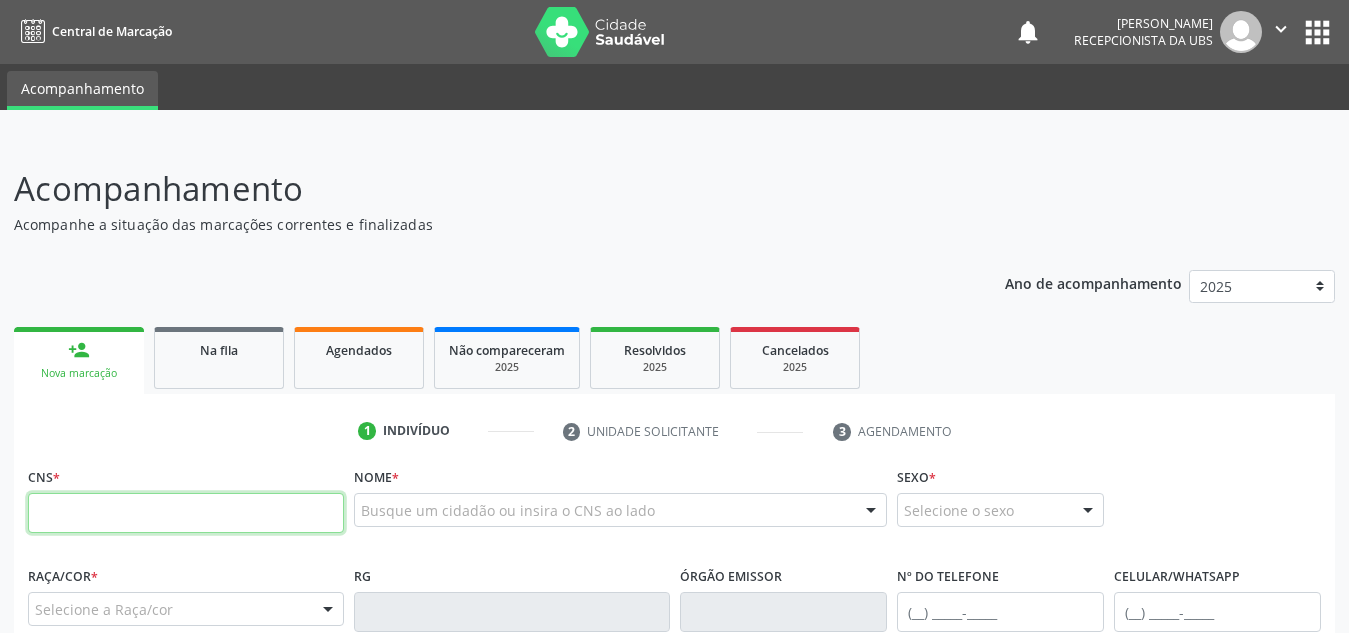 scroll, scrollTop: 105, scrollLeft: 0, axis: vertical 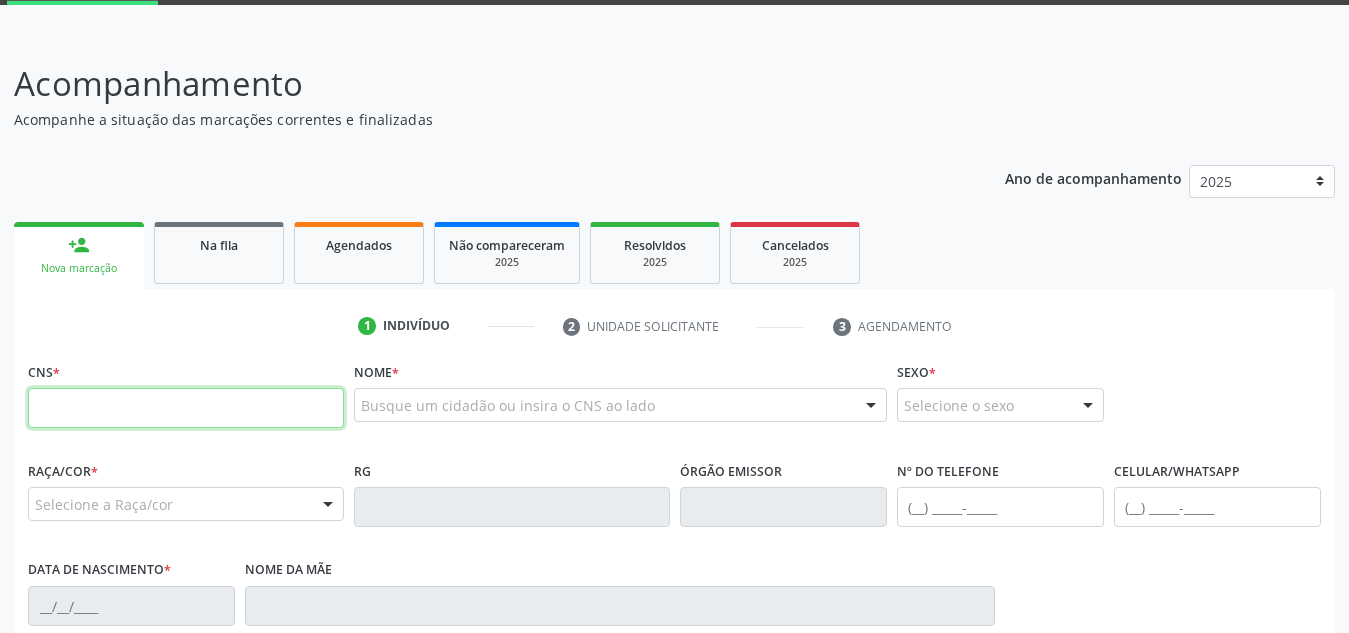 paste on "700 0003 8515 1408" 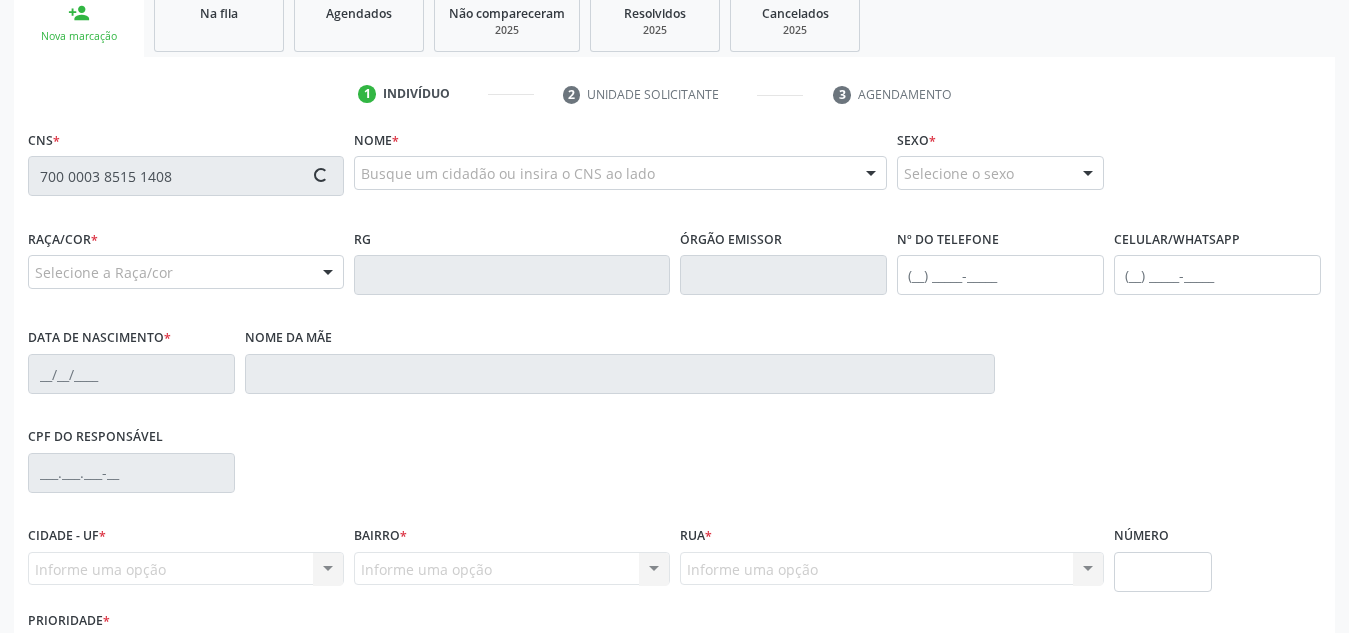 scroll, scrollTop: 338, scrollLeft: 0, axis: vertical 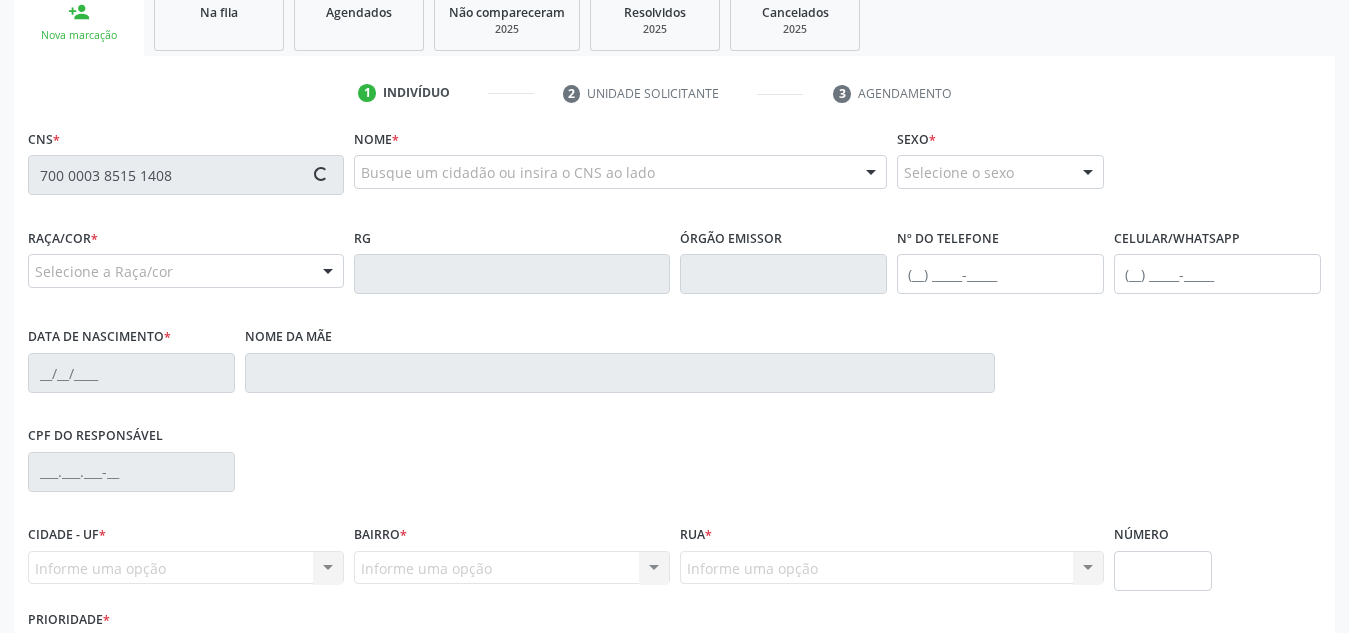 type on "700 0003 8515 1408" 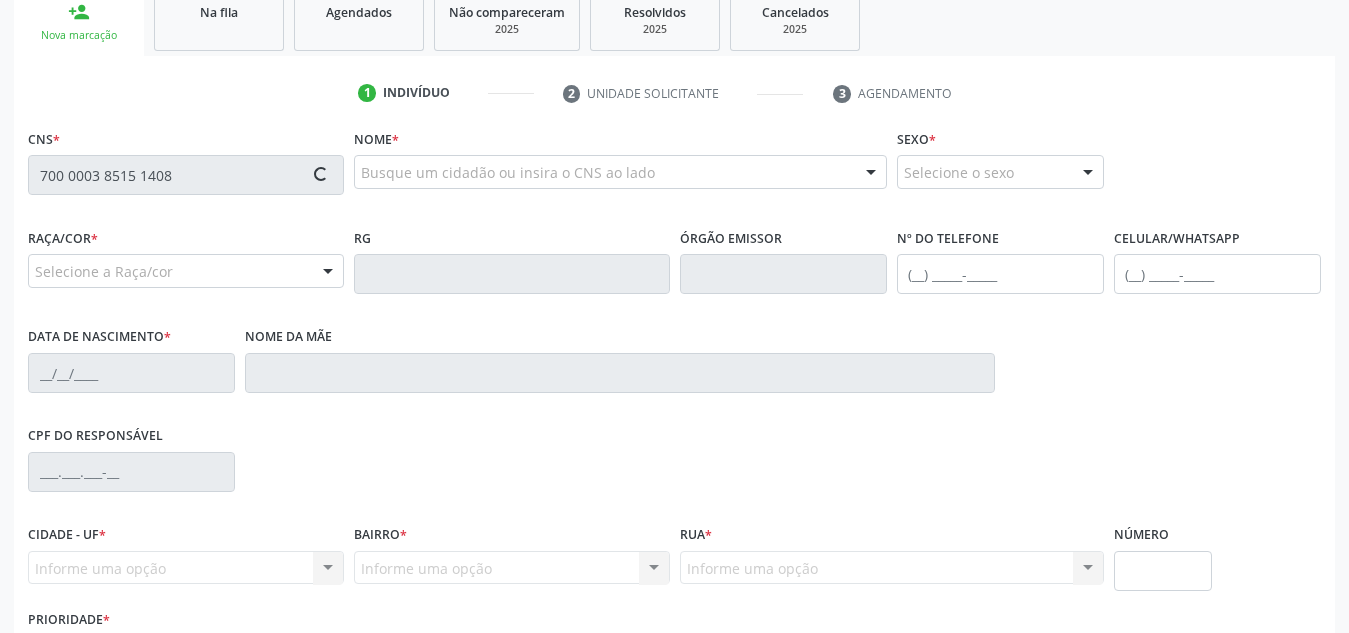 type 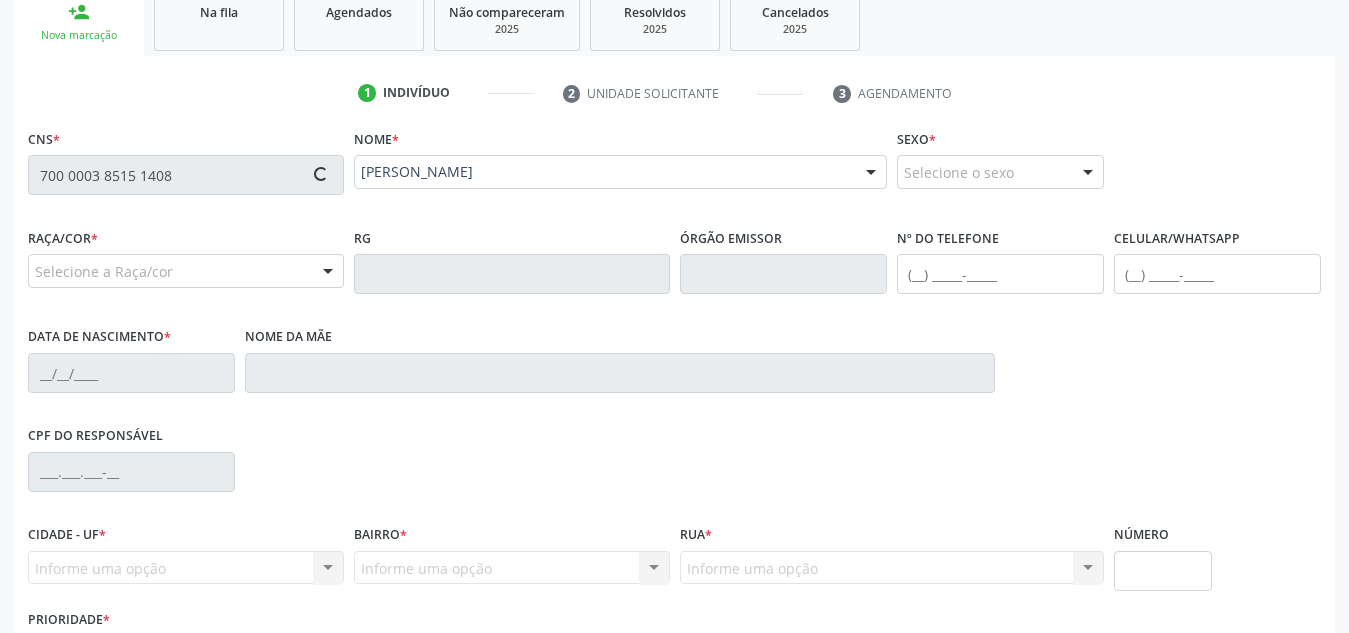 scroll, scrollTop: 479, scrollLeft: 0, axis: vertical 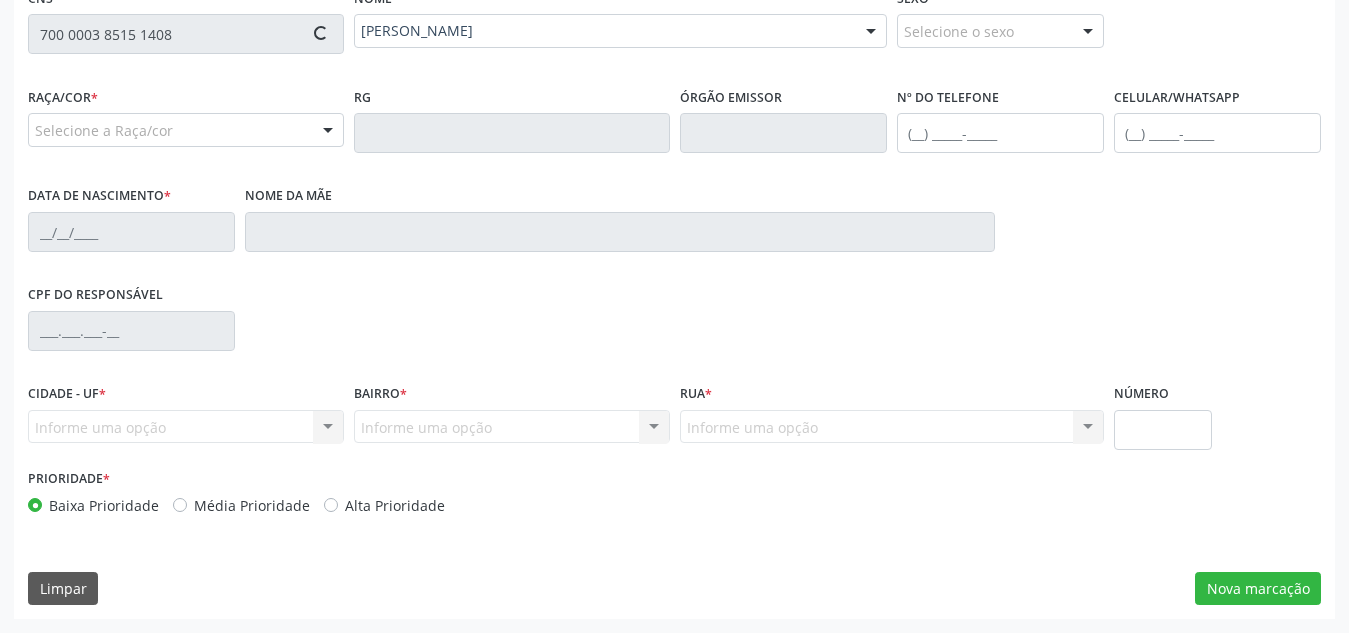 type on "(82) 99117-6695" 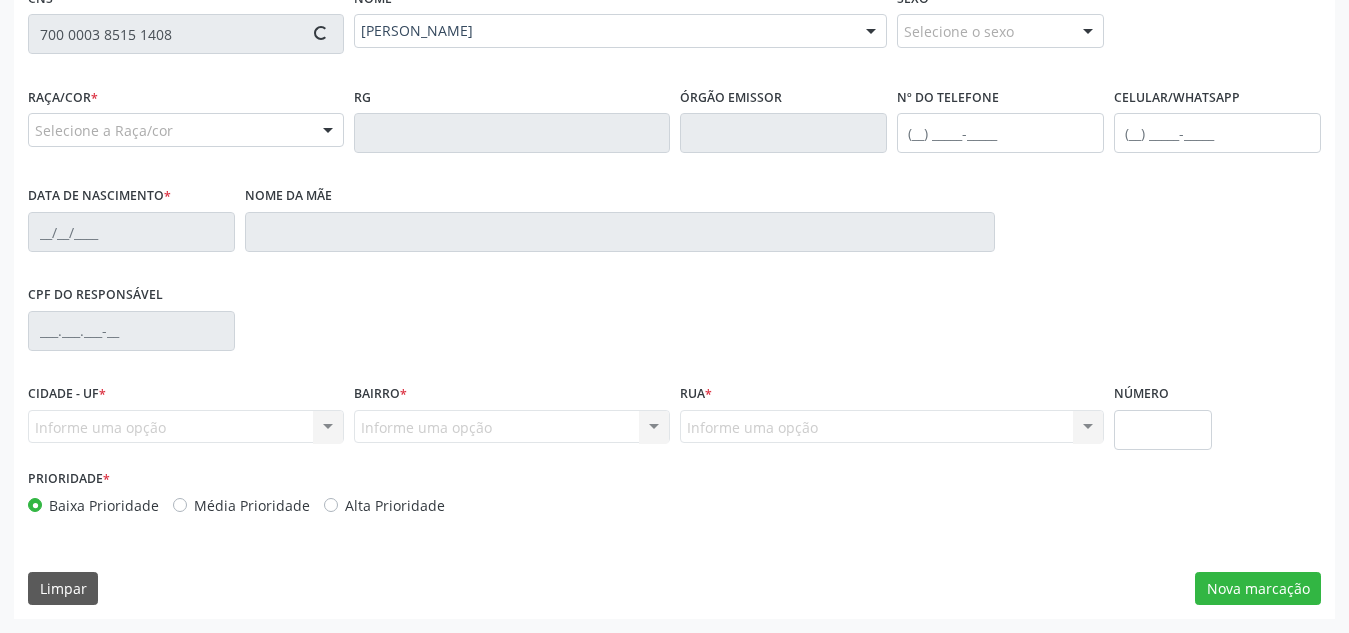 type on "30/09/1978" 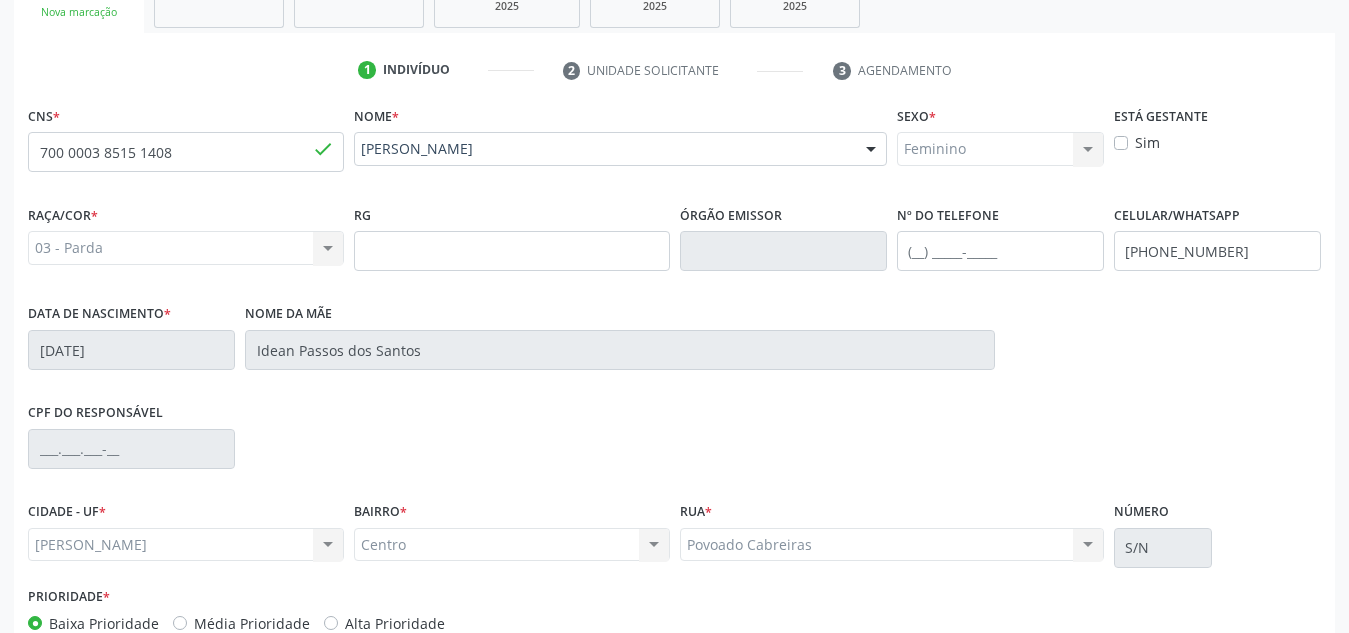 scroll, scrollTop: 479, scrollLeft: 0, axis: vertical 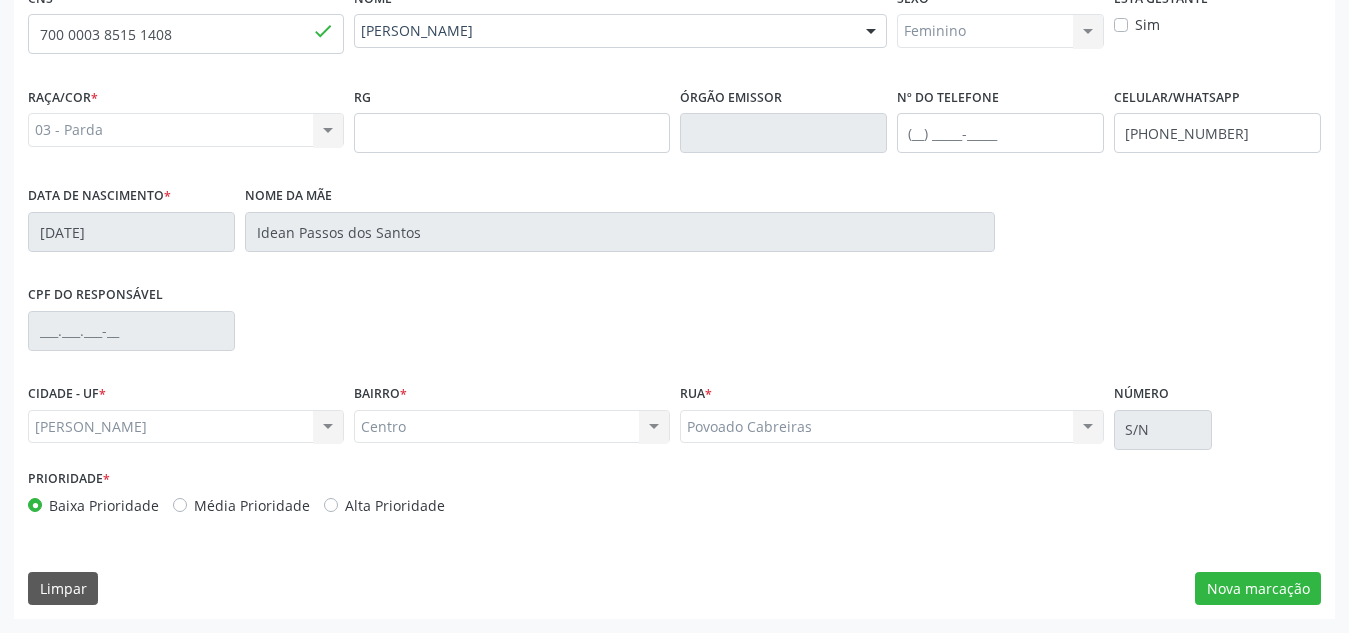 click on "Centro         Centro
Nenhum resultado encontrado para: "   "
Não há nenhuma opção para ser exibida." at bounding box center (512, 427) 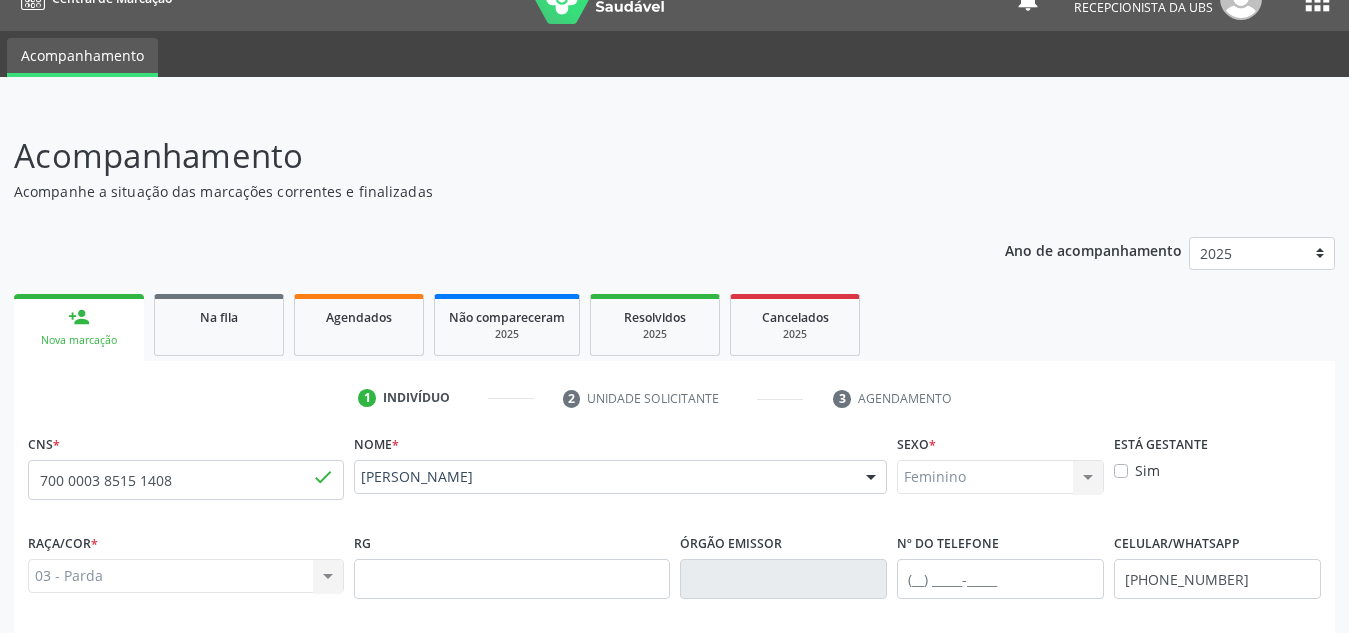scroll, scrollTop: 0, scrollLeft: 0, axis: both 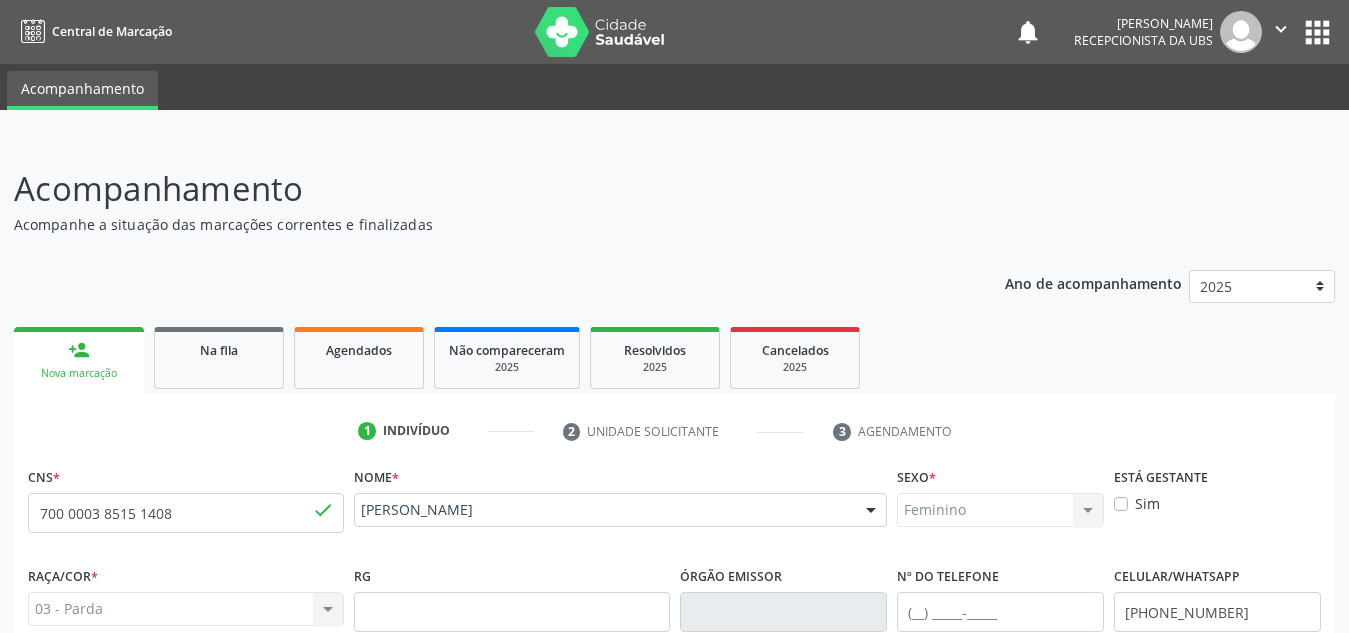 click on "Central de Marcação" at bounding box center [93, 31] 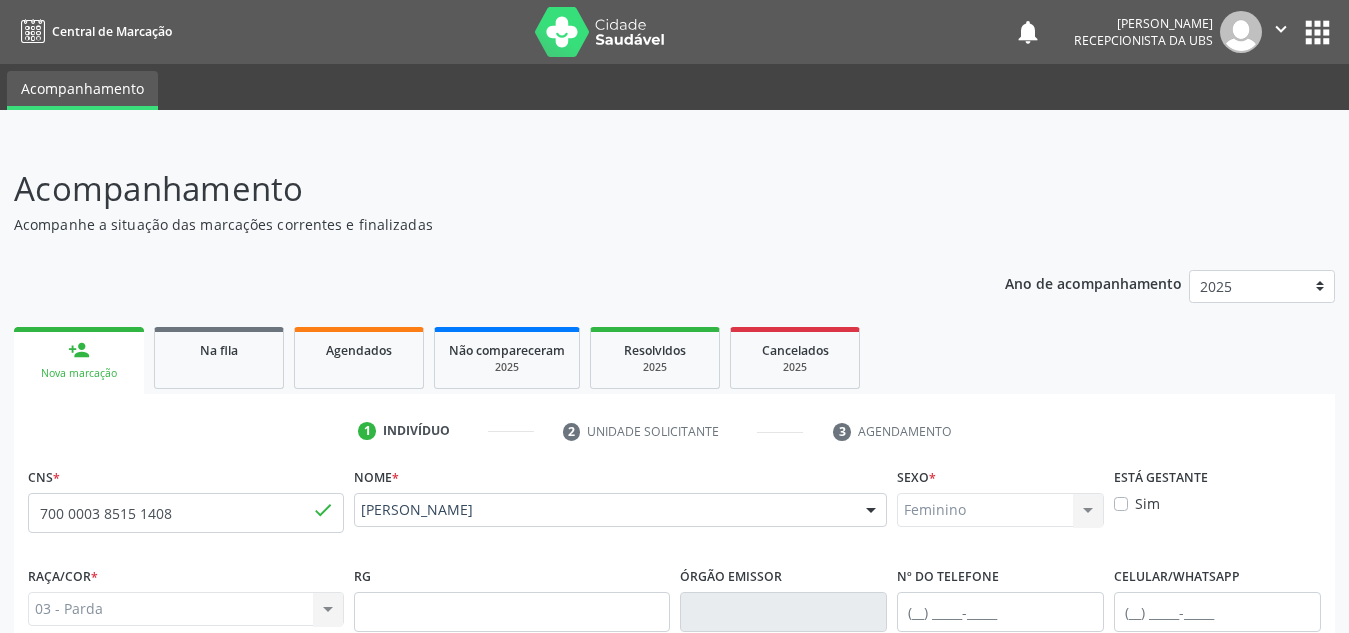 type 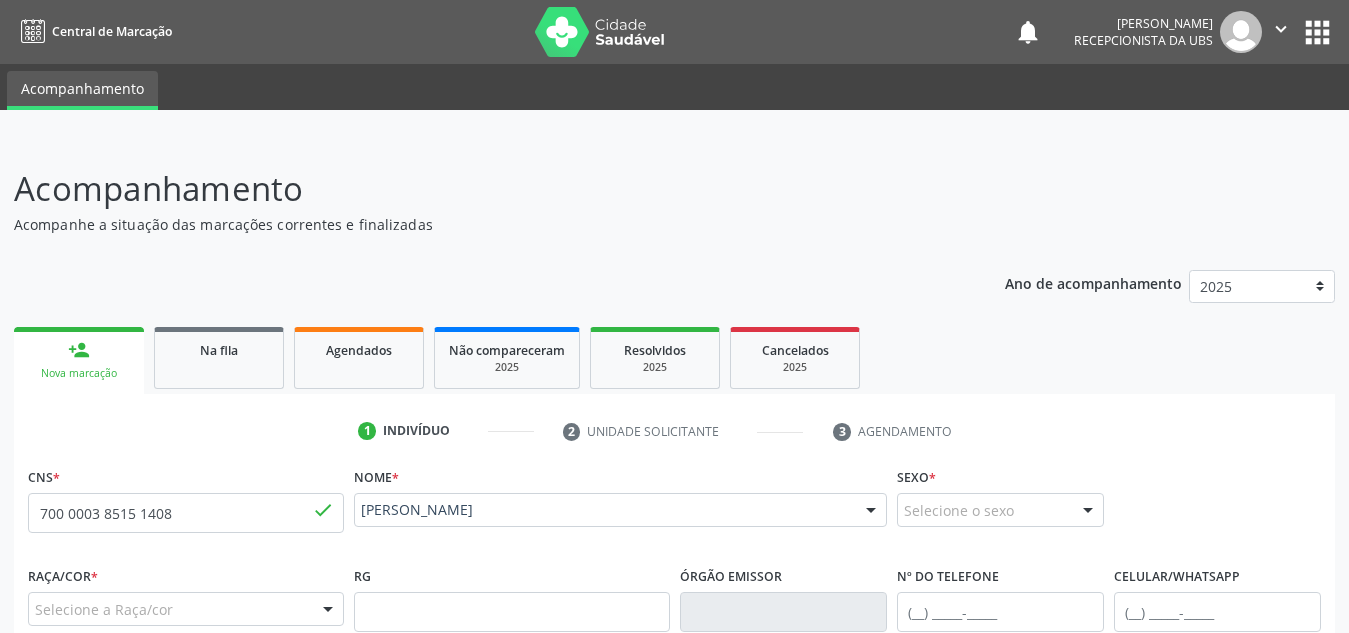 click on "apps" at bounding box center [1317, 32] 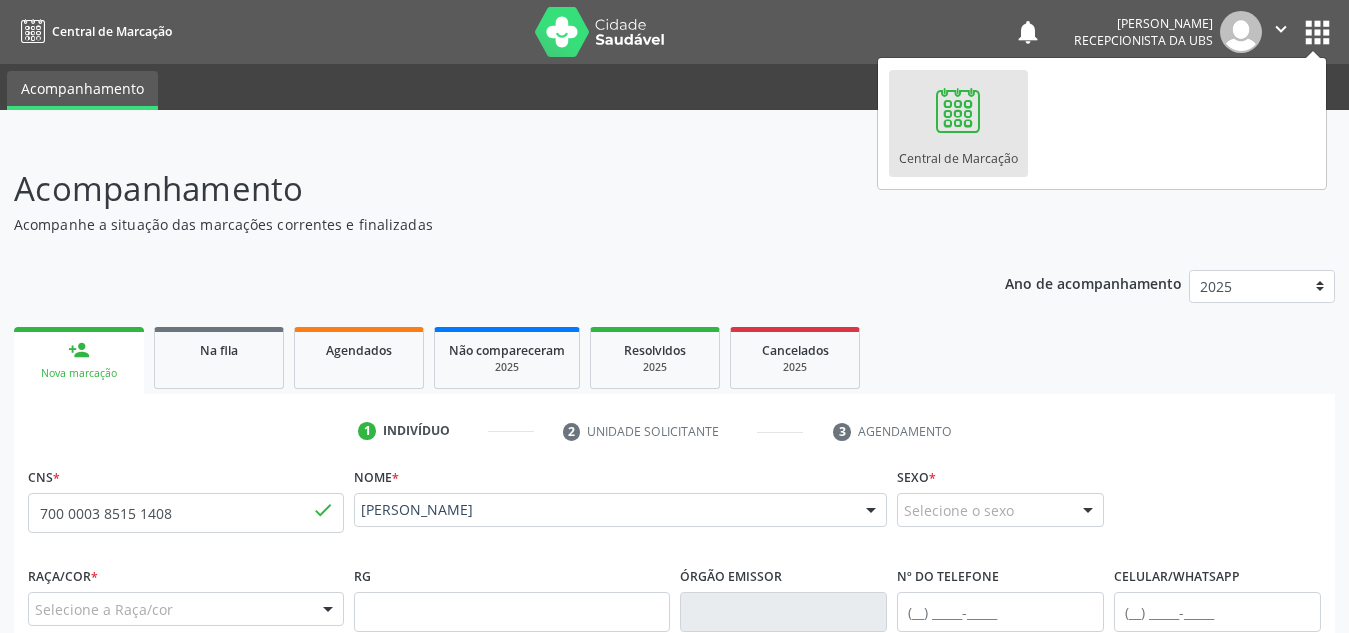 click on "apps" at bounding box center (1317, 32) 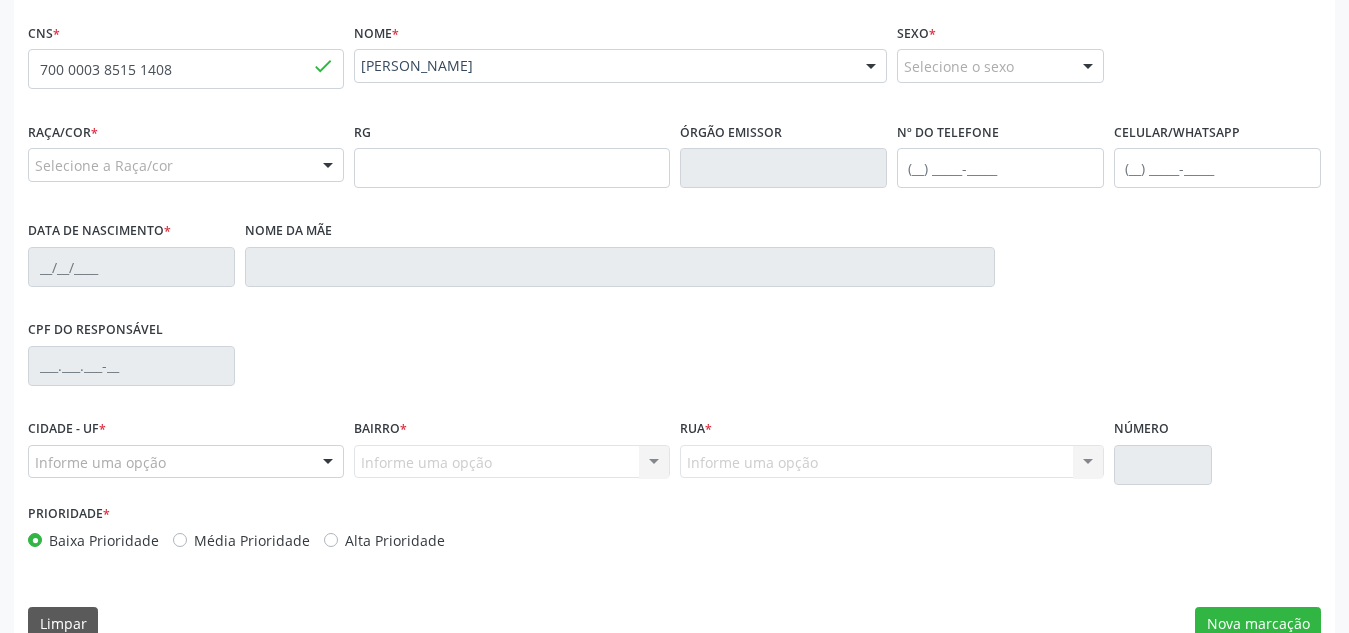 scroll, scrollTop: 479, scrollLeft: 0, axis: vertical 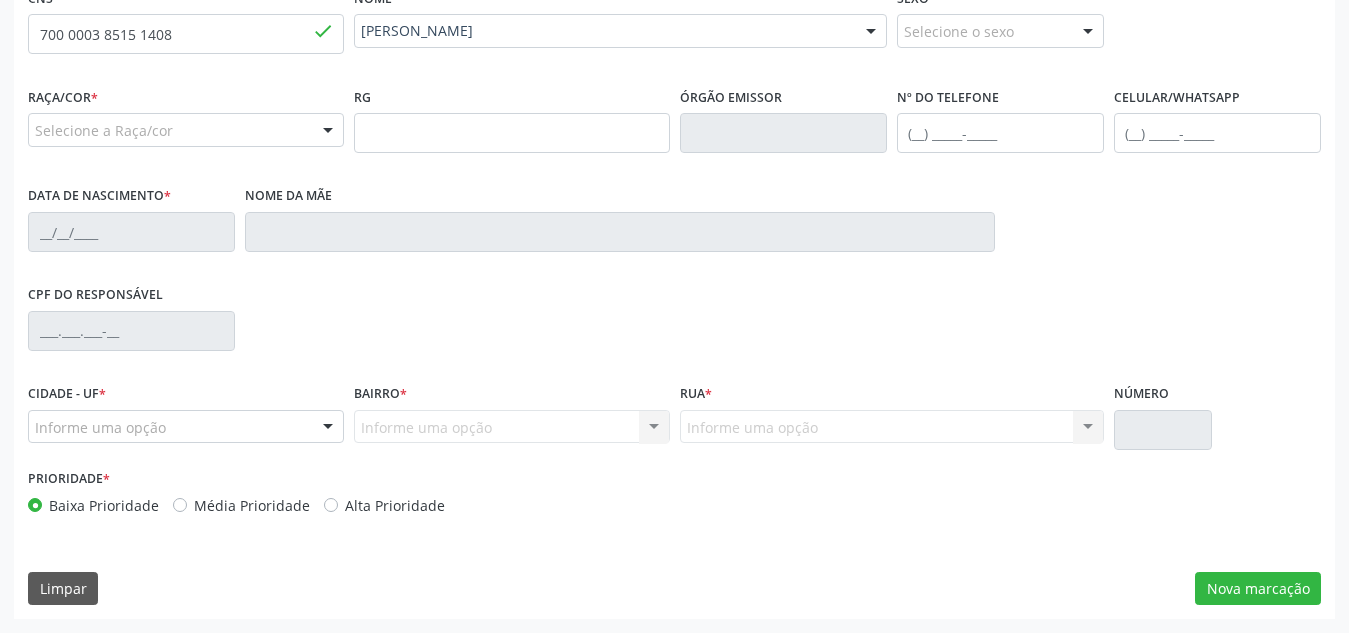 click on "Informe uma opção
Nenhum resultado encontrado para: "   "
Nenhuma opção encontrada. Digite para adicionar." at bounding box center [512, 427] 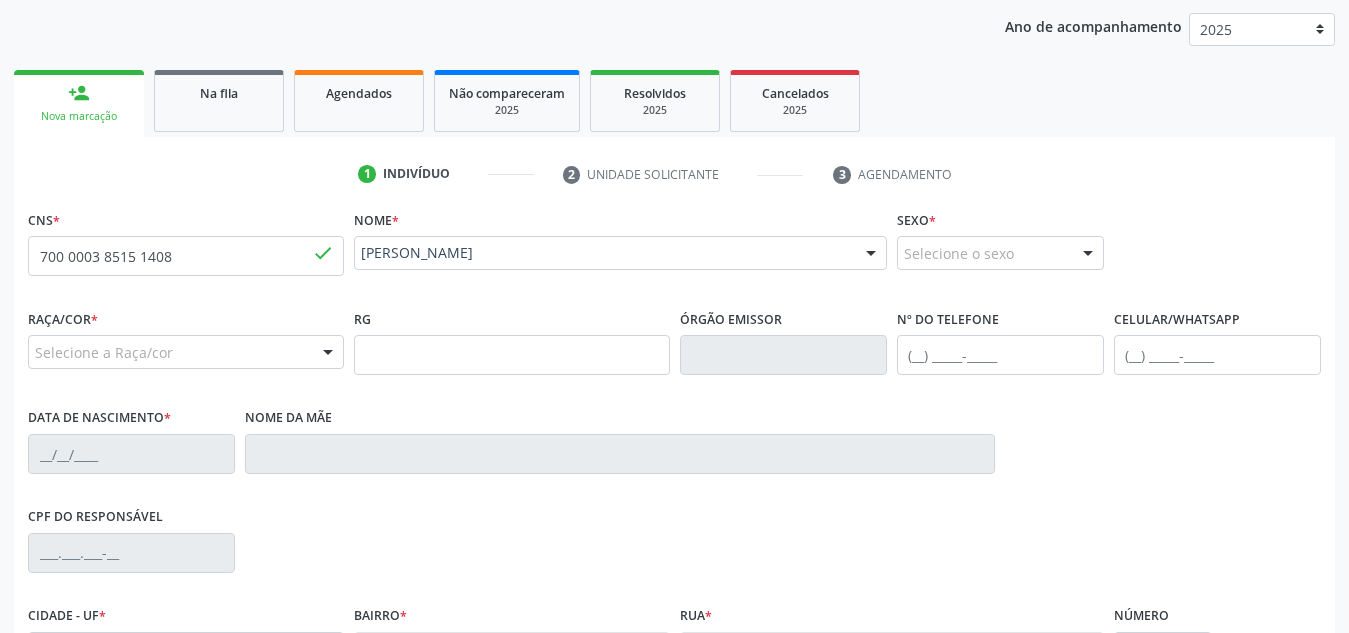 scroll, scrollTop: 255, scrollLeft: 0, axis: vertical 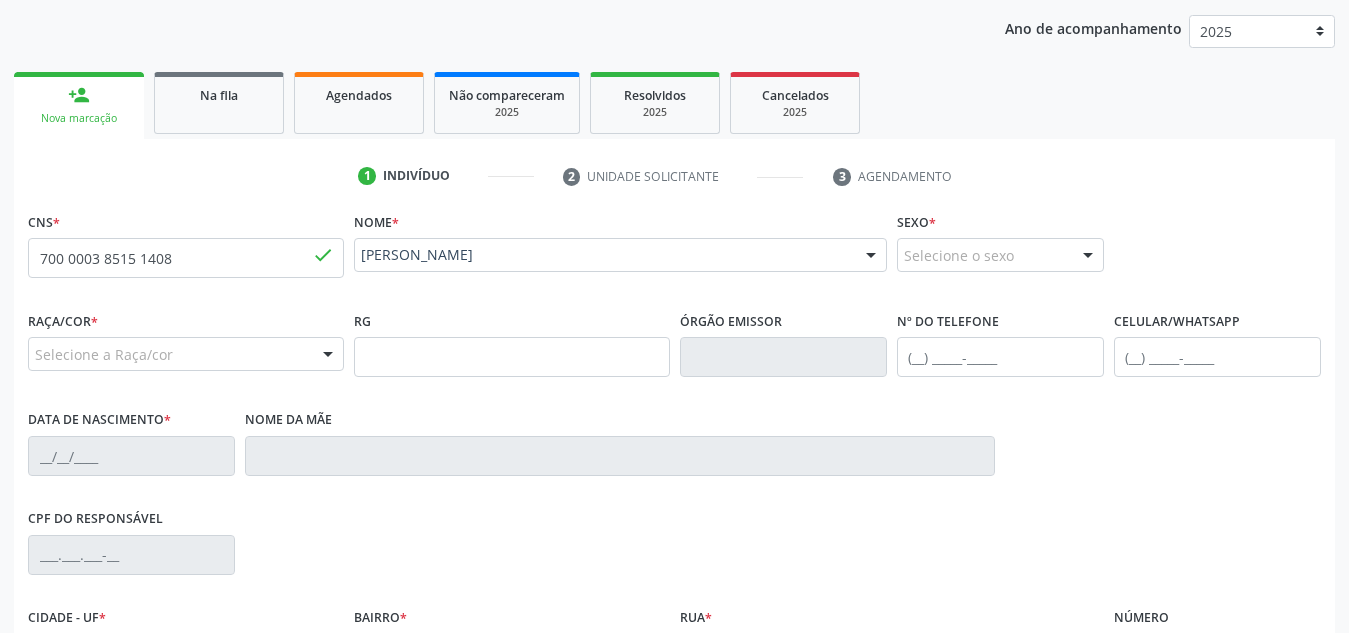 click on "Selecione o sexo" at bounding box center [1000, 255] 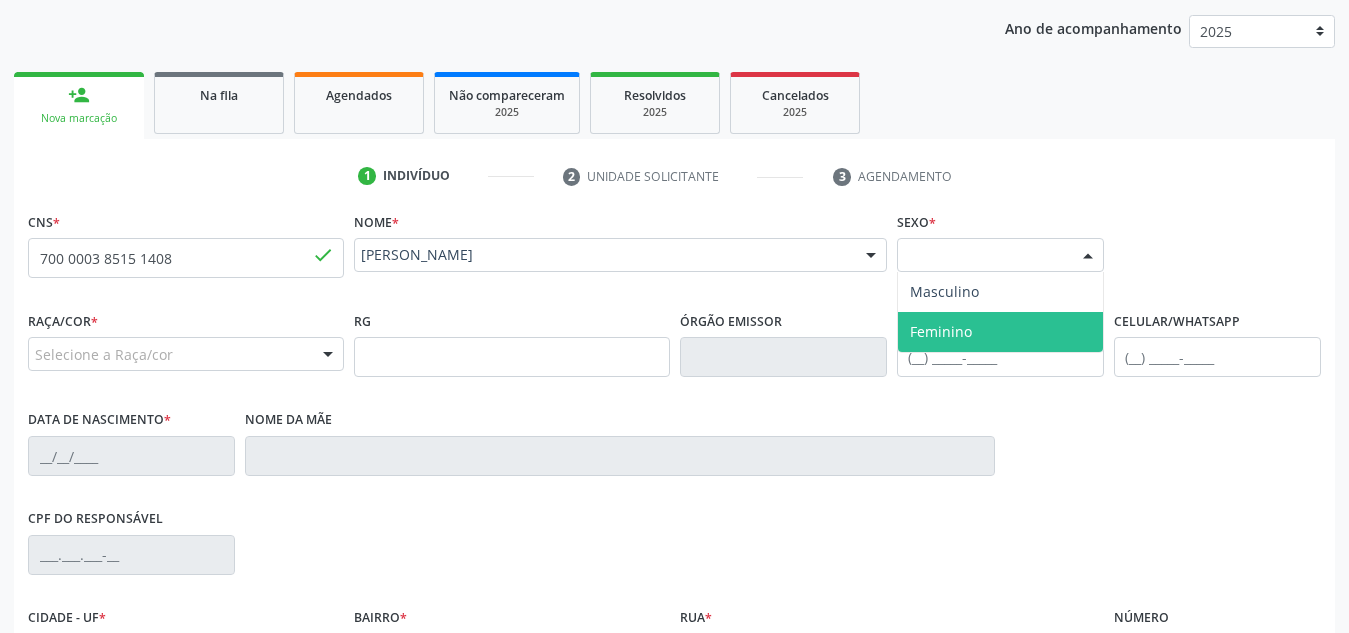 click on "Feminino" at bounding box center (941, 331) 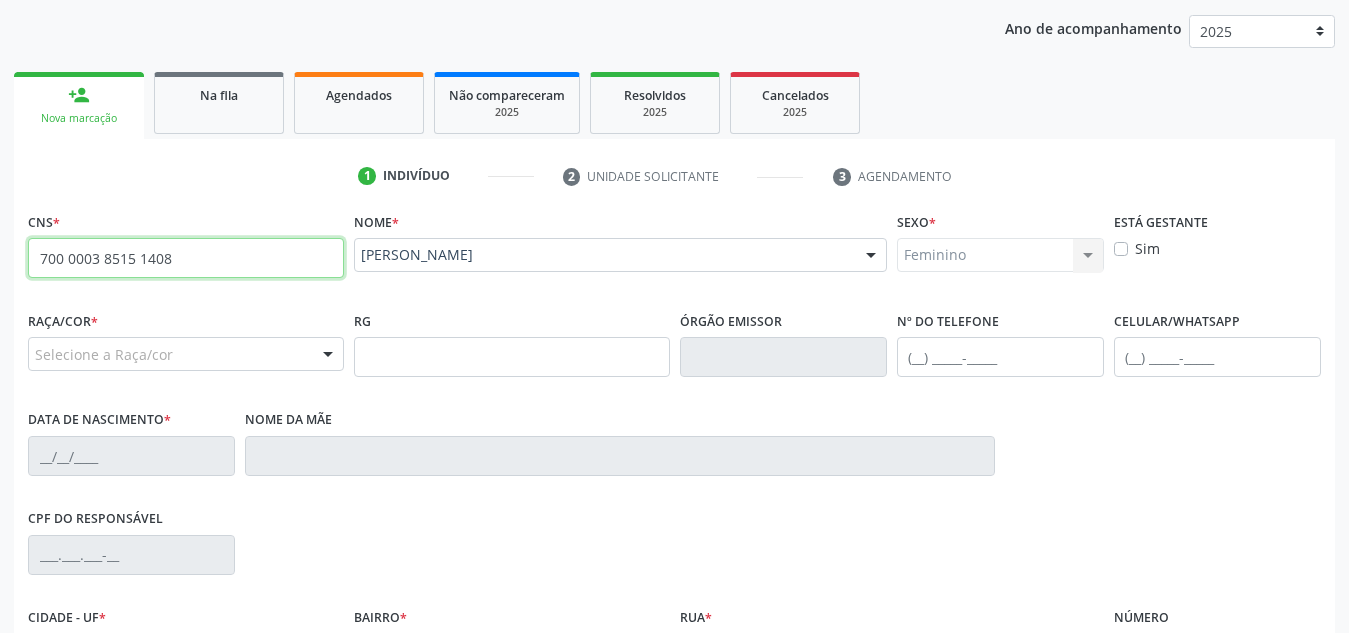 drag, startPoint x: 205, startPoint y: 261, endPoint x: 0, endPoint y: 247, distance: 205.4775 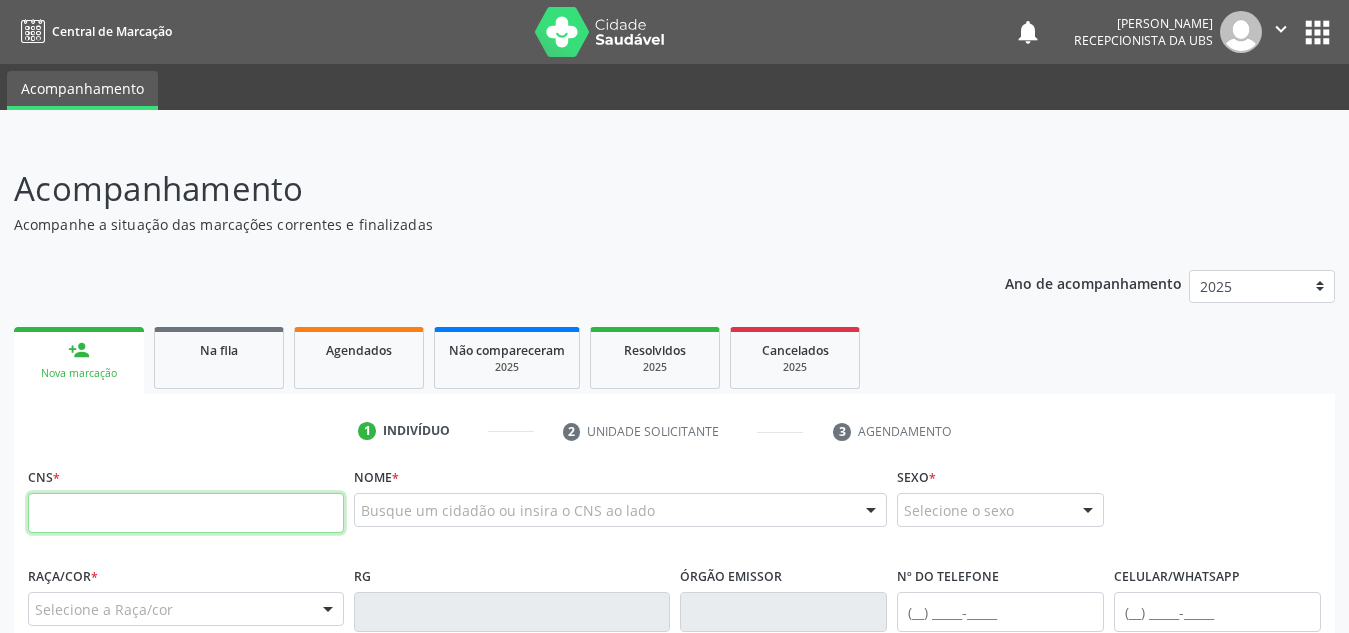 scroll, scrollTop: 255, scrollLeft: 0, axis: vertical 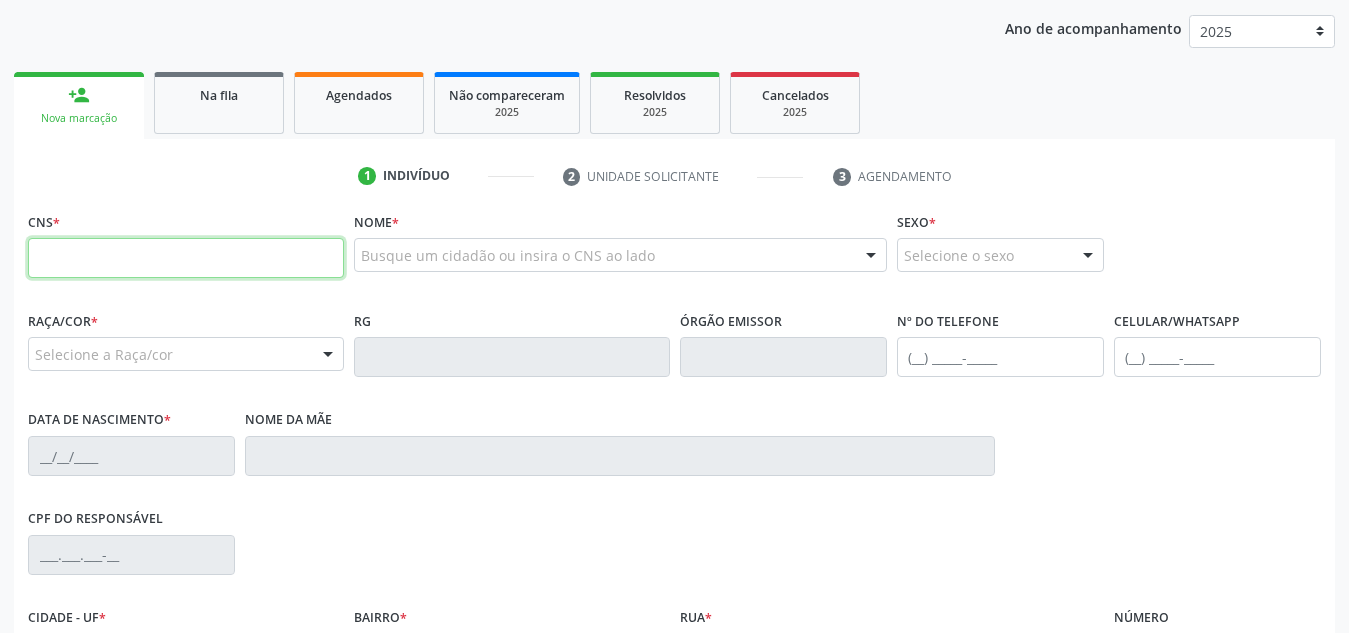 paste on "700 0003 8515 1408" 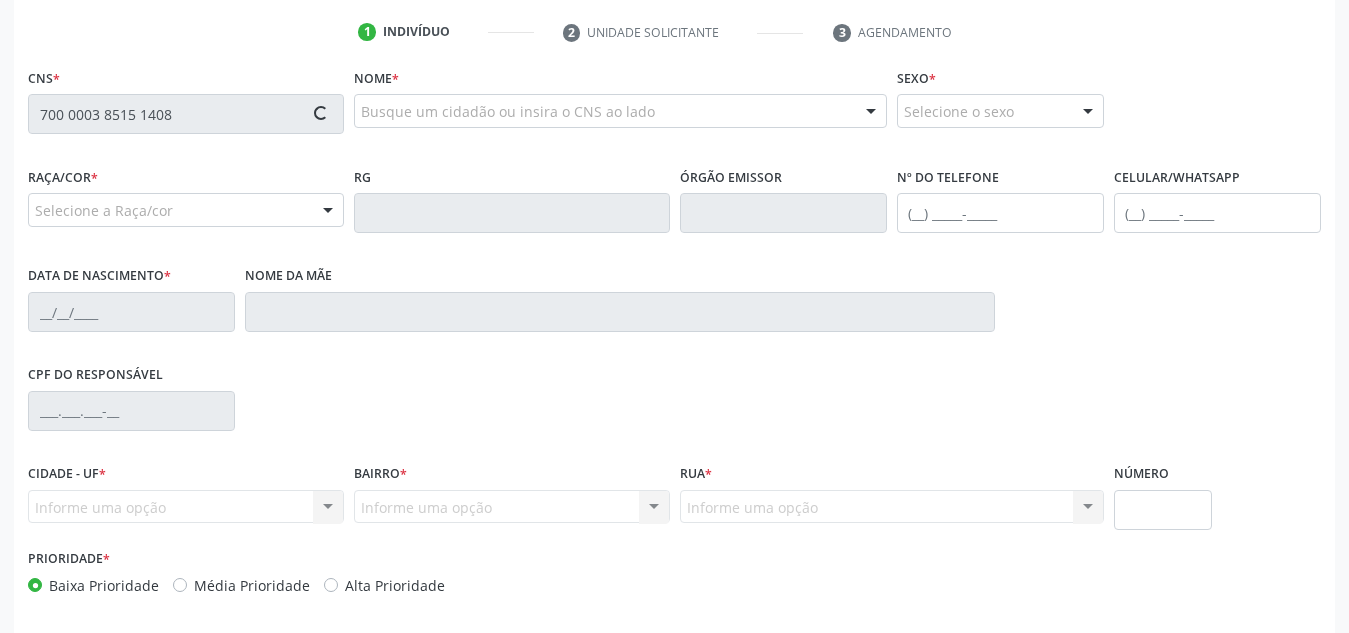 type on "700 0003 8515 1408" 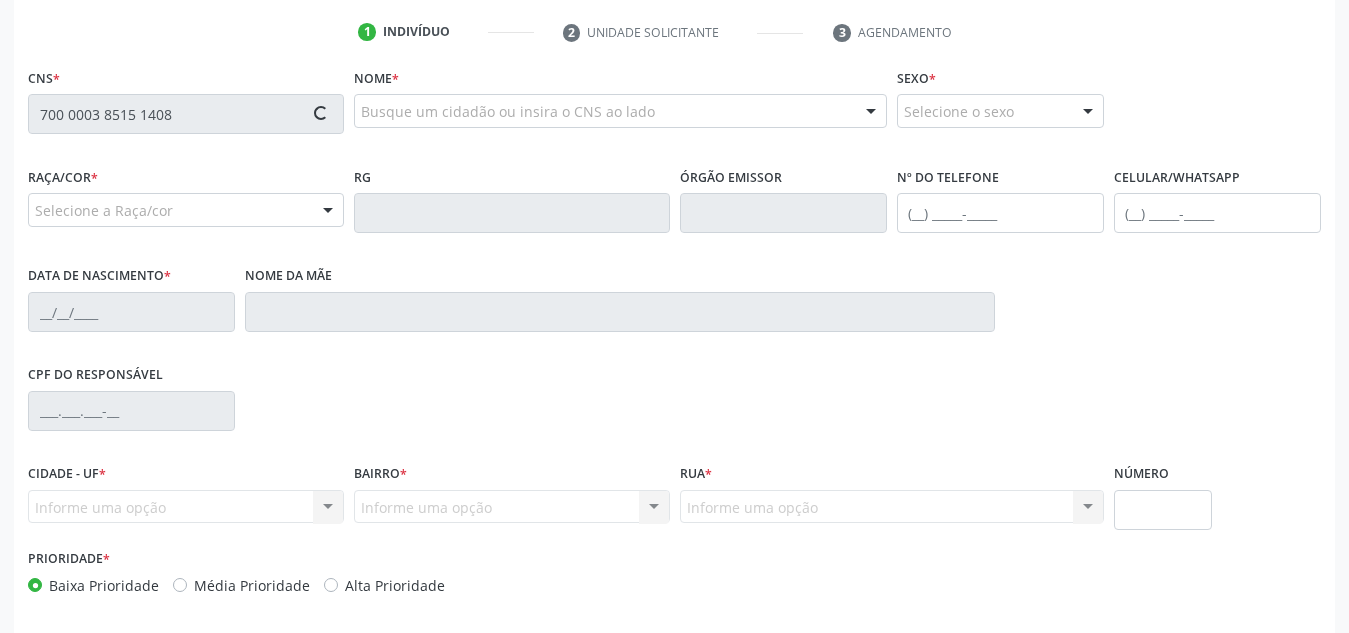 type 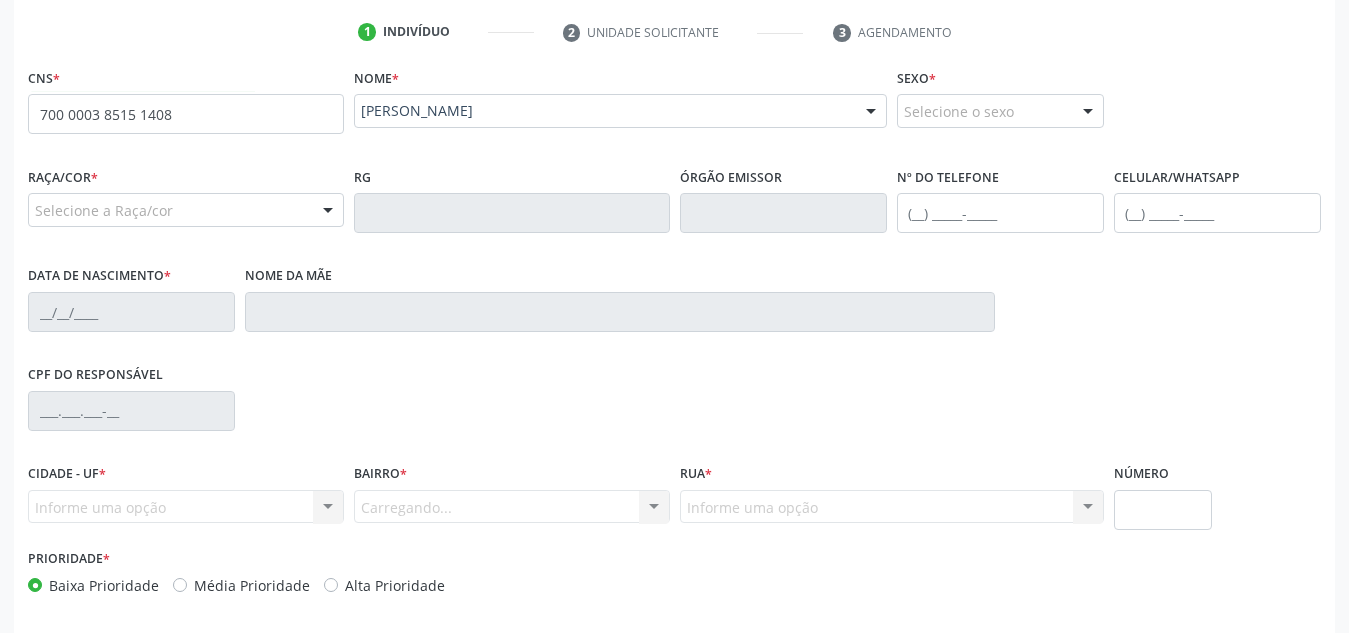 scroll, scrollTop: 454, scrollLeft: 0, axis: vertical 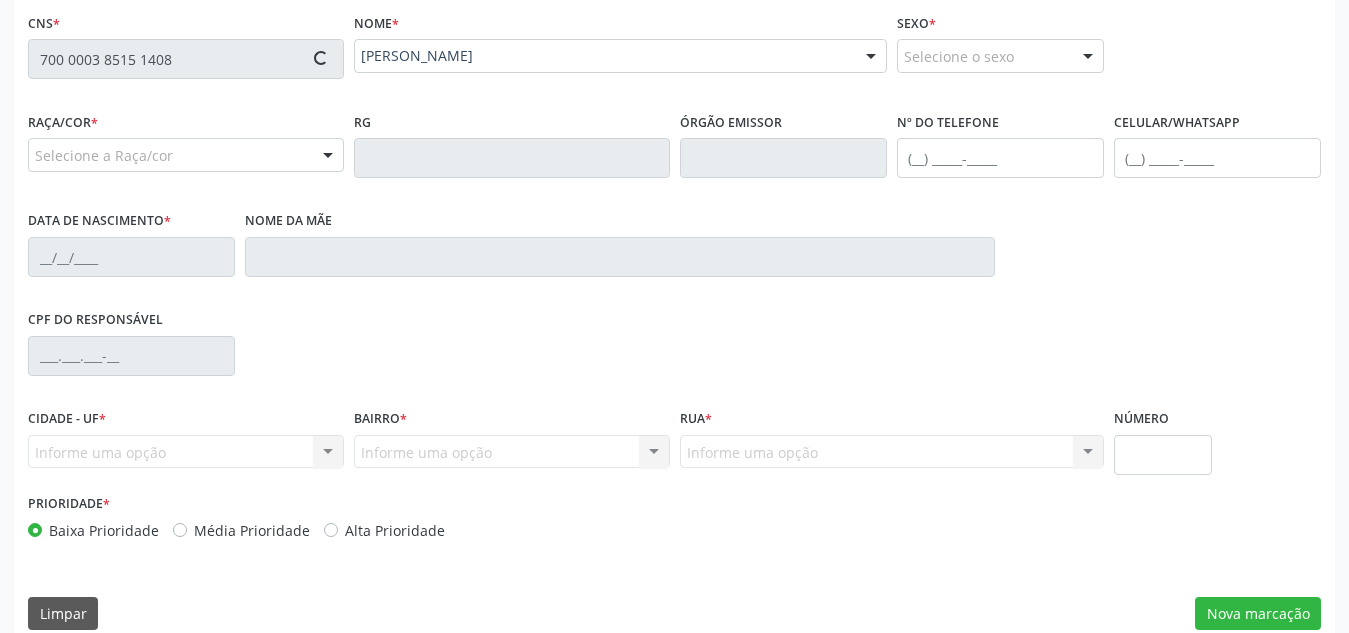 type on "(82) 99117-6695" 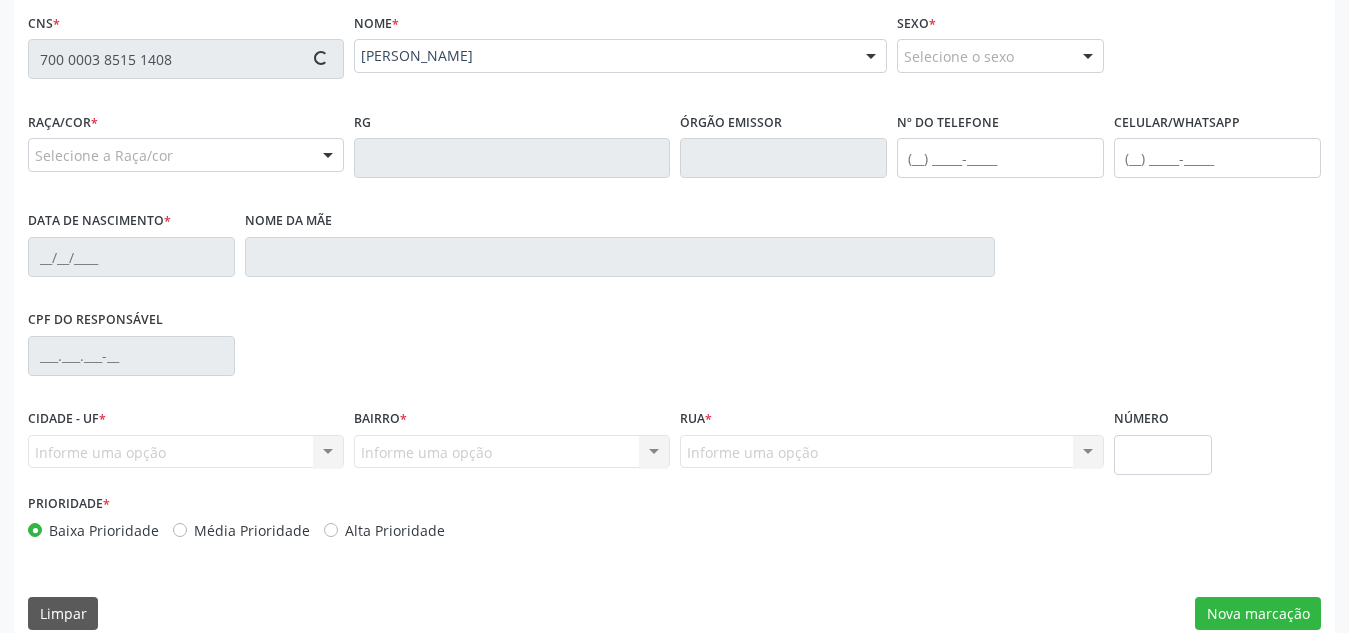 type on "30/09/1978" 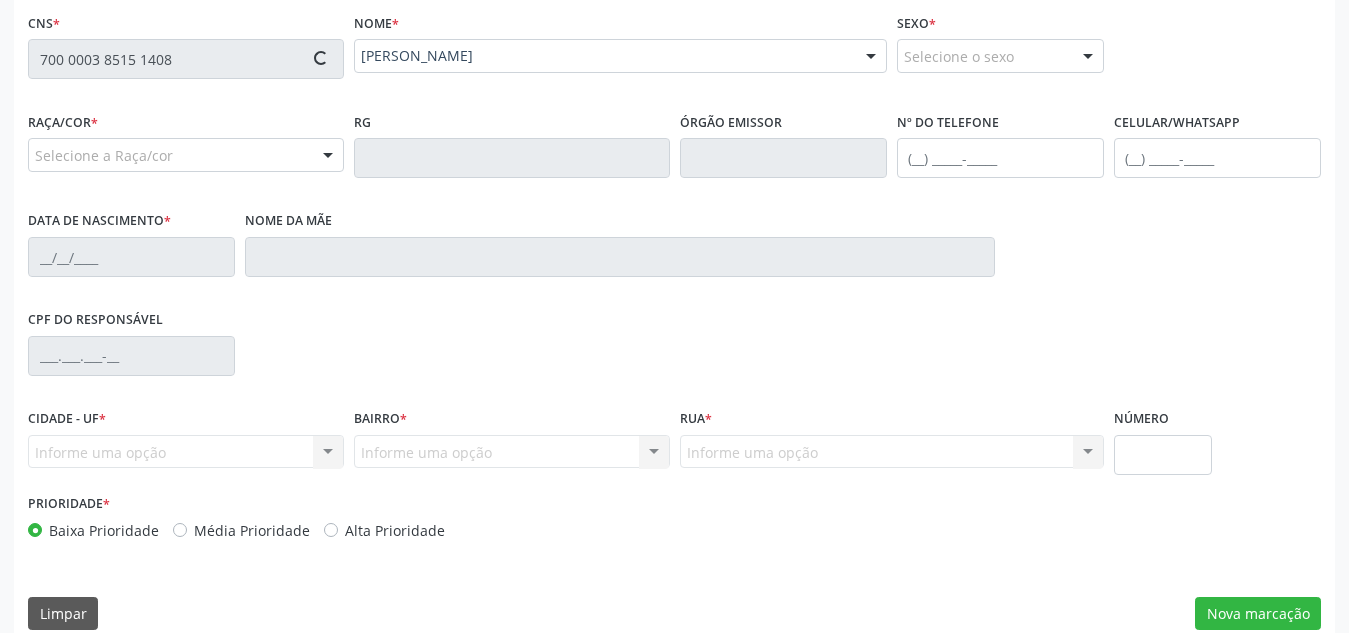 type on "S/N" 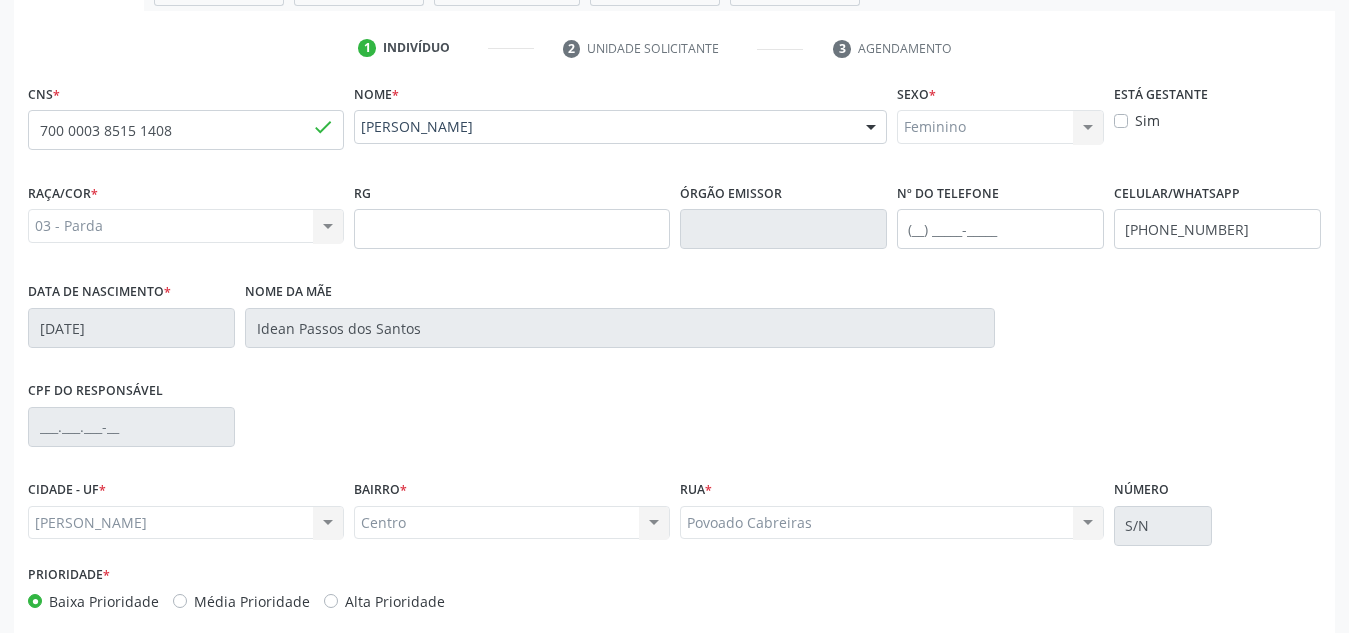 scroll, scrollTop: 479, scrollLeft: 0, axis: vertical 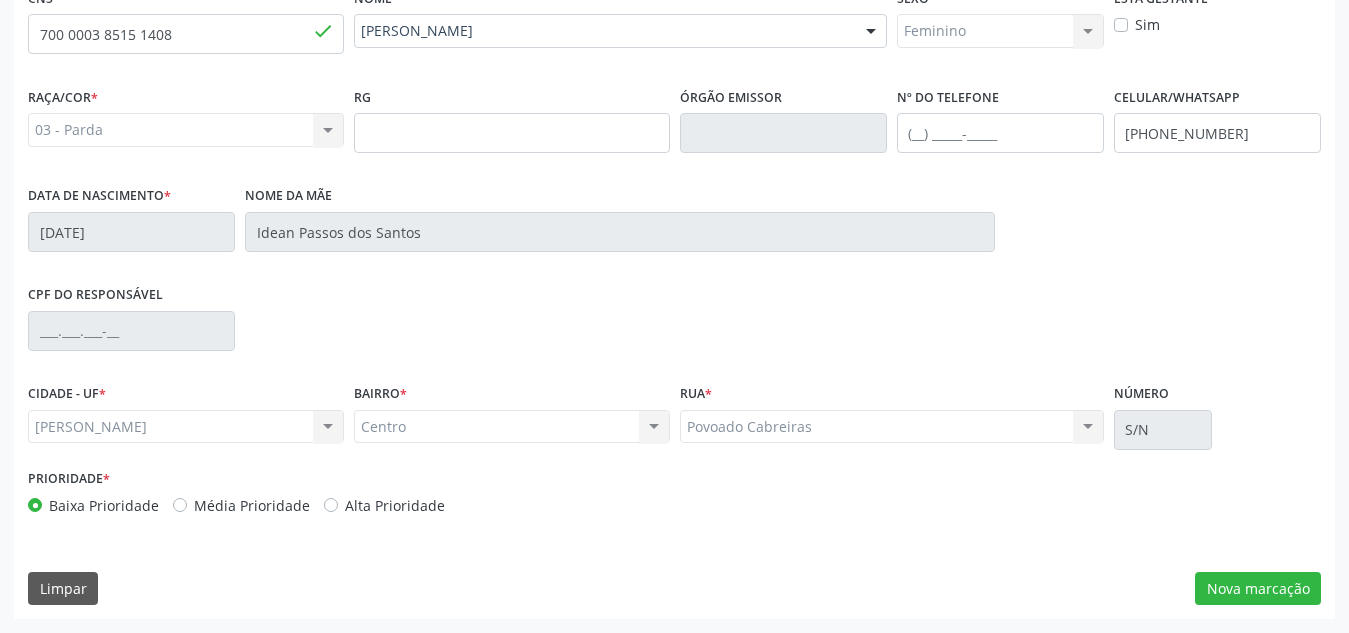 click on "Centro         Centro
Nenhum resultado encontrado para: "   "
Não há nenhuma opção para ser exibida." at bounding box center [512, 427] 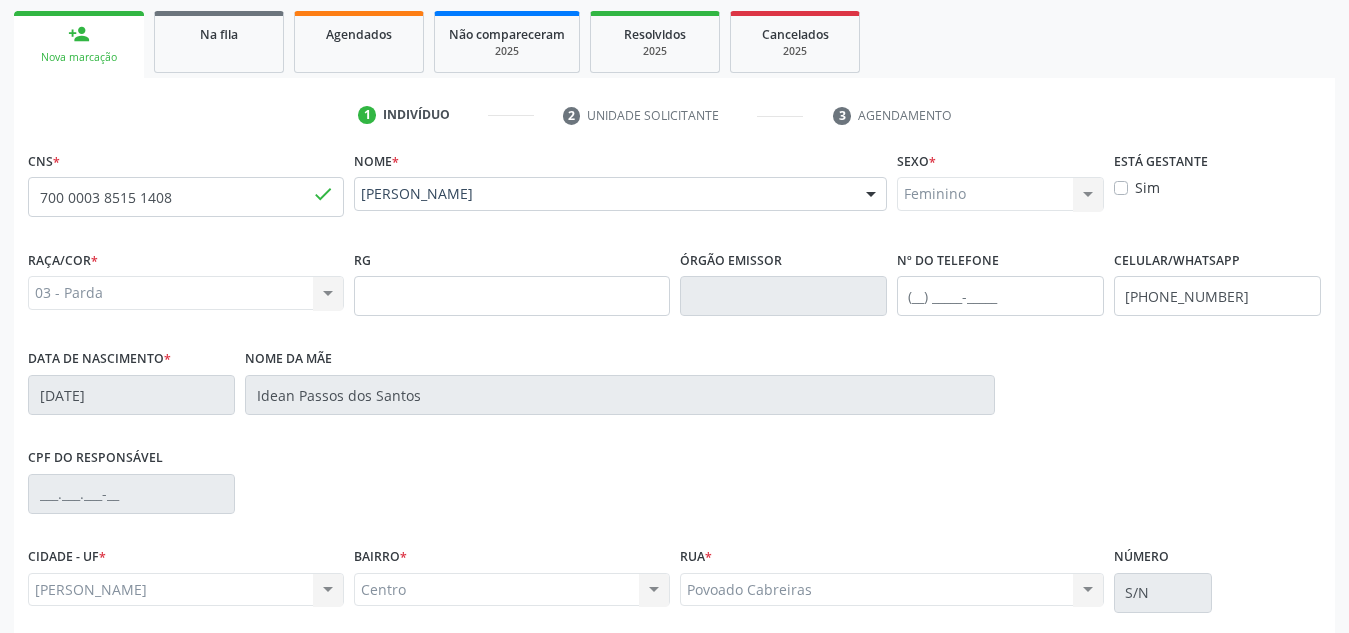 scroll, scrollTop: 0, scrollLeft: 0, axis: both 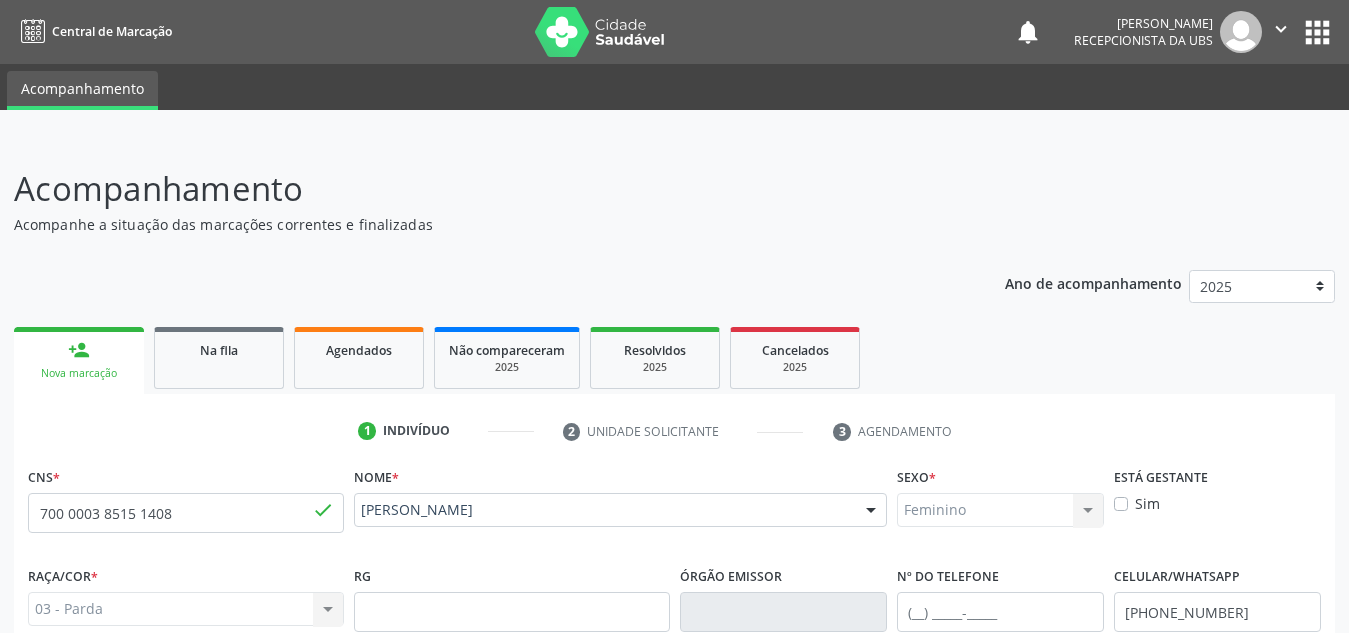 click on "apps" at bounding box center [1317, 32] 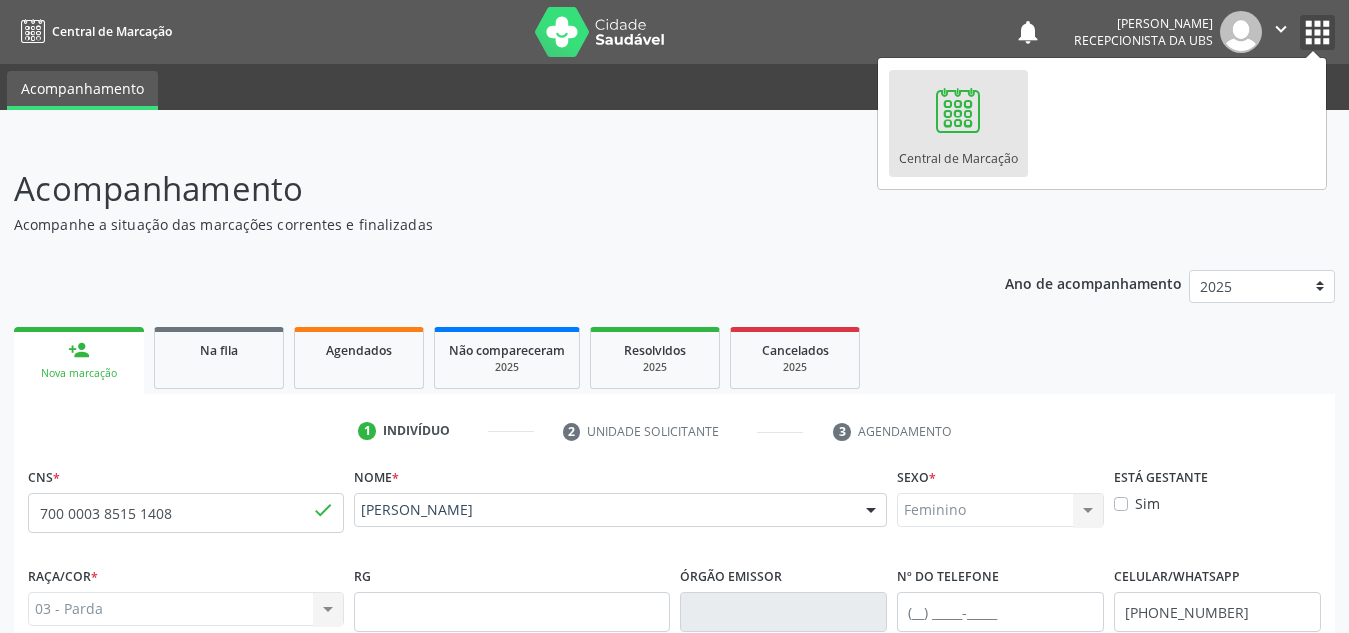 click on "" at bounding box center [1281, 29] 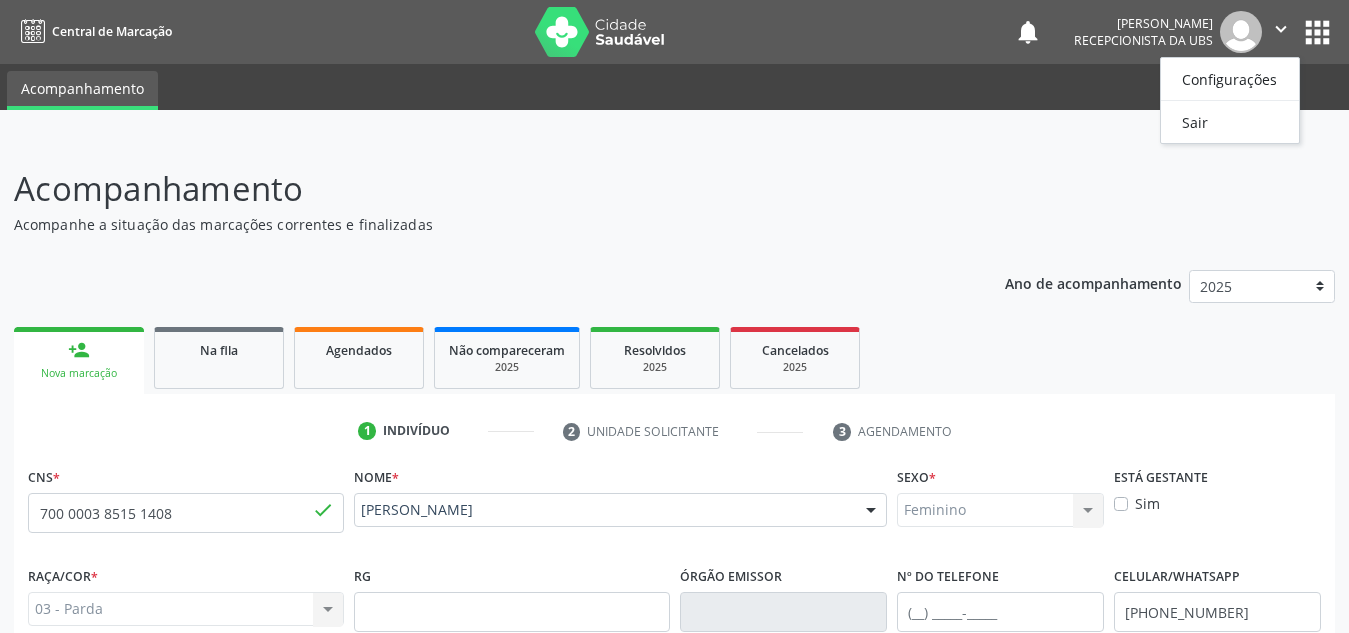 click on "[PERSON_NAME]" at bounding box center [1143, 23] 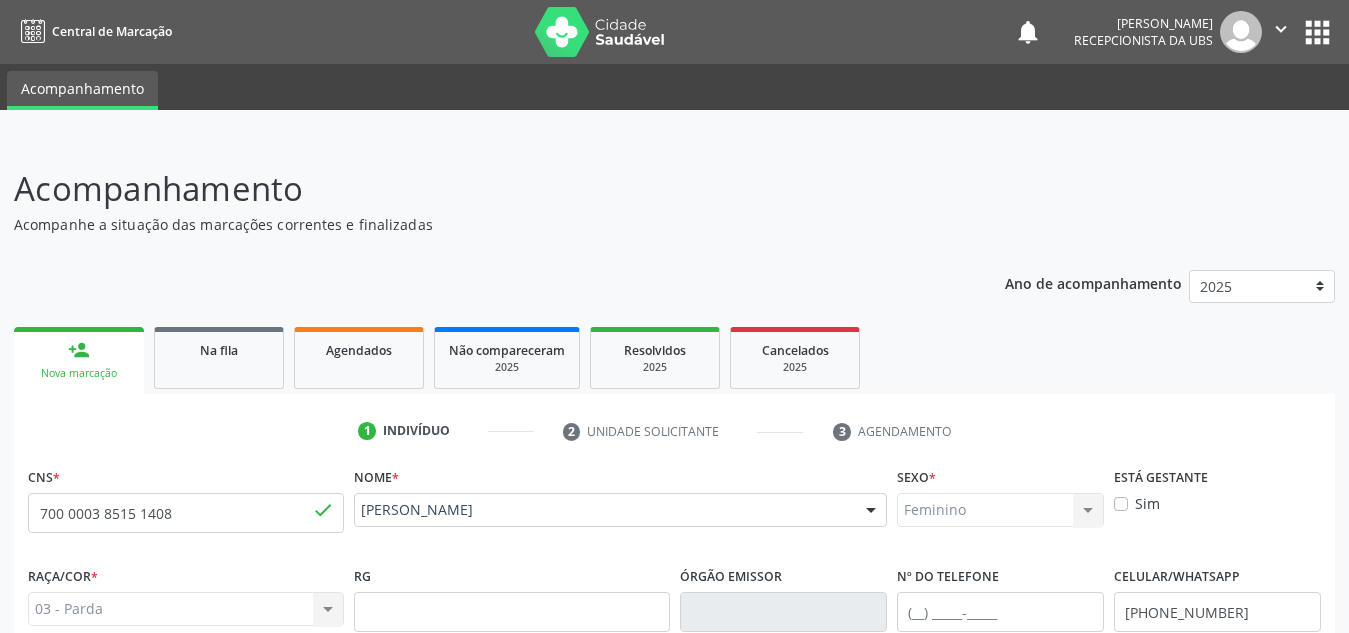 click at bounding box center [1241, 32] 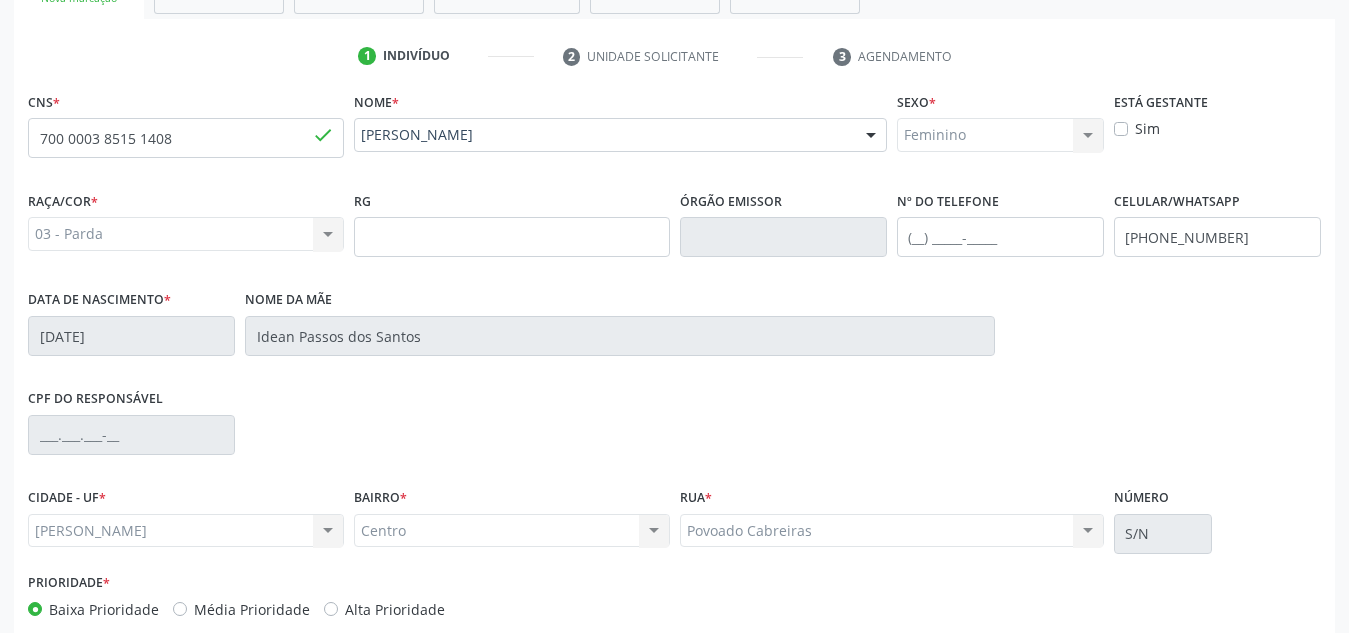 scroll, scrollTop: 479, scrollLeft: 0, axis: vertical 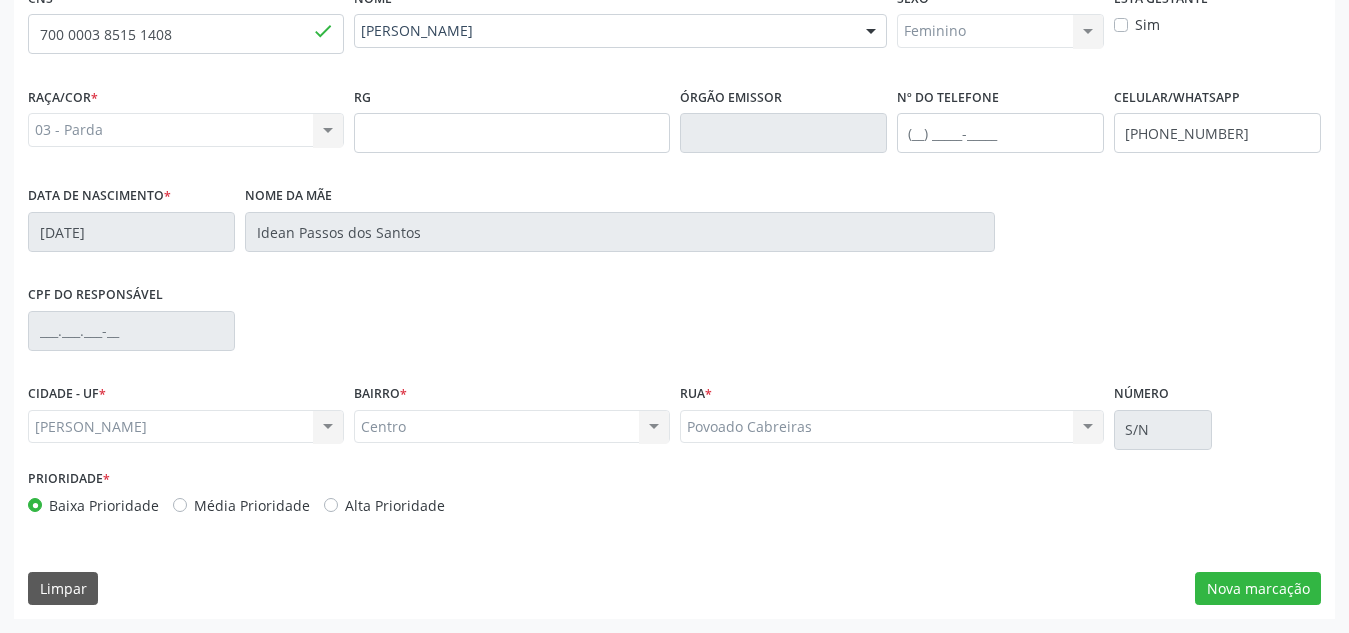 click on "Centro         Centro
Nenhum resultado encontrado para: "   "
Não há nenhuma opção para ser exibida." at bounding box center [512, 427] 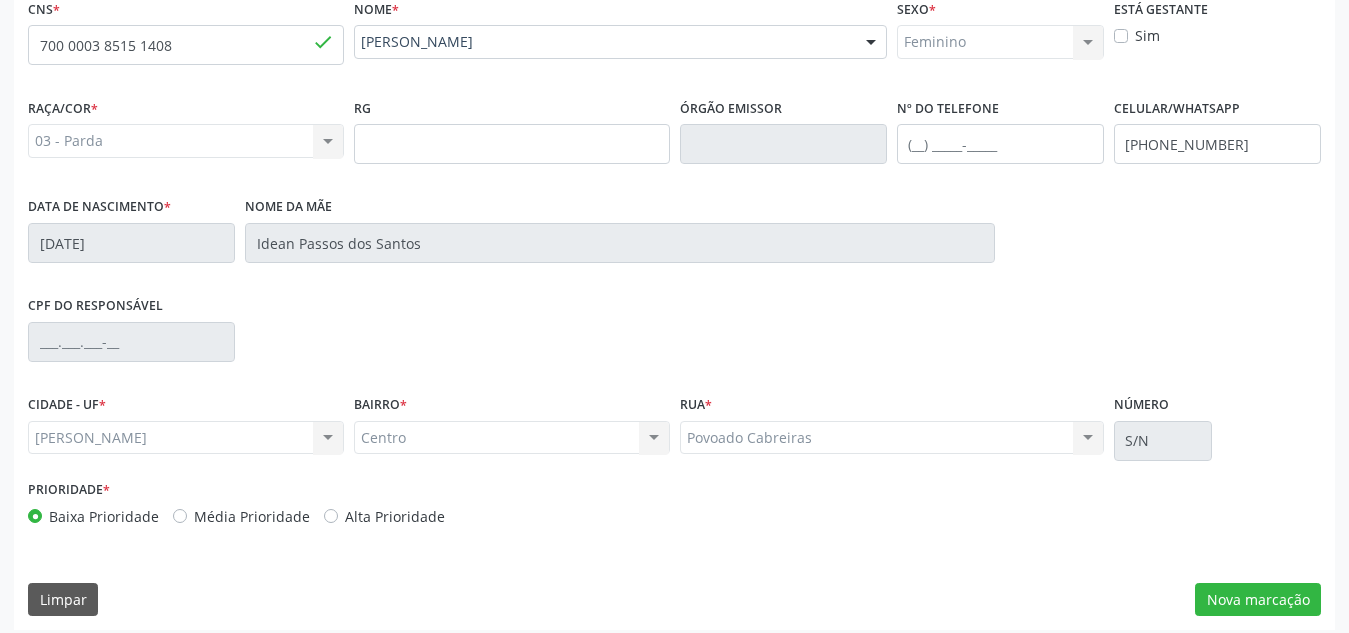scroll, scrollTop: 479, scrollLeft: 0, axis: vertical 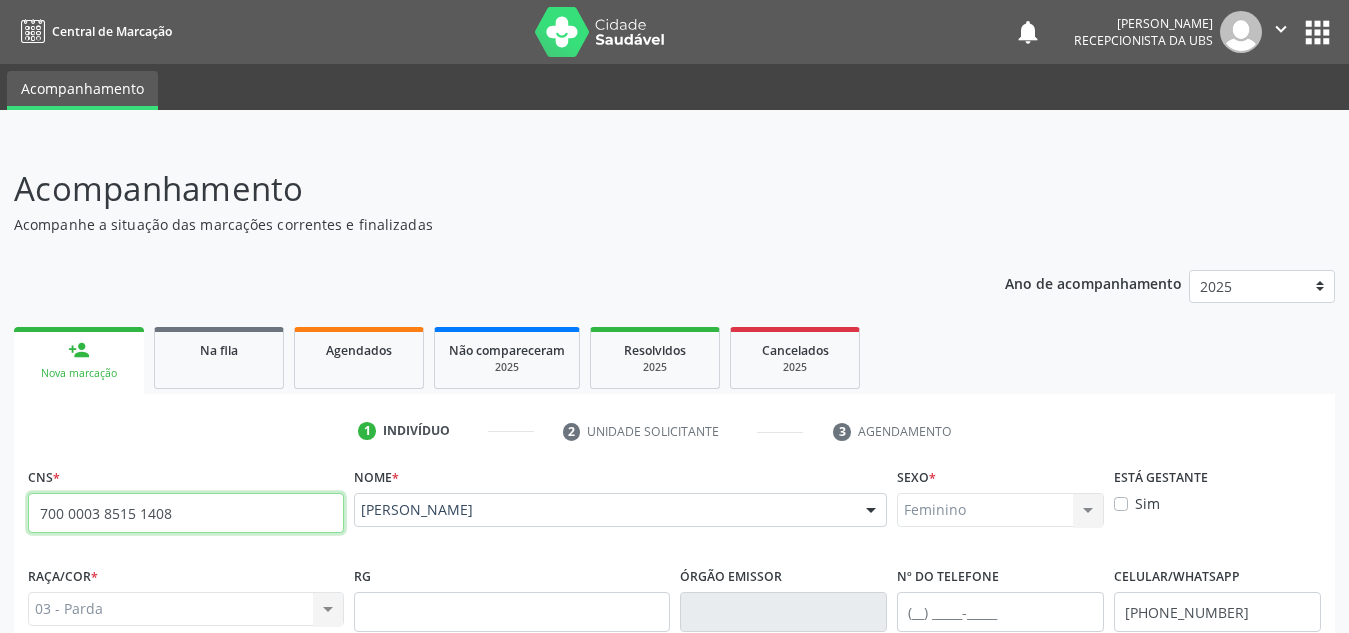 drag, startPoint x: 214, startPoint y: 516, endPoint x: 0, endPoint y: 504, distance: 214.33618 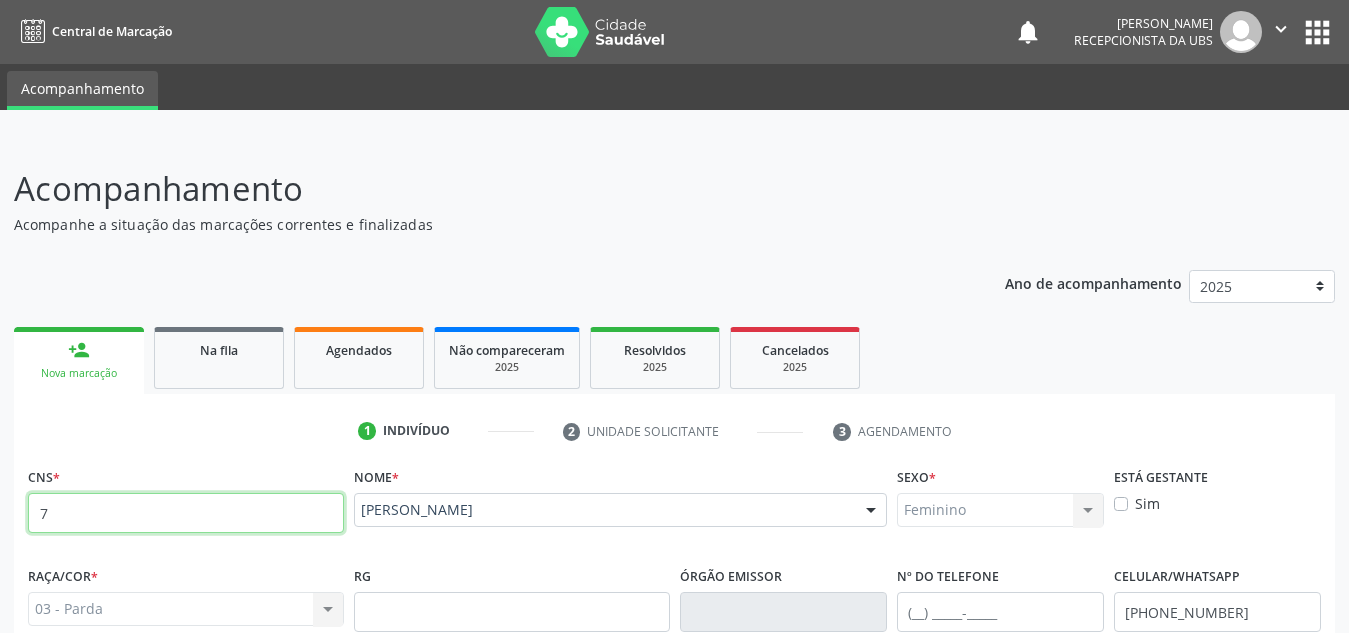 type 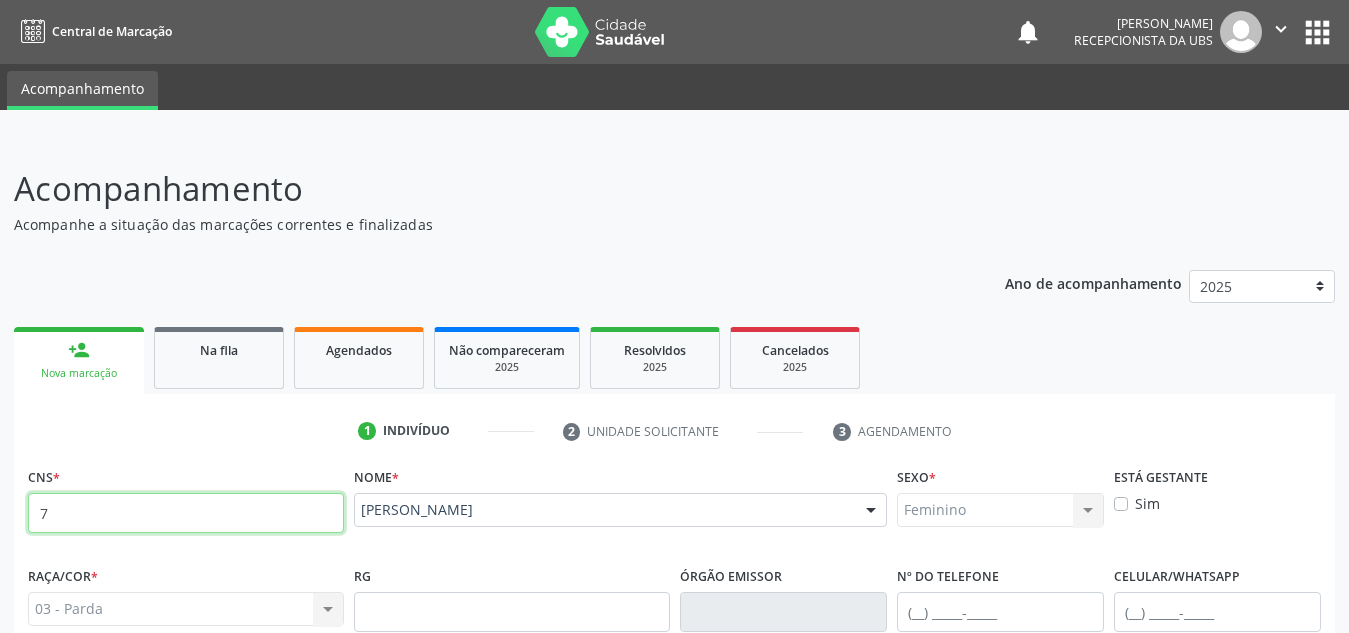 type 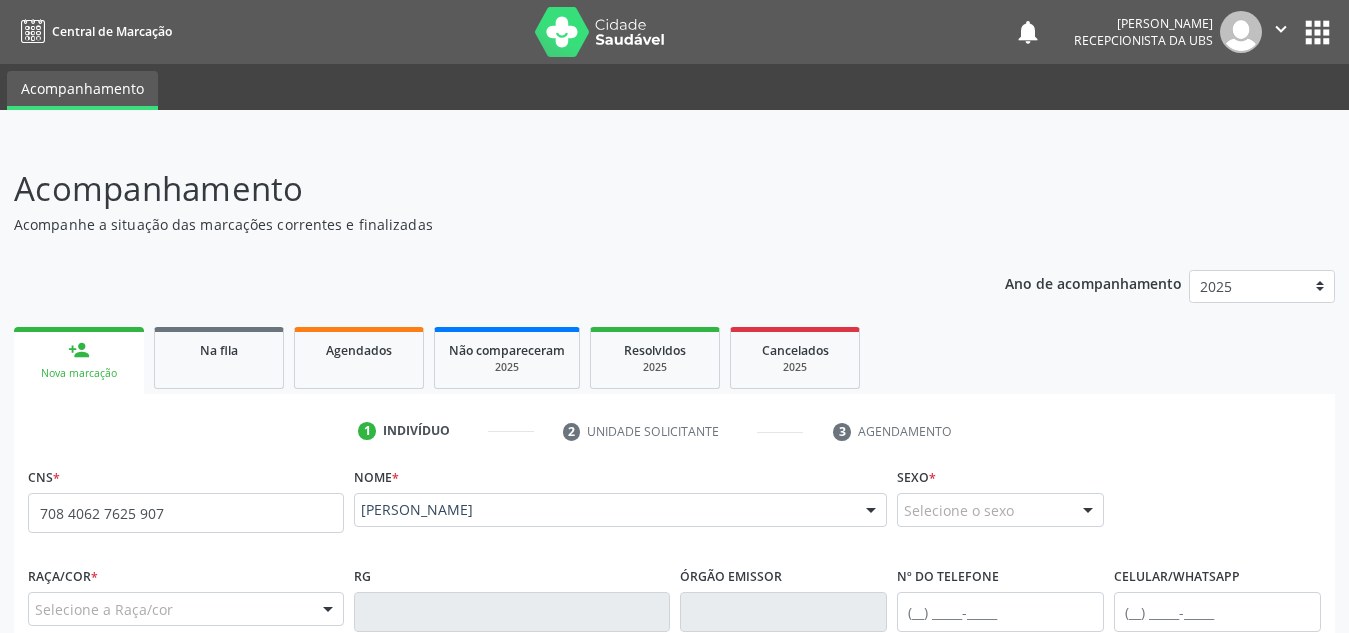 click on "1
Indivíduo
2
Unidade solicitante
3
Agendamento" at bounding box center (674, 431) 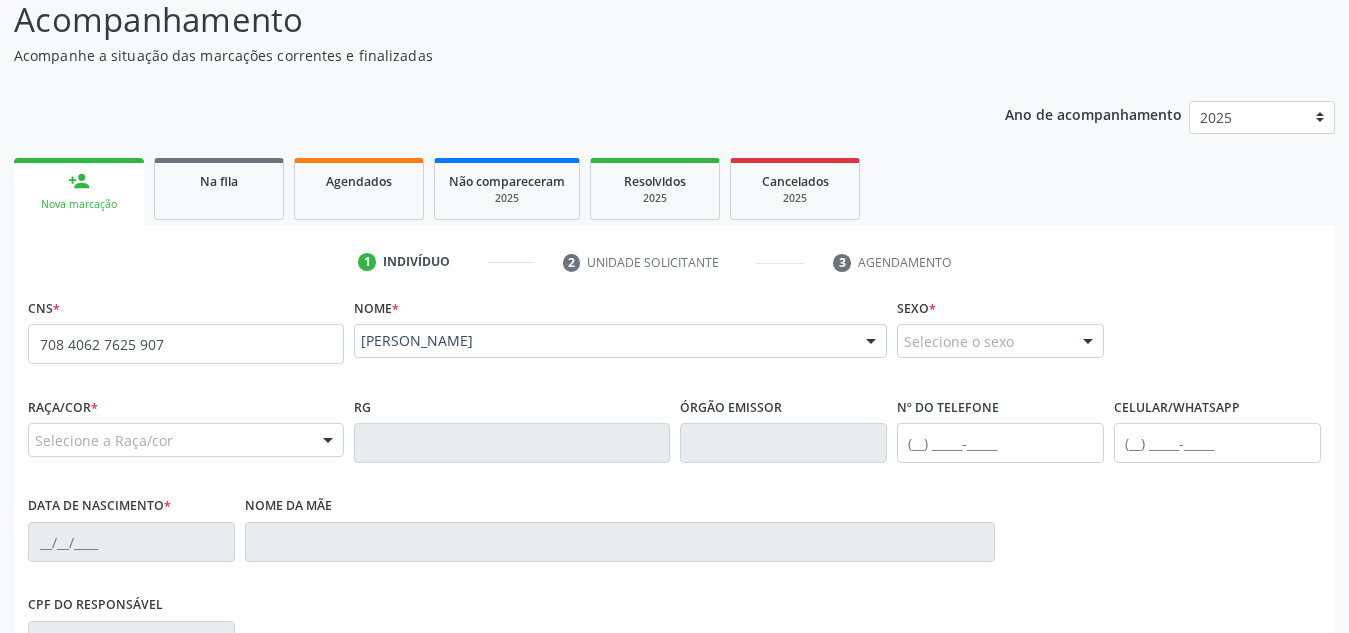 scroll, scrollTop: 170, scrollLeft: 0, axis: vertical 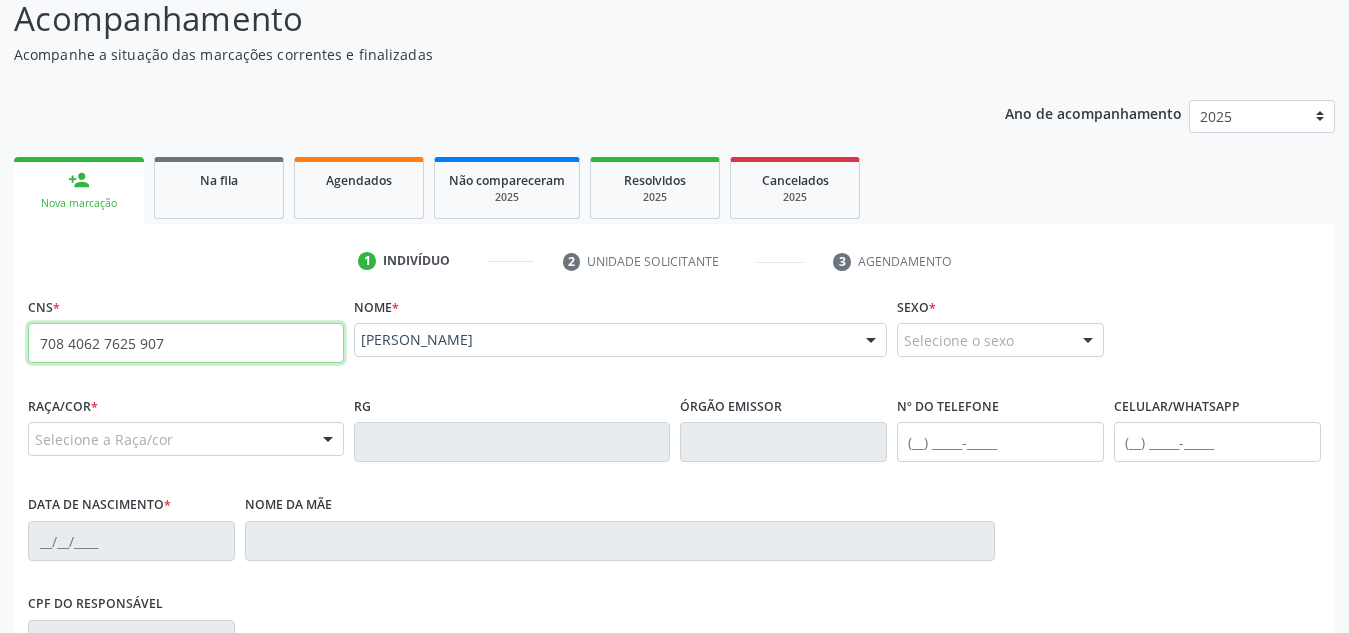 drag, startPoint x: 217, startPoint y: 345, endPoint x: 16, endPoint y: 341, distance: 201.0398 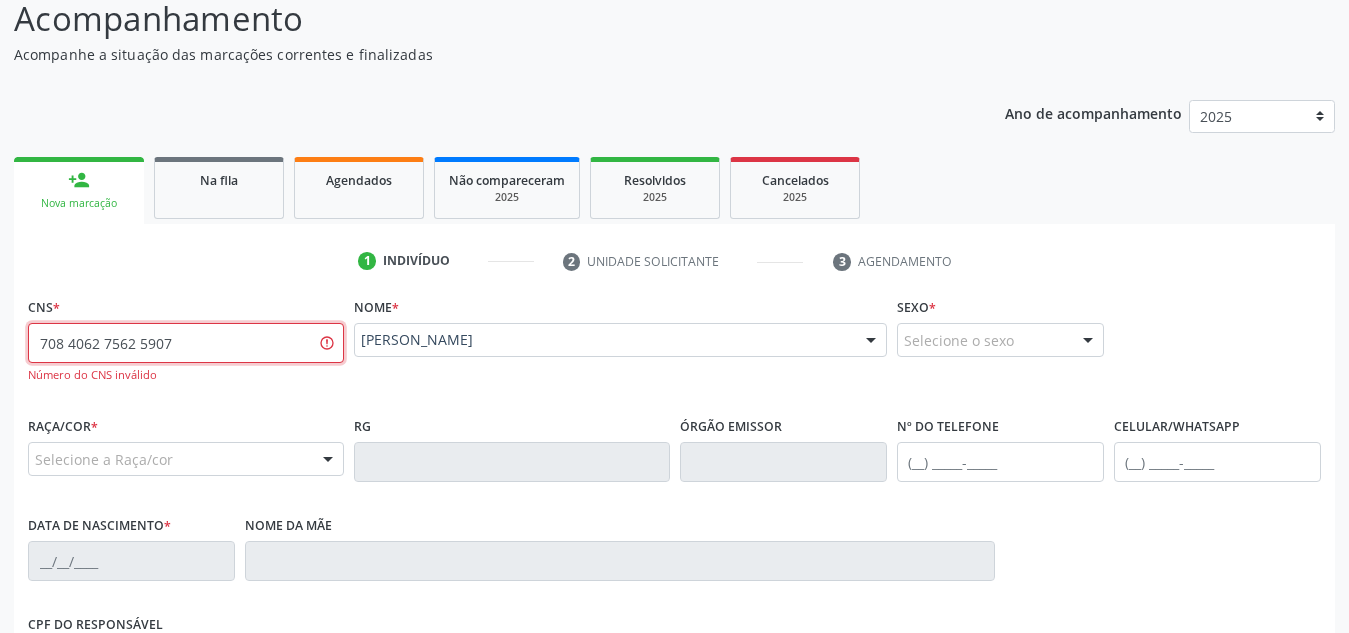 drag, startPoint x: 202, startPoint y: 339, endPoint x: 0, endPoint y: 319, distance: 202.98769 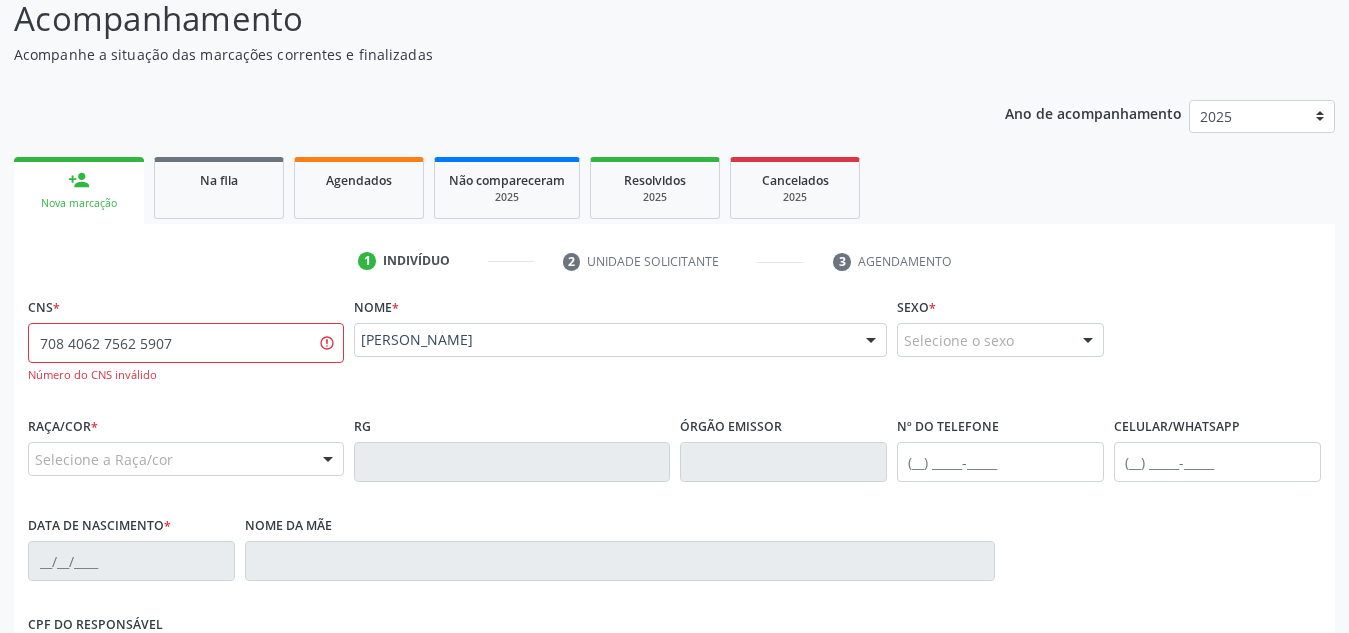 click on "Raça/cor
*
Selecione a Raça/cor
01 - Branca   02 - Preta   04 - Amarela   03 - Parda   05 - Indígena
Nenhum resultado encontrado para: "   "
Não há nenhuma opção para ser exibida." at bounding box center [186, 444] 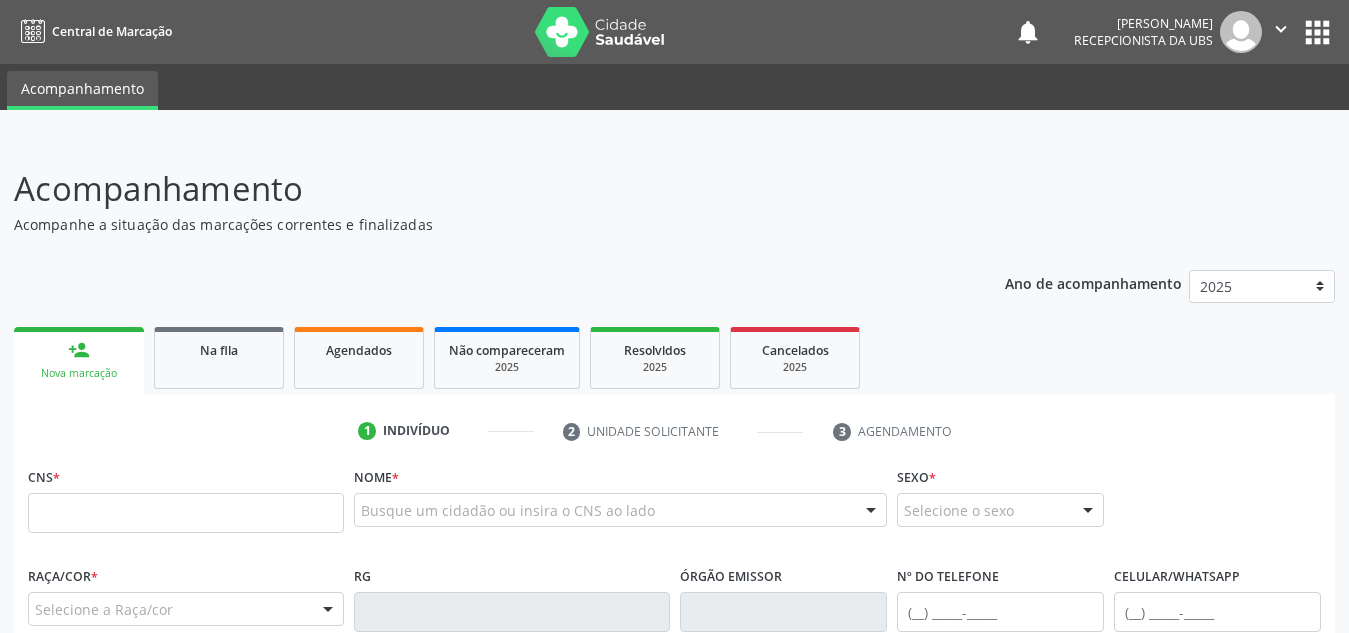 scroll, scrollTop: 168, scrollLeft: 0, axis: vertical 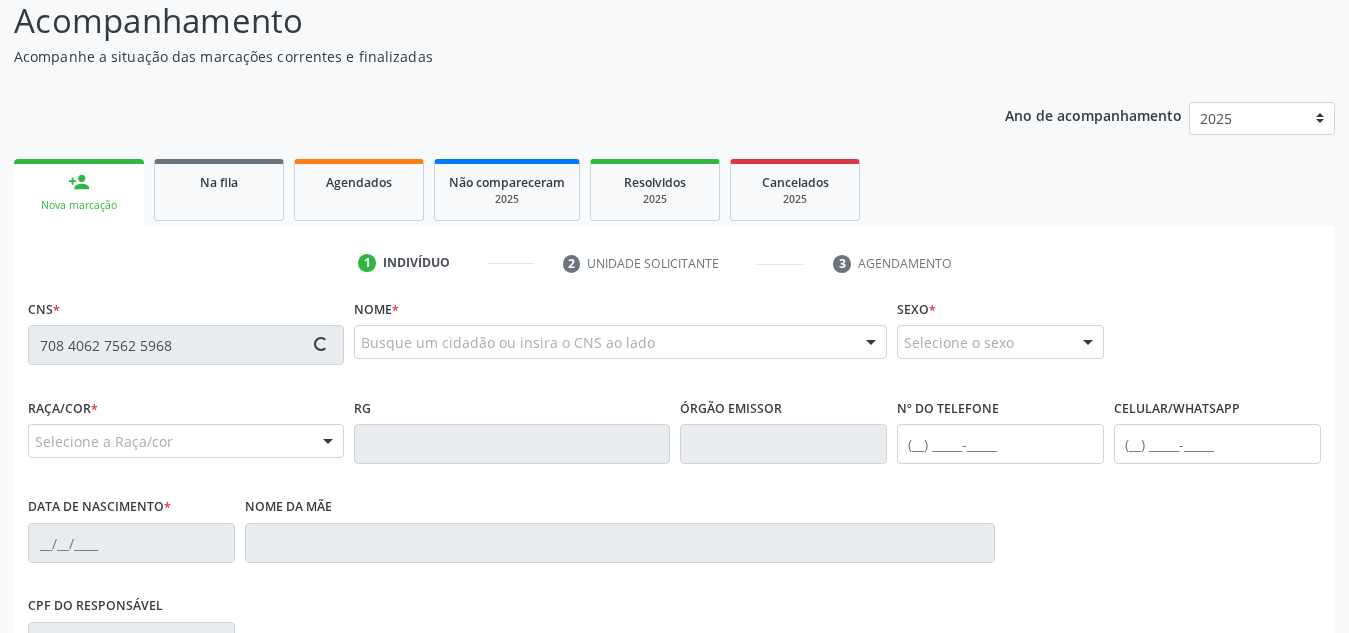 type on "708 4062 7562 5968" 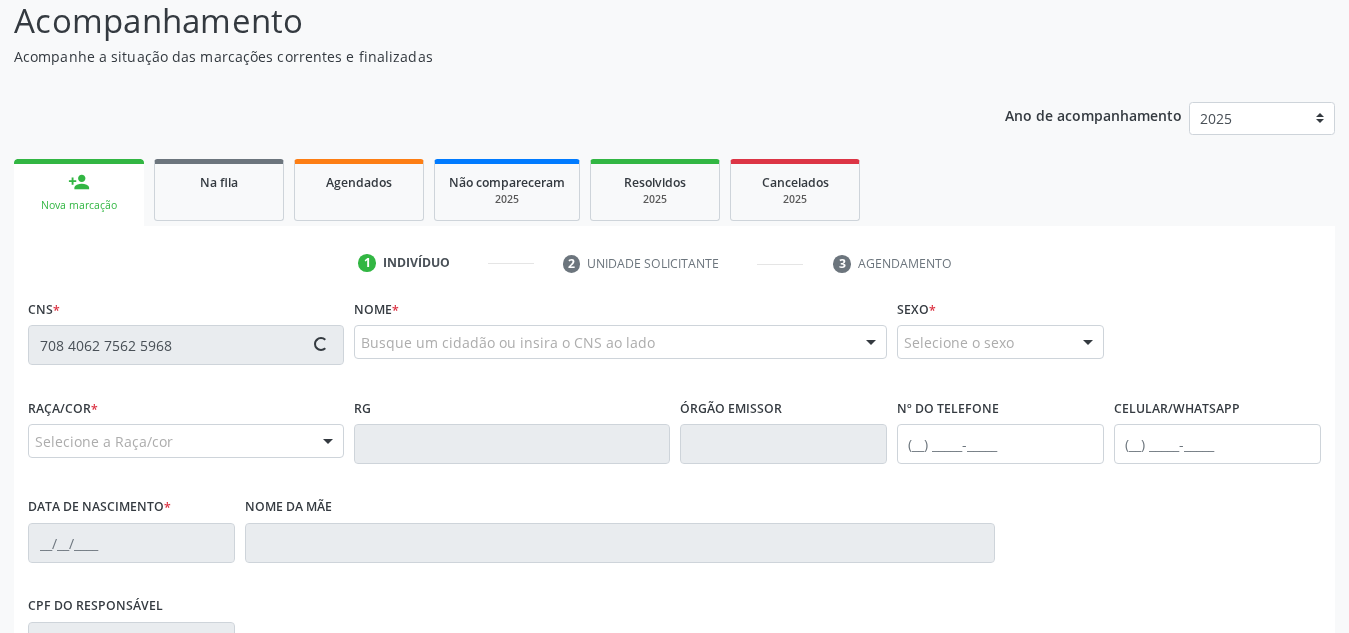 type 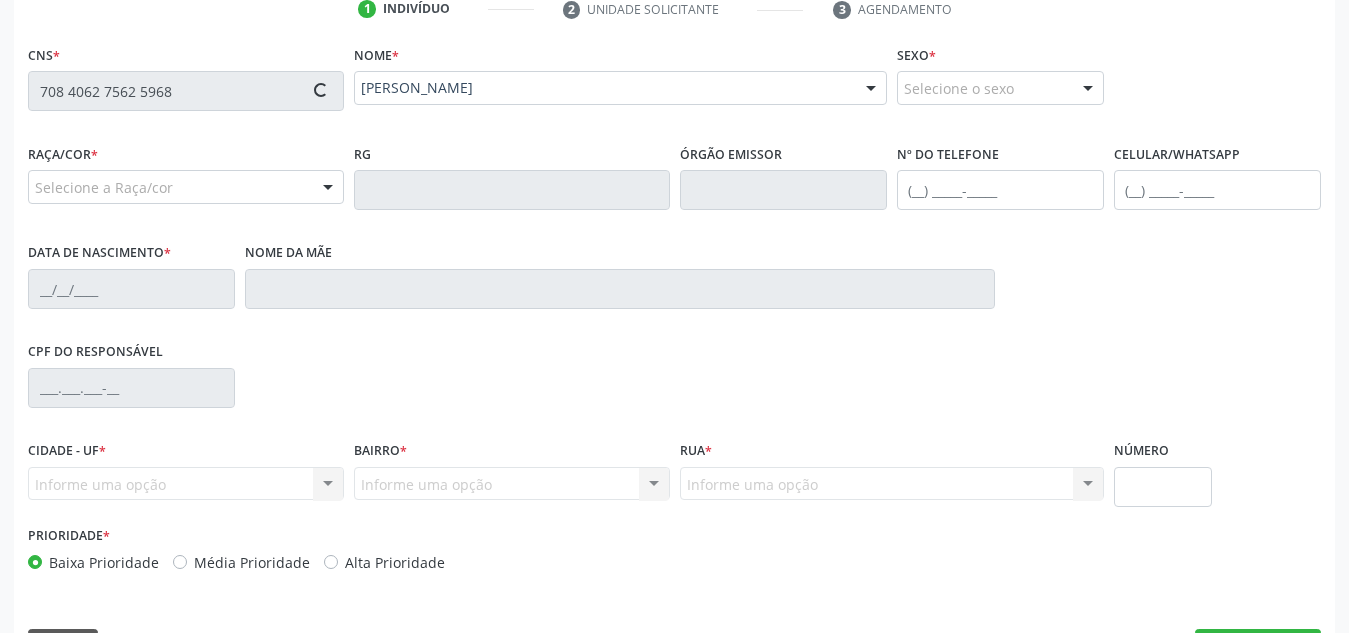 type on "[PHONE_NUMBER]" 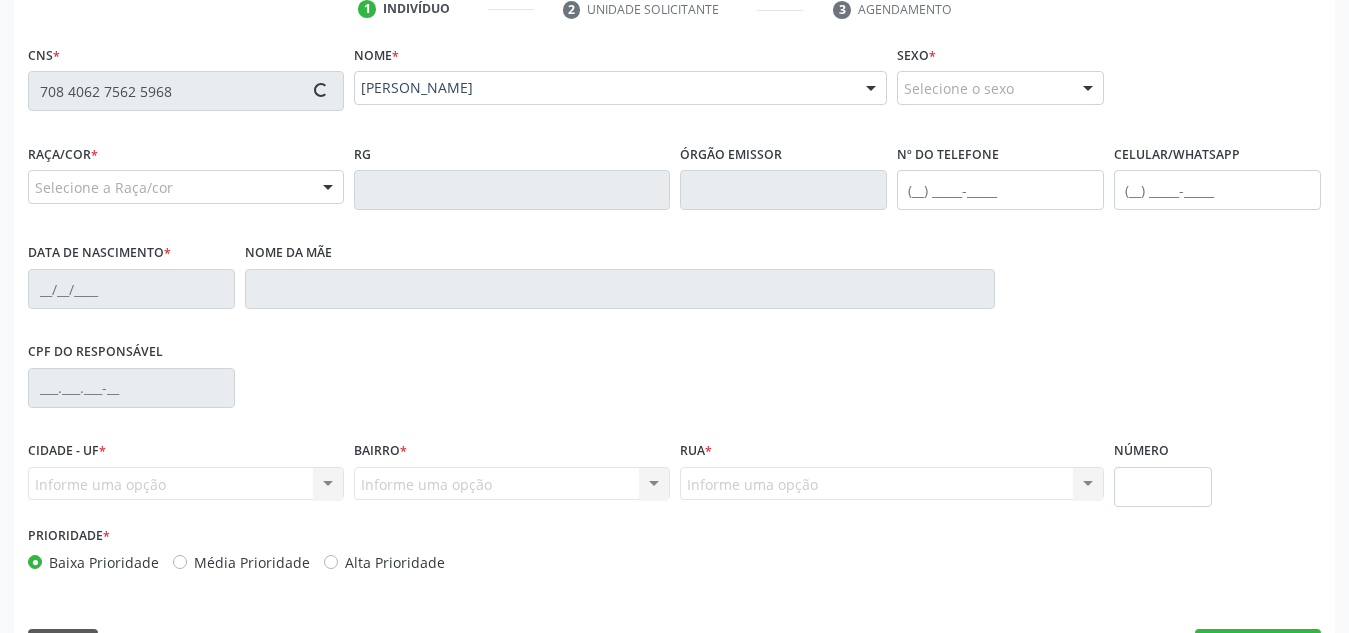type on "[DATE]" 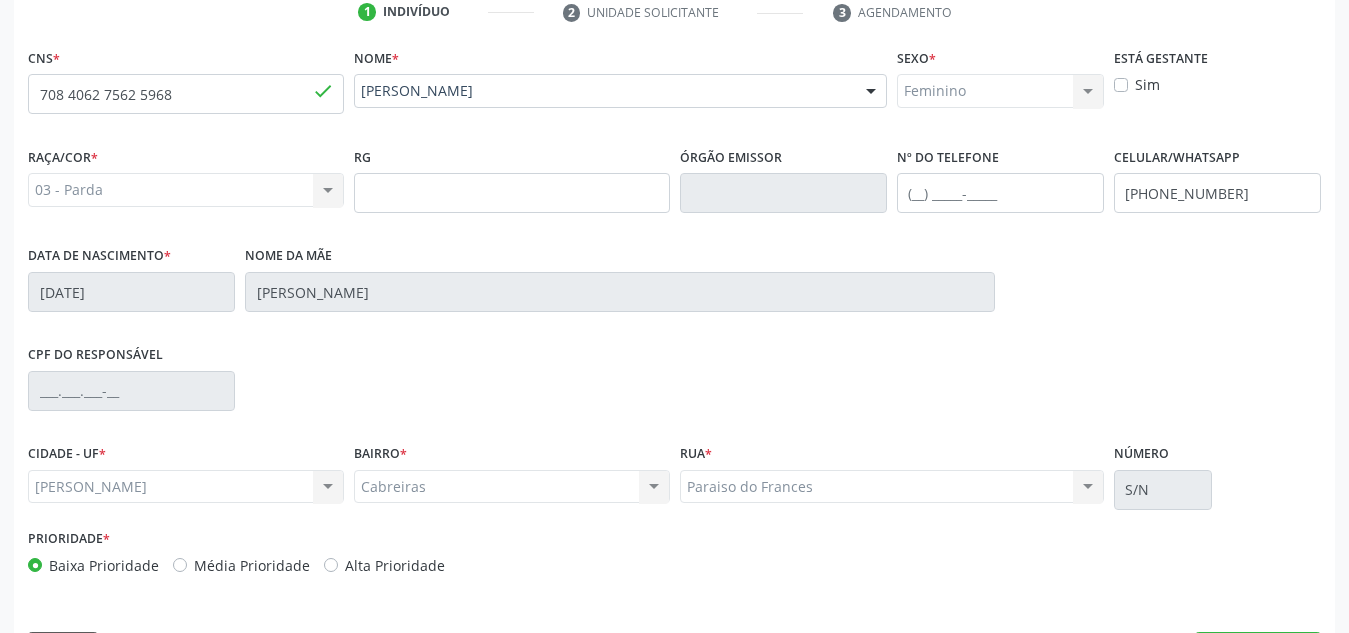 scroll, scrollTop: 474, scrollLeft: 0, axis: vertical 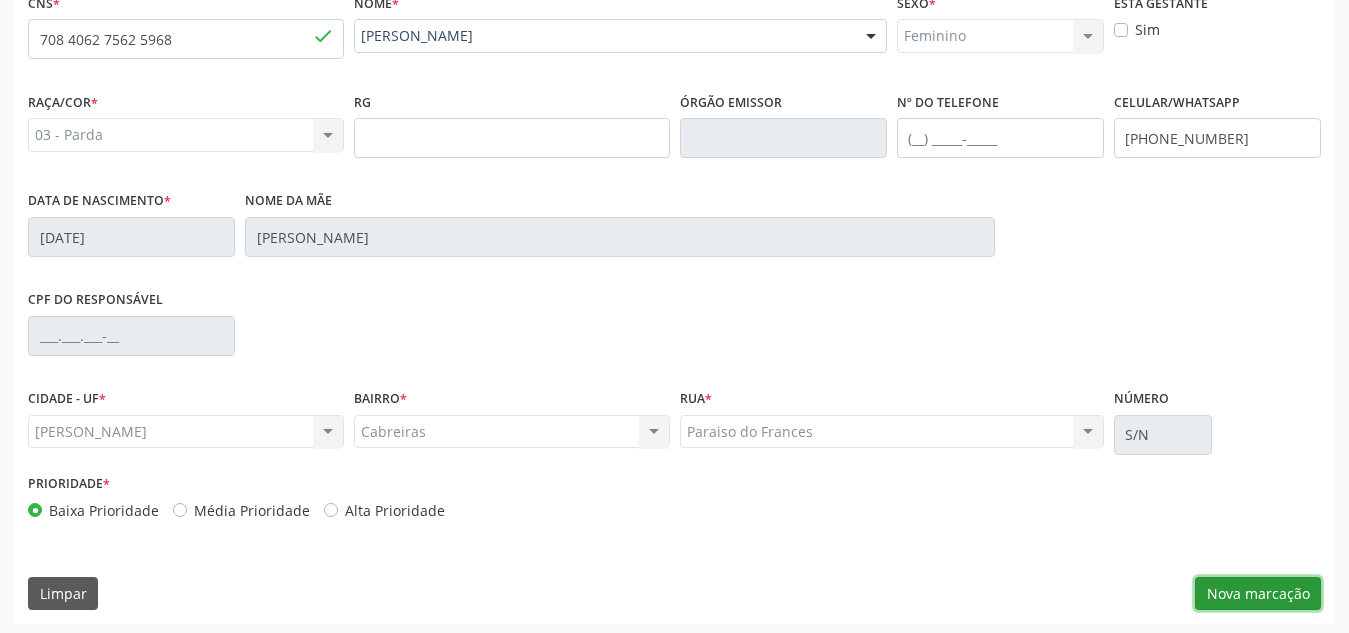 click on "Nova marcação" at bounding box center [1258, 594] 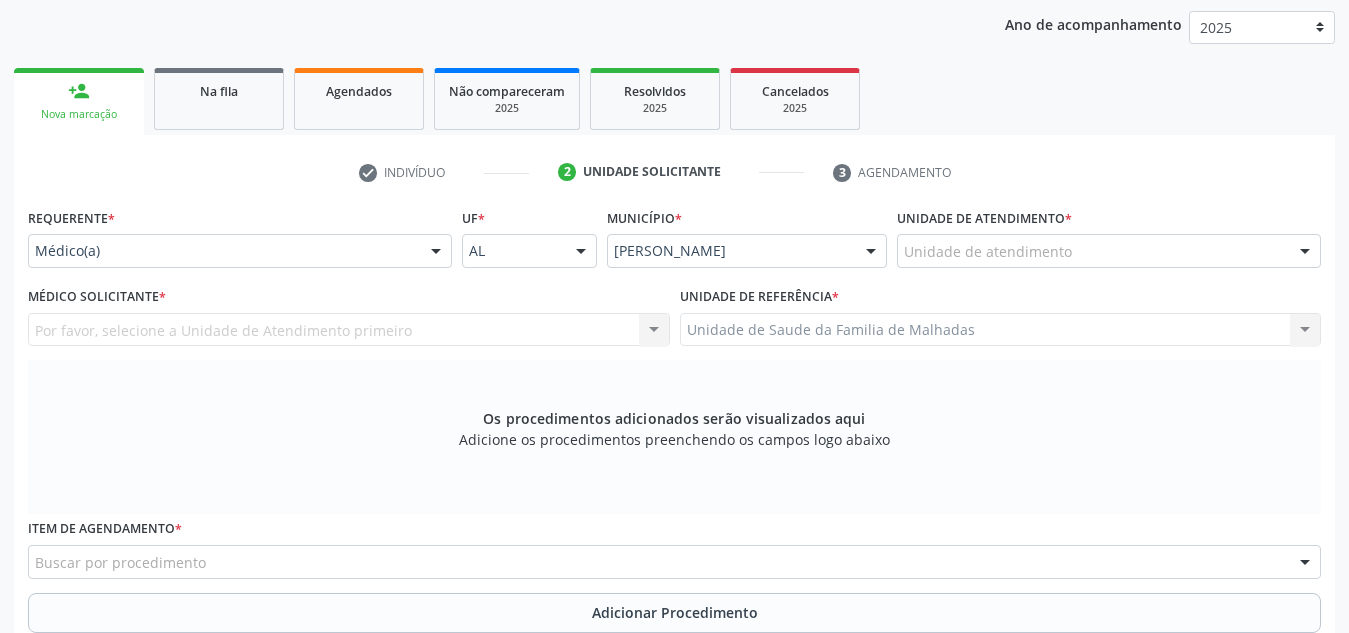 scroll, scrollTop: 255, scrollLeft: 0, axis: vertical 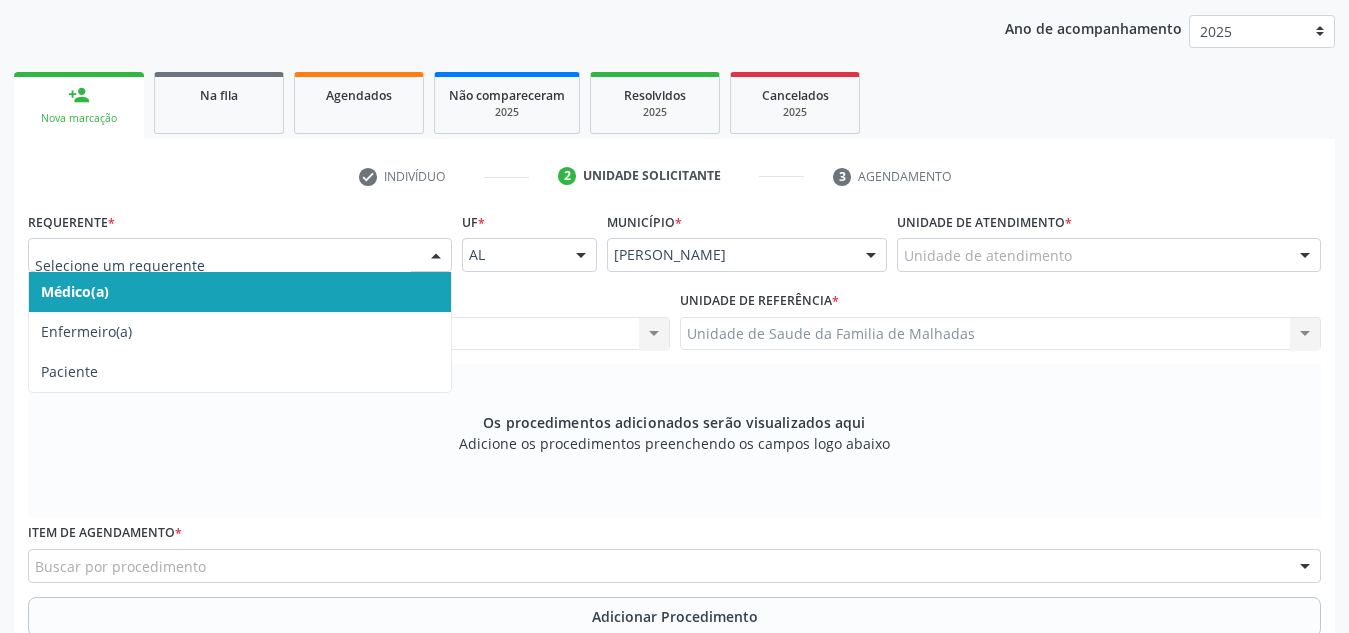 click on "Médico(a)" at bounding box center (240, 292) 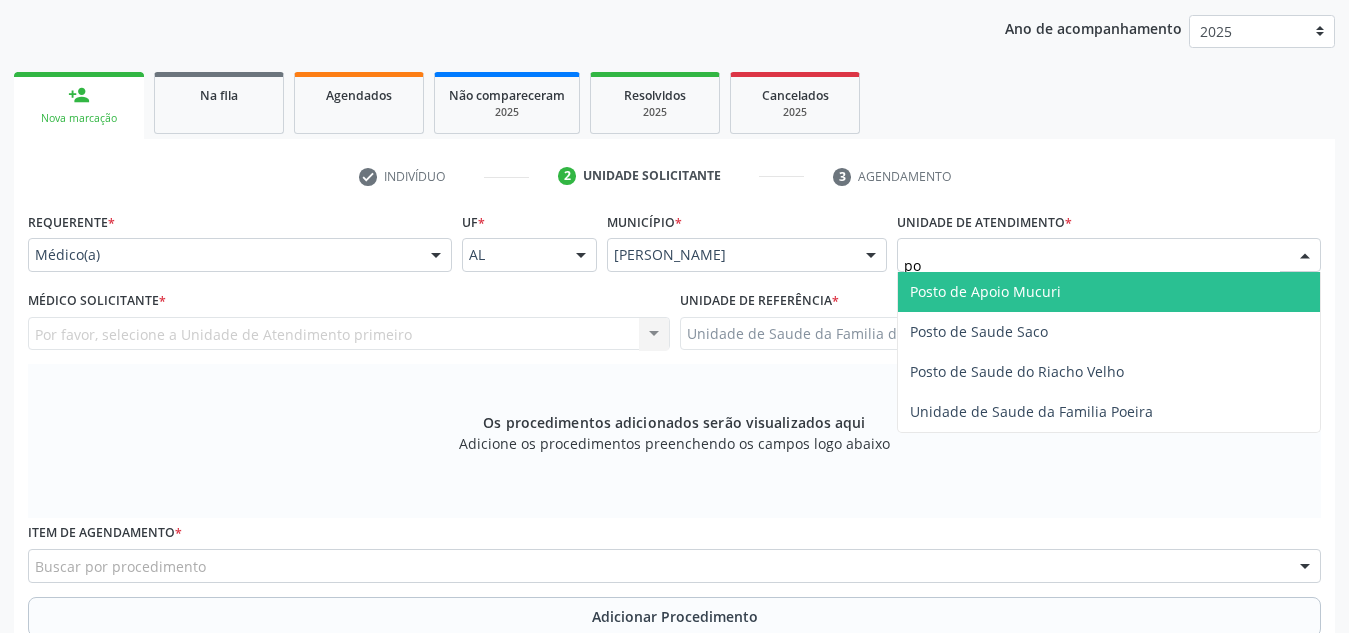 type on "p" 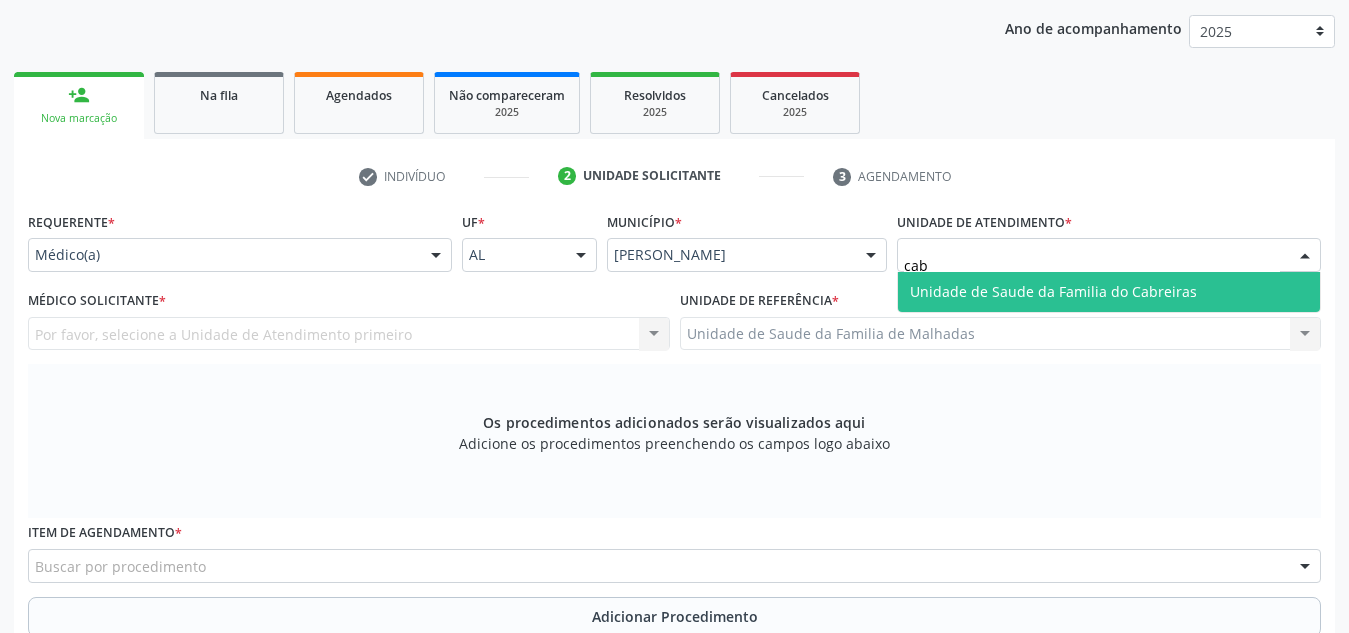 type on "cabr" 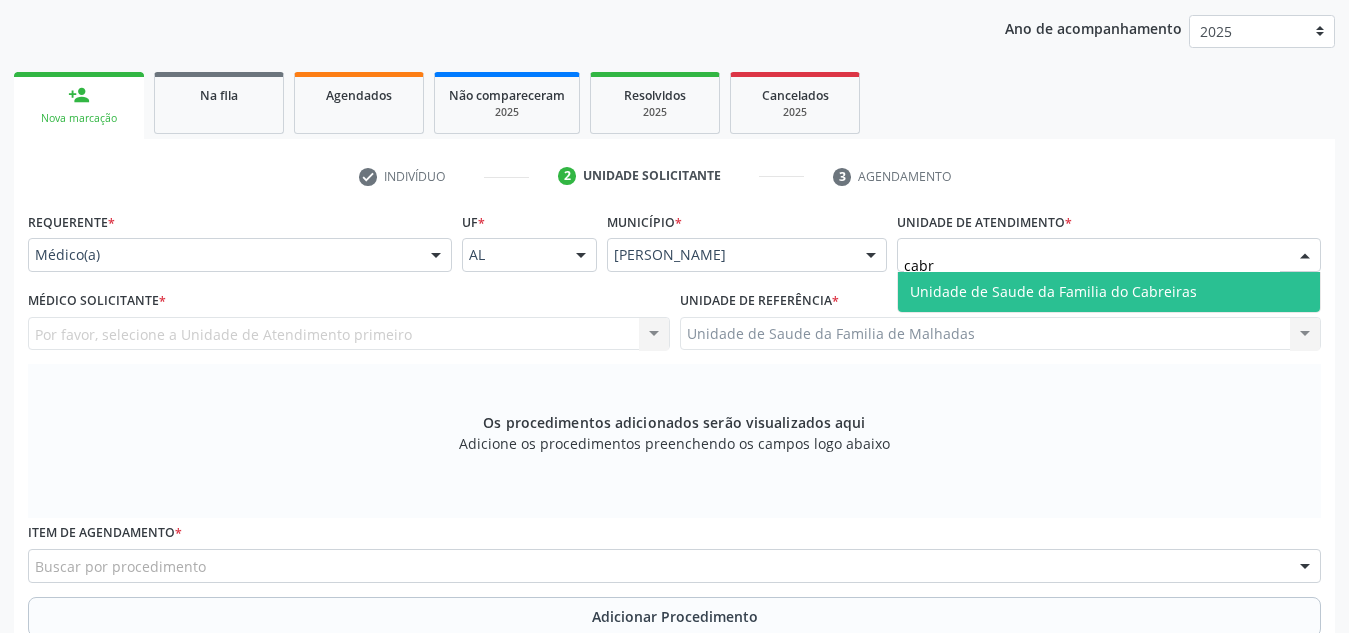 click on "Unidade de Saude da Familia do Cabreiras" at bounding box center [1109, 292] 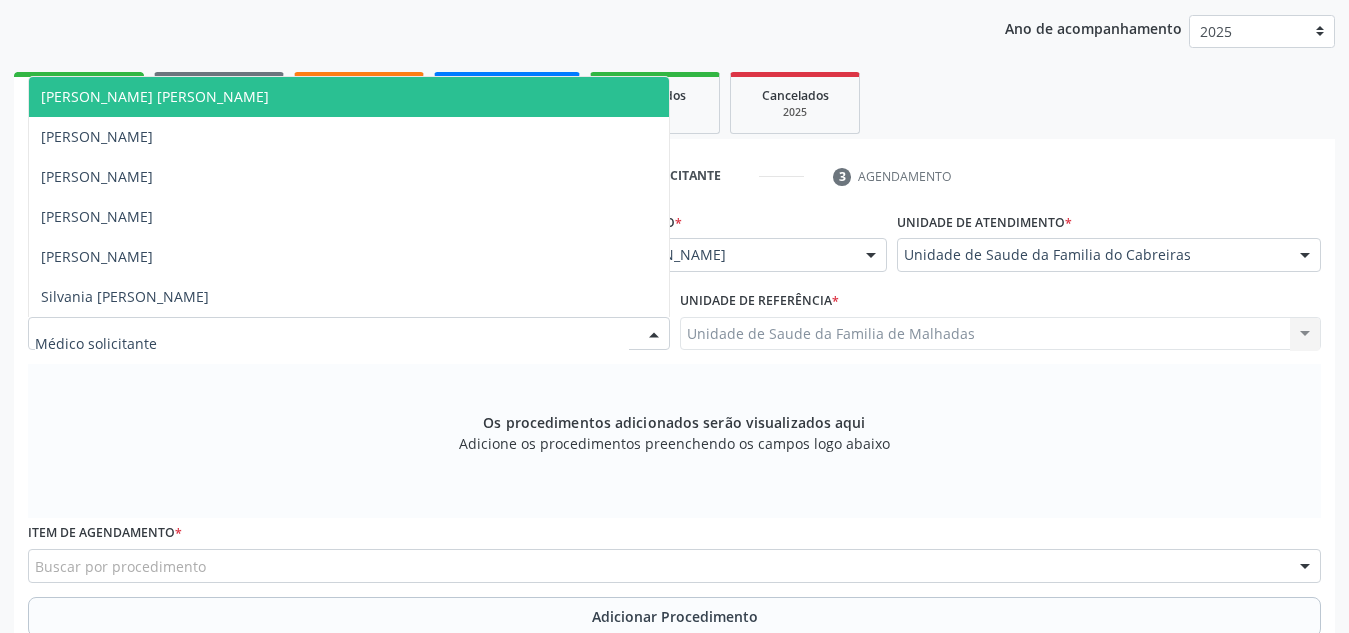 click at bounding box center (349, 334) 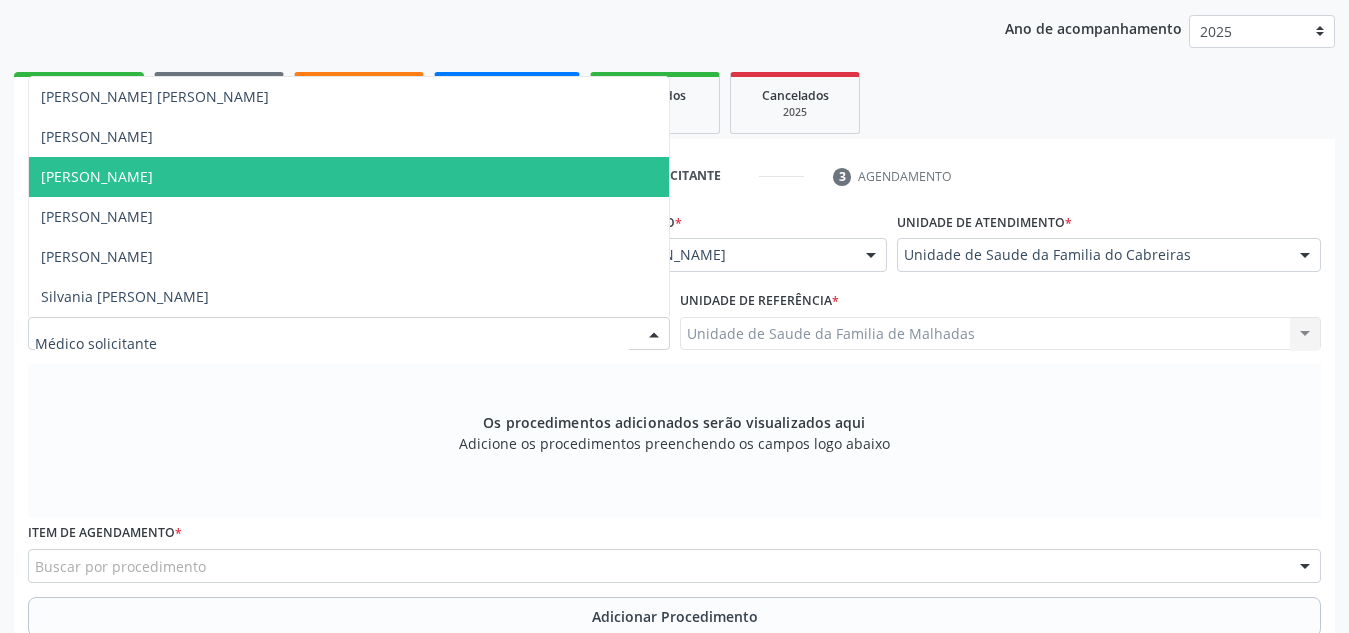 click on "[PERSON_NAME]" at bounding box center [349, 177] 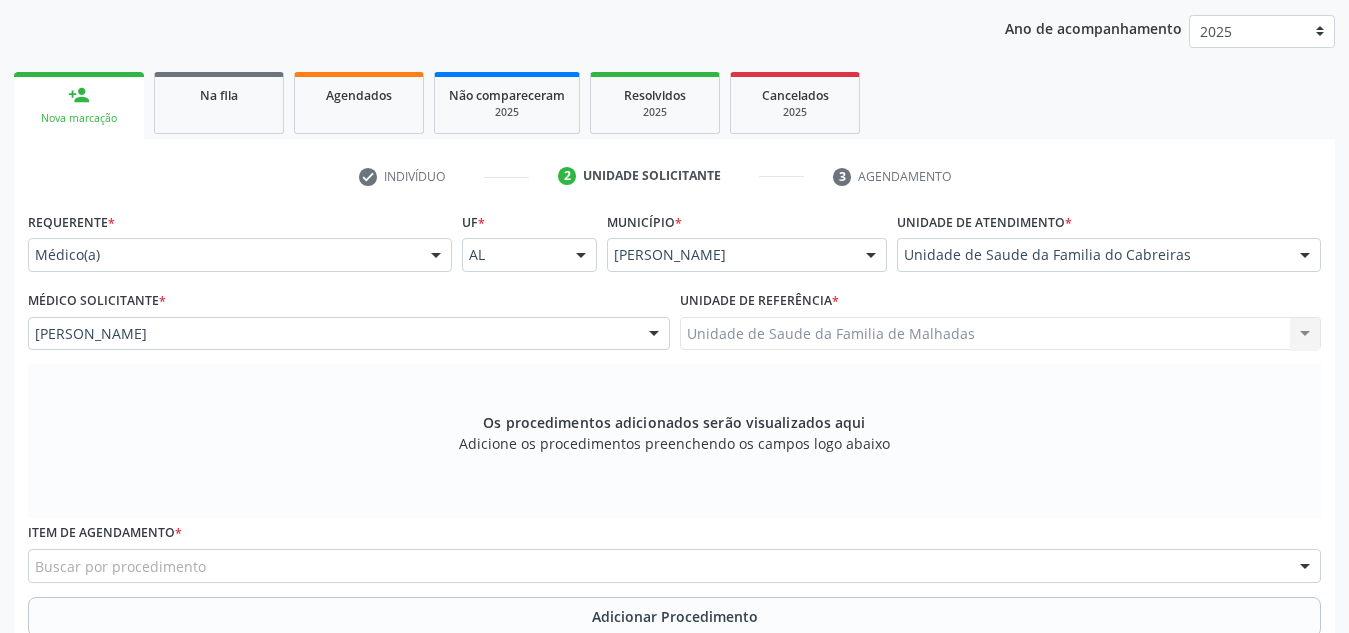 click on "Unidade de Saude da Familia de Malhadas         Unidade de Saude da Familia de Malhadas
Nenhum resultado encontrado para: "   "
Não há nenhuma opção para ser exibida." at bounding box center (1001, 334) 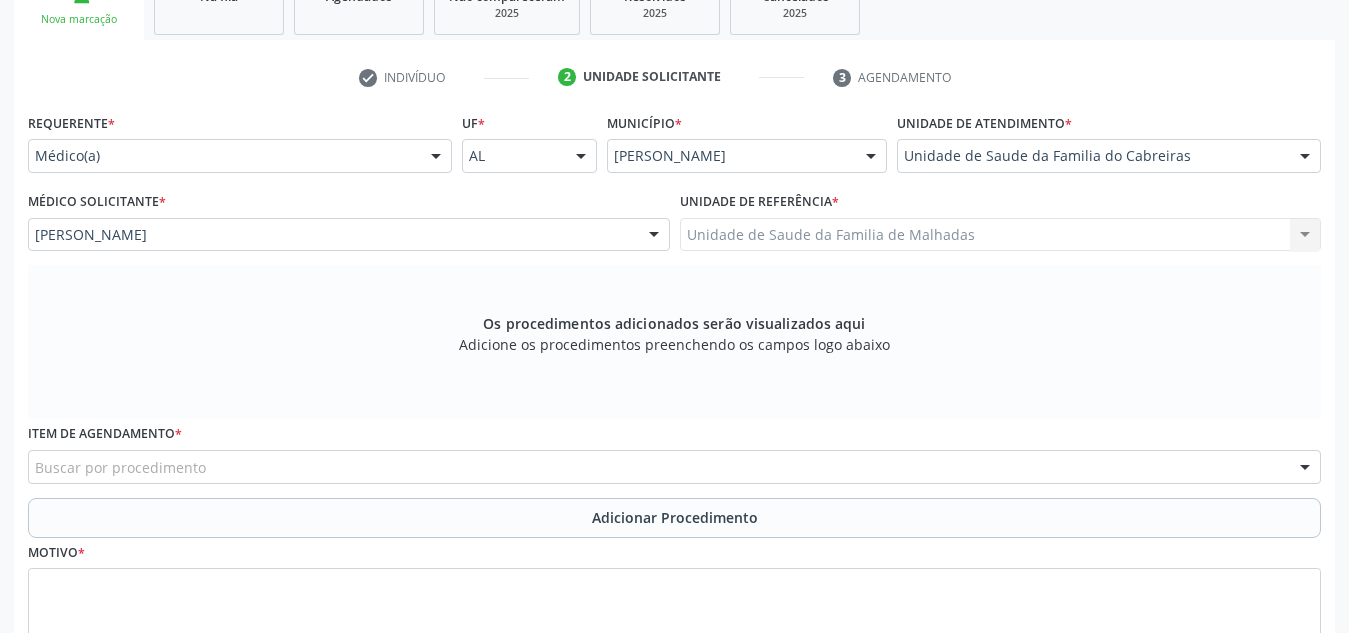 scroll, scrollTop: 357, scrollLeft: 0, axis: vertical 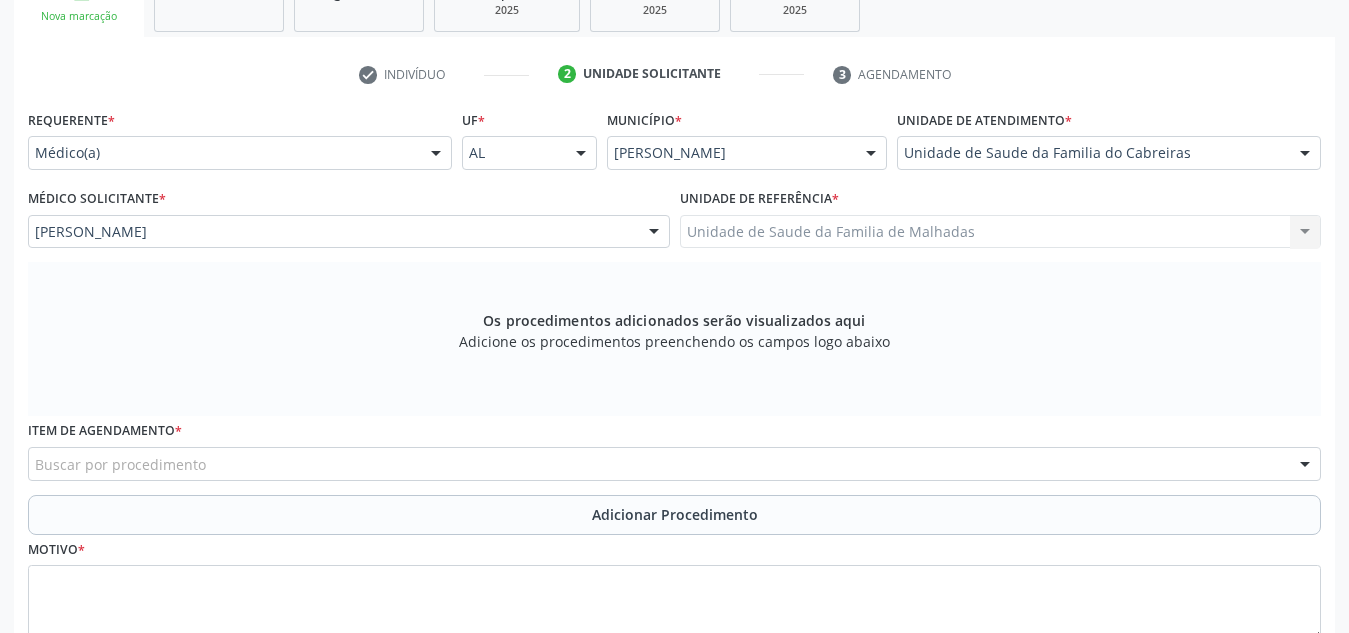 click on "Unidade de Saude da Familia de Malhadas         Unidade de Saude da Familia de Malhadas
Nenhum resultado encontrado para: "   "
Não há nenhuma opção para ser exibida." at bounding box center [1001, 232] 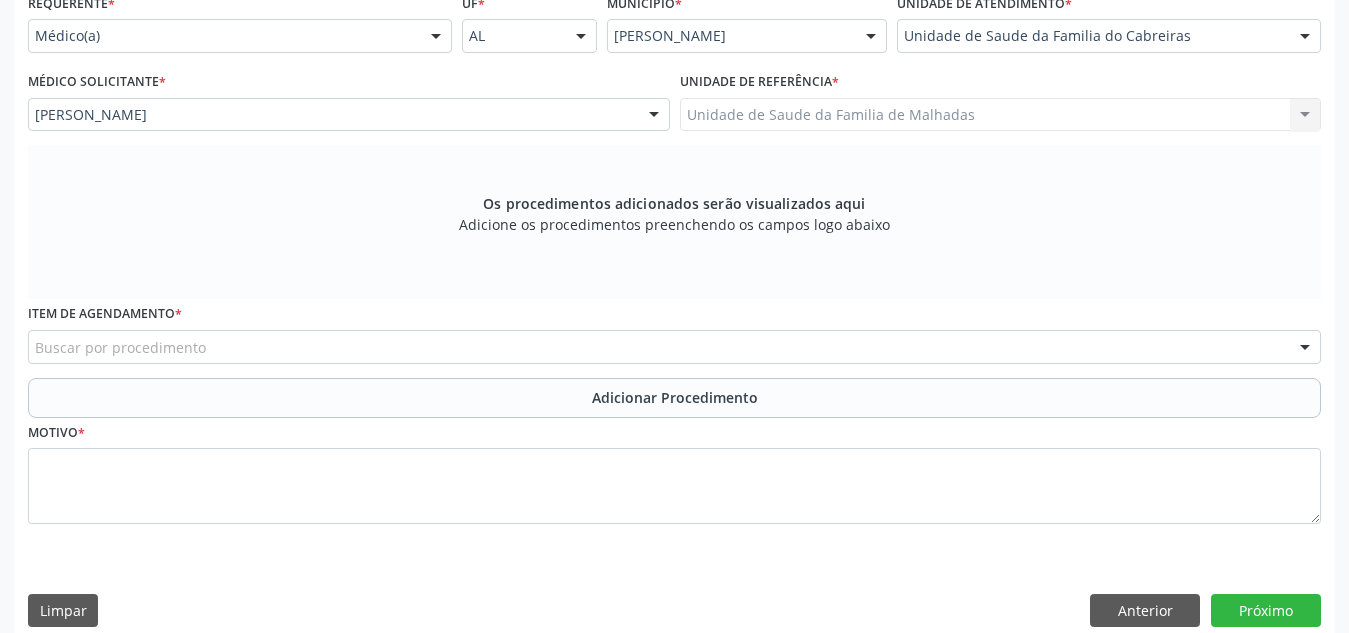 scroll, scrollTop: 496, scrollLeft: 0, axis: vertical 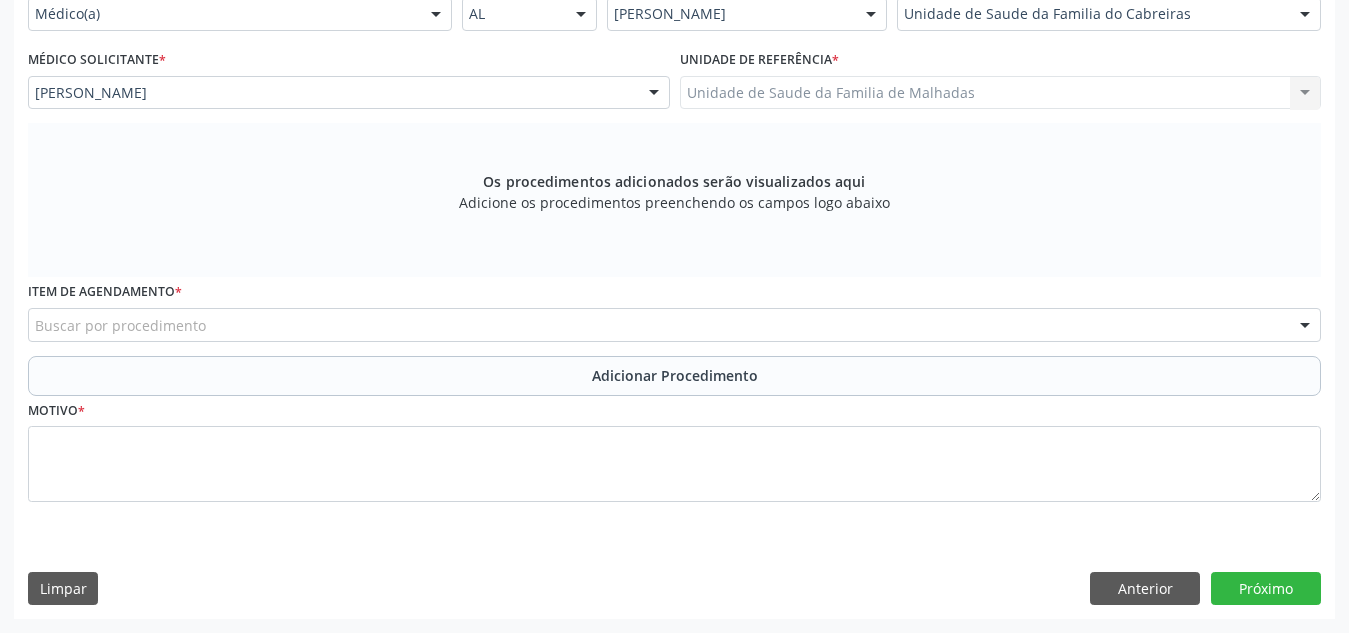click on "Buscar por procedimento" at bounding box center [674, 325] 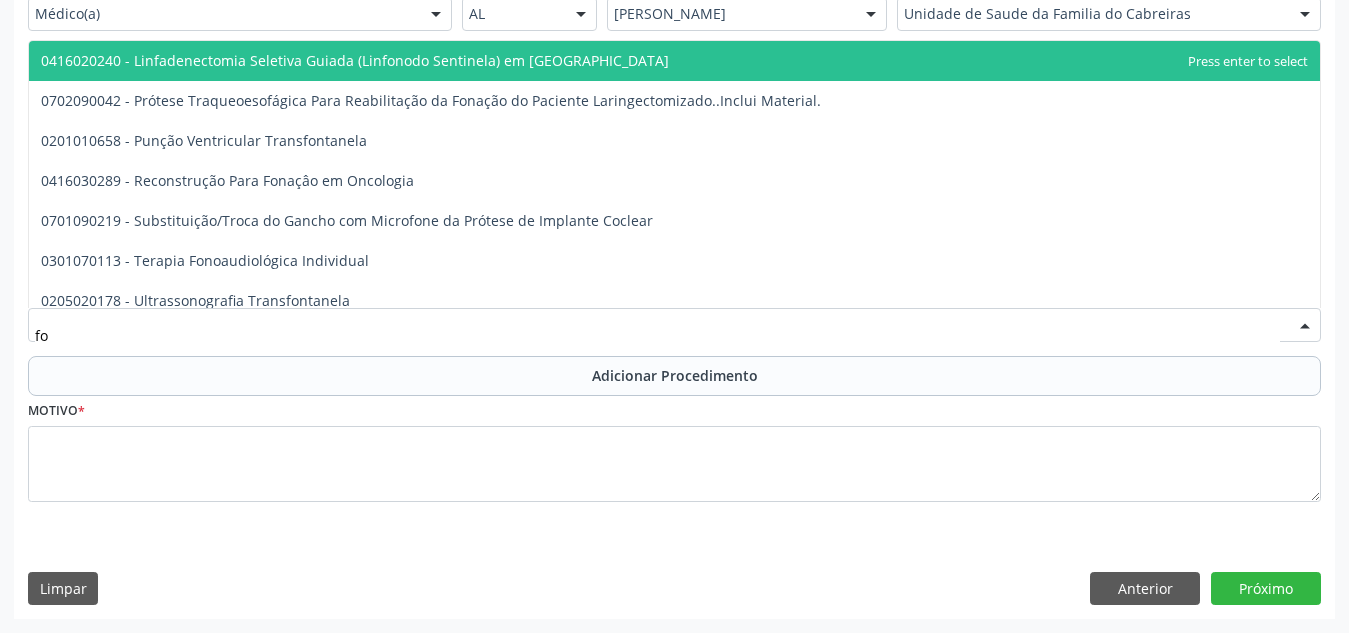 type on "f" 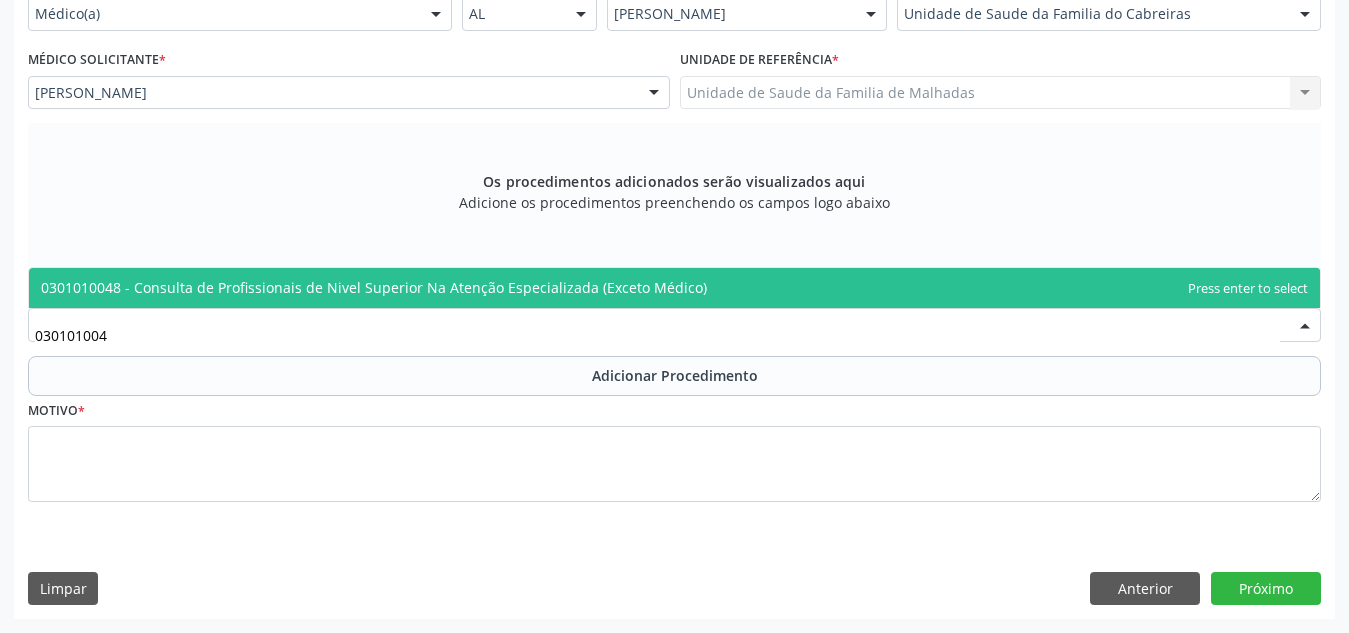 type on "0301010048" 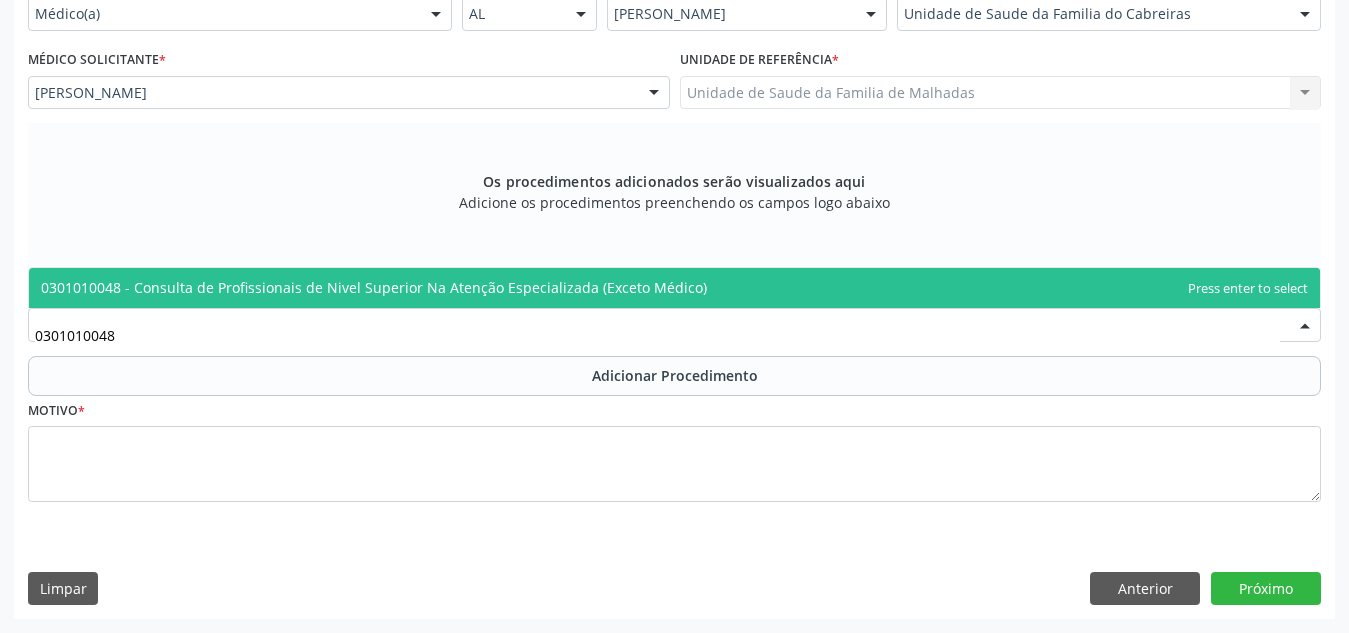 click on "0301010048 - Consulta de Profissionais de Nivel Superior Na Atenção Especializada (Exceto Médico)" at bounding box center (674, 288) 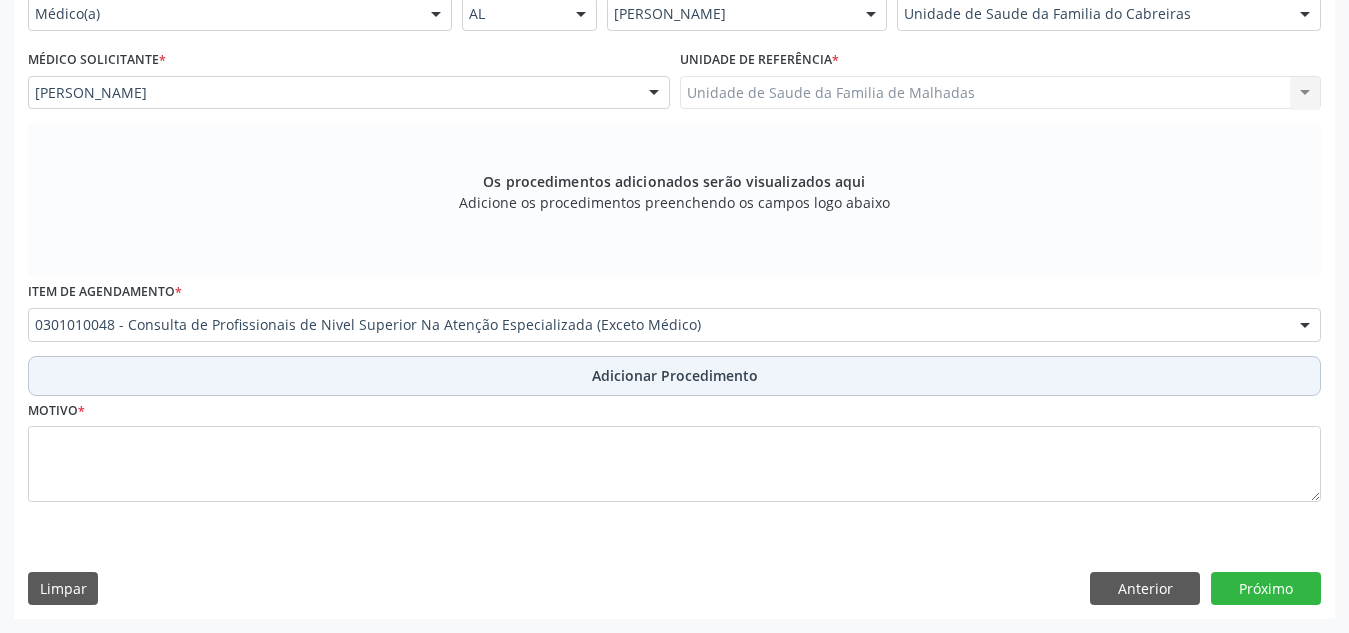 click on "Adicionar Procedimento" at bounding box center (674, 376) 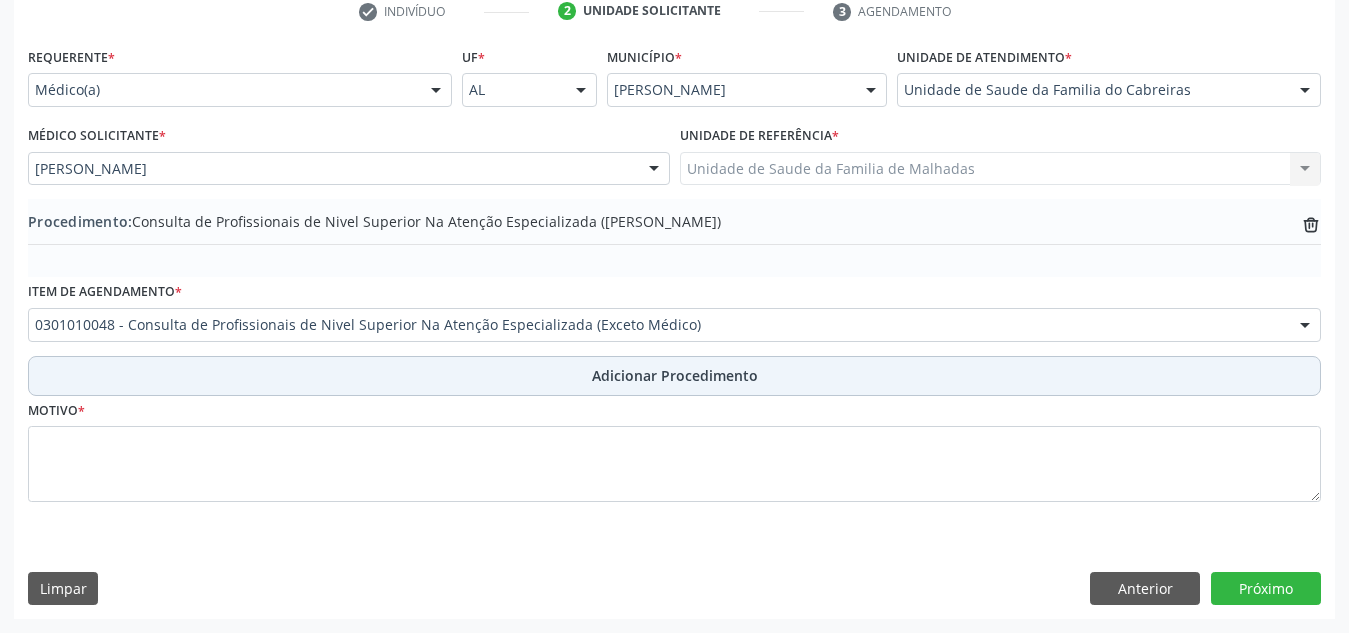 scroll, scrollTop: 420, scrollLeft: 0, axis: vertical 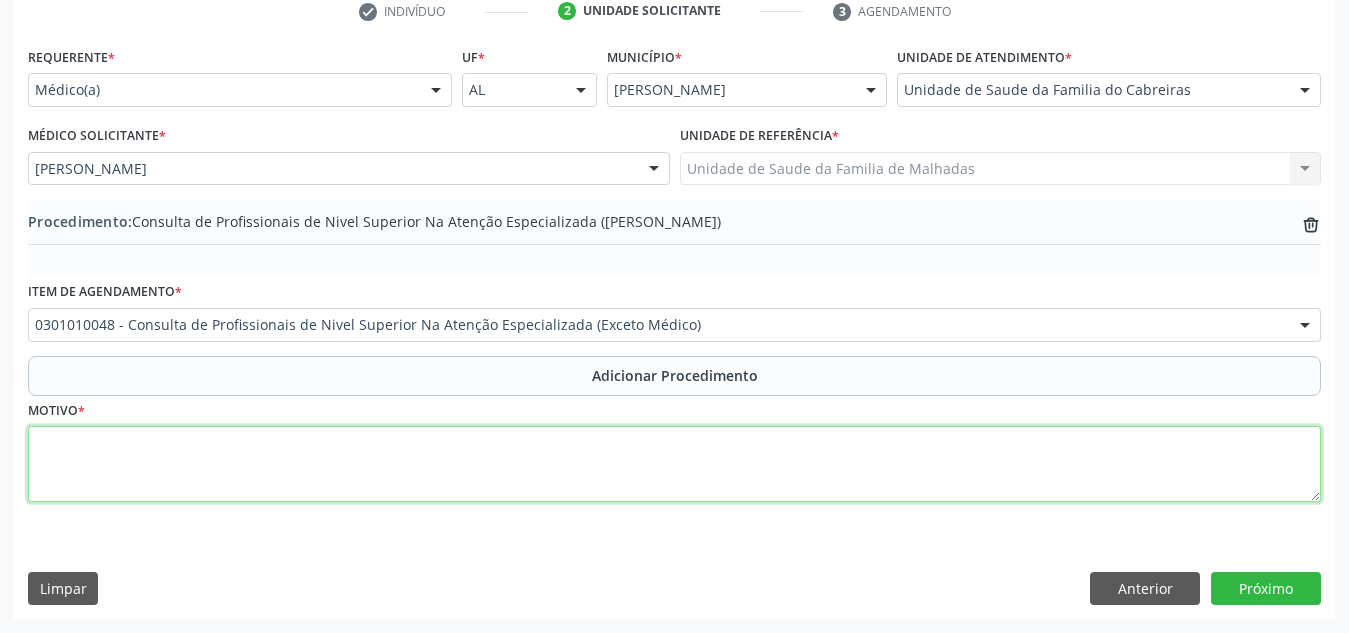 click at bounding box center (674, 464) 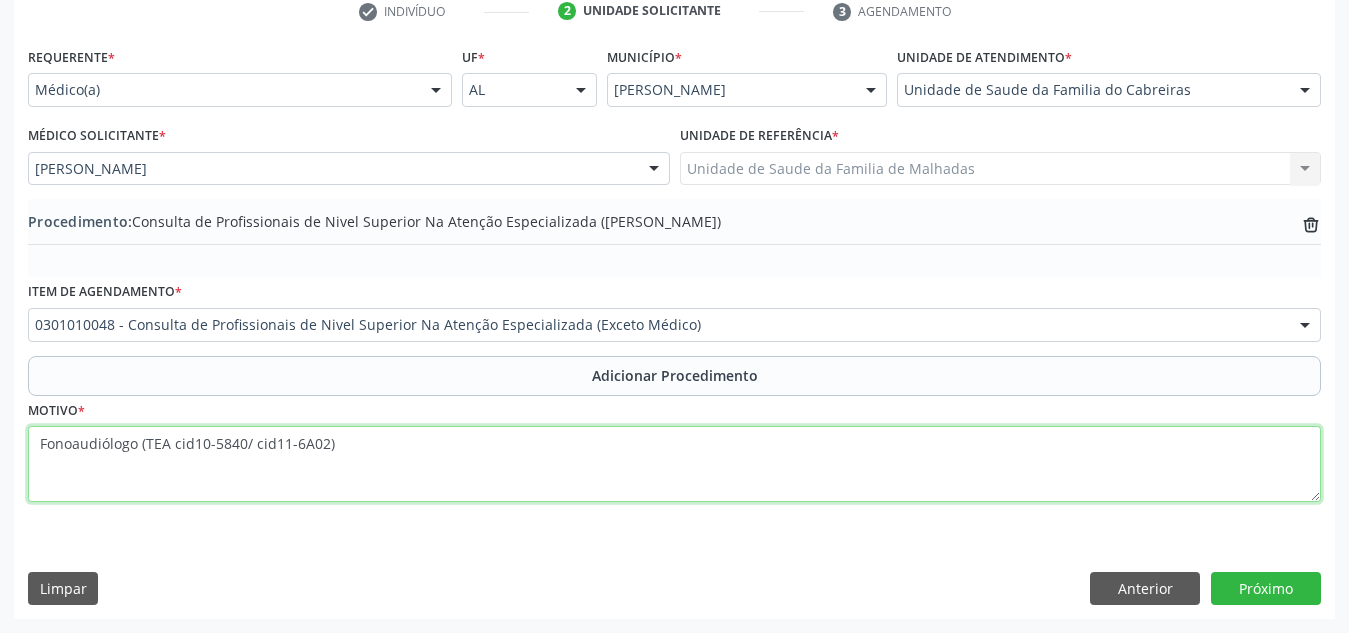 click on "Fonoaudiólogo (TEA cid10-5840/ cid11-6A02)" at bounding box center (674, 464) 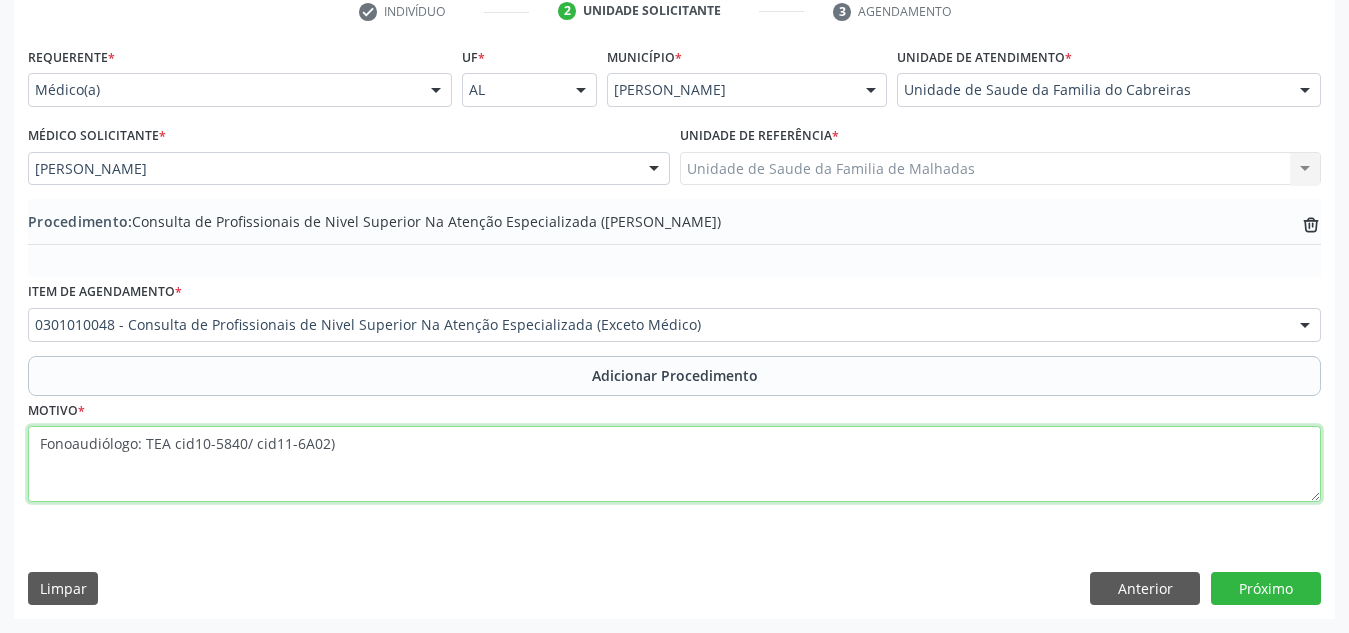 click on "Fonoaudiólogo: TEA cid10-5840/ cid11-6A02)" at bounding box center (674, 464) 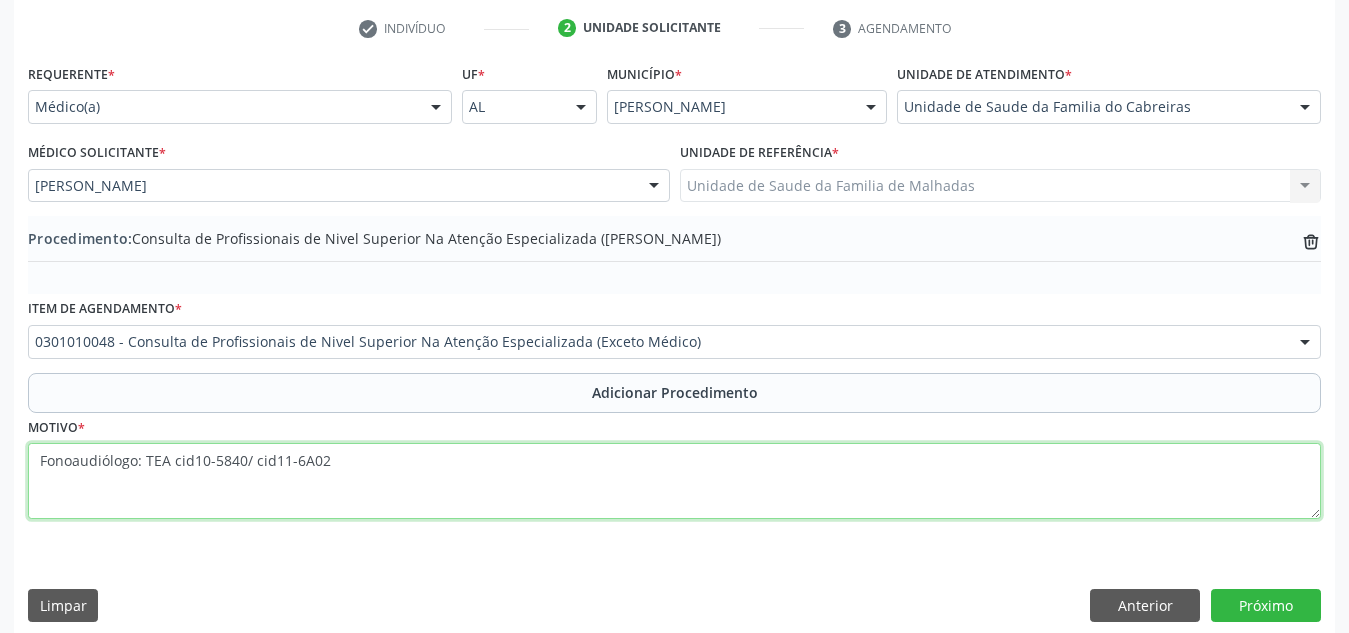 scroll, scrollTop: 420, scrollLeft: 0, axis: vertical 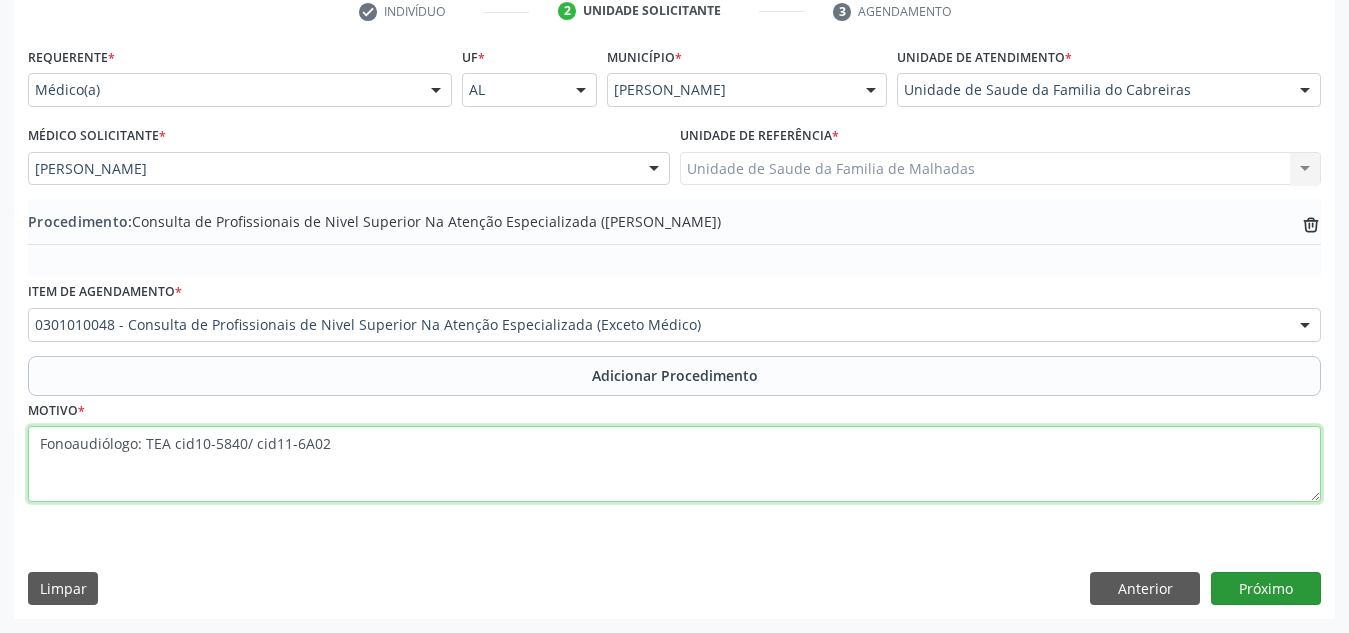 type on "Fonoaudiólogo: TEA cid10-5840/ cid11-6A02" 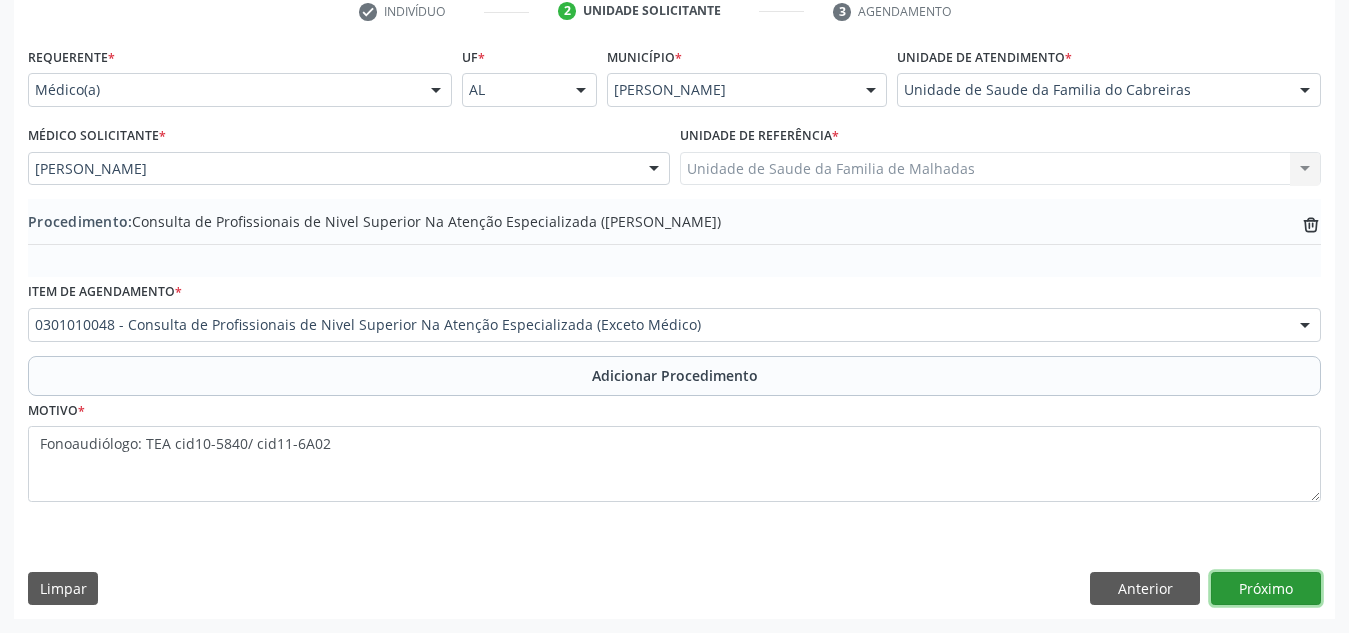 click on "Próximo" at bounding box center [1266, 589] 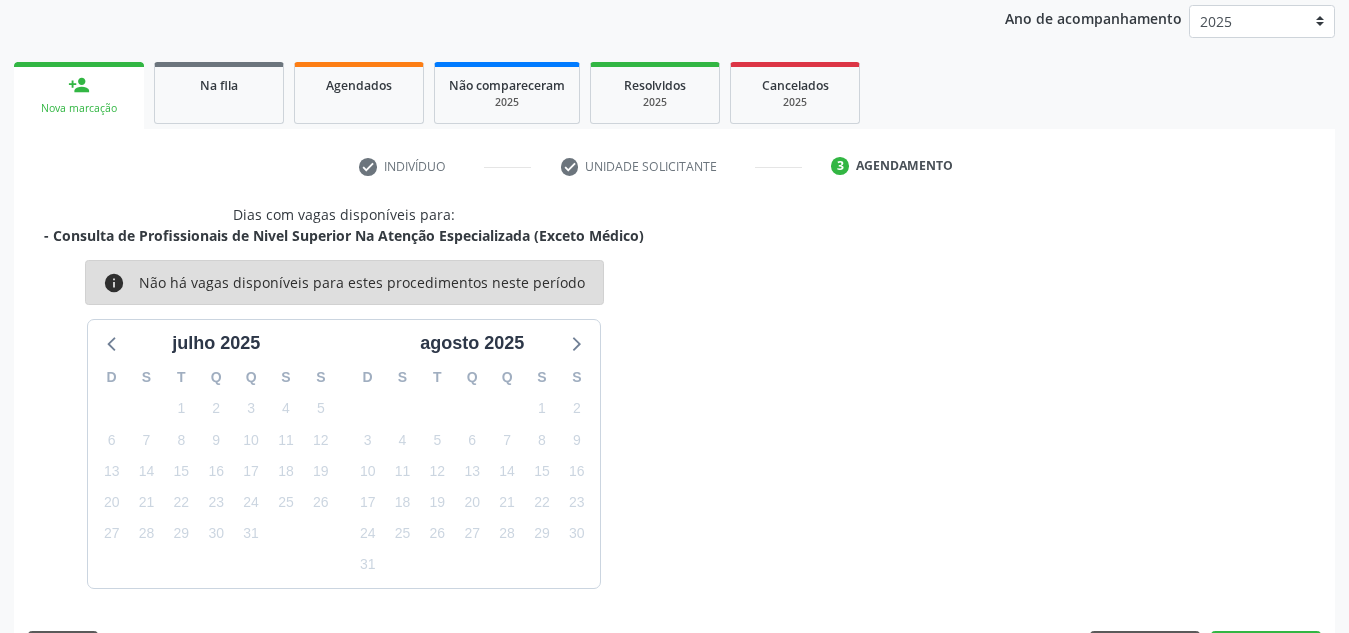 scroll, scrollTop: 324, scrollLeft: 0, axis: vertical 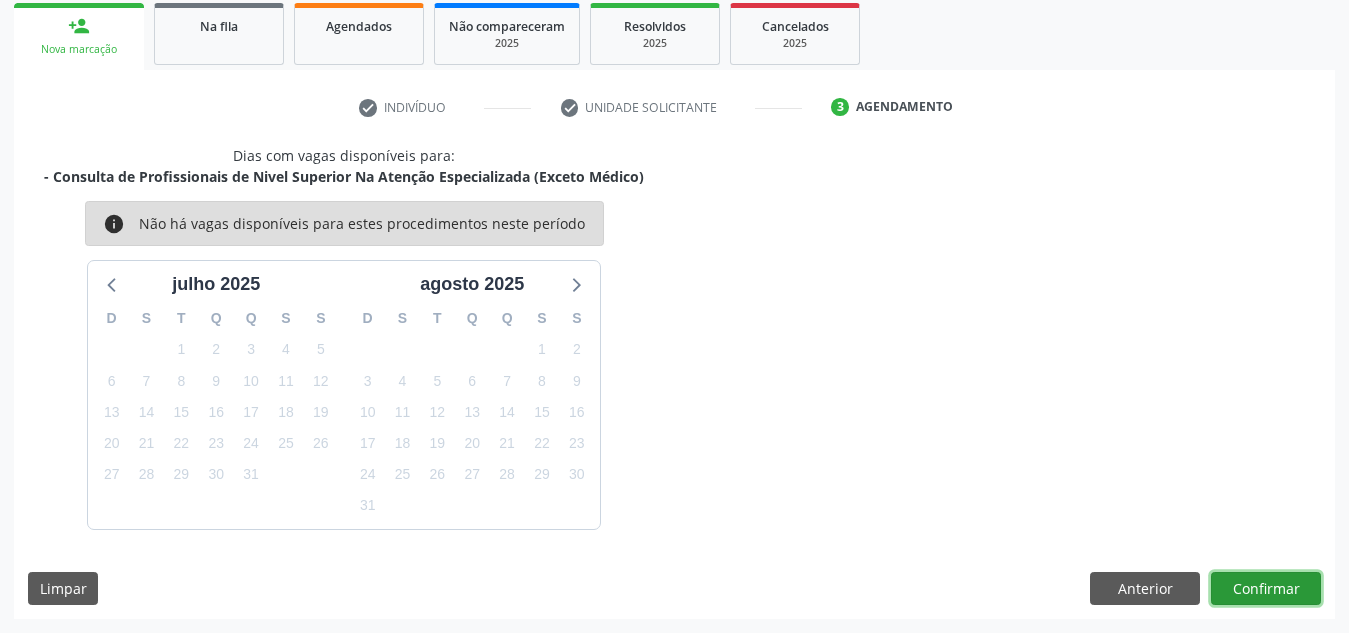 click on "Confirmar" at bounding box center (1266, 589) 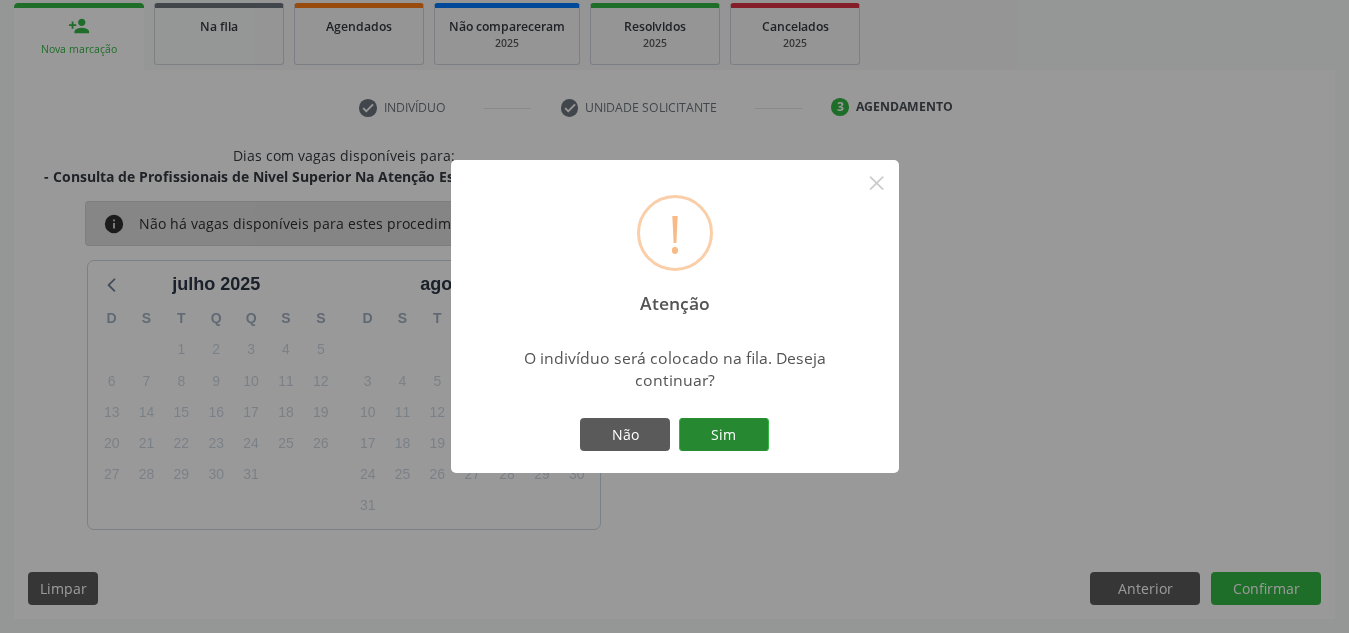 click on "Sim" at bounding box center (724, 435) 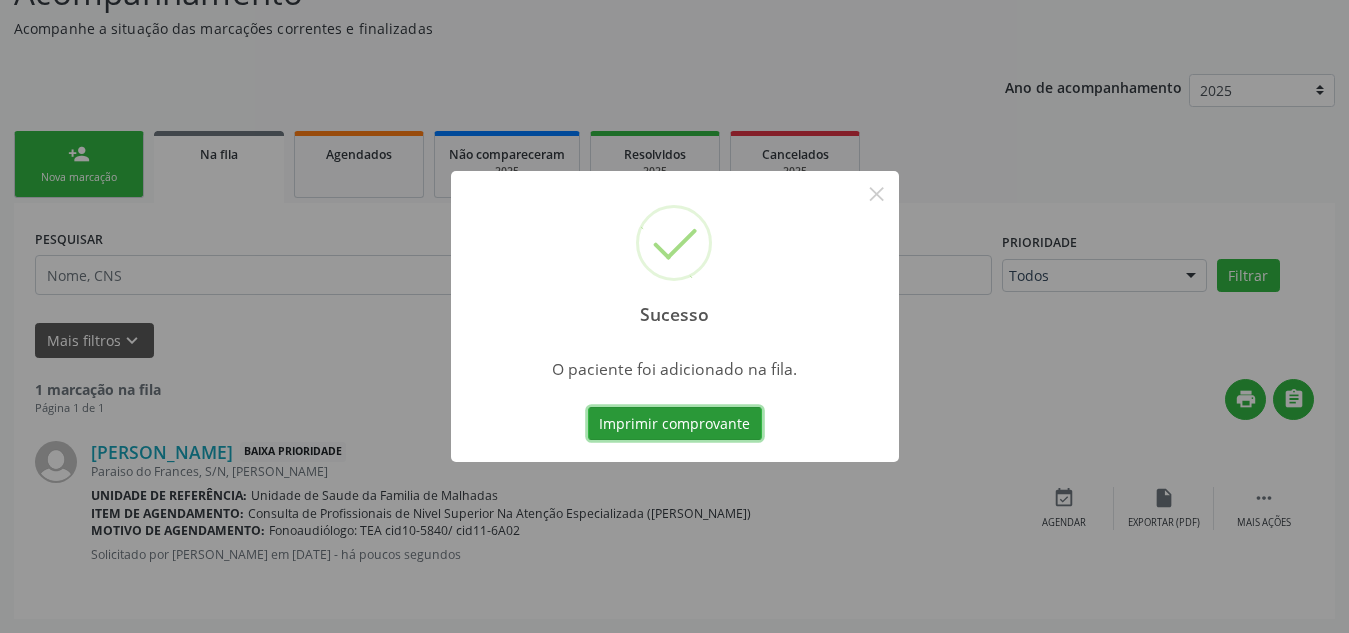 scroll, scrollTop: 62, scrollLeft: 0, axis: vertical 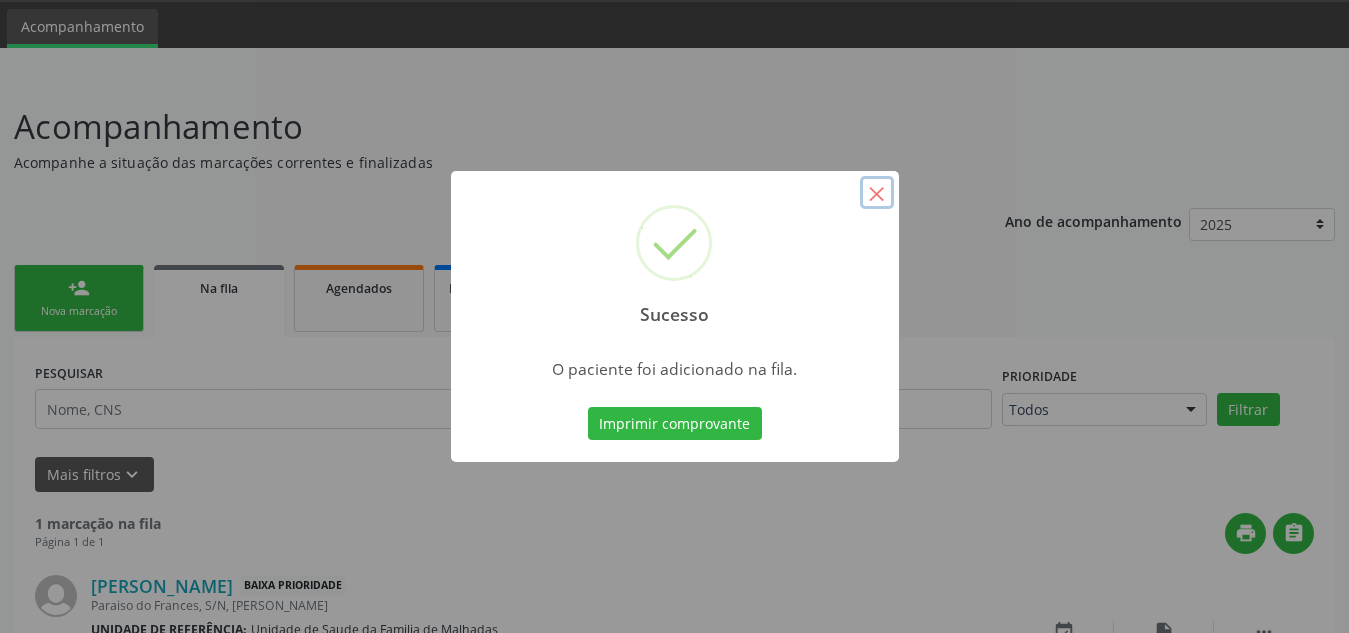 click on "×" at bounding box center [877, 193] 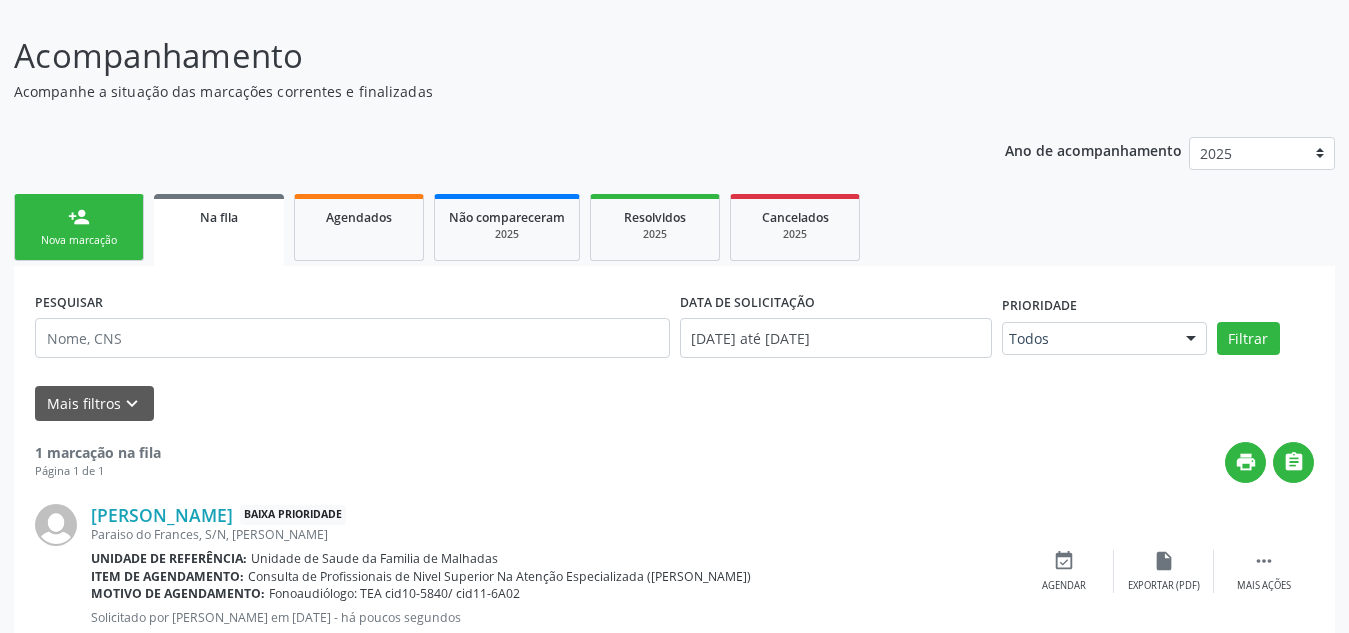 scroll, scrollTop: 196, scrollLeft: 0, axis: vertical 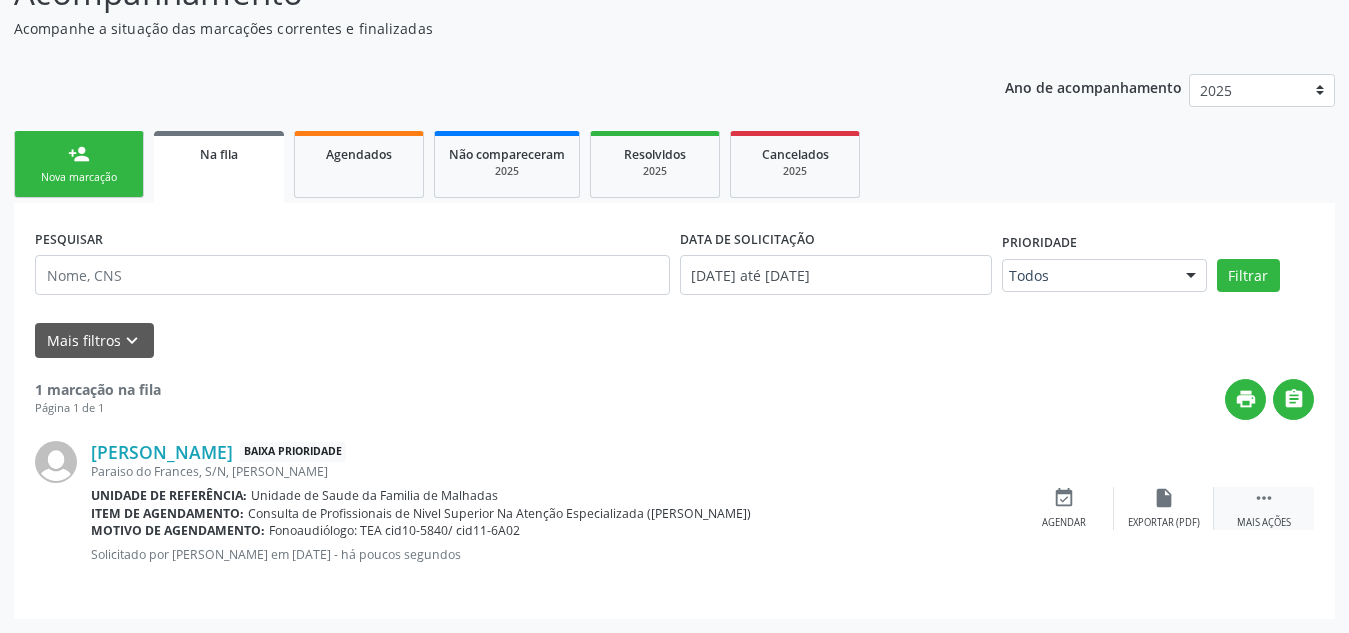 click on "" at bounding box center (1264, 498) 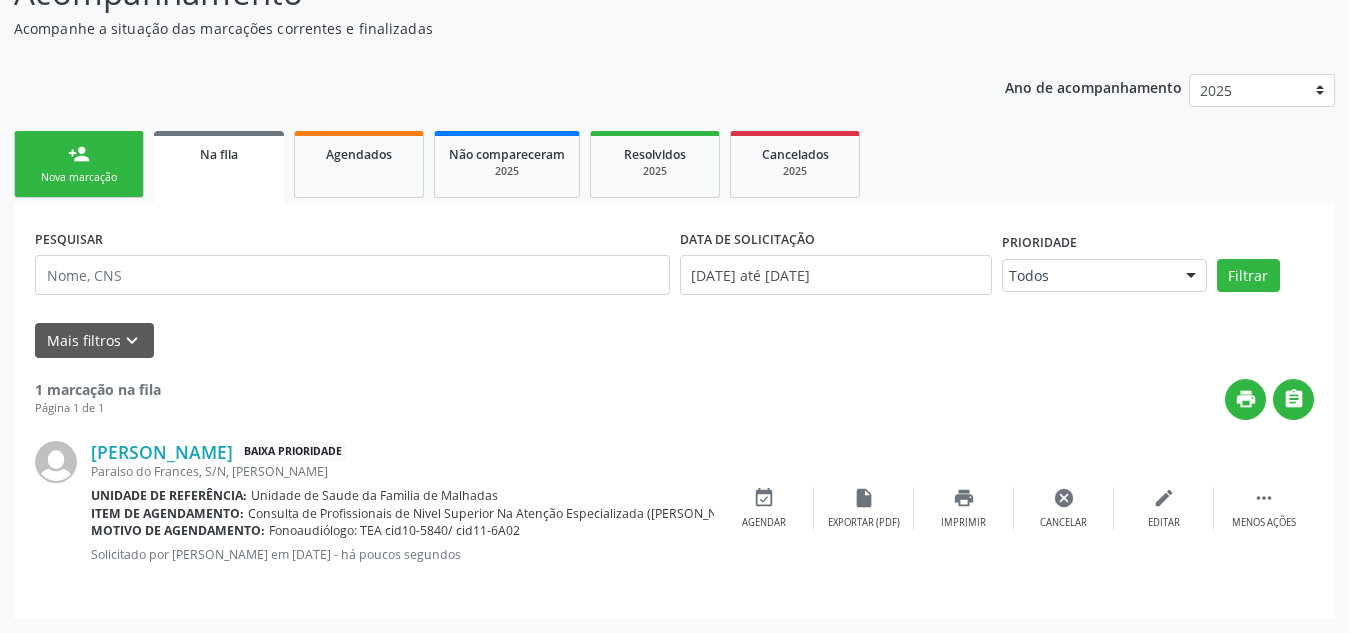 click on "print   " at bounding box center (737, 399) 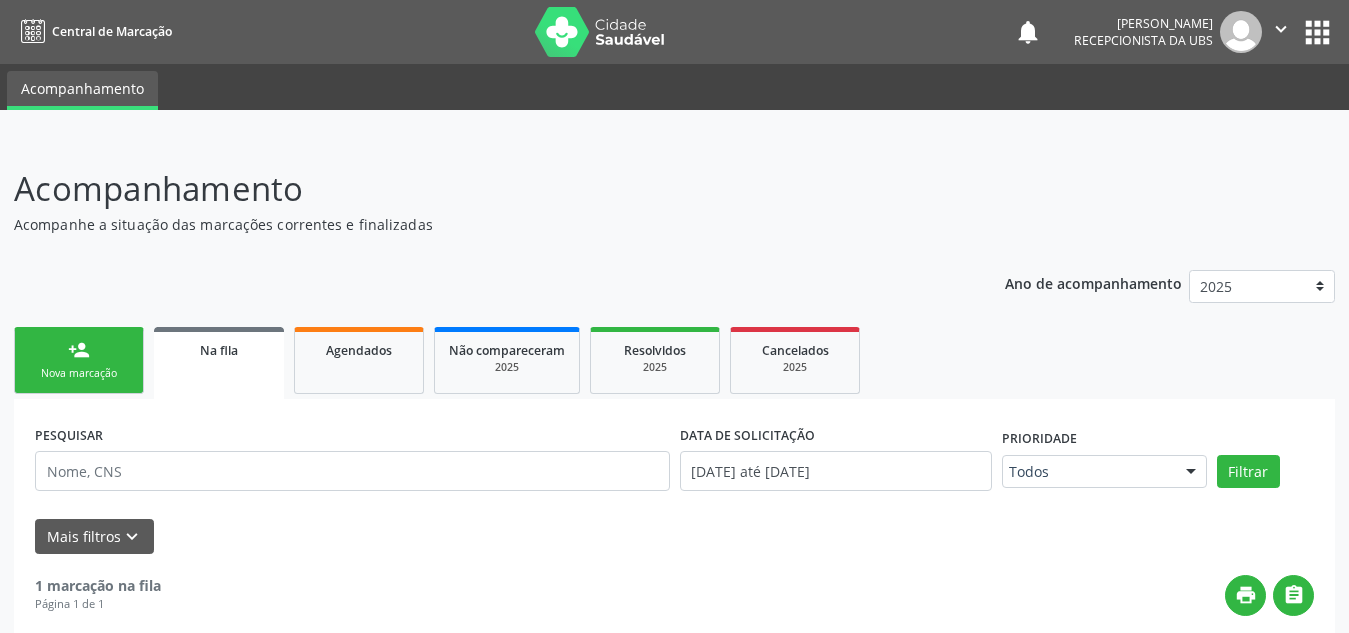 click on "person_add" at bounding box center (79, 350) 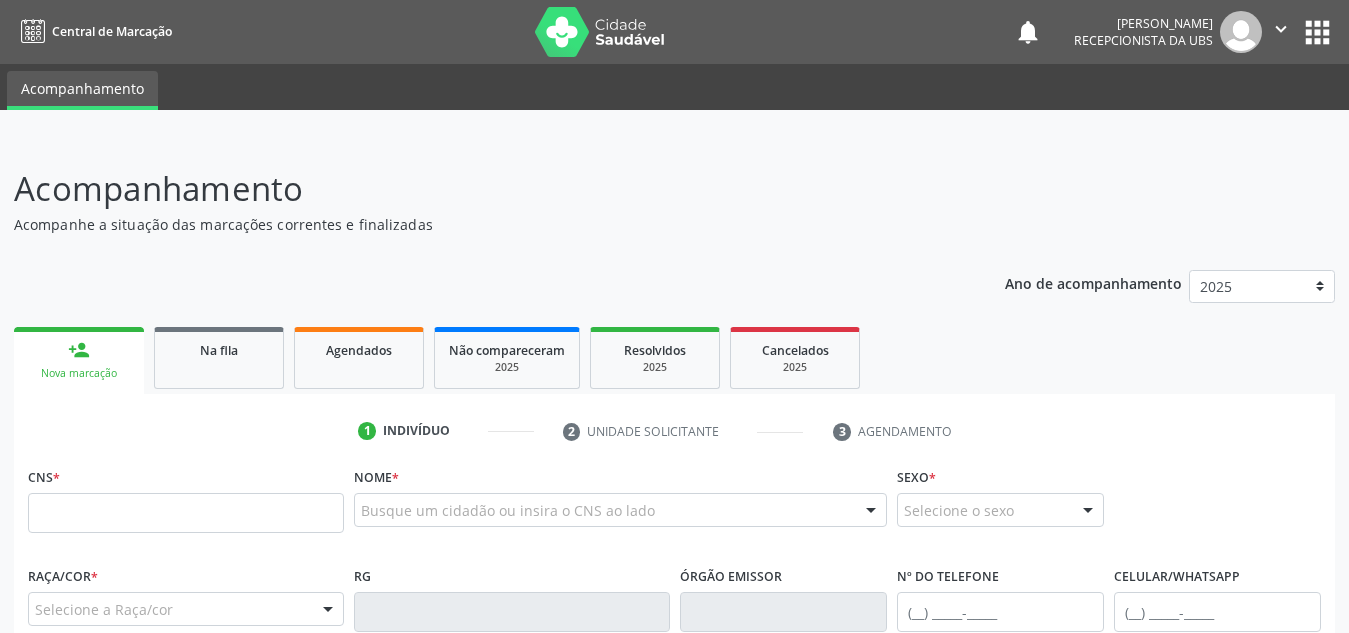 scroll, scrollTop: 196, scrollLeft: 0, axis: vertical 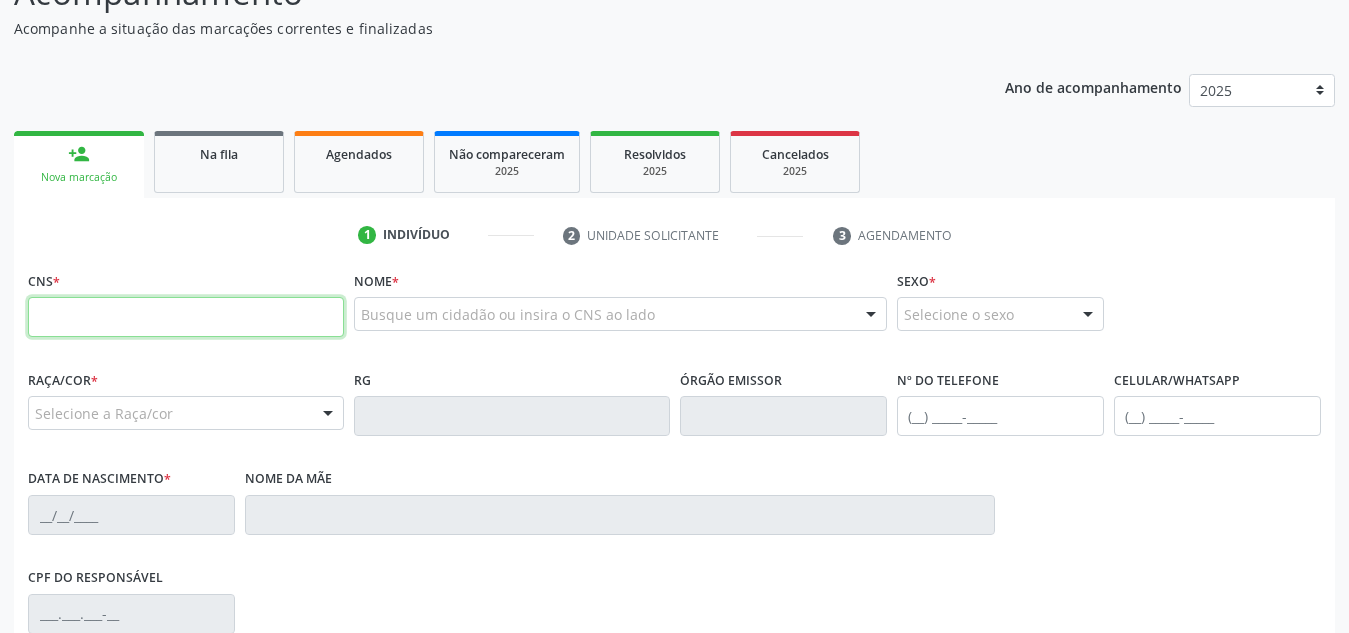 click at bounding box center (186, 317) 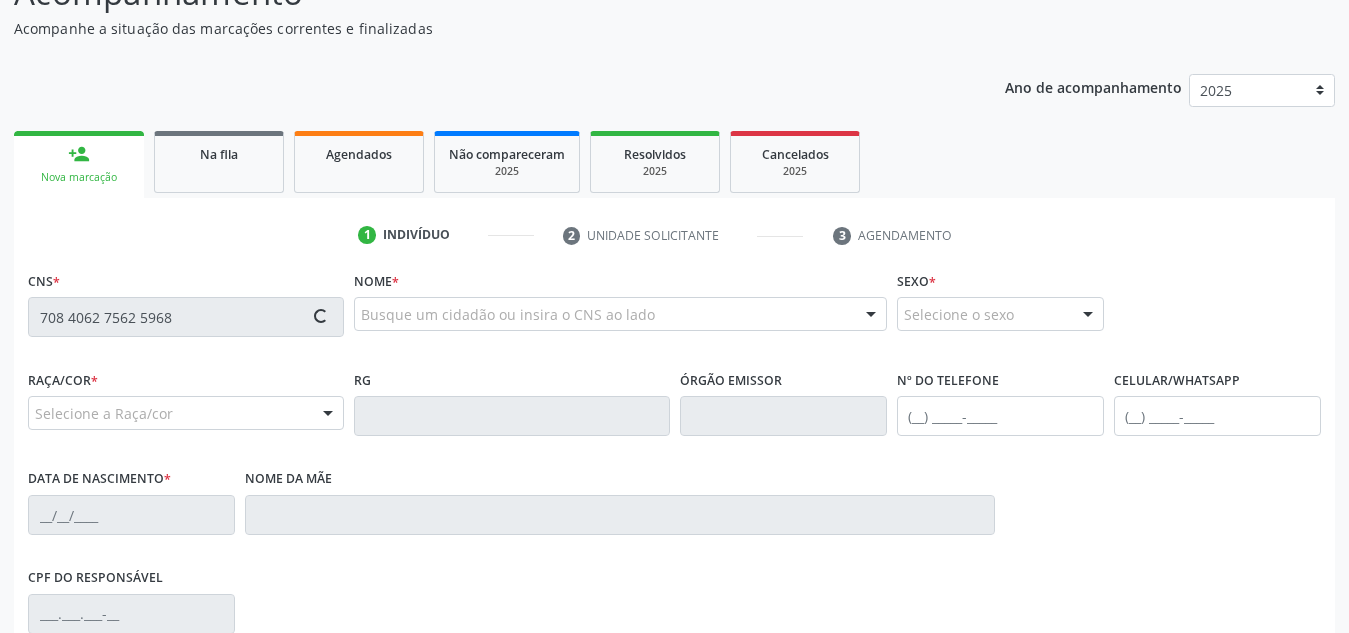 type on "708 4062 7562 5968" 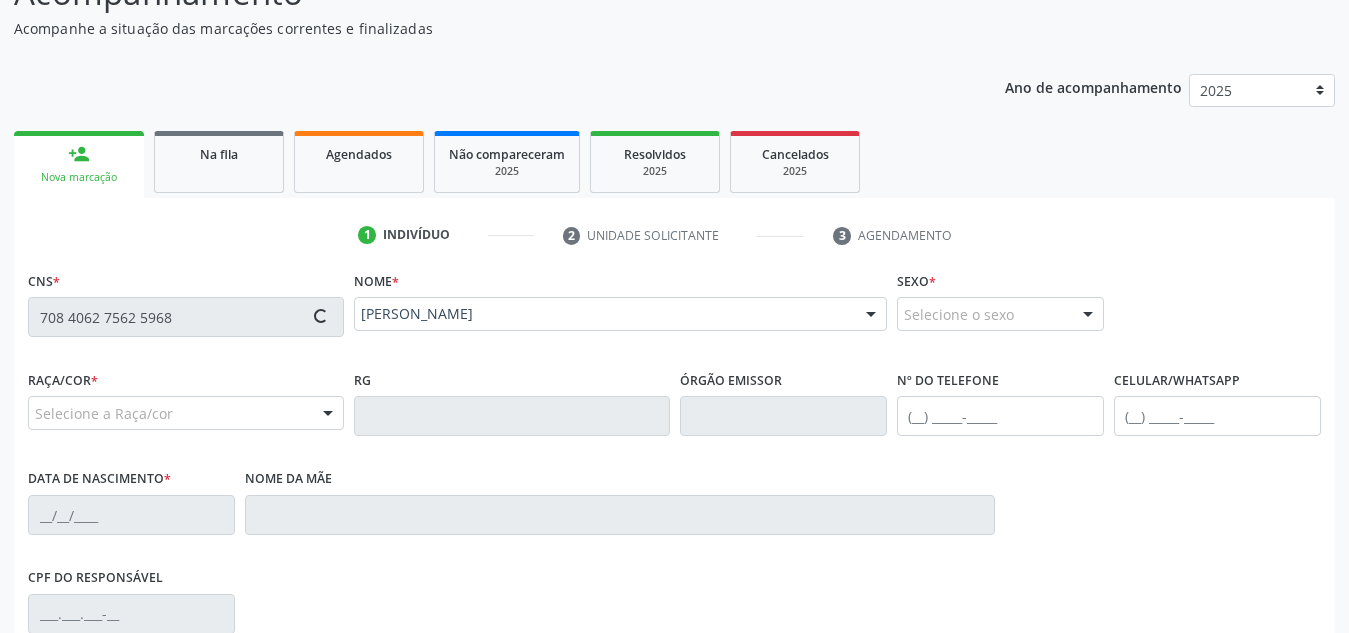 type on "(82) 99622-9392" 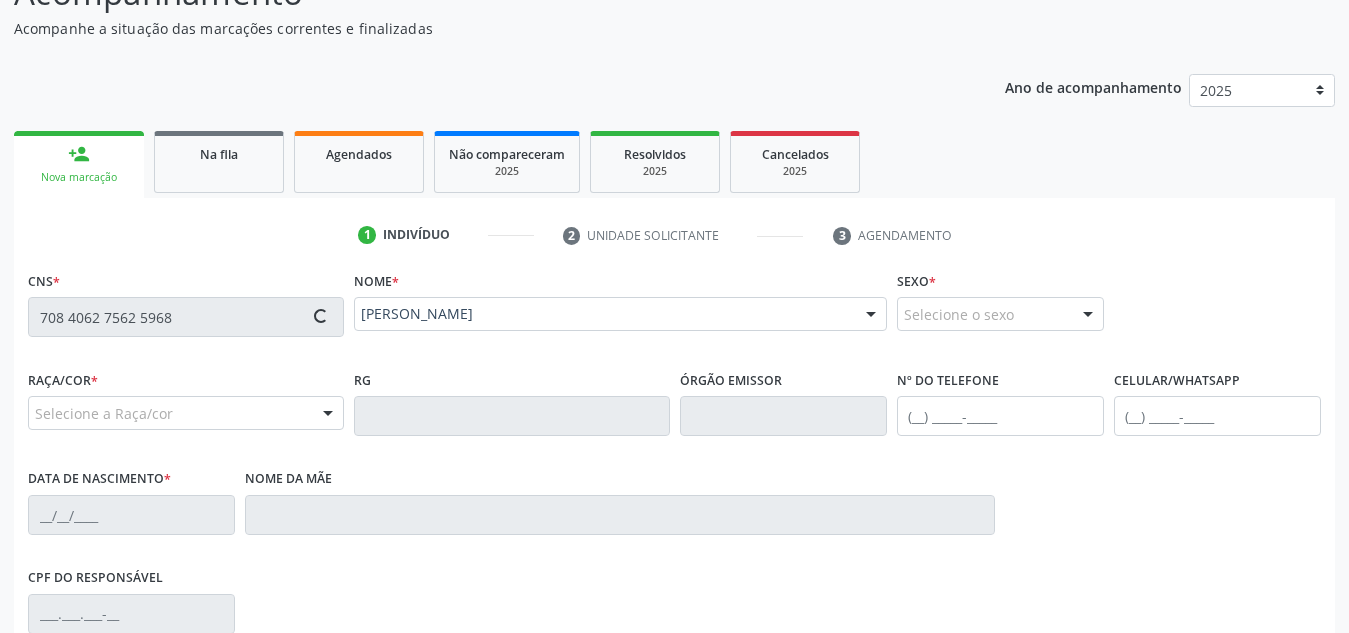 type on "07/03/2017" 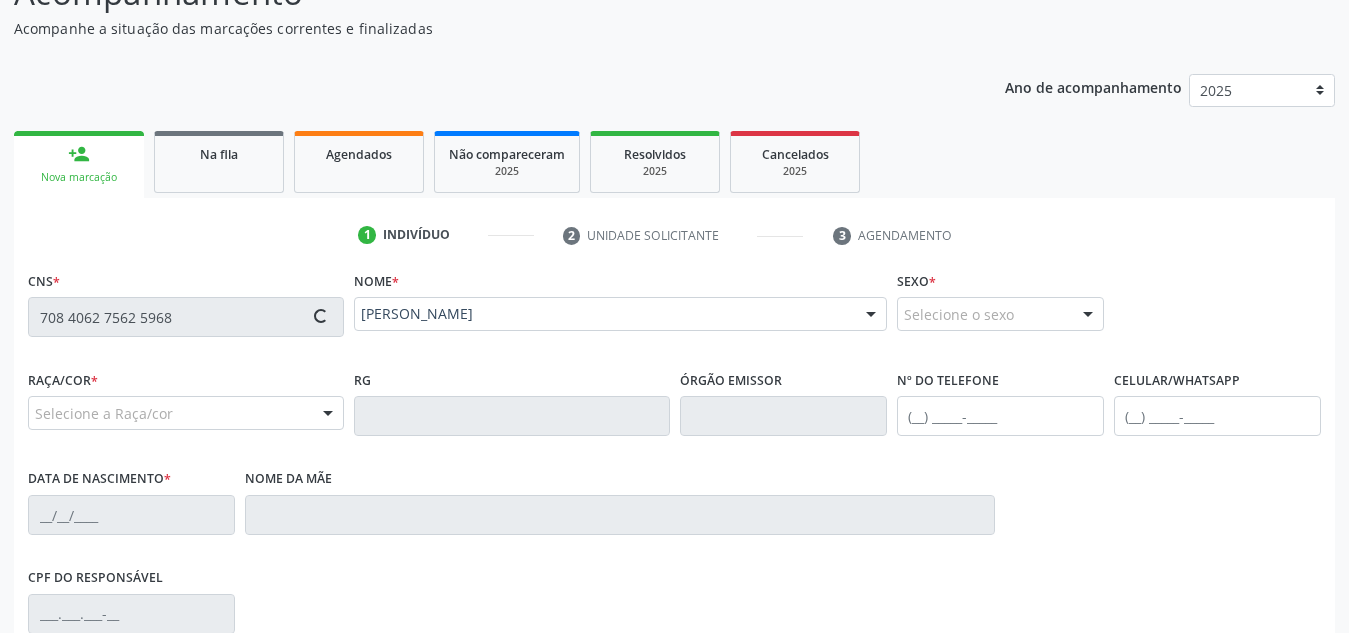 type on "Alessandra da Silva" 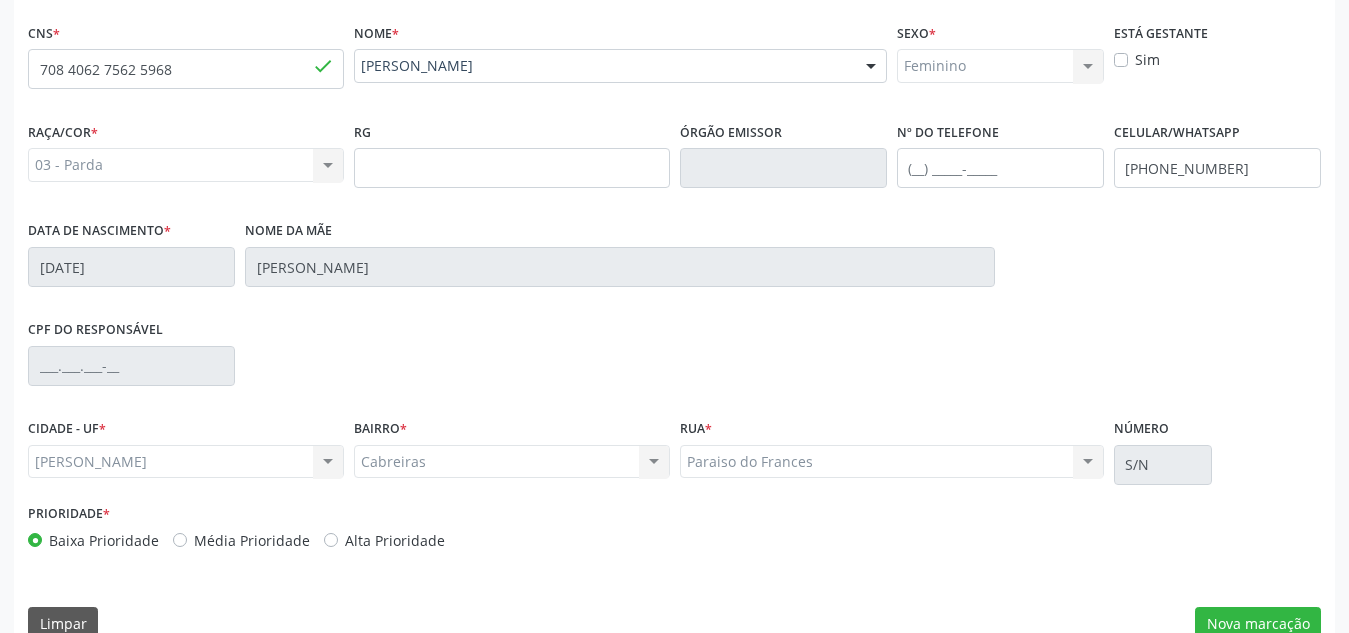 scroll, scrollTop: 479, scrollLeft: 0, axis: vertical 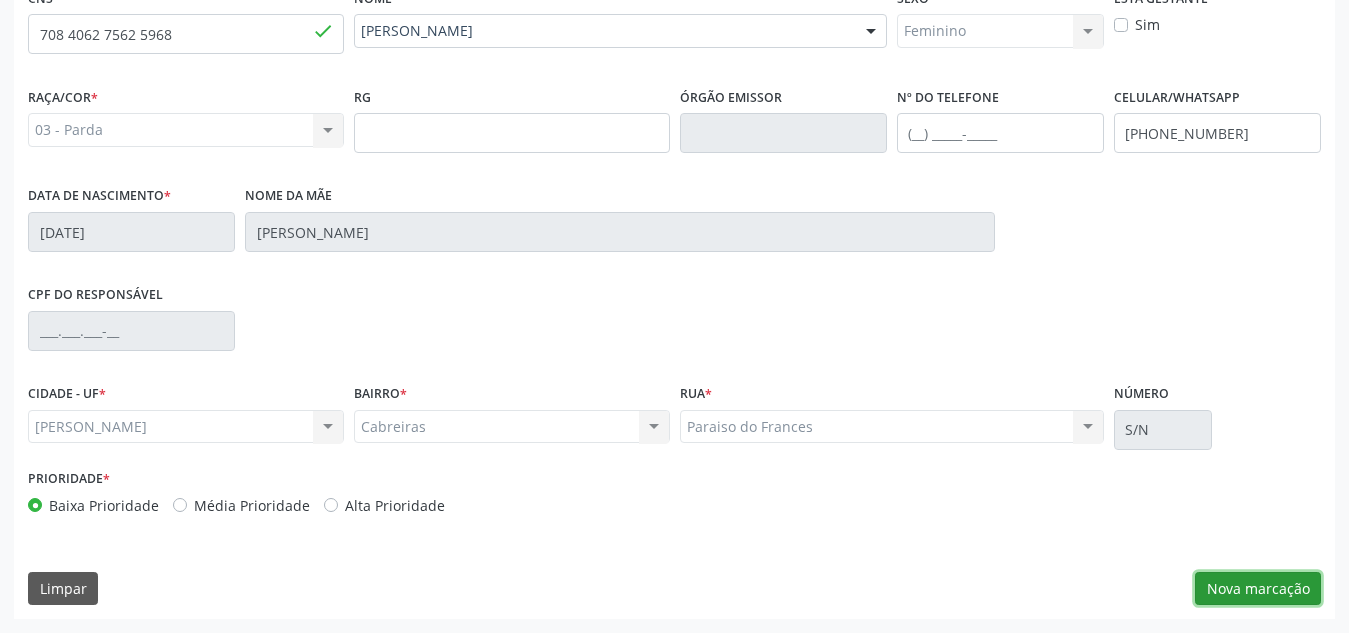 click on "Nova marcação" at bounding box center [1258, 589] 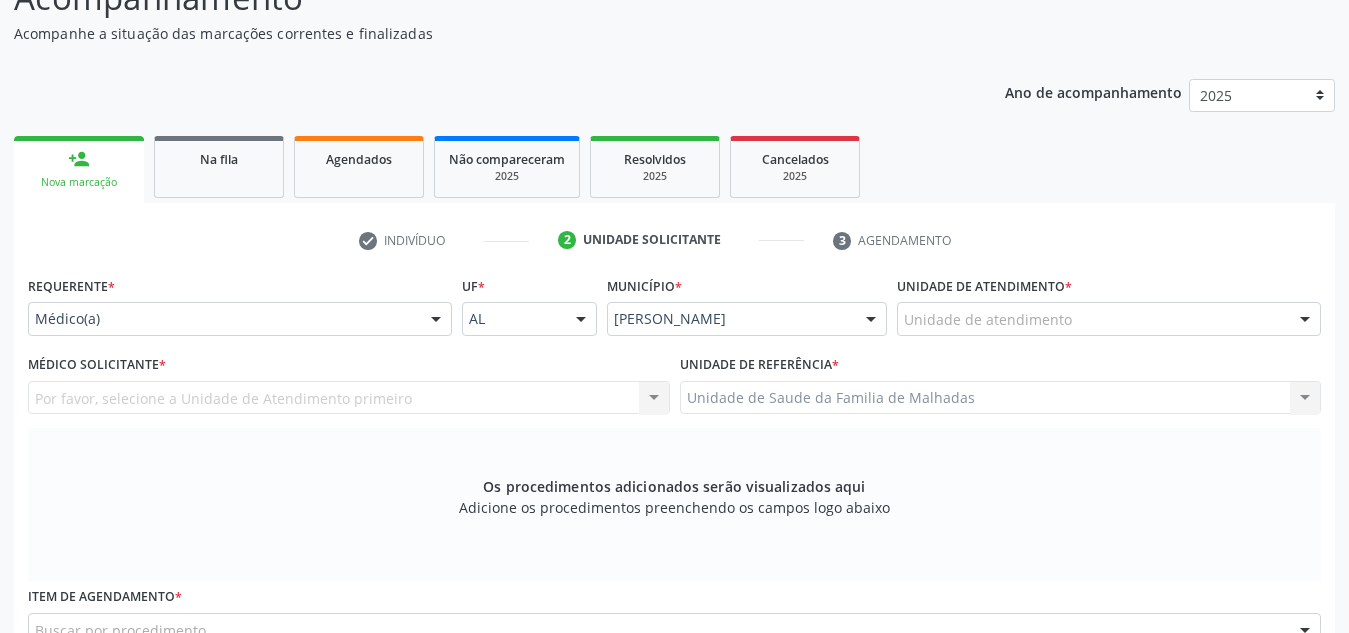 scroll, scrollTop: 188, scrollLeft: 0, axis: vertical 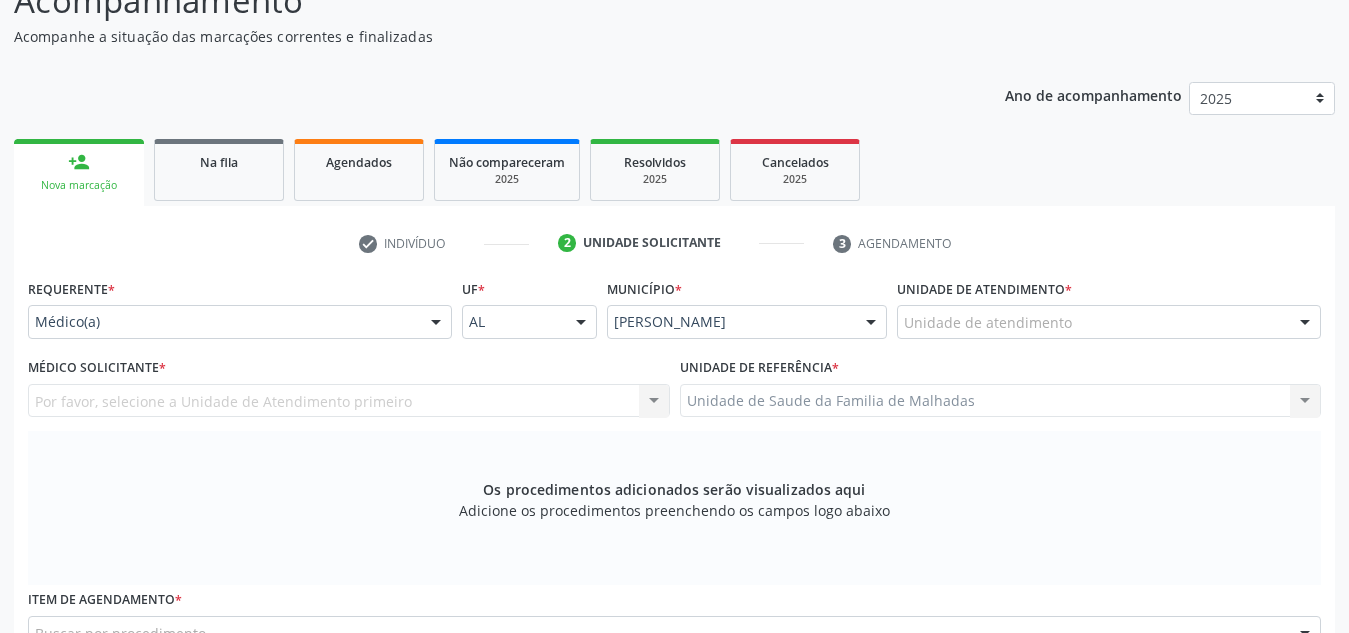 click on "Unidade de atendimento
*" at bounding box center [984, 289] 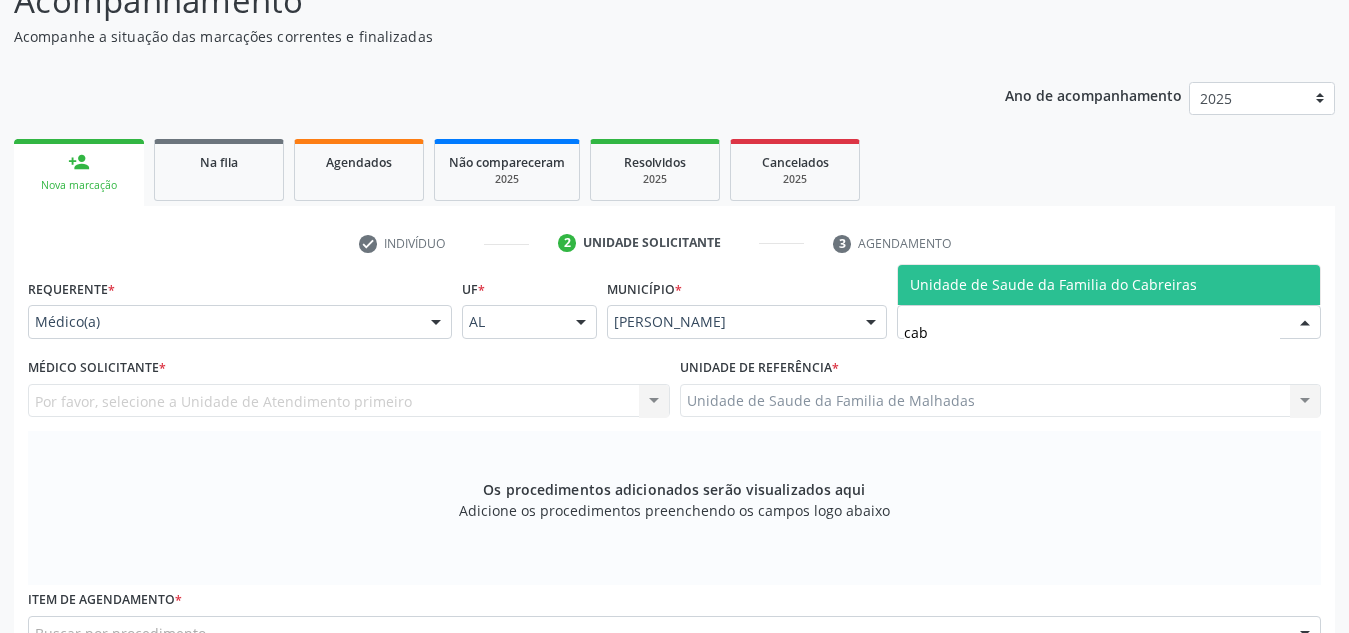 type on "cabr" 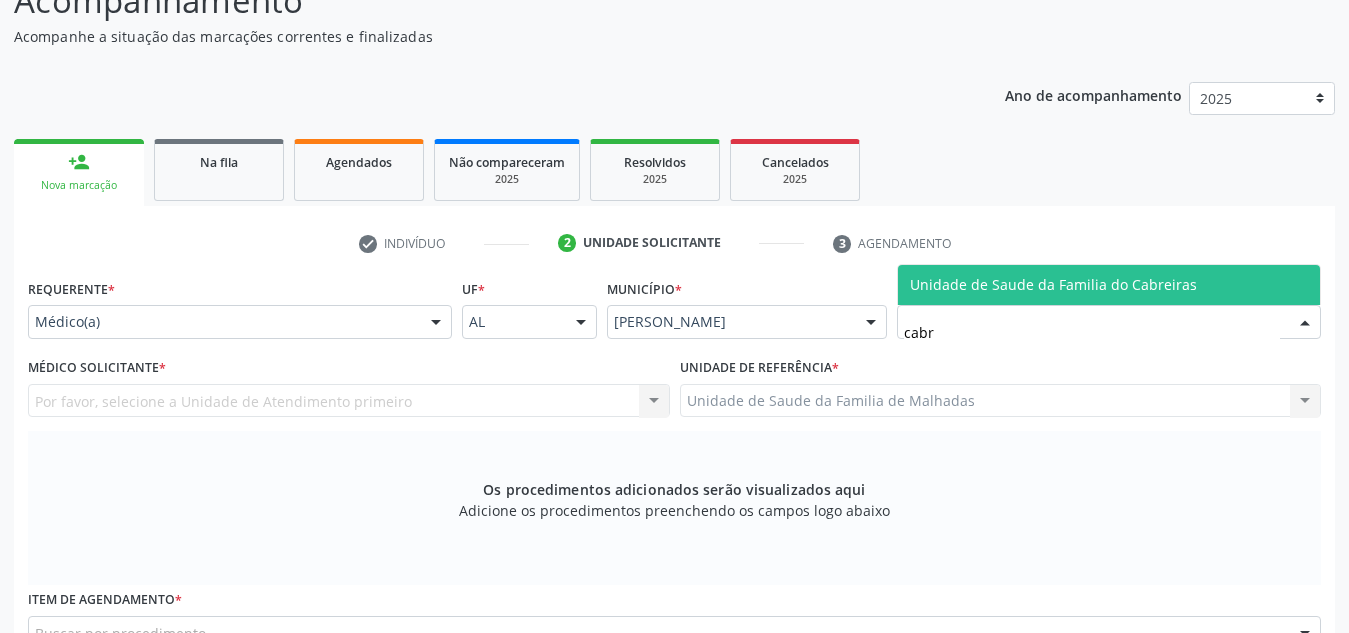 click on "Unidade de Saude da Familia do Cabreiras" at bounding box center (1053, 284) 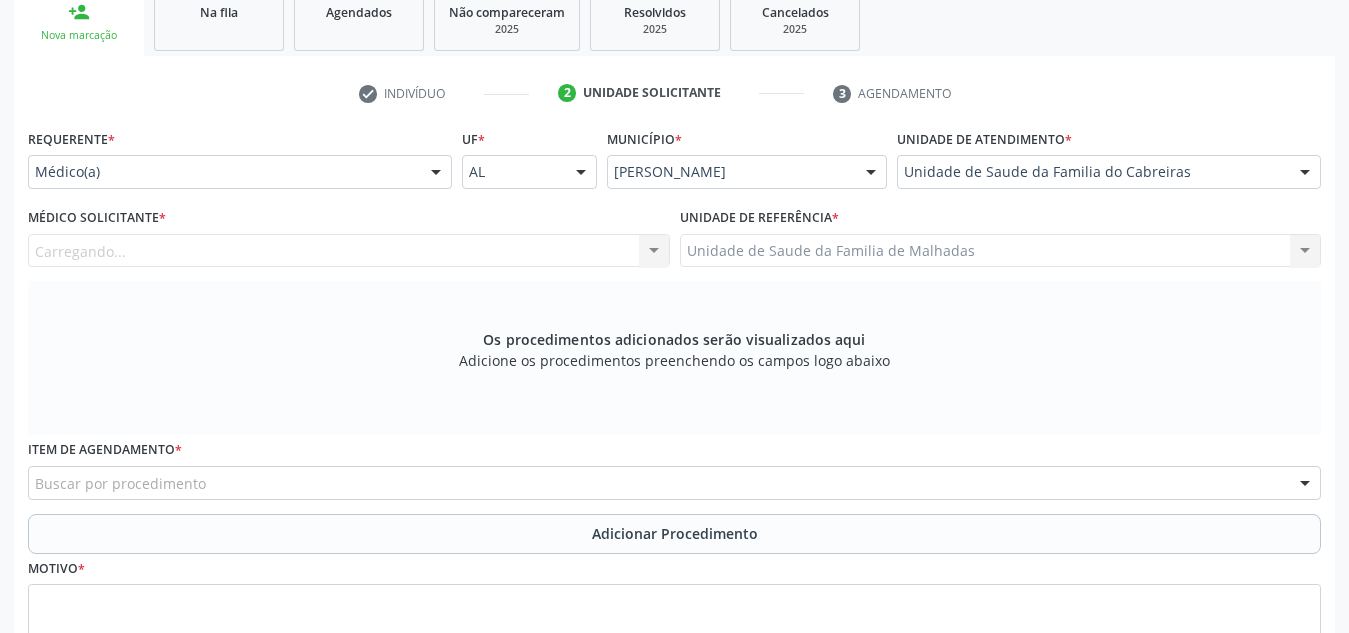 scroll, scrollTop: 339, scrollLeft: 0, axis: vertical 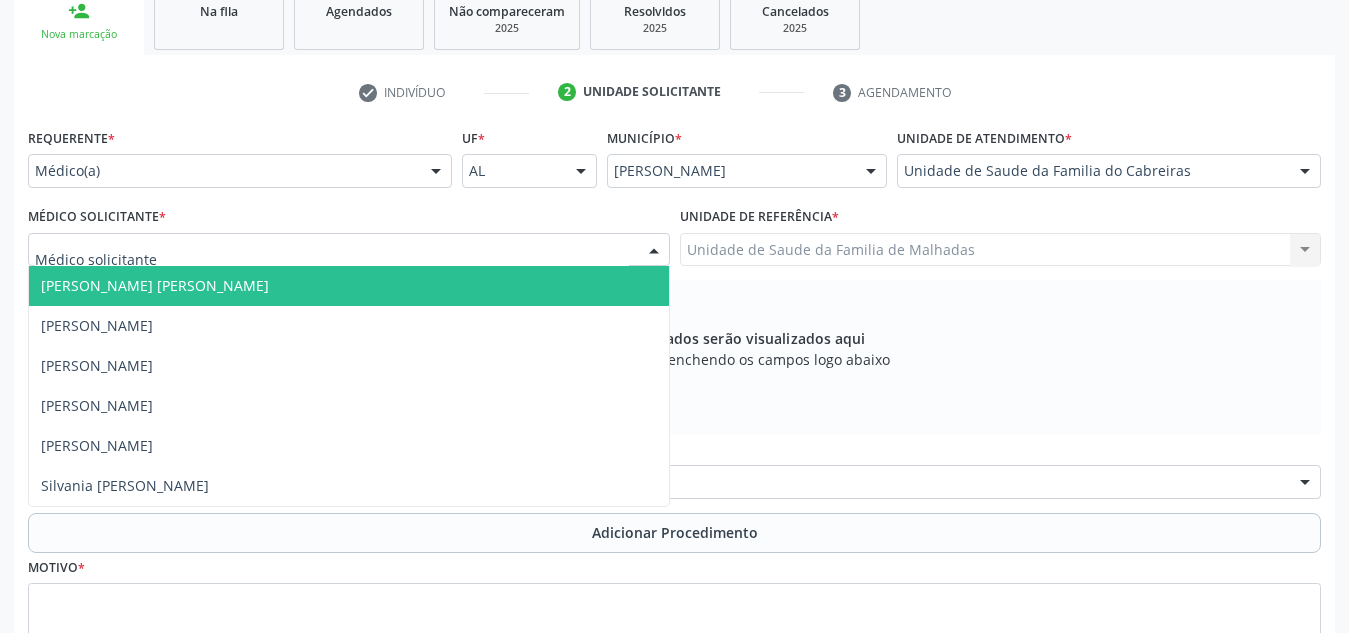 click at bounding box center [349, 250] 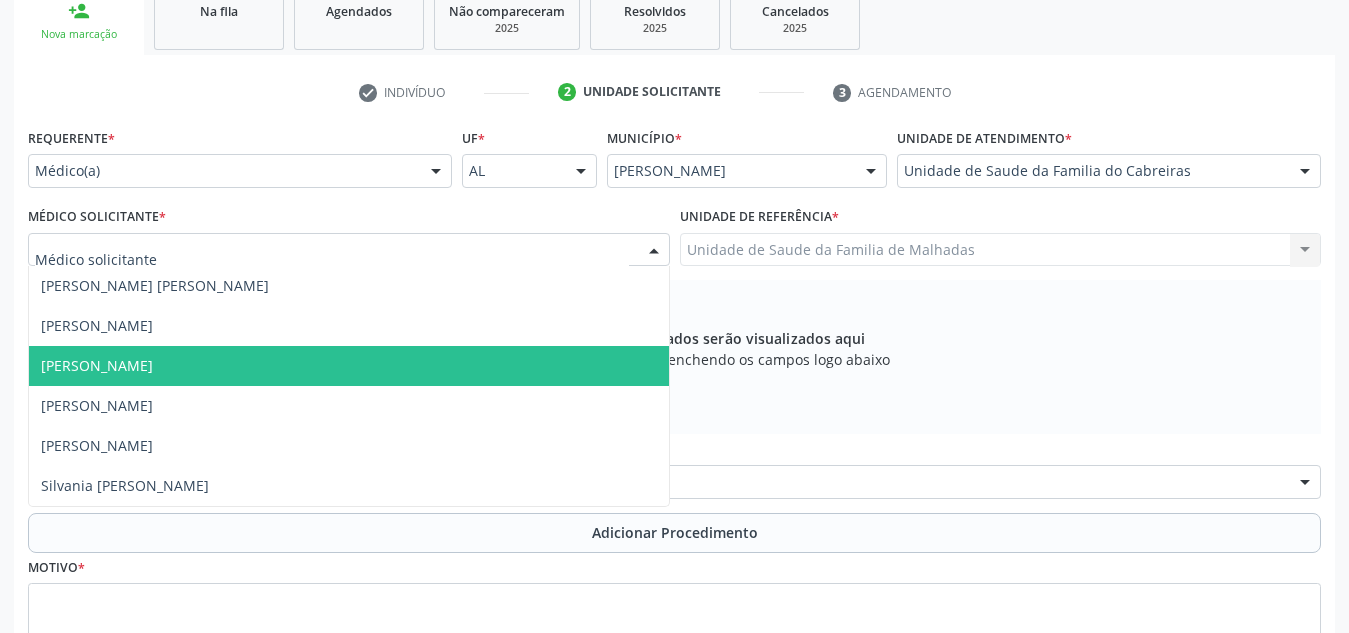 click on "[PERSON_NAME]" at bounding box center [349, 366] 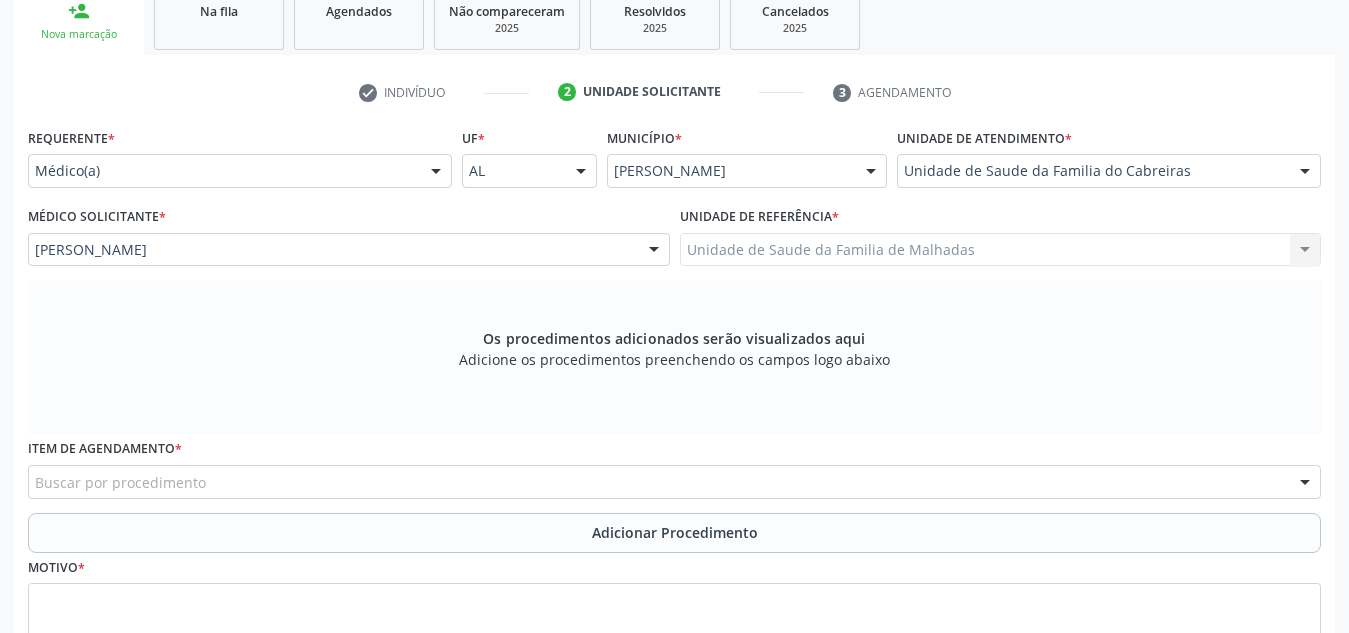 scroll, scrollTop: 496, scrollLeft: 0, axis: vertical 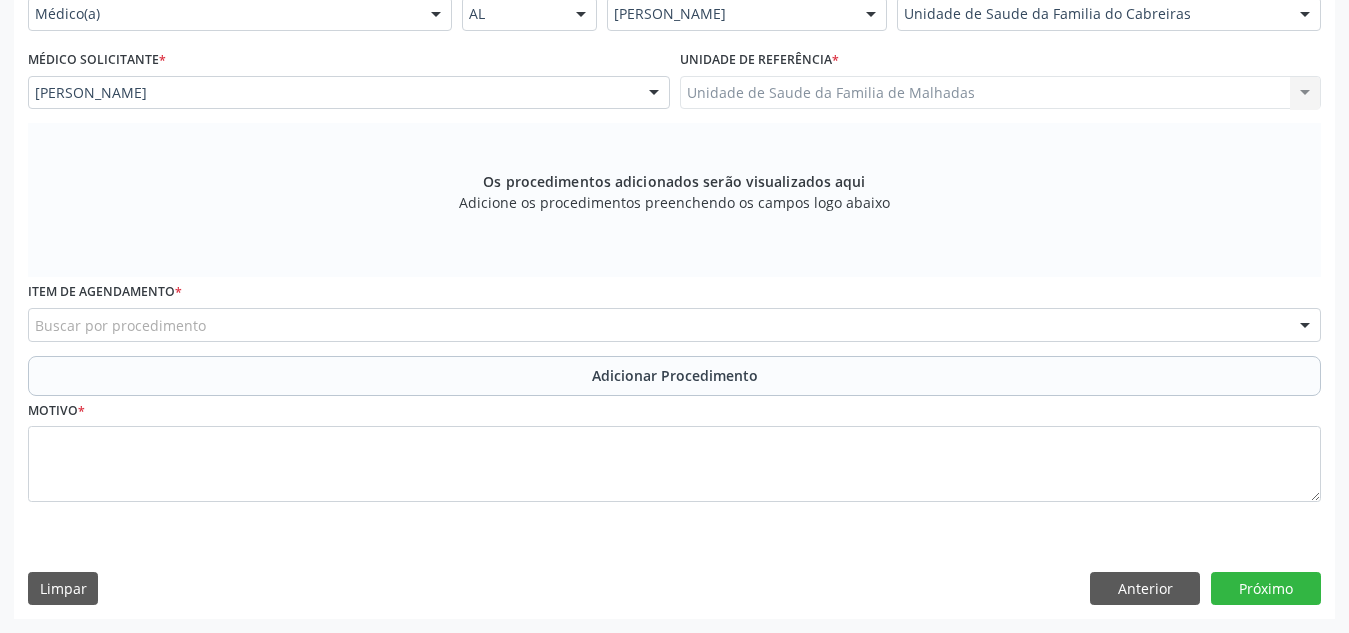 click on "Buscar por procedimento" at bounding box center (674, 325) 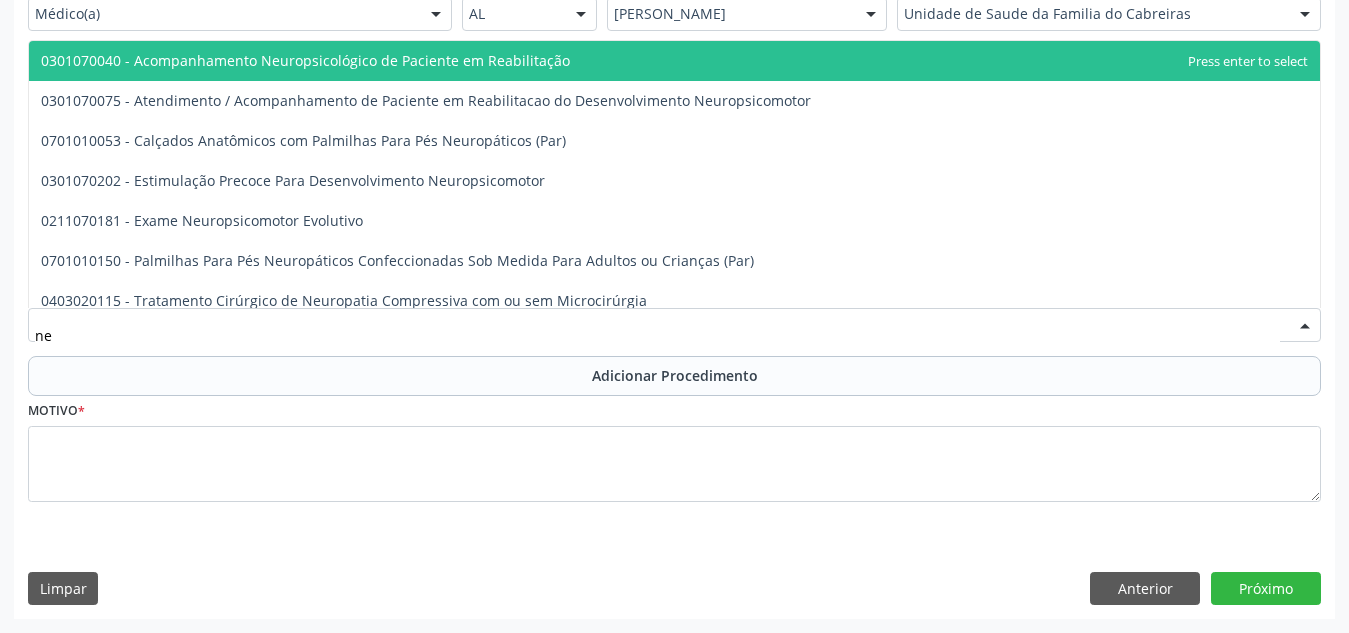 type on "n" 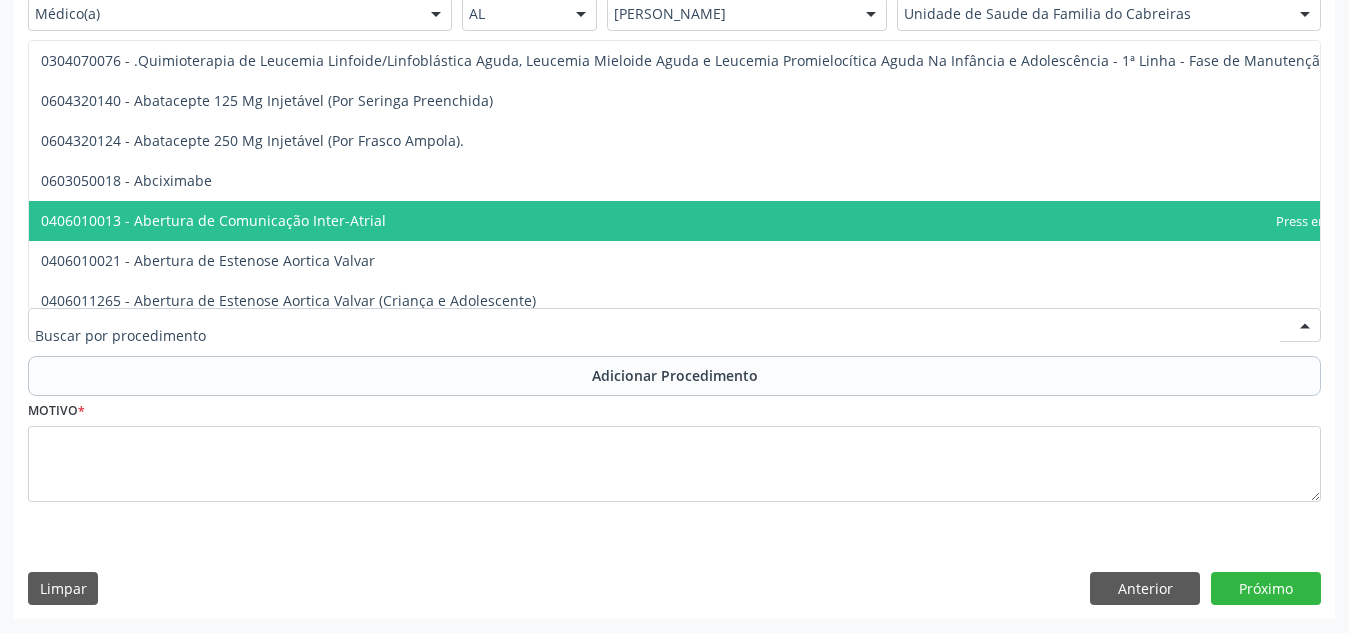 click at bounding box center [674, 325] 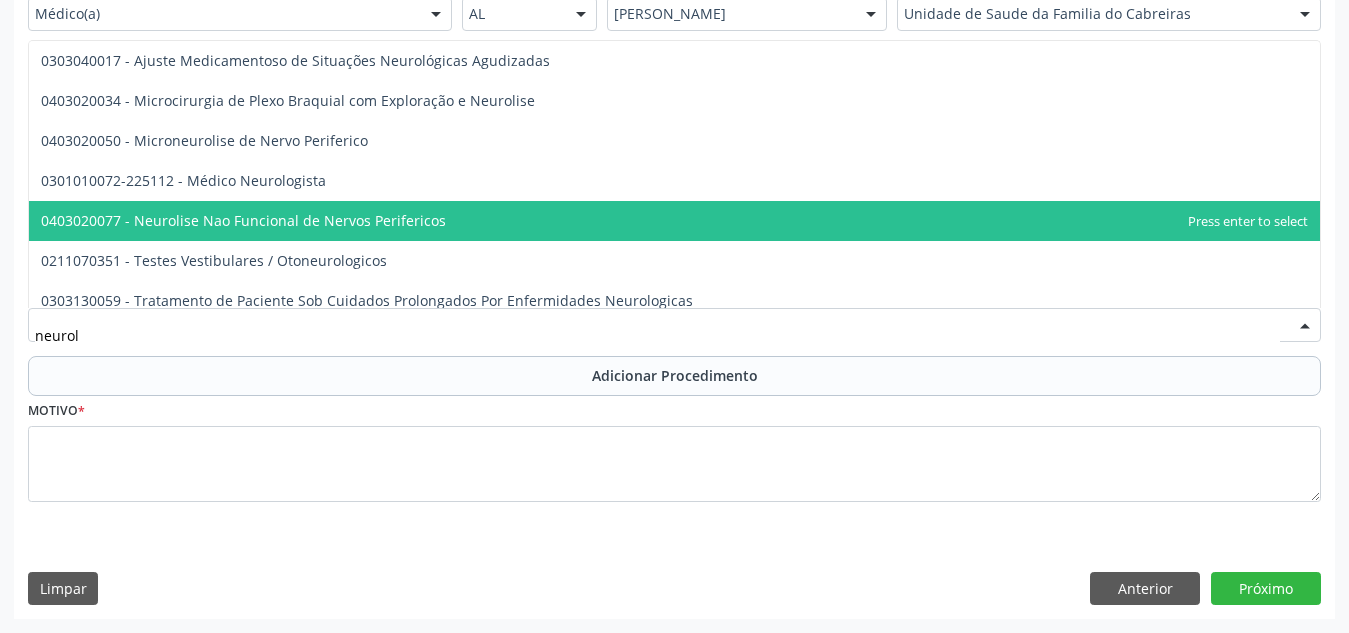 type on "neurolo" 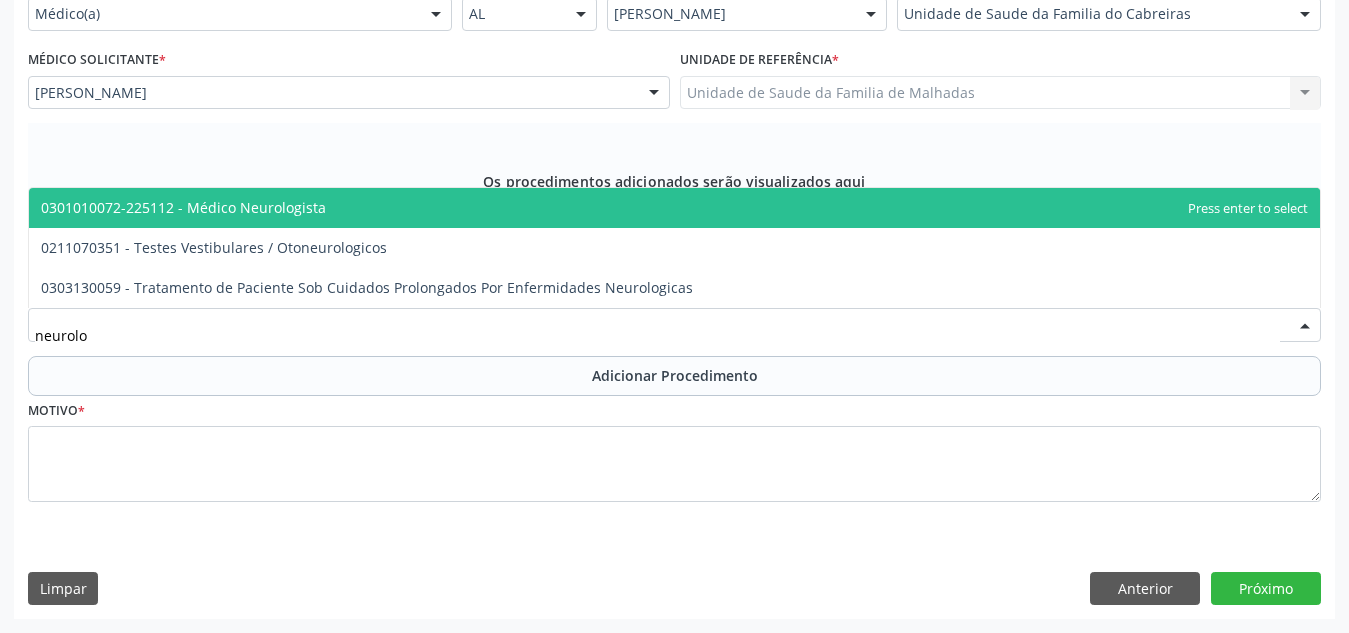 click on "0301010072-225112 - Médico Neurologista" at bounding box center [674, 208] 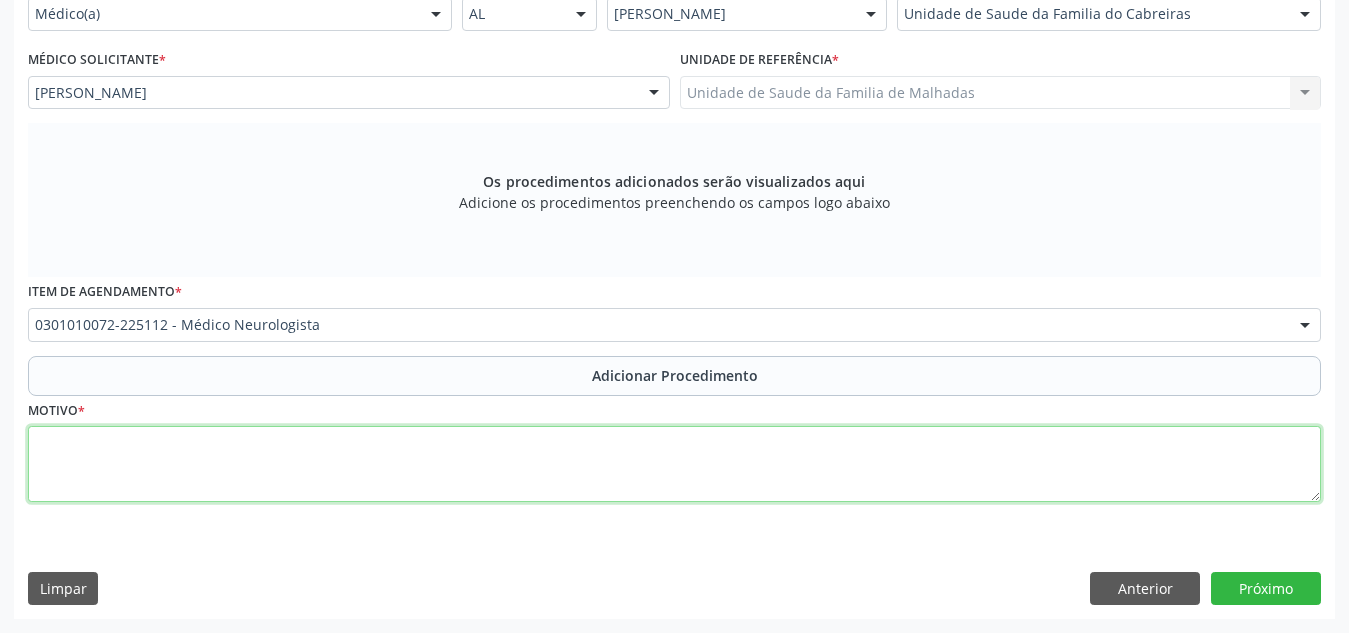 click at bounding box center (674, 464) 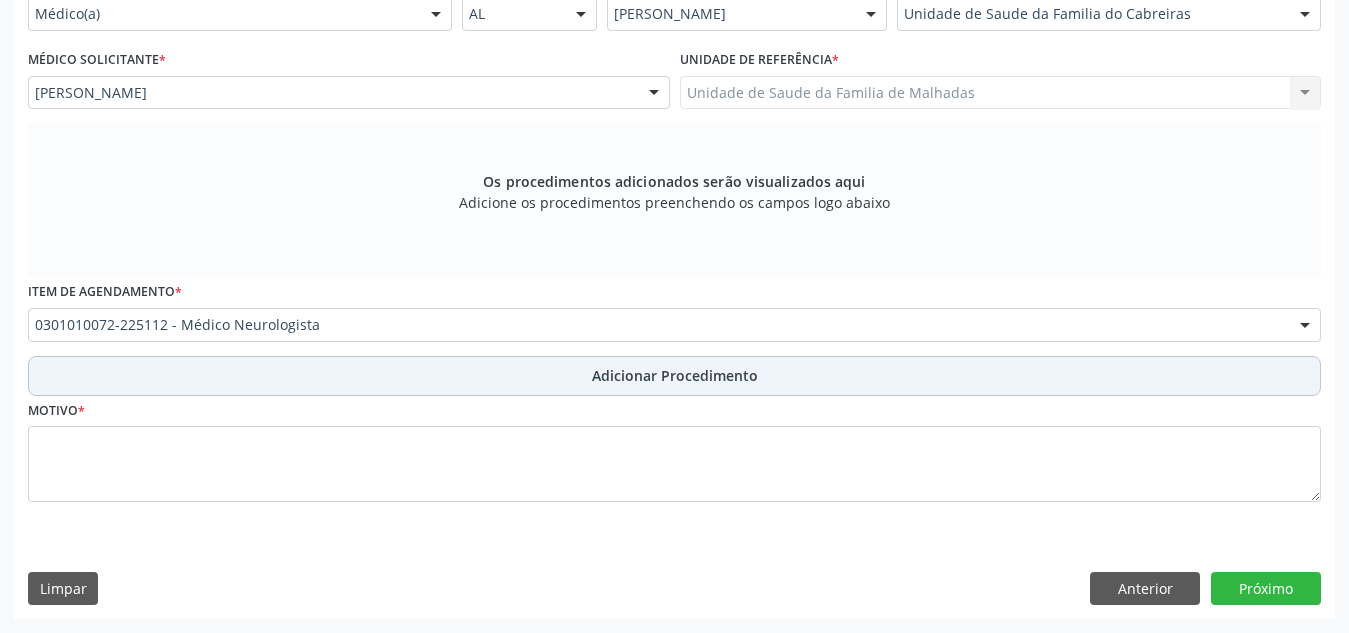 click on "Adicionar Procedimento" at bounding box center (674, 376) 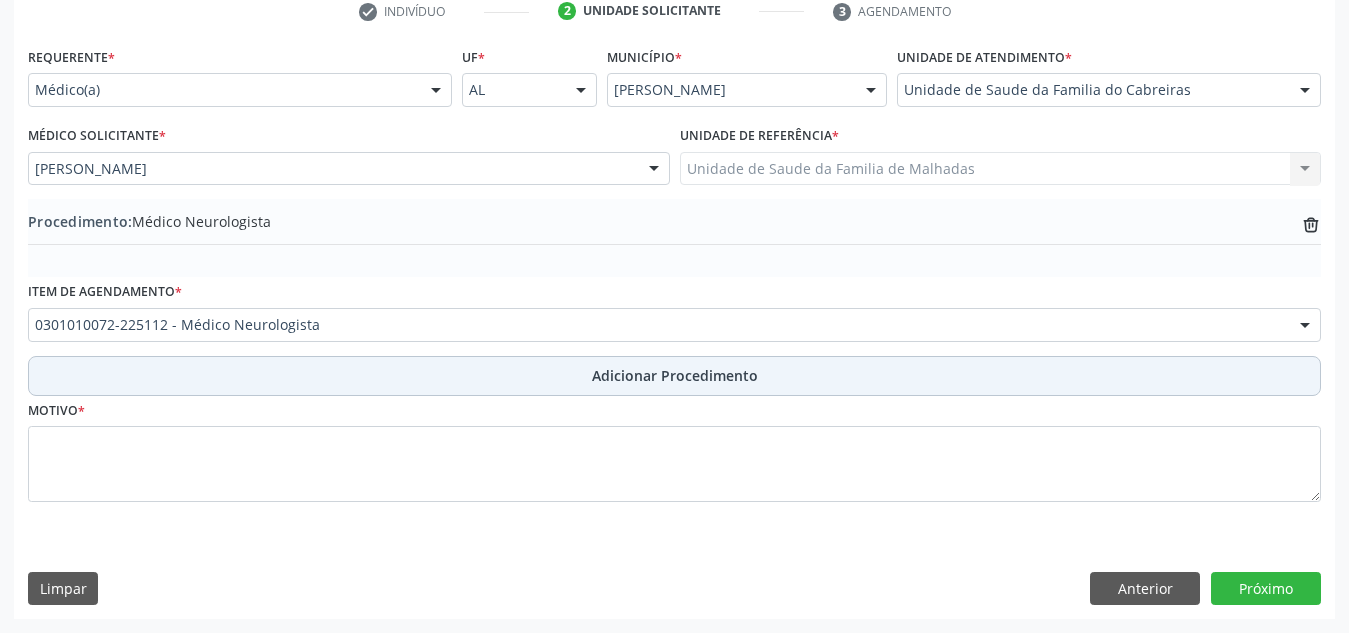 scroll, scrollTop: 420, scrollLeft: 0, axis: vertical 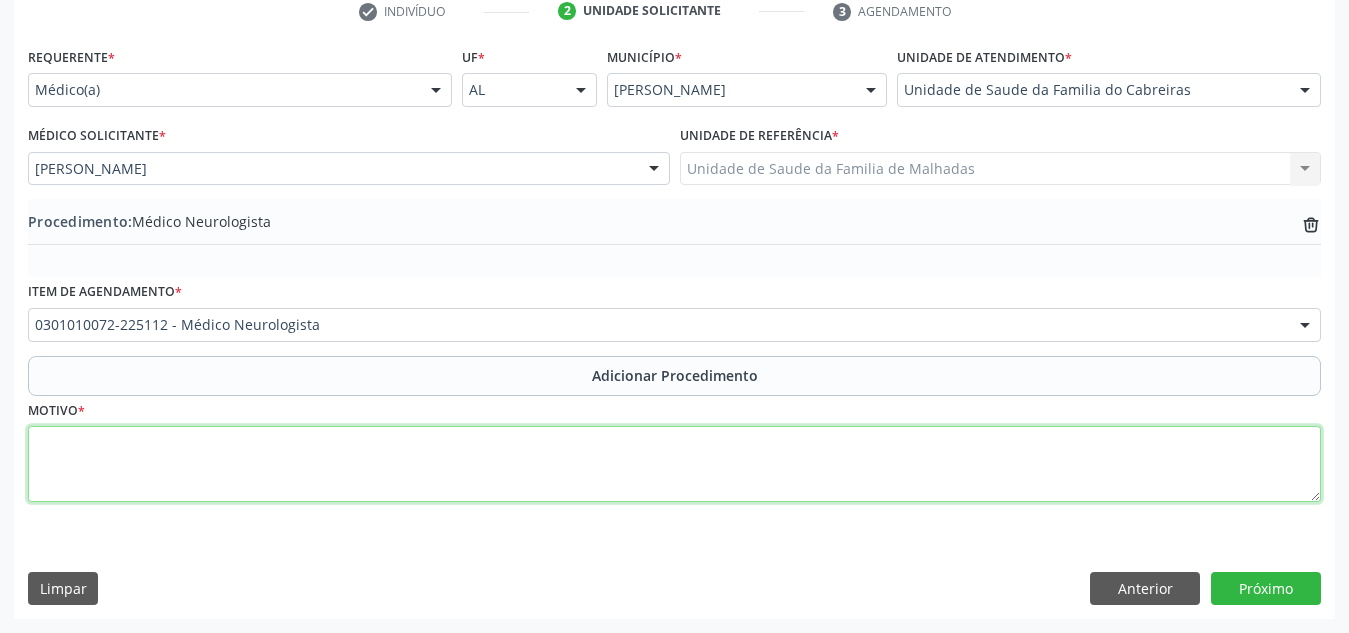 click at bounding box center (674, 464) 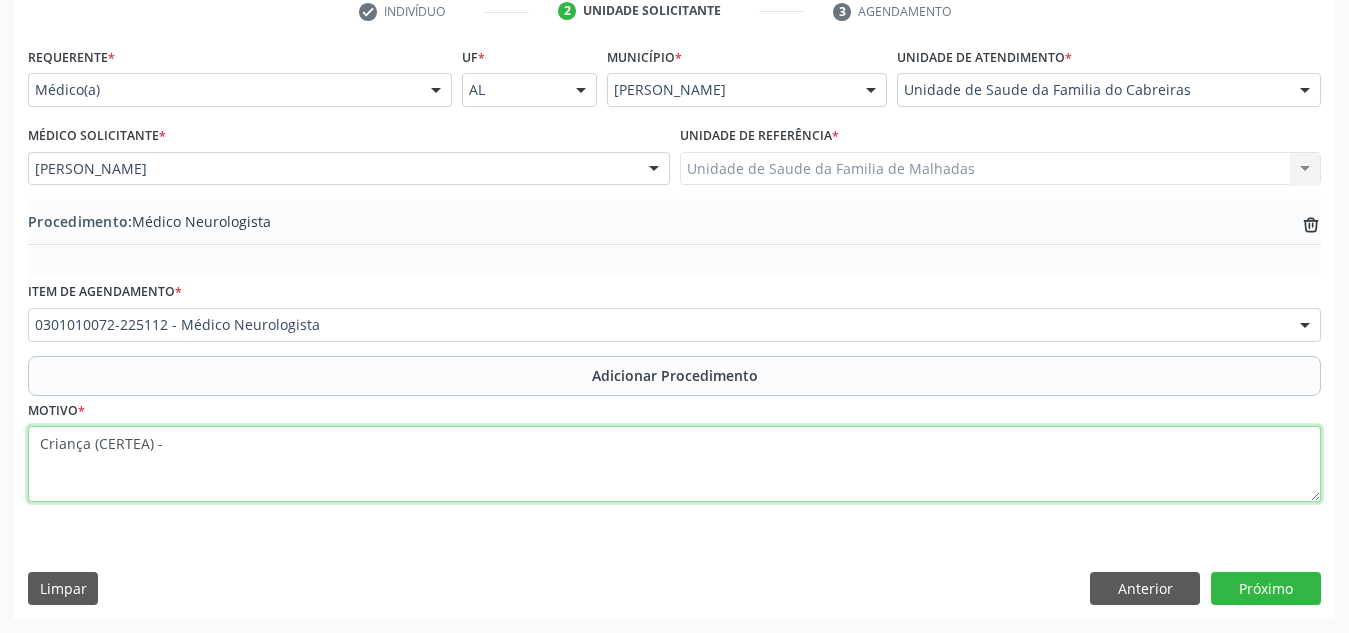 drag, startPoint x: 40, startPoint y: 443, endPoint x: 89, endPoint y: 444, distance: 49.010204 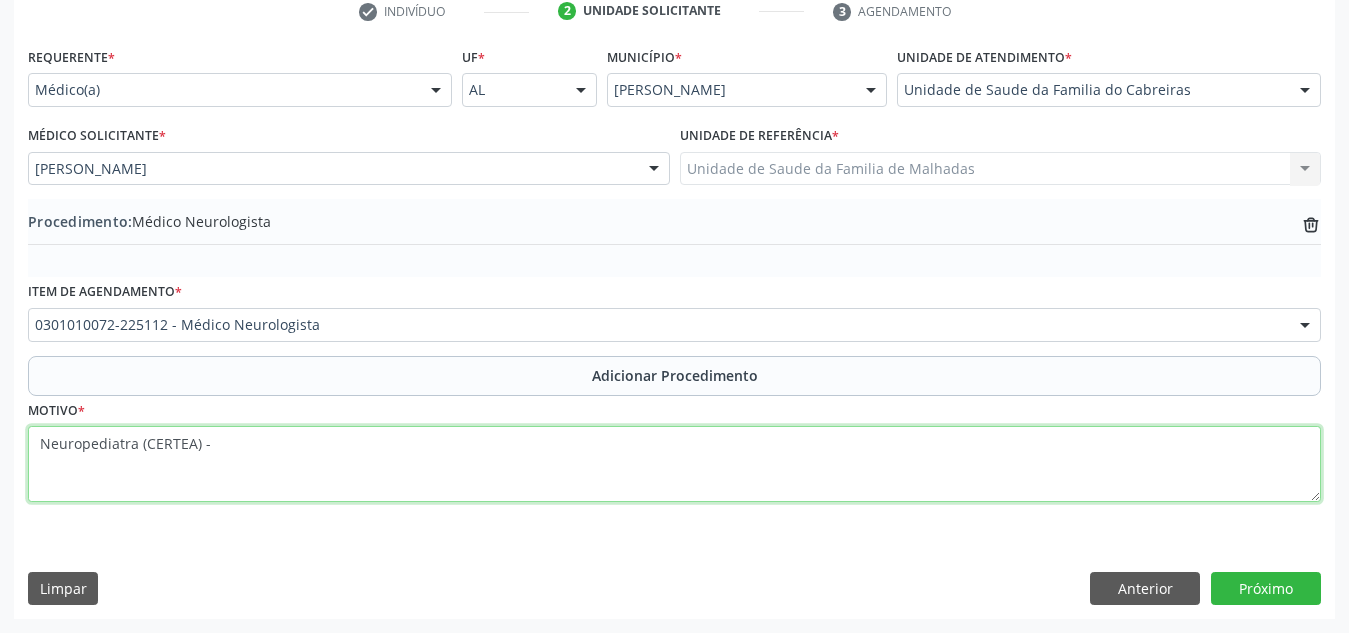 click on "Neuropediatra (CERTEA) -" at bounding box center [674, 464] 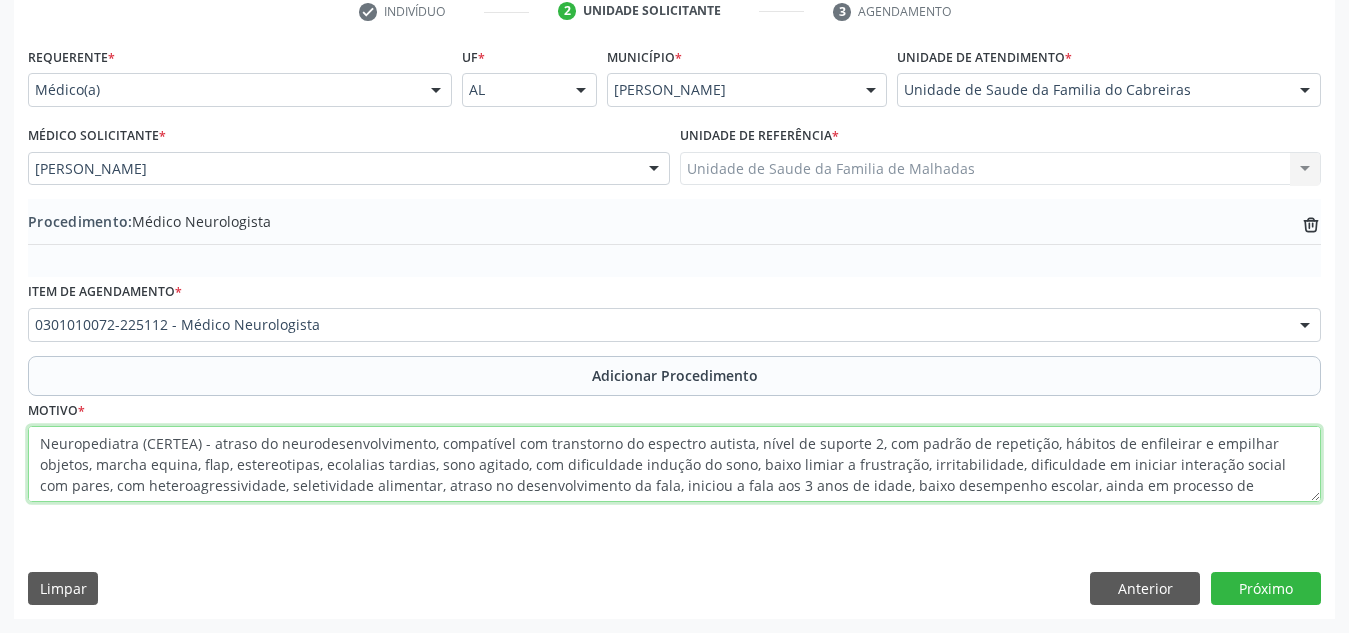 scroll, scrollTop: 15, scrollLeft: 0, axis: vertical 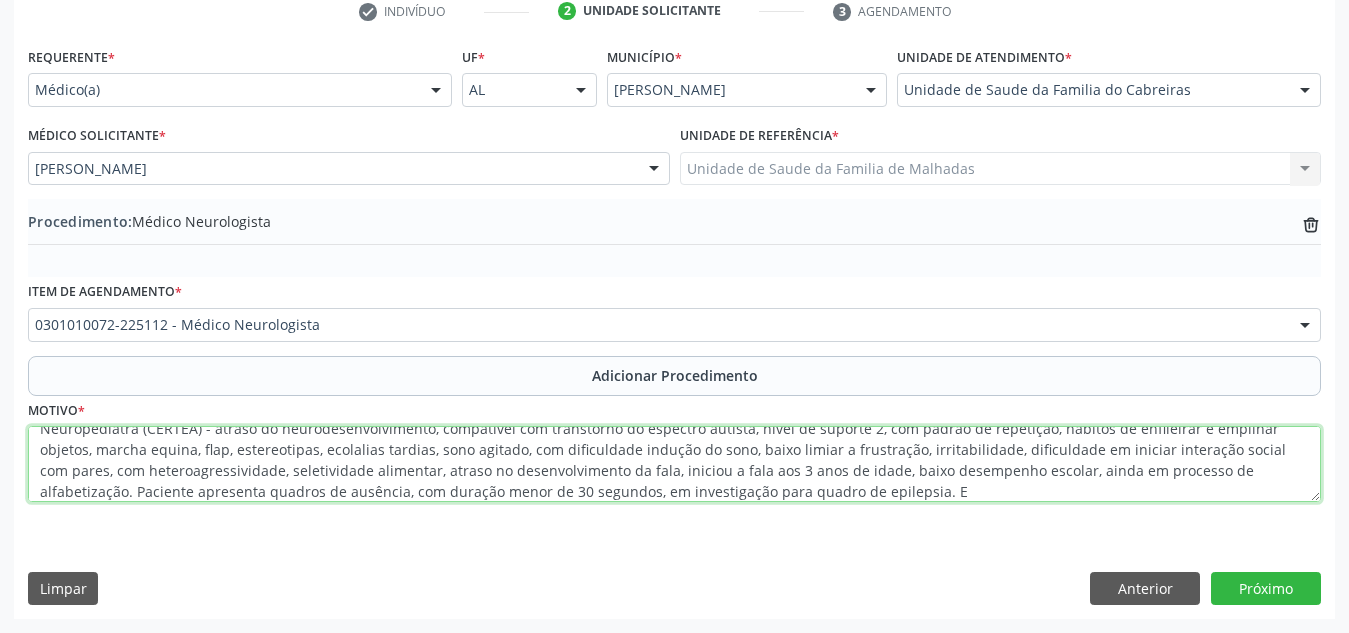 click on "Neuropediatra (CERTEA) - atraso do neurodesenvolvimento, compatível com transtorno do espectro autista, nível de suporte 2, com padrão de repetição, hábitos de enfileirar e empilhar objetos, marcha equina, flap, estereotipas, ecolalias tardias, sono agitado, com dificuldade indução do sono, baixo limiar a frustração, irritabilidade, dificuldade em iniciar interação social com pares, com heteroagressividade, seletividade alimentar, atraso no desenvolvimento da fala, iniciou a fala aos 3 anos de idade, baixo desempenho escolar, ainda em processo de alfabetização. Paciente apresenta quadros de ausência, com duração menor de 30 segundos, em investigação para quadro de epilepsia. E" at bounding box center (674, 464) 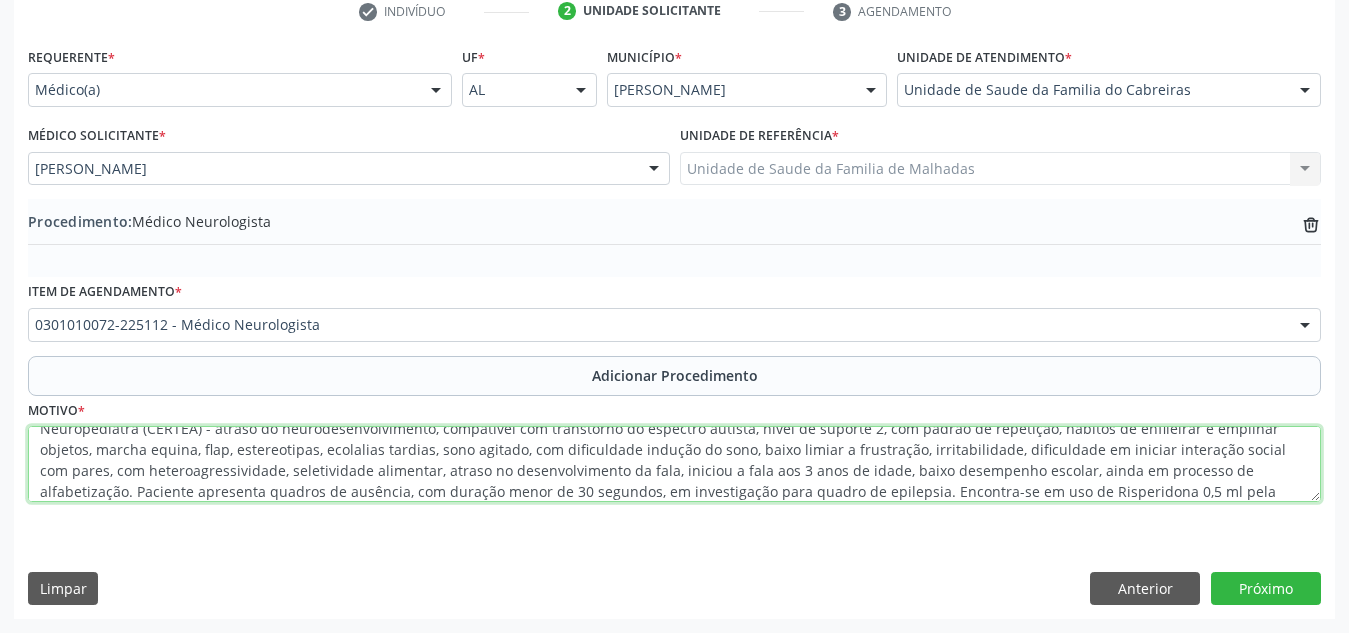 scroll, scrollTop: 36, scrollLeft: 0, axis: vertical 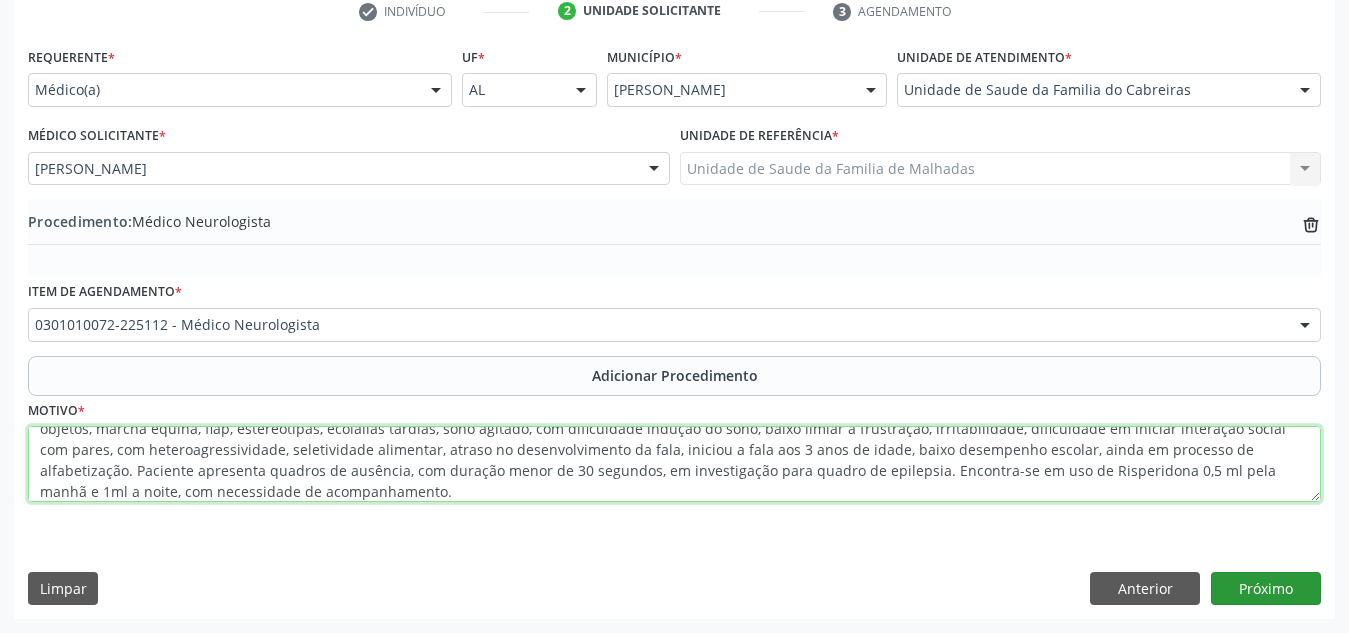 type on "Neuropediatra (CERTEA) - atraso do neurodesenvolvimento, compatível com transtorno do espectro autista, nível de suporte 2, com padrão de repetição, hábitos de enfileirar e empilhar objetos, marcha equina, flap, estereotipas, ecolalias tardias, sono agitado, com dificuldade indução do sono, baixo limiar a frustração, irritabilidade, dificuldade em iniciar interação social com pares, com heteroagressividade, seletividade alimentar, atraso no desenvolvimento da fala, iniciou a fala aos 3 anos de idade, baixo desempenho escolar, ainda em processo de alfabetização. Paciente apresenta quadros de ausência, com duração menor de 30 segundos, em investigação para quadro de epilepsia. Encontra-se em uso de Risperidona 0,5 ml pela manhã e 1ml a noite, com necessidade de acompanhamento." 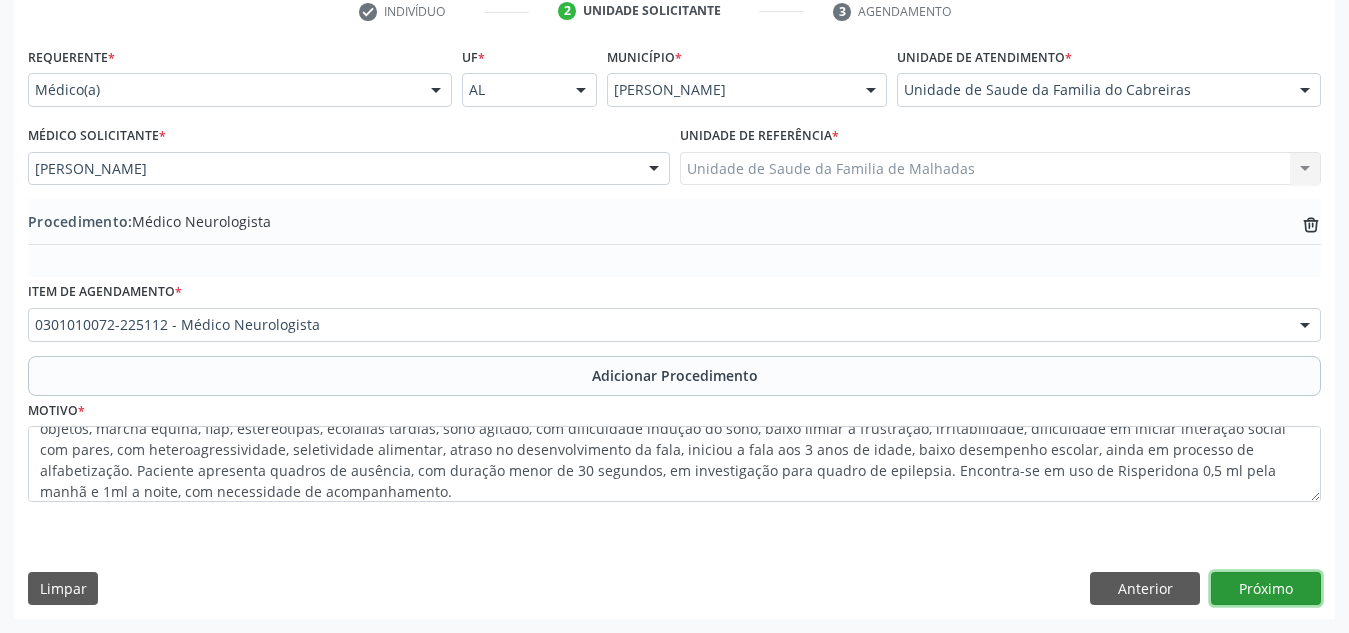 click on "Próximo" at bounding box center (1266, 589) 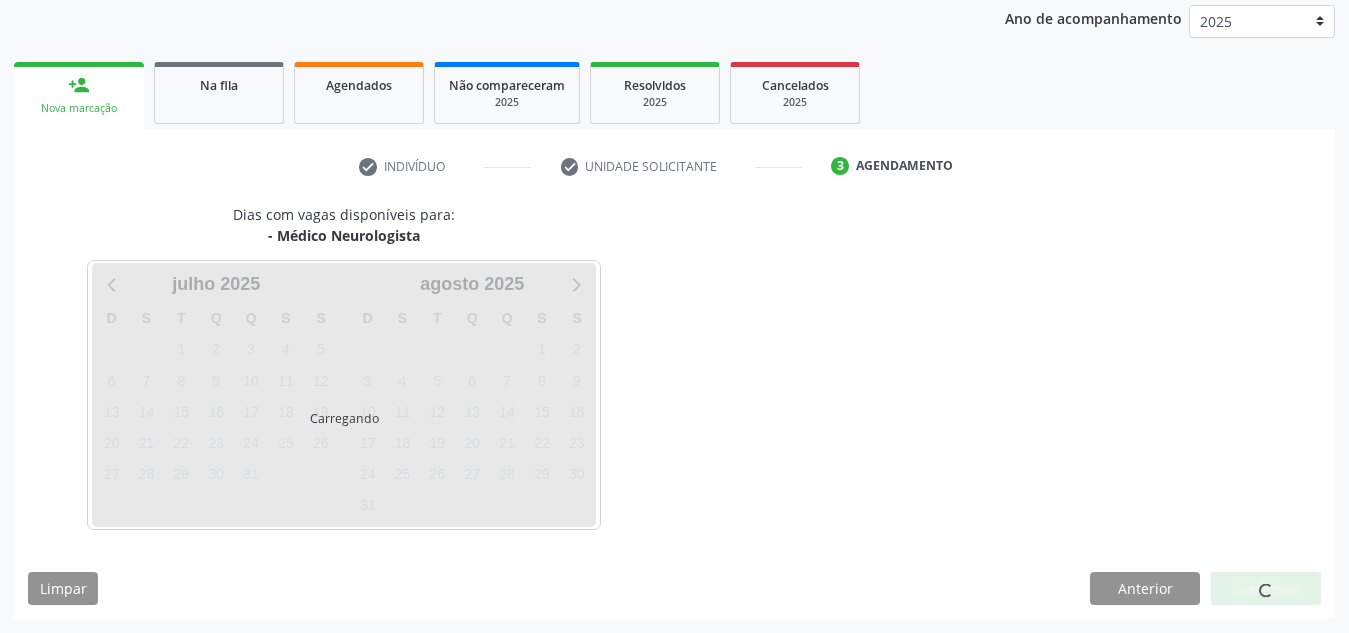 scroll, scrollTop: 324, scrollLeft: 0, axis: vertical 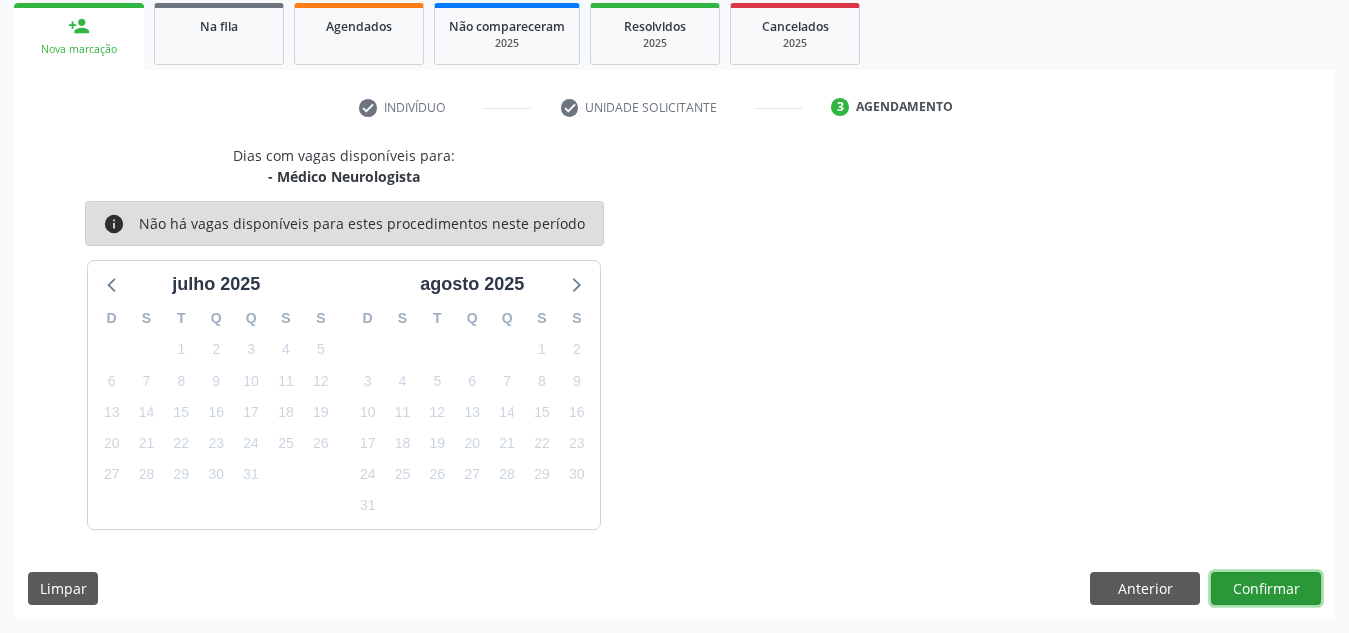 click on "Confirmar" at bounding box center (1266, 589) 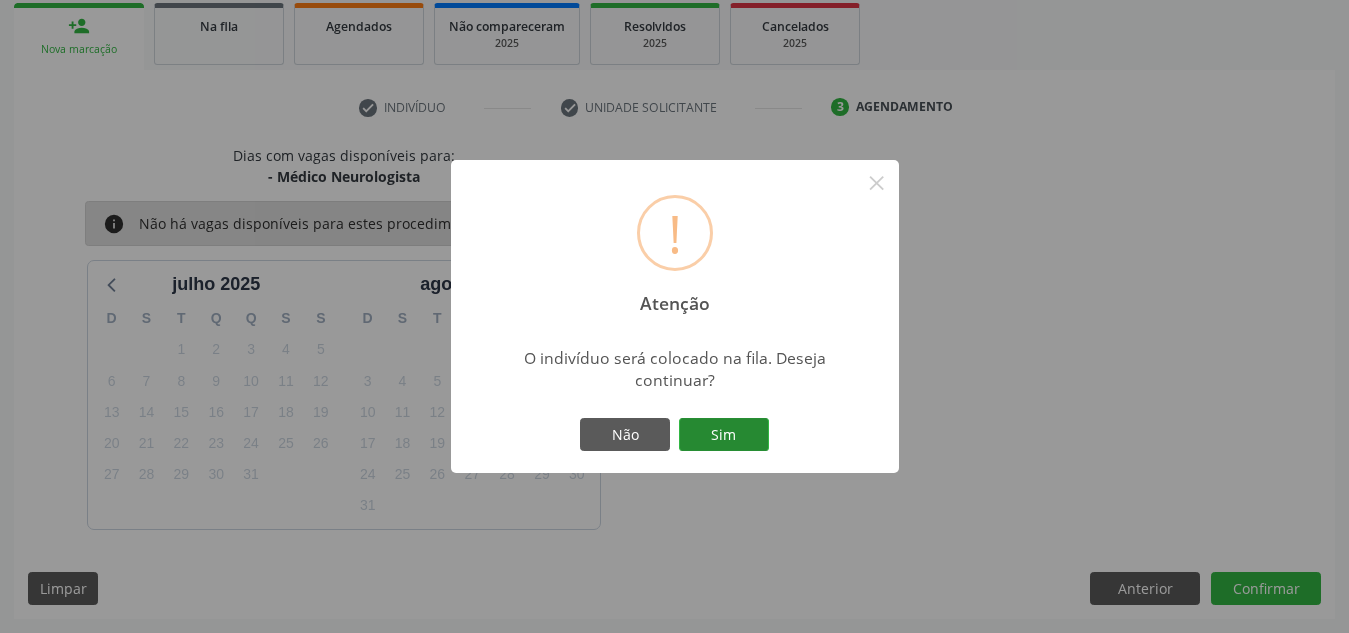 click on "Sim" at bounding box center (724, 435) 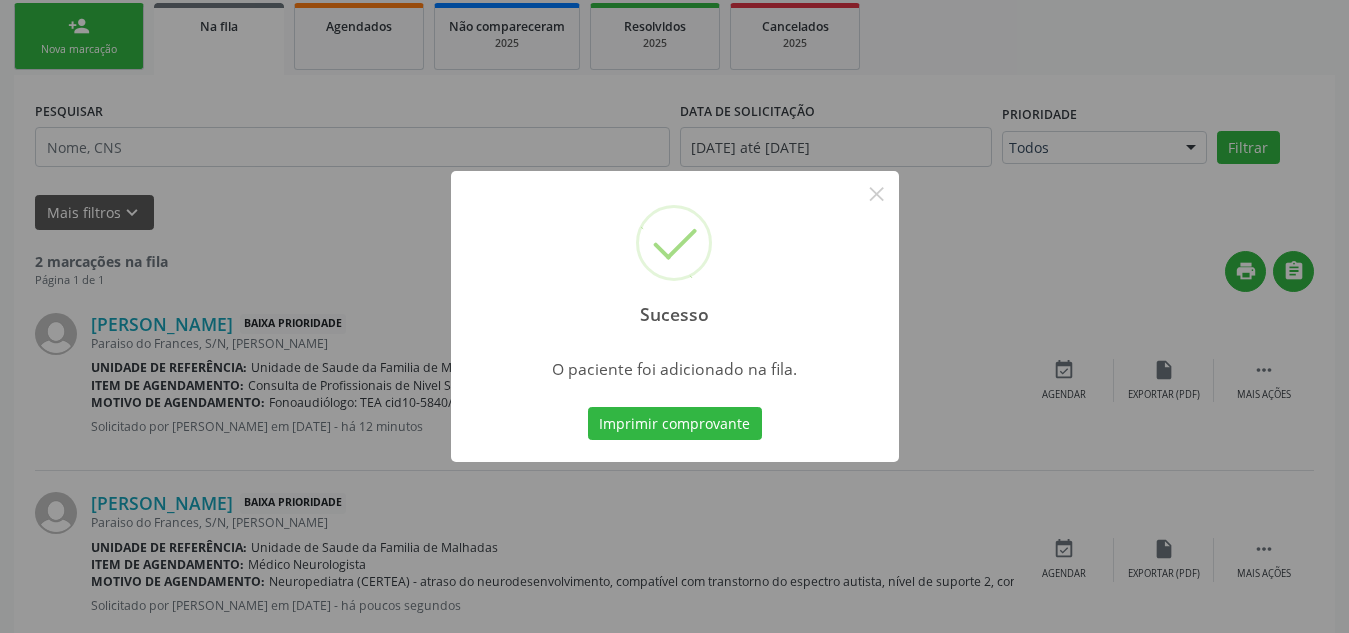 scroll, scrollTop: 62, scrollLeft: 0, axis: vertical 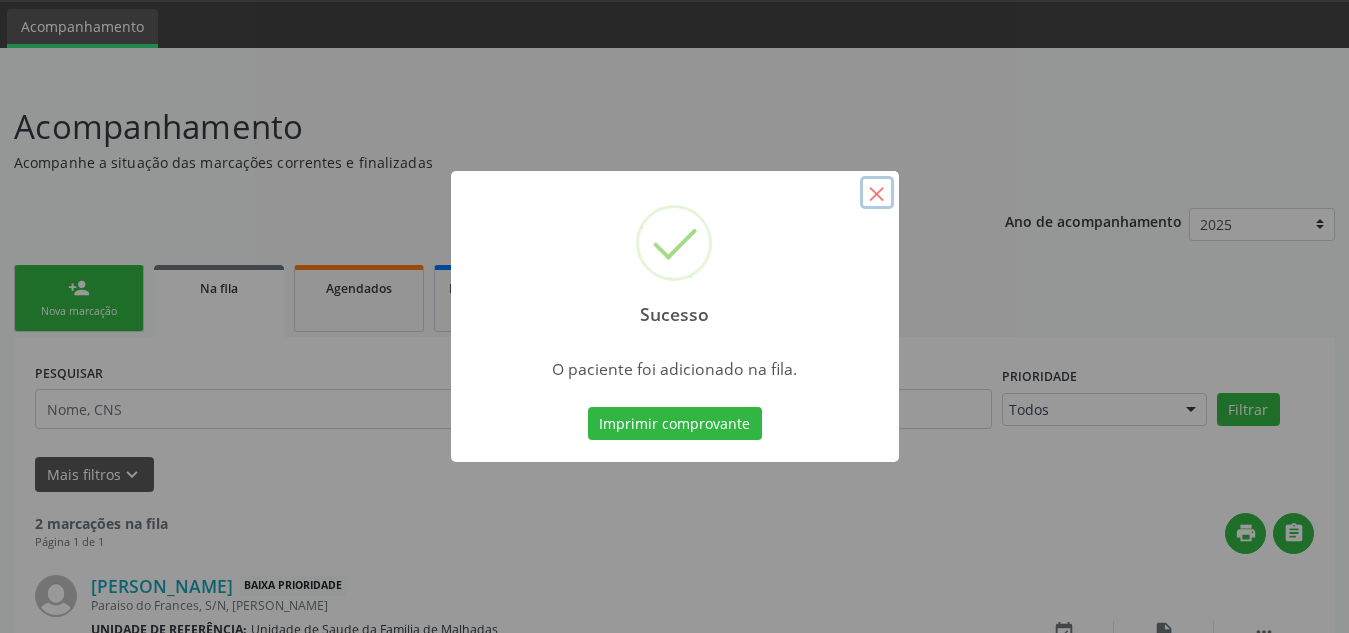 click on "×" at bounding box center [877, 193] 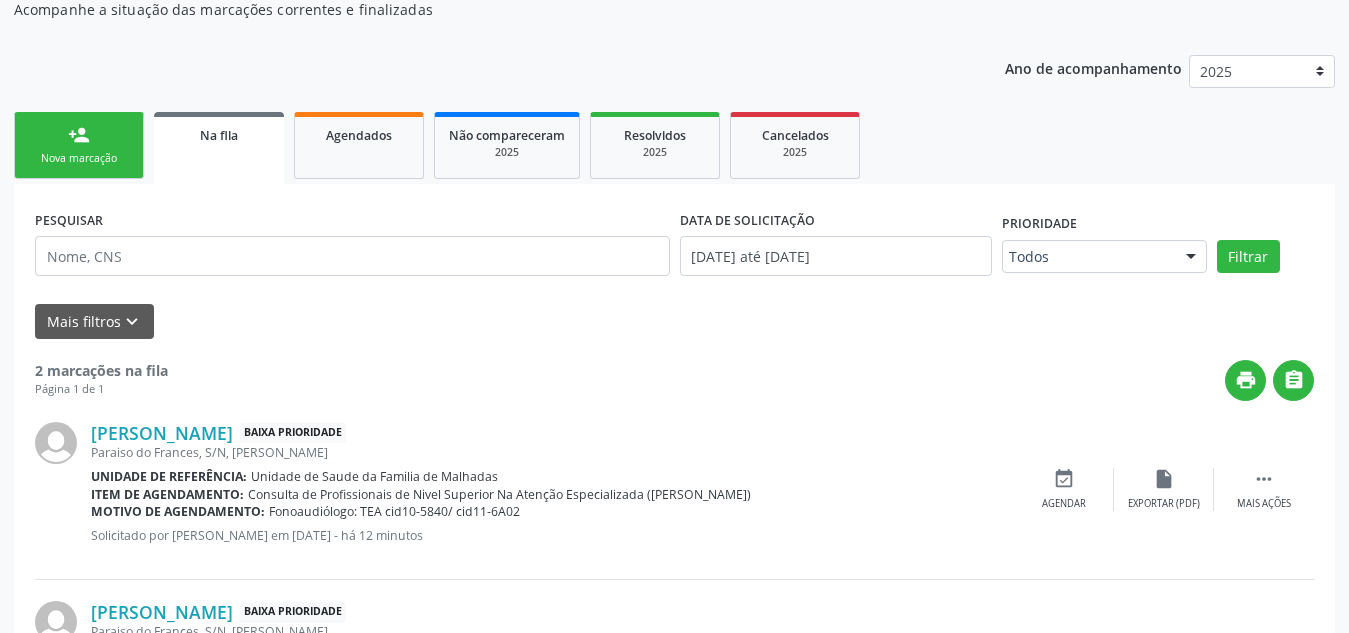 scroll, scrollTop: 216, scrollLeft: 0, axis: vertical 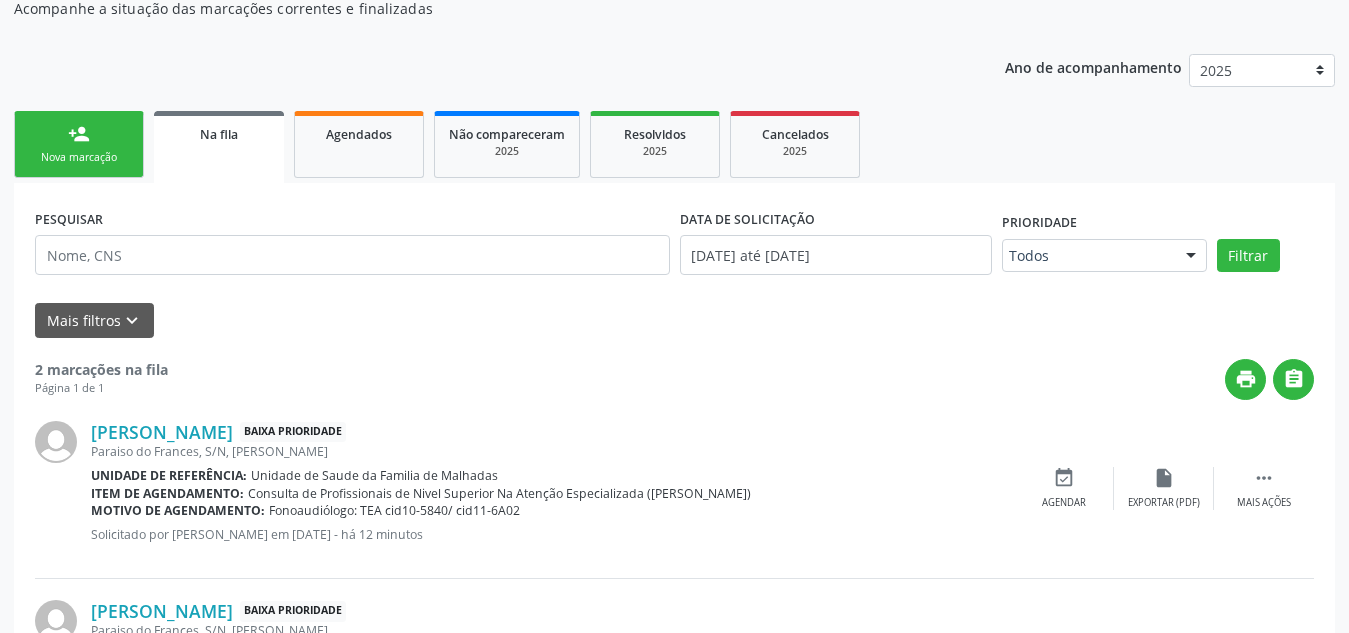 click on "person_add
Nova marcação" at bounding box center (79, 144) 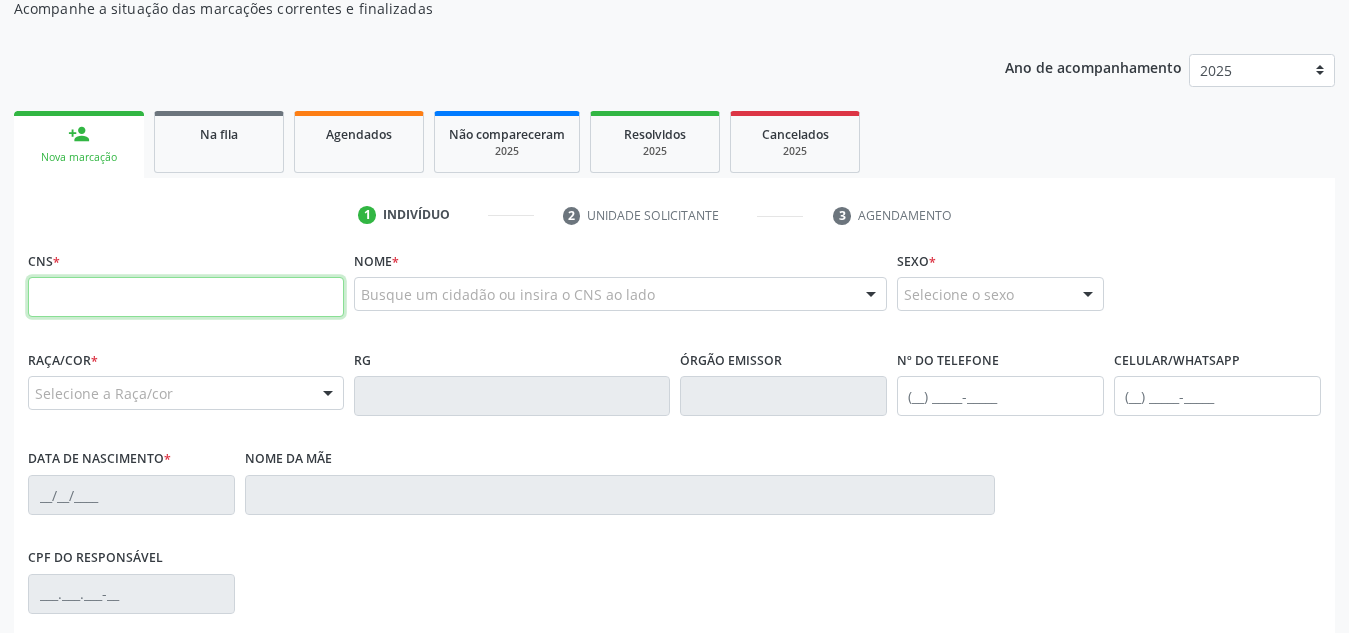 click at bounding box center (186, 297) 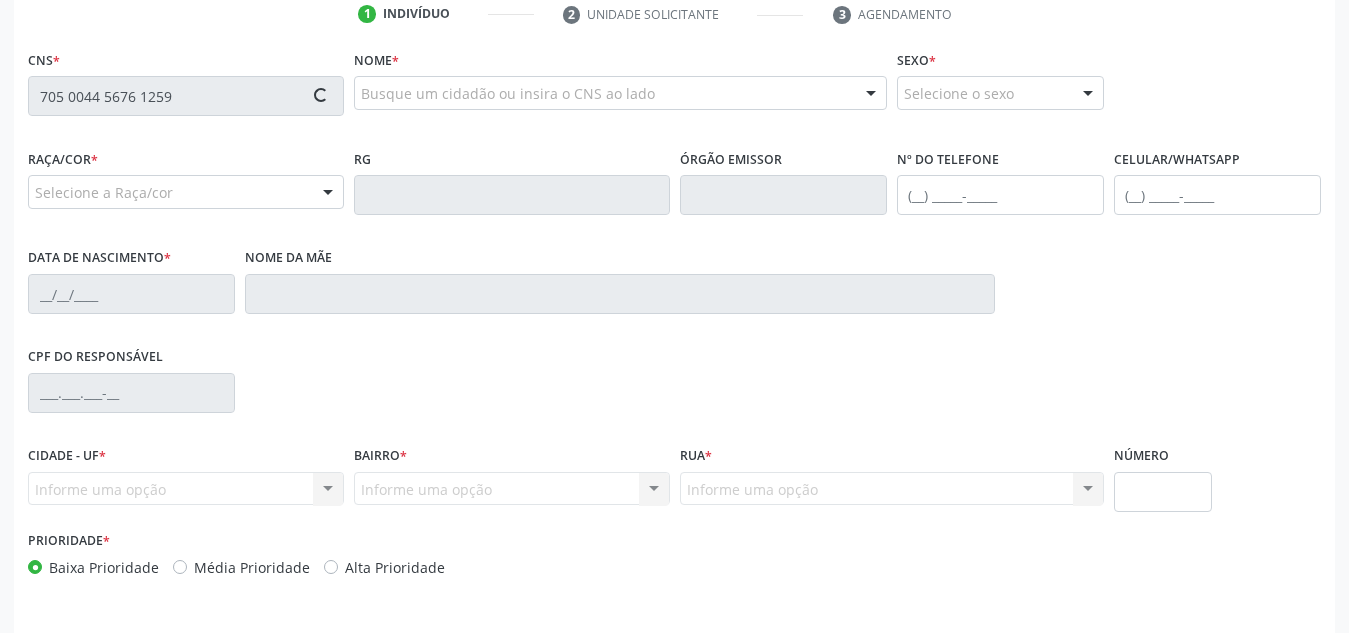 type on "705 0044 5676 1259" 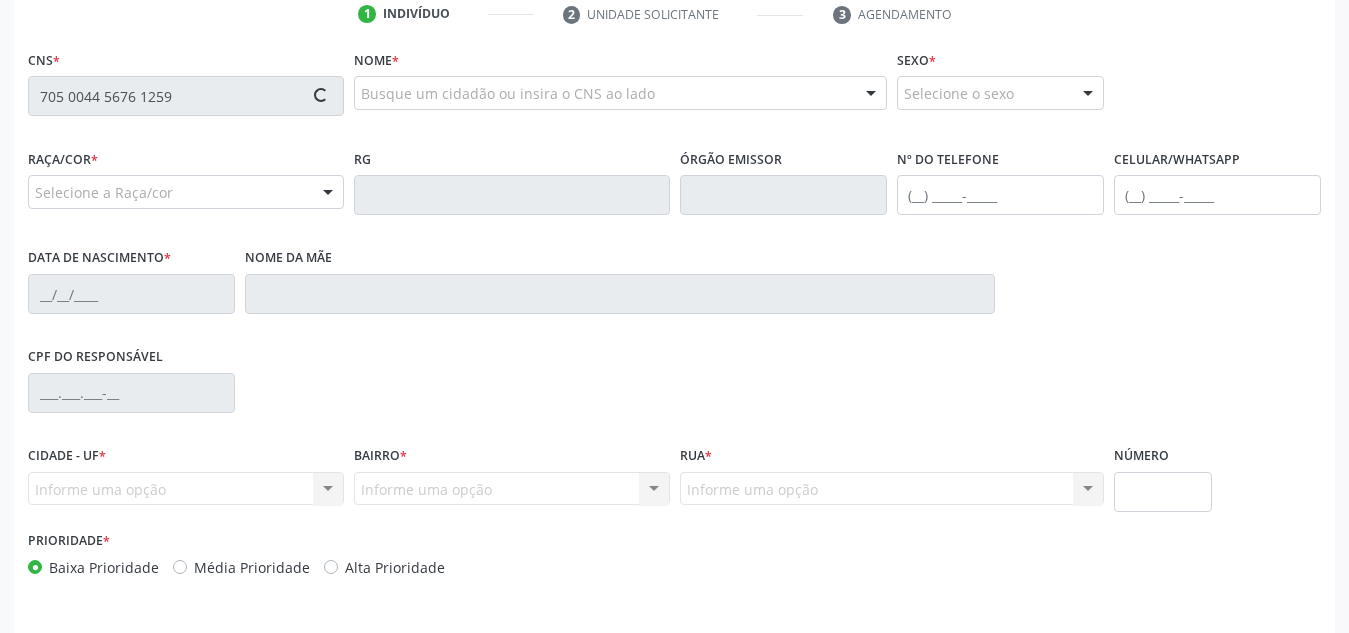 scroll, scrollTop: 427, scrollLeft: 0, axis: vertical 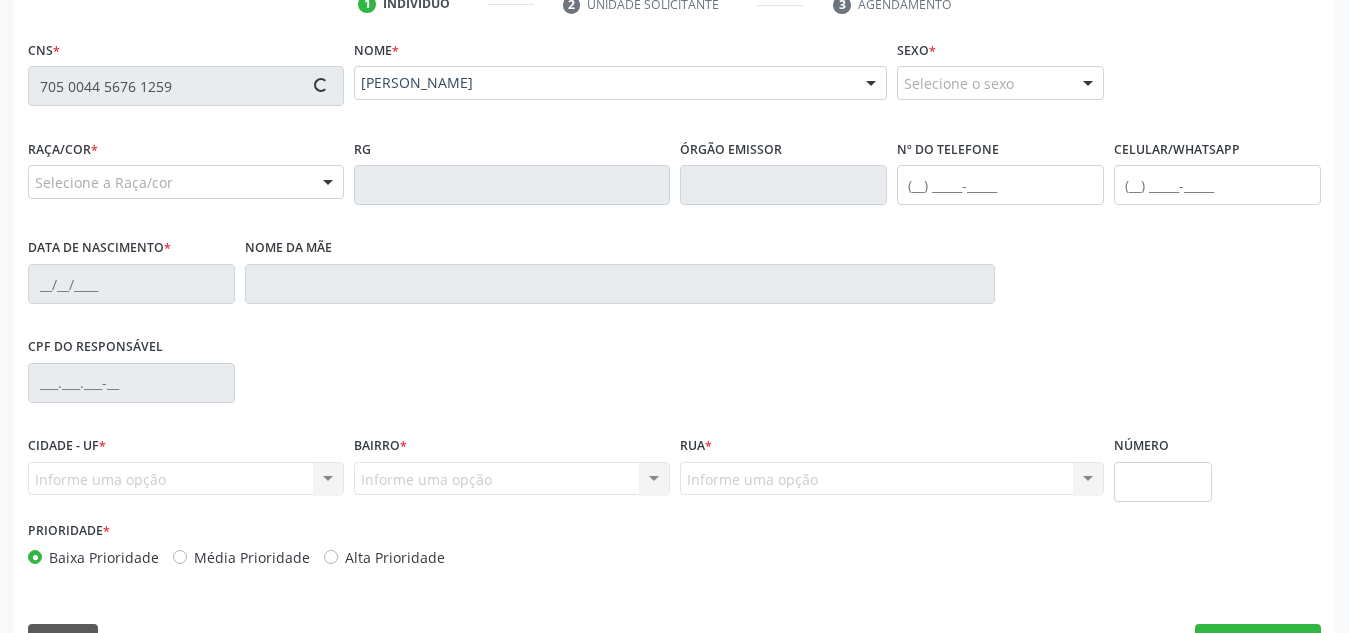 type on "(82) 99372-3768" 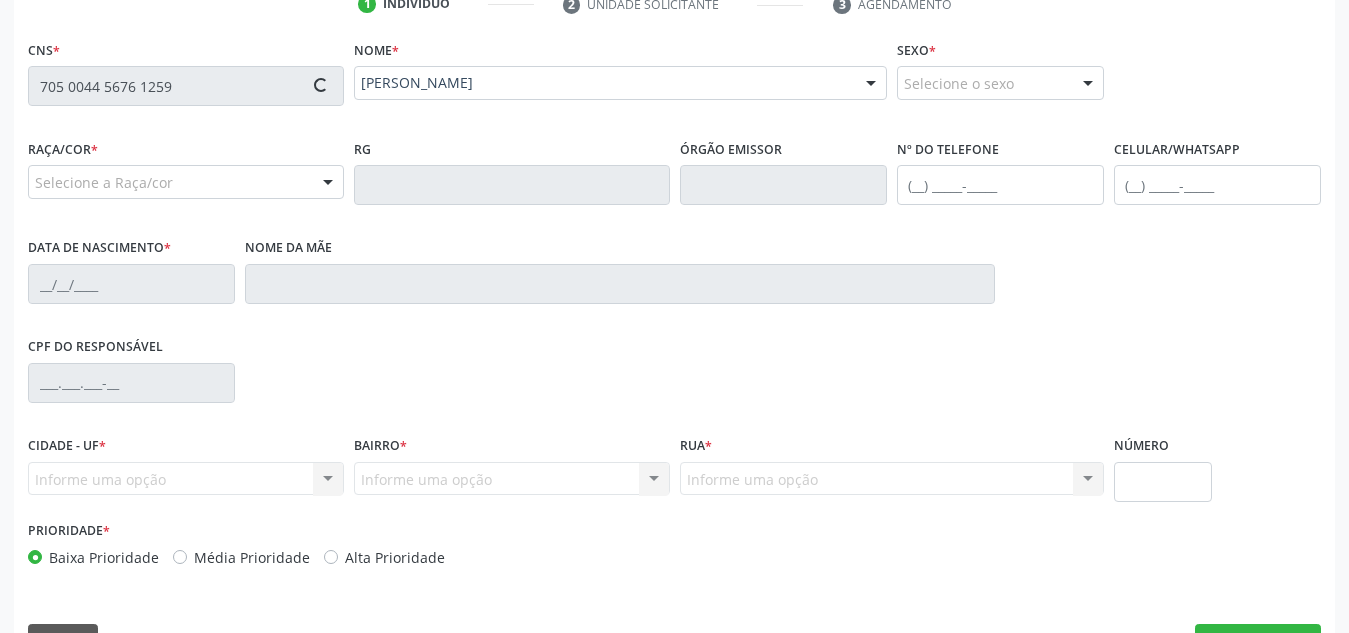 type on "16/10/2019" 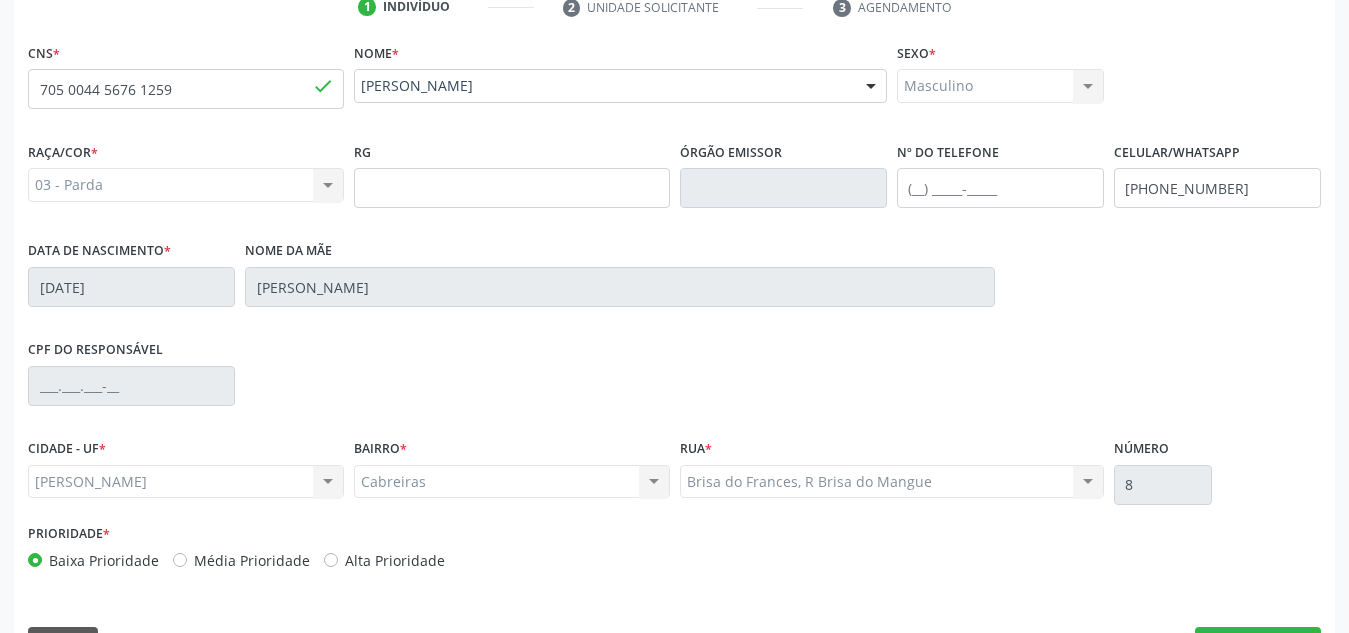 scroll, scrollTop: 479, scrollLeft: 0, axis: vertical 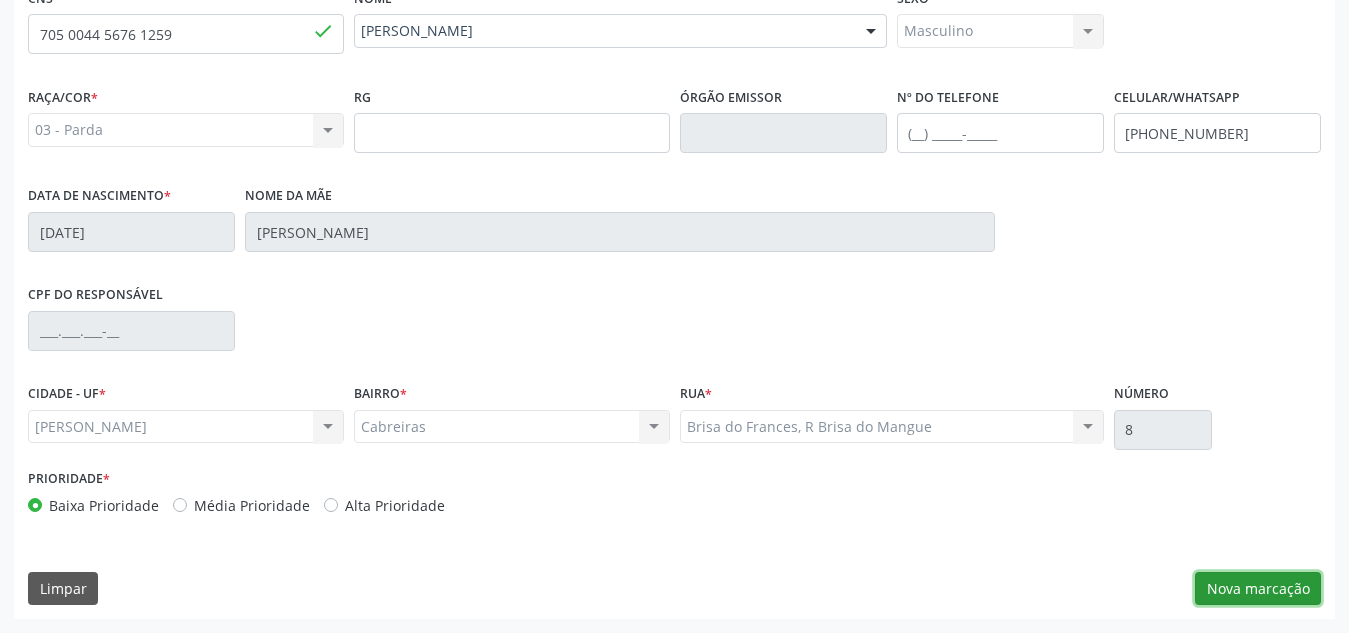 click on "Nova marcação" at bounding box center [1258, 589] 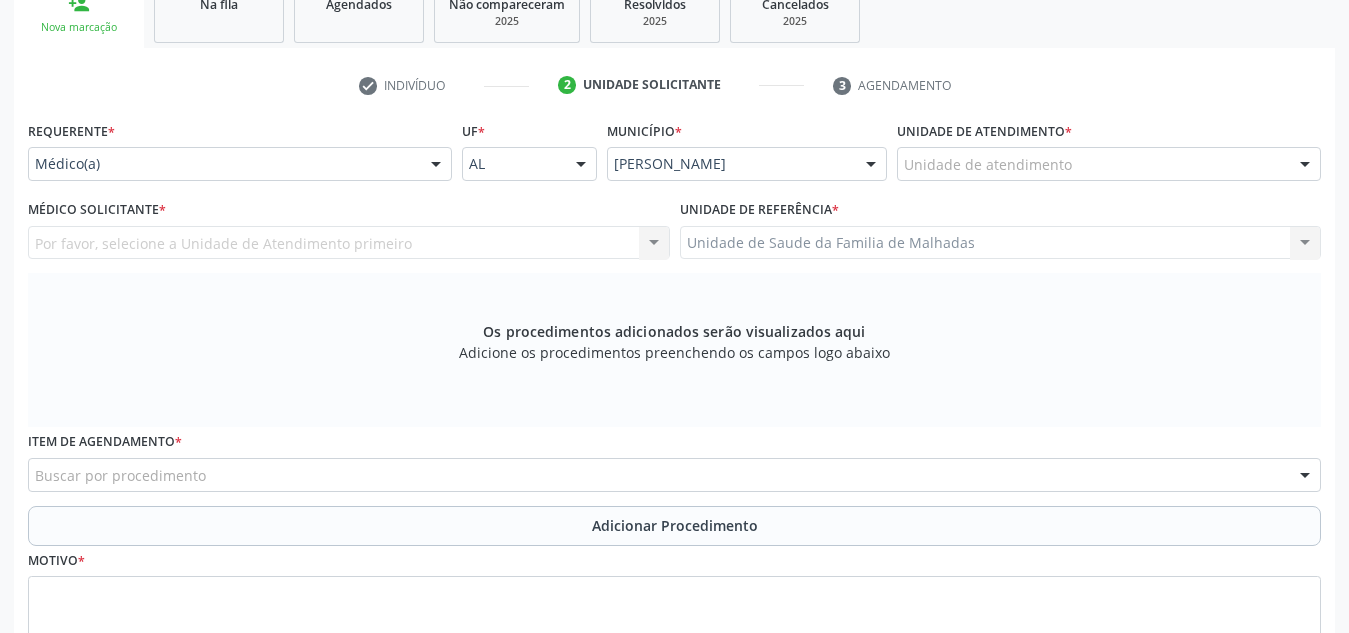 scroll, scrollTop: 341, scrollLeft: 0, axis: vertical 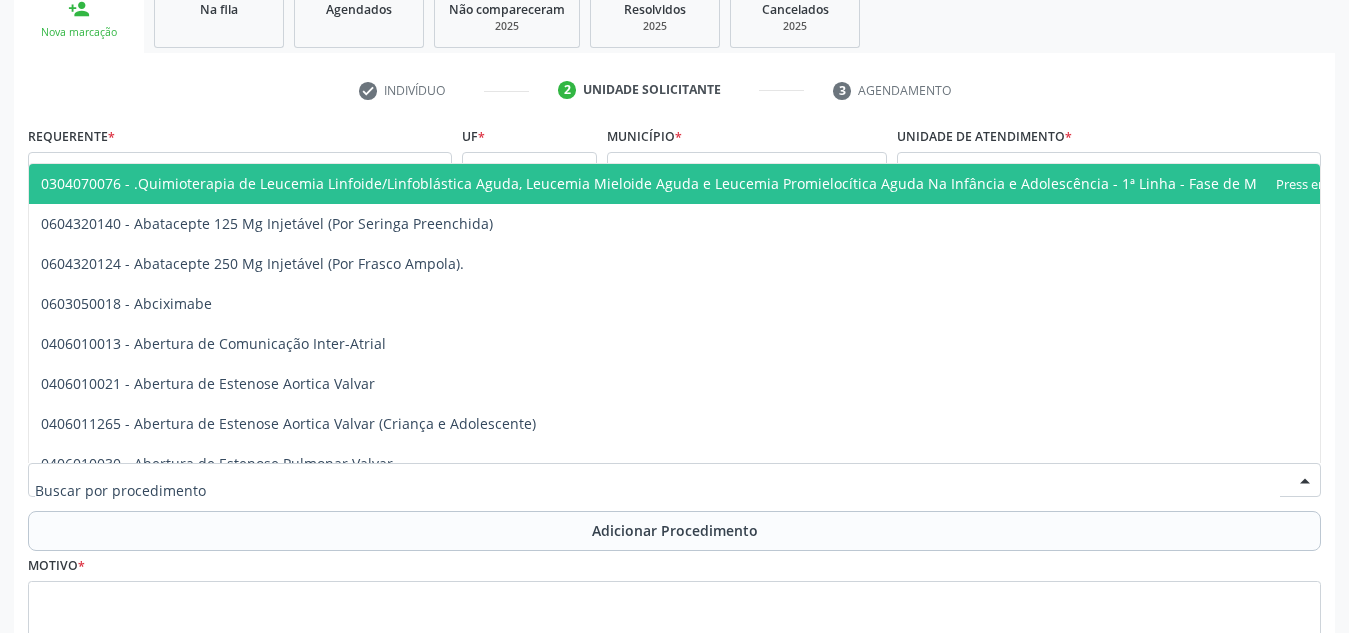click at bounding box center (674, 480) 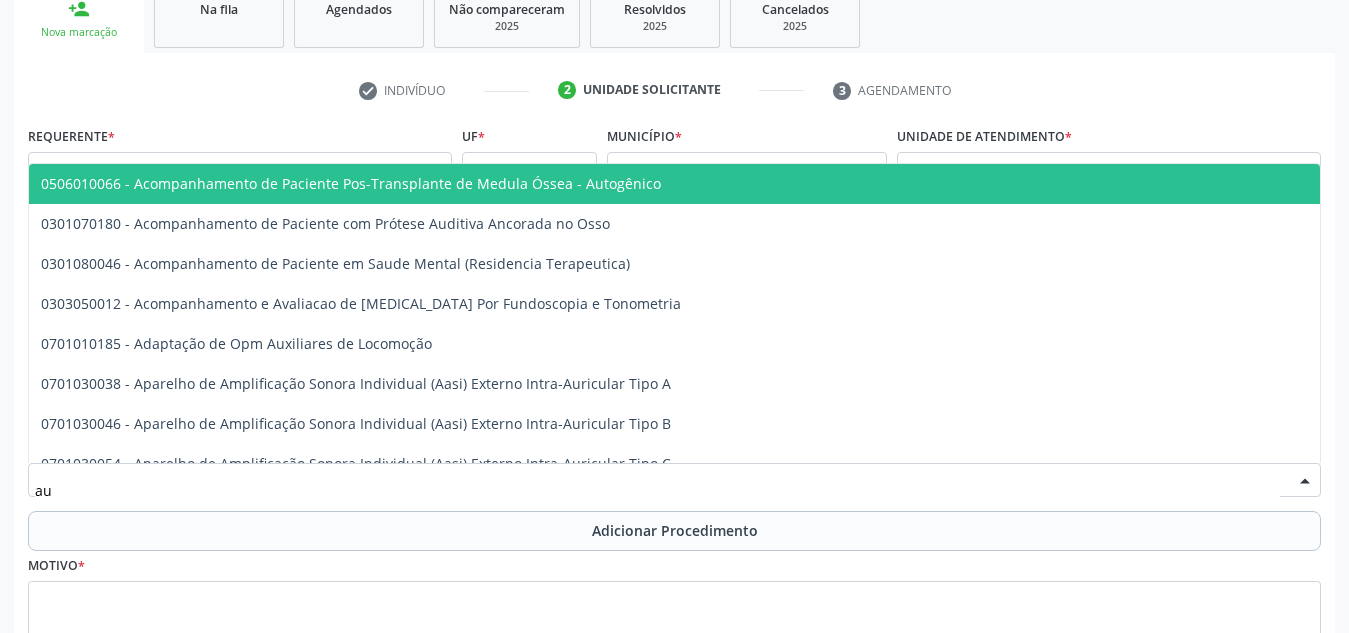 type on "aud" 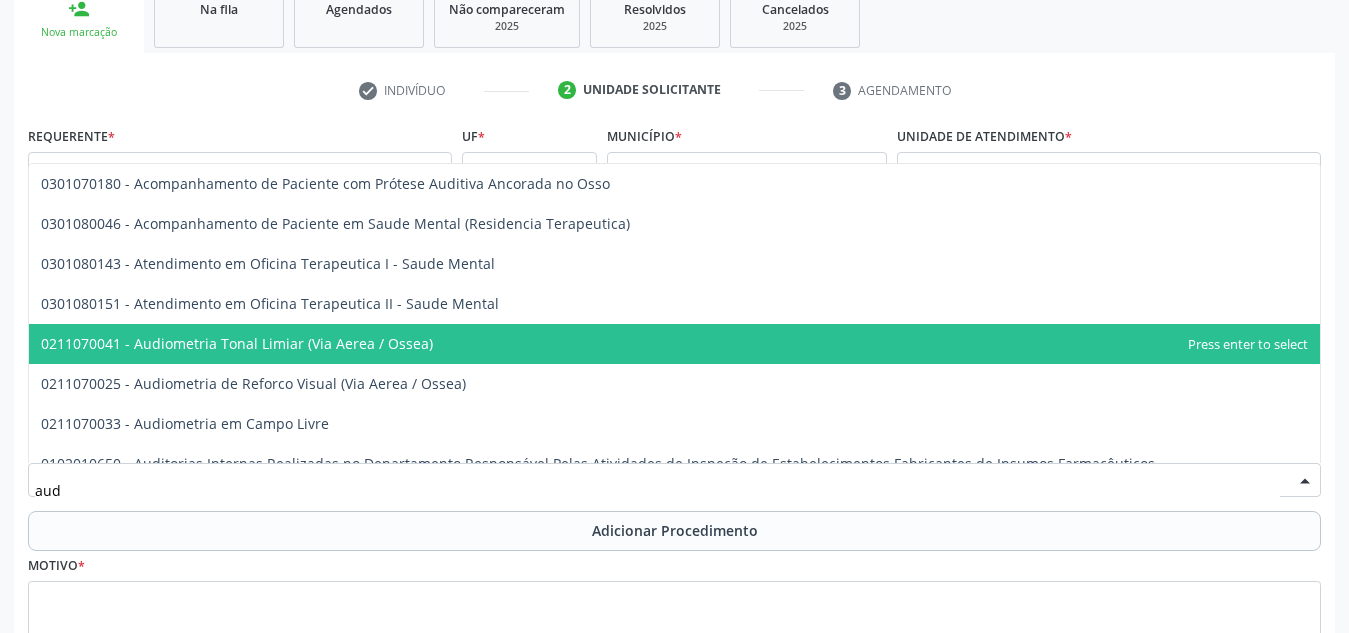 click on "0211070041 - Audiometria Tonal Limiar (Via Aerea / Ossea)" at bounding box center [674, 344] 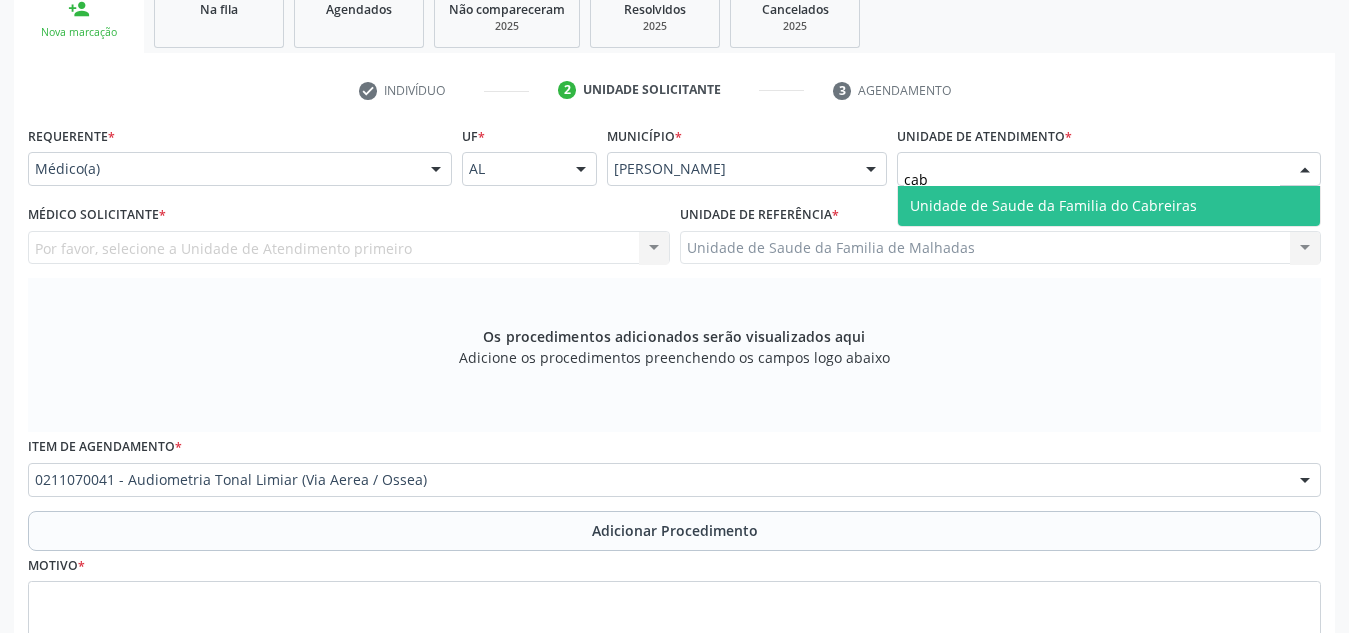 type on "cabr" 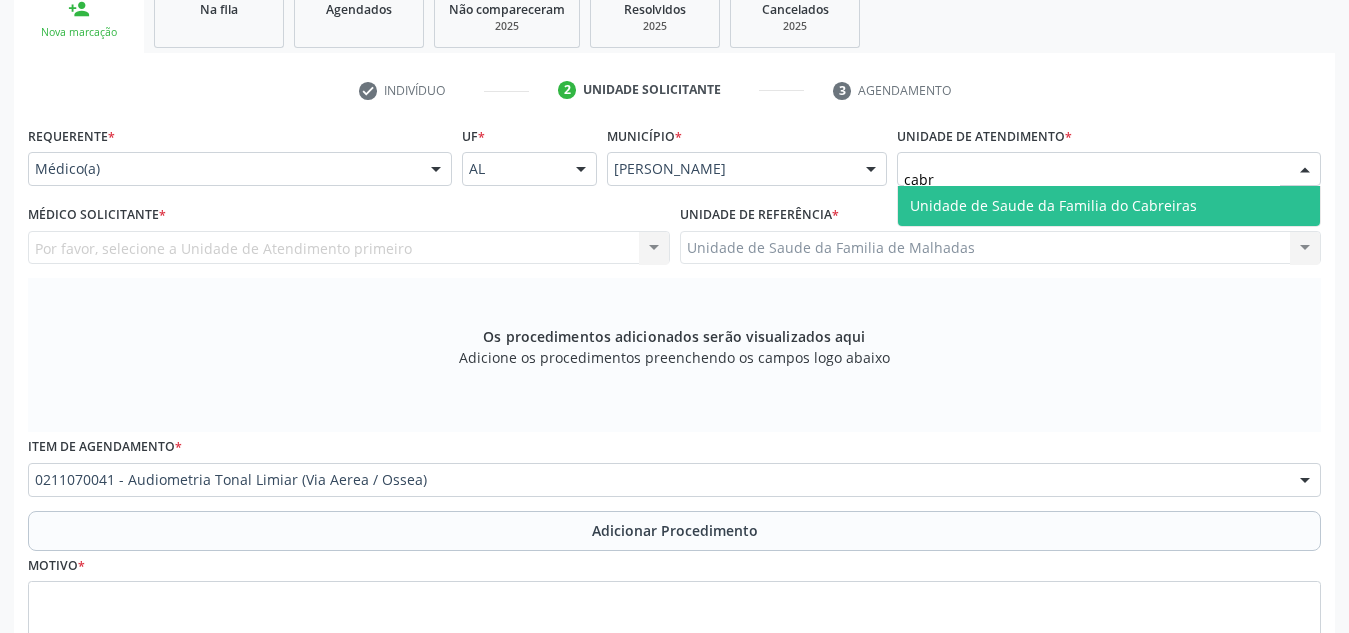 click on "Unidade de Saude da Familia do Cabreiras" at bounding box center [1109, 206] 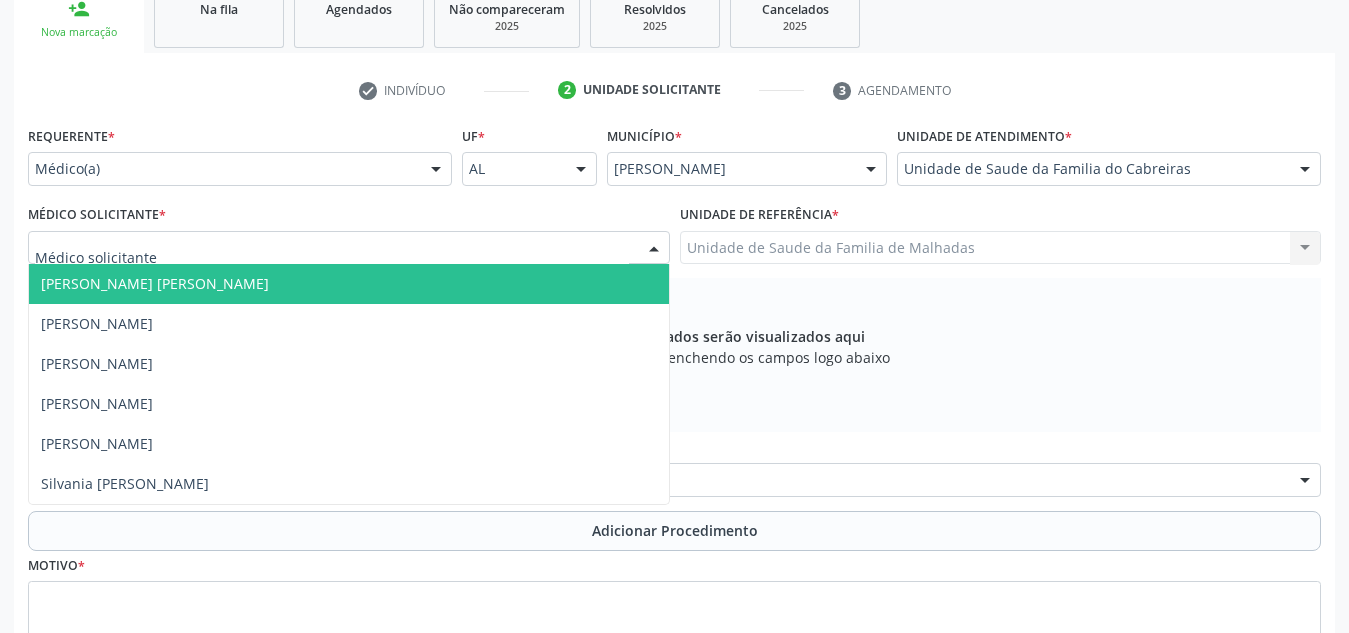 click at bounding box center [349, 248] 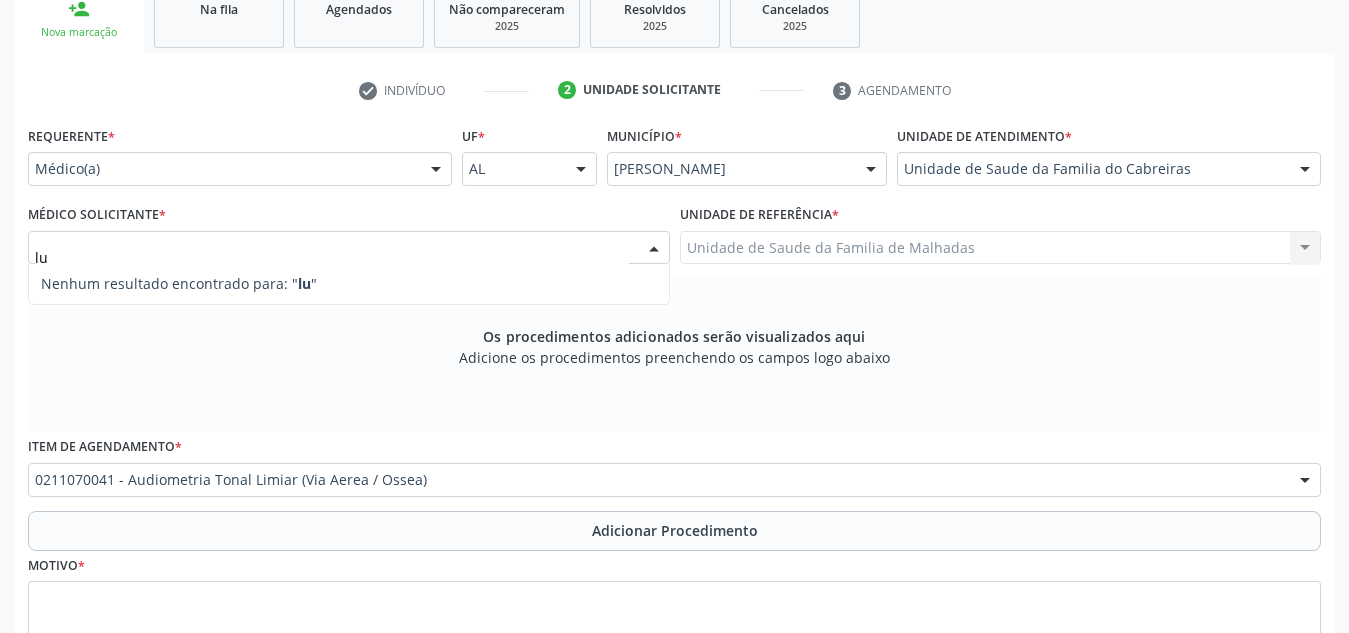 type on "l" 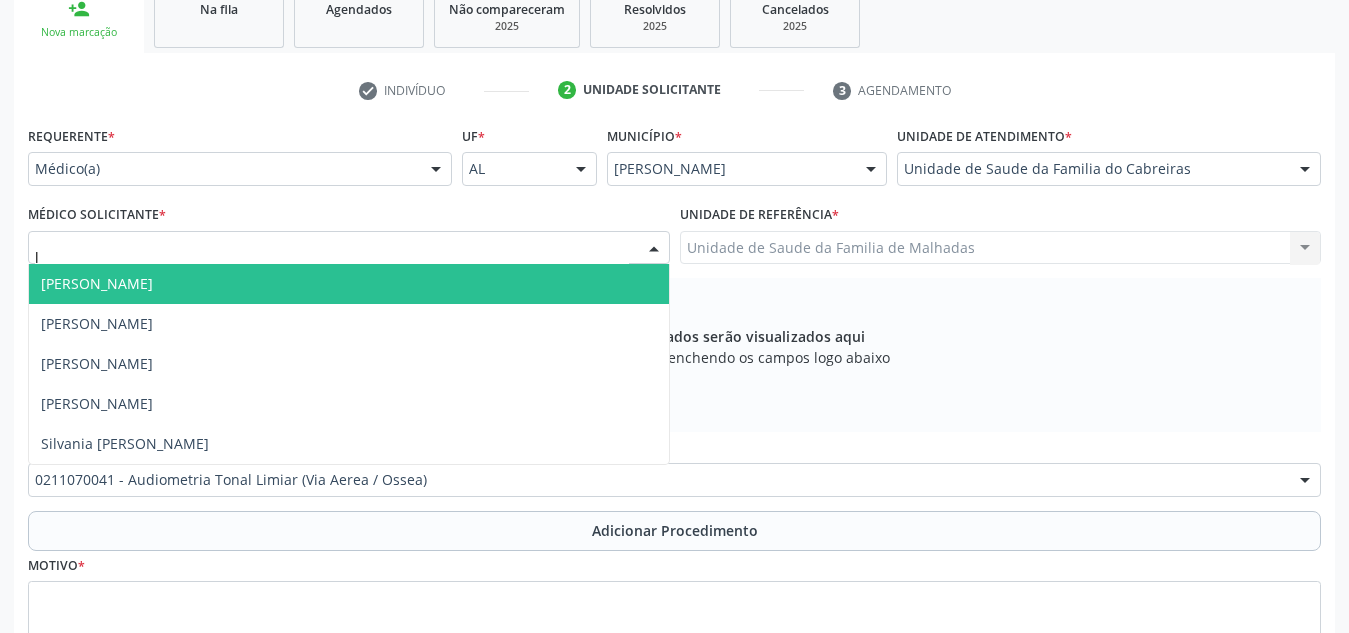 type 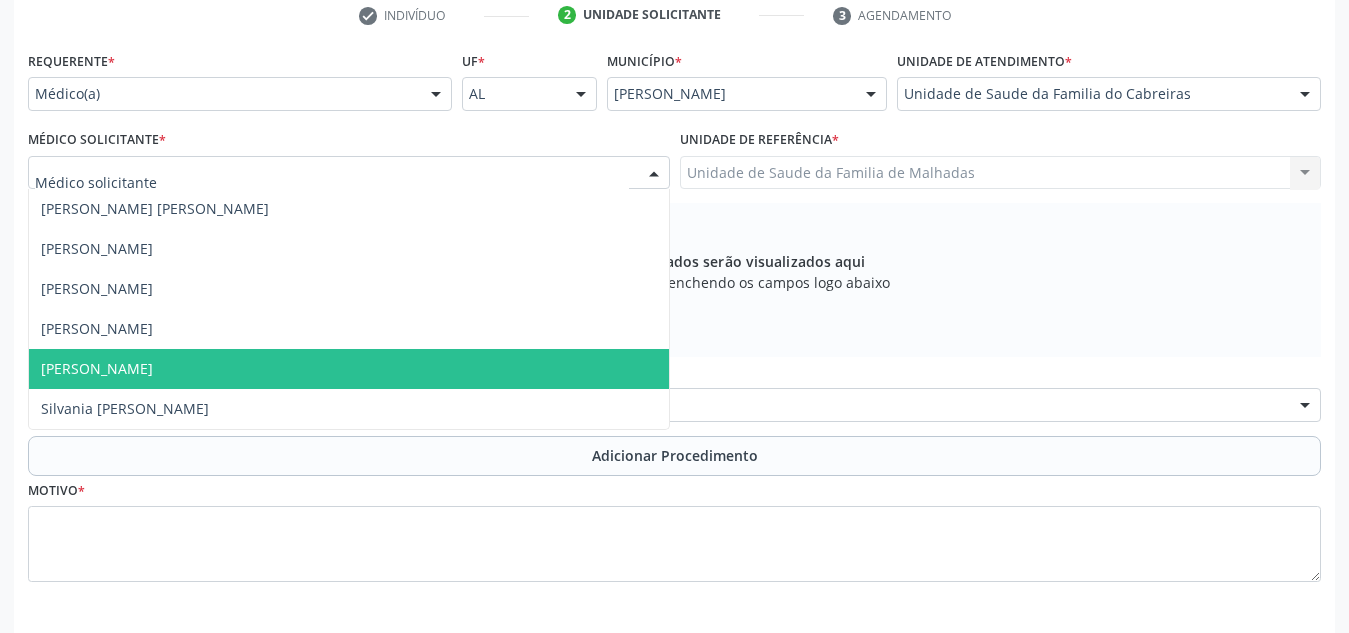 scroll, scrollTop: 423, scrollLeft: 0, axis: vertical 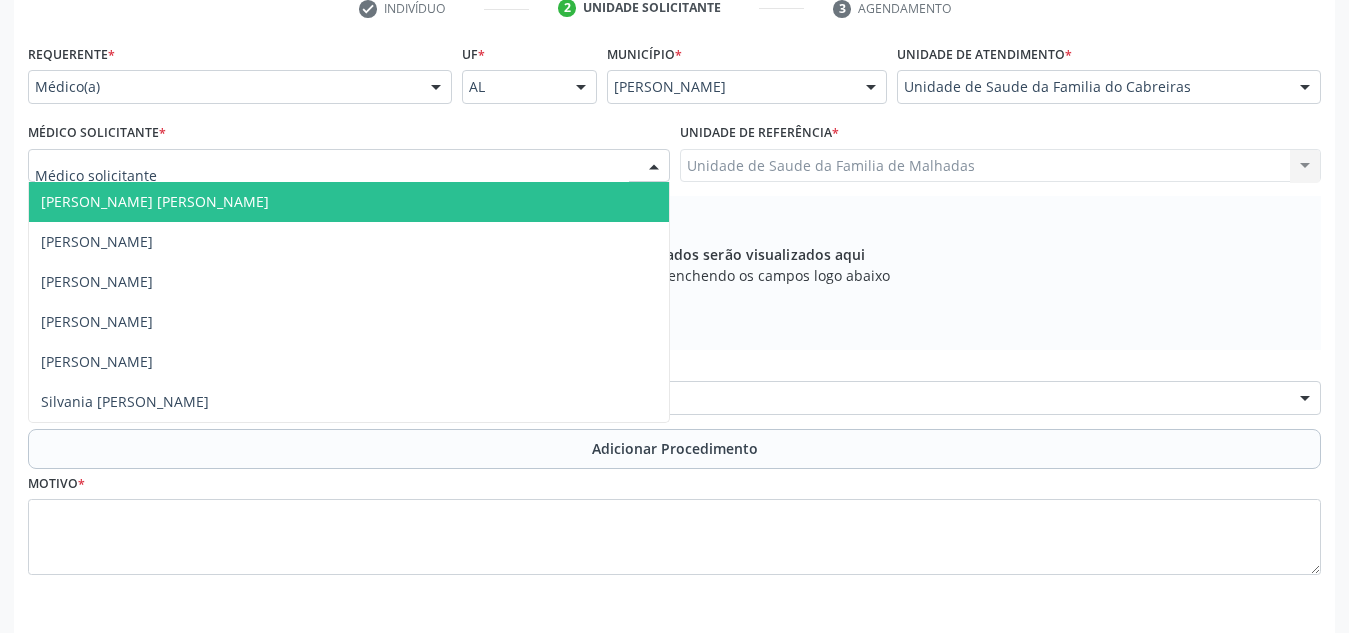 click at bounding box center (332, 176) 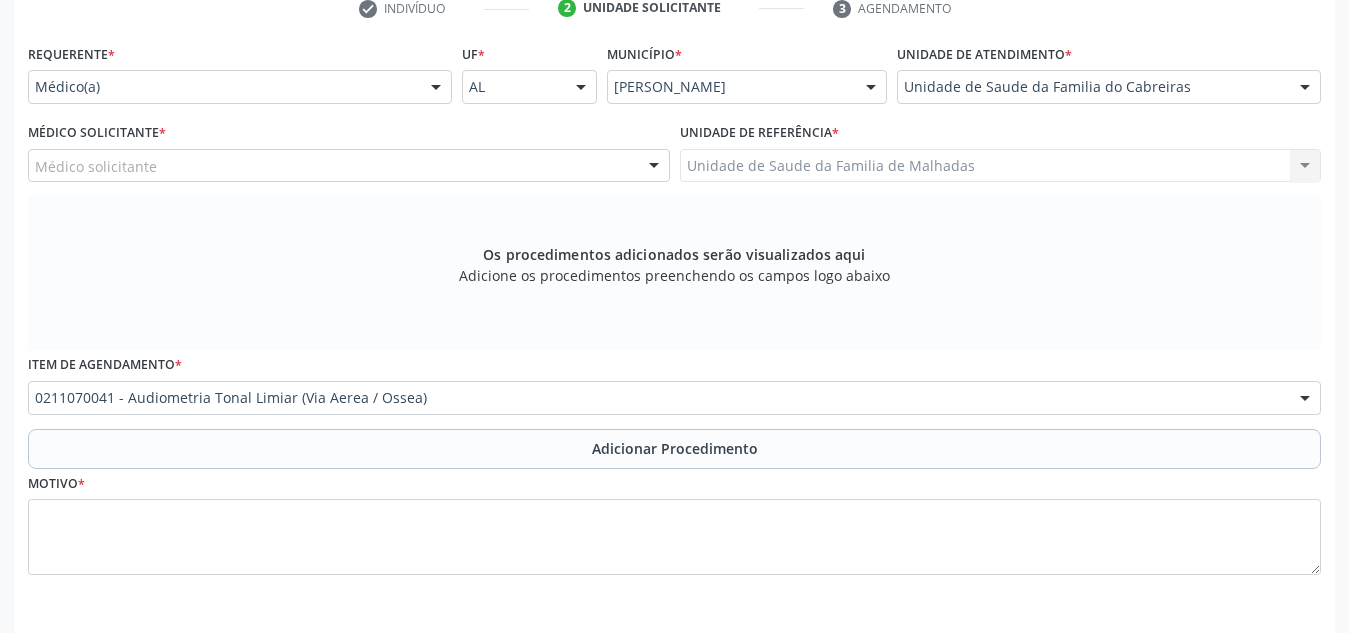 click on "Médico Solicitante
*
Médico solicitante
Dan Reuter Ferraz de Araujo   Leticia Carla de Lima Cavalcante   Lillian Godoi Paz   Marcia Monique Felix Ferreira   Maria Clevia Tenorio da Silva Santos   Silvania Farias Valentim
Nenhum resultado encontrado para: "   "
Não há nenhuma opção para ser exibida." at bounding box center (349, 150) 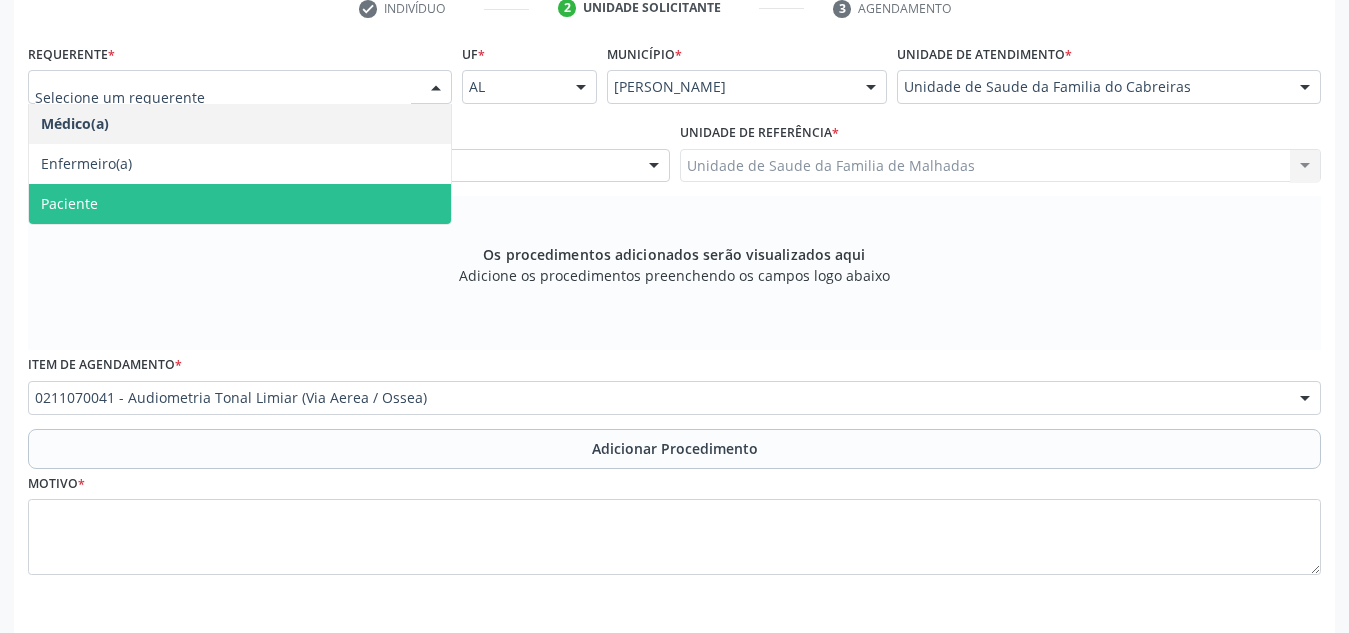 click on "Paciente" at bounding box center (240, 204) 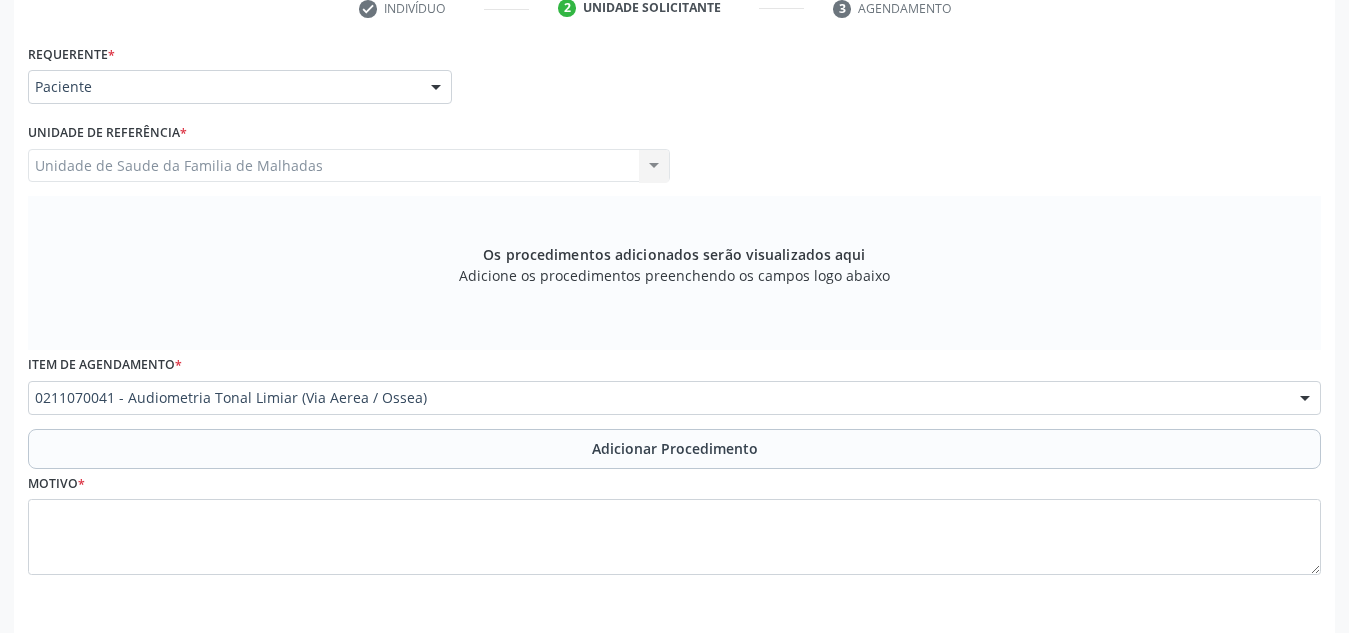 click on "Unidade de Saude da Familia de Malhadas         Unidade de Saude da Familia de Malhadas
Nenhum resultado encontrado para: "   "
Não há nenhuma opção para ser exibida." at bounding box center [349, 166] 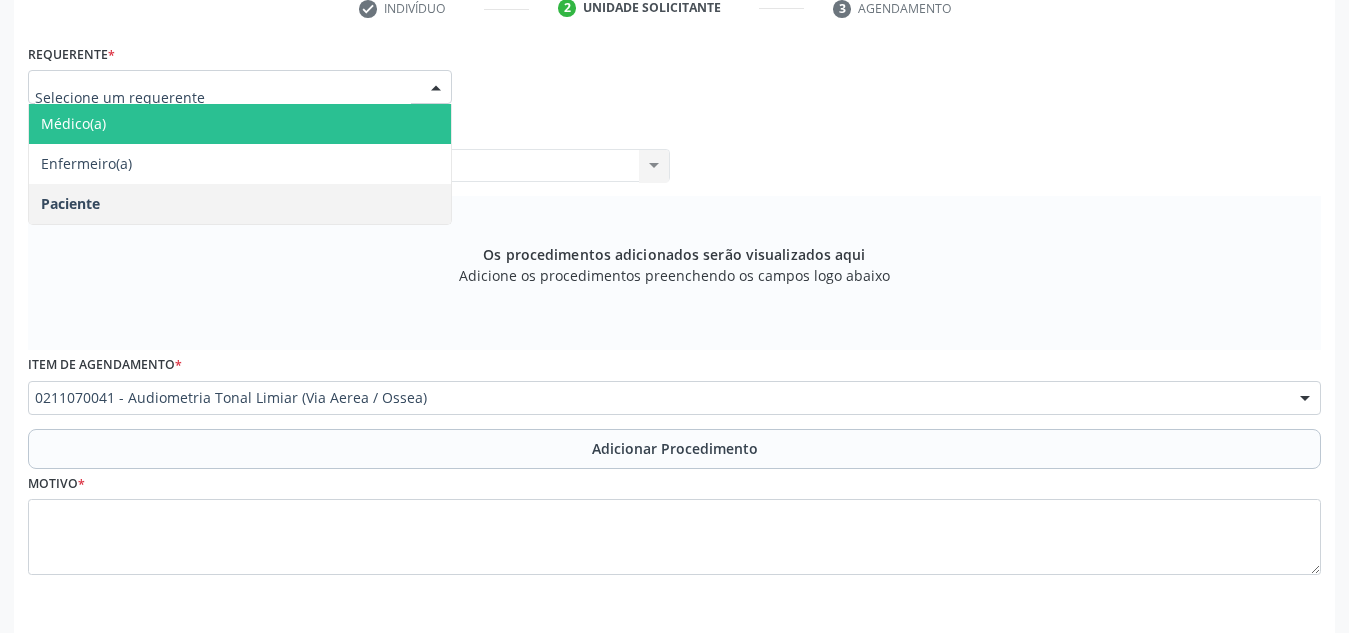 click on "Médico(a)" at bounding box center [240, 124] 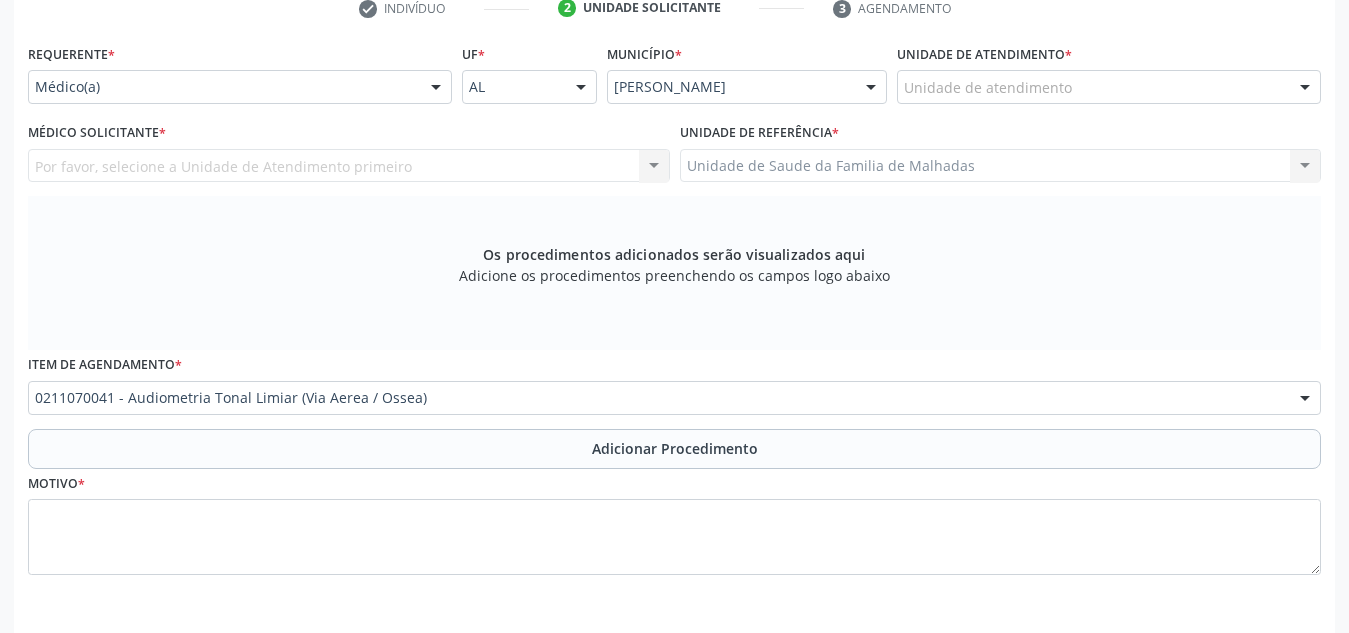click on "Por favor, selecione a Unidade de Atendimento primeiro
Dan Reuter Ferraz de Araujo   Leticia Carla de Lima Cavalcante   Lillian Godoi Paz   Marcia Monique Felix Ferreira   Maria Clevia Tenorio da Silva Santos   Silvania Farias Valentim
Nenhum resultado encontrado para: "   "
Não há nenhuma opção para ser exibida." at bounding box center [349, 166] 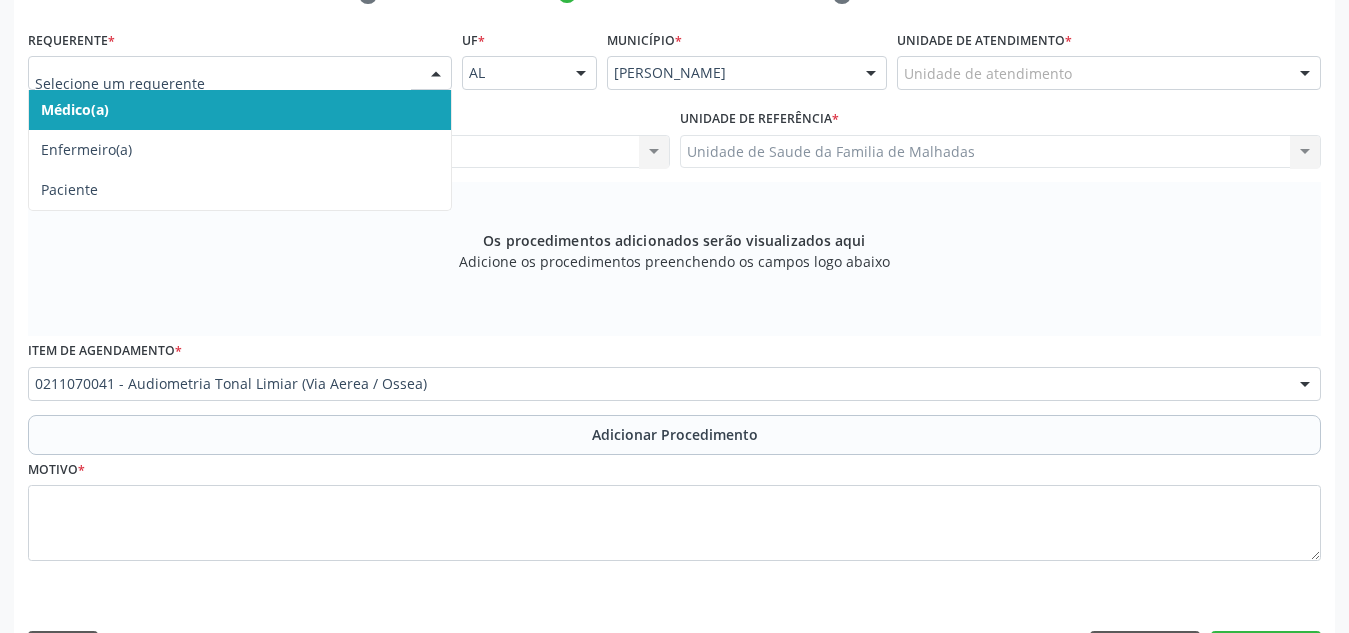scroll, scrollTop: 438, scrollLeft: 0, axis: vertical 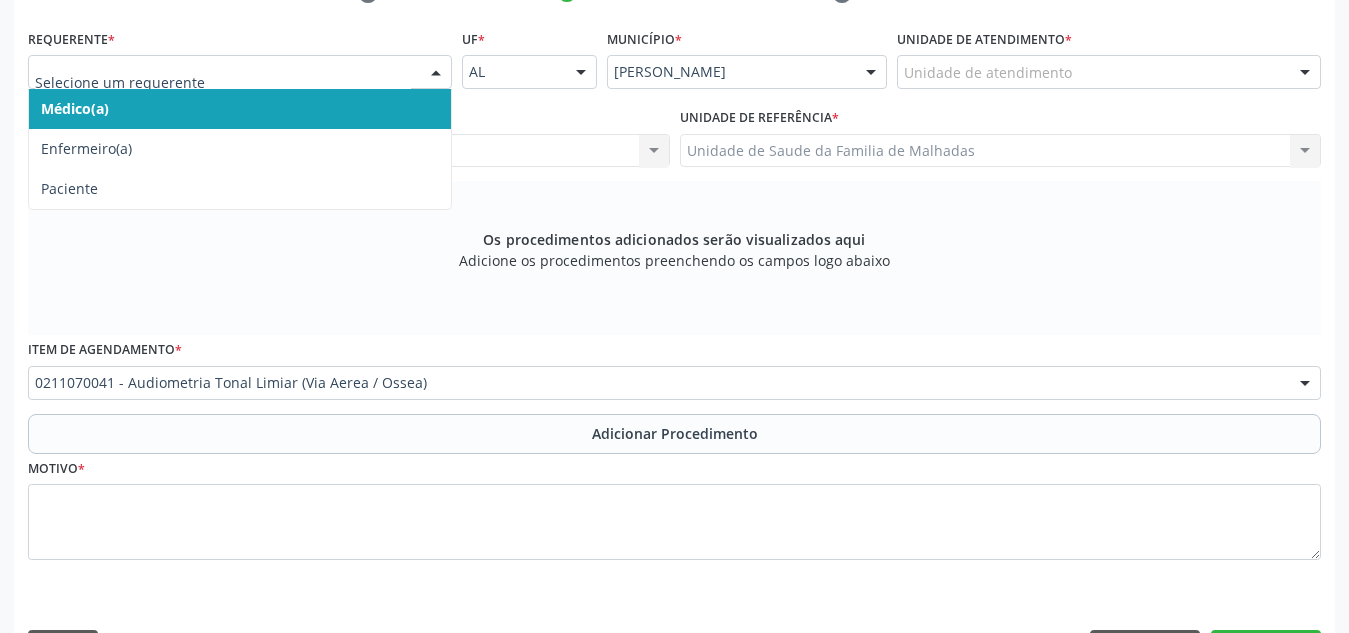 click on "Médico(a)" at bounding box center (240, 109) 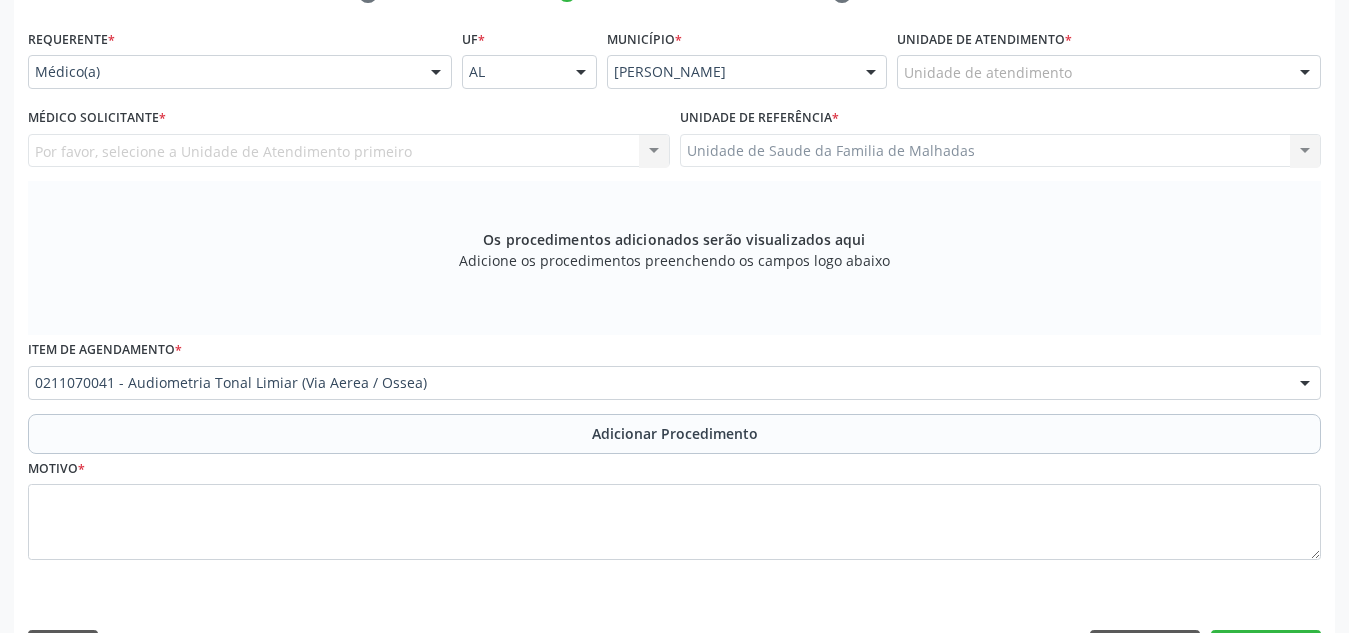 click on "Por favor, selecione a Unidade de Atendimento primeiro
Dan Reuter Ferraz de Araujo   Leticia Carla de Lima Cavalcante   Lillian Godoi Paz   Marcia Monique Felix Ferreira   Maria Clevia Tenorio da Silva Santos   Silvania Farias Valentim
Nenhum resultado encontrado para: "   "
Não há nenhuma opção para ser exibida." at bounding box center [349, 151] 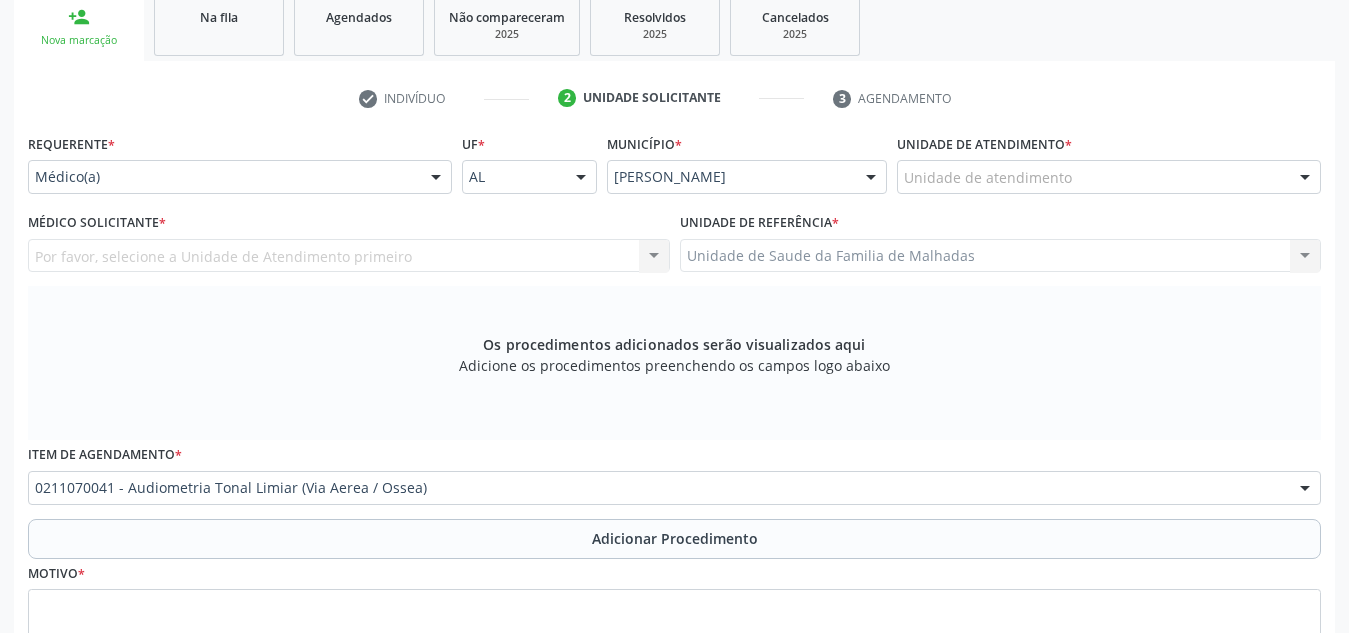 scroll, scrollTop: 332, scrollLeft: 0, axis: vertical 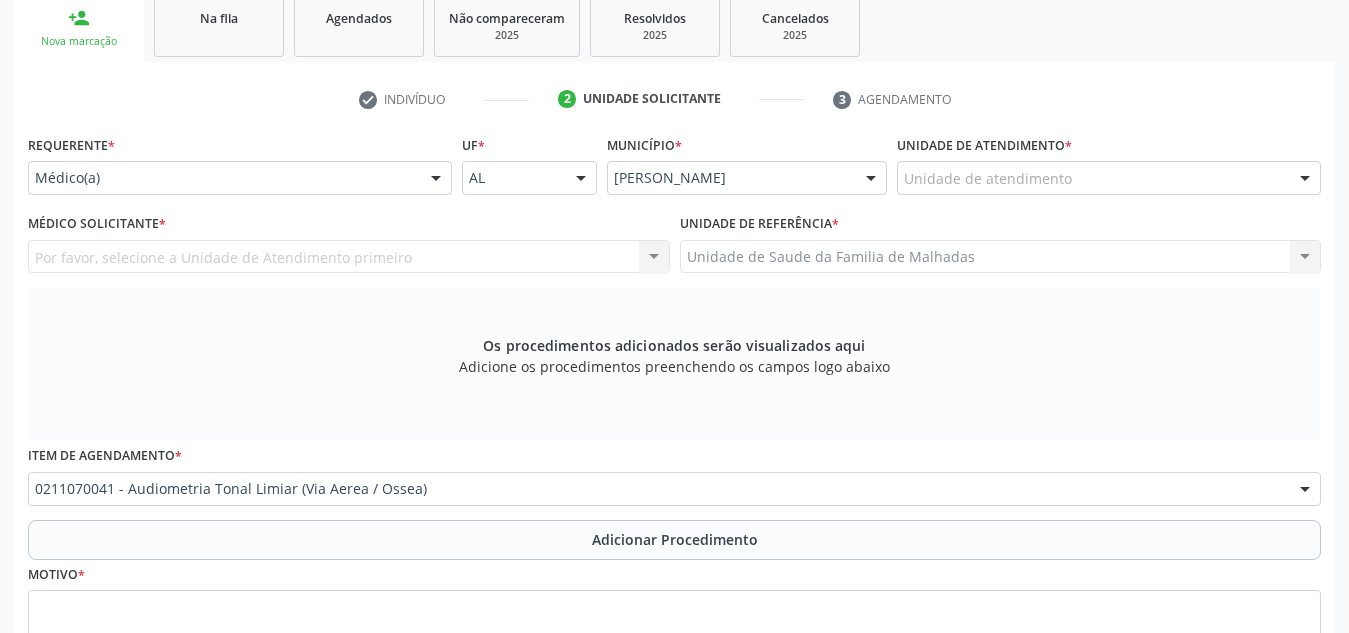 click on "Por favor, selecione a Unidade de Atendimento primeiro
Dan Reuter Ferraz de Araujo   Leticia Carla de Lima Cavalcante   Lillian Godoi Paz   Marcia Monique Felix Ferreira   Maria Clevia Tenorio da Silva Santos   Silvania Farias Valentim
Nenhum resultado encontrado para: "   "
Não há nenhuma opção para ser exibida." at bounding box center (349, 257) 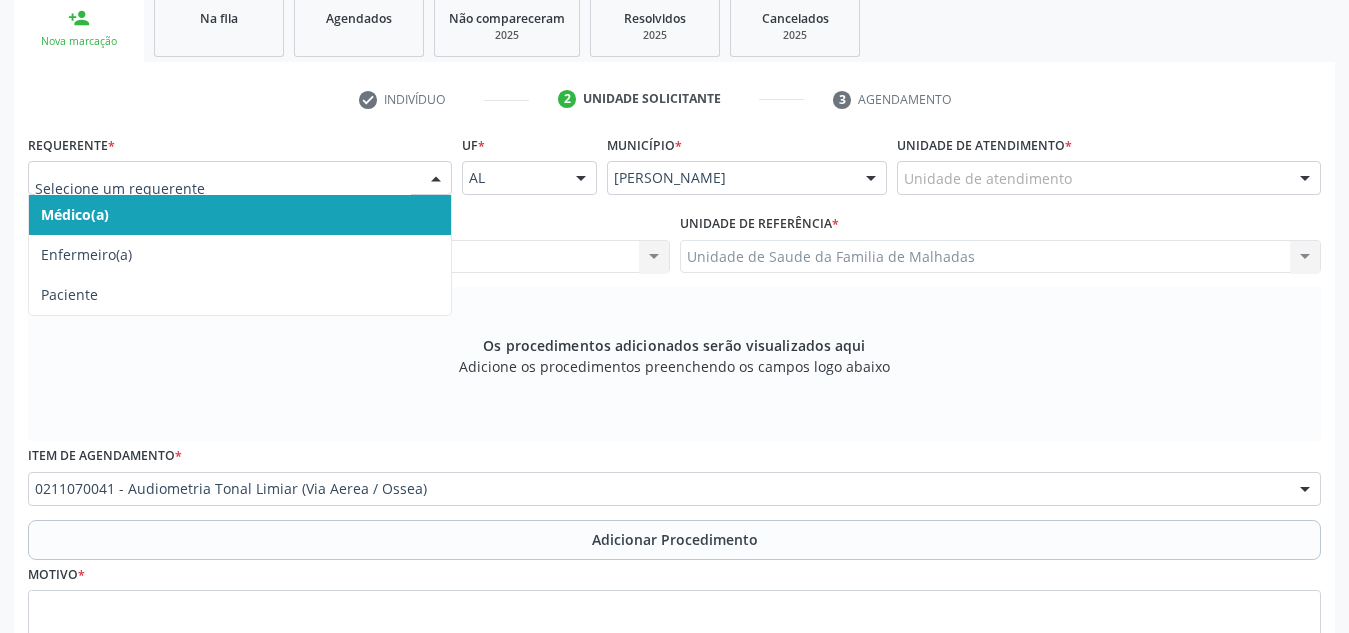 click on "Médico(a)" at bounding box center (240, 215) 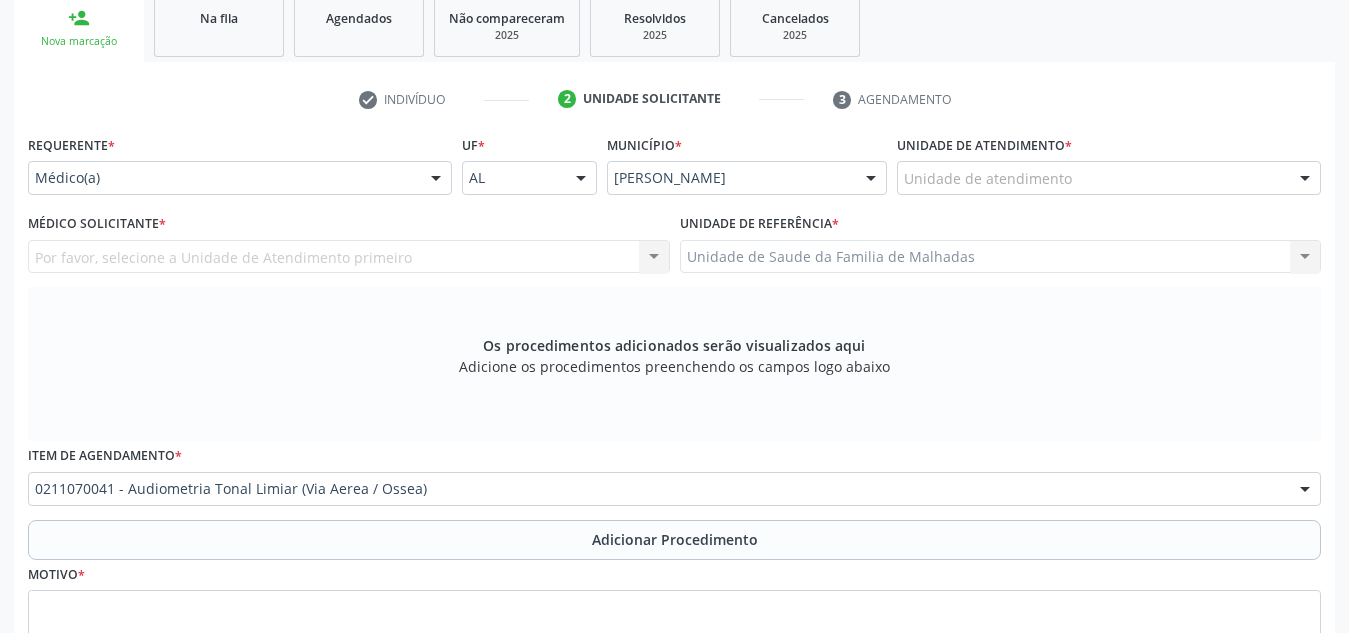 click on "Por favor, selecione a Unidade de Atendimento primeiro
Dan Reuter Ferraz de Araujo   Leticia Carla de Lima Cavalcante   Lillian Godoi Paz   Marcia Monique Felix Ferreira   Maria Clevia Tenorio da Silva Santos   Silvania Farias Valentim
Nenhum resultado encontrado para: "   "
Não há nenhuma opção para ser exibida." at bounding box center (349, 257) 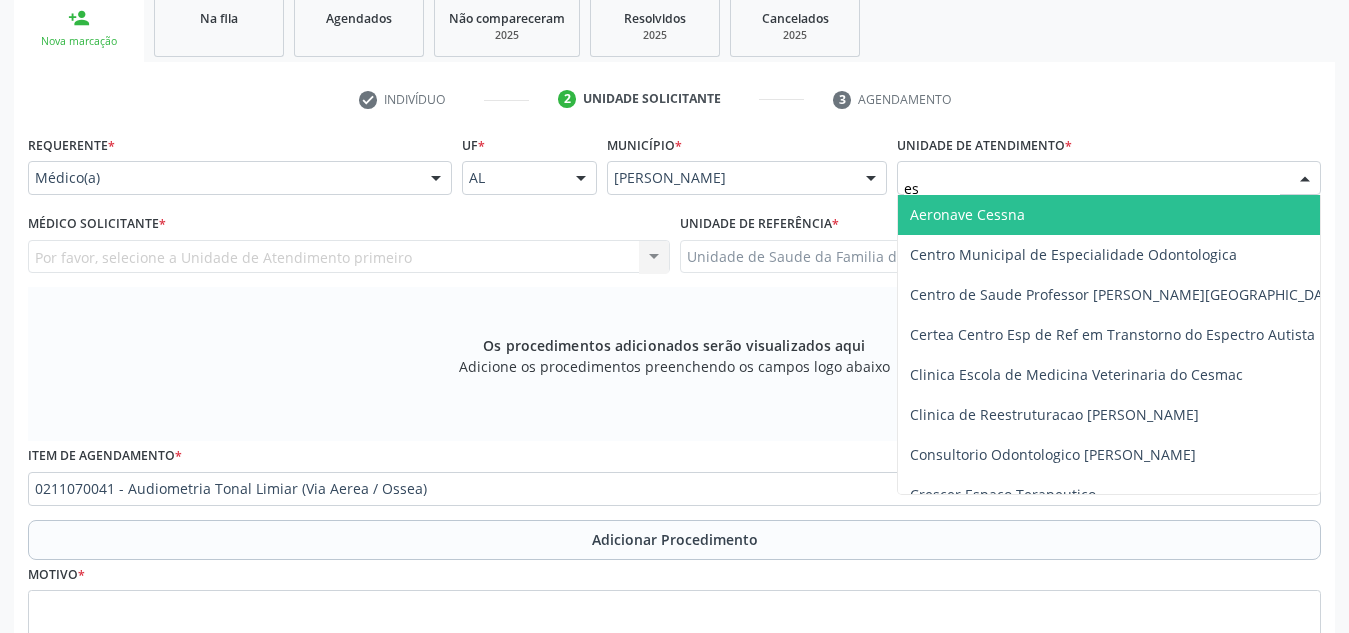 type on "est" 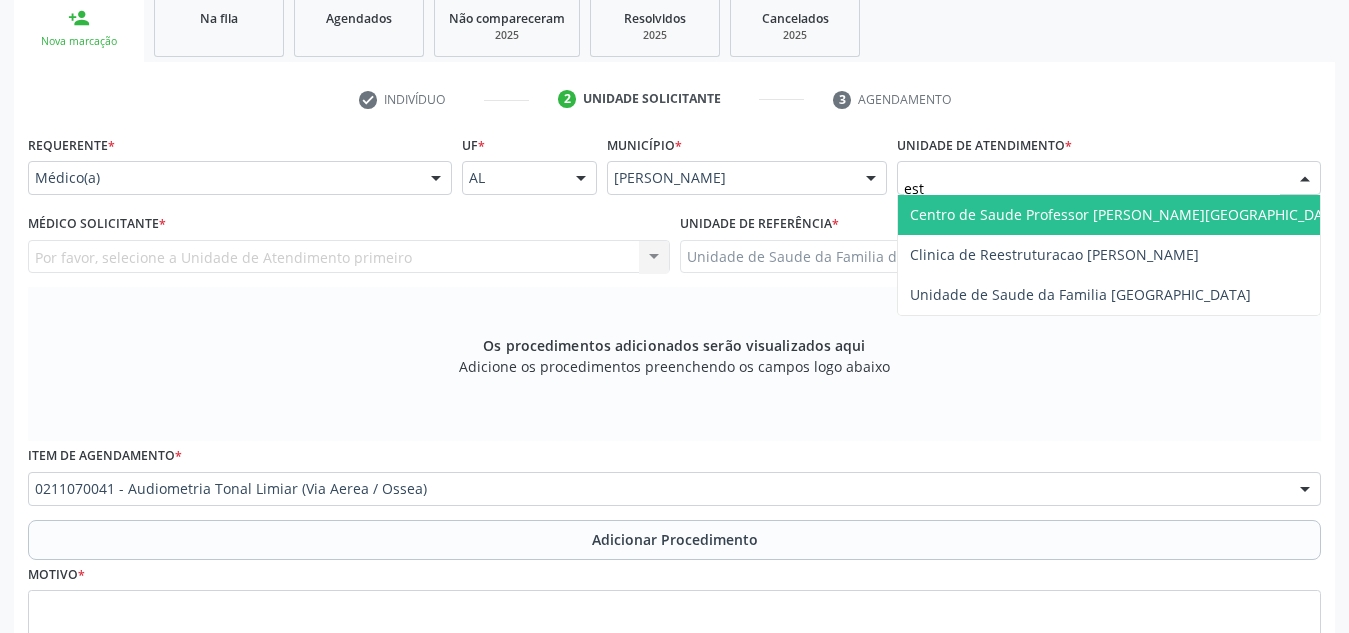 click on "Centro de Saude Professor [PERSON_NAME][GEOGRAPHIC_DATA]" at bounding box center (1127, 214) 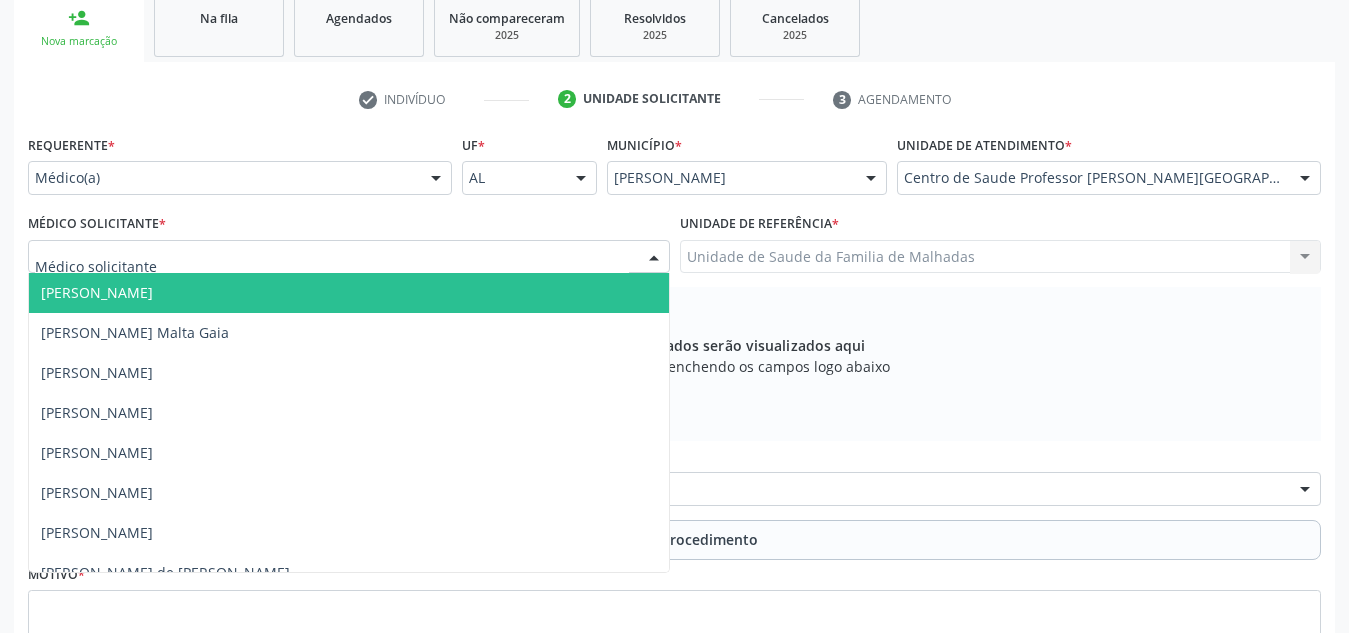 click at bounding box center [349, 257] 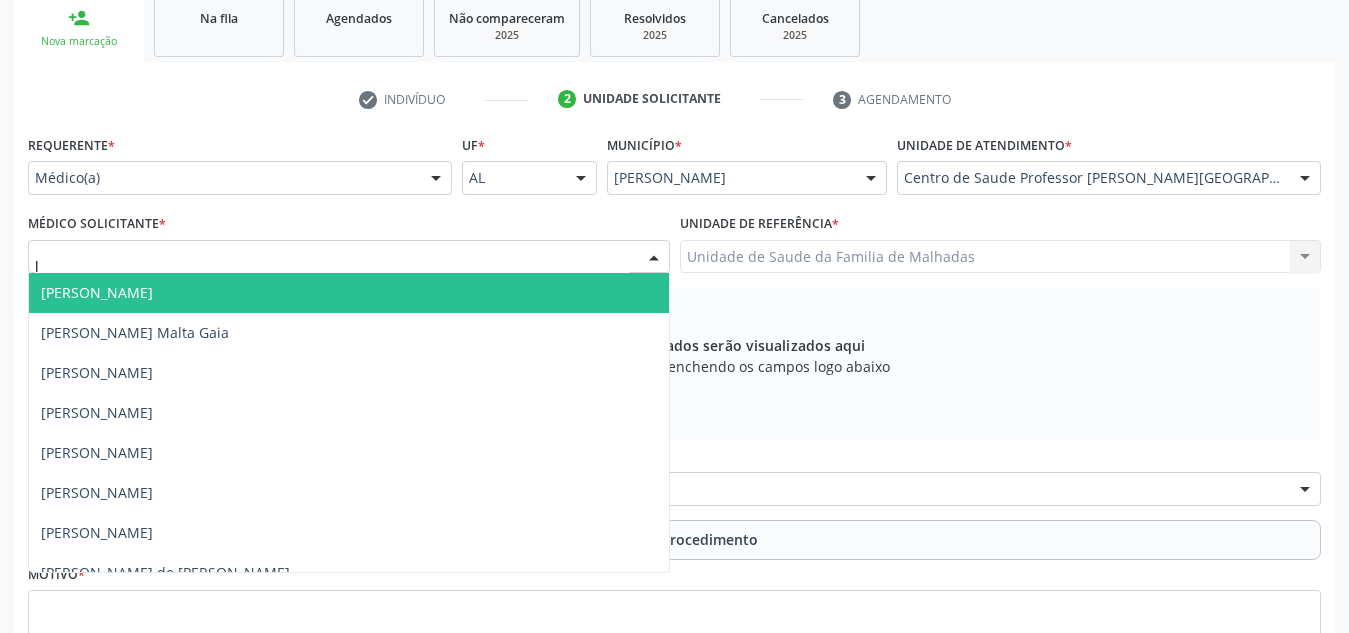 type on "lu" 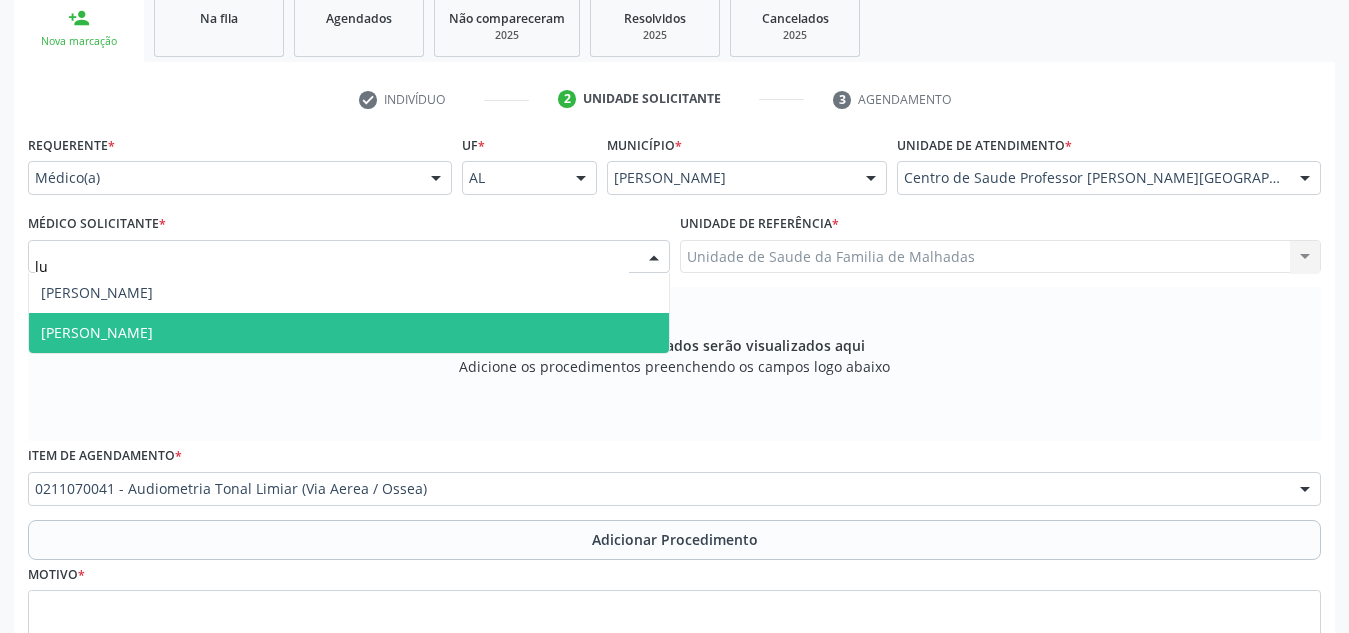 click on "[PERSON_NAME]" at bounding box center (349, 333) 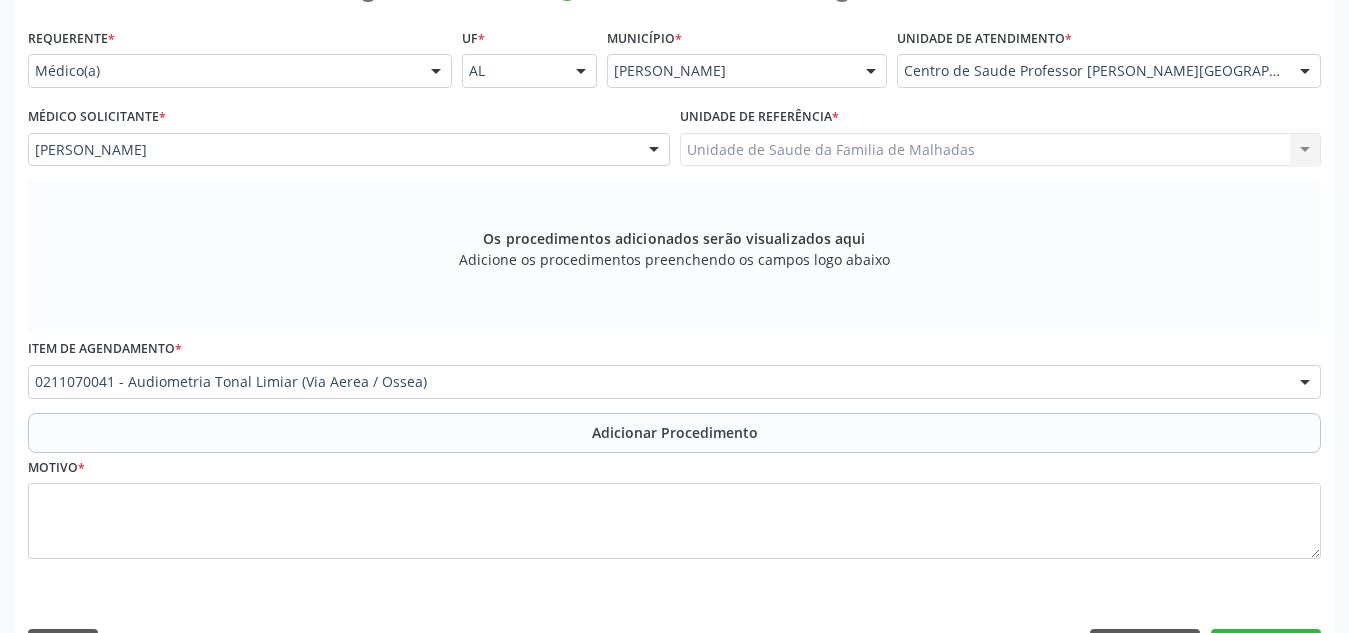 scroll, scrollTop: 496, scrollLeft: 0, axis: vertical 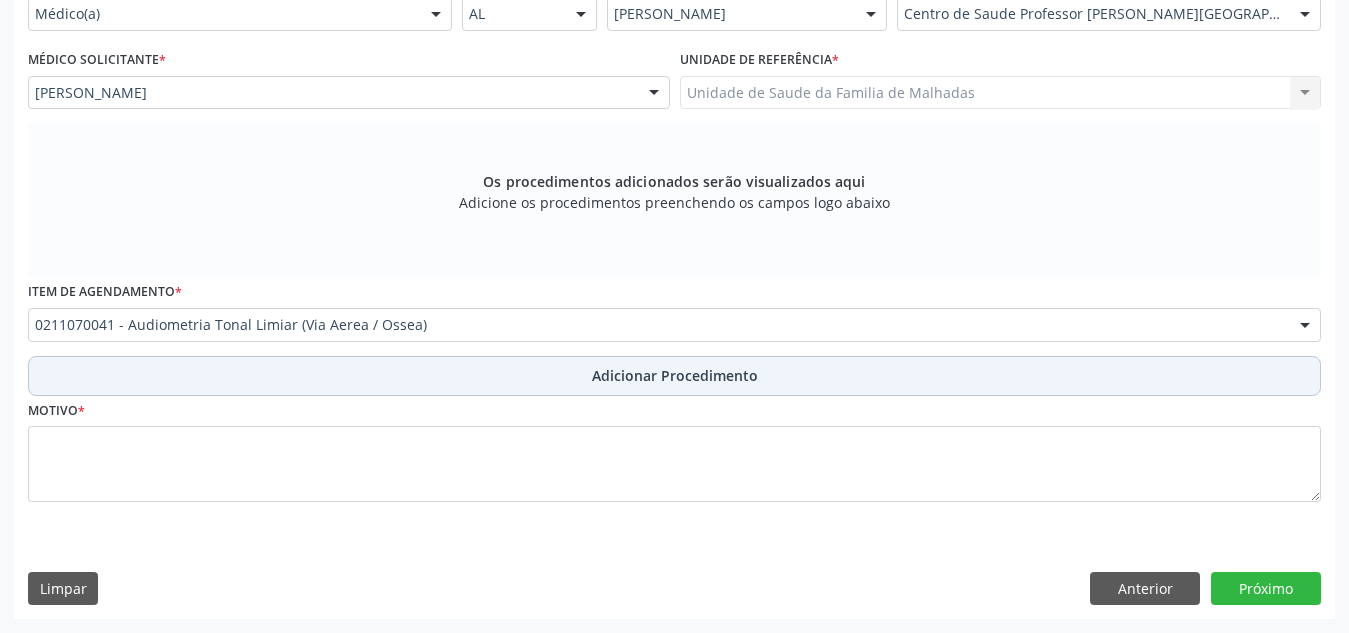 click on "Adicionar Procedimento" at bounding box center [675, 375] 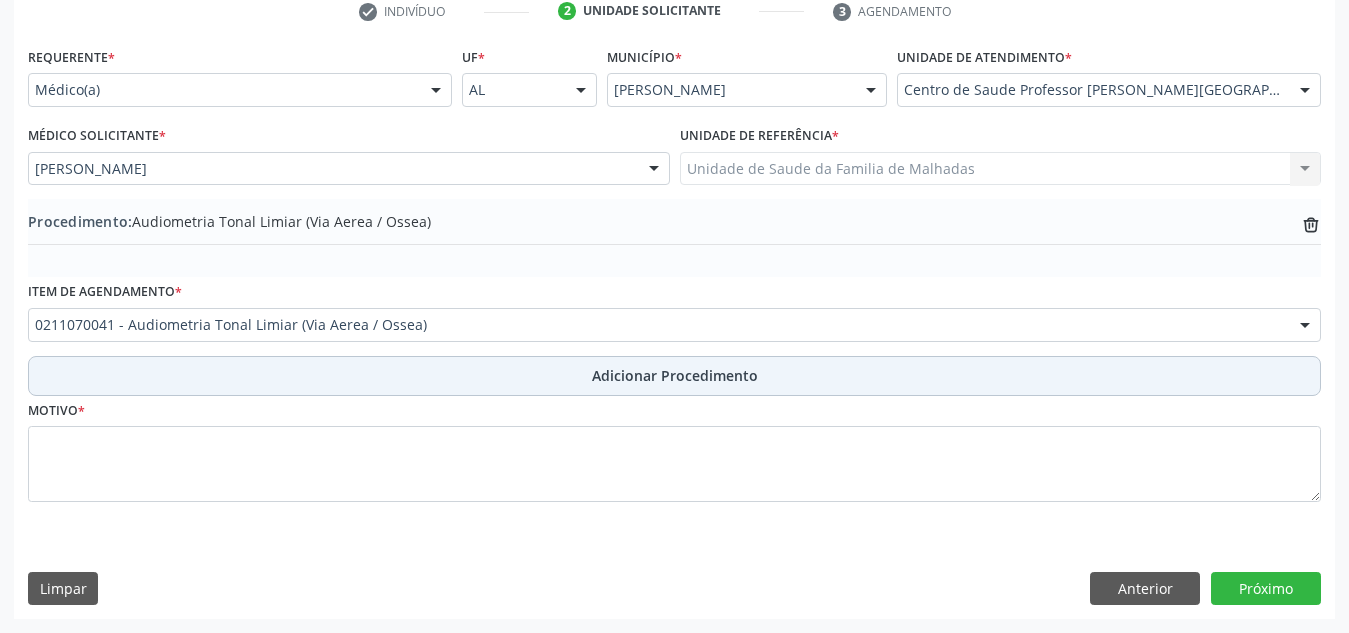 scroll, scrollTop: 420, scrollLeft: 0, axis: vertical 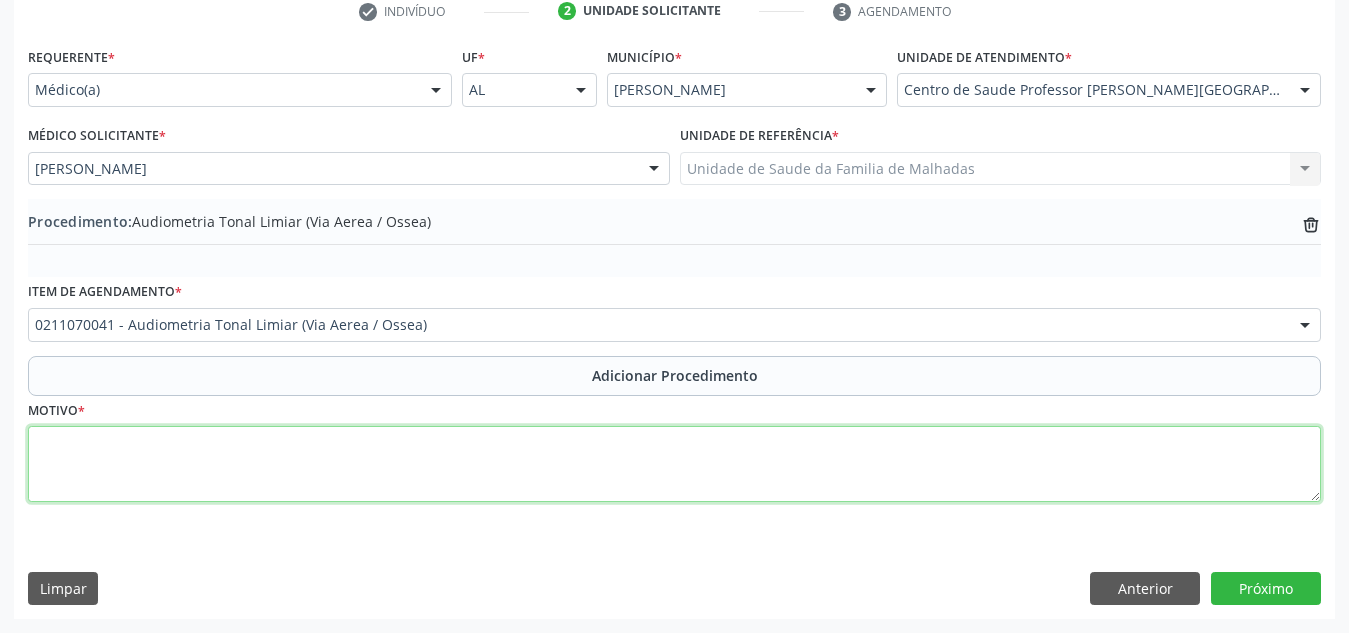 click at bounding box center [674, 464] 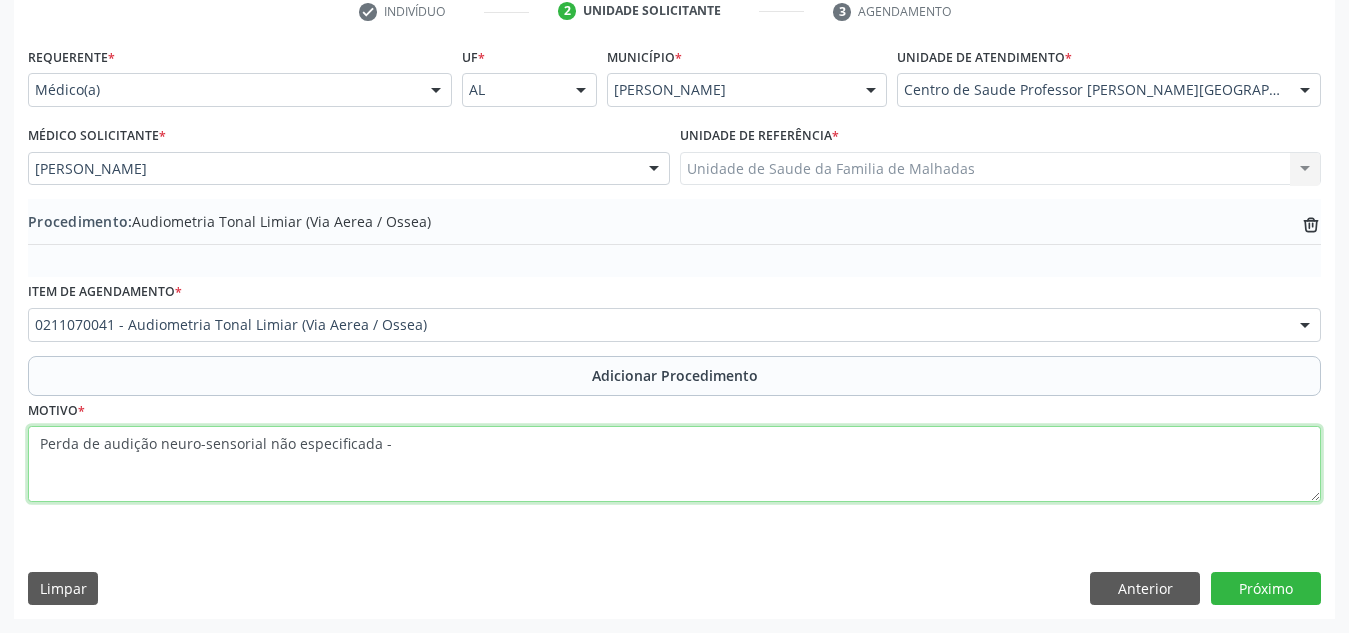 click on "Perda de audição neuro-sensorial não especificada -" at bounding box center (674, 464) 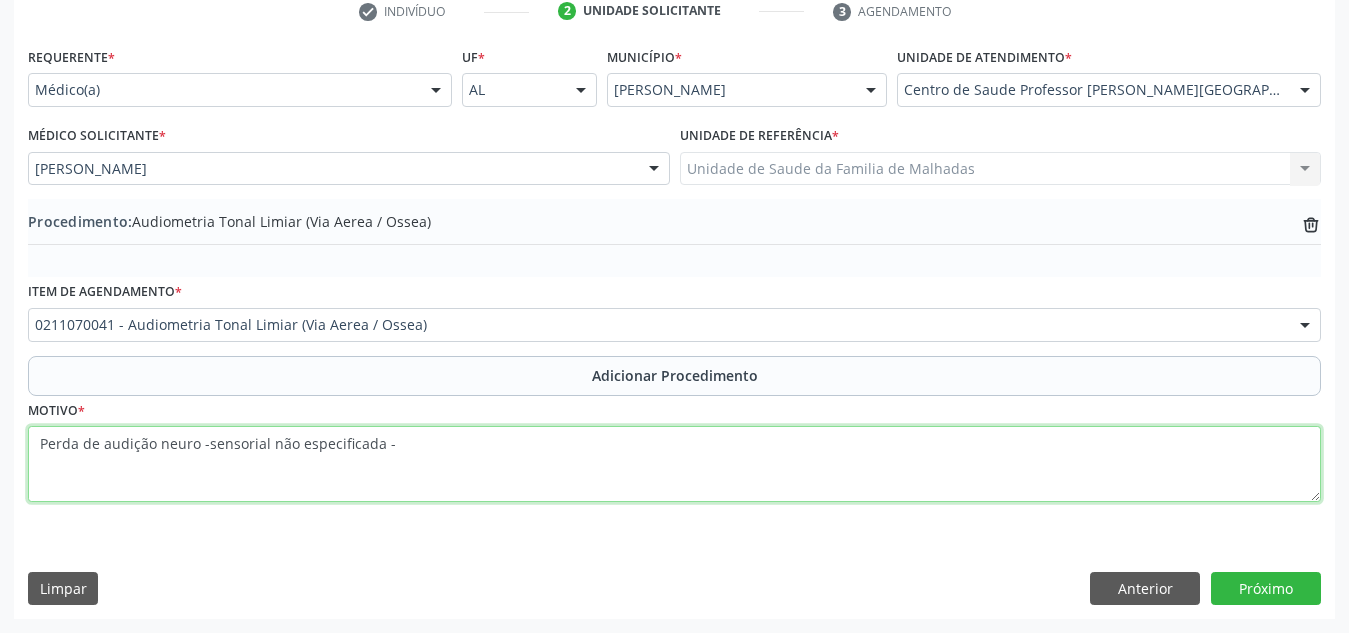 click on "Perda de audição neuro -sensorial não especificada -" at bounding box center [674, 464] 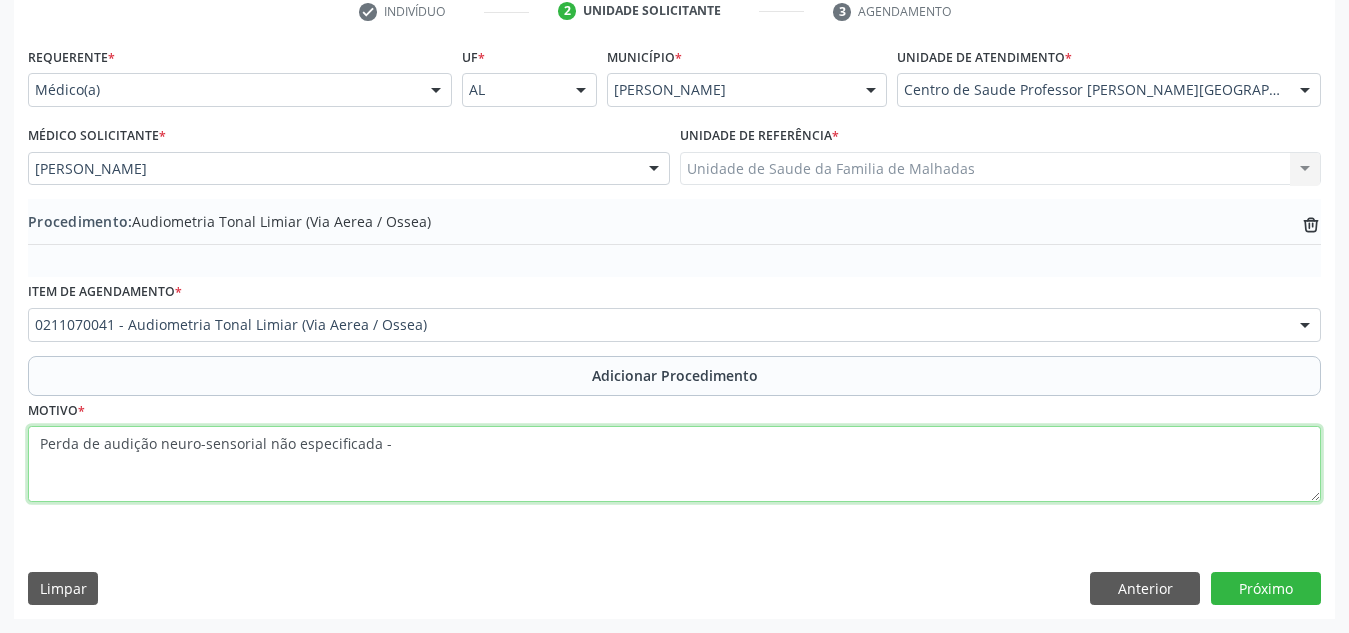 click on "Perda de audição neuro-sensorial não especificada -" at bounding box center [674, 464] 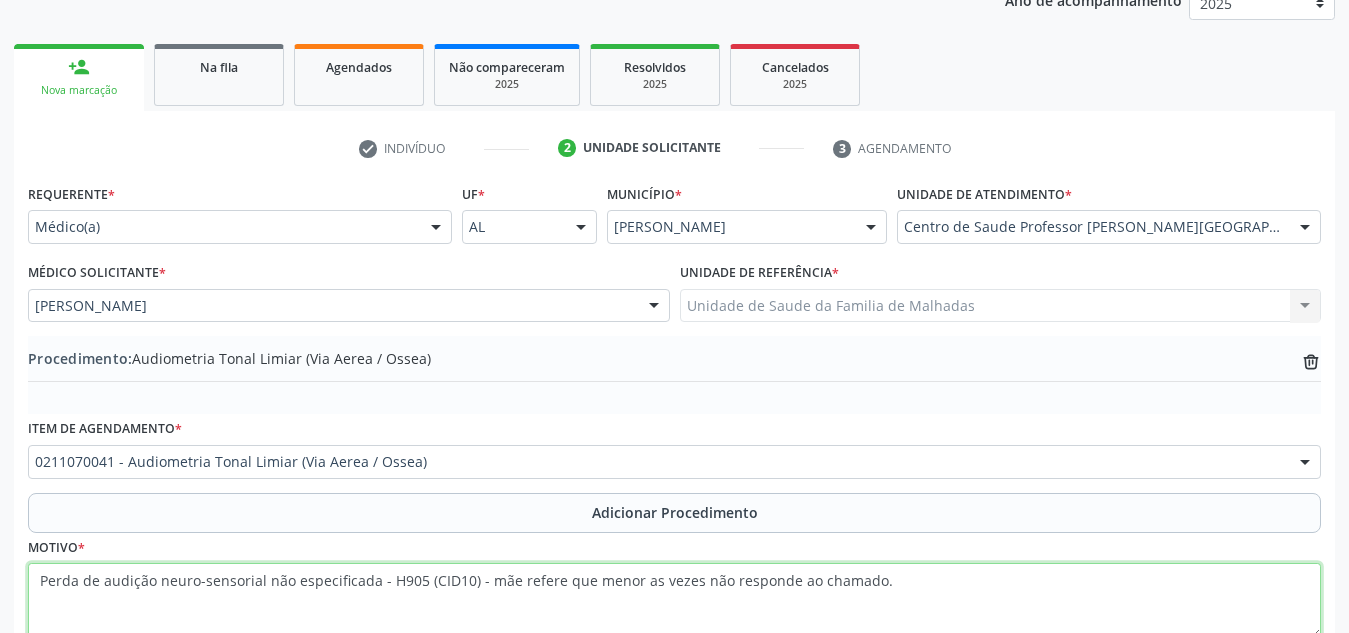 scroll, scrollTop: 420, scrollLeft: 0, axis: vertical 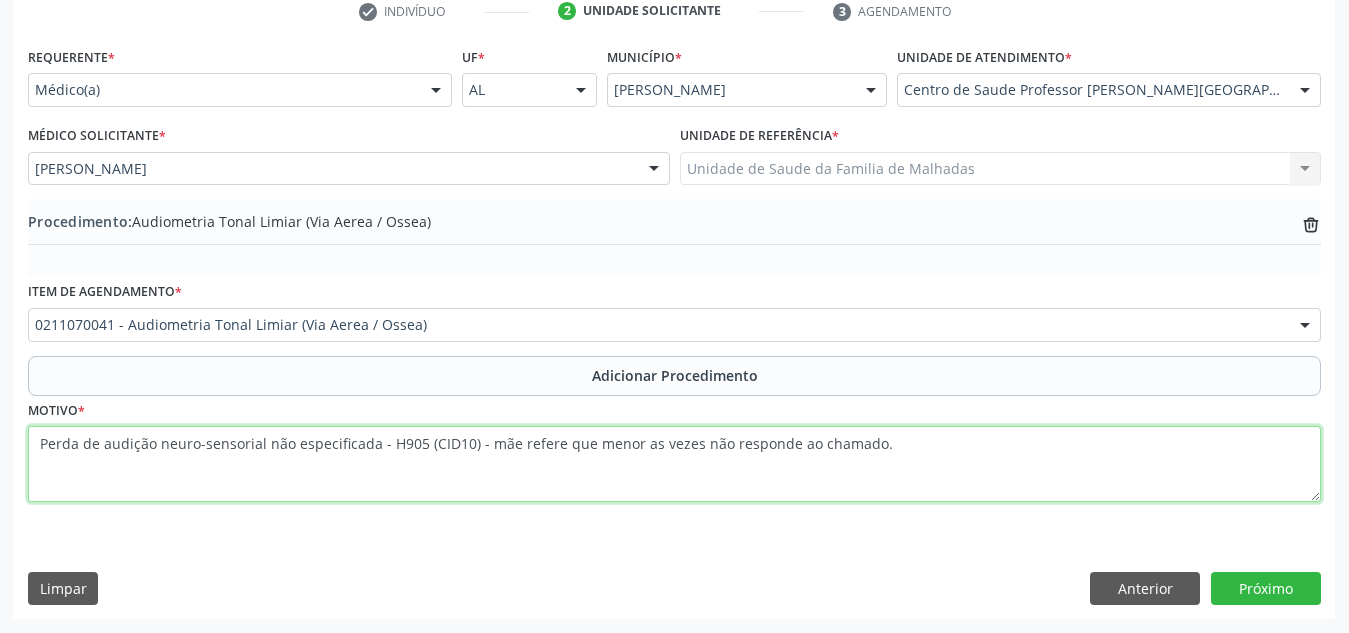 type on "Perda de audição neuro-sensorial não especificada - H905 (CID10) - mãe refere que menor as vezes não responde ao chamado." 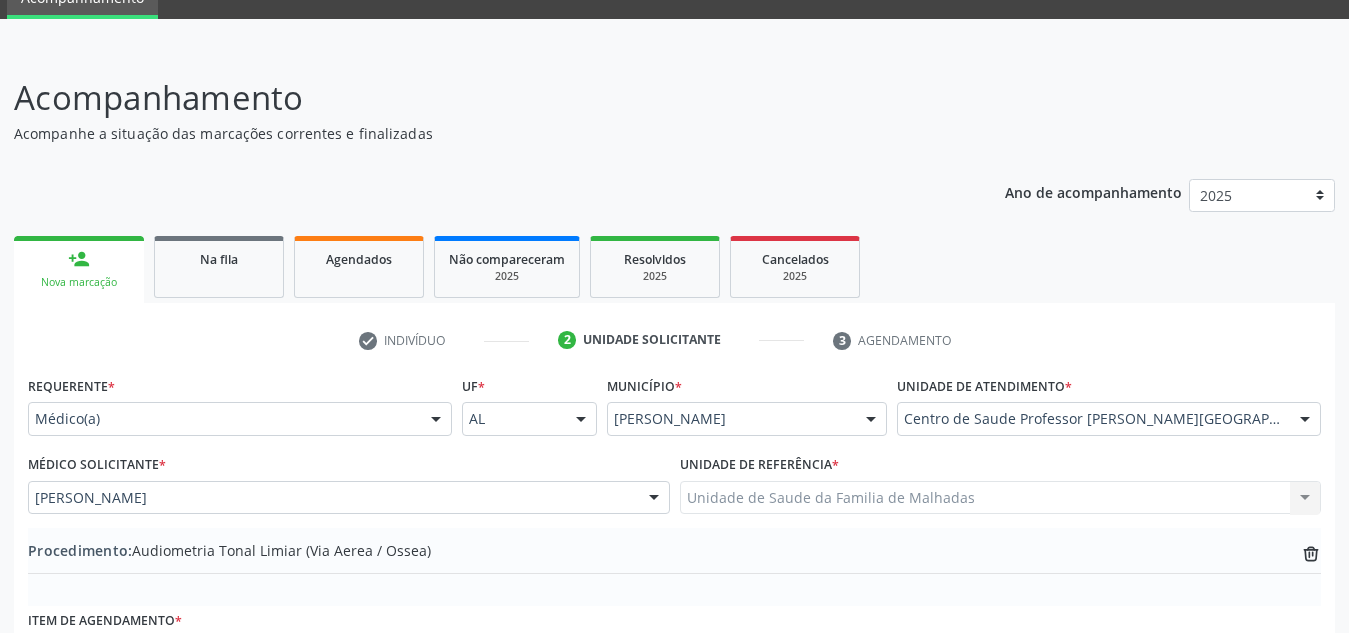 scroll, scrollTop: 420, scrollLeft: 0, axis: vertical 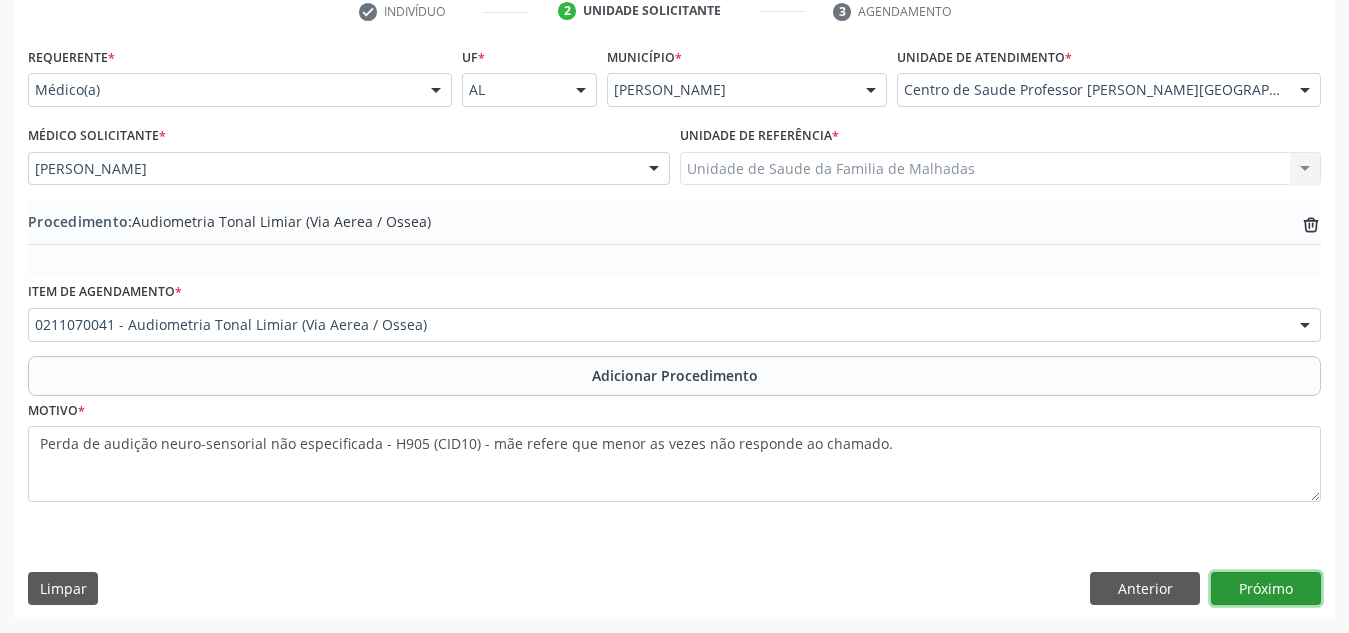 click on "Próximo" at bounding box center [1266, 589] 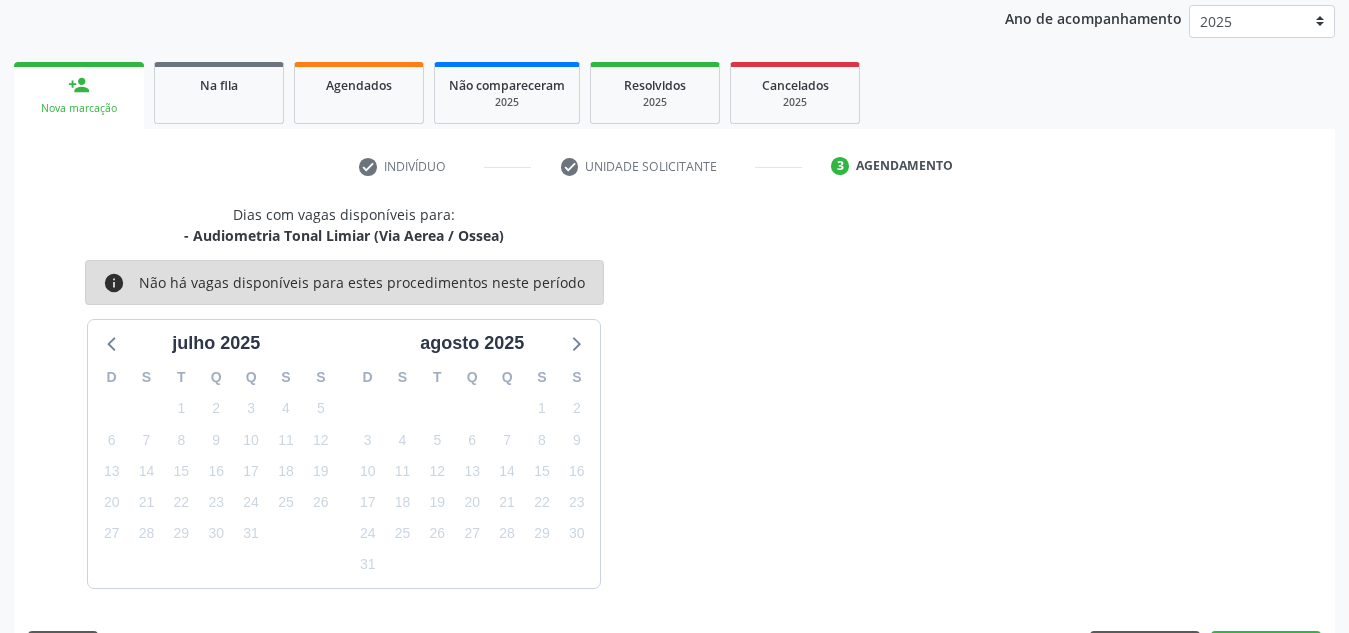 scroll, scrollTop: 324, scrollLeft: 0, axis: vertical 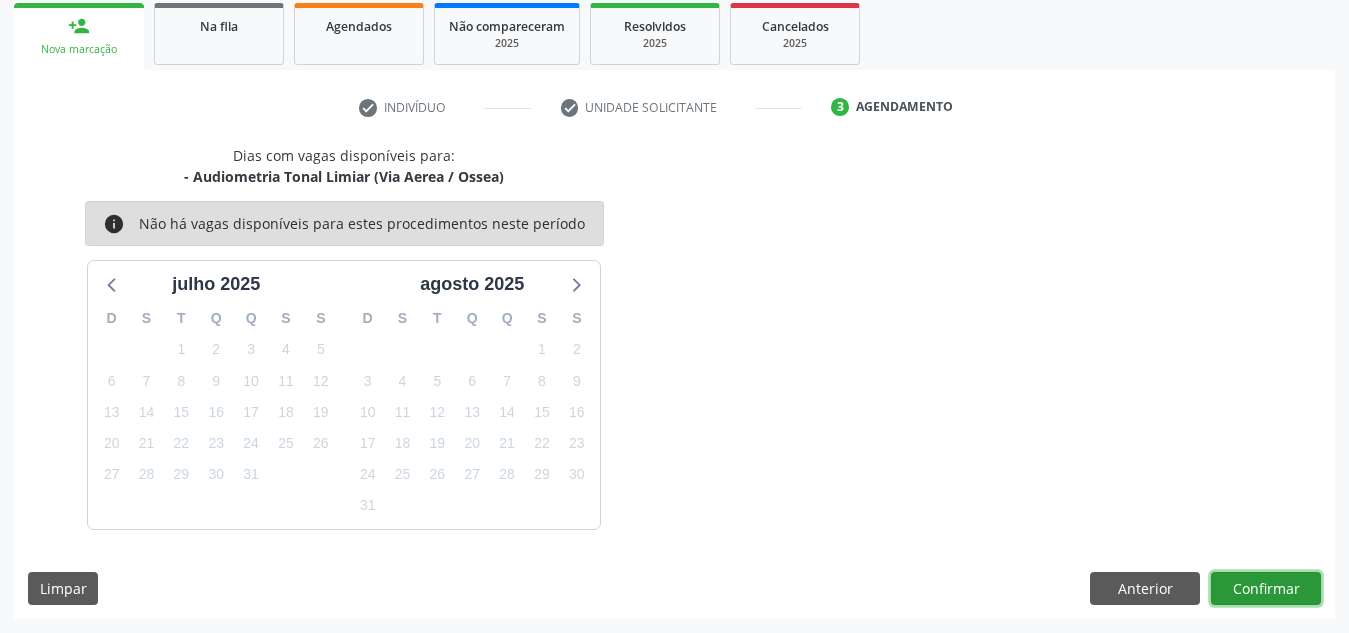 click on "Confirmar" at bounding box center [1266, 589] 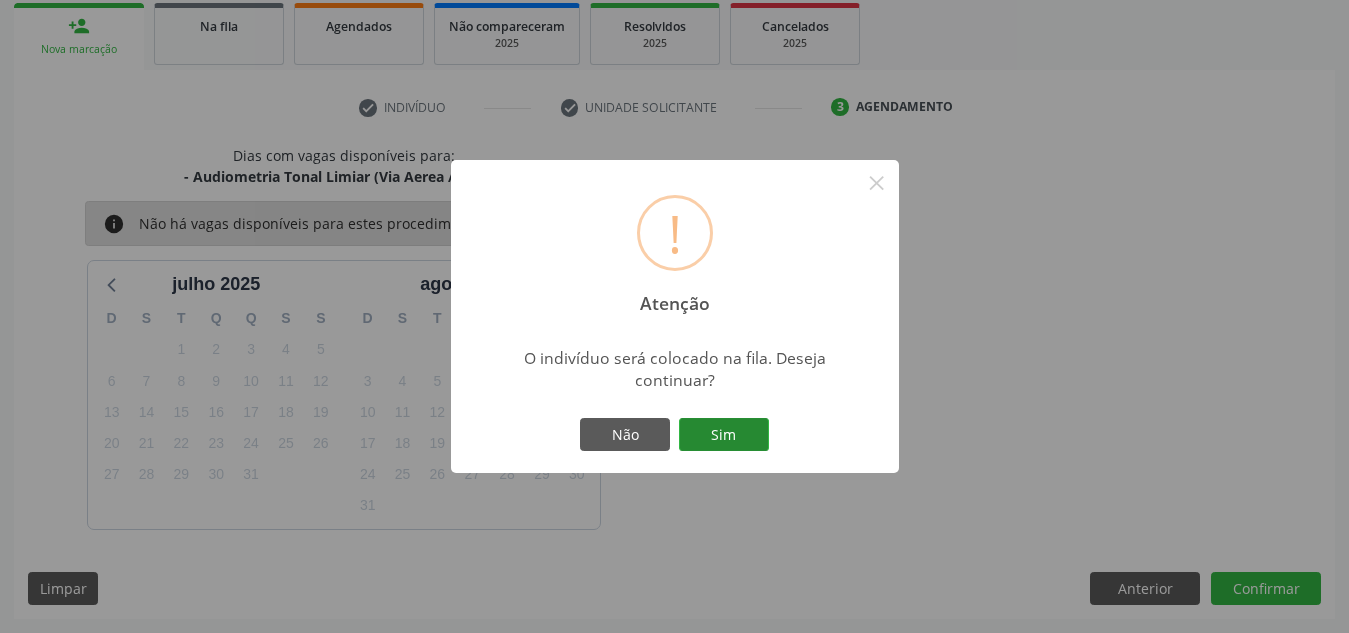 click on "Sim" at bounding box center (724, 435) 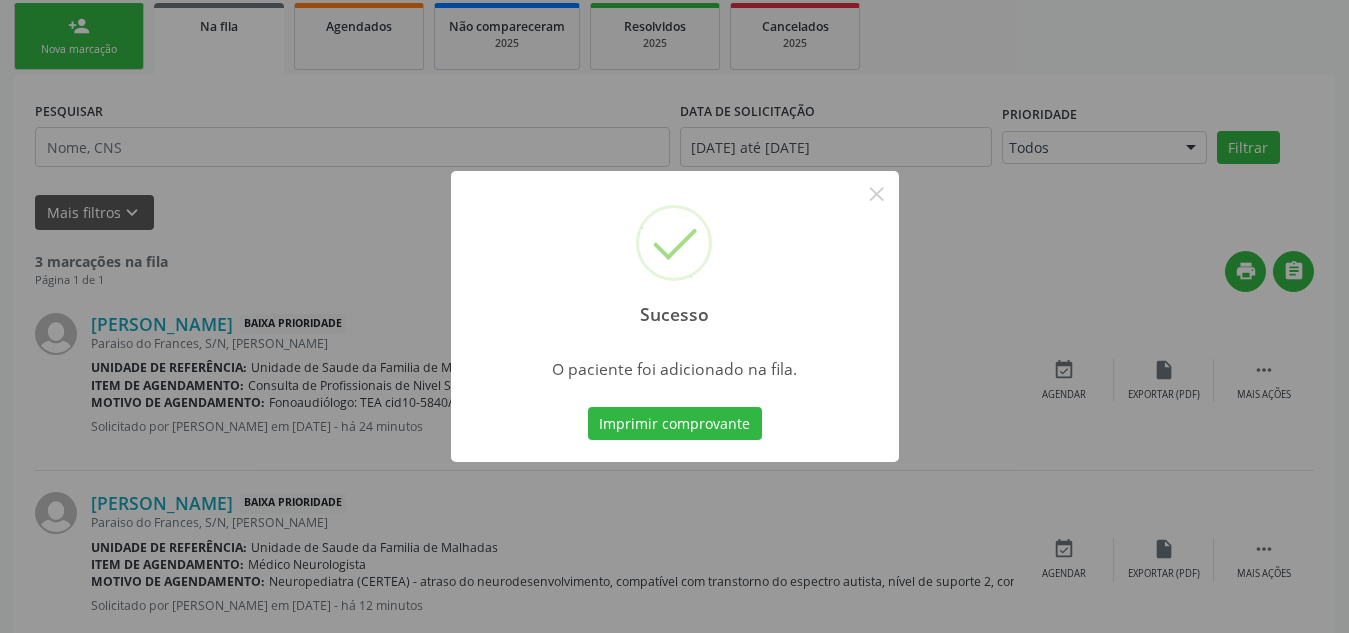 scroll, scrollTop: 62, scrollLeft: 0, axis: vertical 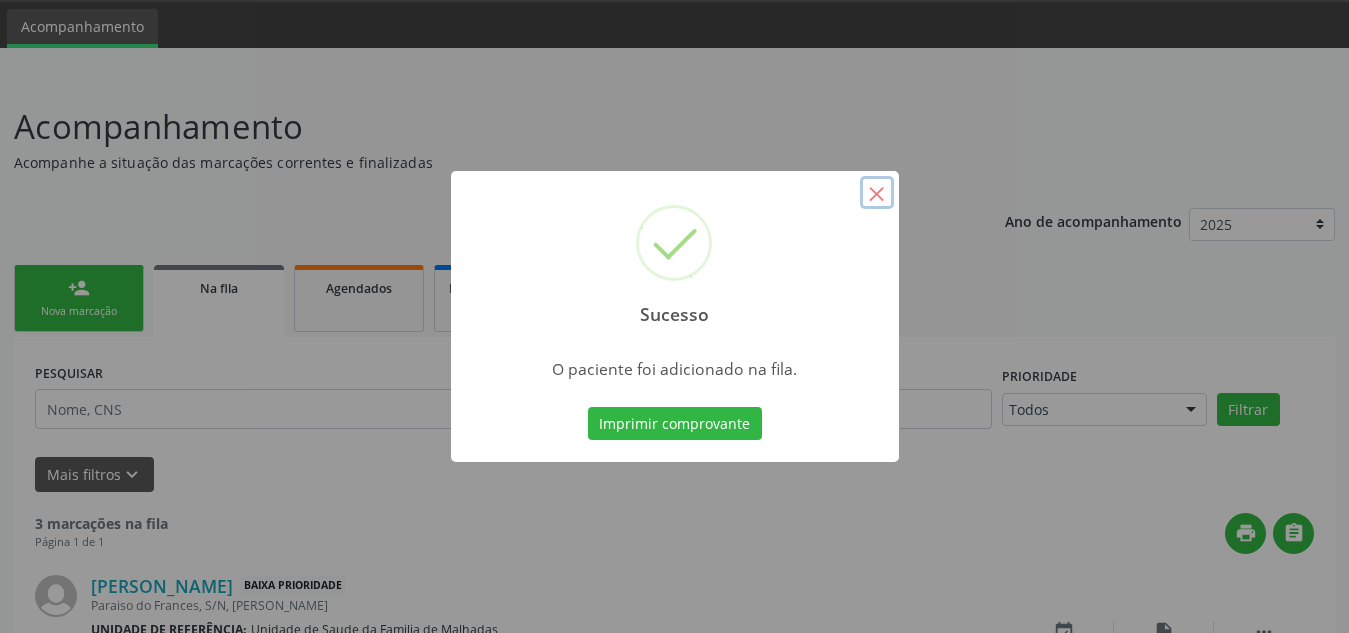 click on "×" at bounding box center [877, 193] 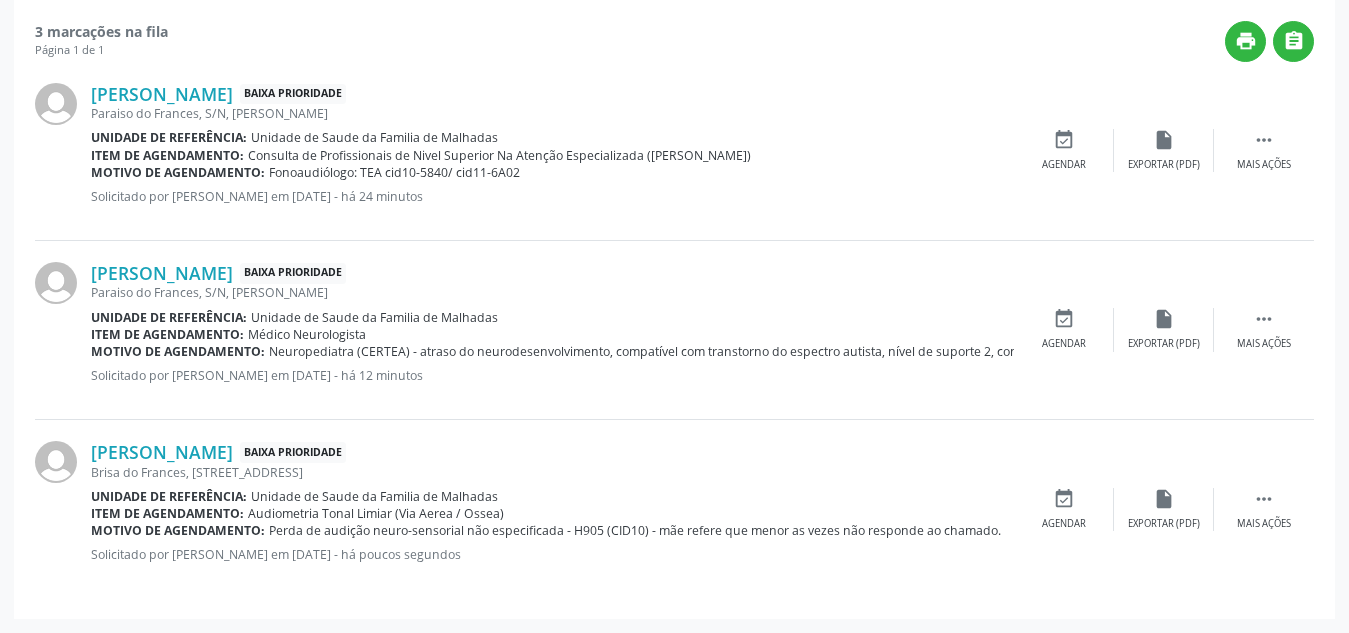 scroll, scrollTop: 0, scrollLeft: 0, axis: both 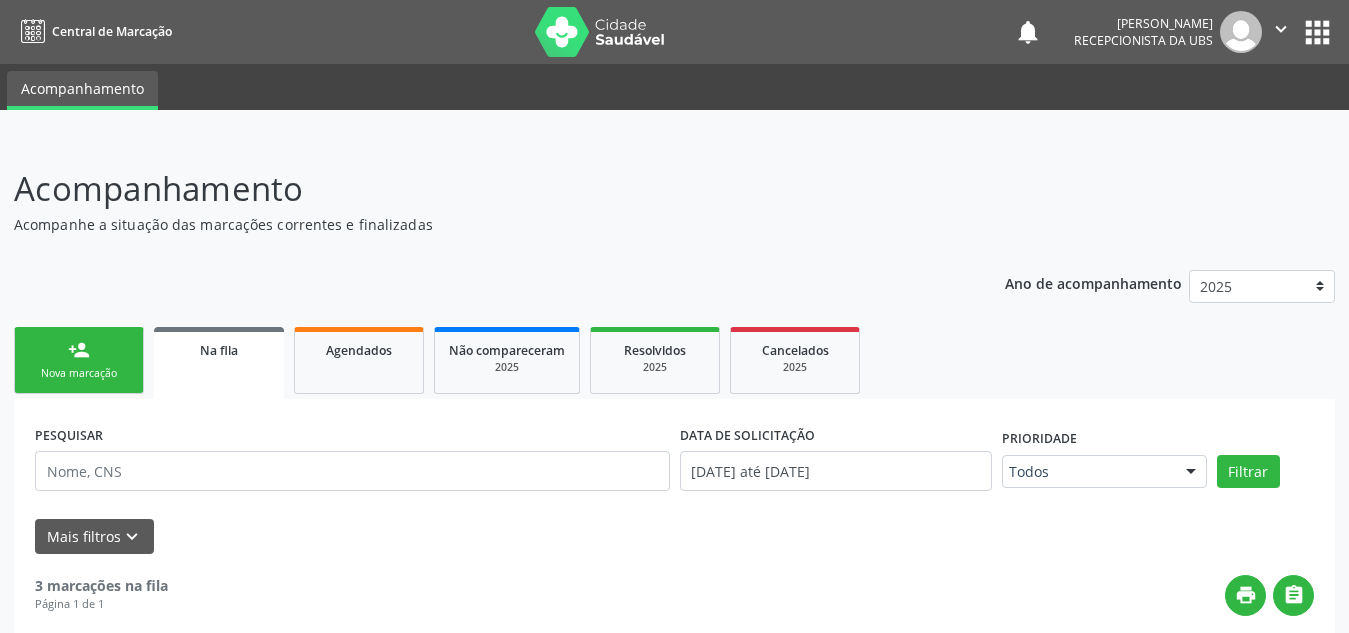 click on "person_add" at bounding box center [79, 350] 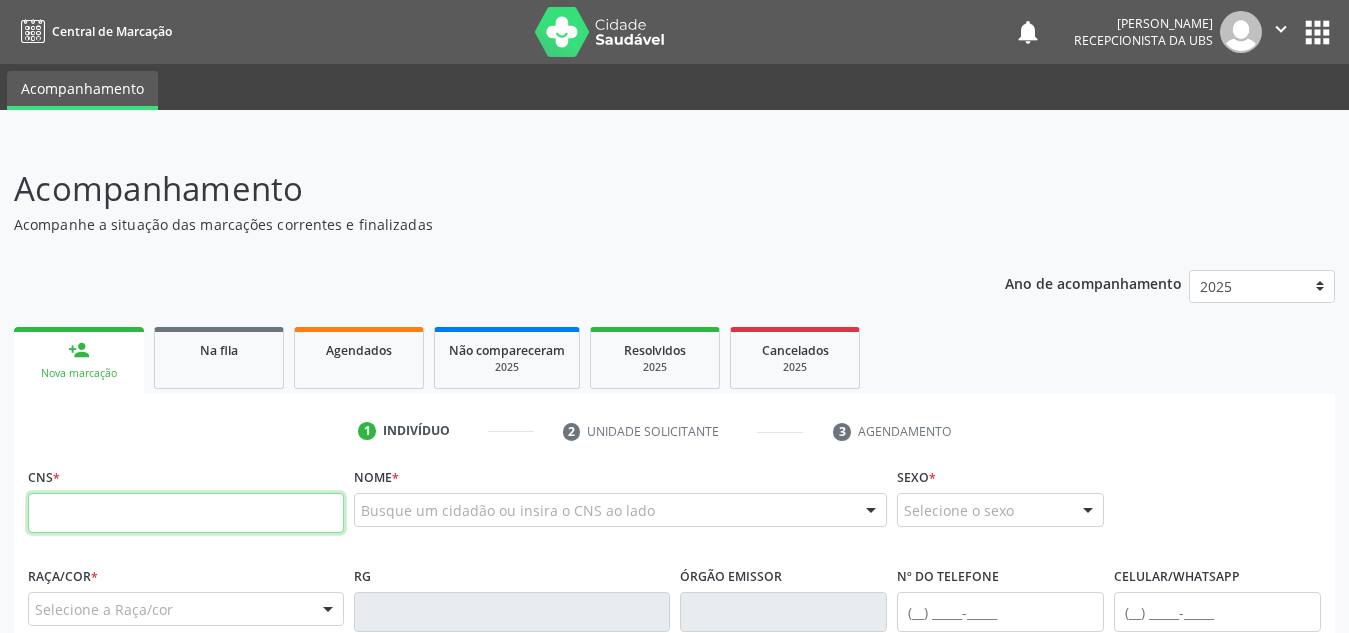 click at bounding box center (186, 513) 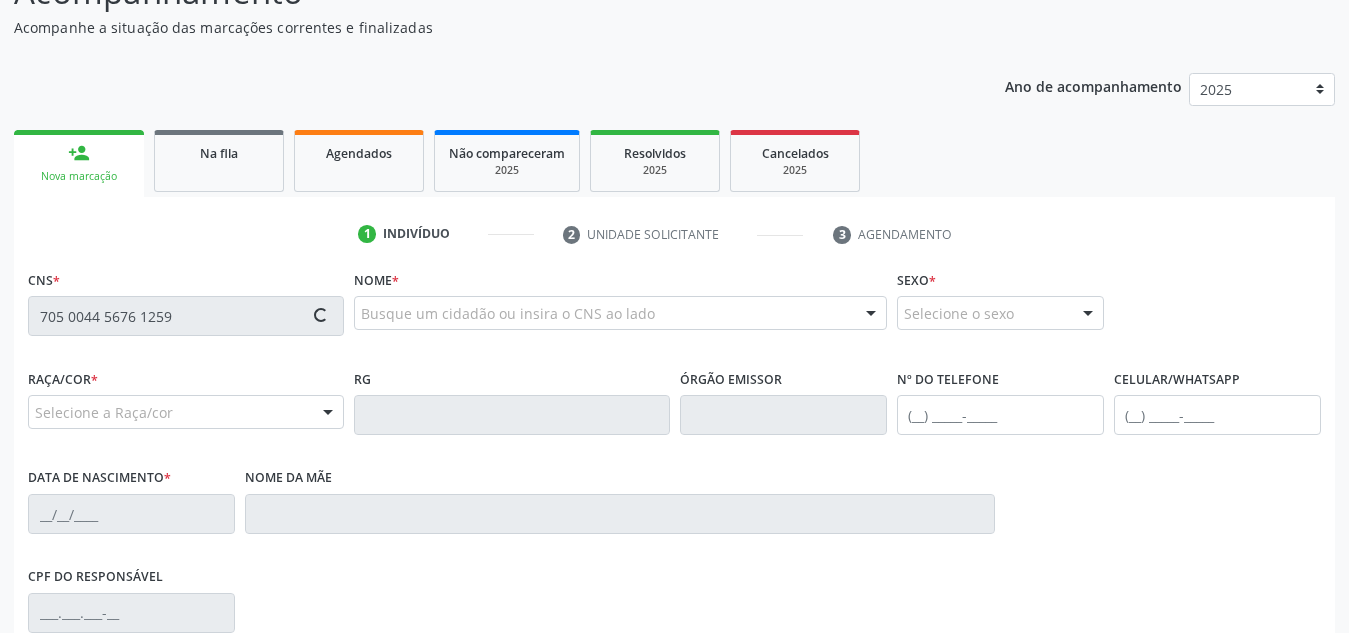 type on "705 0044 5676 1259" 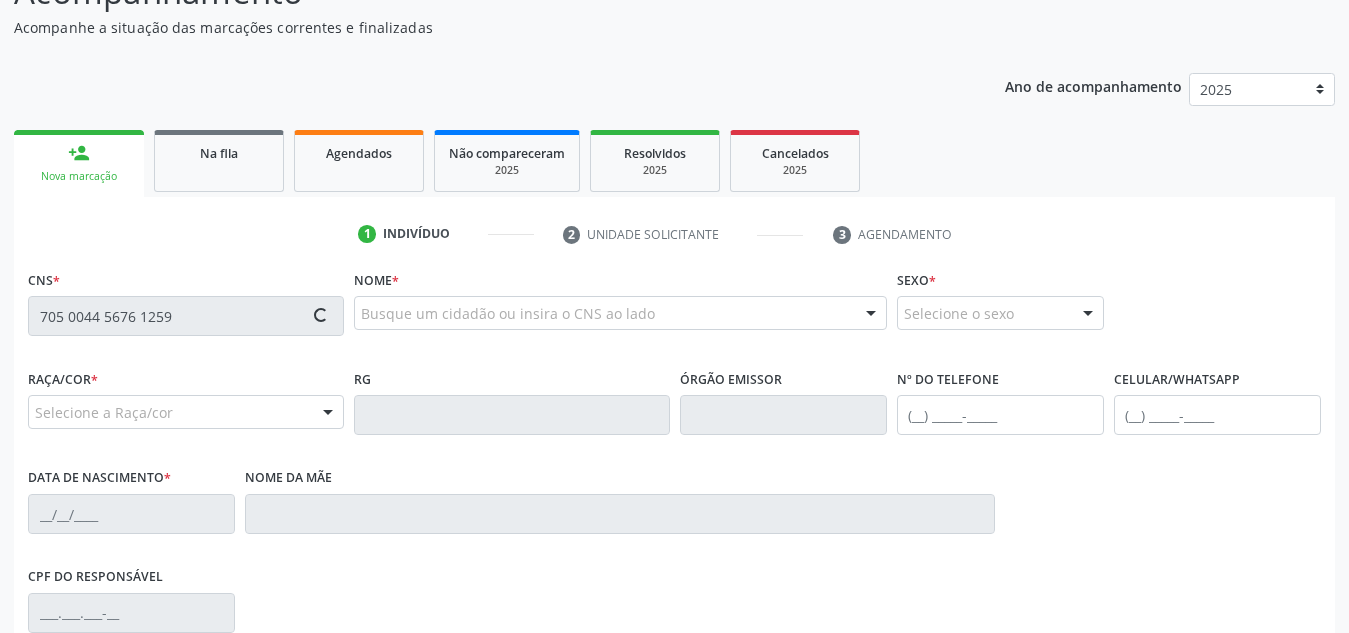 scroll, scrollTop: 199, scrollLeft: 0, axis: vertical 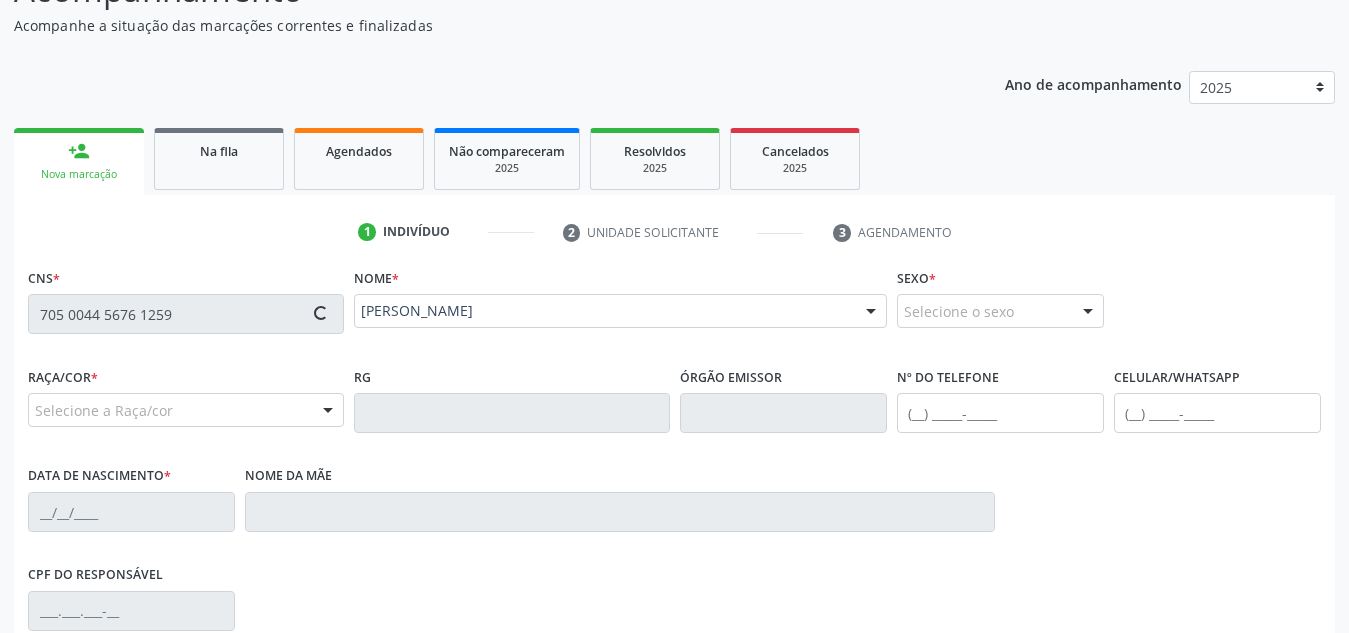 type on "(82) 99372-3768" 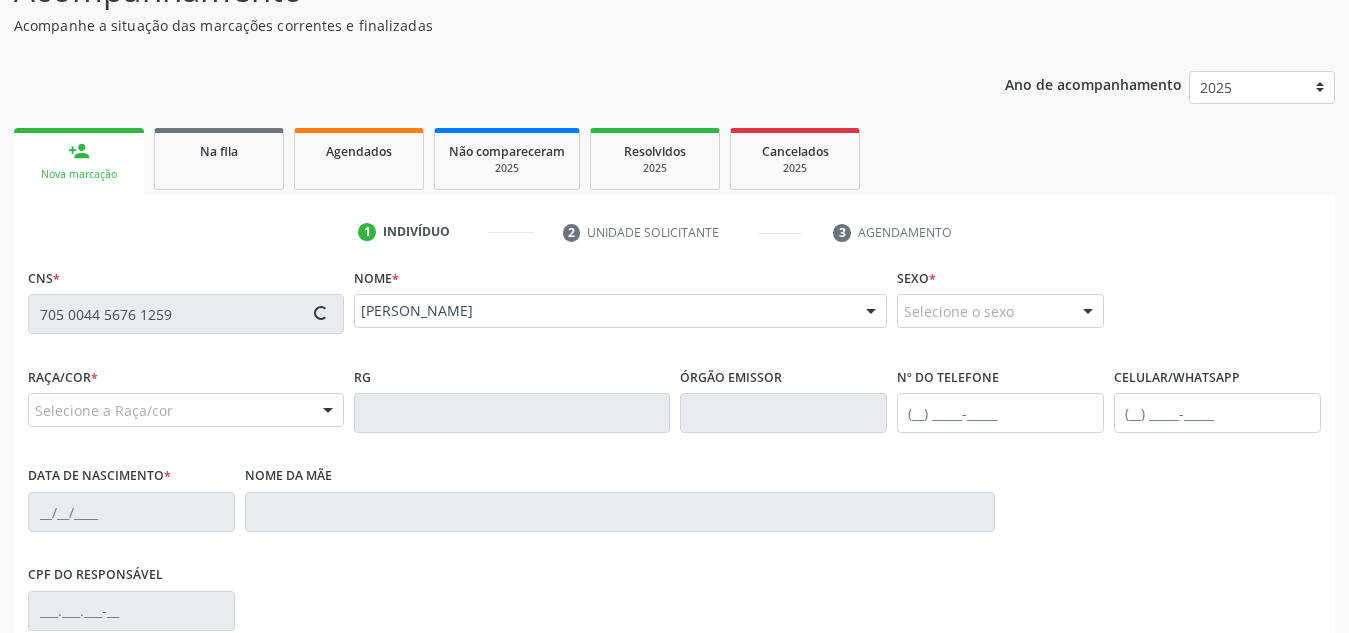 type on "16/10/2019" 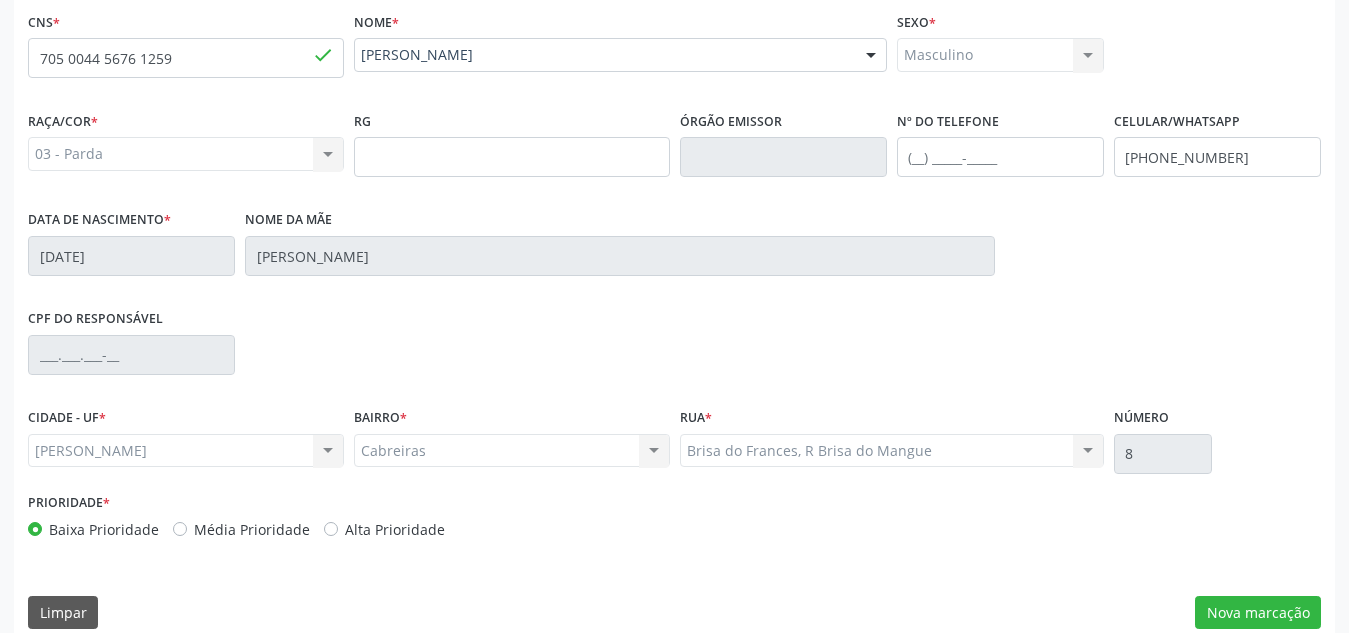 scroll, scrollTop: 479, scrollLeft: 0, axis: vertical 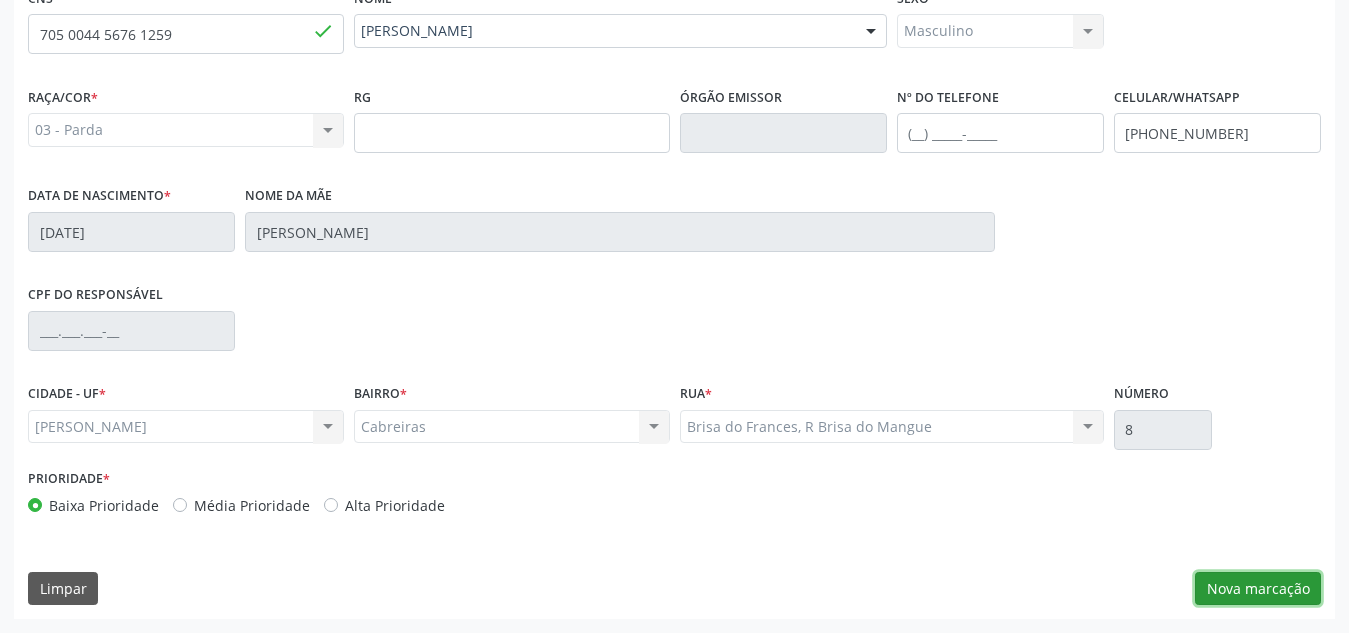 click on "Nova marcação" at bounding box center [1258, 589] 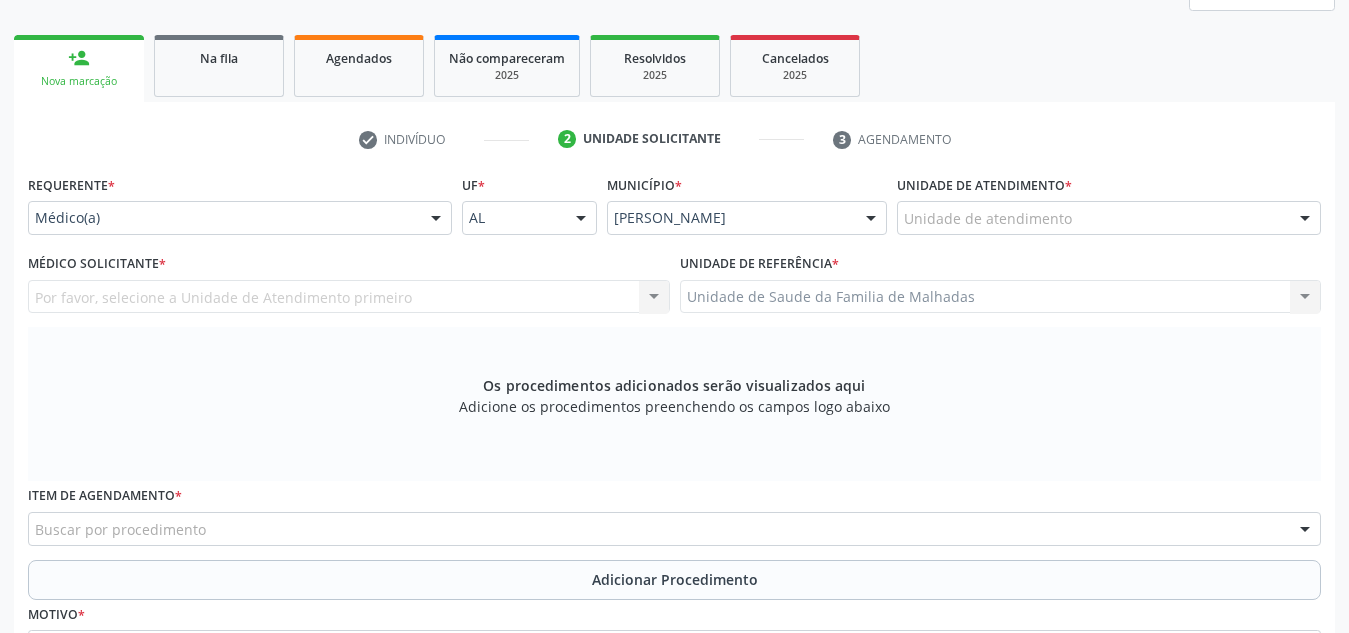 scroll, scrollTop: 291, scrollLeft: 0, axis: vertical 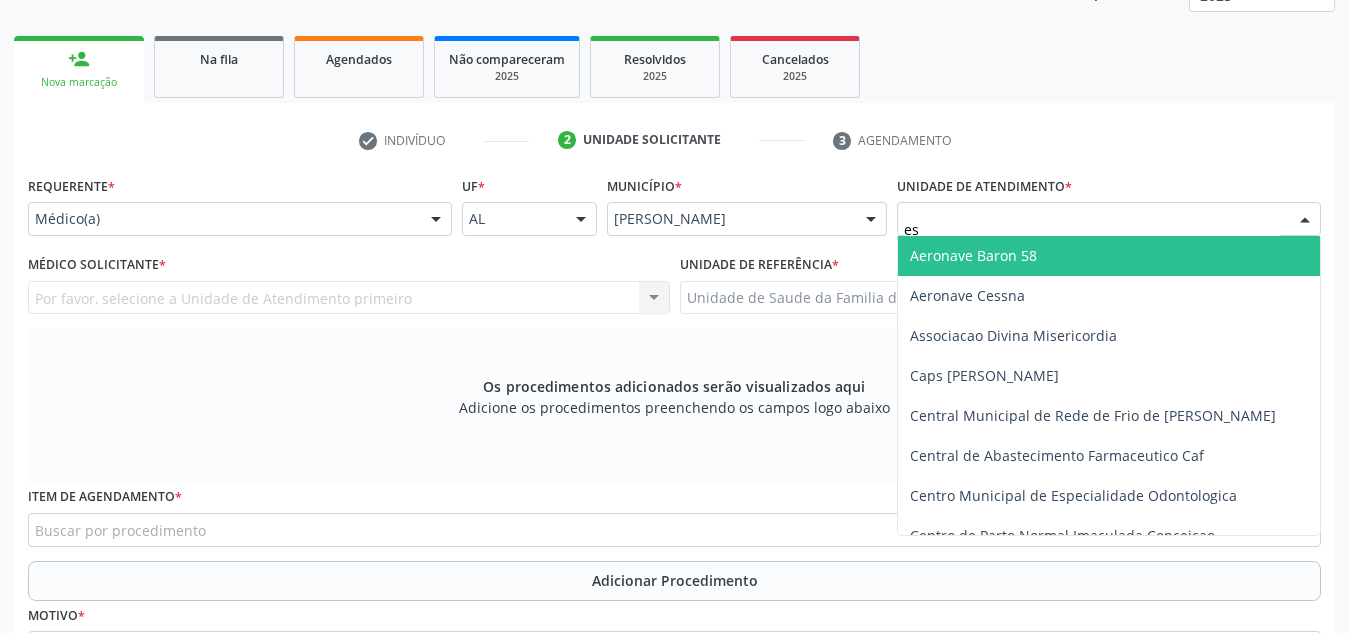 type on "est" 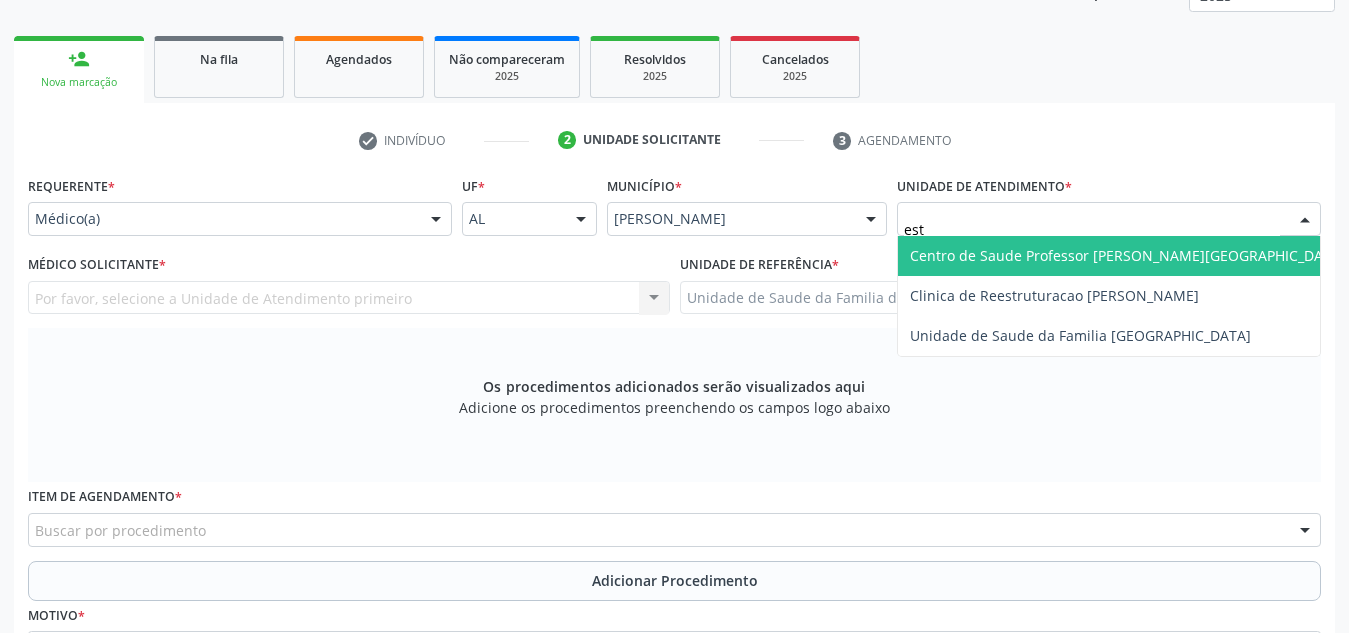 click on "Centro de Saude Professor [PERSON_NAME][GEOGRAPHIC_DATA]" at bounding box center (1127, 255) 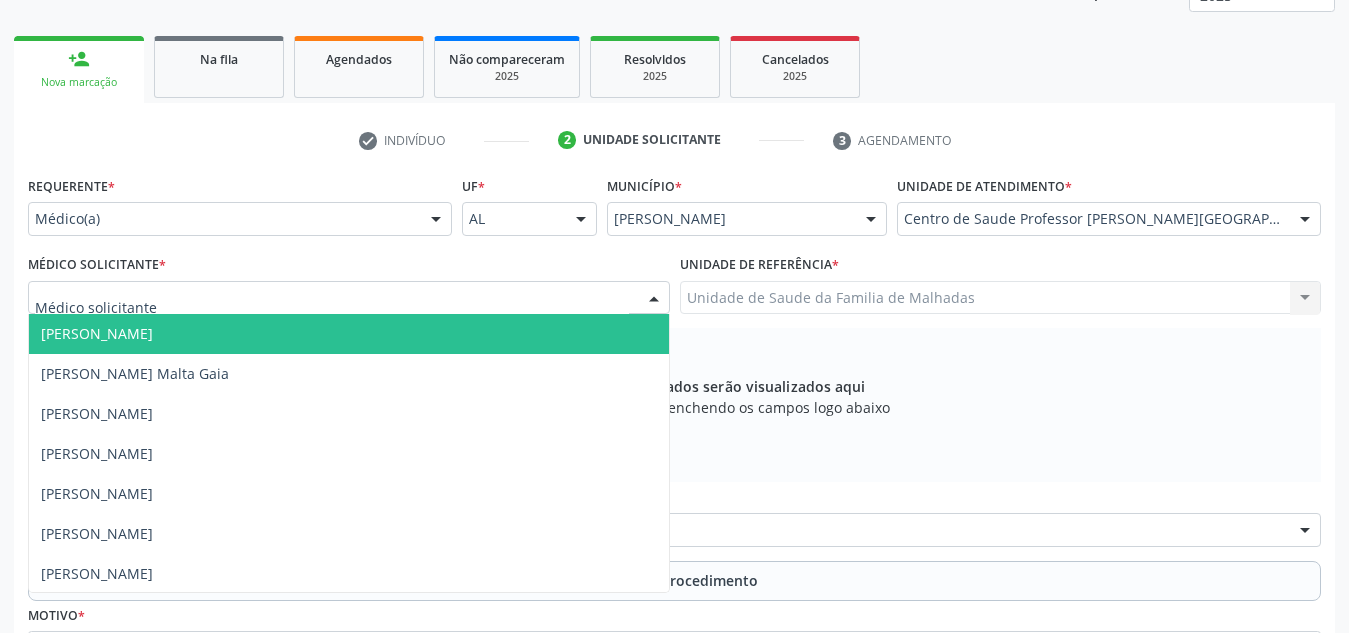 click at bounding box center [349, 298] 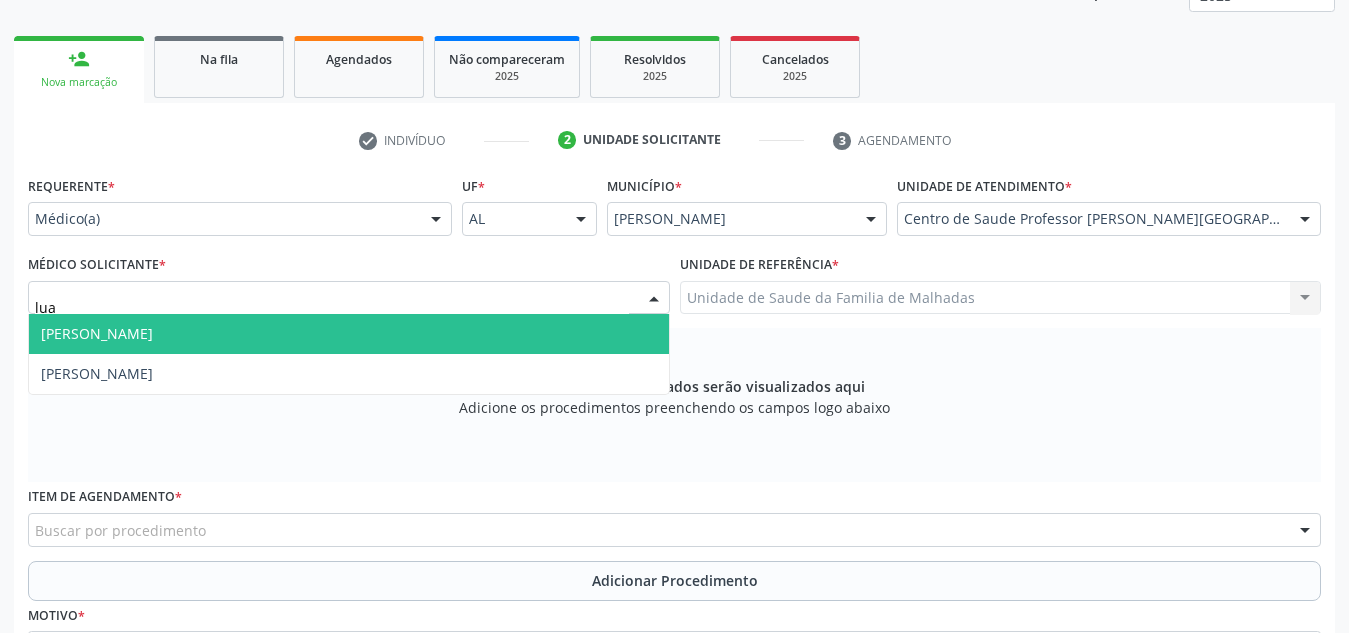 type on "luan" 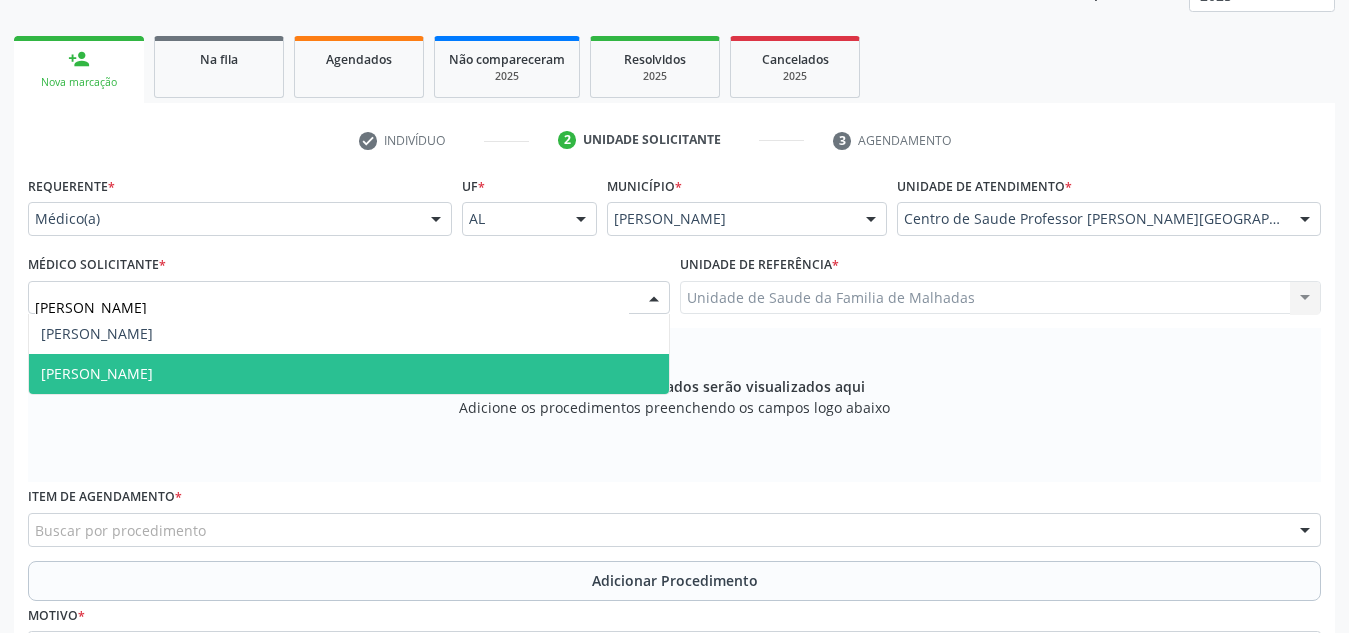click on "[PERSON_NAME]" at bounding box center [349, 374] 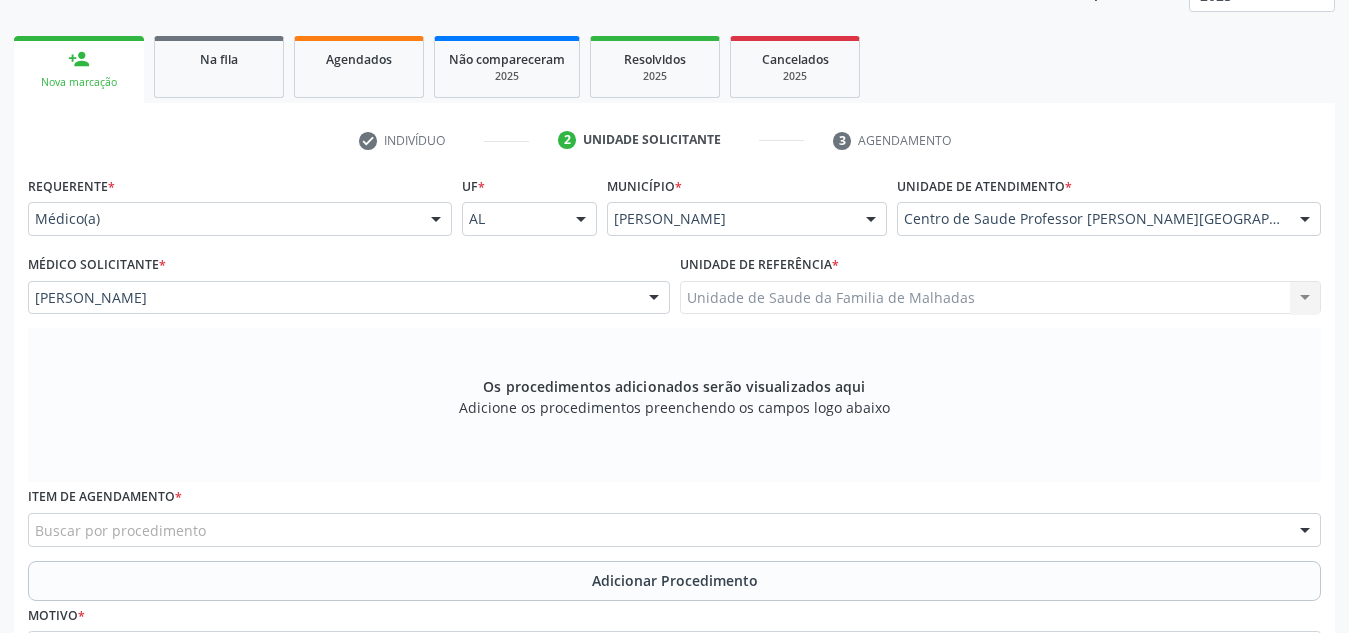 click on "Unidade de Saude da Familia de Malhadas         Unidade de Saude da Familia de Malhadas
Nenhum resultado encontrado para: "   "
Não há nenhuma opção para ser exibida." at bounding box center [1001, 298] 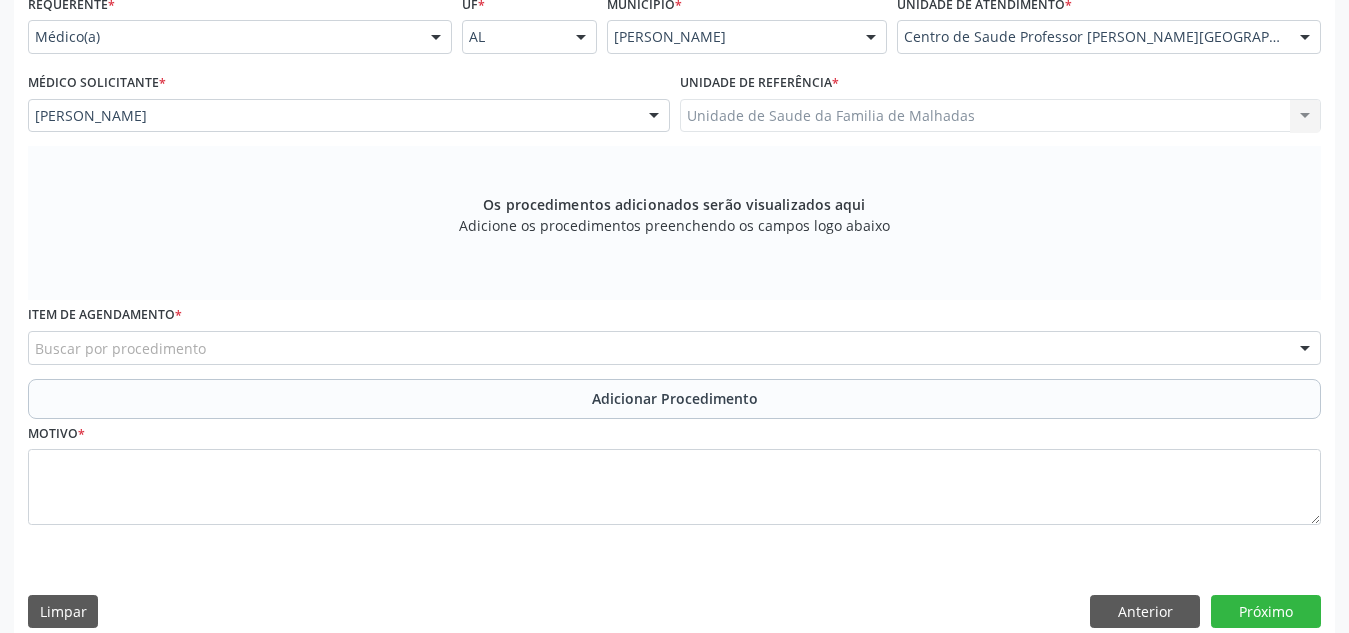 scroll, scrollTop: 496, scrollLeft: 0, axis: vertical 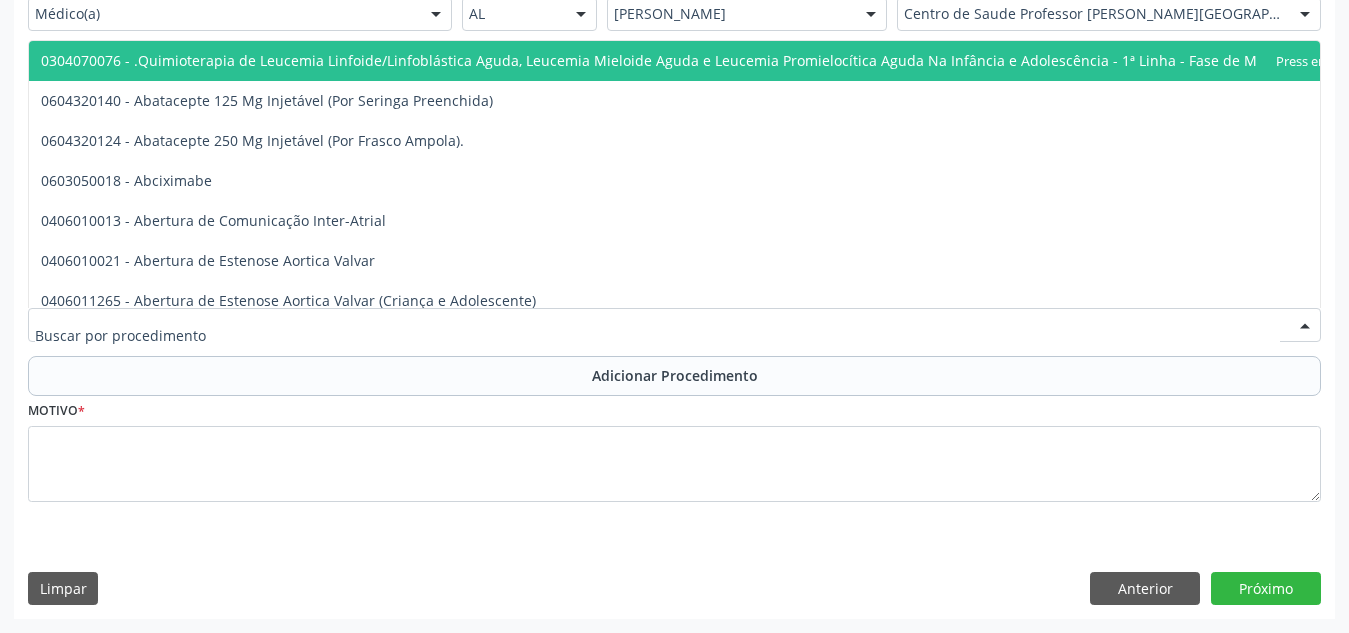 click at bounding box center [674, 325] 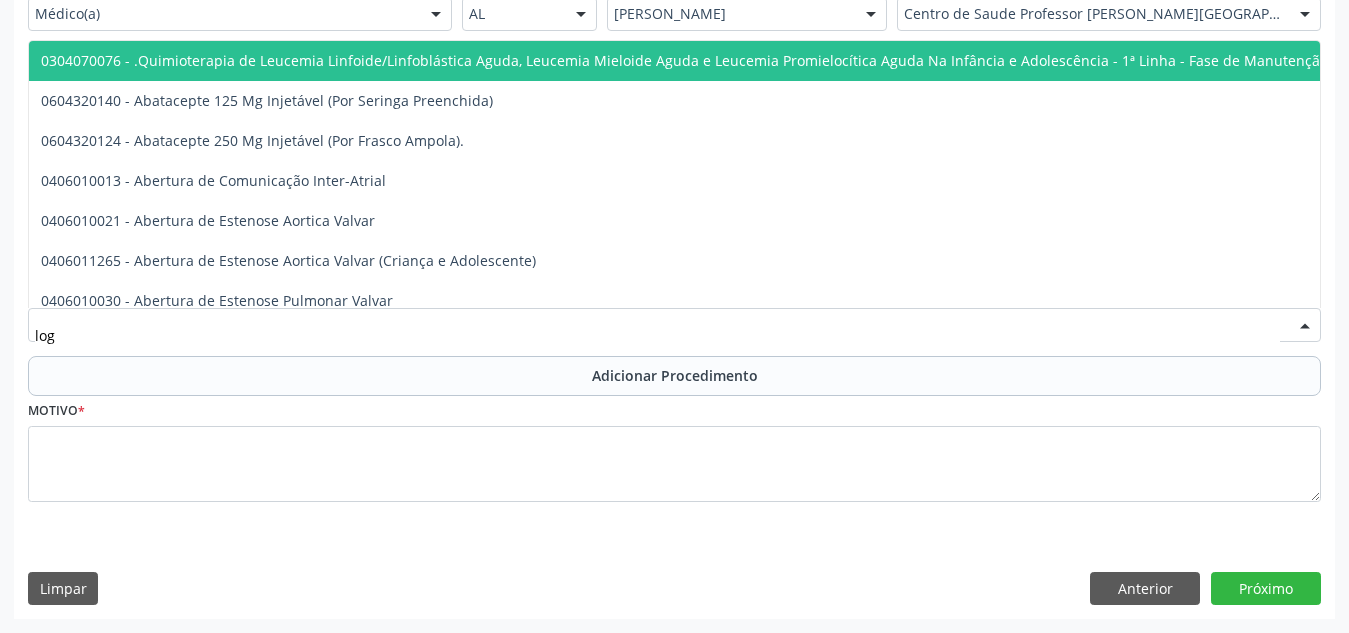 type on "logo" 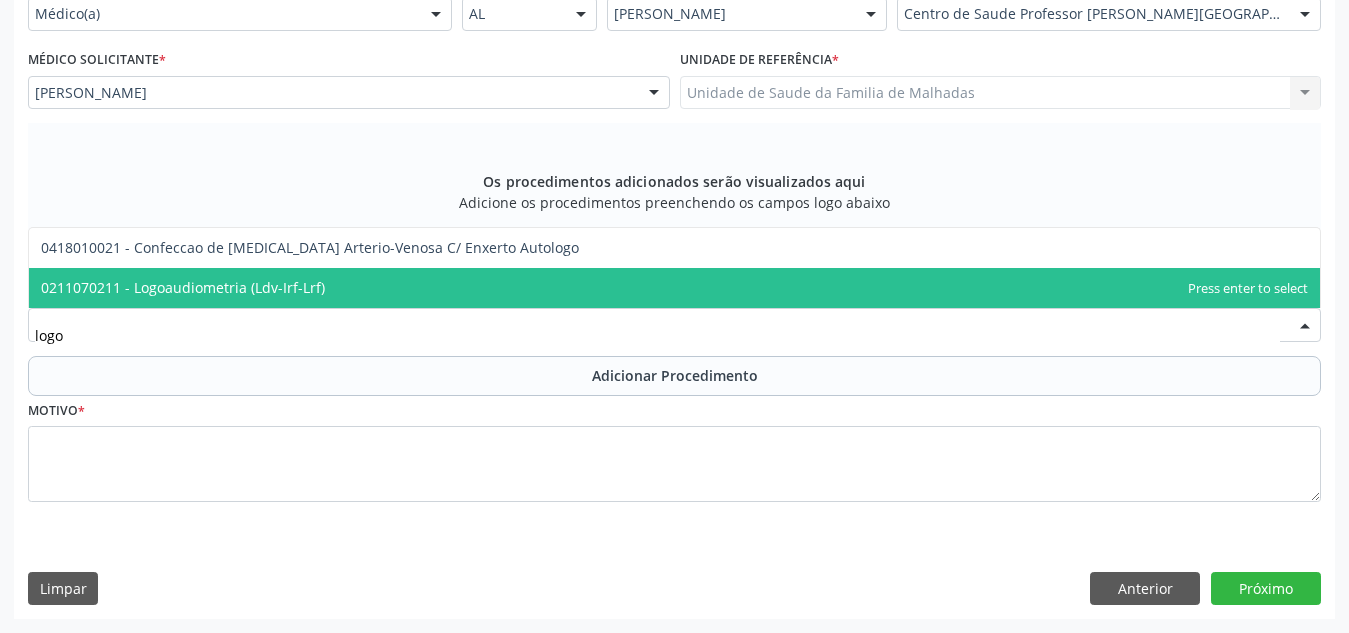 click on "0211070211 - Logoaudiometria (Ldv-Irf-Lrf)" at bounding box center (674, 288) 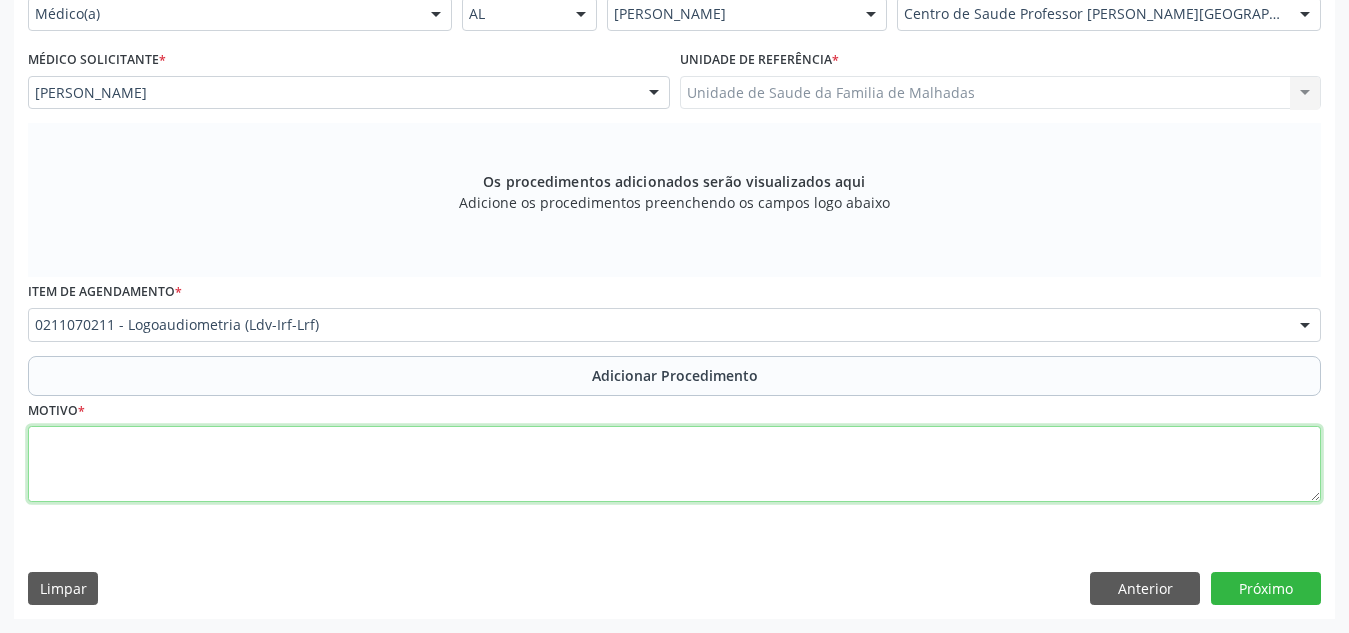 click at bounding box center (674, 464) 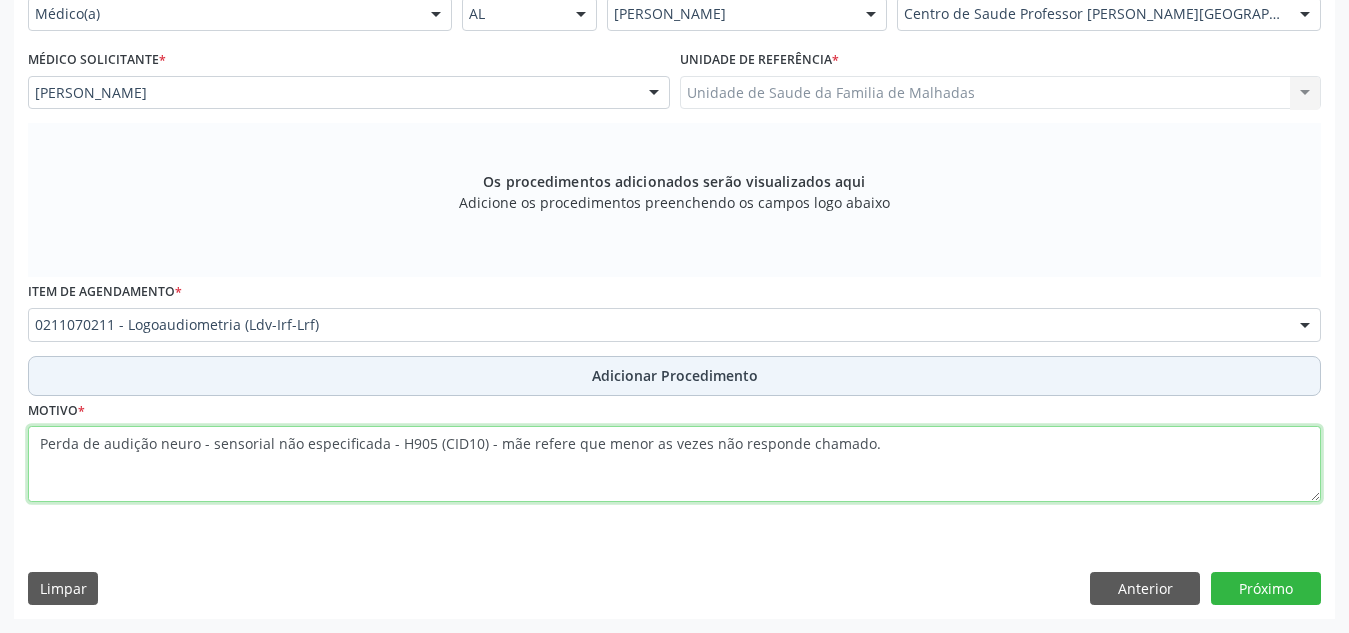 type on "Perda de audição neuro - sensorial não especificada - H905 (CID10) - mãe refere que menor as vezes não responde chamado." 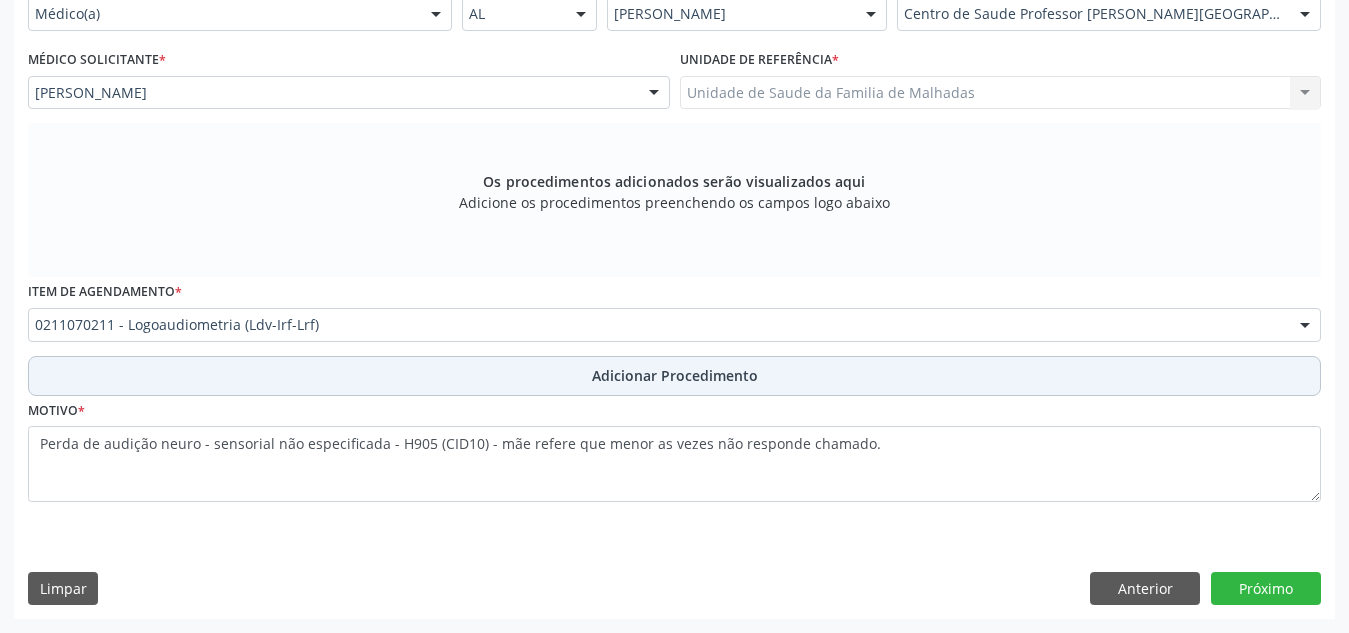 click on "Adicionar Procedimento" at bounding box center (674, 376) 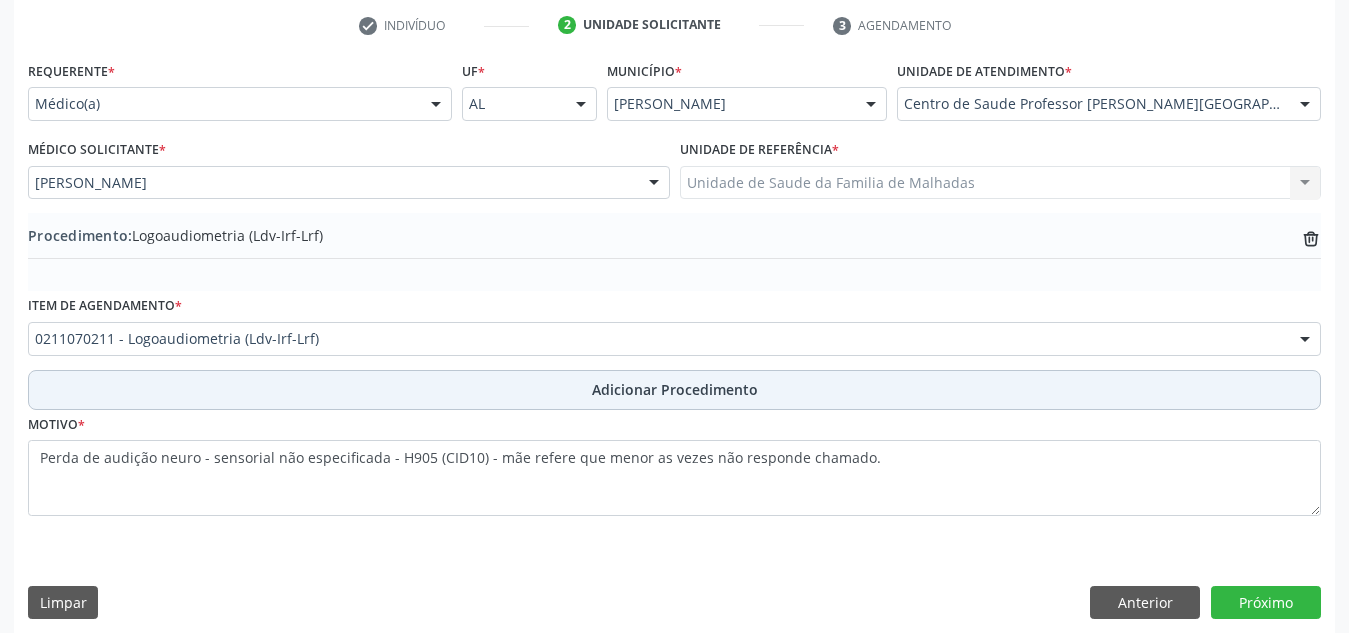 scroll, scrollTop: 412, scrollLeft: 0, axis: vertical 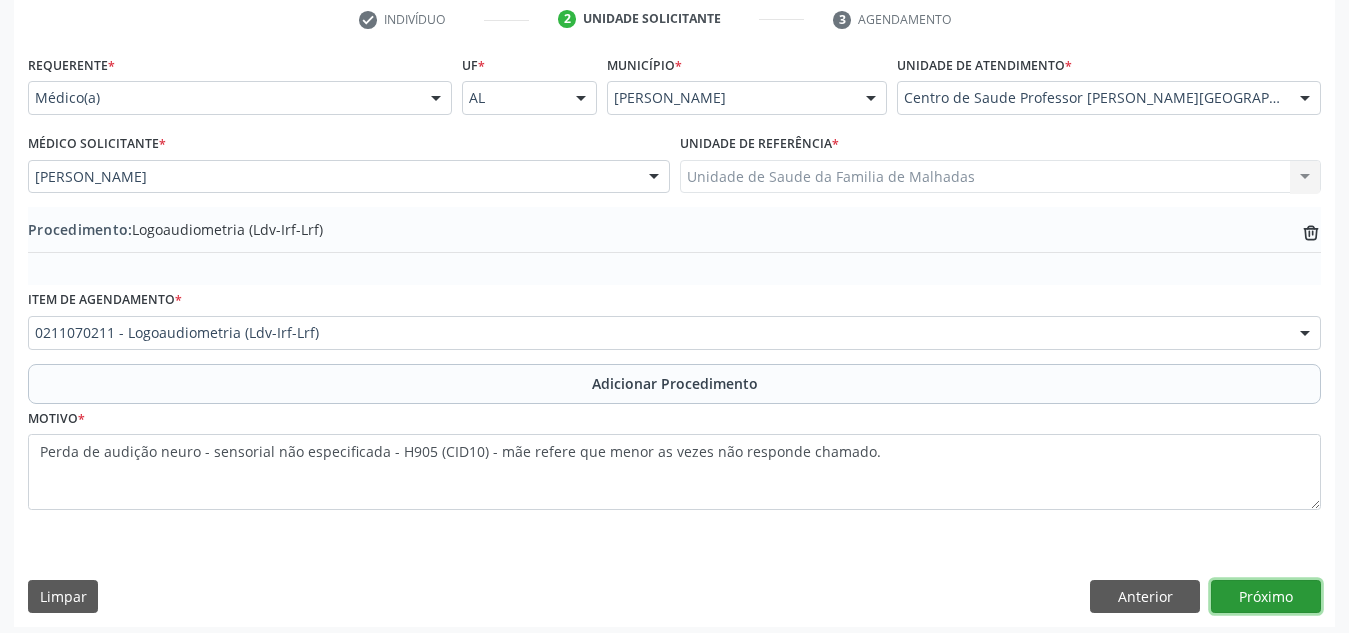 click on "Próximo" at bounding box center [1266, 597] 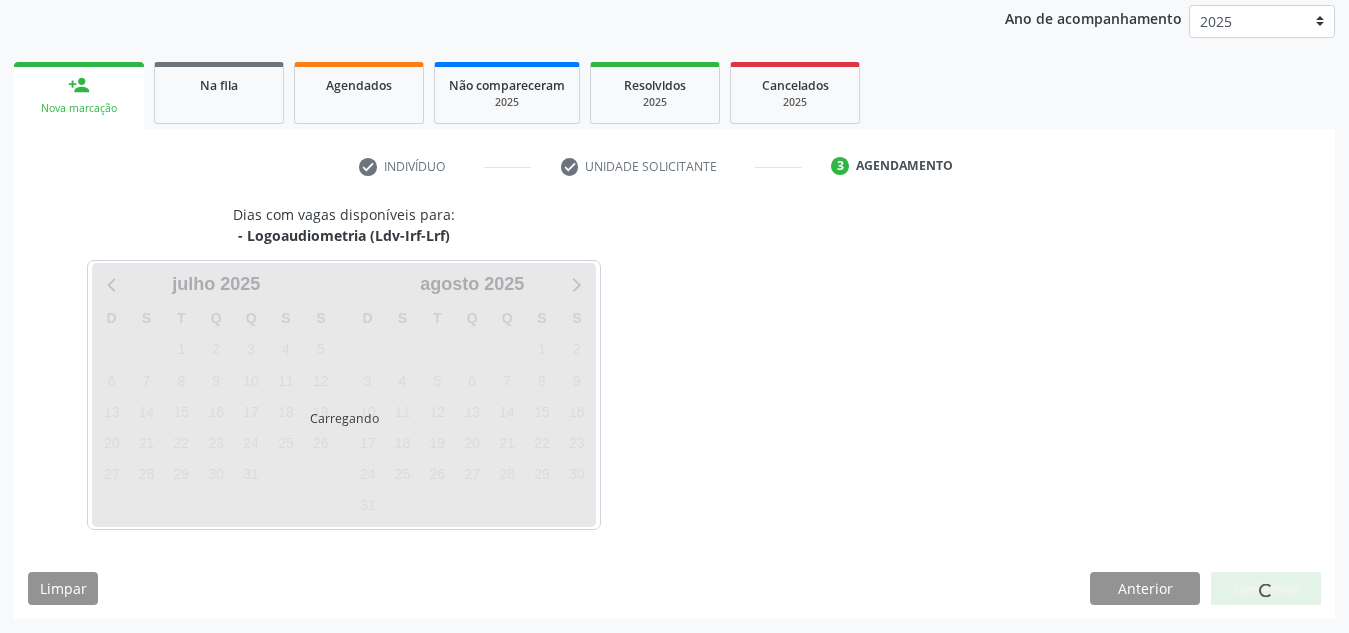 scroll, scrollTop: 324, scrollLeft: 0, axis: vertical 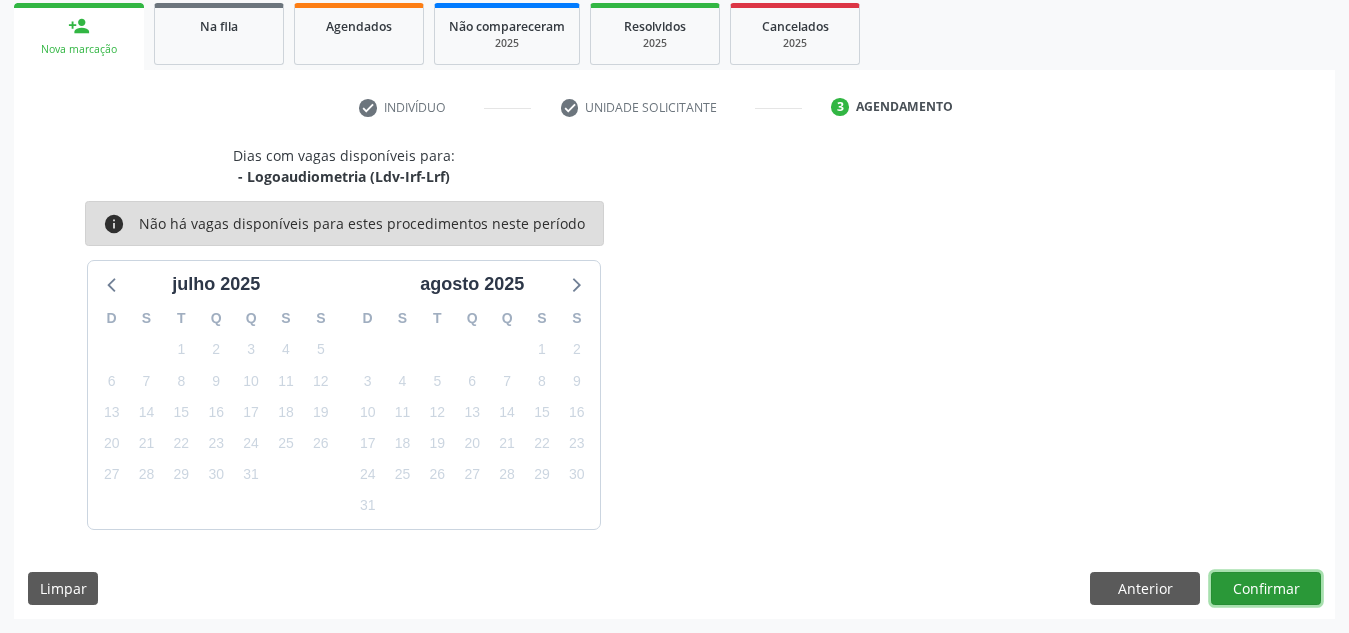 click on "Confirmar" at bounding box center (1266, 589) 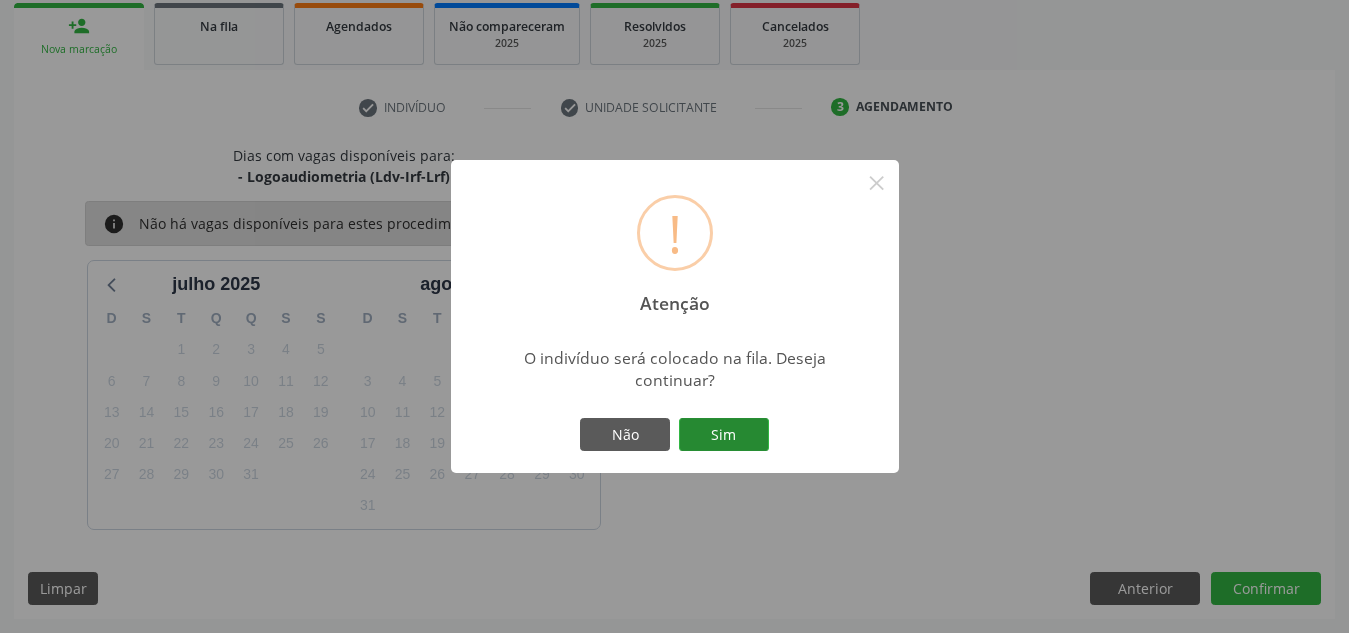 click on "Sim" at bounding box center [724, 435] 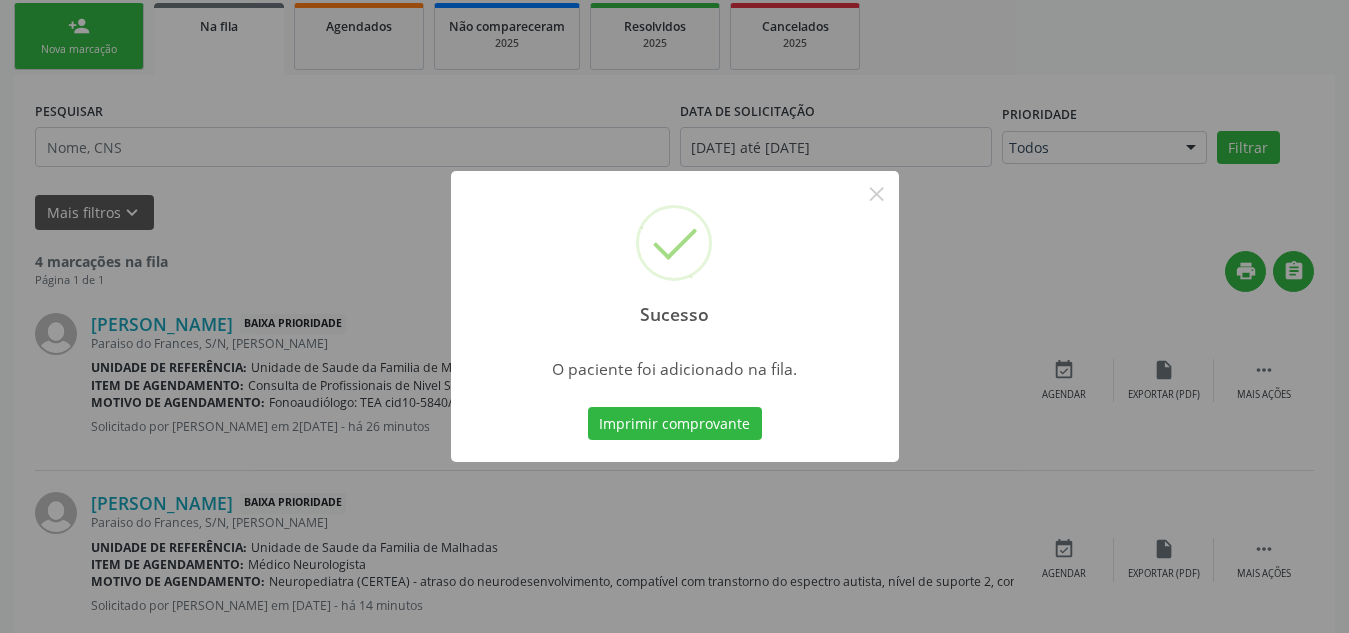 scroll, scrollTop: 62, scrollLeft: 0, axis: vertical 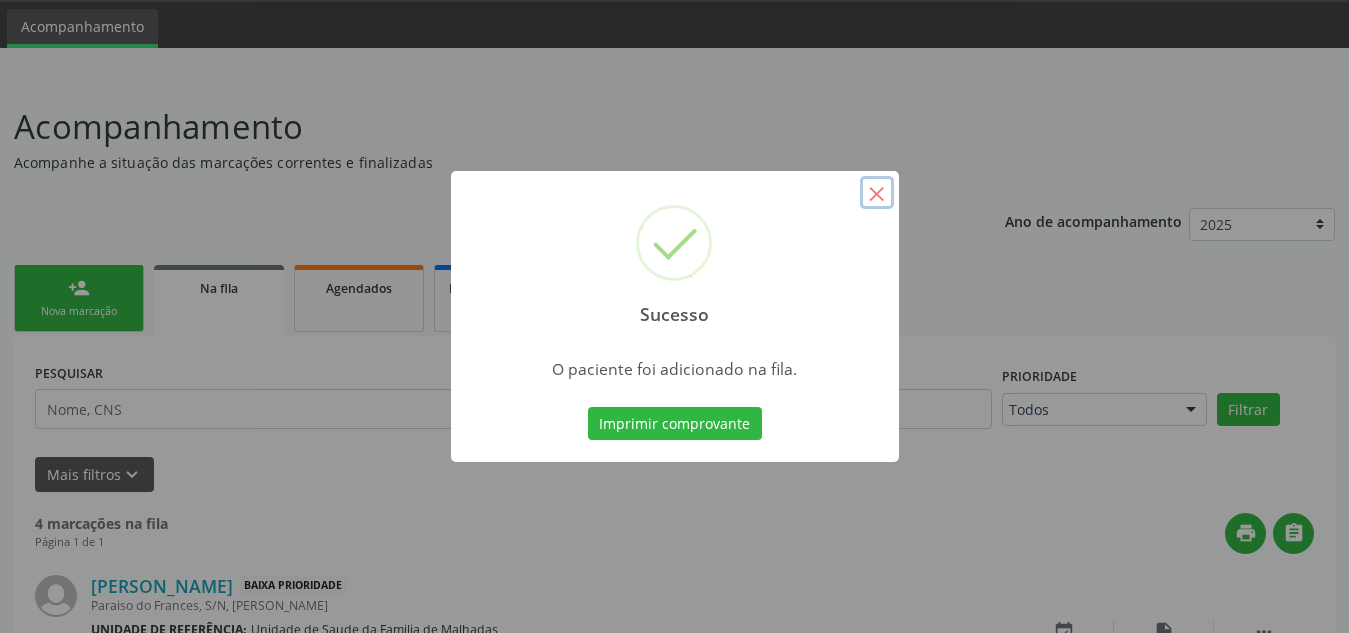 click on "×" at bounding box center [877, 193] 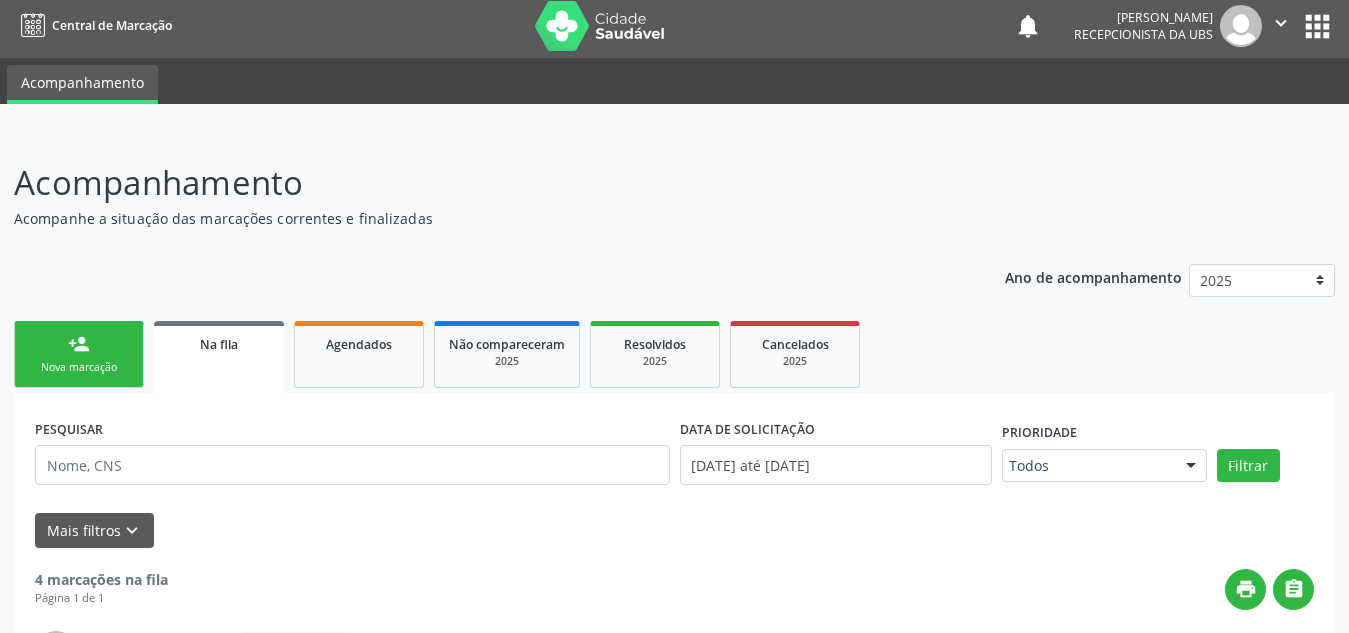 scroll, scrollTop: 0, scrollLeft: 0, axis: both 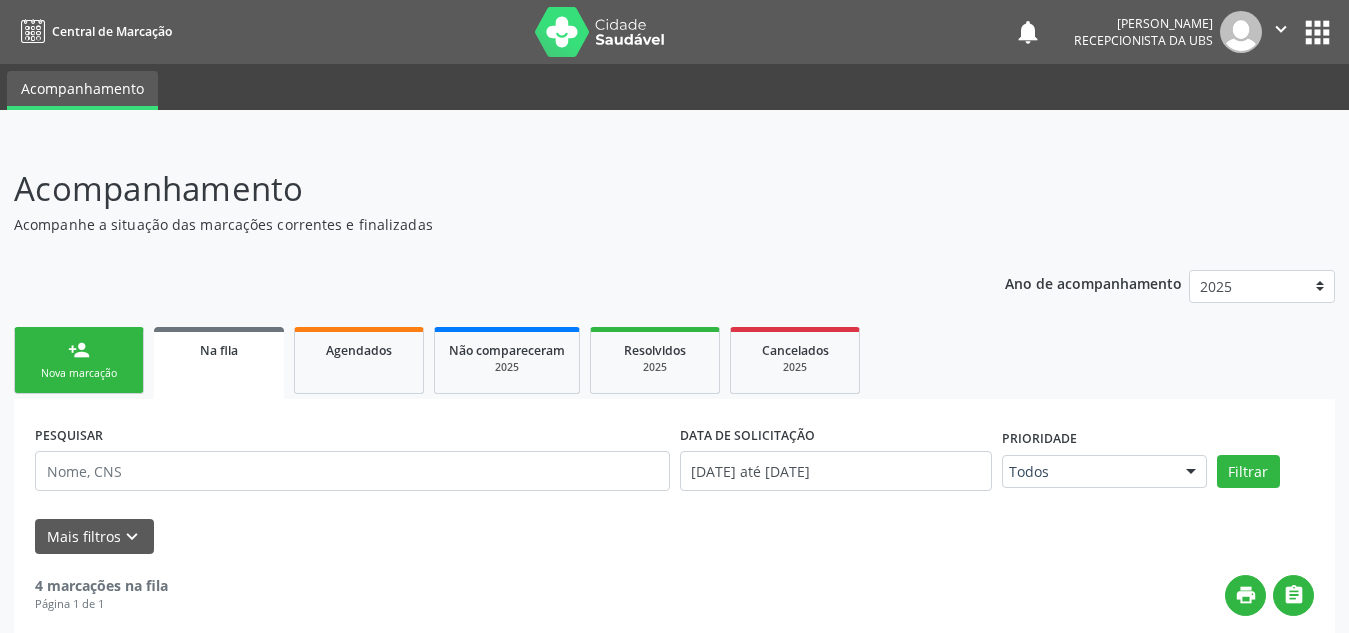 click on "Nova marcação" at bounding box center (79, 373) 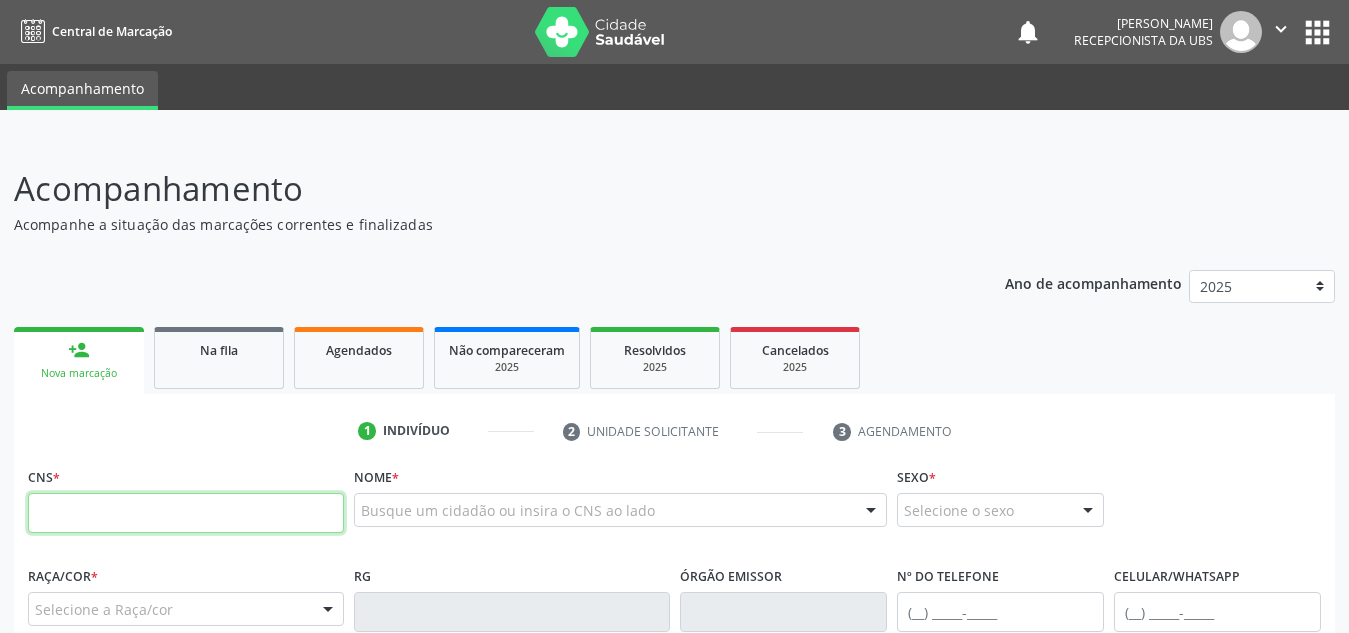 click at bounding box center (186, 513) 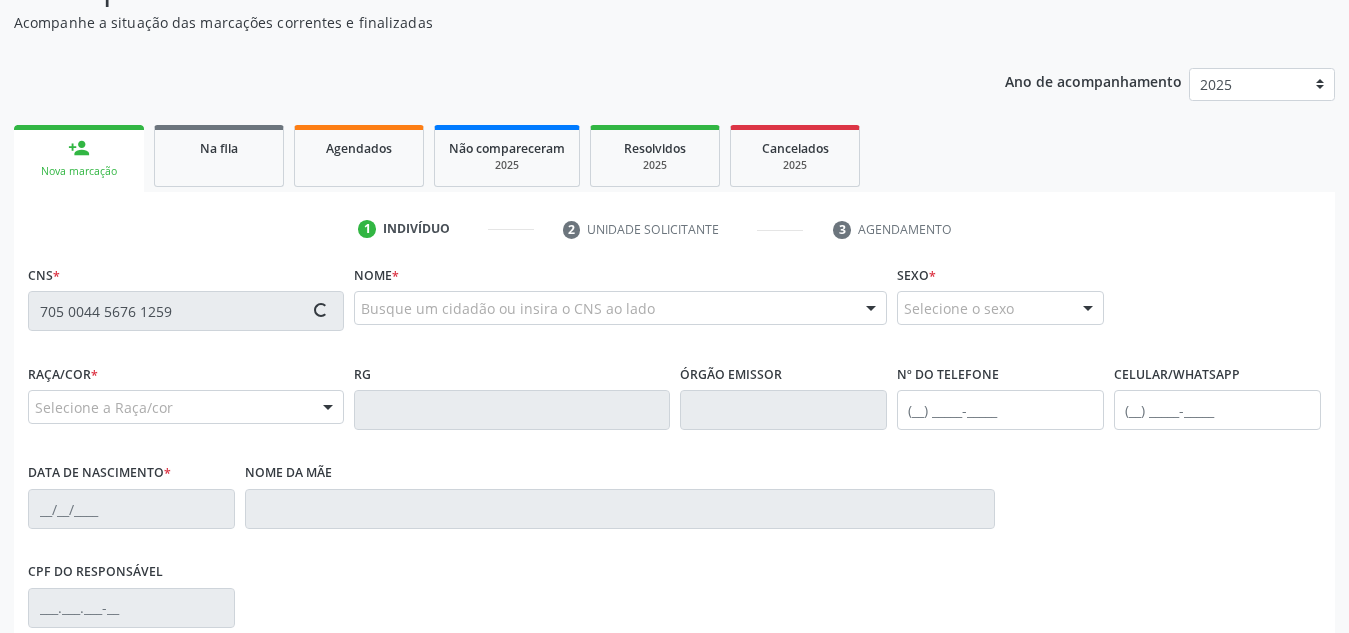 type on "705 0044 5676 1259" 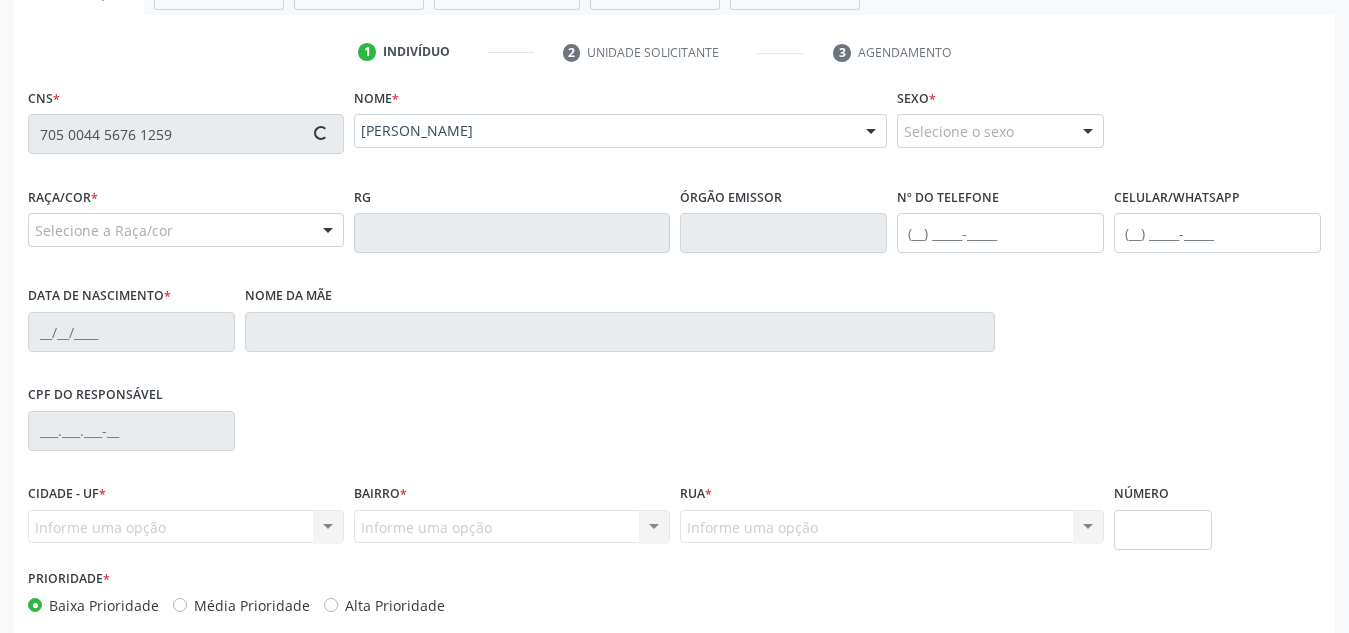 scroll, scrollTop: 479, scrollLeft: 0, axis: vertical 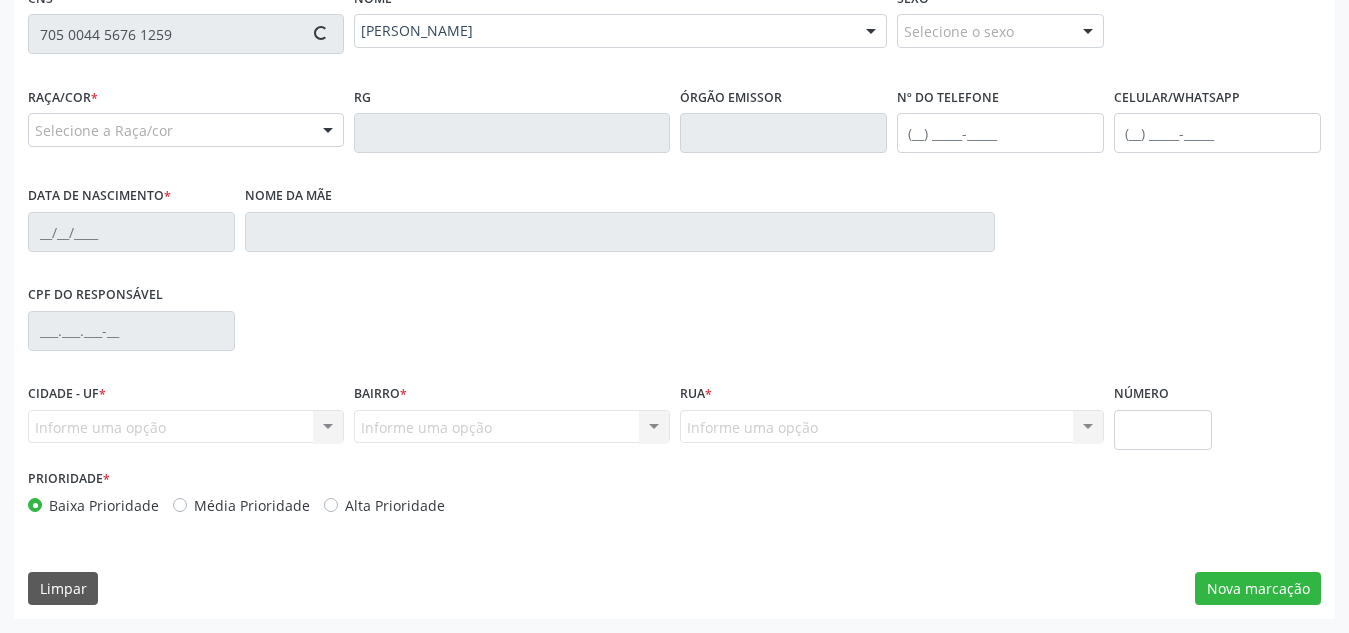 type on "(82) 99372-3768" 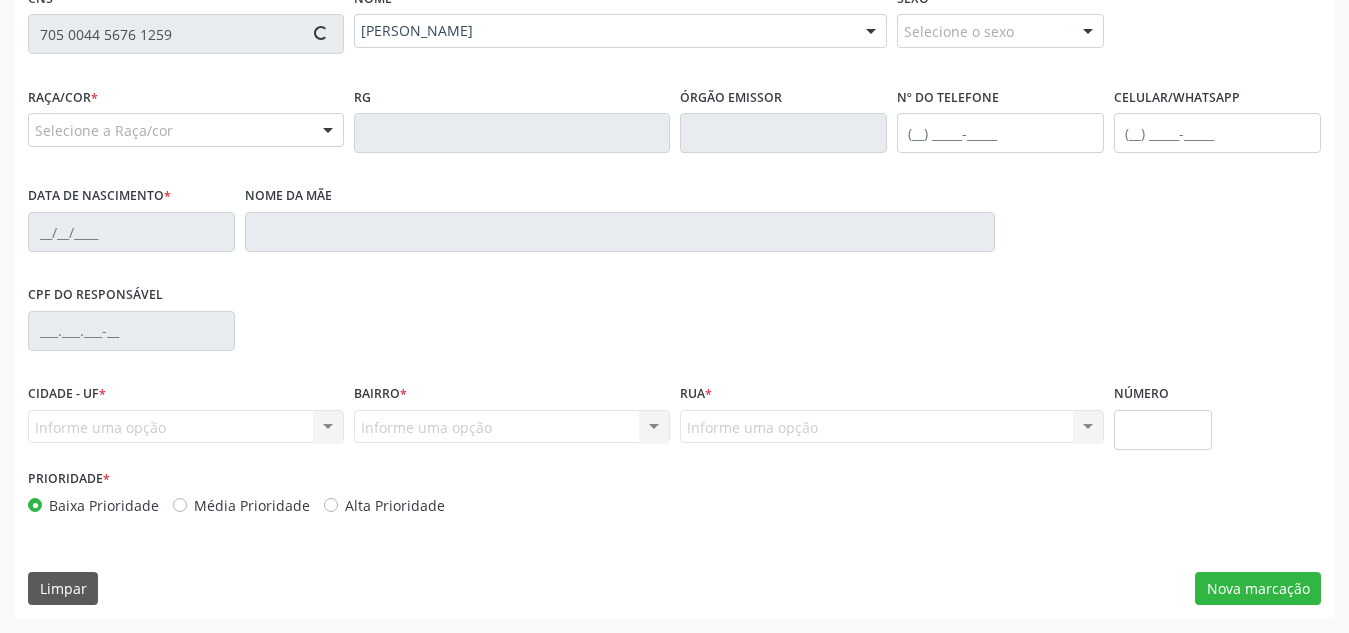 type on "16/10/2019" 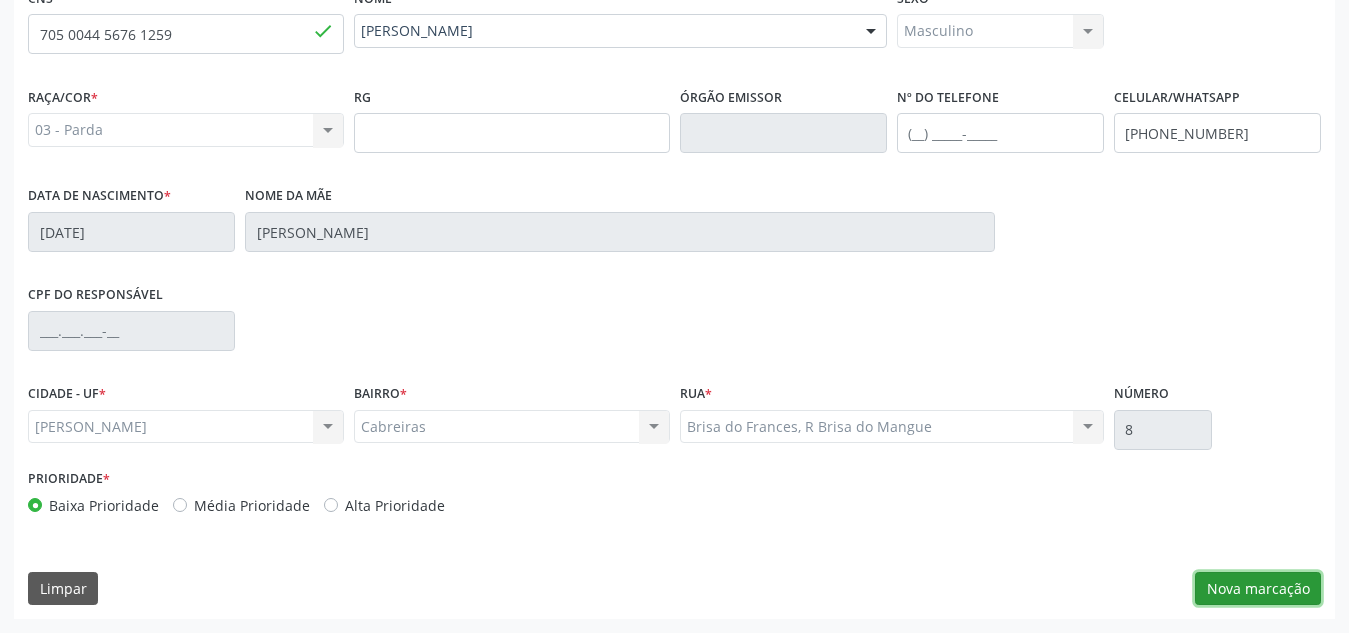 click on "Nova marcação" at bounding box center (1258, 589) 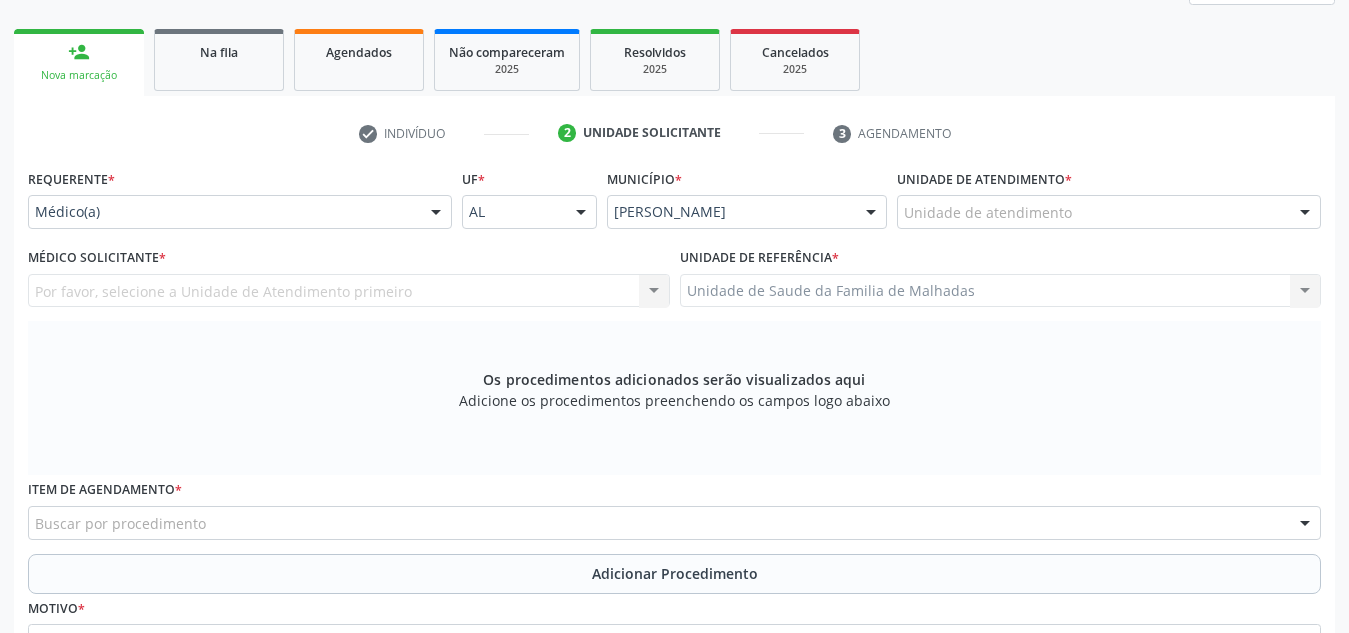 scroll, scrollTop: 297, scrollLeft: 0, axis: vertical 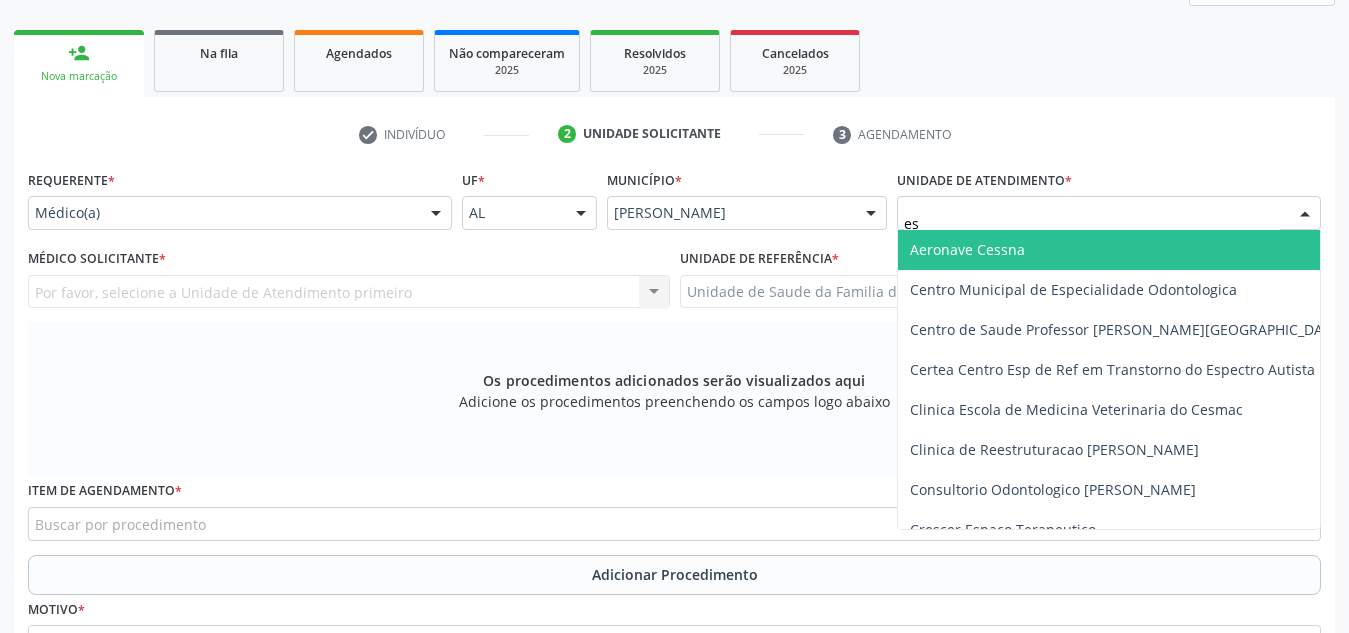 type on "est" 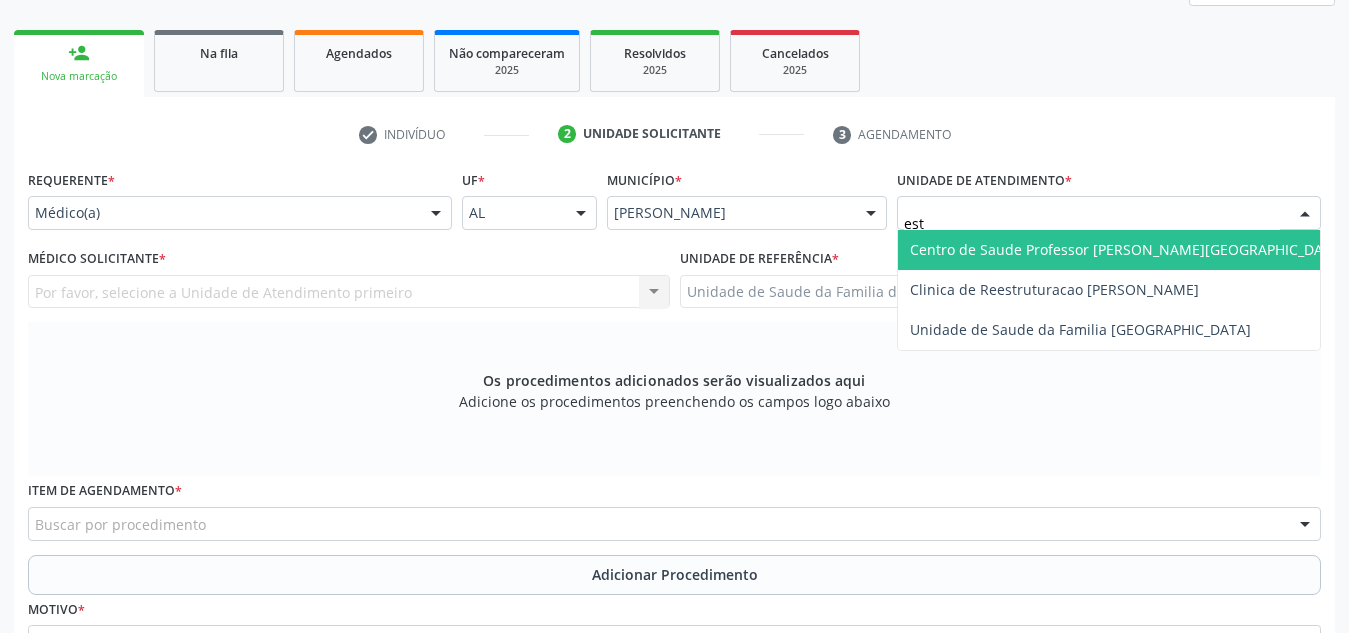 click on "Centro de Saude Professor [PERSON_NAME][GEOGRAPHIC_DATA]" at bounding box center (1127, 249) 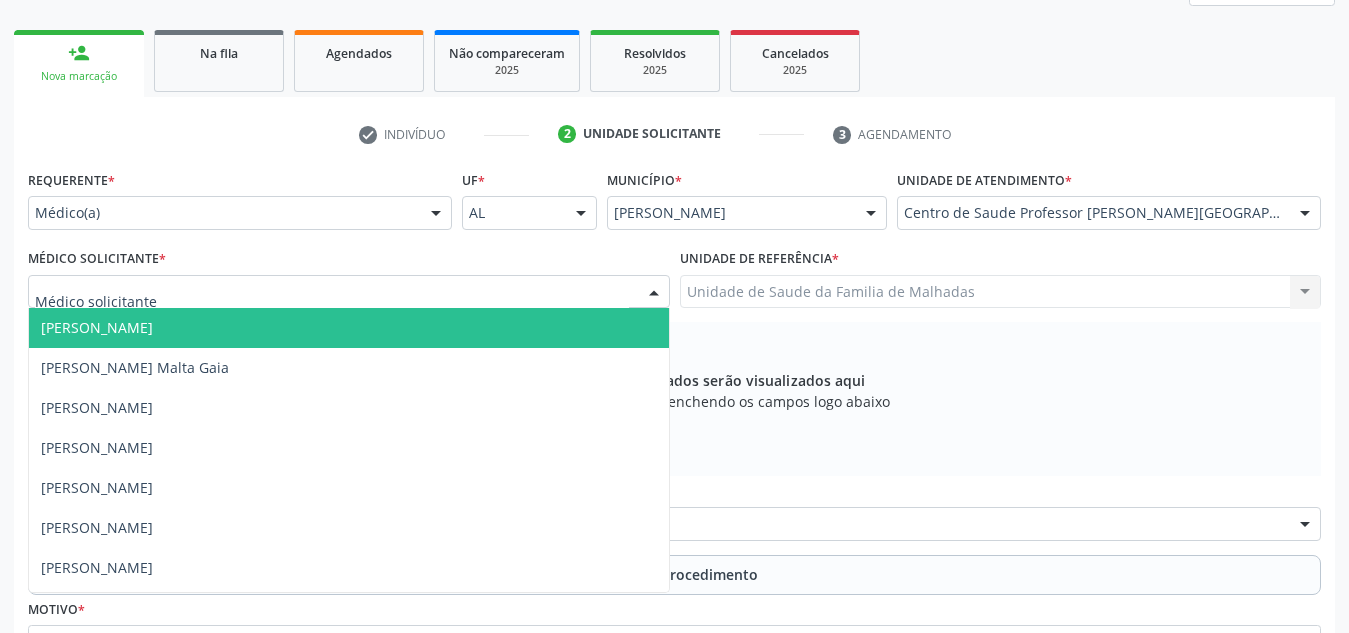 click at bounding box center (349, 292) 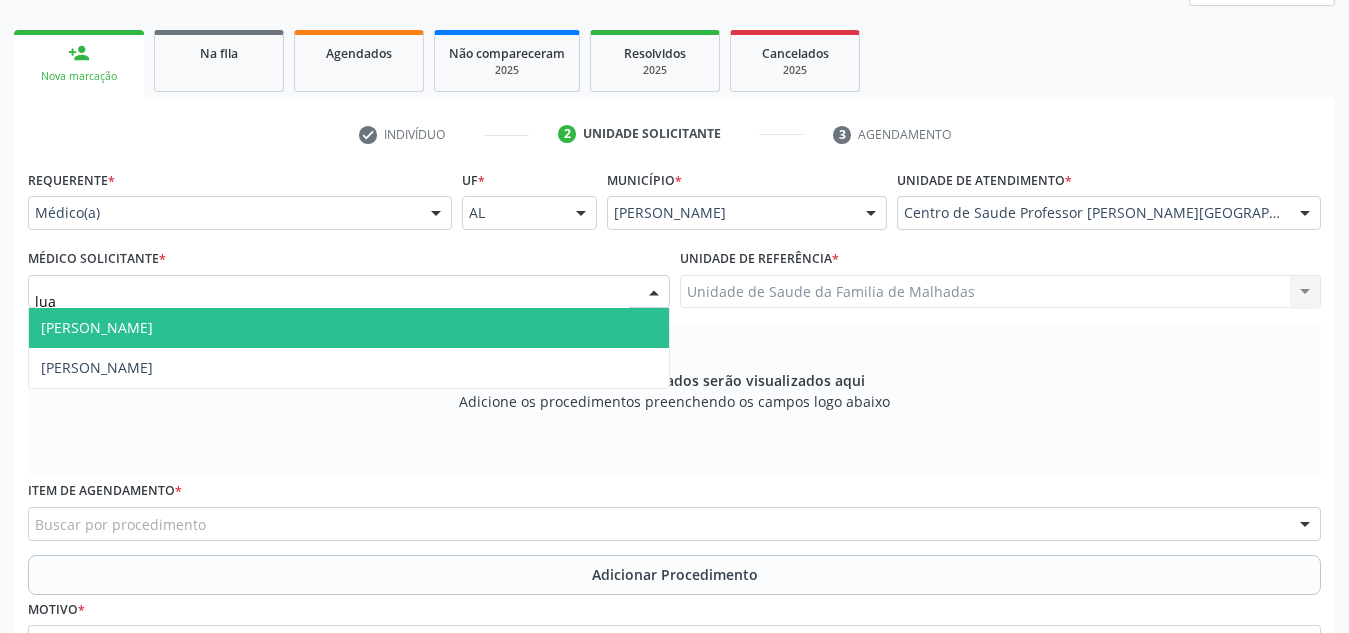 type on "luan" 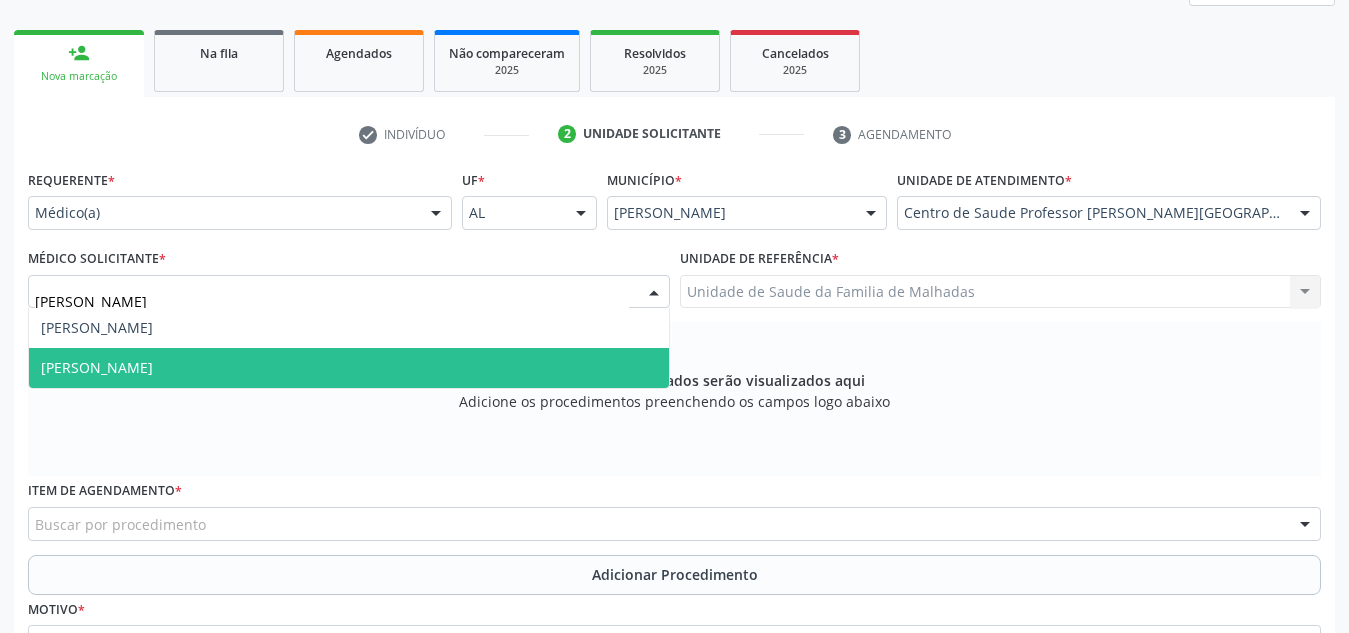 click on "[PERSON_NAME]" at bounding box center (349, 368) 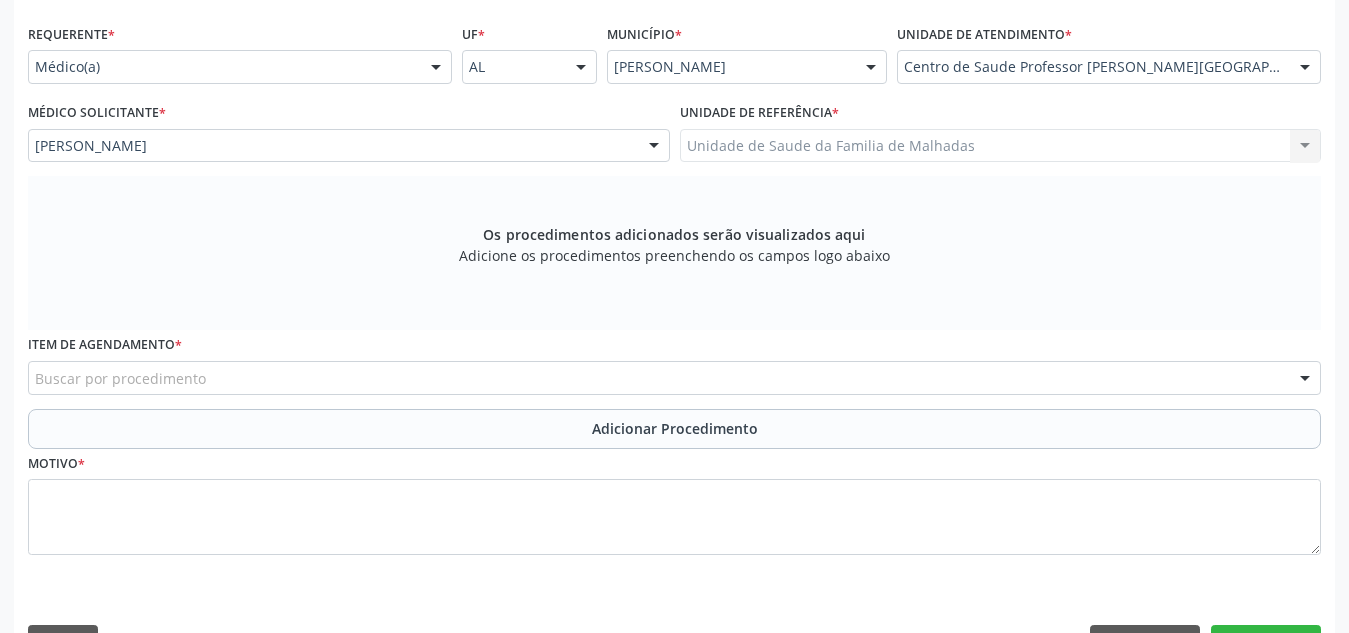 scroll, scrollTop: 448, scrollLeft: 0, axis: vertical 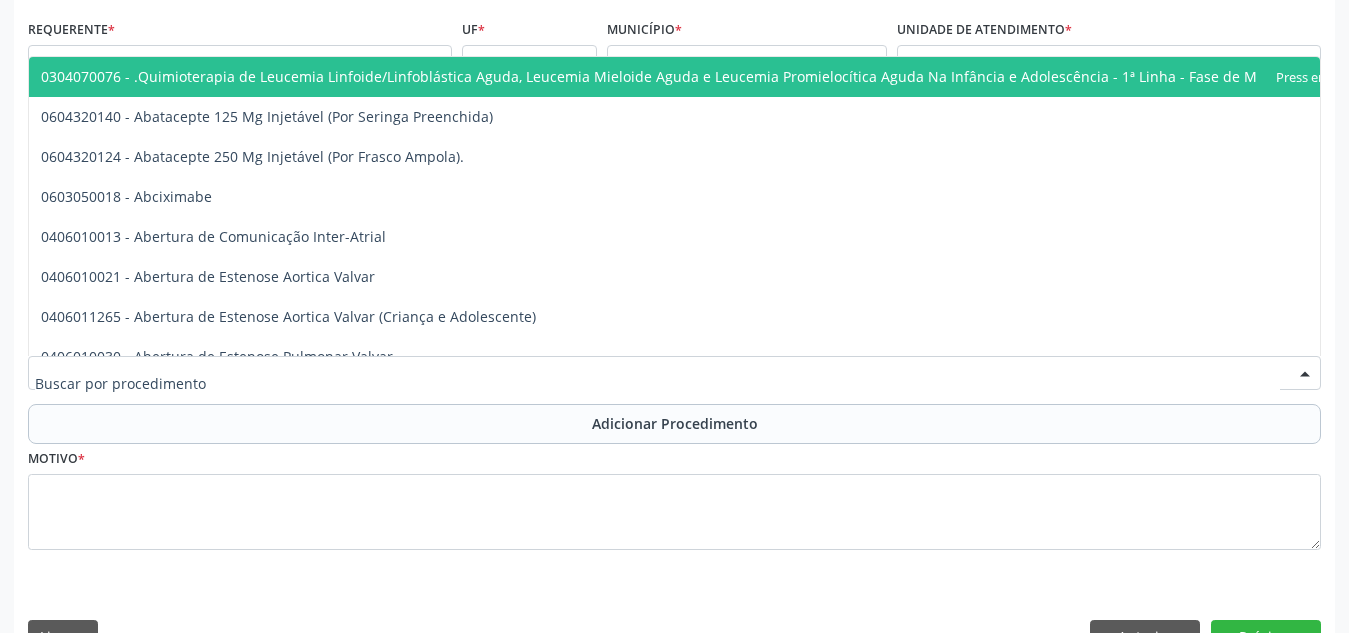 click at bounding box center [674, 373] 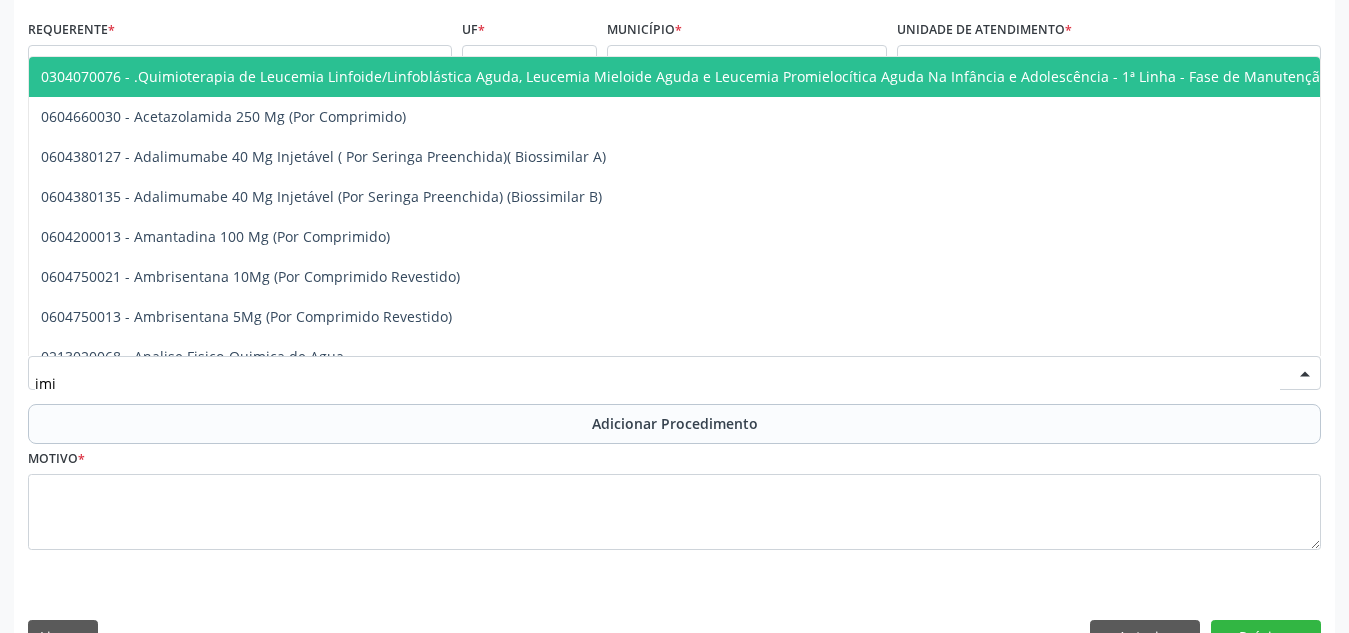 type on "imit" 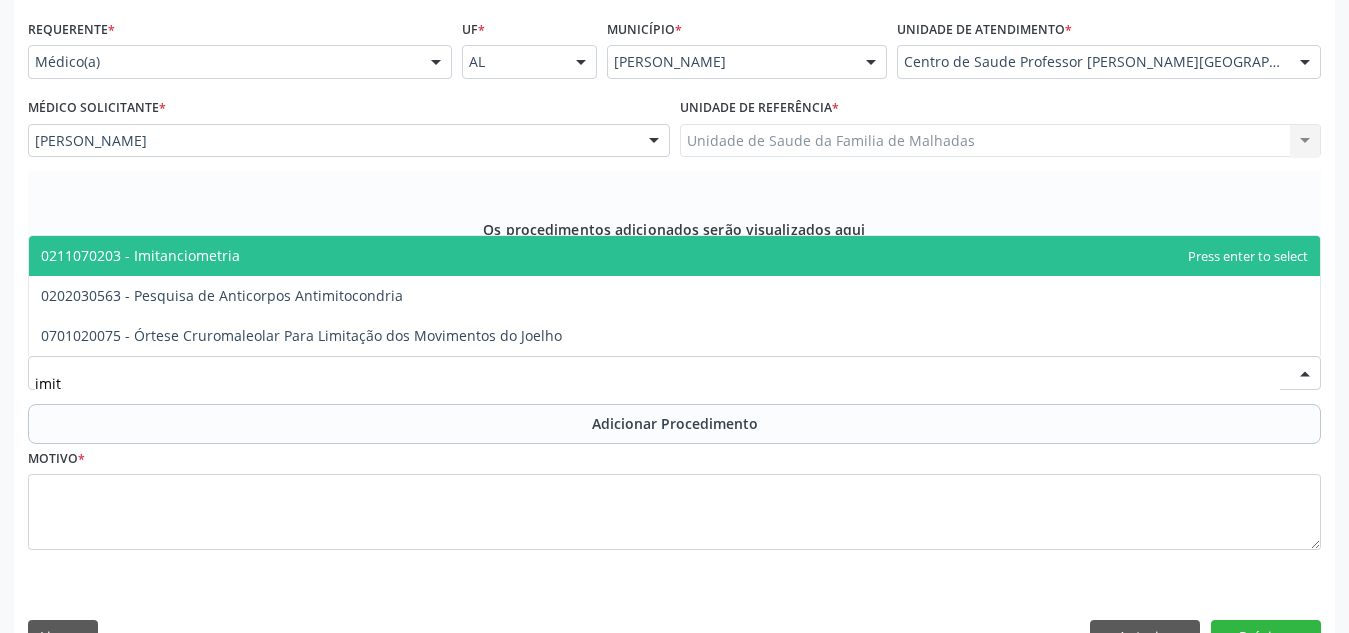 click on "0211070203 - Imitanciometria" at bounding box center [674, 256] 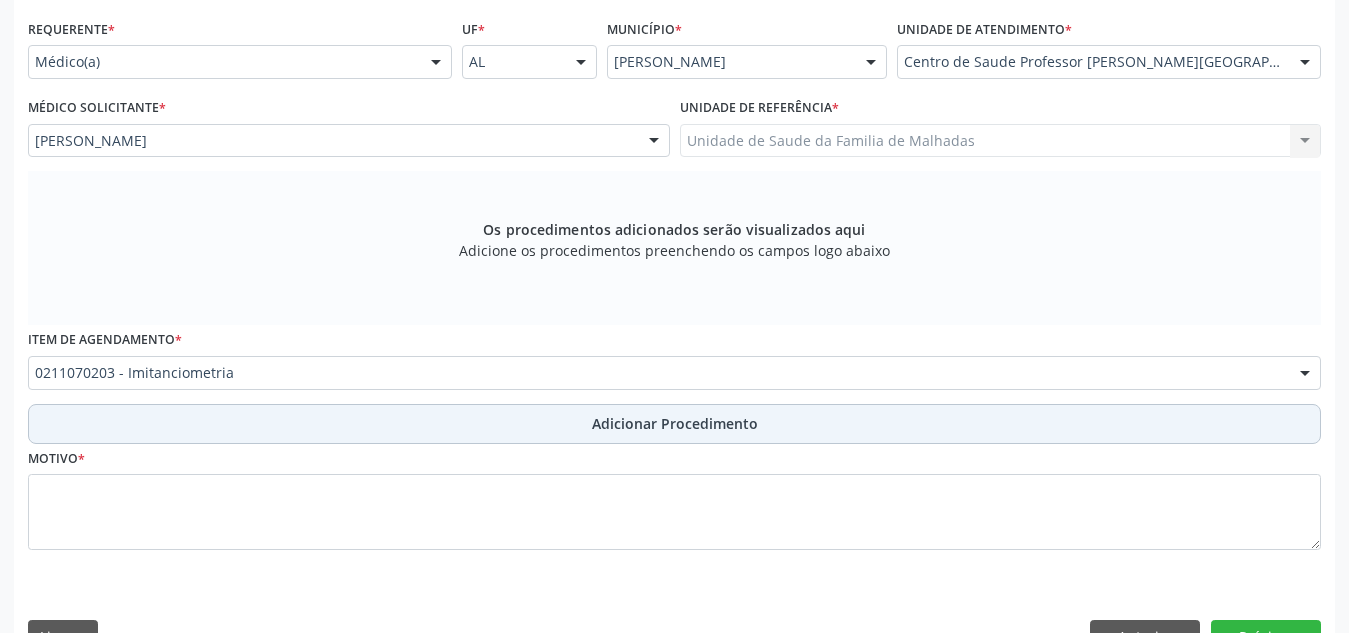 click on "Adicionar Procedimento" at bounding box center (675, 423) 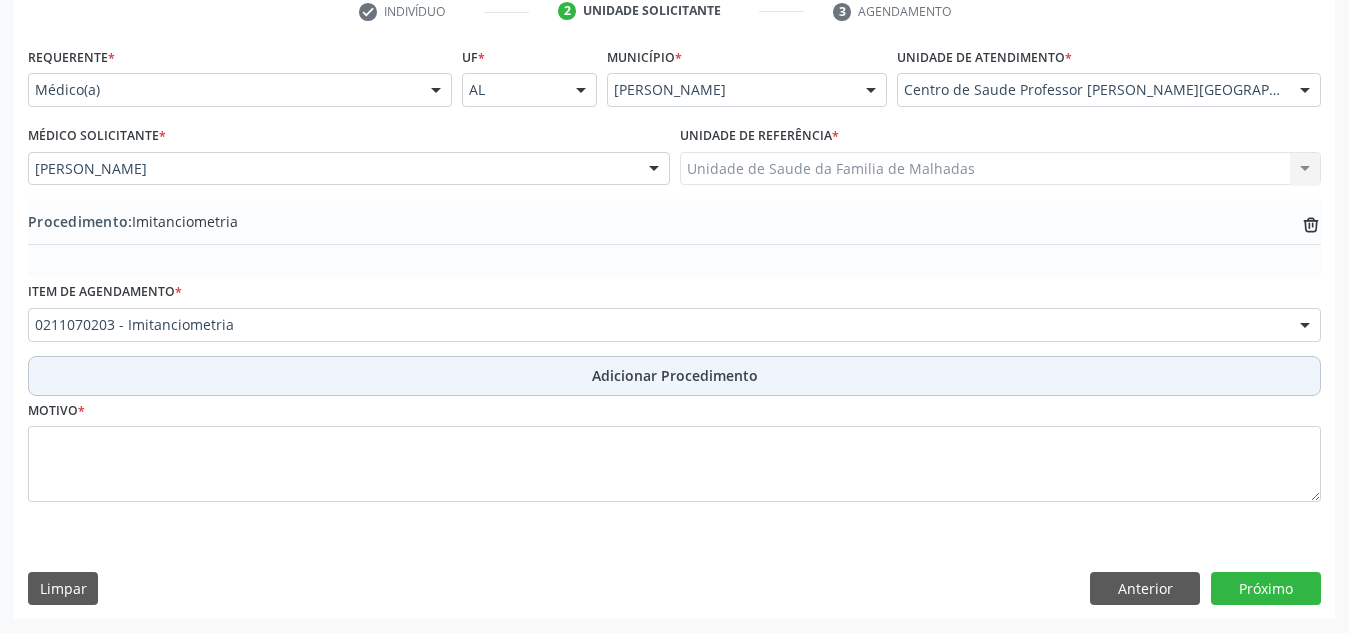 scroll, scrollTop: 420, scrollLeft: 0, axis: vertical 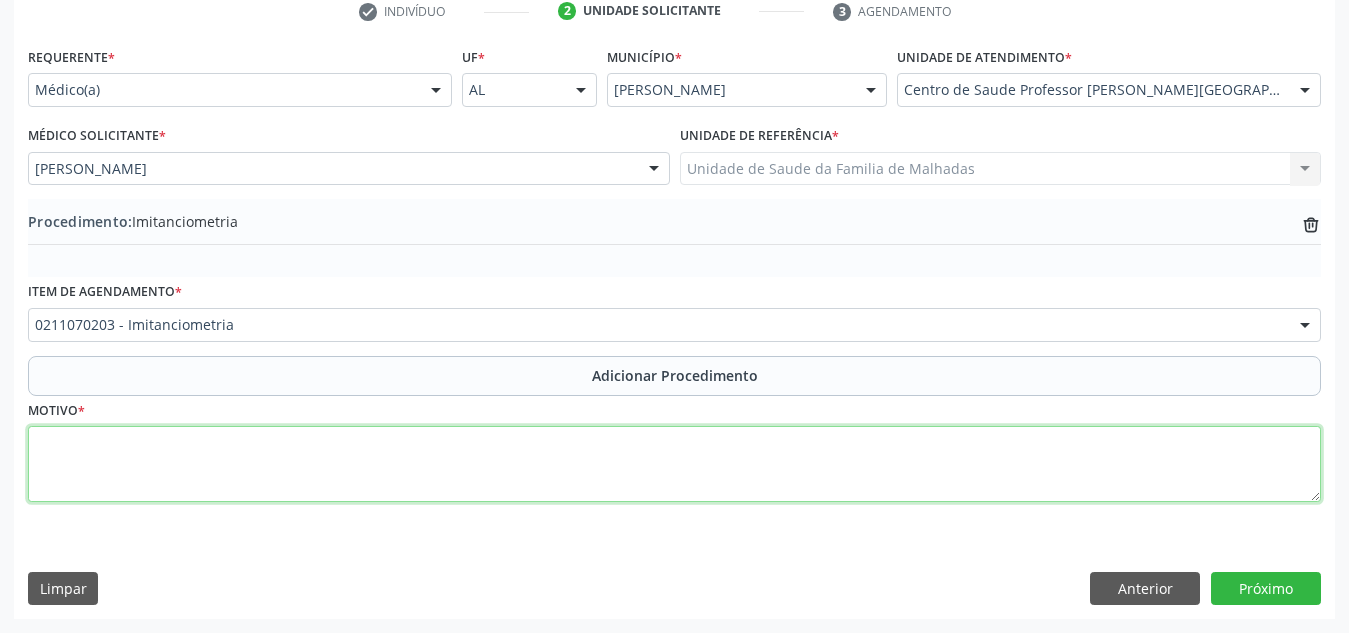 click at bounding box center [674, 464] 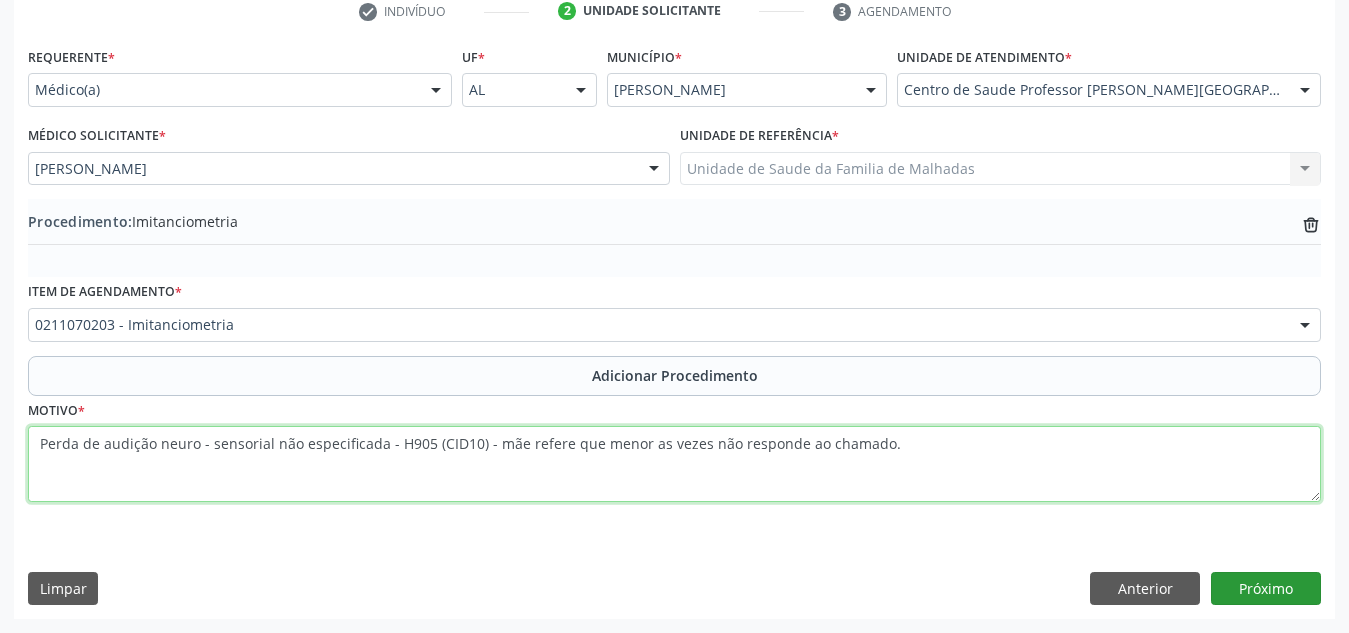 type on "Perda de audição neuro - sensorial não especificada - H905 (CID10) - mãe refere que menor as vezes não responde ao chamado." 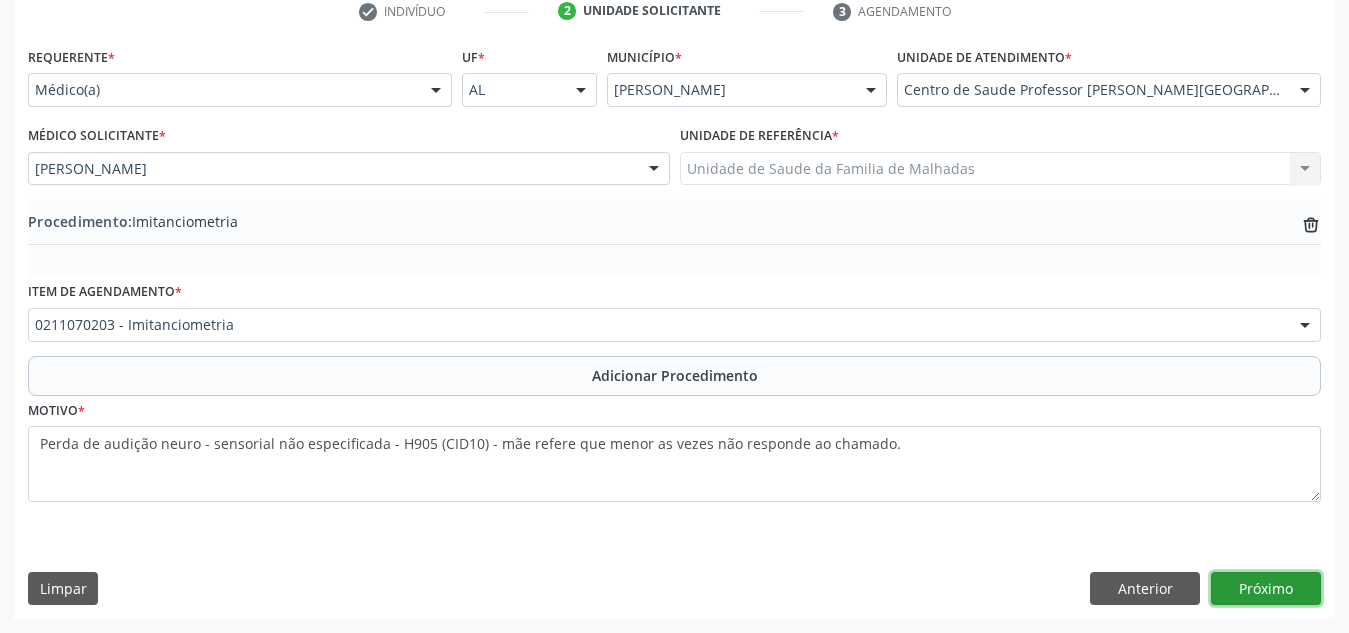 click on "Próximo" at bounding box center [1266, 589] 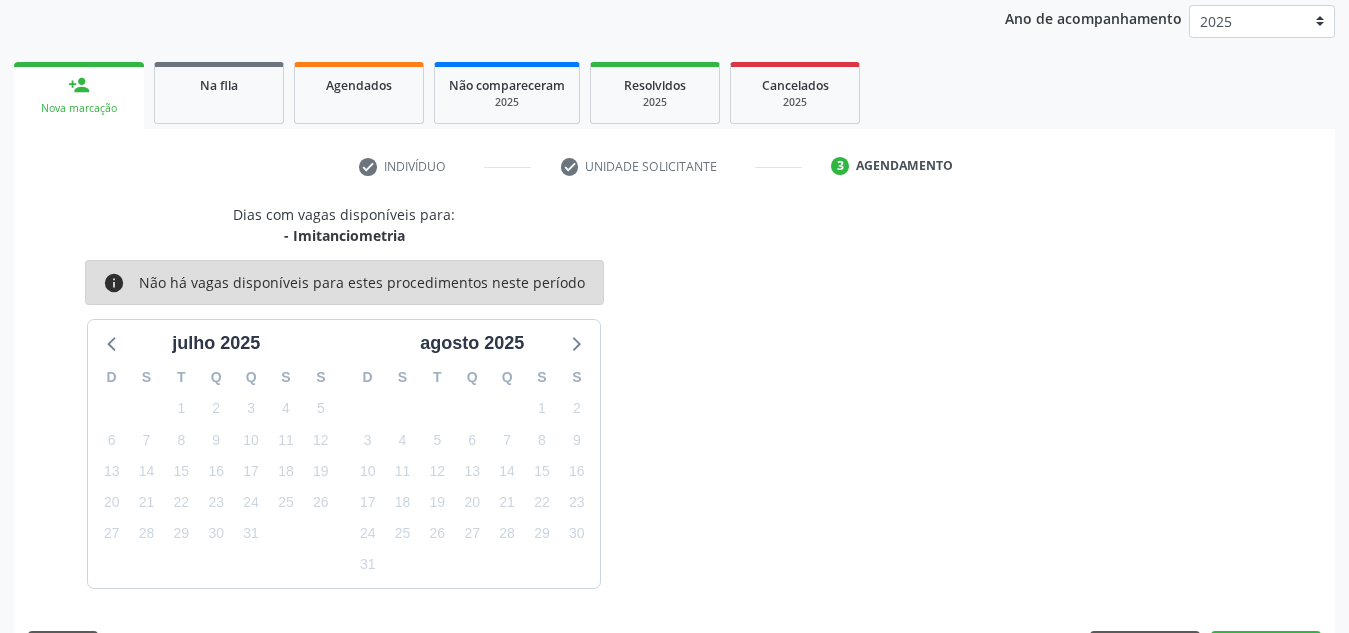 scroll, scrollTop: 324, scrollLeft: 0, axis: vertical 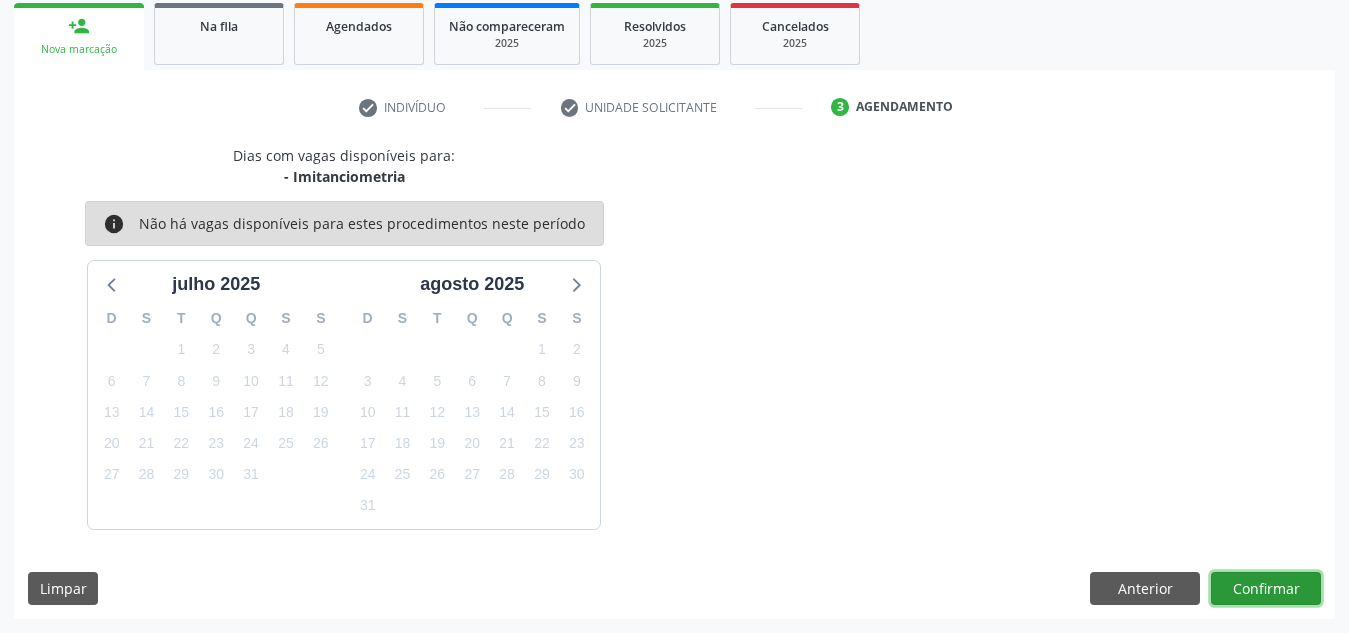 click on "Confirmar" at bounding box center (1266, 589) 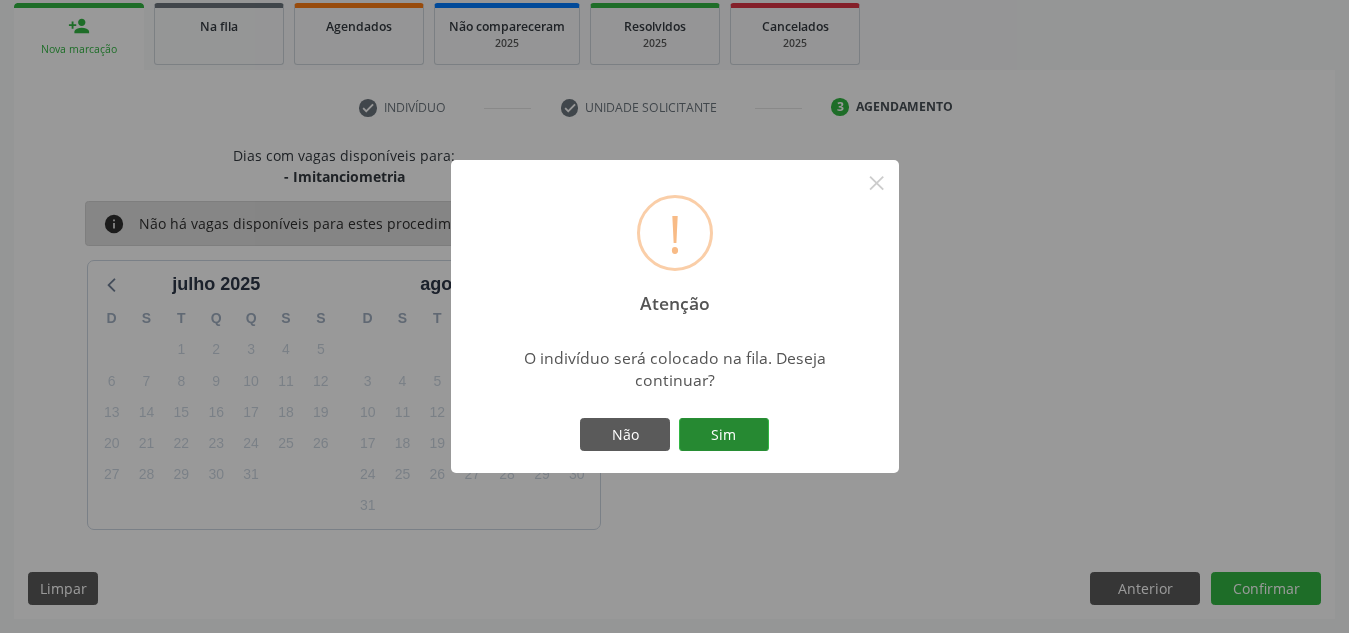 click on "Sim" at bounding box center (724, 435) 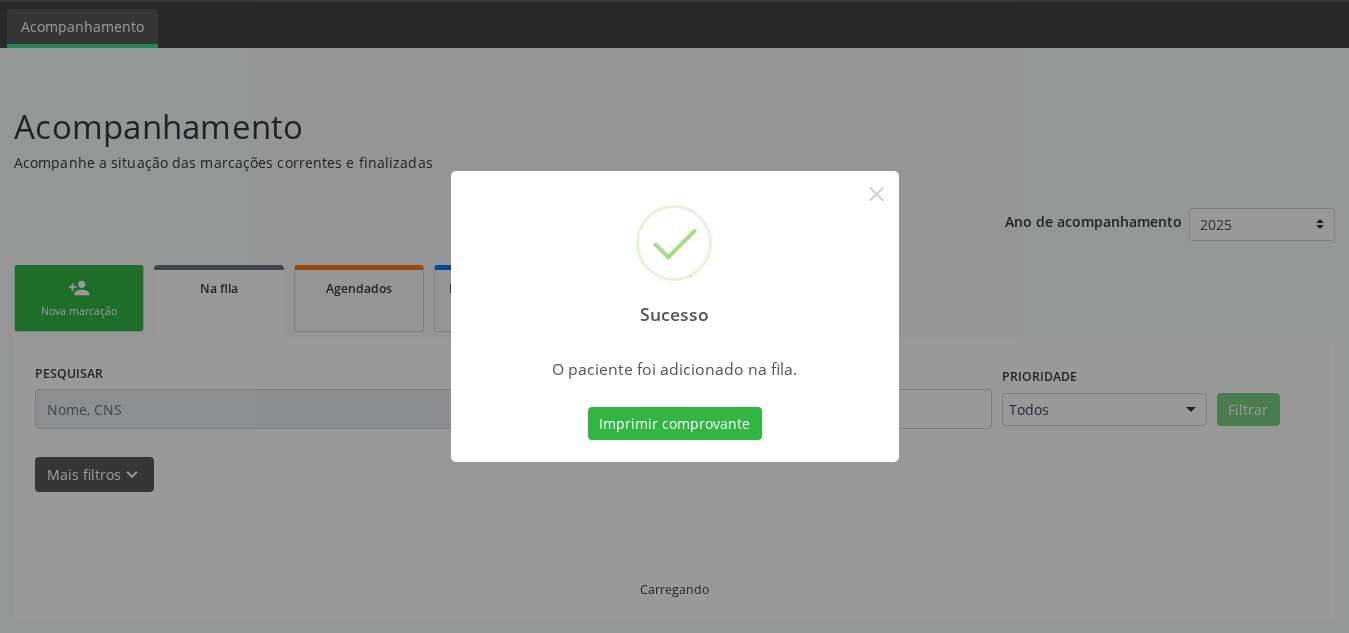 scroll, scrollTop: 62, scrollLeft: 0, axis: vertical 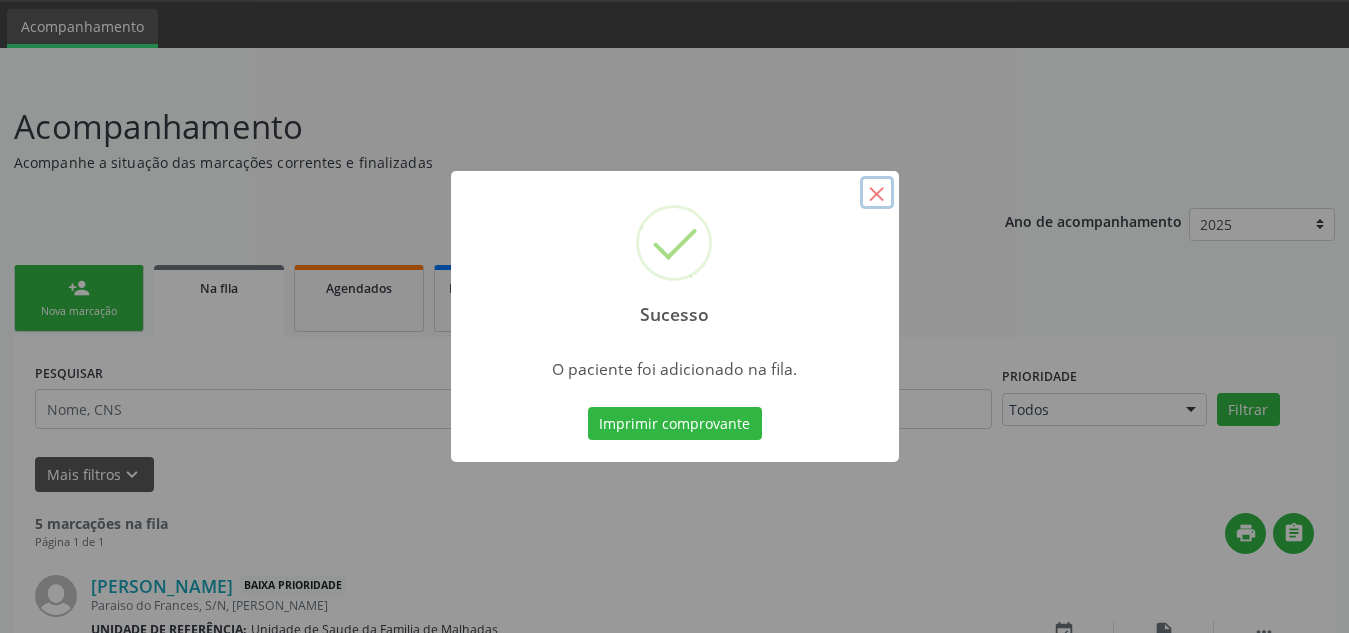 click on "×" at bounding box center (877, 193) 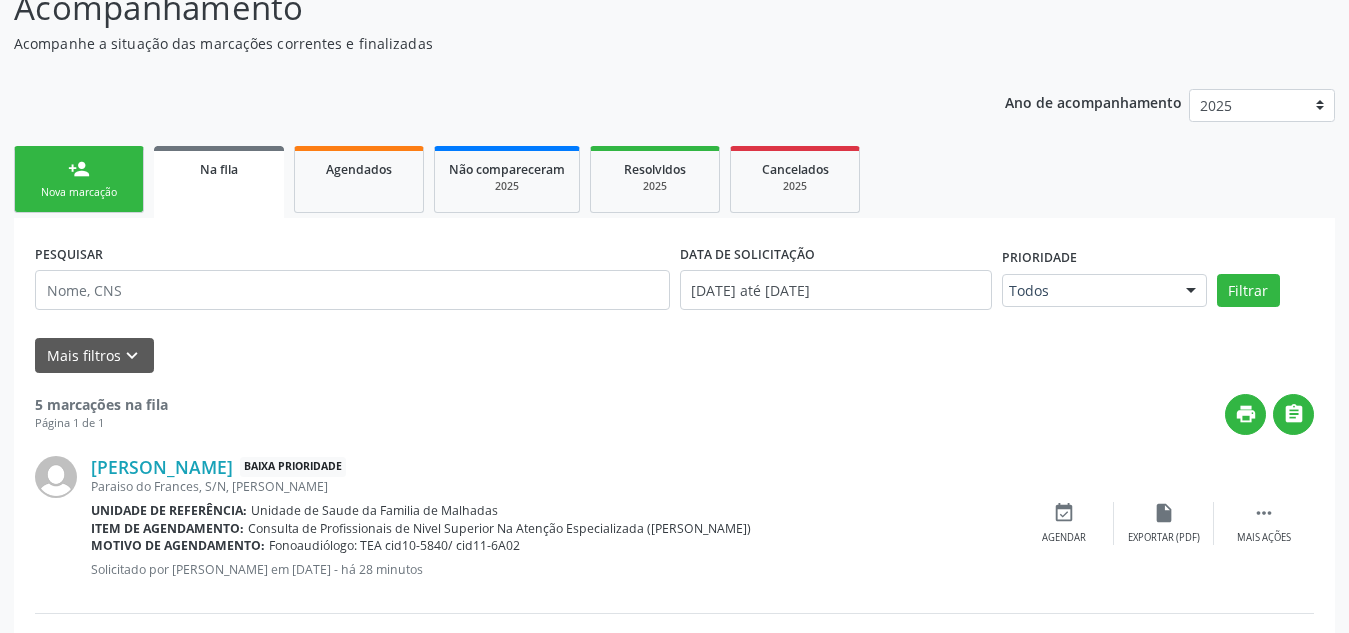 scroll, scrollTop: 0, scrollLeft: 0, axis: both 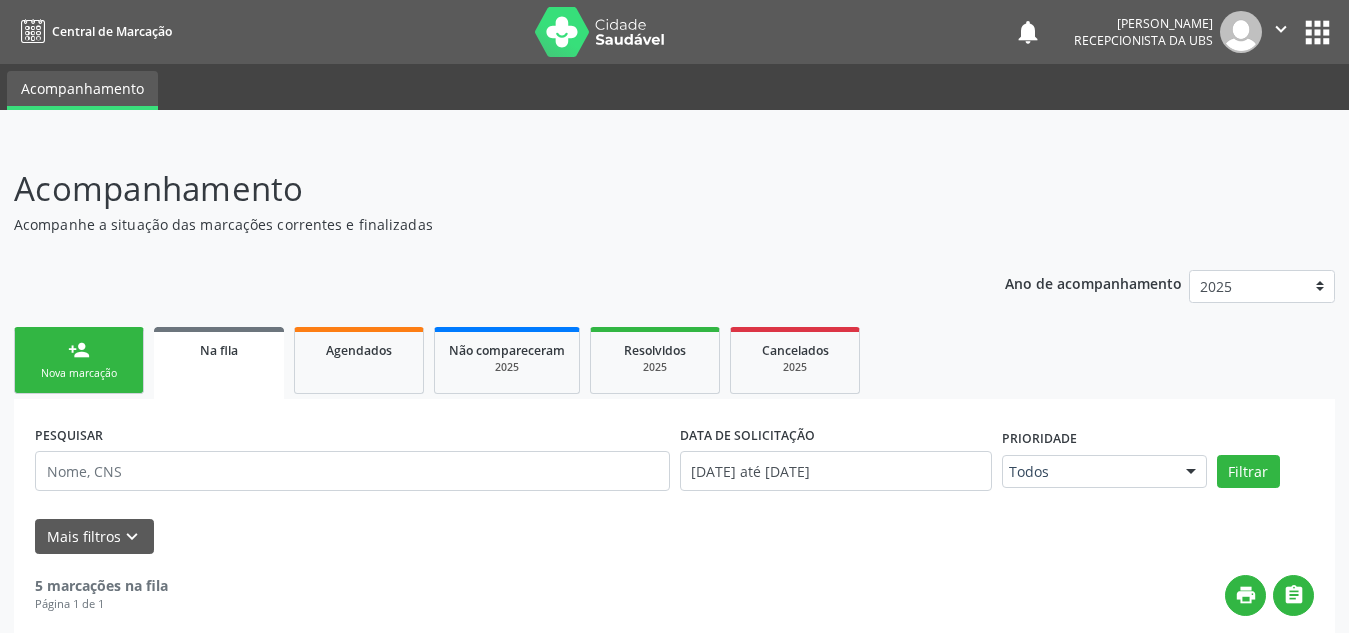 click on "person_add" at bounding box center (79, 350) 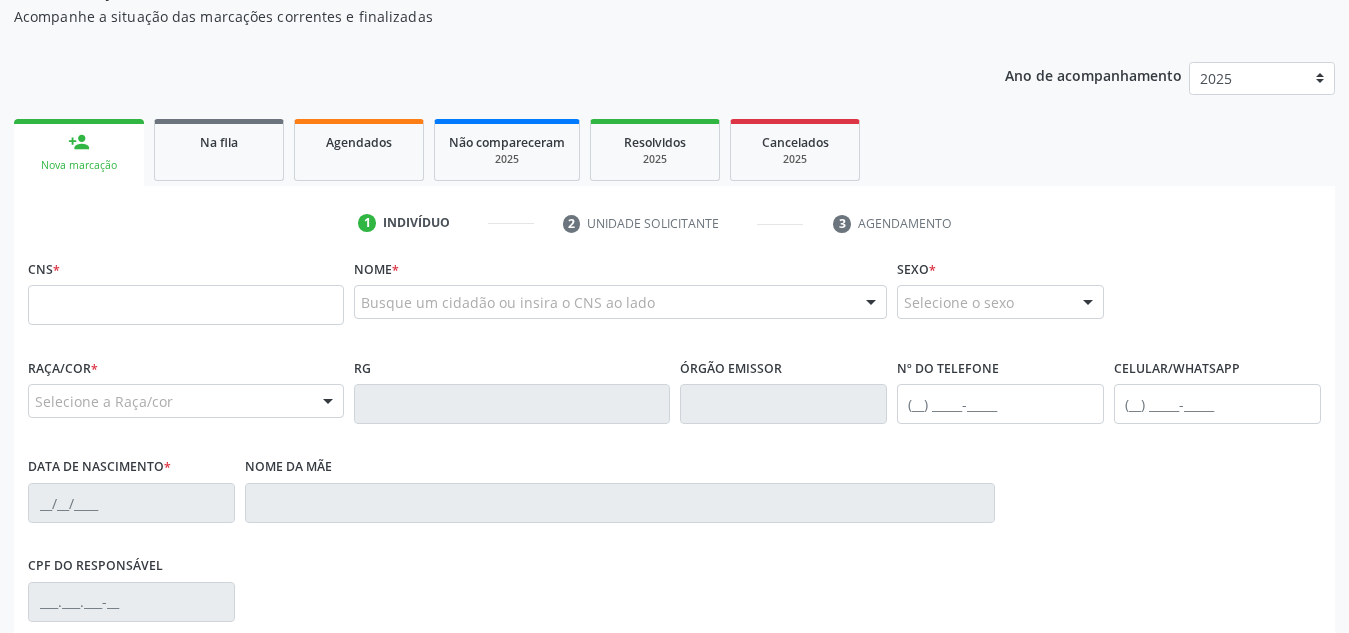 scroll, scrollTop: 212, scrollLeft: 0, axis: vertical 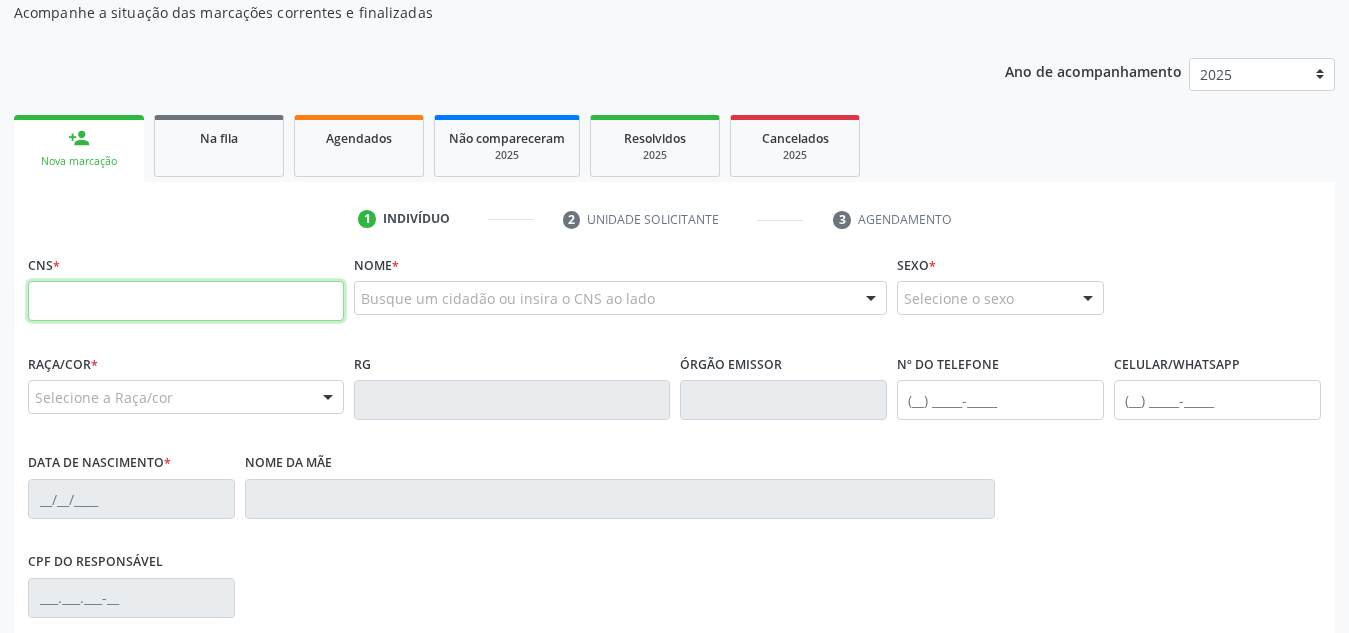 click at bounding box center (186, 301) 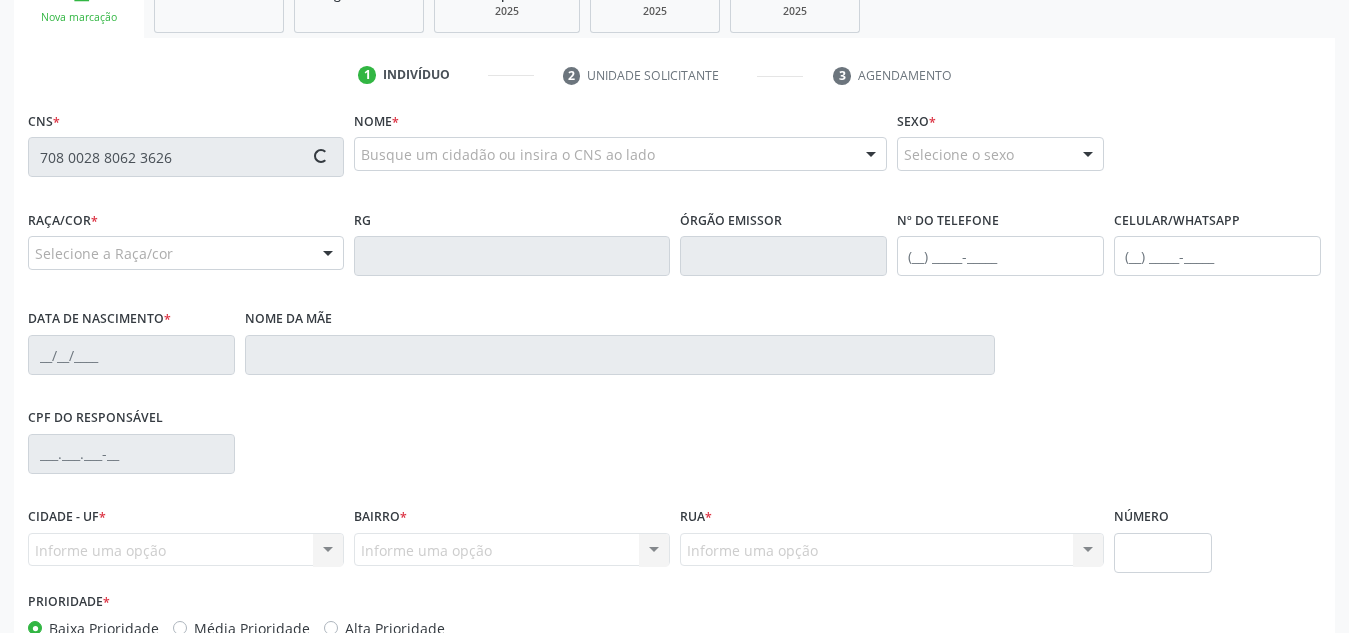 scroll, scrollTop: 357, scrollLeft: 0, axis: vertical 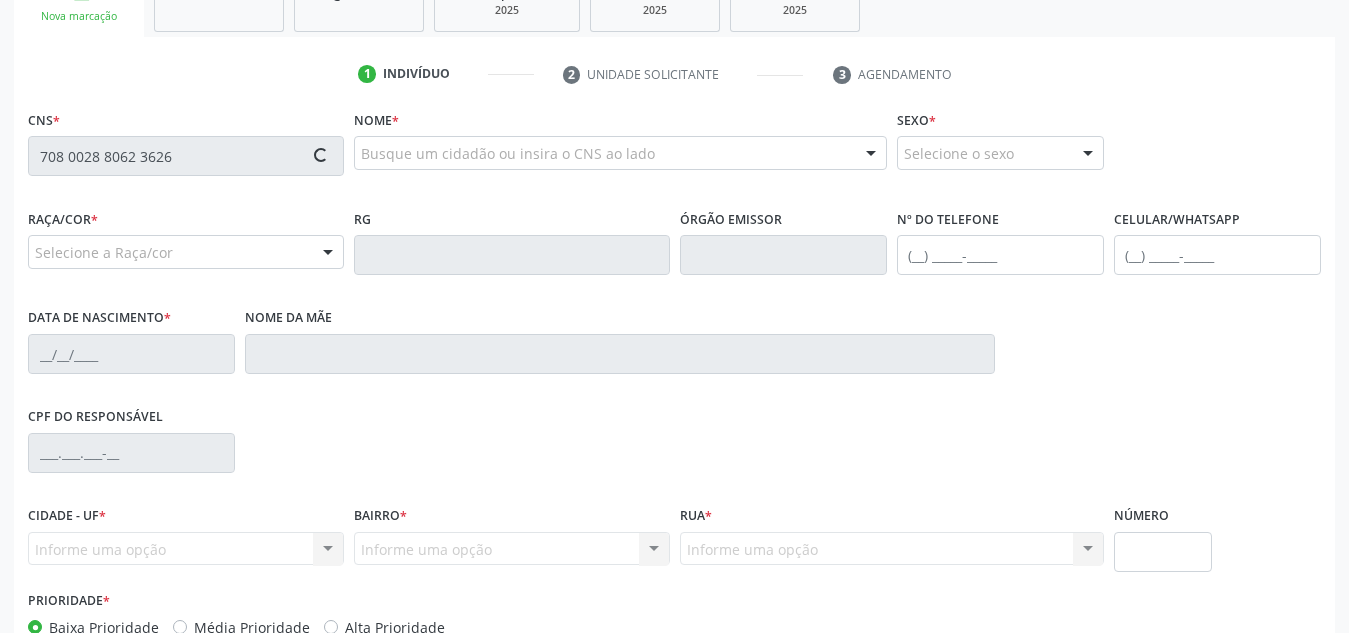 type on "708 0028 8062 3626" 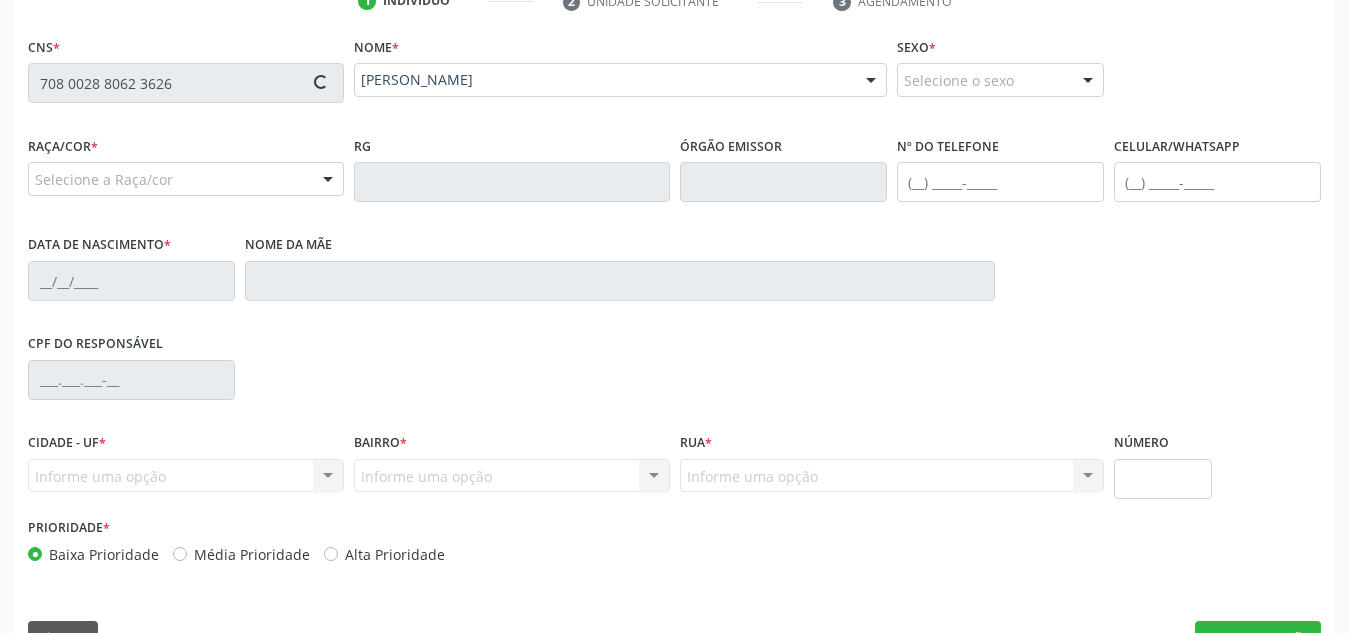 type on "(82) 98806-4006" 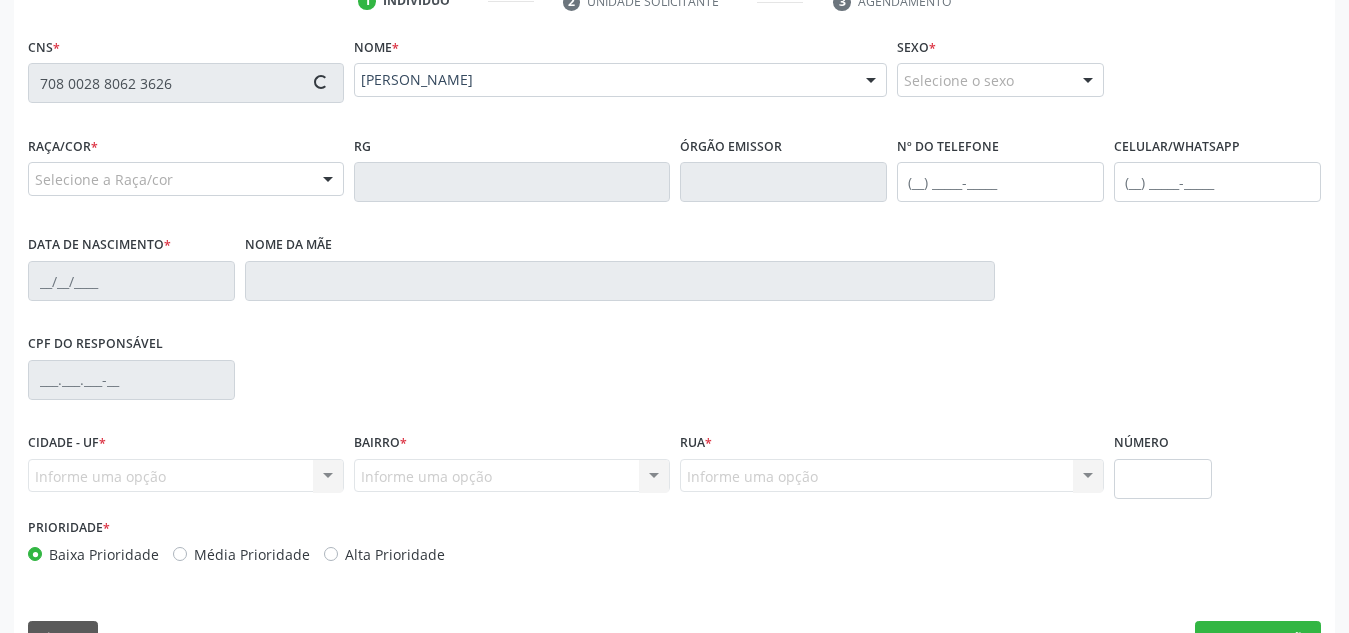 type on "28/09/1983" 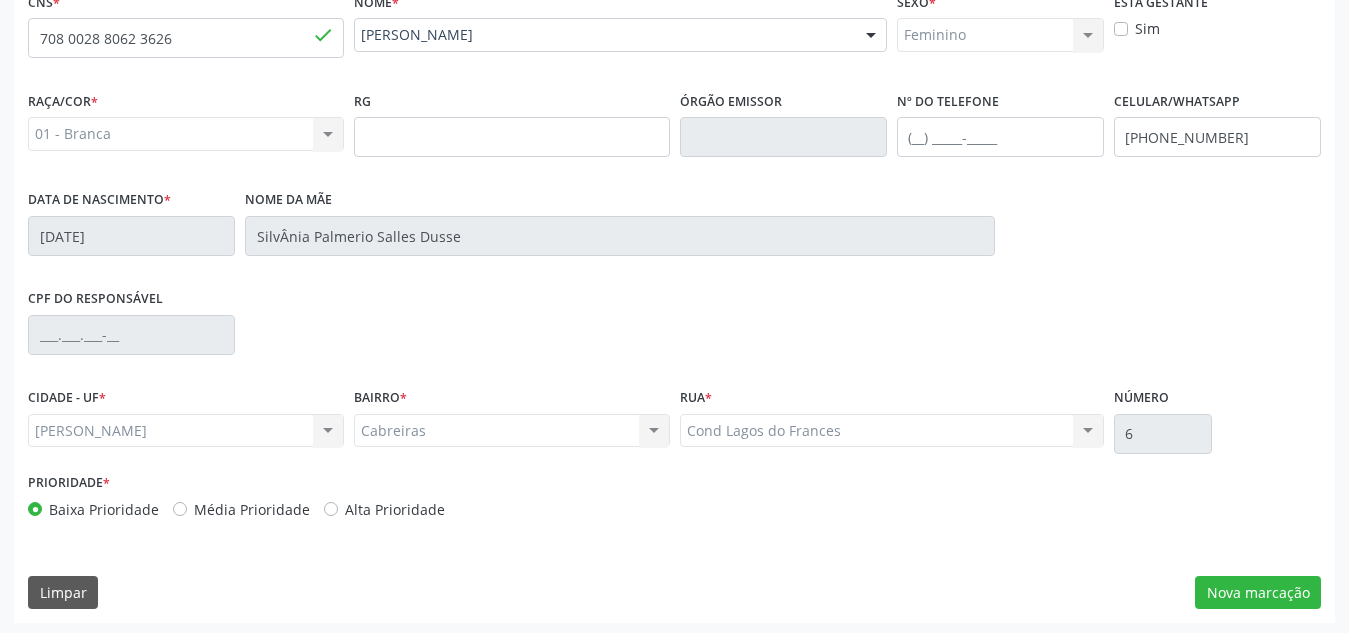 scroll, scrollTop: 479, scrollLeft: 0, axis: vertical 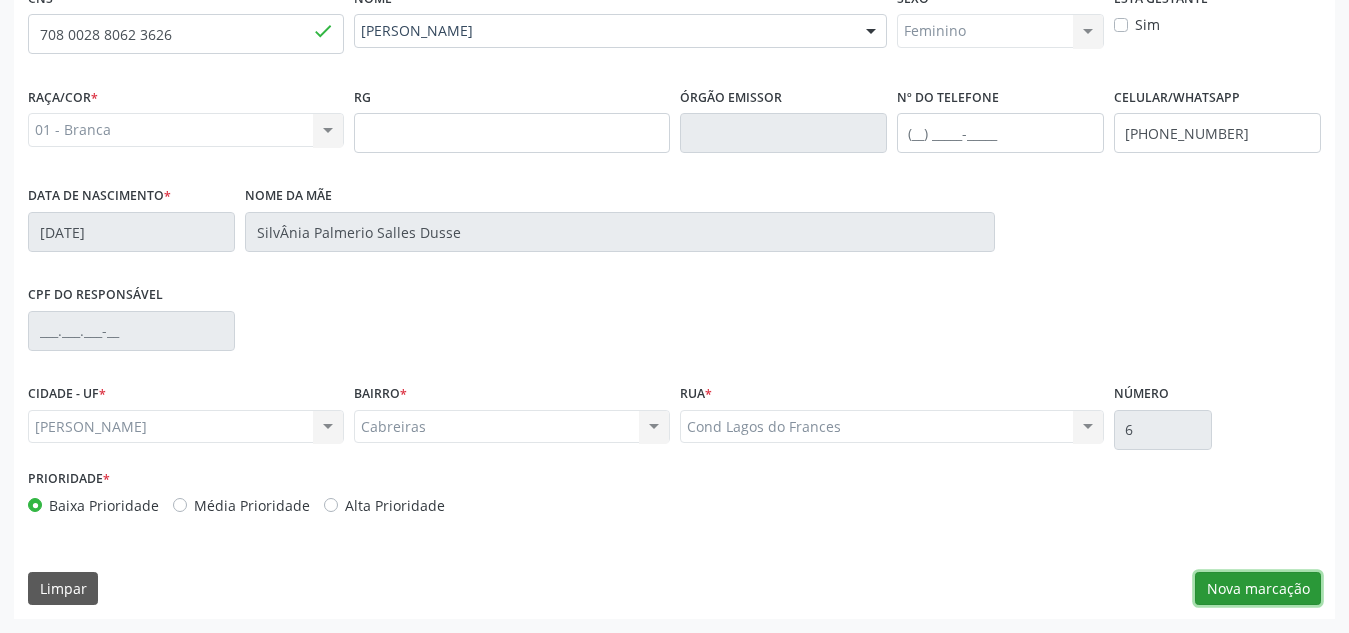 click on "Nova marcação" at bounding box center [1258, 589] 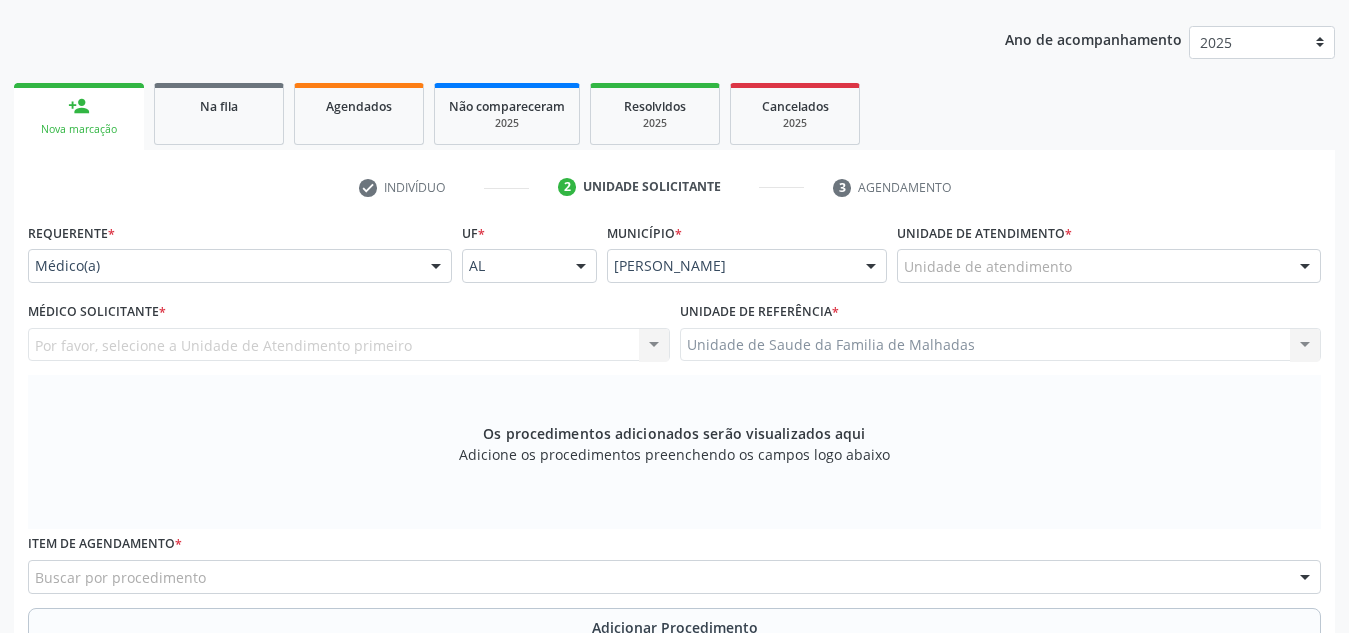 scroll, scrollTop: 241, scrollLeft: 0, axis: vertical 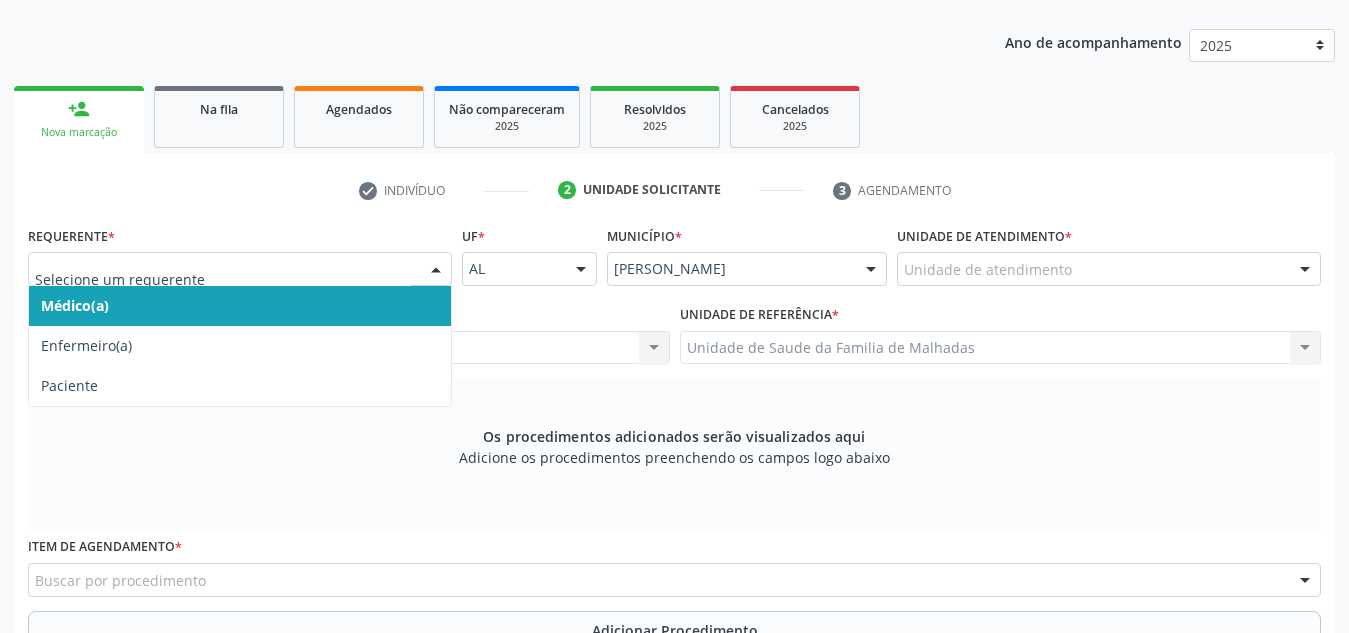 click at bounding box center (240, 269) 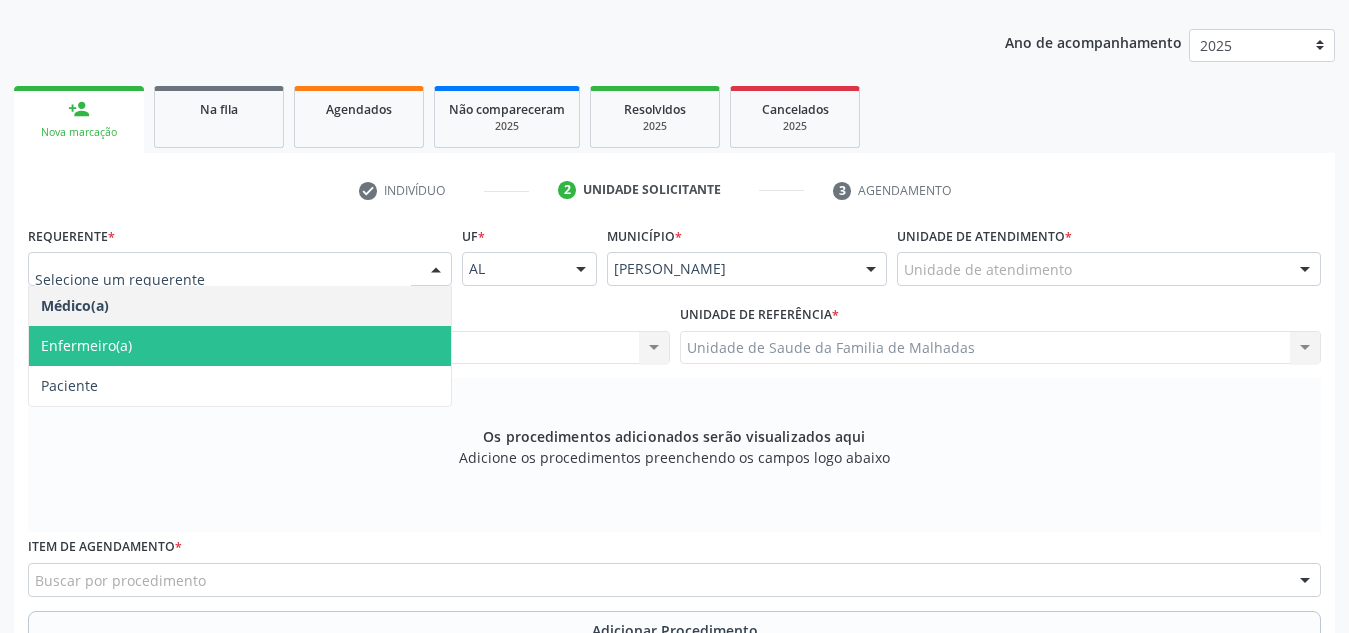click on "Enfermeiro(a)" at bounding box center (240, 346) 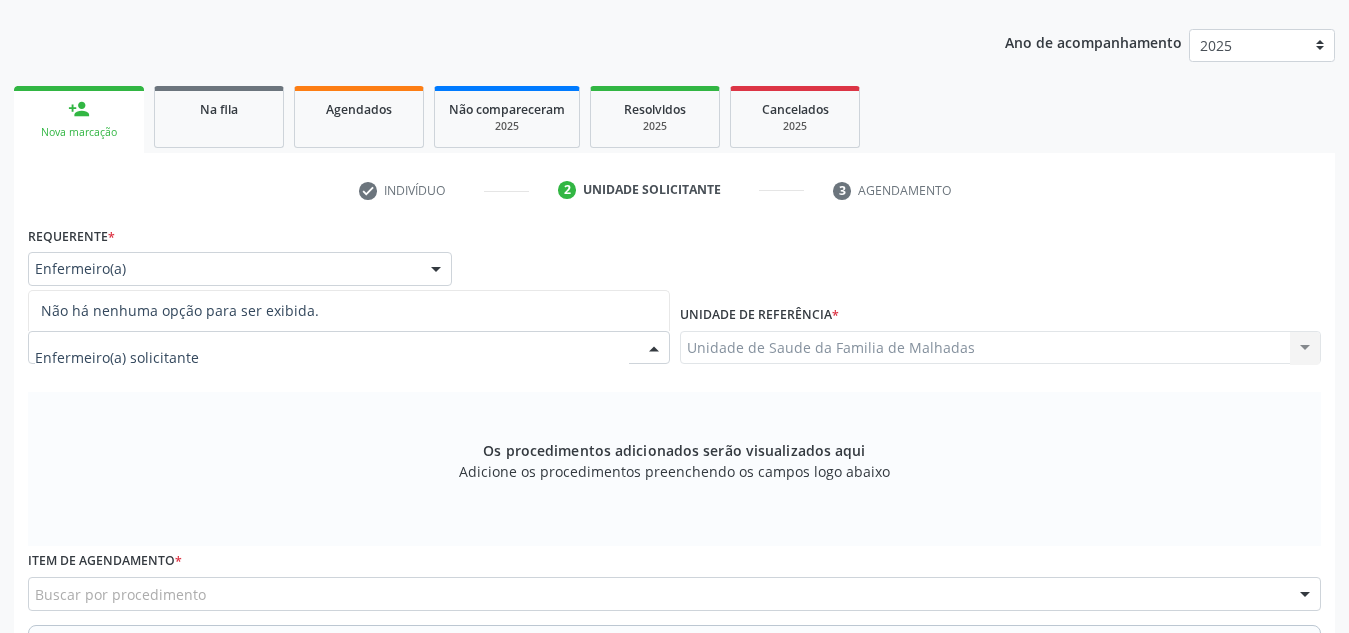 click at bounding box center [349, 348] 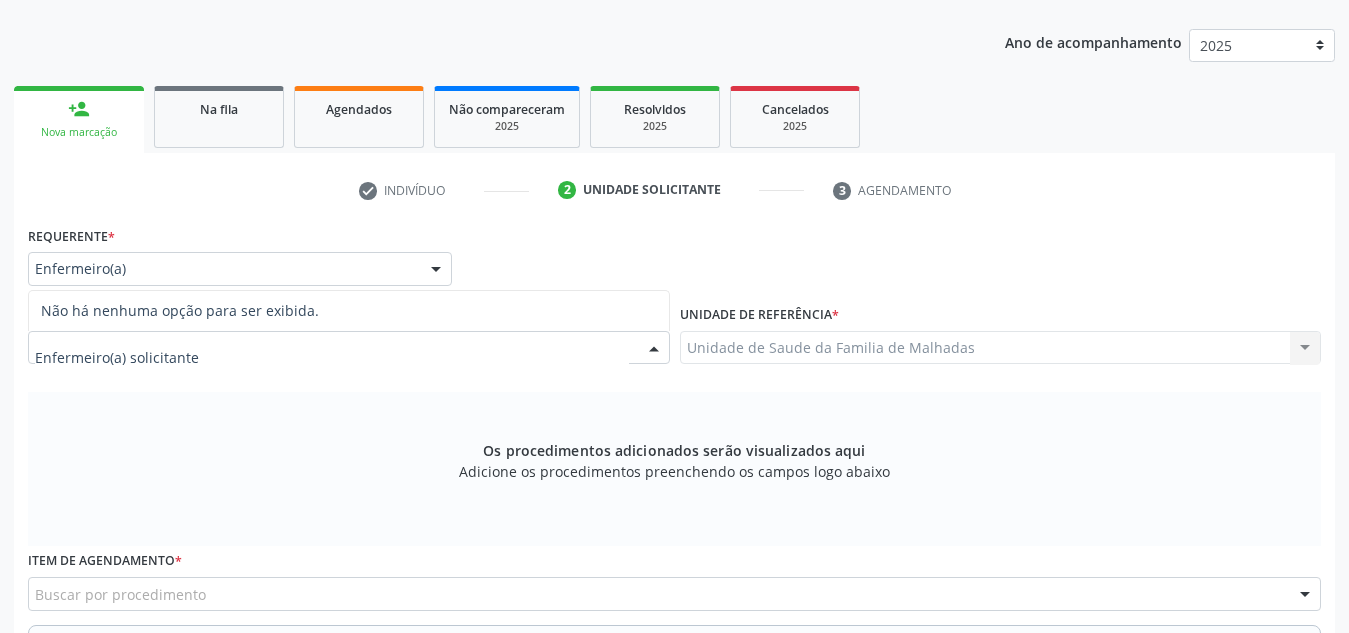click at bounding box center [332, 358] 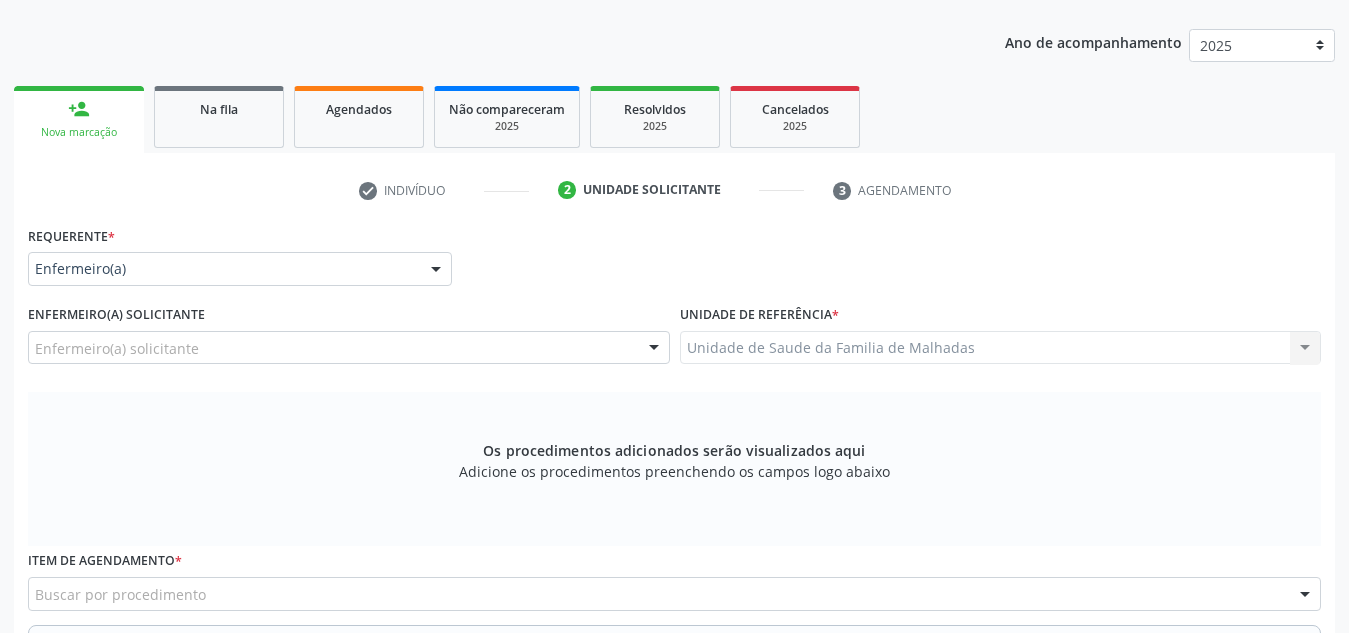 click on "Unidade de Saude da Familia de Malhadas         Unidade de Saude da Familia de Malhadas
Nenhum resultado encontrado para: "   "
Não há nenhuma opção para ser exibida." at bounding box center [1001, 348] 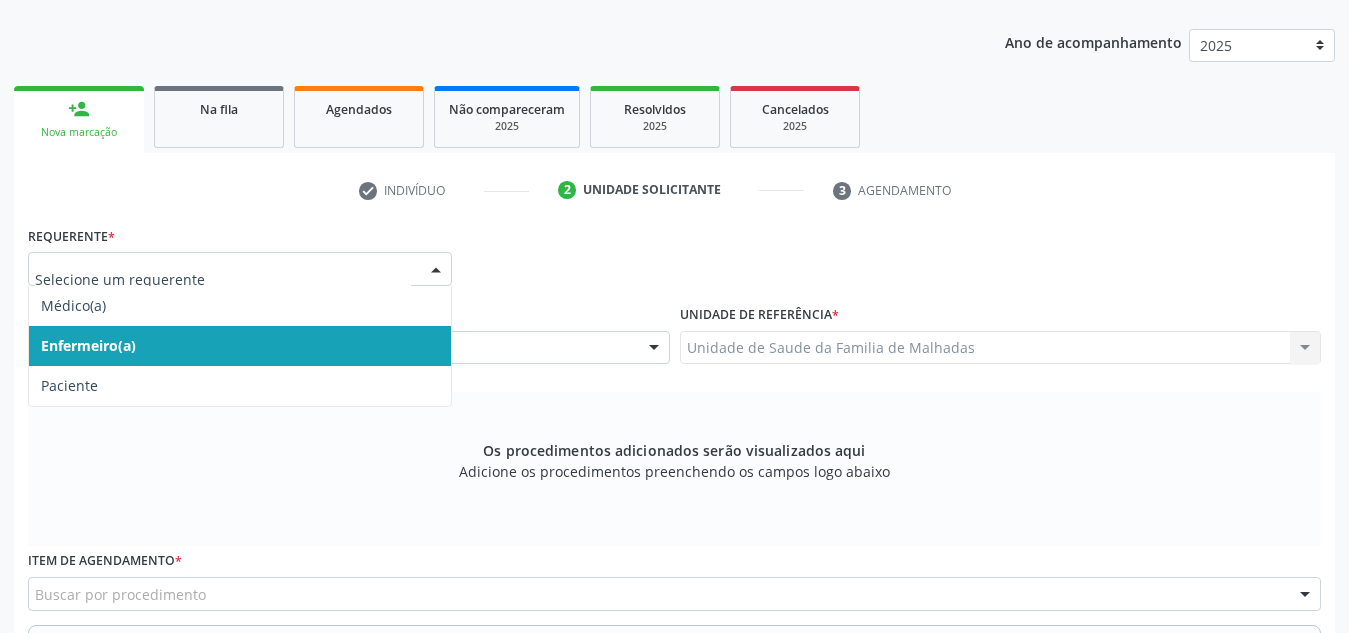 click at bounding box center (240, 269) 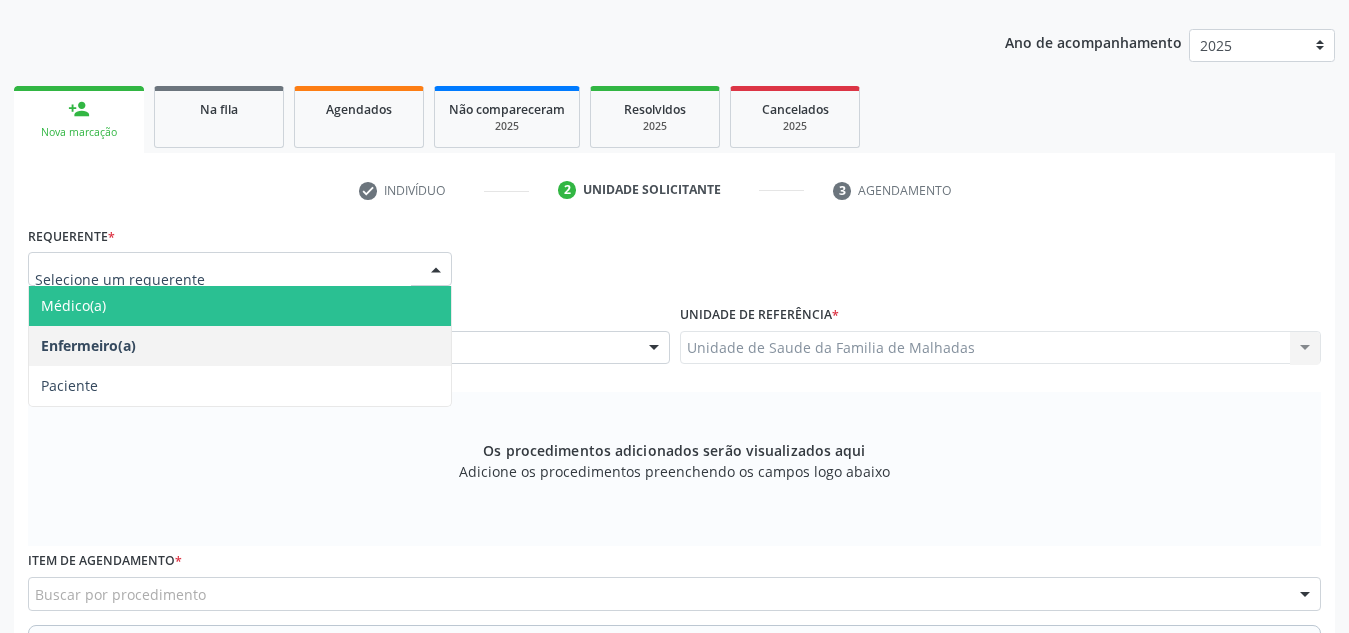 click on "Médico(a)" at bounding box center [240, 306] 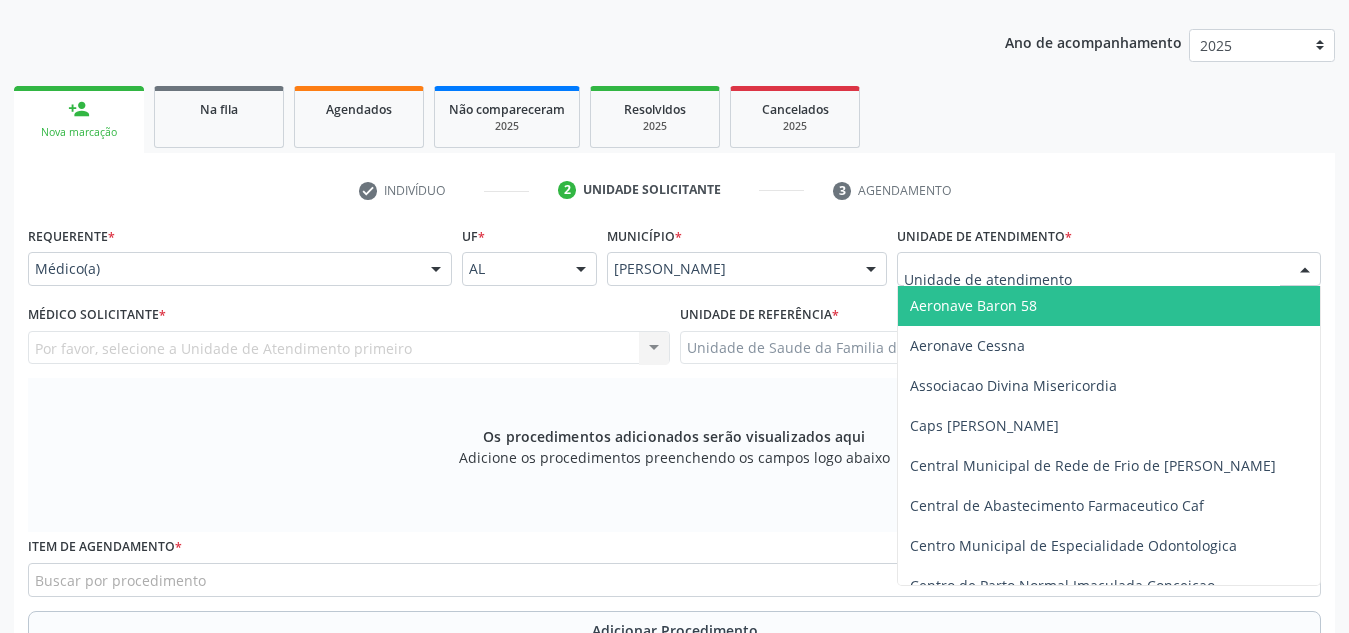 click at bounding box center (1109, 269) 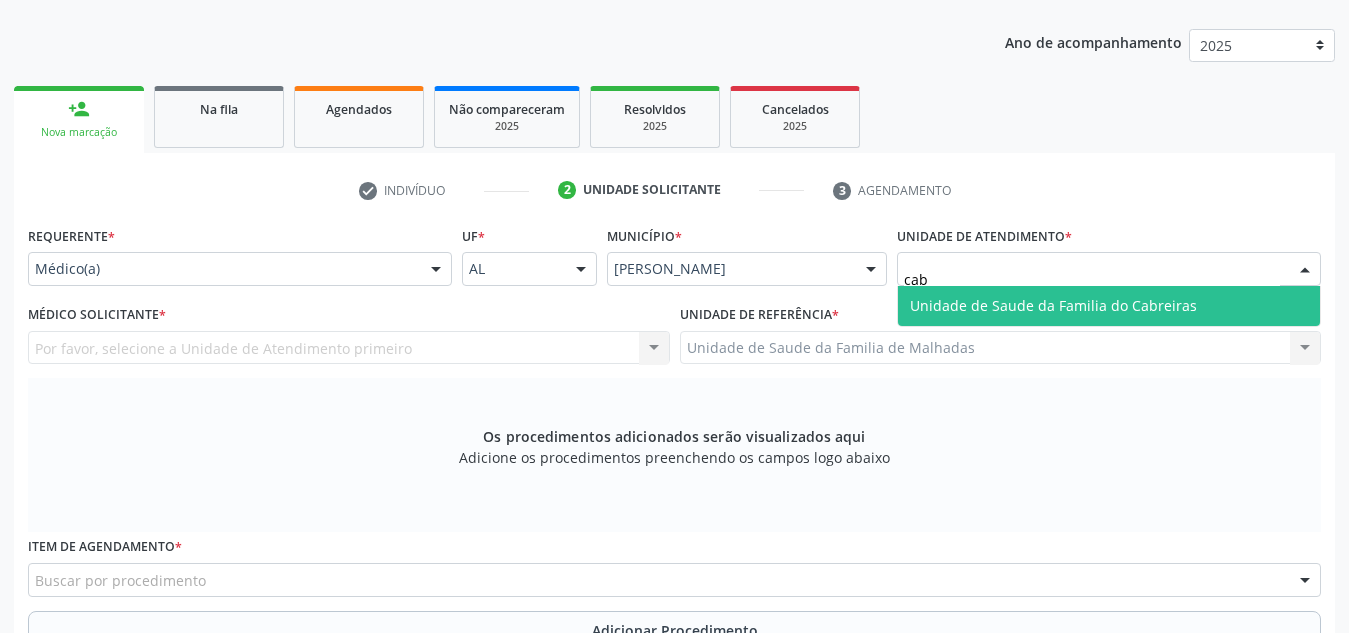 type on "cabr" 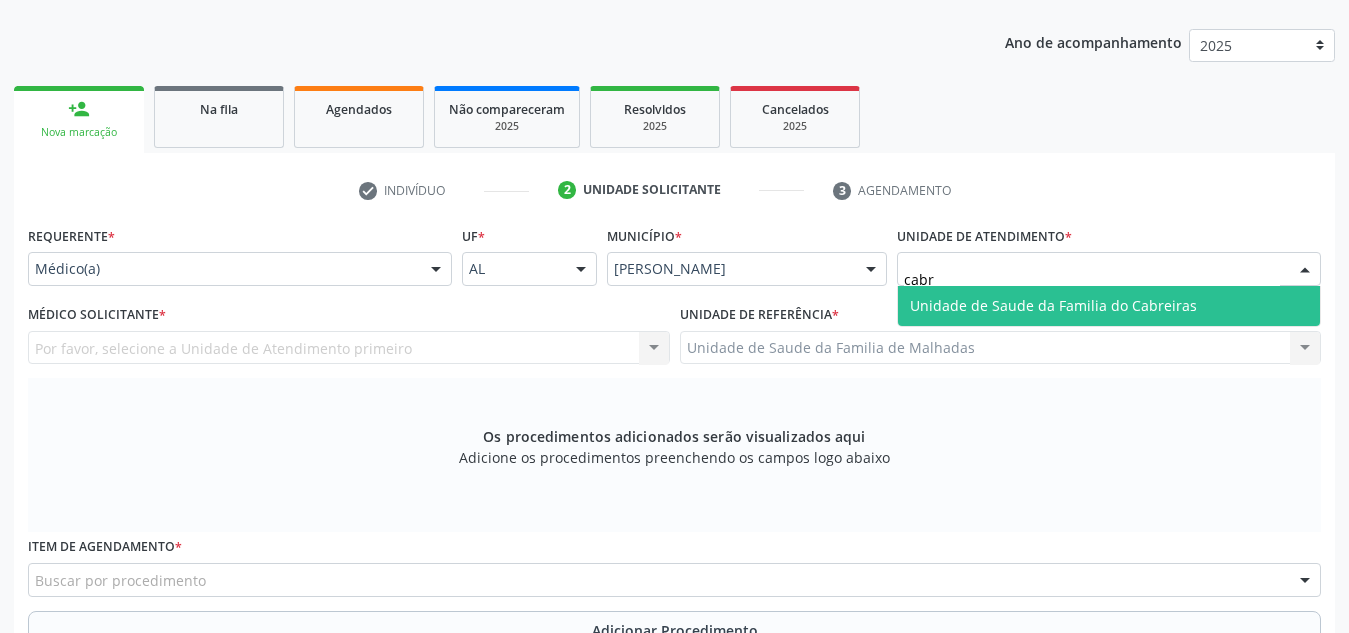 click on "Unidade de Saude da Familia do Cabreiras" at bounding box center (1053, 305) 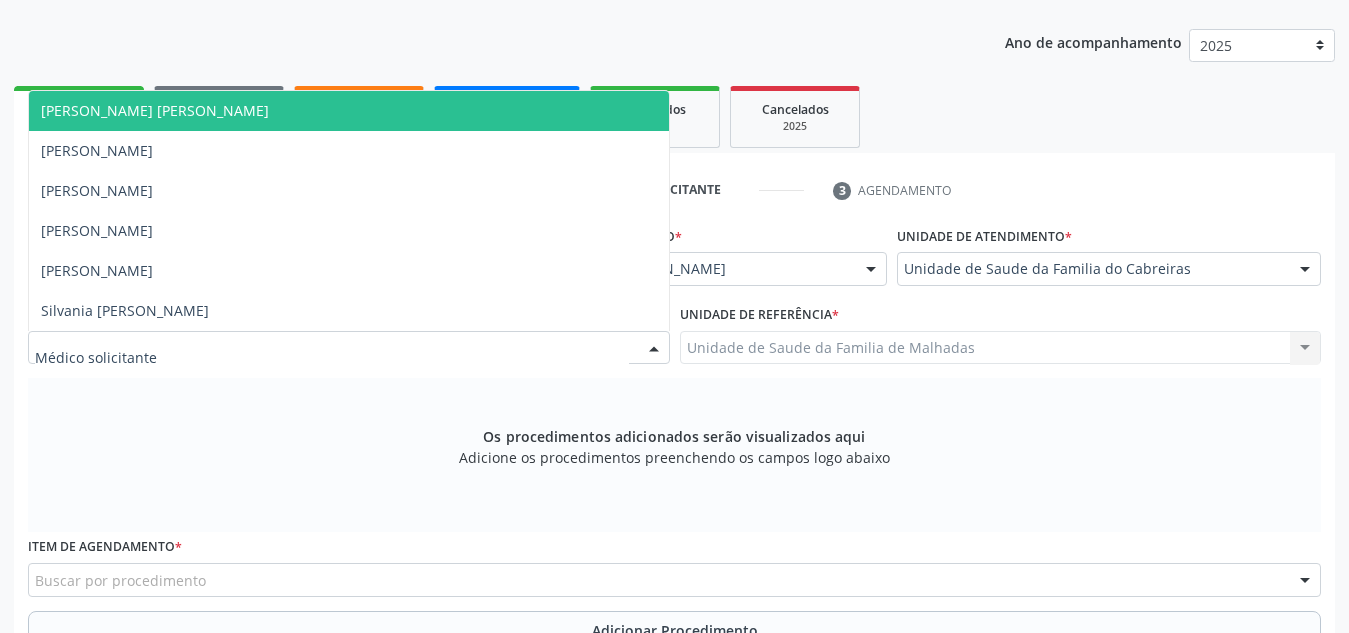 click at bounding box center (349, 348) 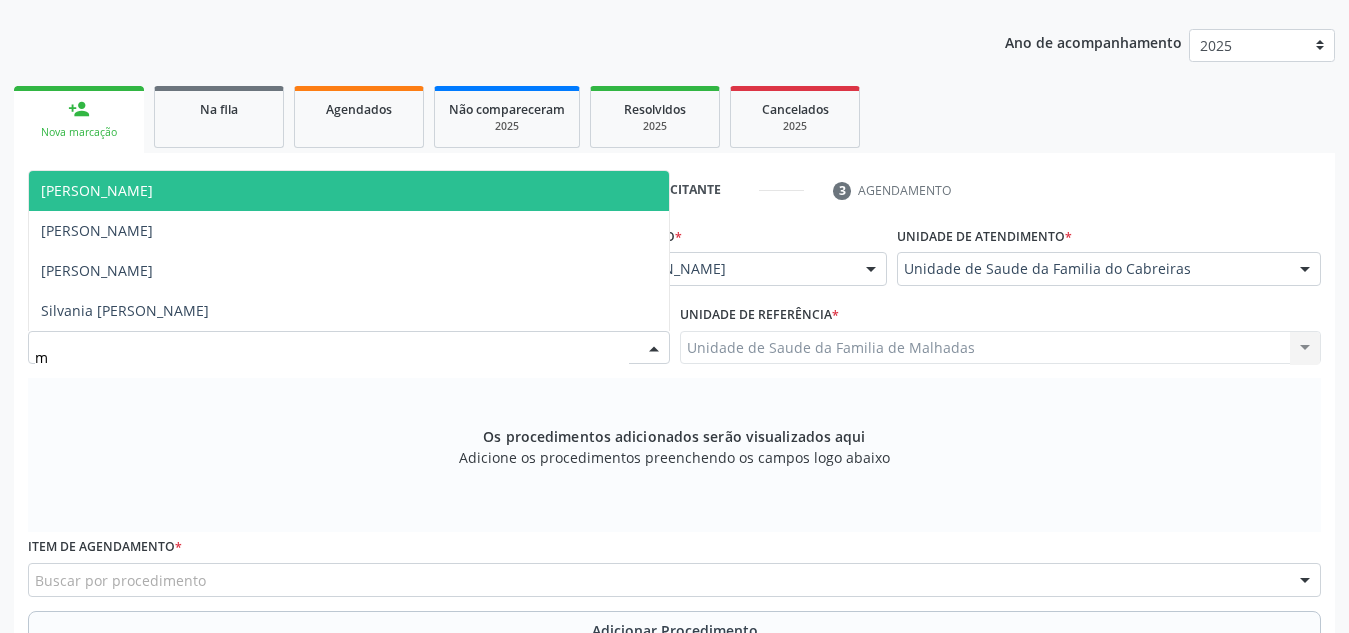 type on "ma" 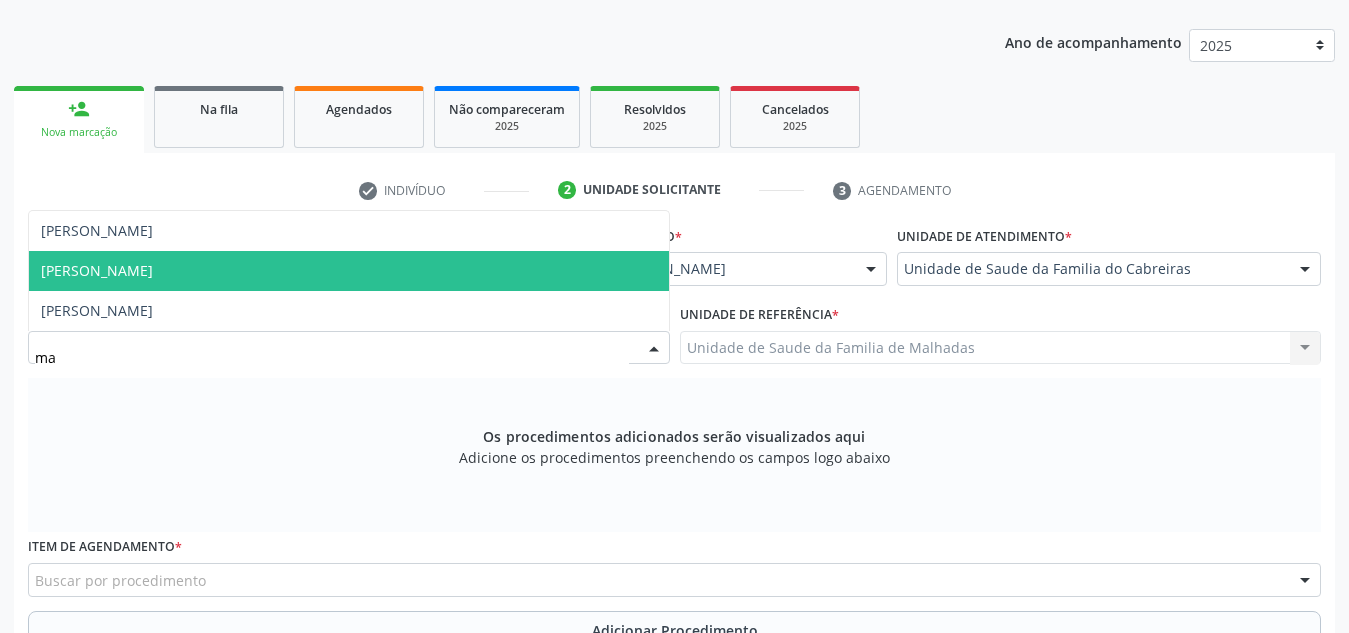click on "[PERSON_NAME]" at bounding box center [349, 271] 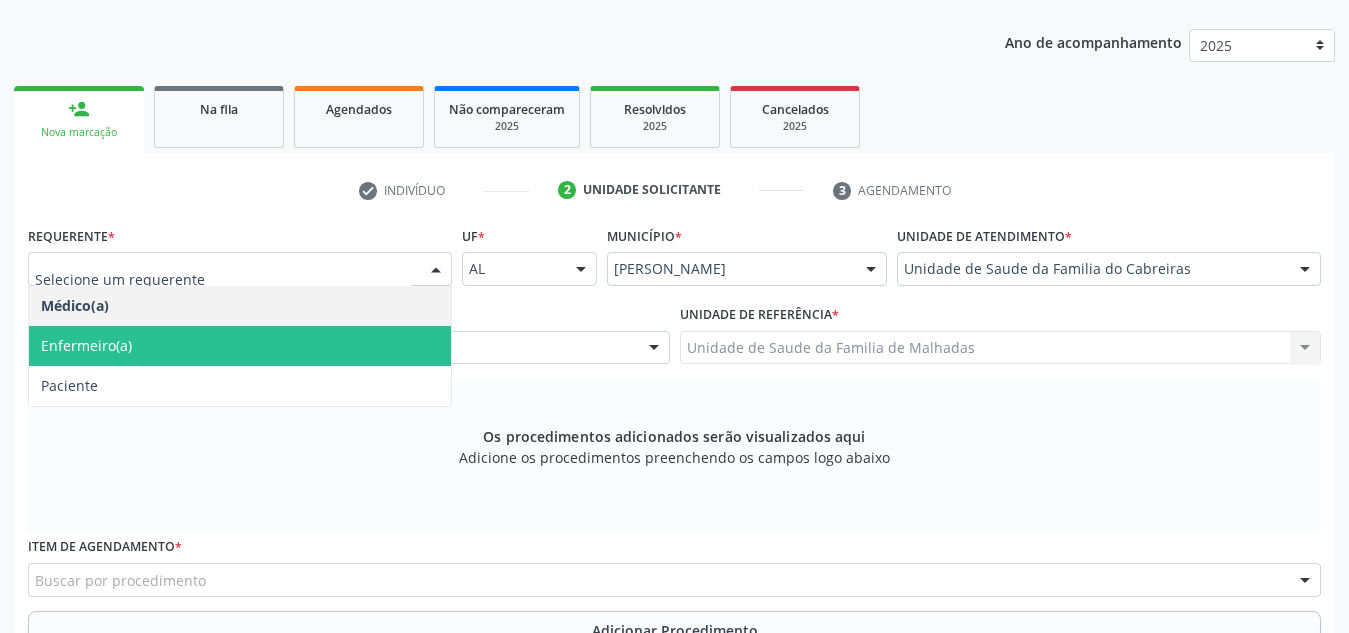 click on "Enfermeiro(a)" at bounding box center (240, 346) 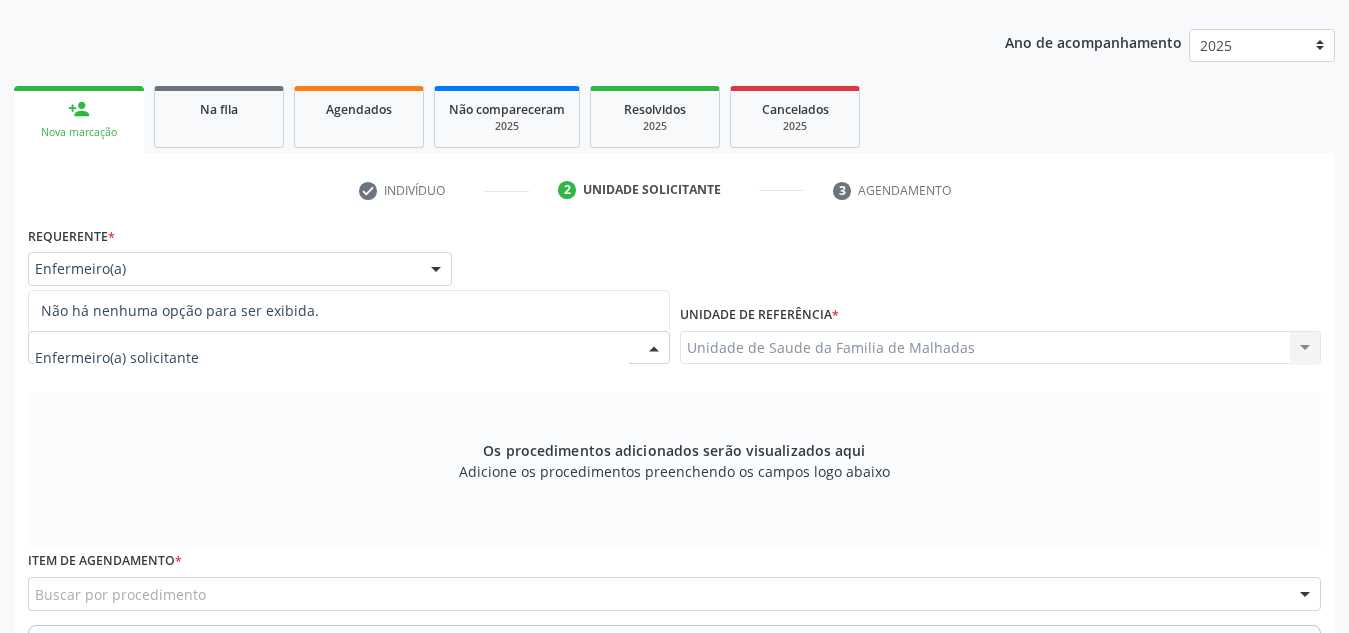 click at bounding box center (349, 348) 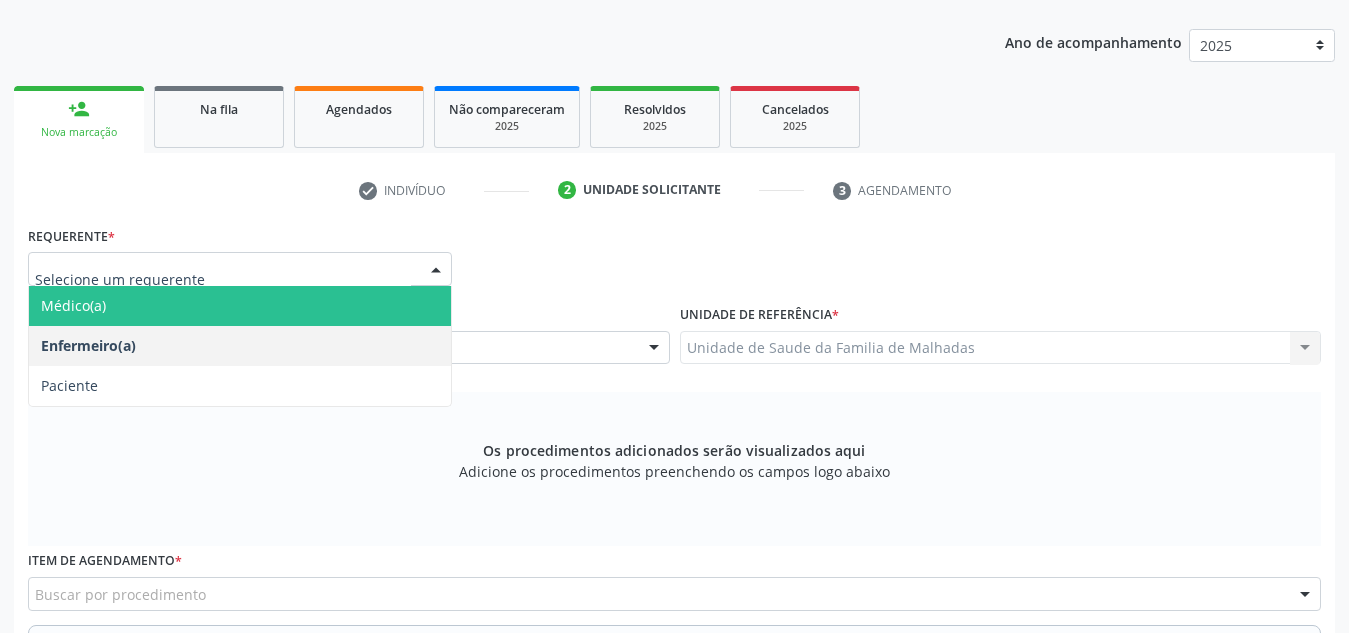 click on "Médico(a)" at bounding box center (240, 306) 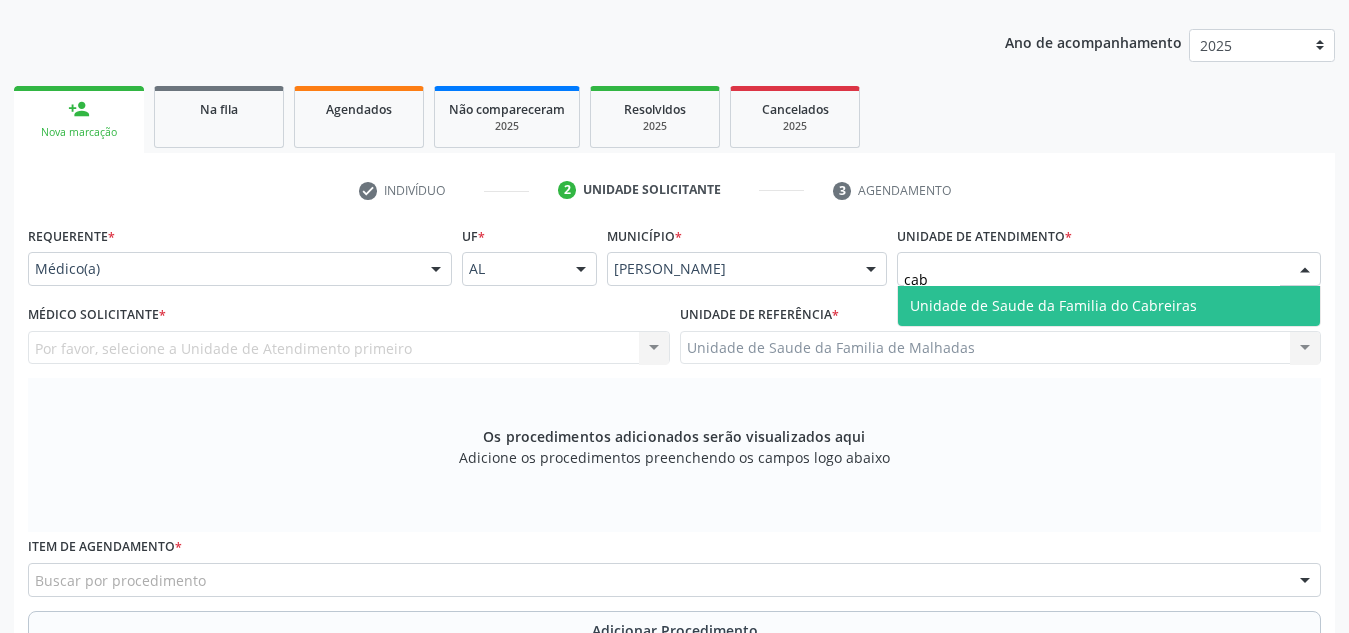 type on "cabr" 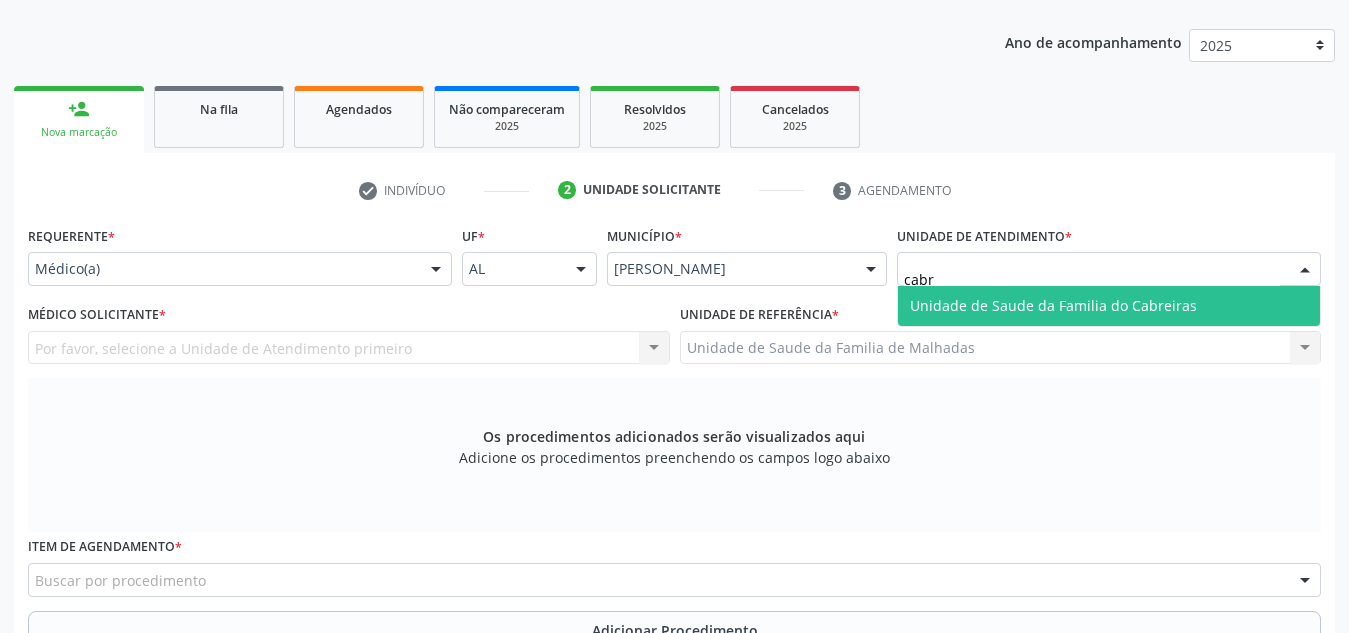click on "Unidade de Saude da Familia do Cabreiras" at bounding box center (1053, 305) 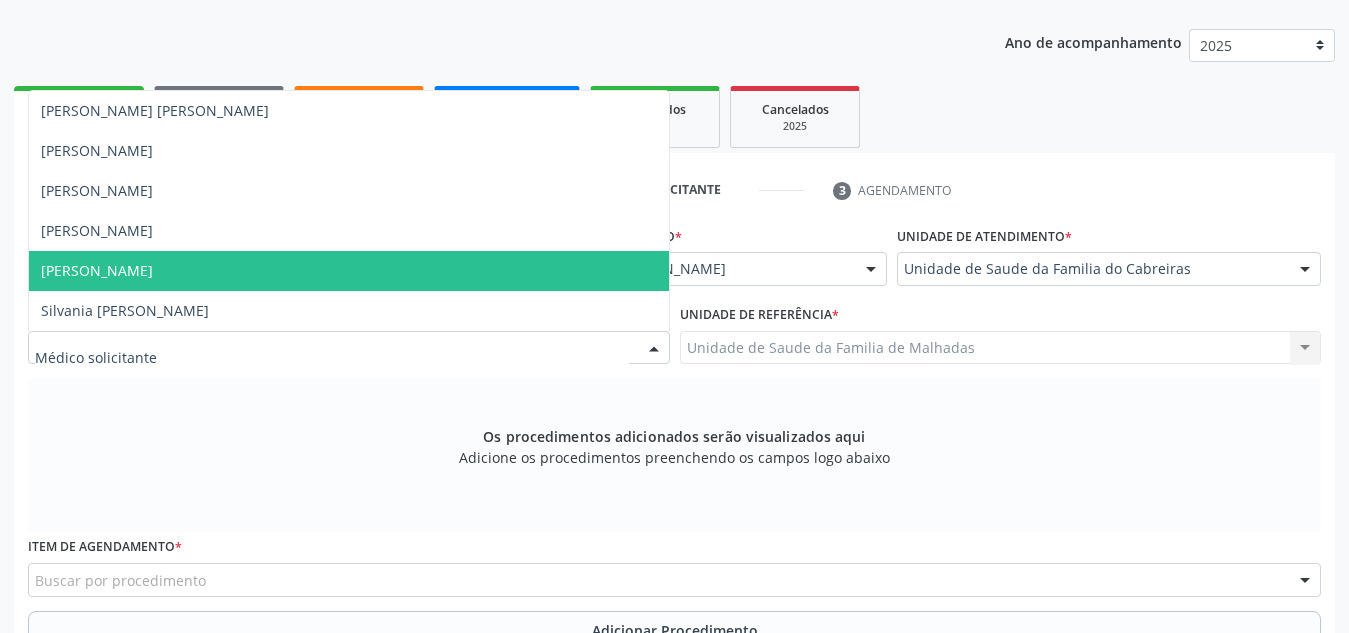 click at bounding box center [349, 348] 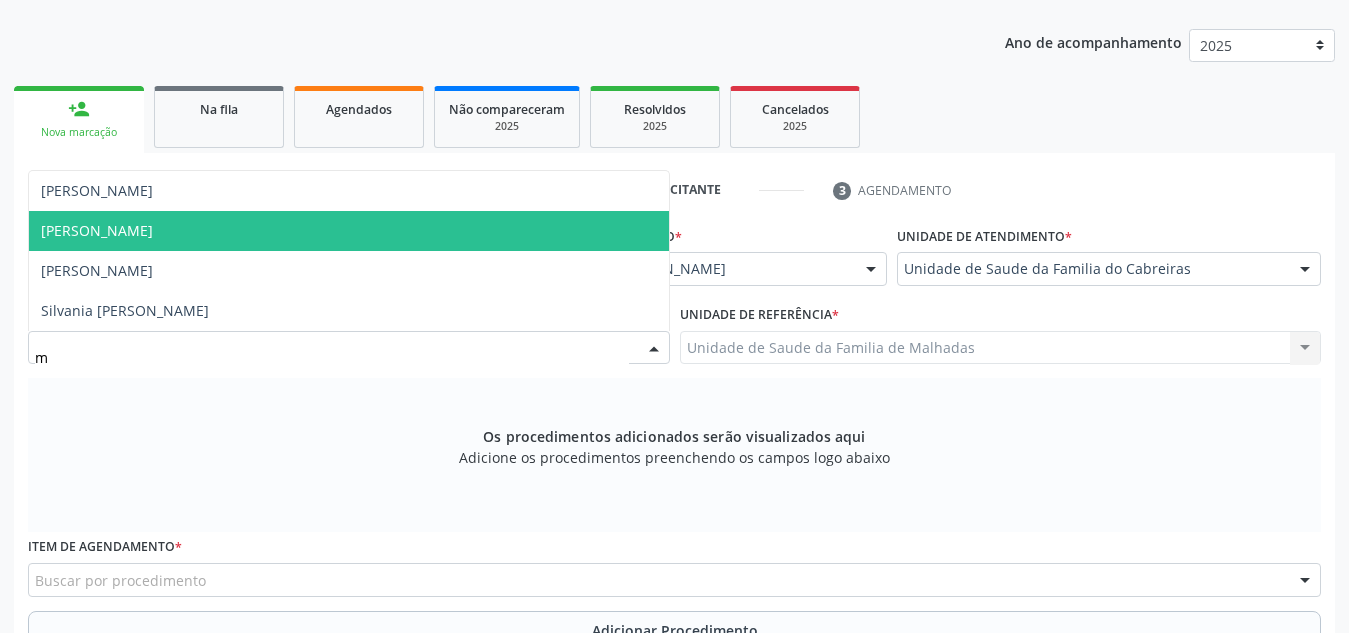 click on "[PERSON_NAME]" at bounding box center [349, 231] 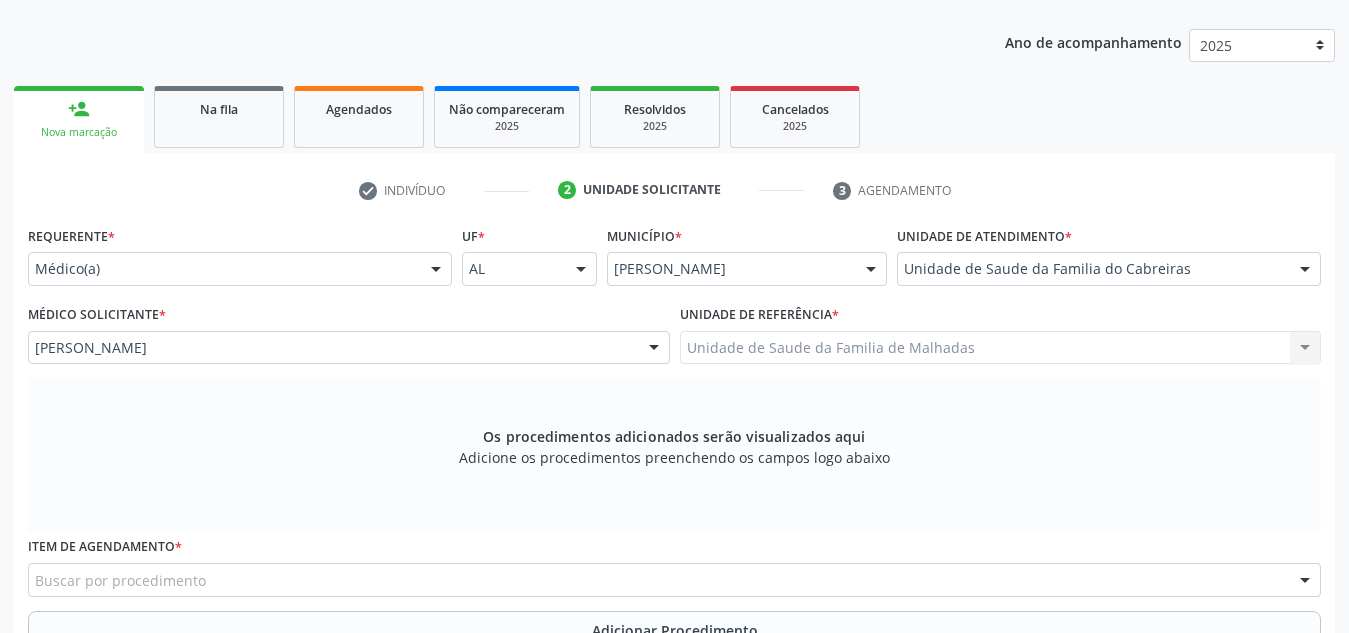click on "Unidade de Saude da Familia de Malhadas         Unidade de Saude da Familia de Malhadas
Nenhum resultado encontrado para: "   "
Não há nenhuma opção para ser exibida." at bounding box center (1001, 348) 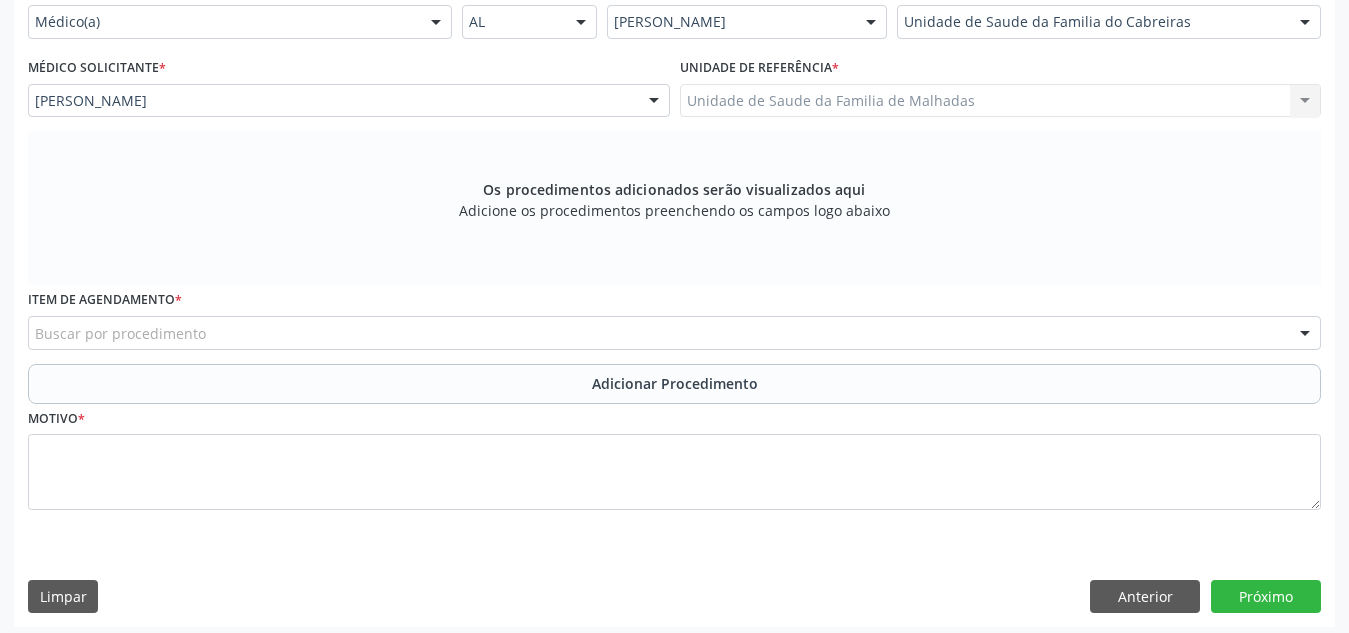 scroll, scrollTop: 496, scrollLeft: 0, axis: vertical 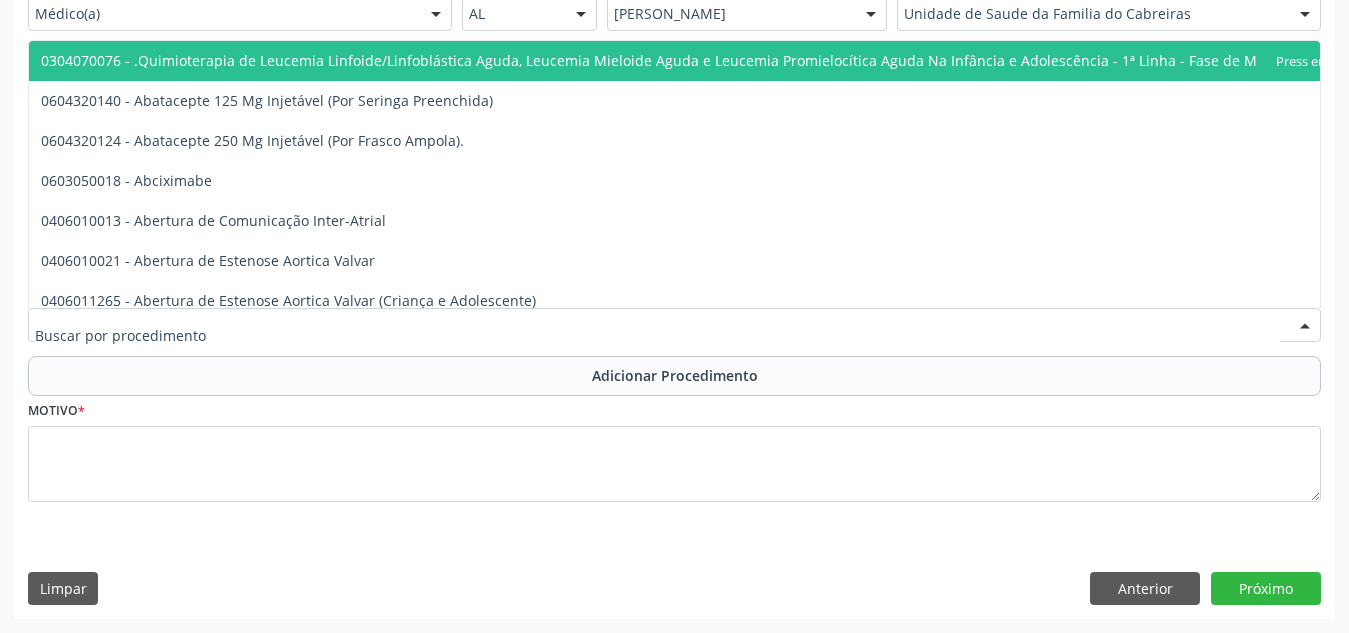 click at bounding box center [674, 325] 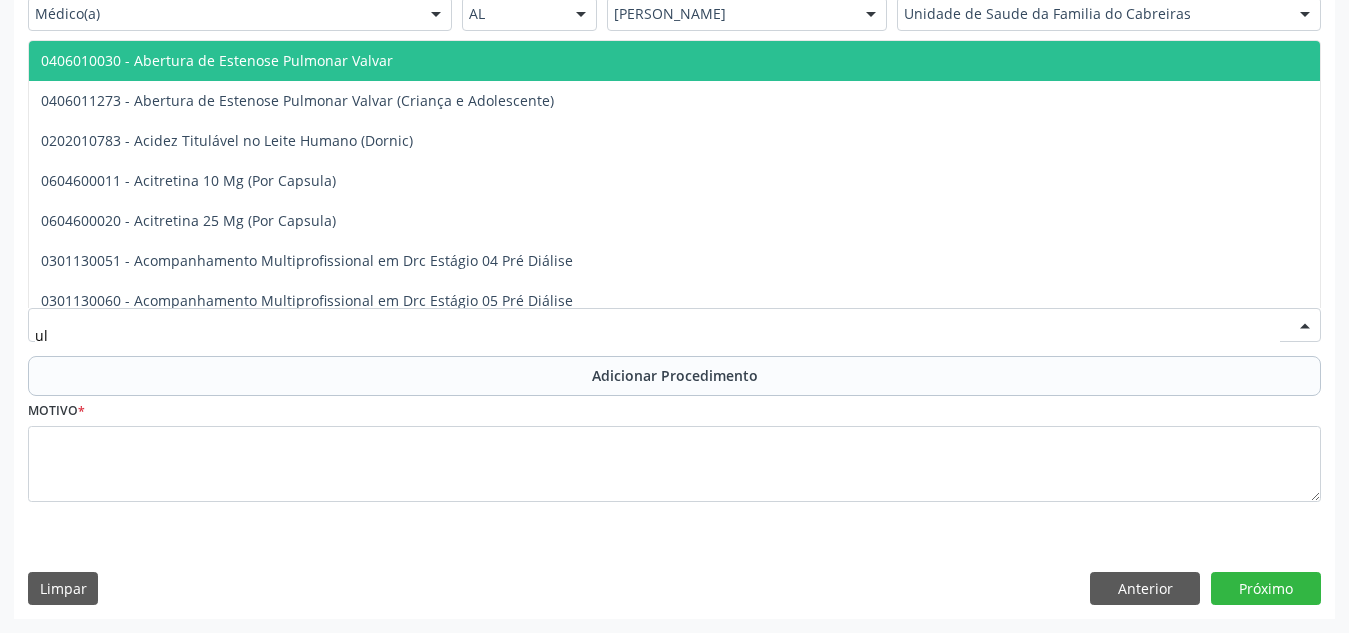 type on "u" 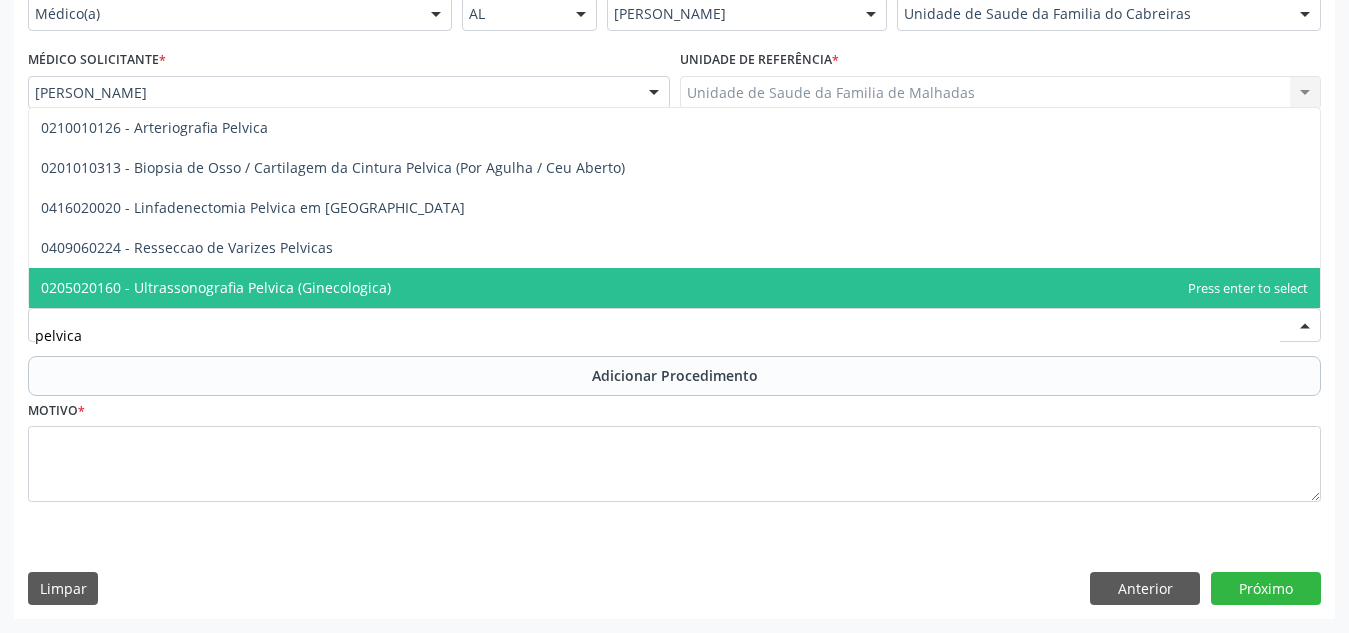 click on "0205020160 - Ultrassonografia Pelvica (Ginecologica)" at bounding box center (674, 288) 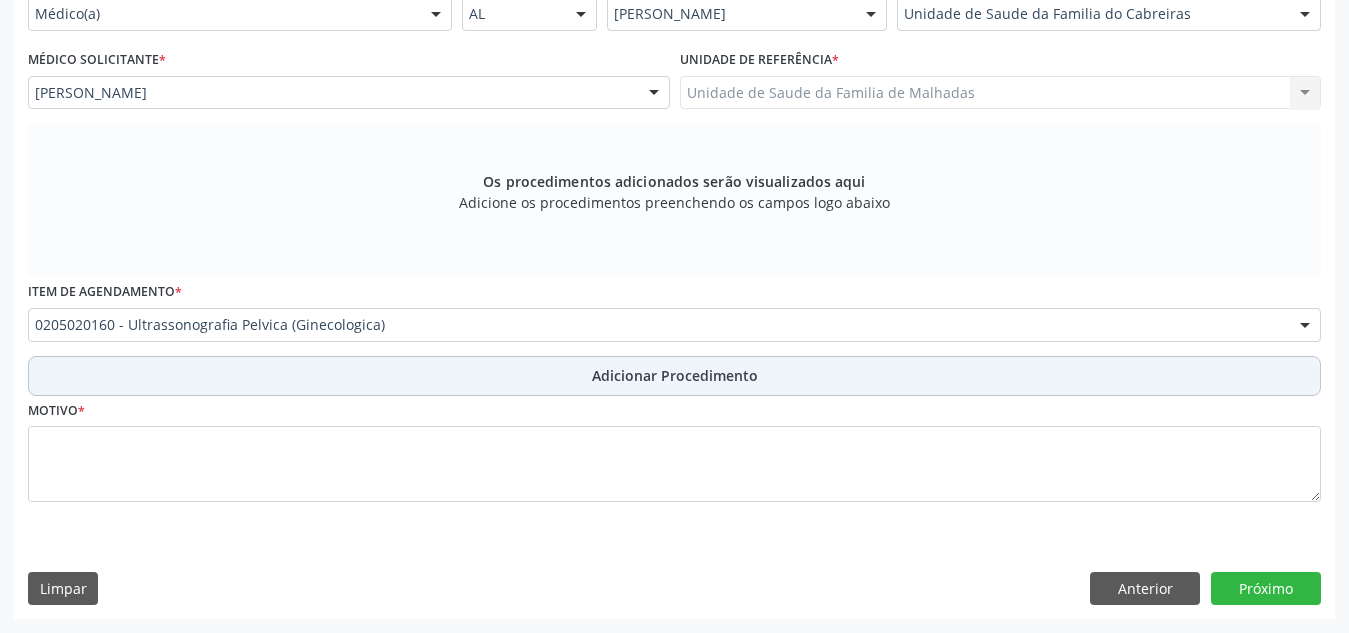 click on "Adicionar Procedimento" at bounding box center [674, 376] 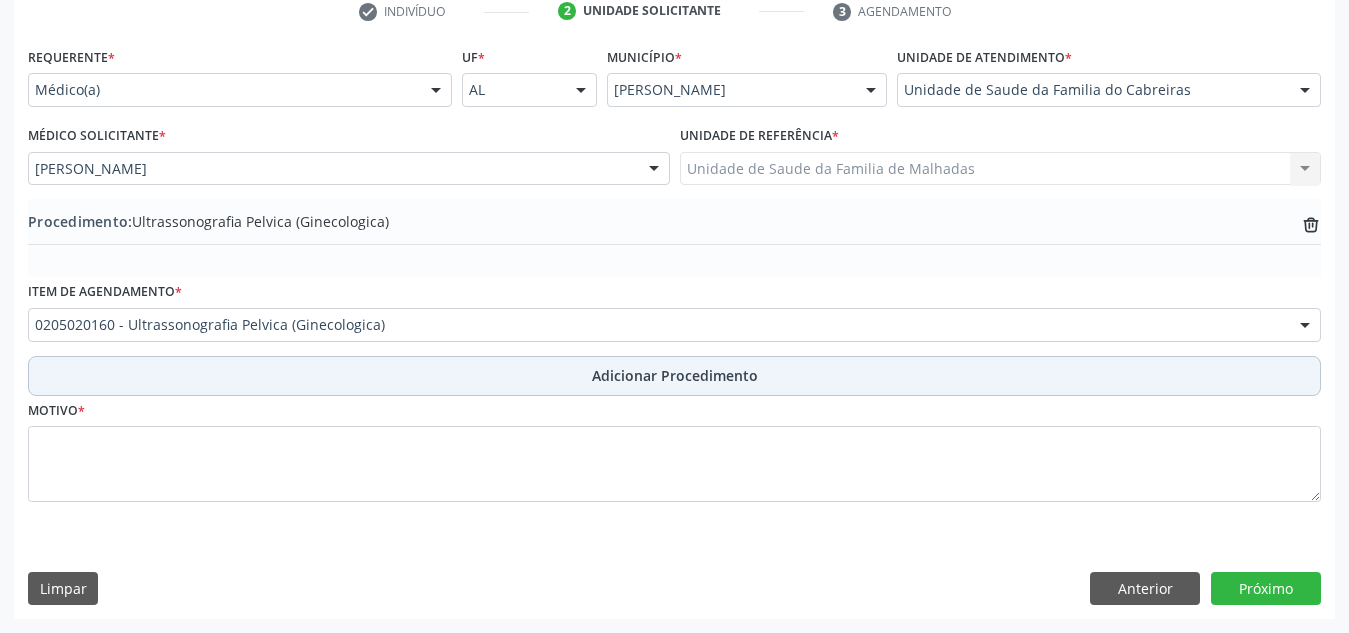 scroll, scrollTop: 420, scrollLeft: 0, axis: vertical 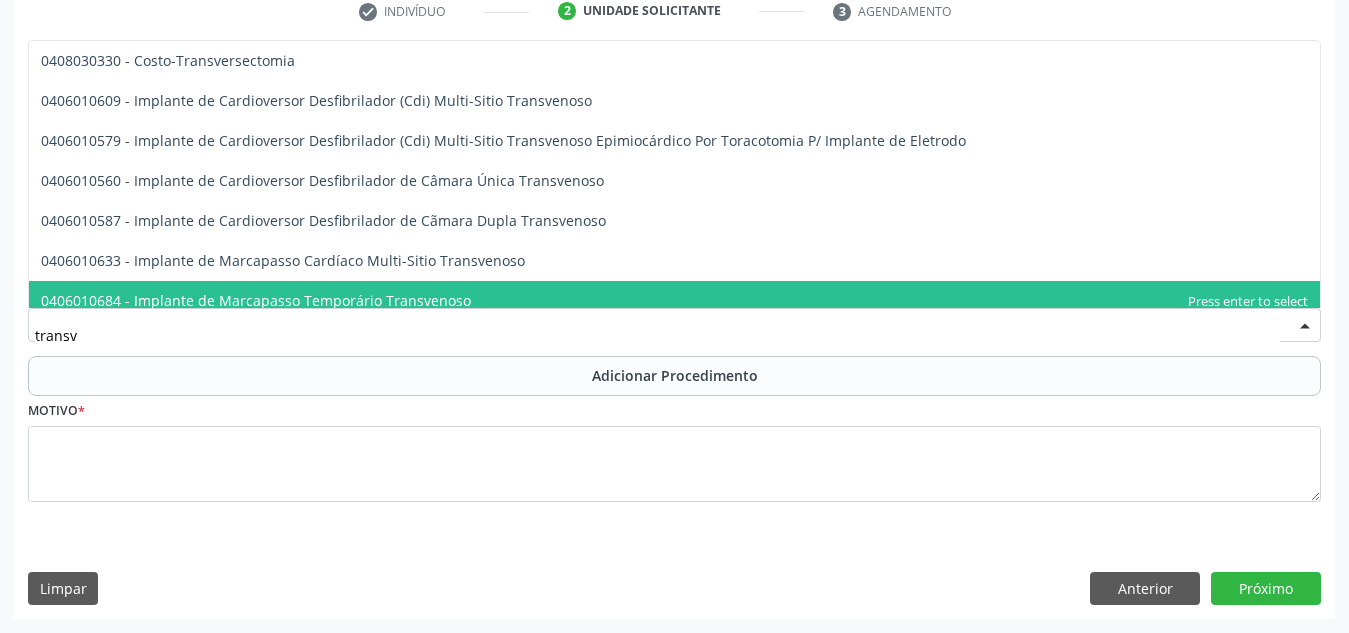 type on "transva" 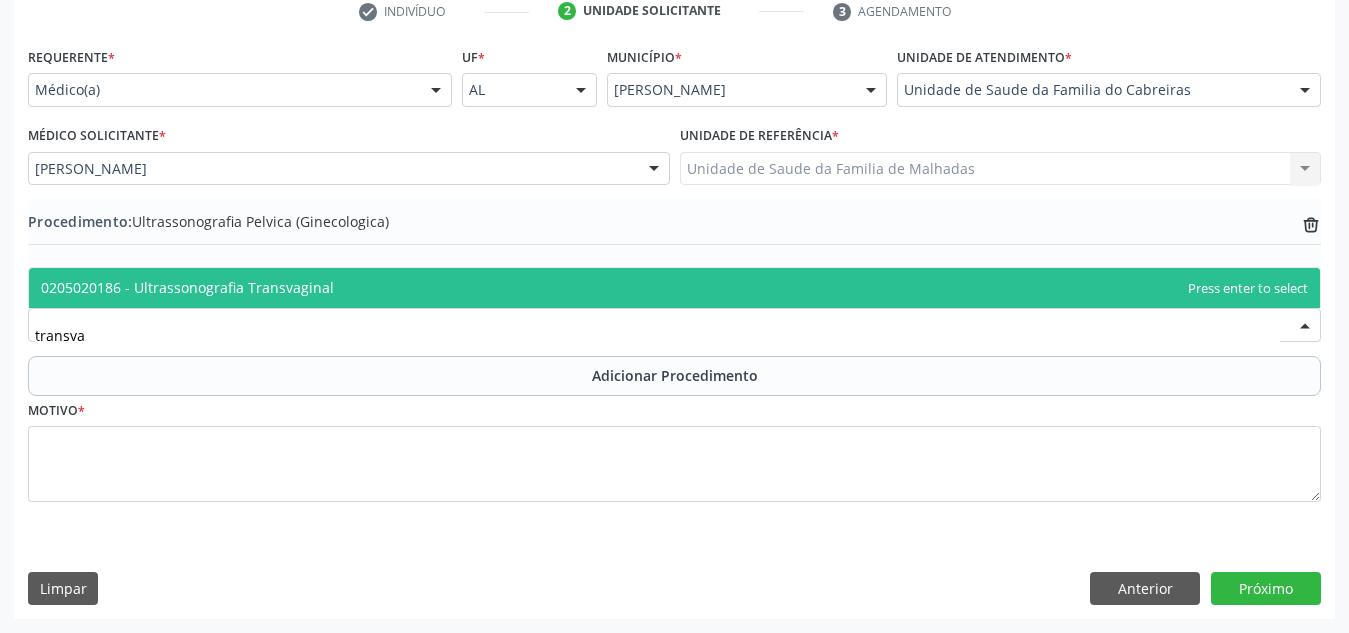 click on "0205020186 - Ultrassonografia Transvaginal" at bounding box center (674, 288) 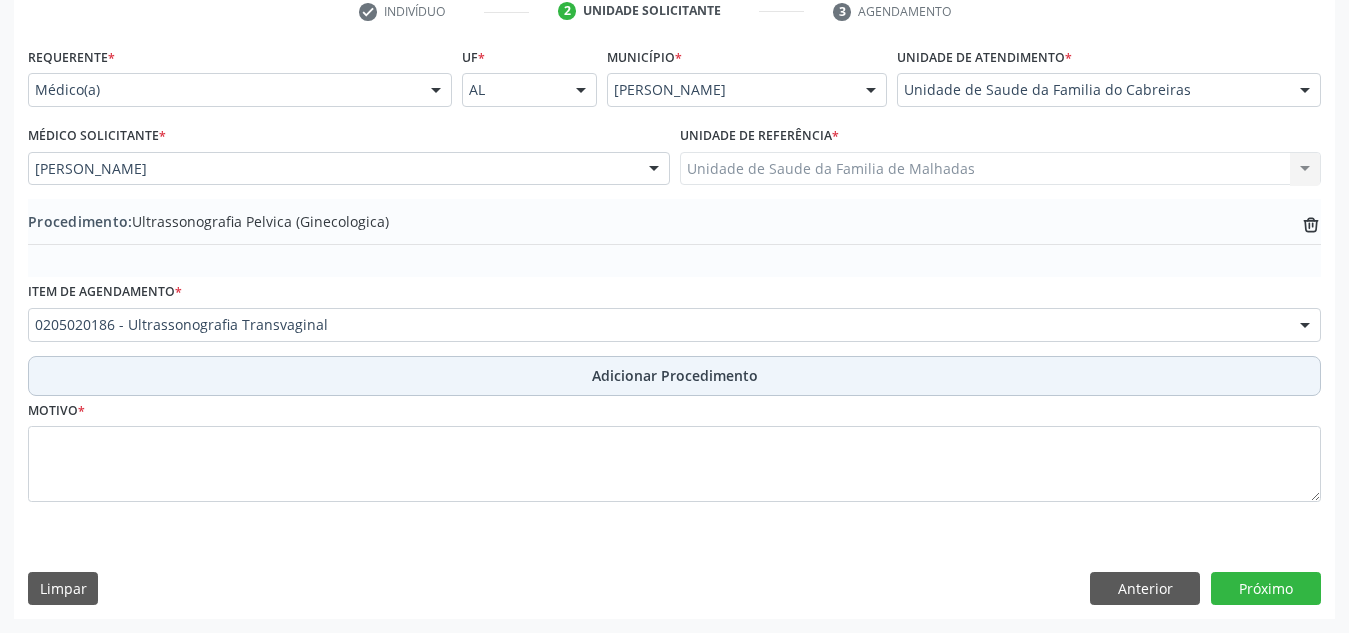 click on "Adicionar Procedimento" at bounding box center [675, 375] 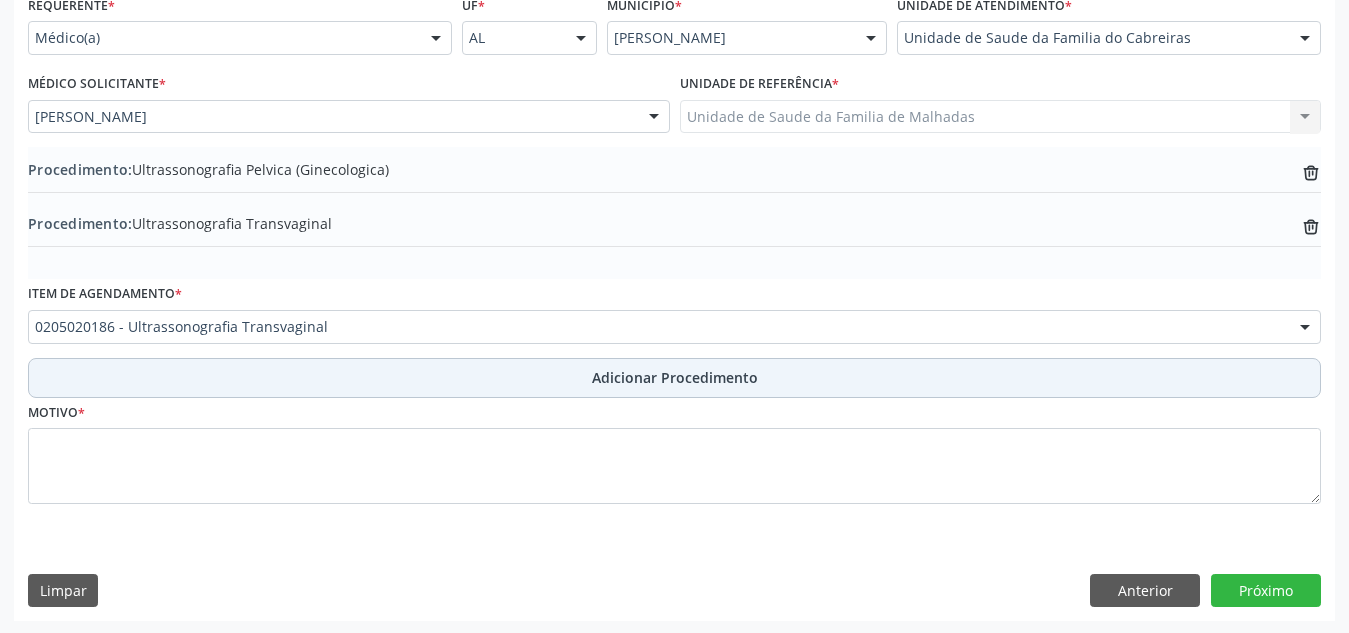 scroll, scrollTop: 474, scrollLeft: 0, axis: vertical 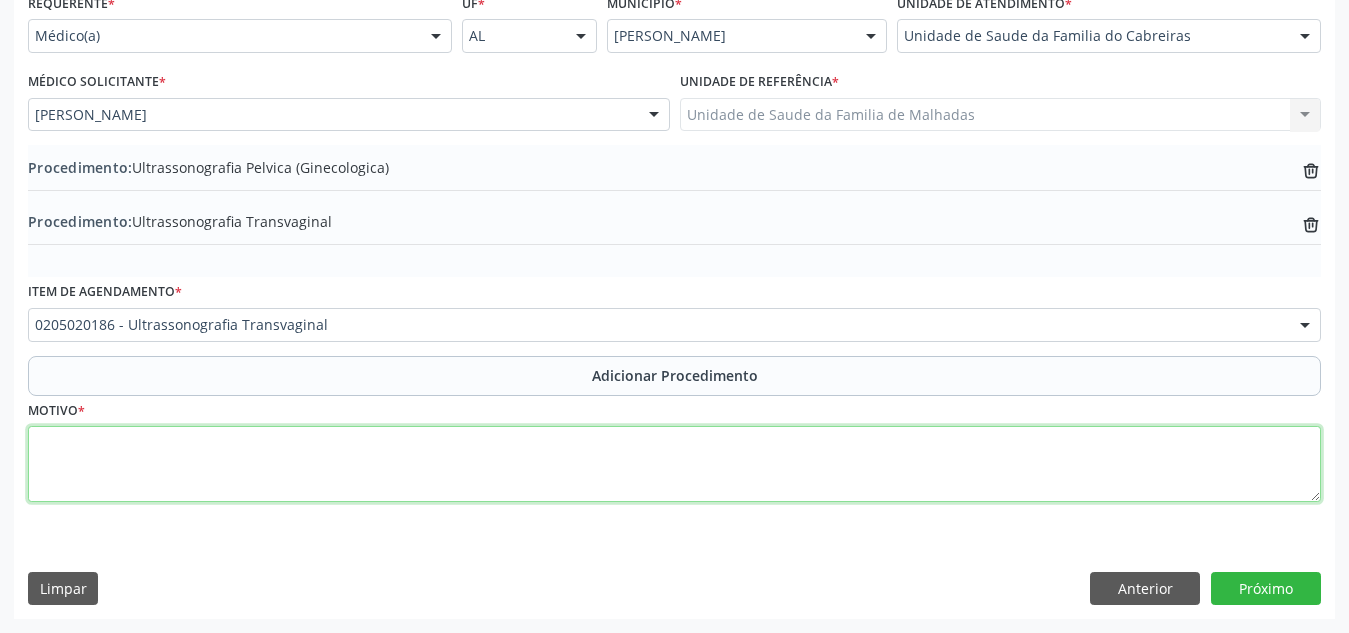 click at bounding box center (674, 464) 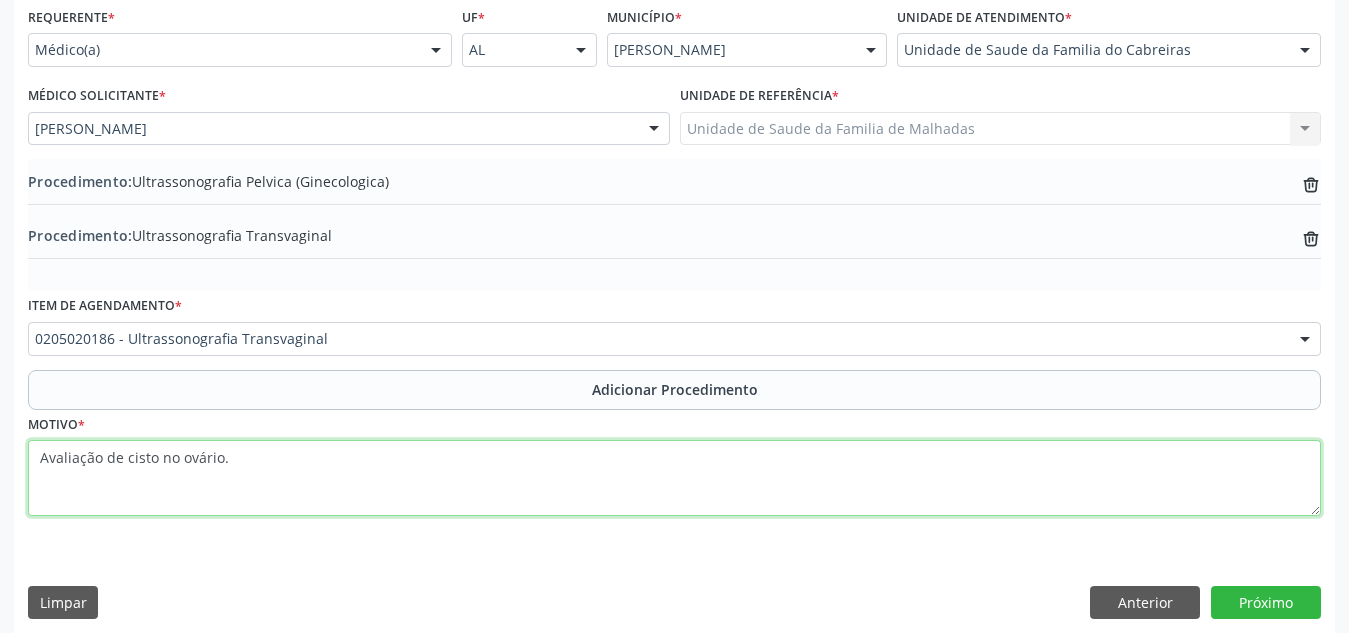 scroll, scrollTop: 474, scrollLeft: 0, axis: vertical 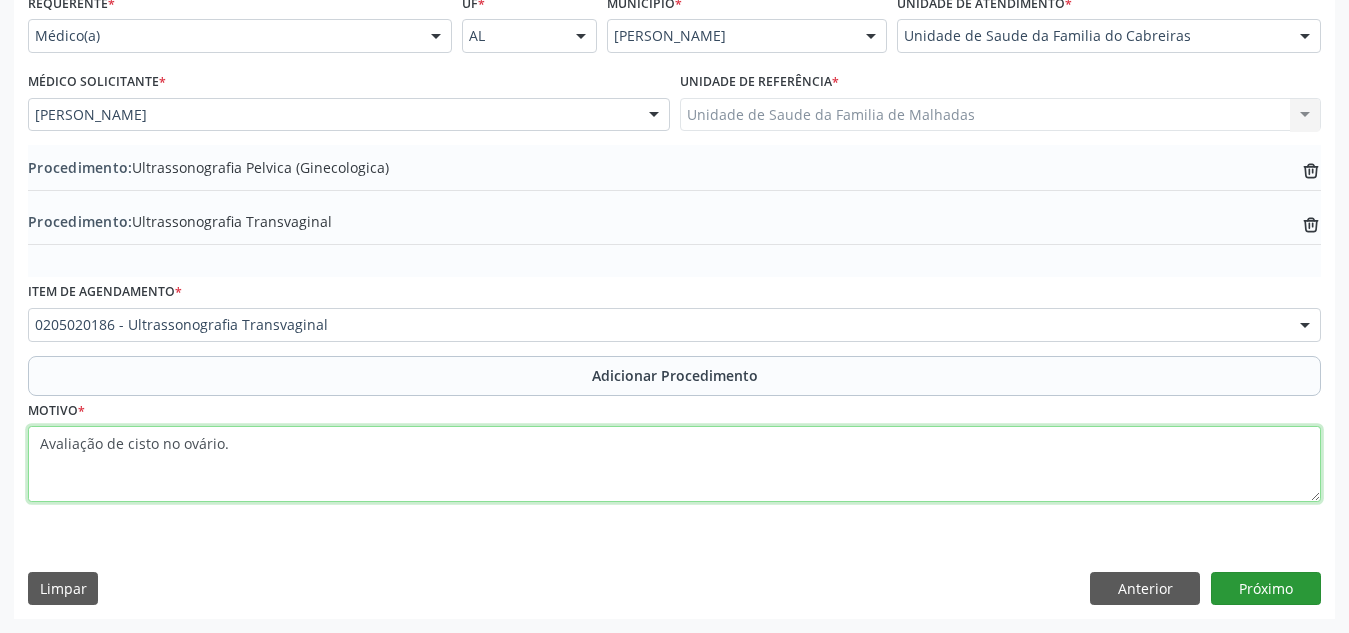 type on "Avaliação de cisto no ovário." 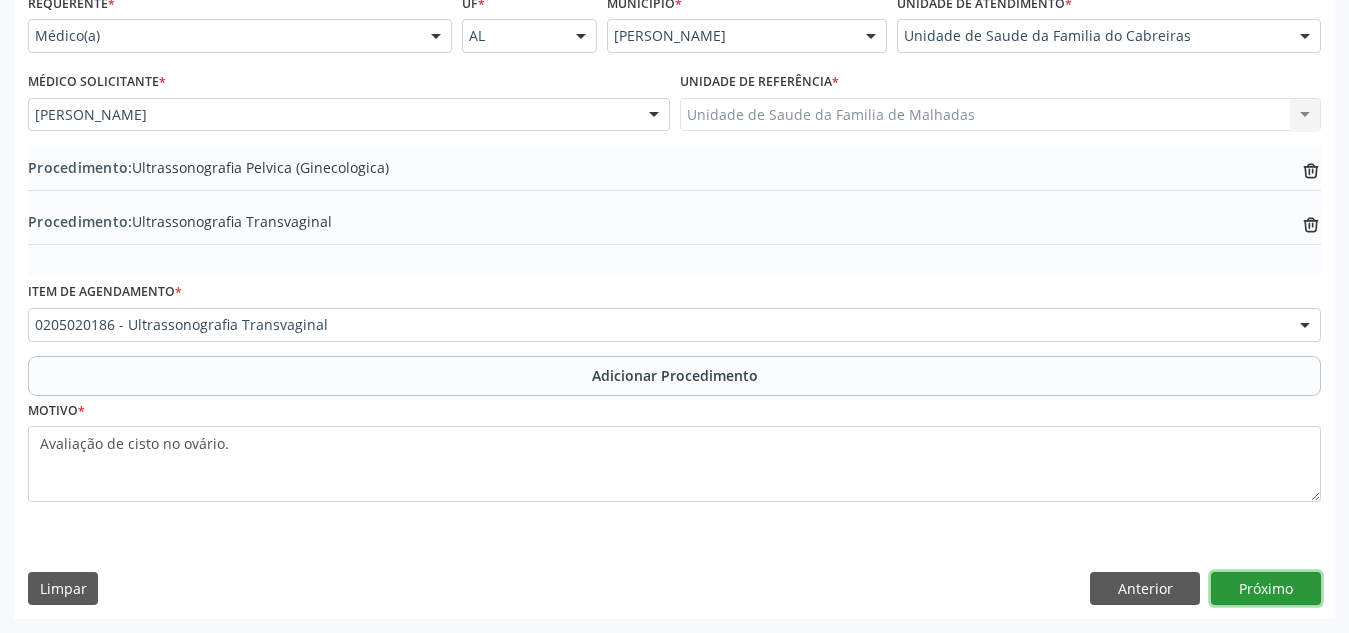 click on "Próximo" at bounding box center [1266, 589] 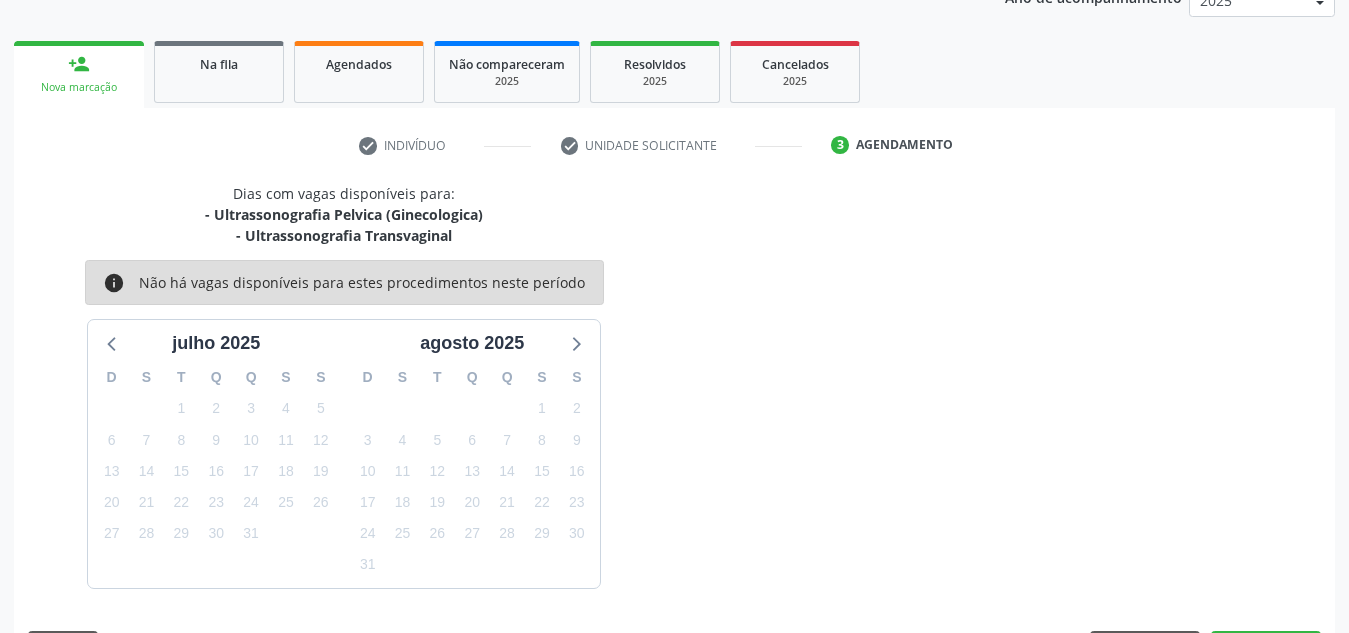 scroll, scrollTop: 345, scrollLeft: 0, axis: vertical 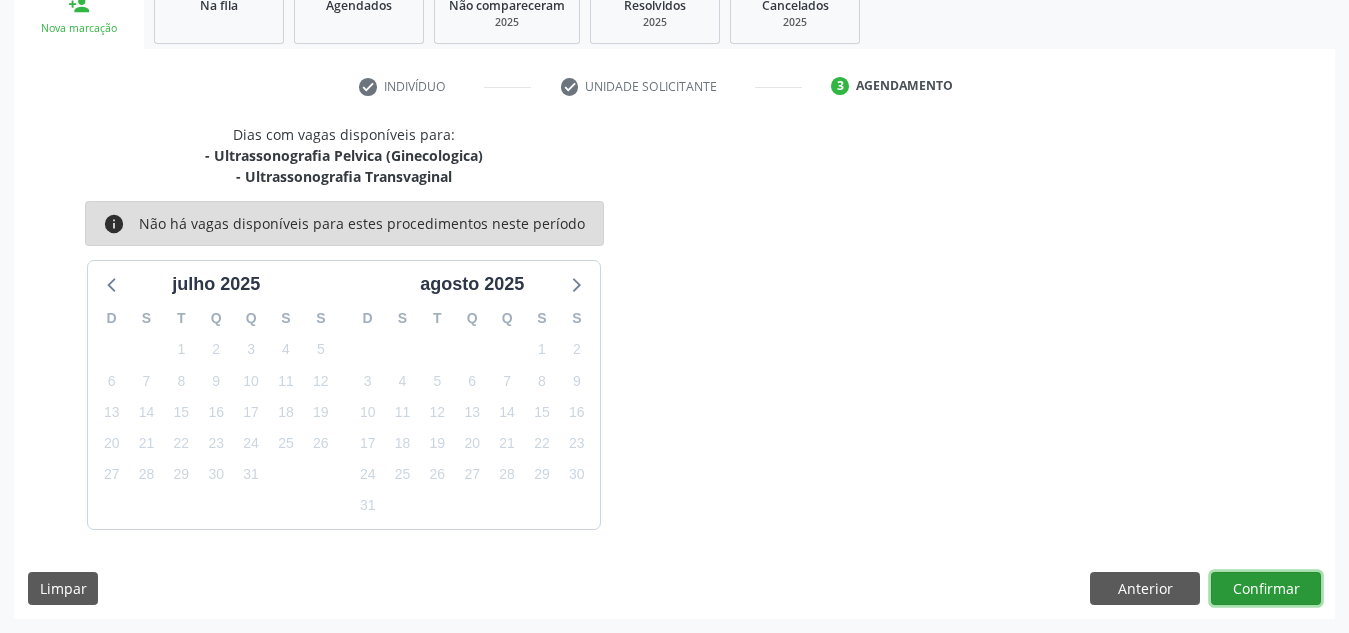 click on "Confirmar" at bounding box center [1266, 589] 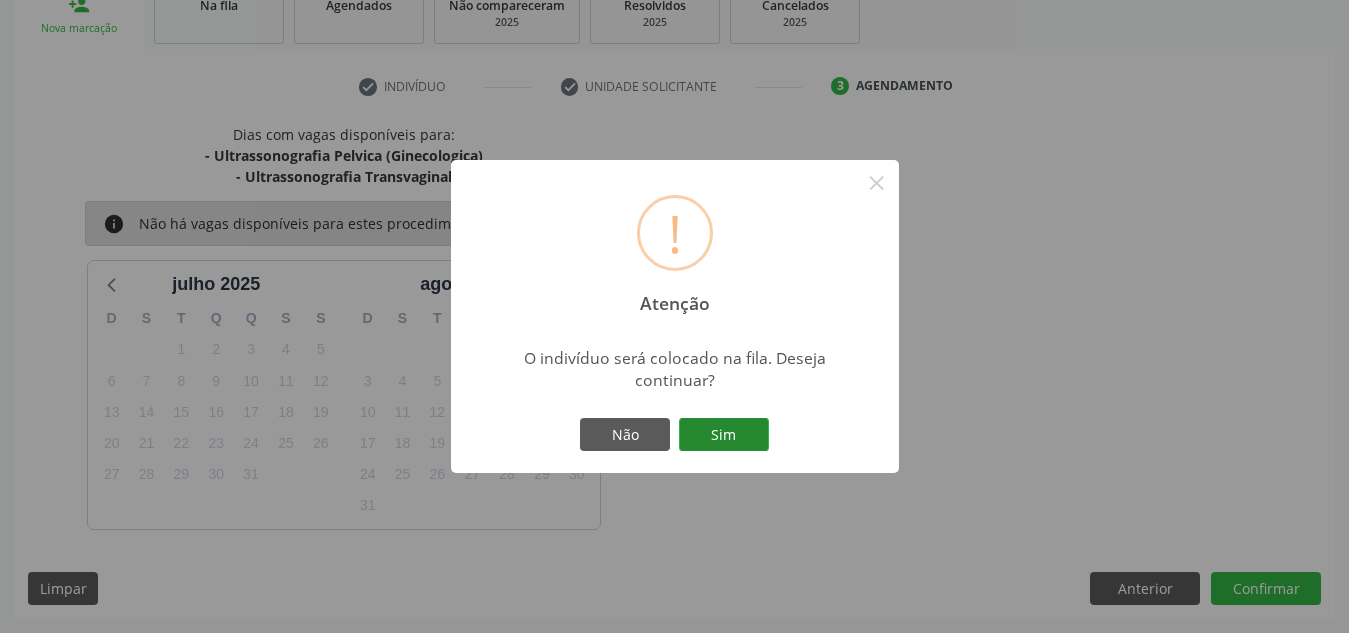 click on "Sim" at bounding box center [724, 435] 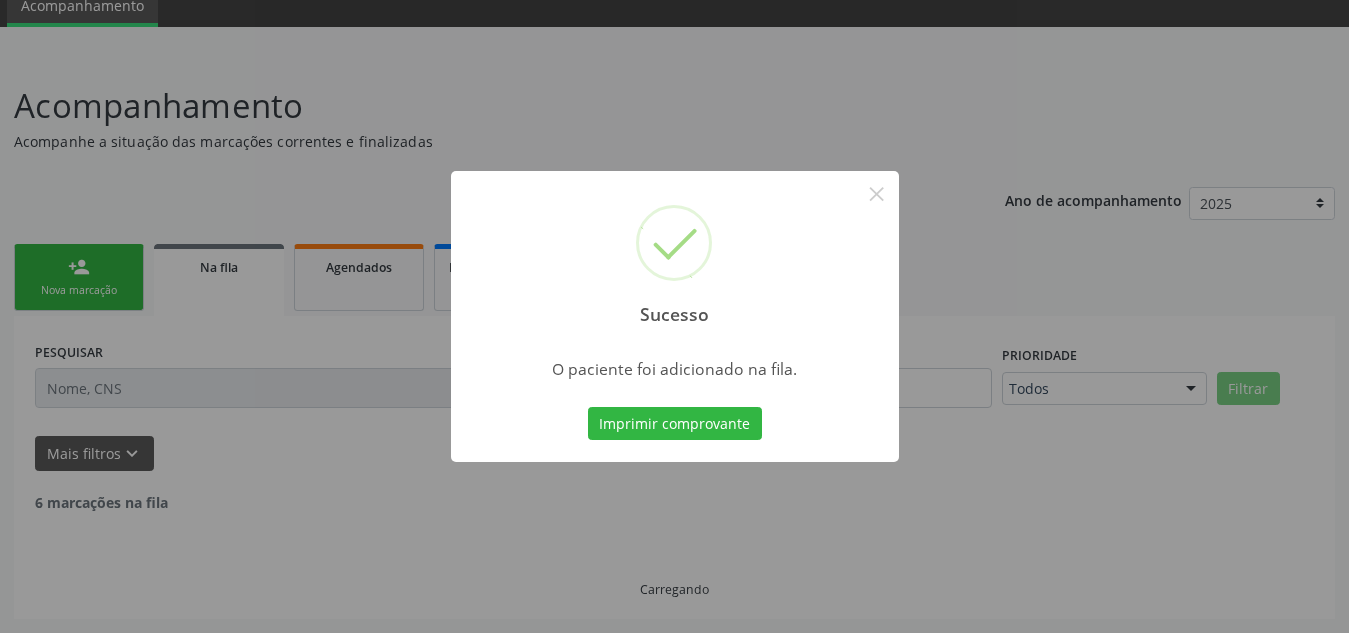 scroll, scrollTop: 62, scrollLeft: 0, axis: vertical 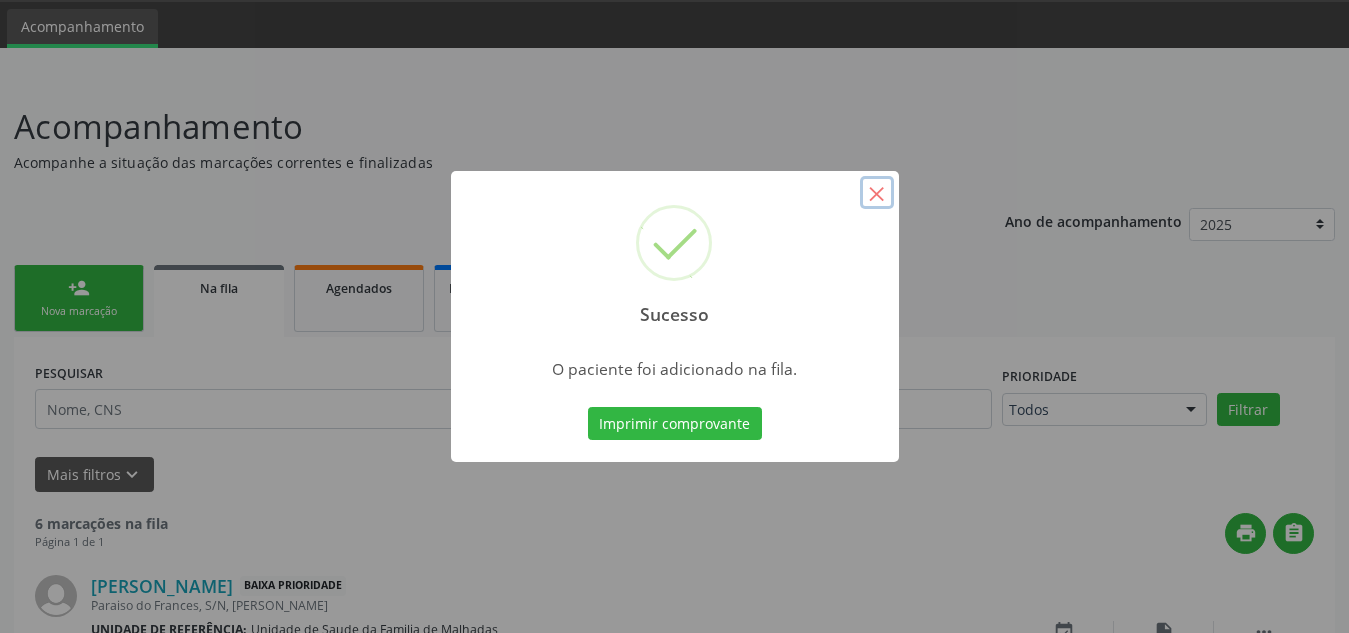 click on "×" at bounding box center [877, 193] 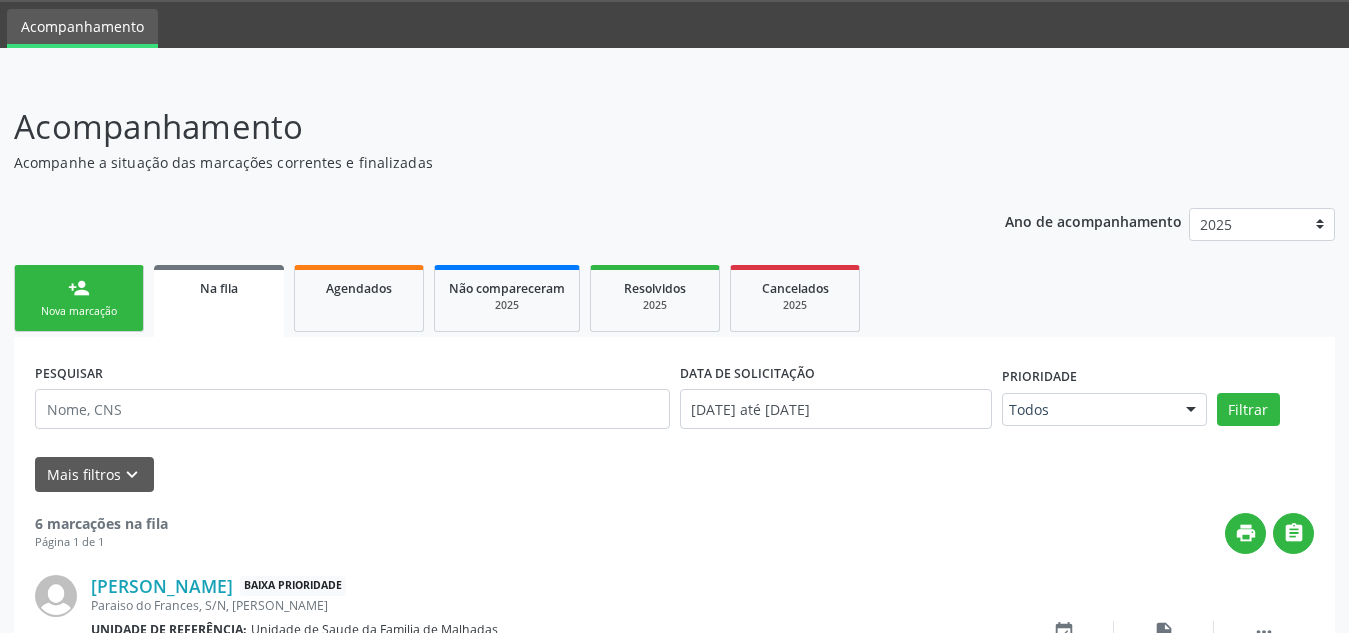 click on "person_add" at bounding box center (79, 288) 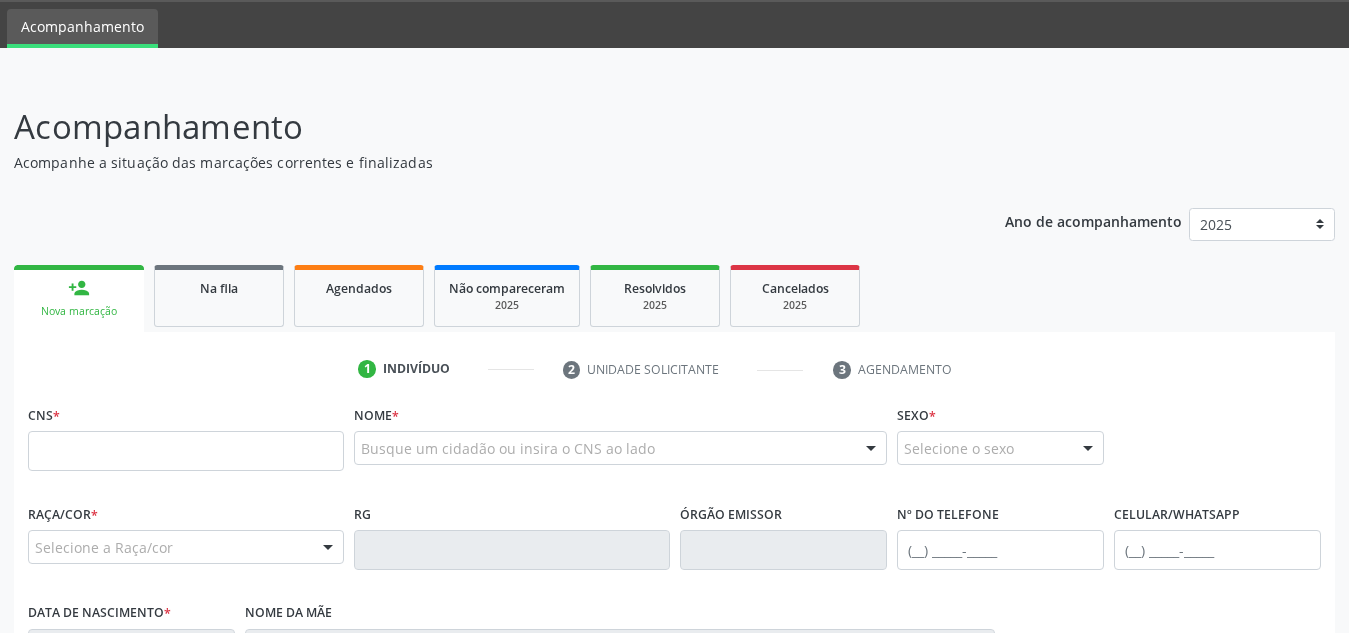 scroll, scrollTop: 210, scrollLeft: 0, axis: vertical 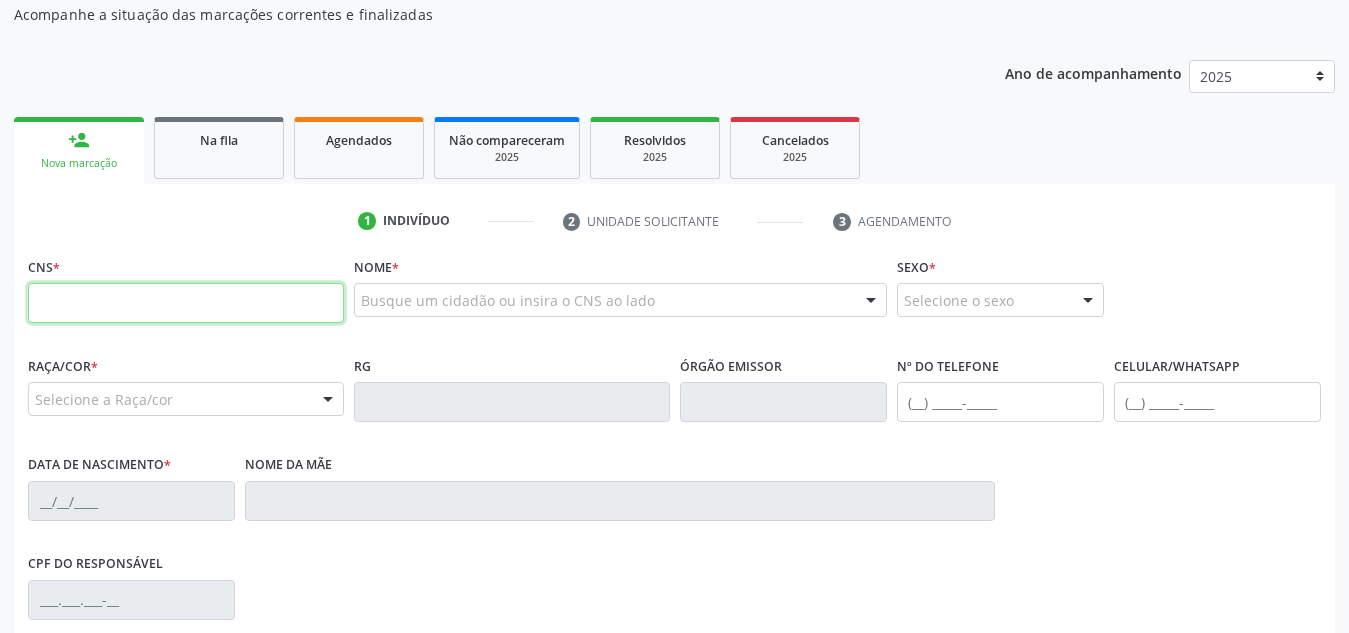 click at bounding box center (186, 303) 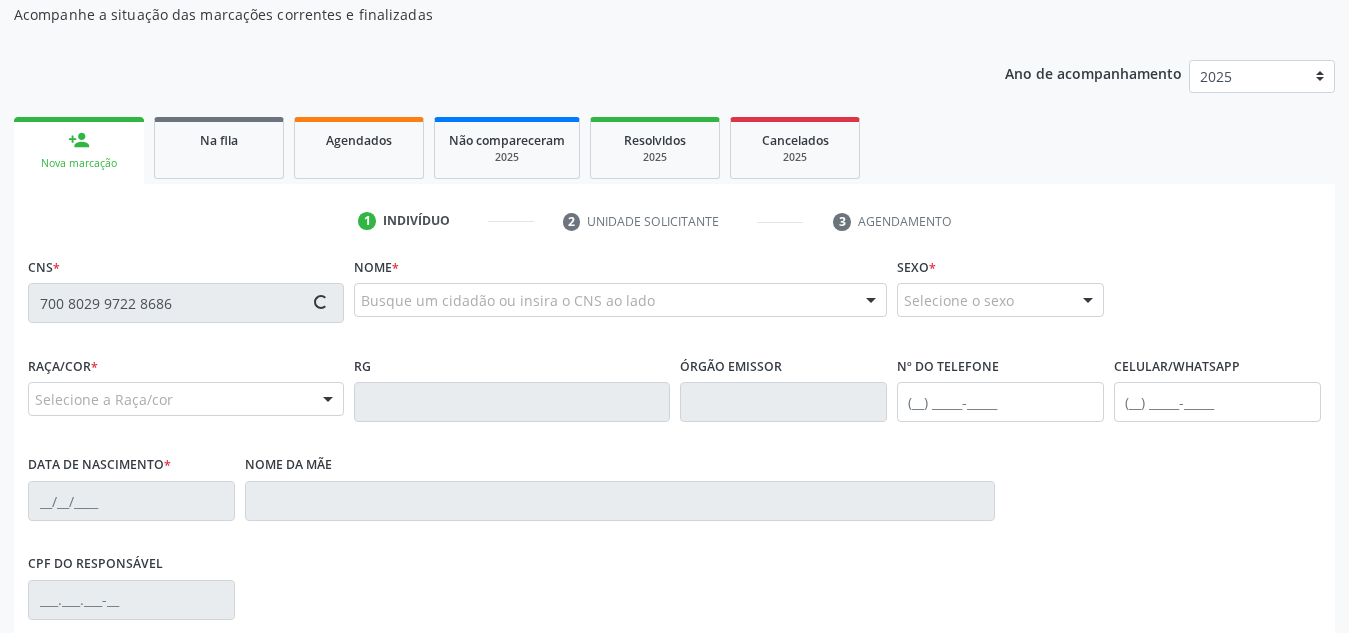 type on "700 8029 9722 8686" 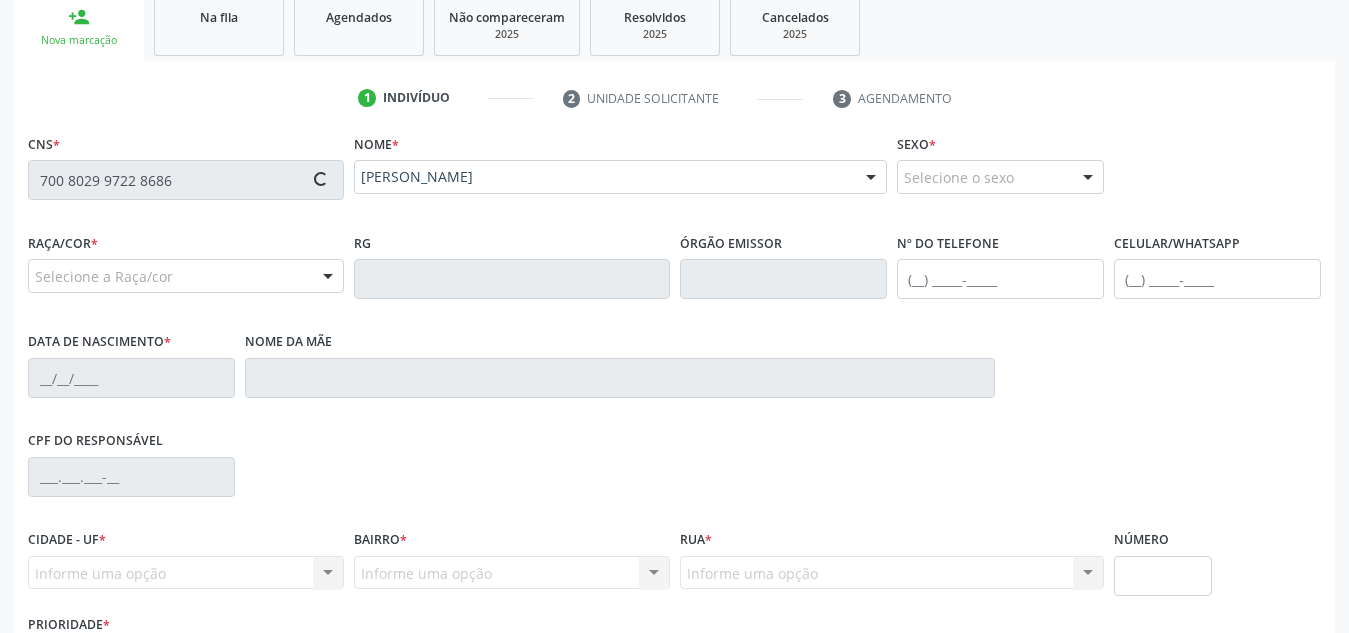 type on "(82) 99193-3053" 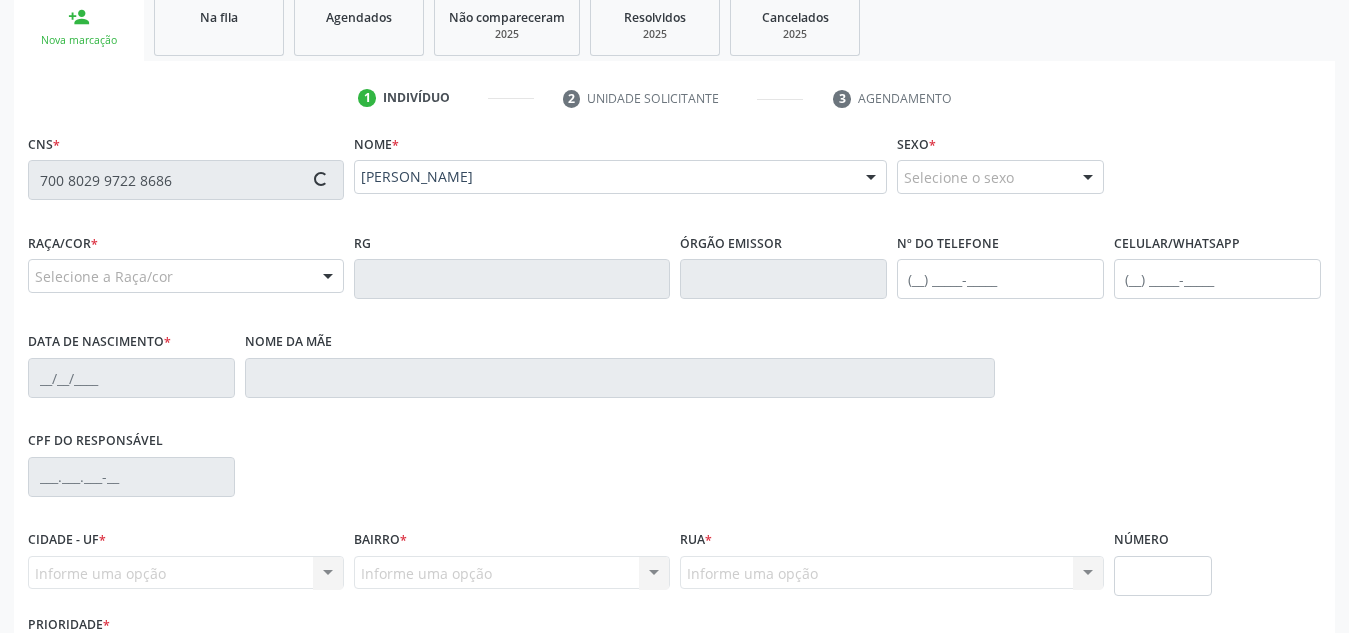 type on "06/06/1966" 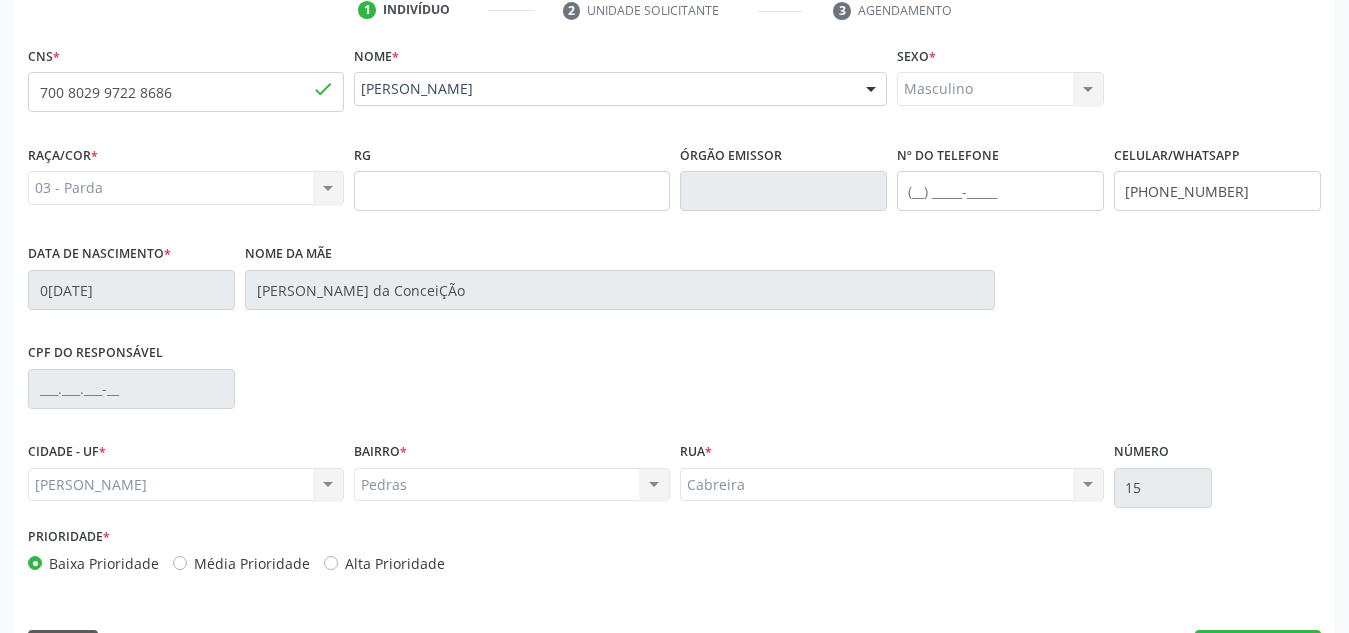 scroll, scrollTop: 479, scrollLeft: 0, axis: vertical 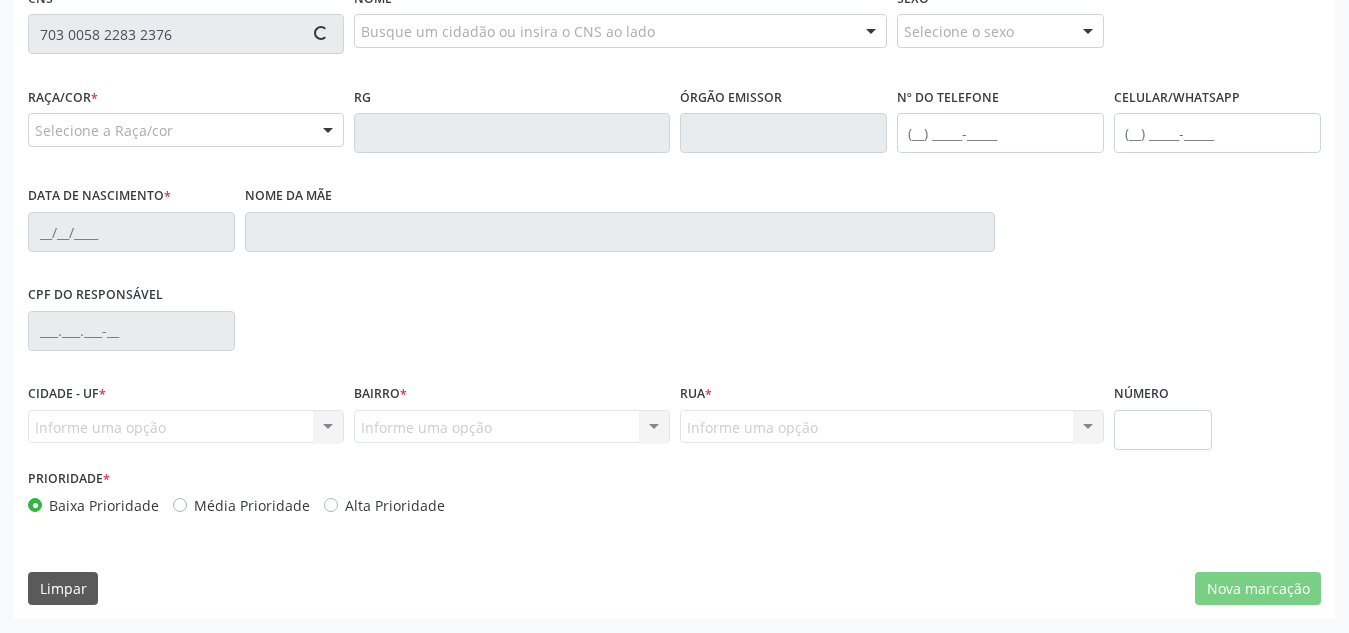 type on "703 0058 2283 2376" 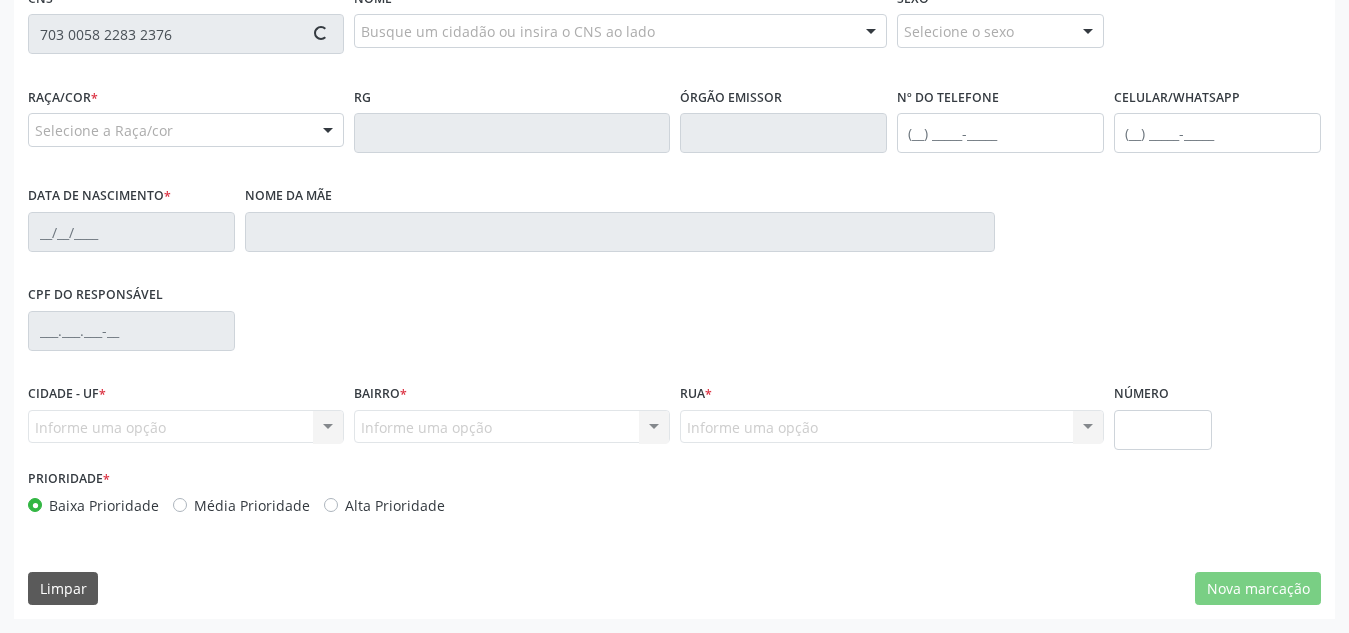 type 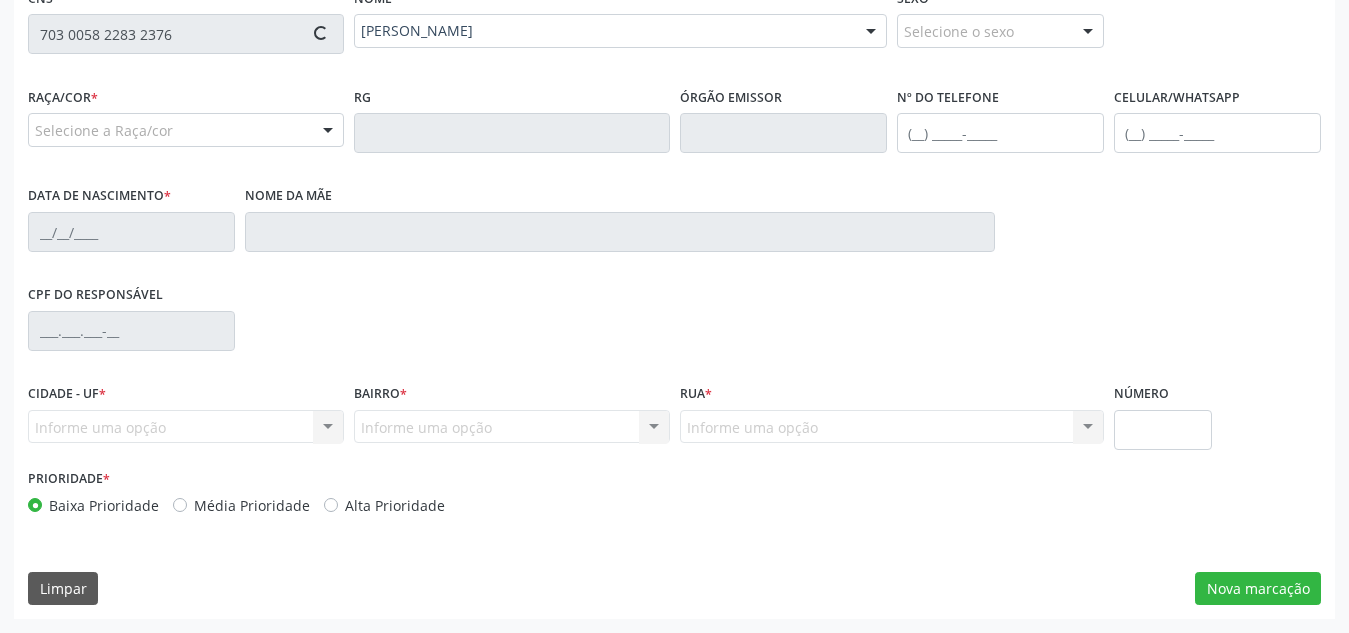 type on "(82) 98726-2332" 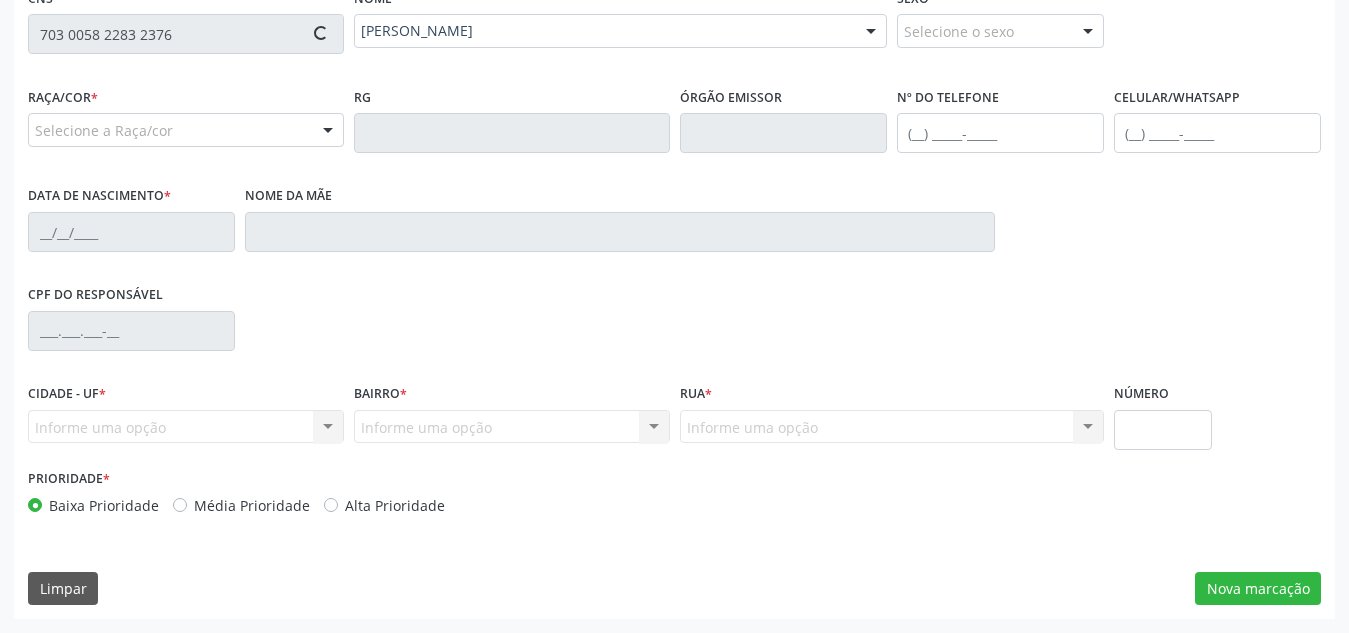 type on "12/02/1979" 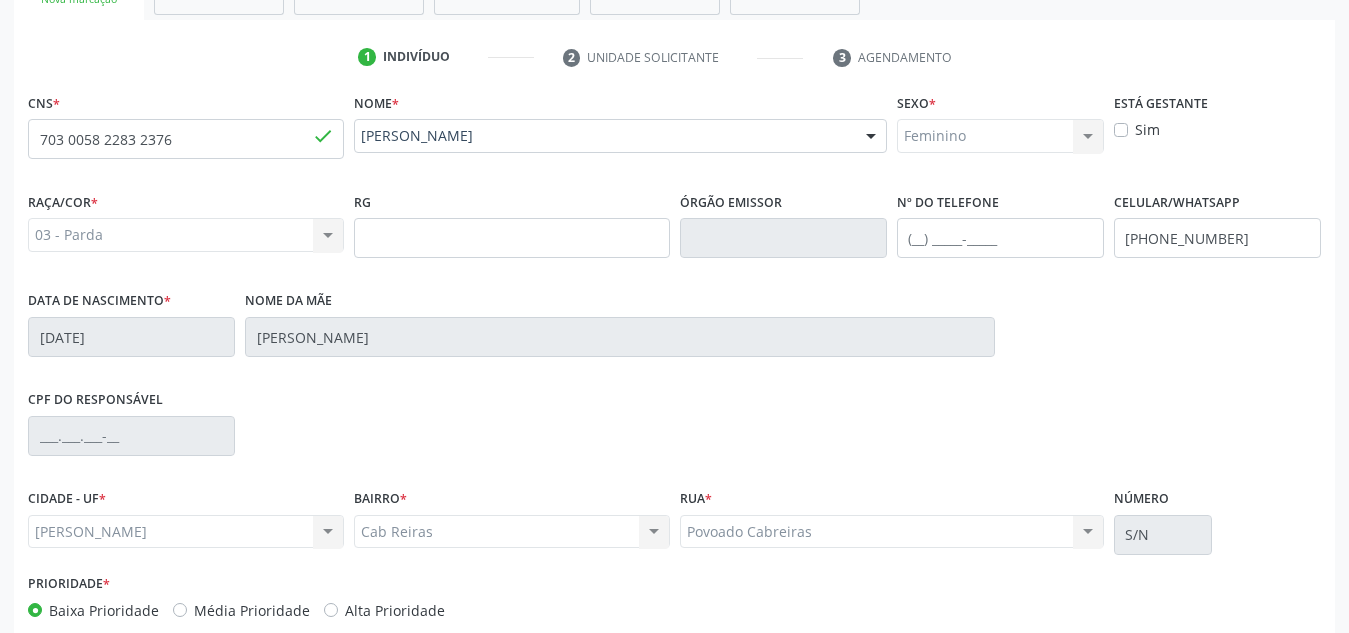 scroll, scrollTop: 479, scrollLeft: 0, axis: vertical 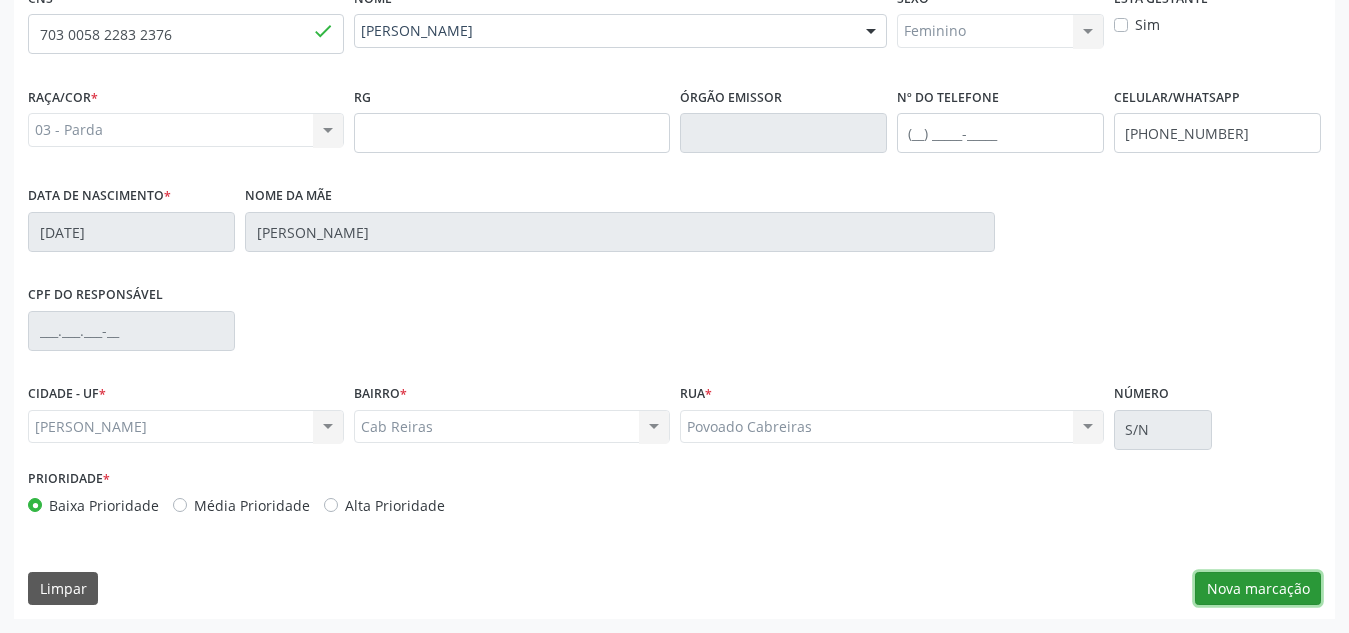 click on "Nova marcação" at bounding box center [1258, 589] 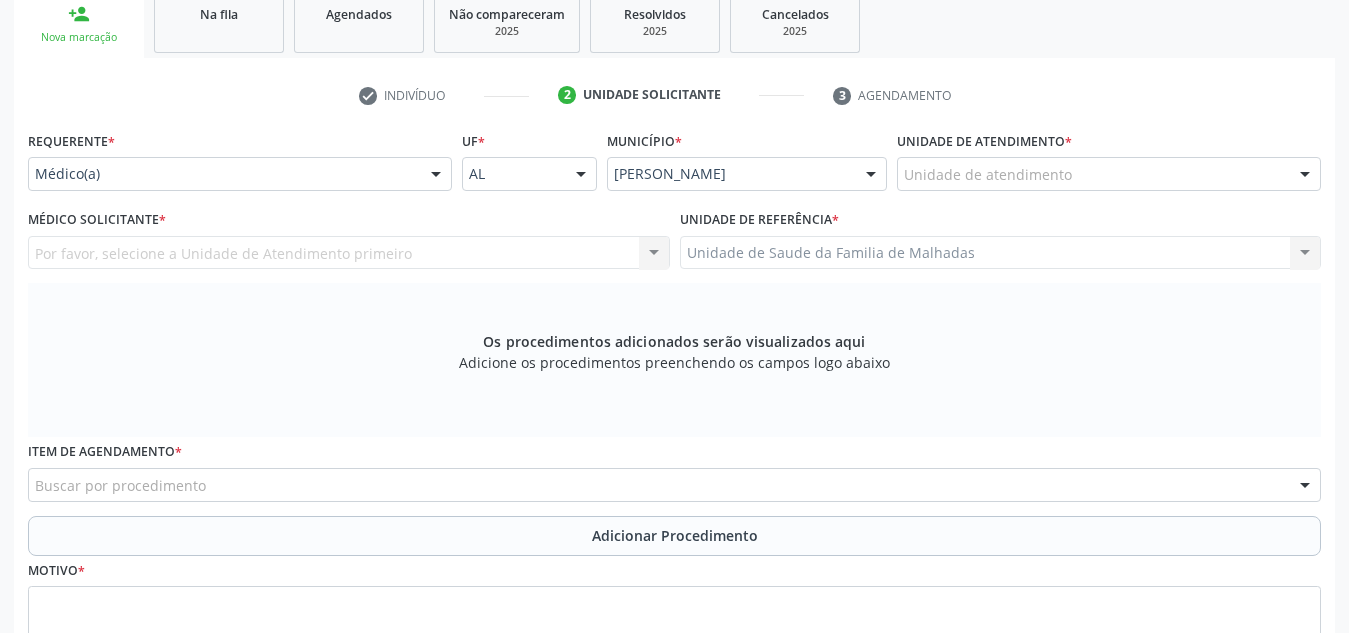 scroll, scrollTop: 330, scrollLeft: 0, axis: vertical 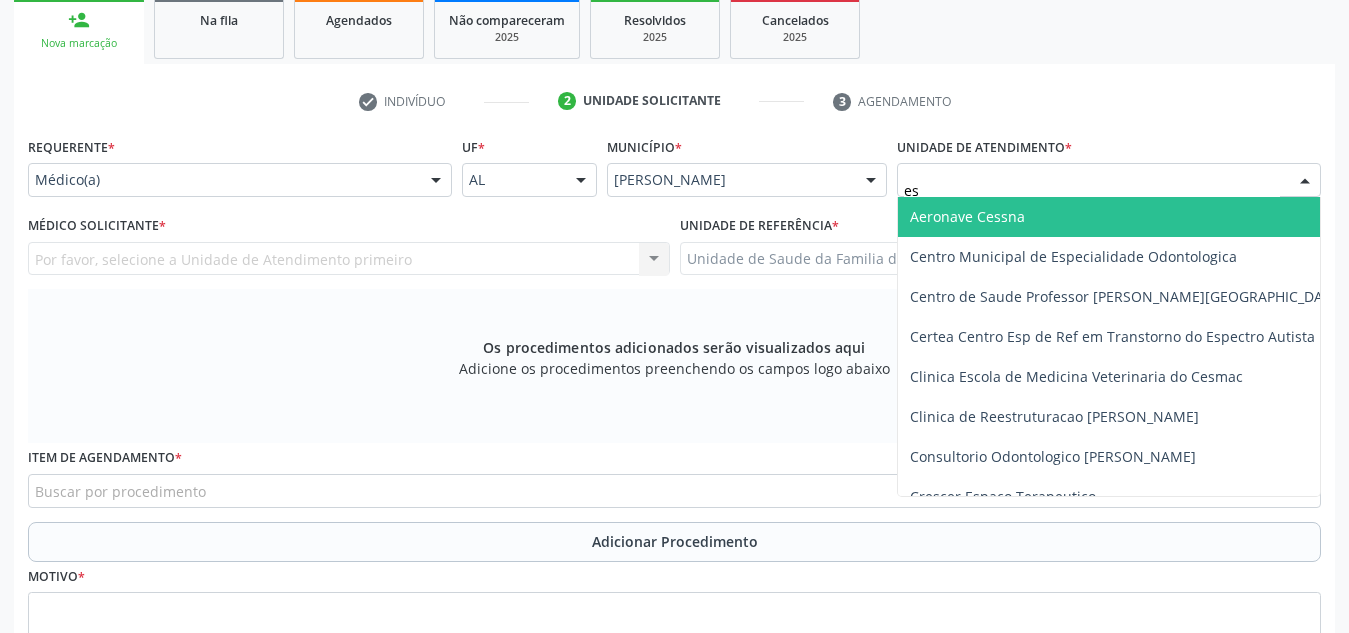 type on "est" 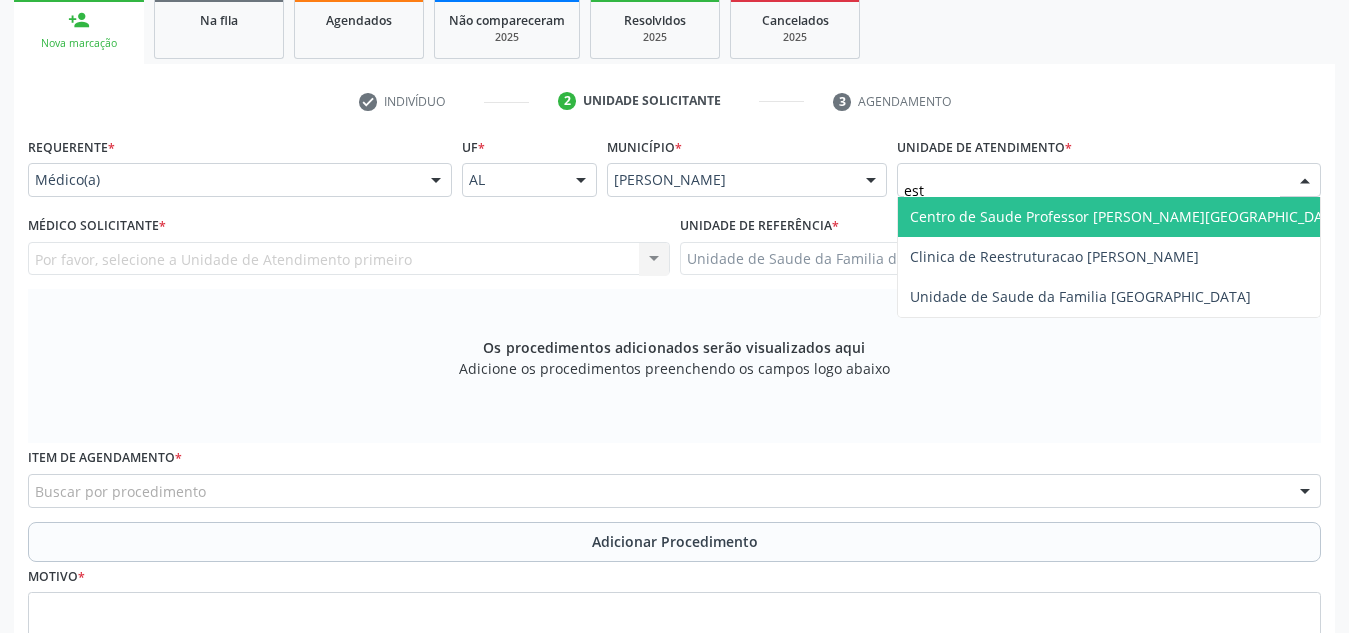 click on "Centro de Saude Professor [PERSON_NAME][GEOGRAPHIC_DATA]" at bounding box center [1127, 216] 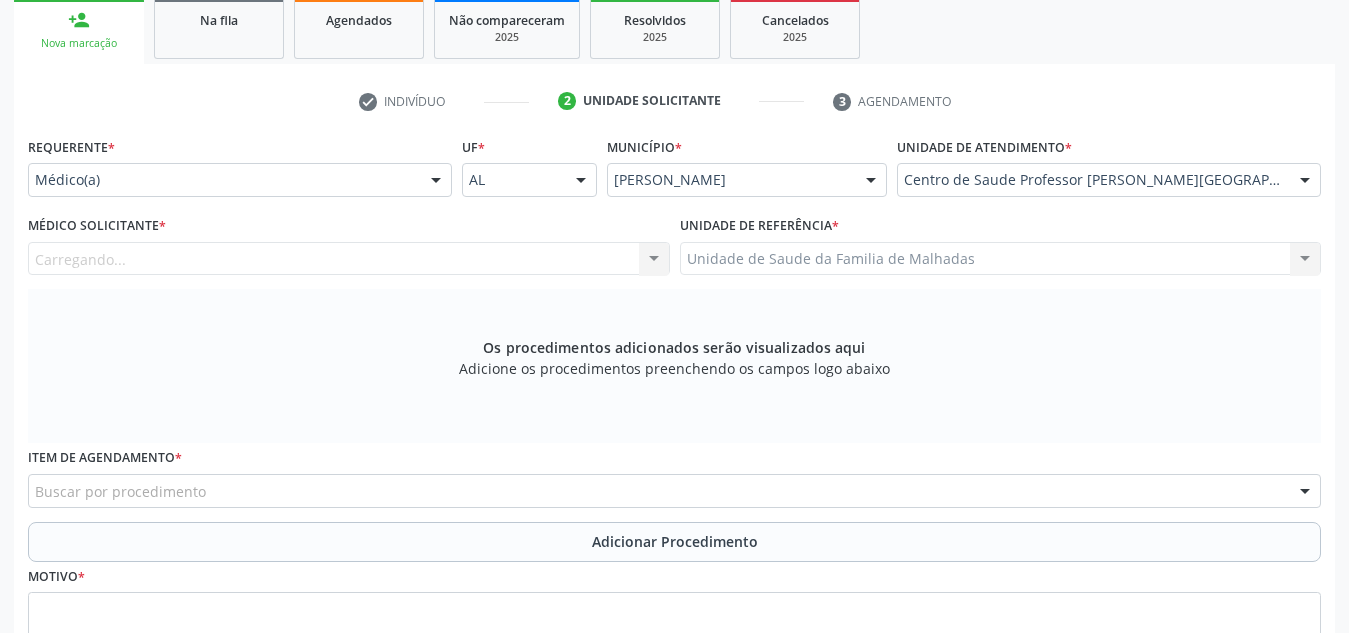 click on "Carregando...
Nenhum resultado encontrado para: "   "
Não há nenhuma opção para ser exibida." at bounding box center (349, 259) 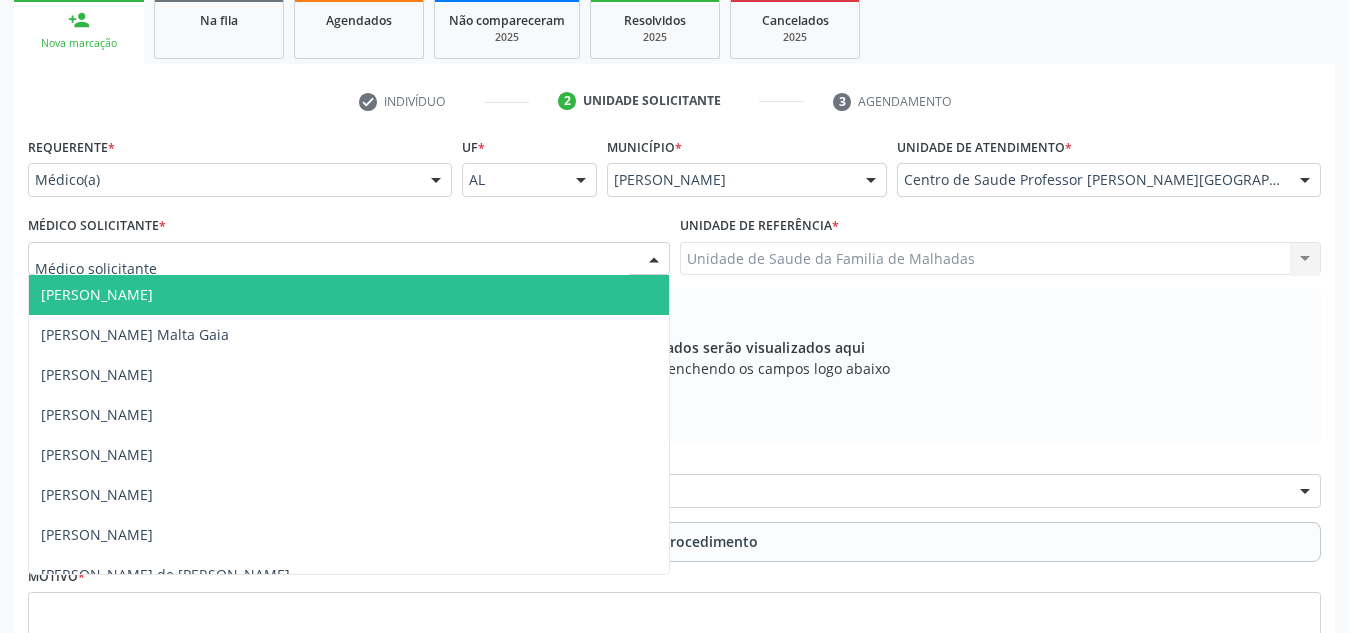 click at bounding box center (349, 259) 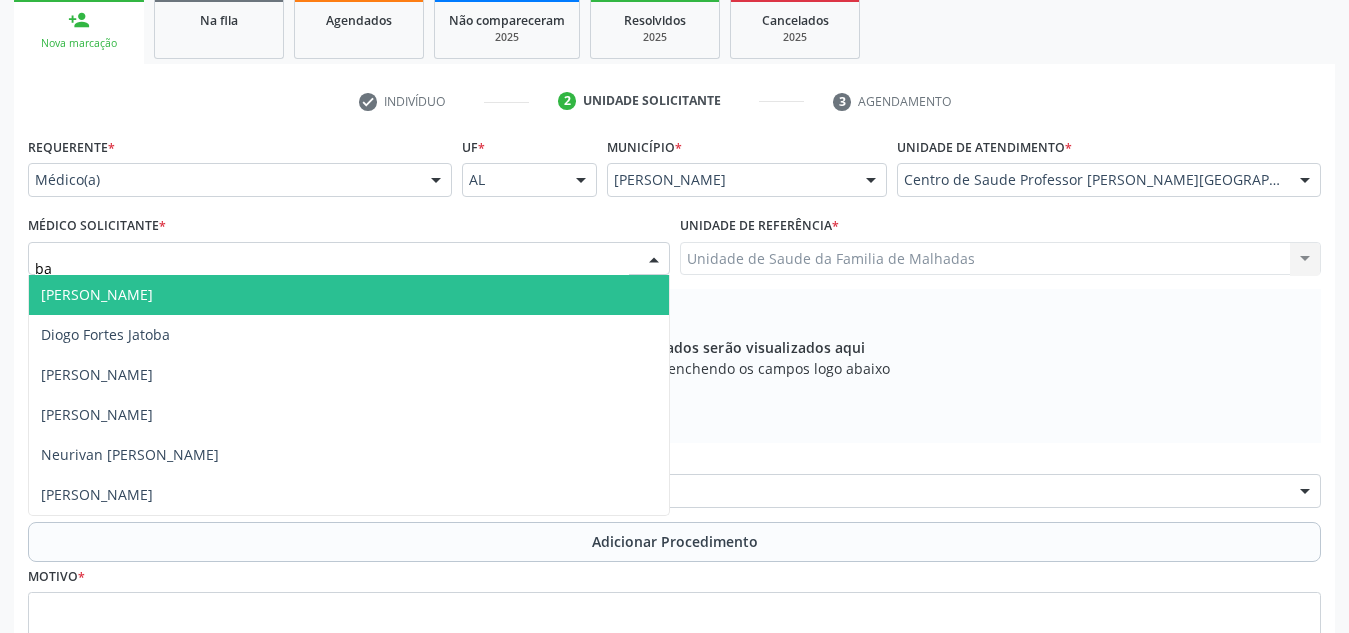 type on "bar" 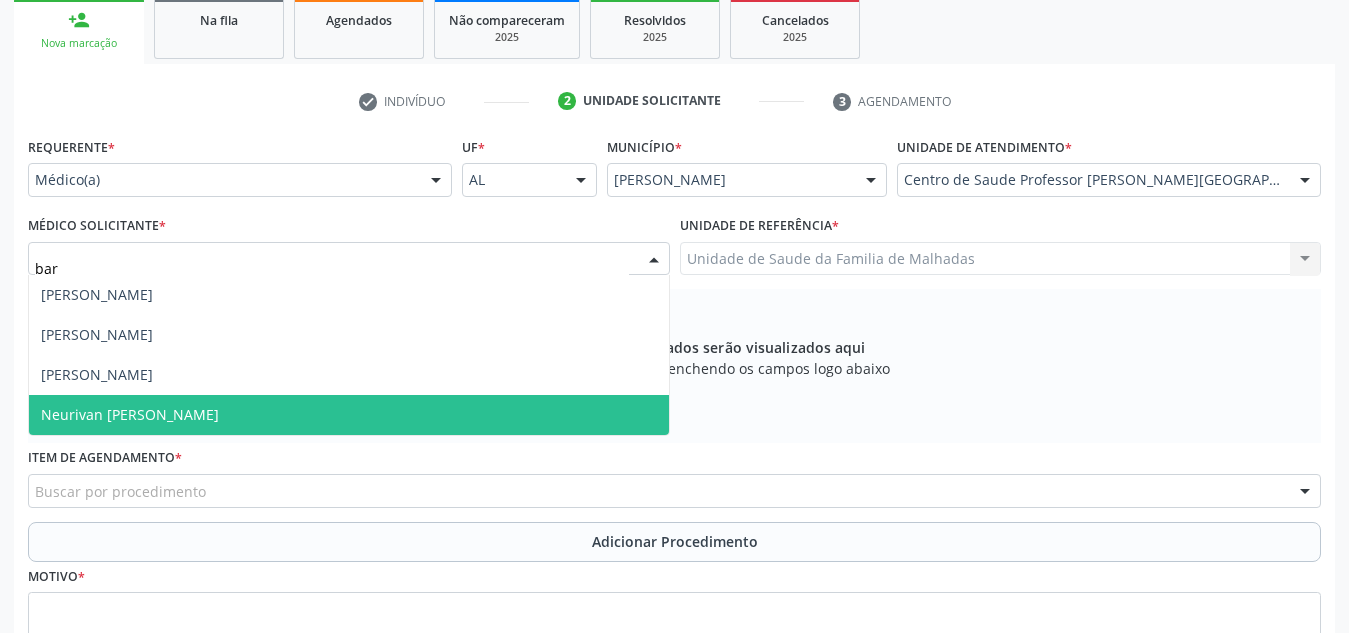 click on "Neurivan [PERSON_NAME]" at bounding box center (130, 414) 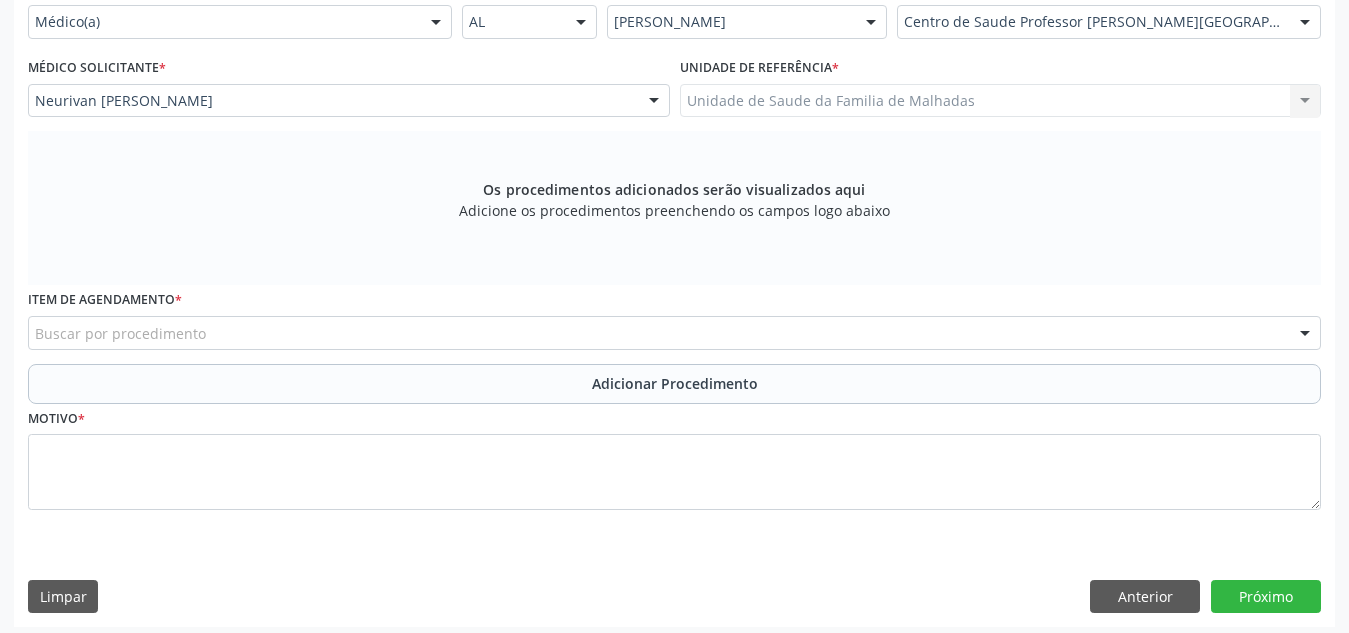 scroll, scrollTop: 496, scrollLeft: 0, axis: vertical 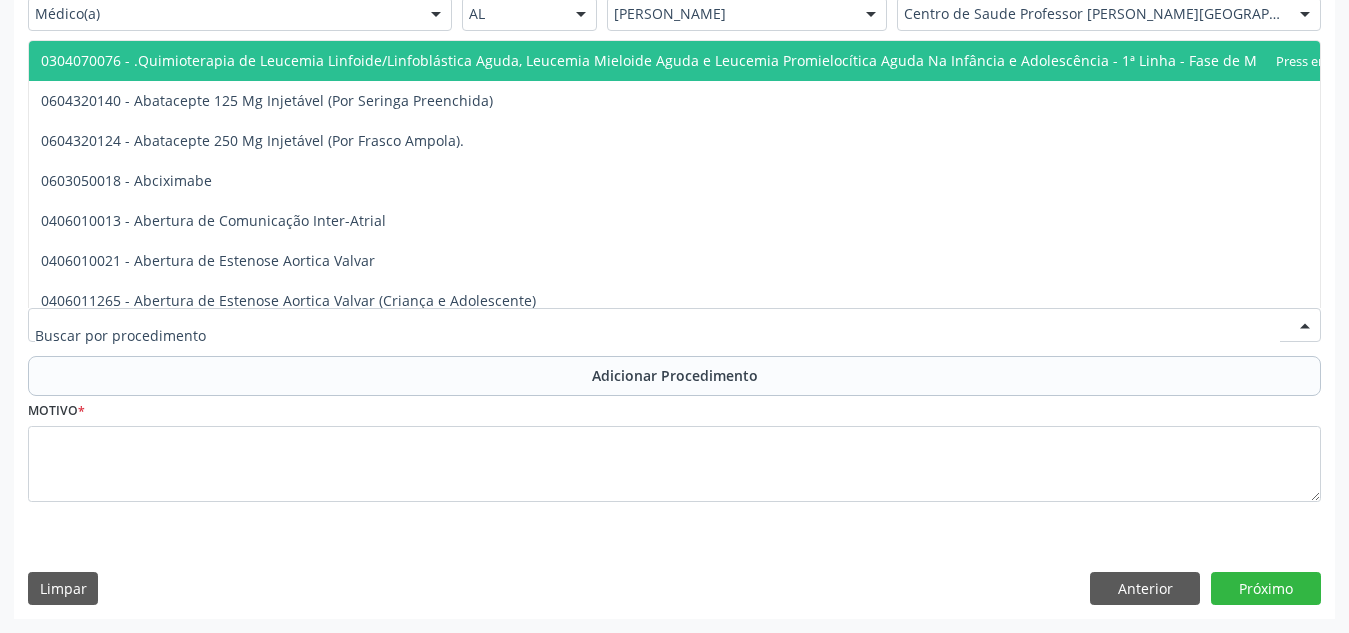 click at bounding box center (674, 325) 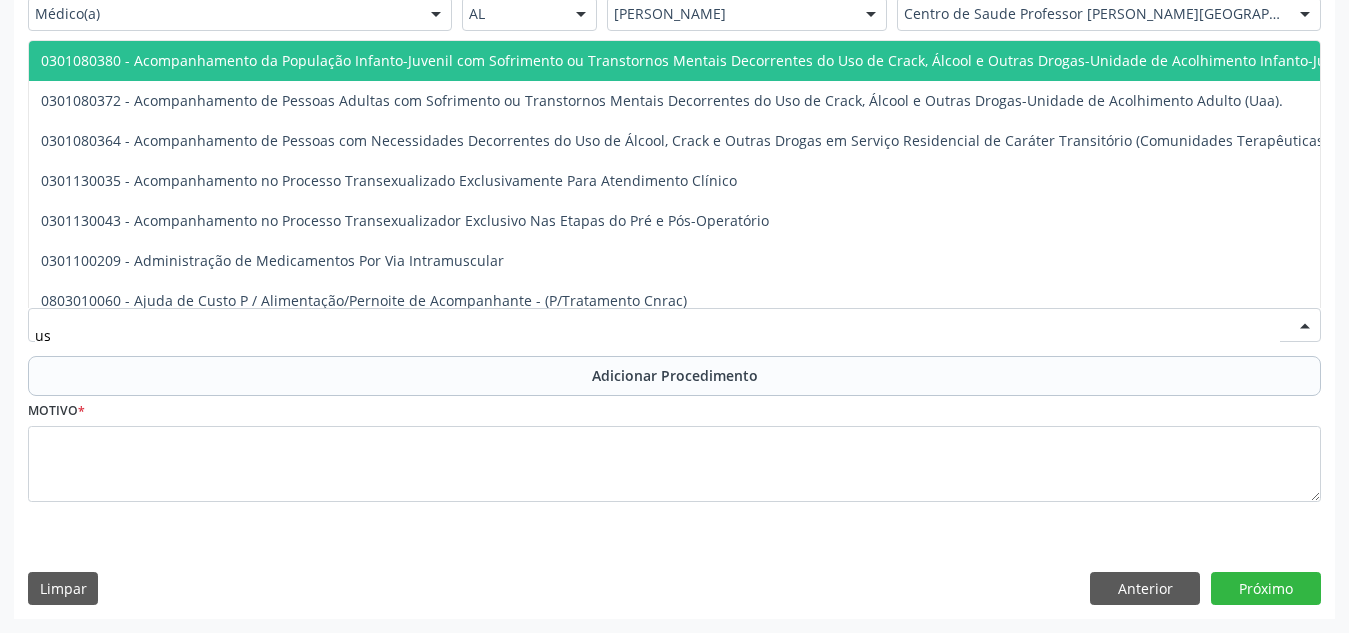 type on "u" 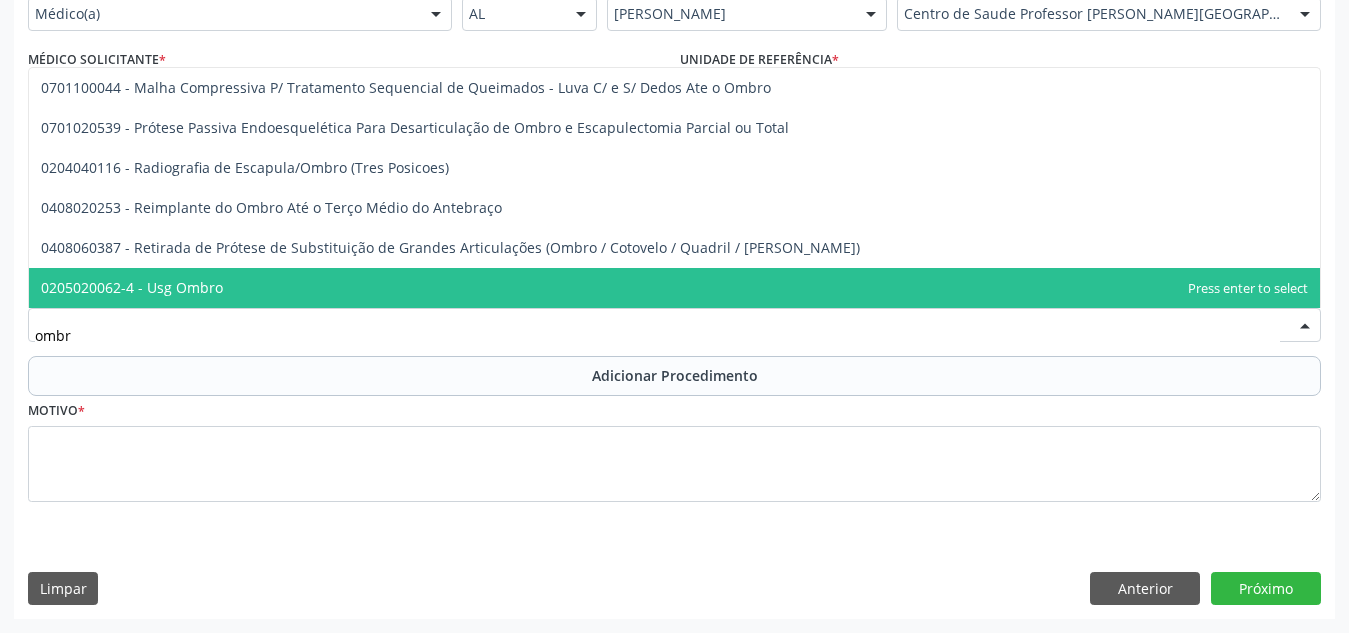 click on "0205020062-4 - Usg Ombro" at bounding box center (674, 288) 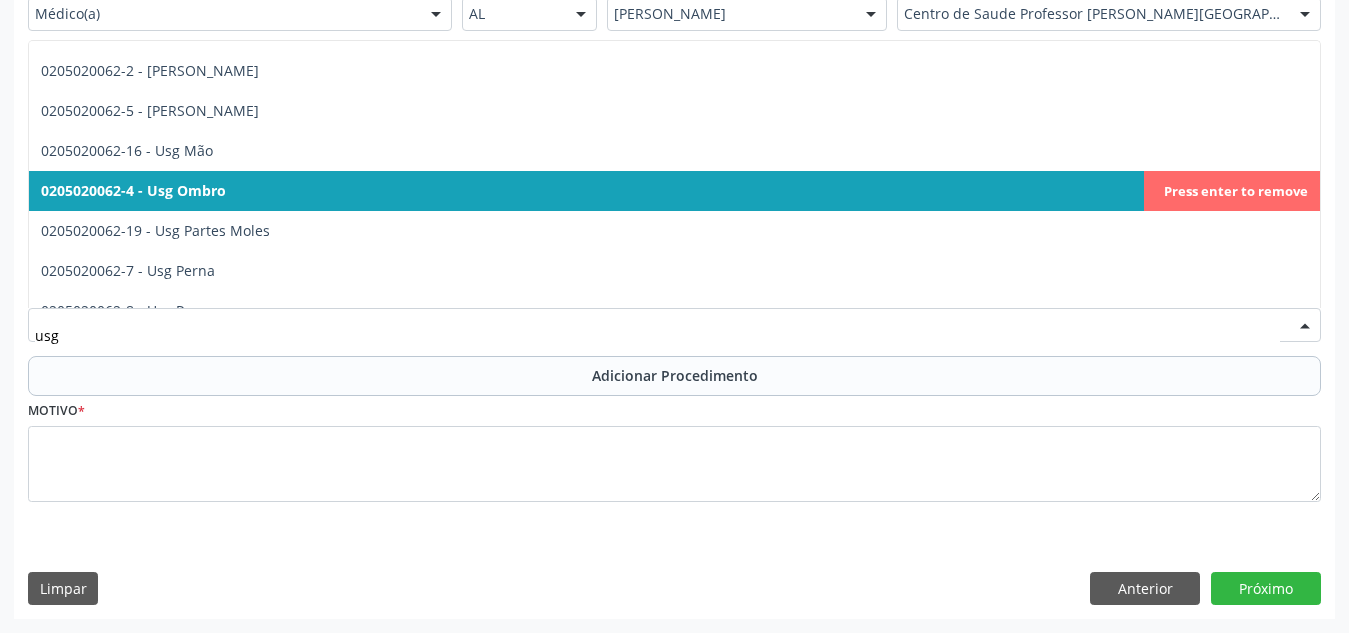 scroll, scrollTop: 239, scrollLeft: 0, axis: vertical 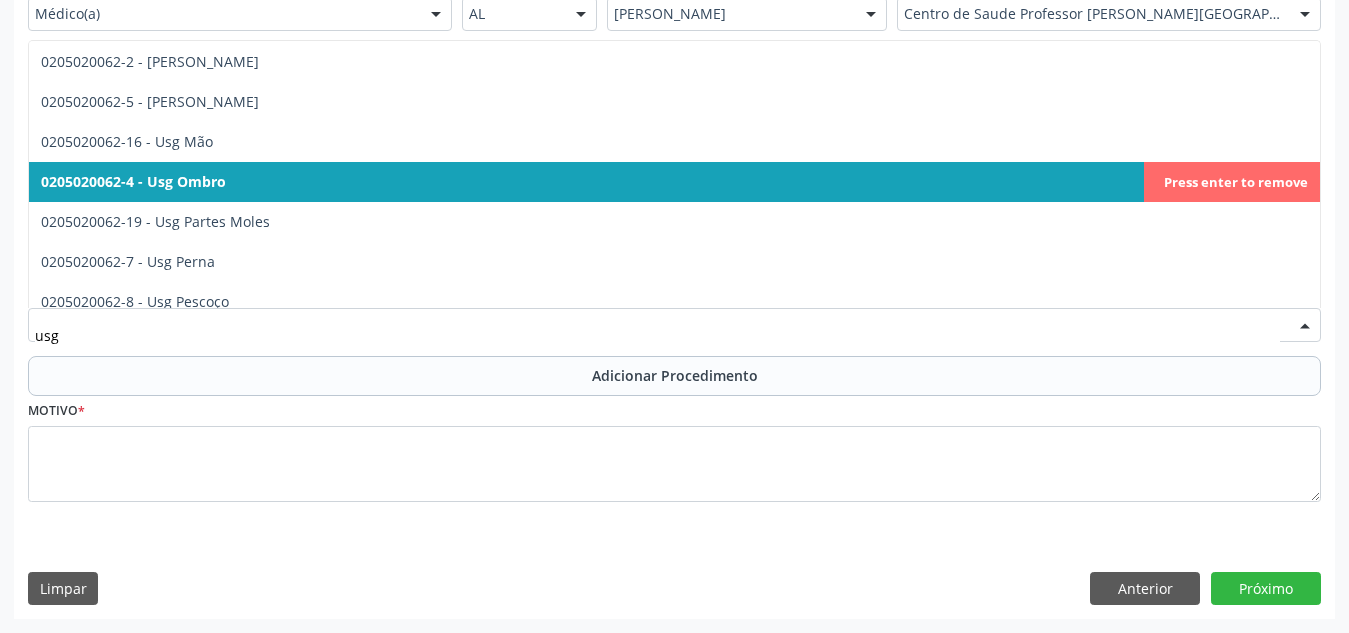 click on "0205020062-4 - Usg Ombro" at bounding box center (674, 182) 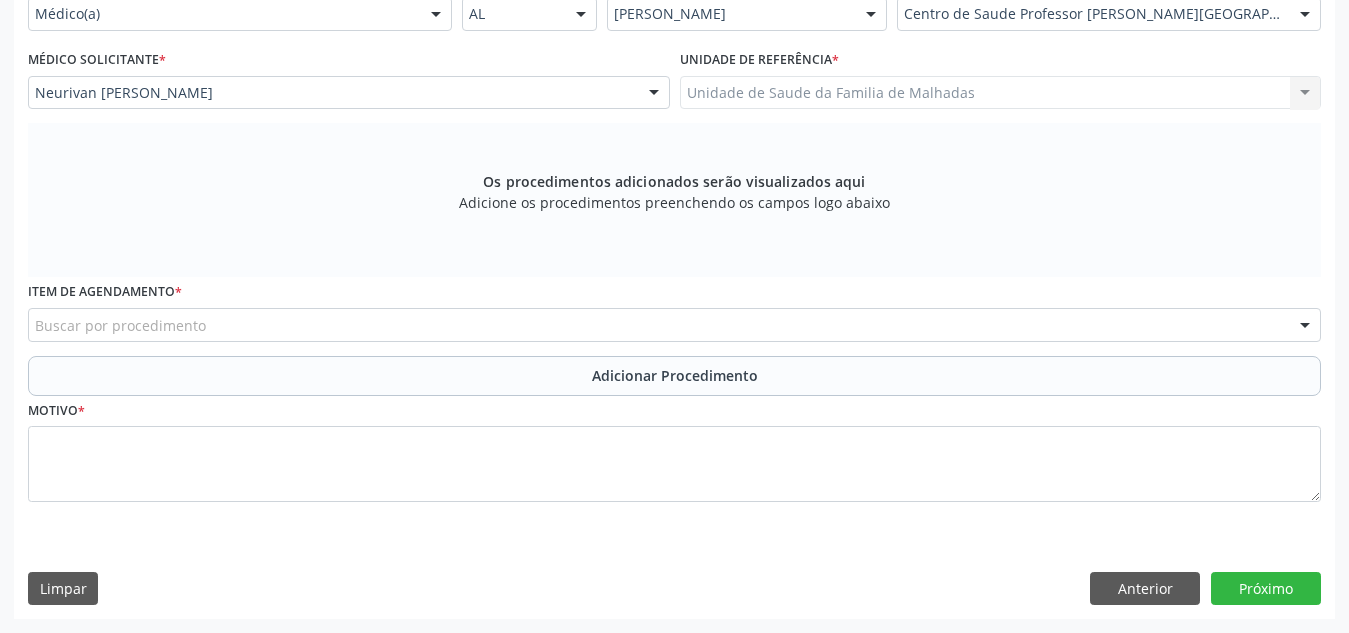 click on "Buscar por procedimento" at bounding box center [674, 325] 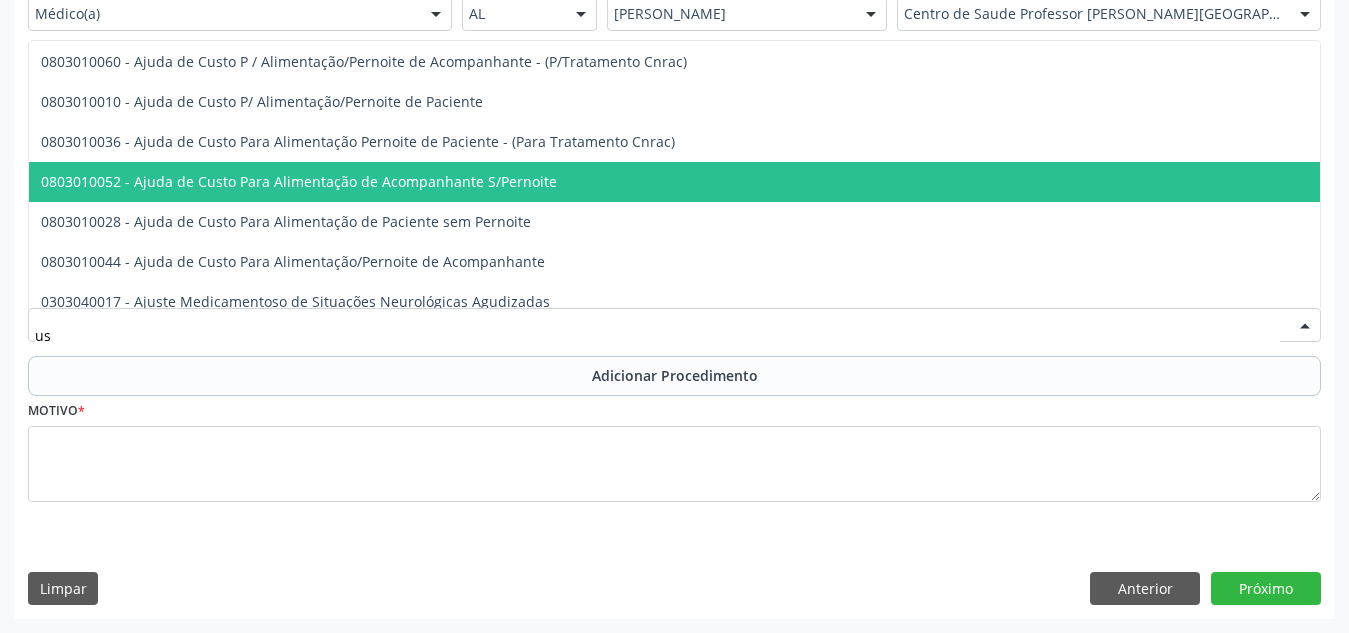 type on "usg" 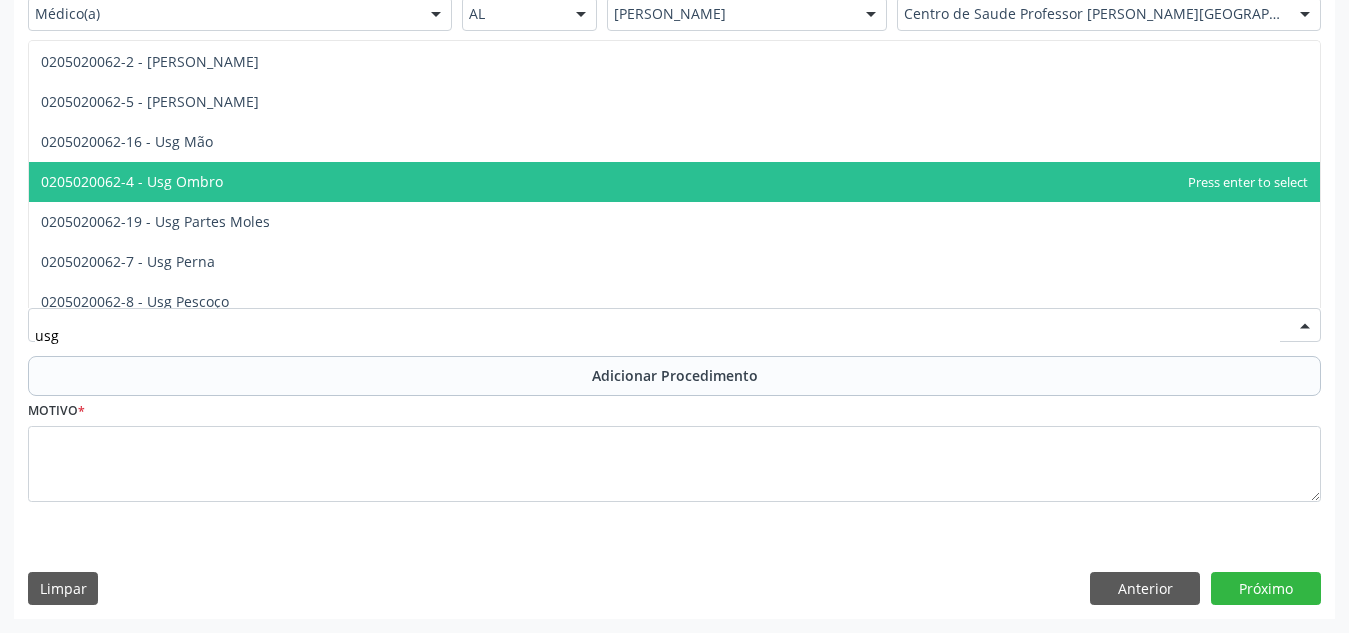 click on "0205020062-4 - Usg Ombro" at bounding box center (674, 182) 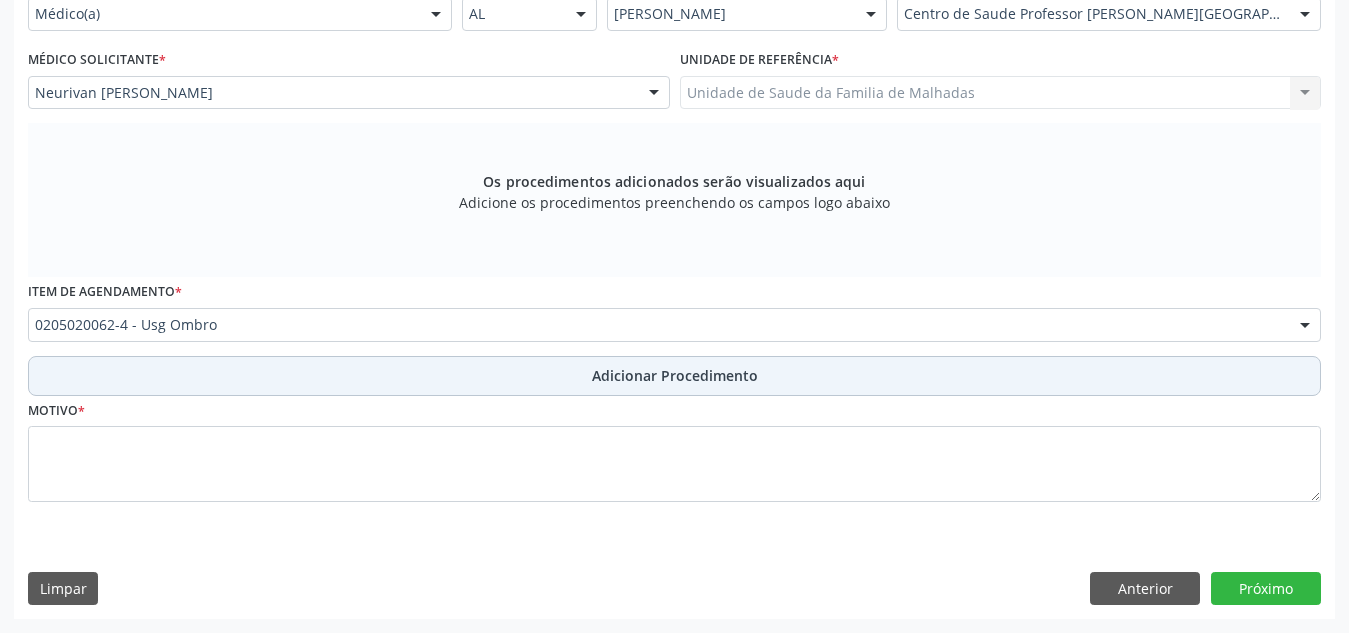click on "Adicionar Procedimento" at bounding box center [674, 376] 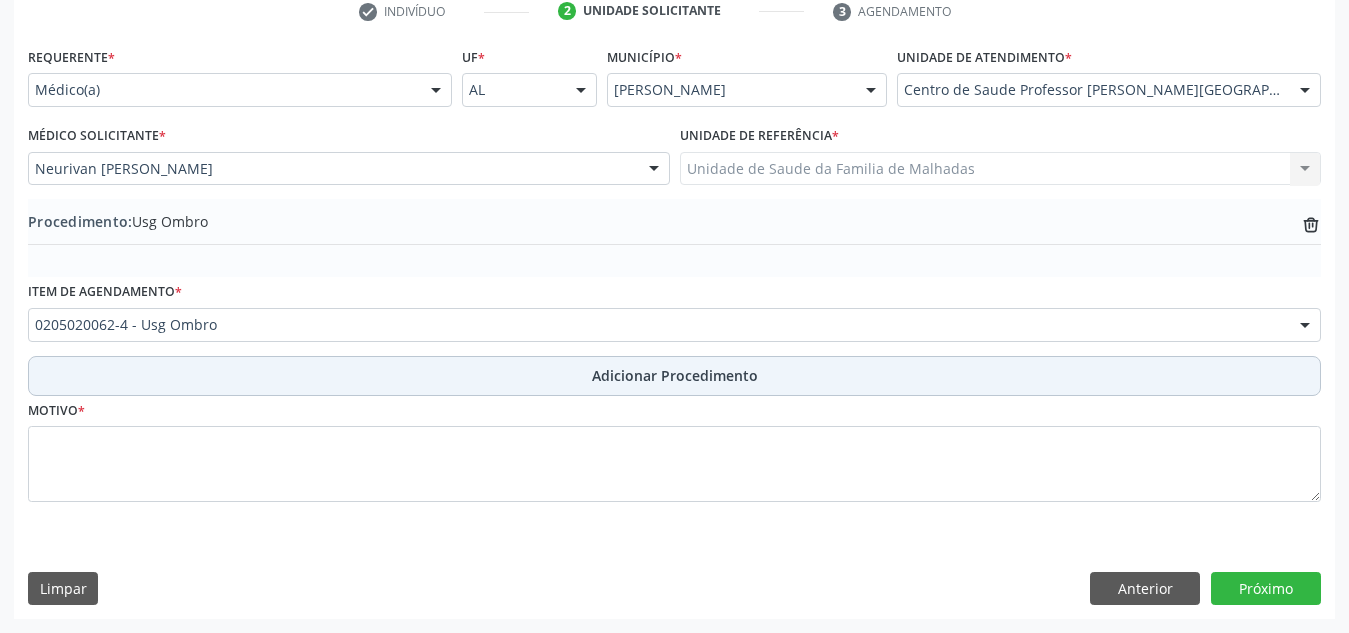 scroll, scrollTop: 420, scrollLeft: 0, axis: vertical 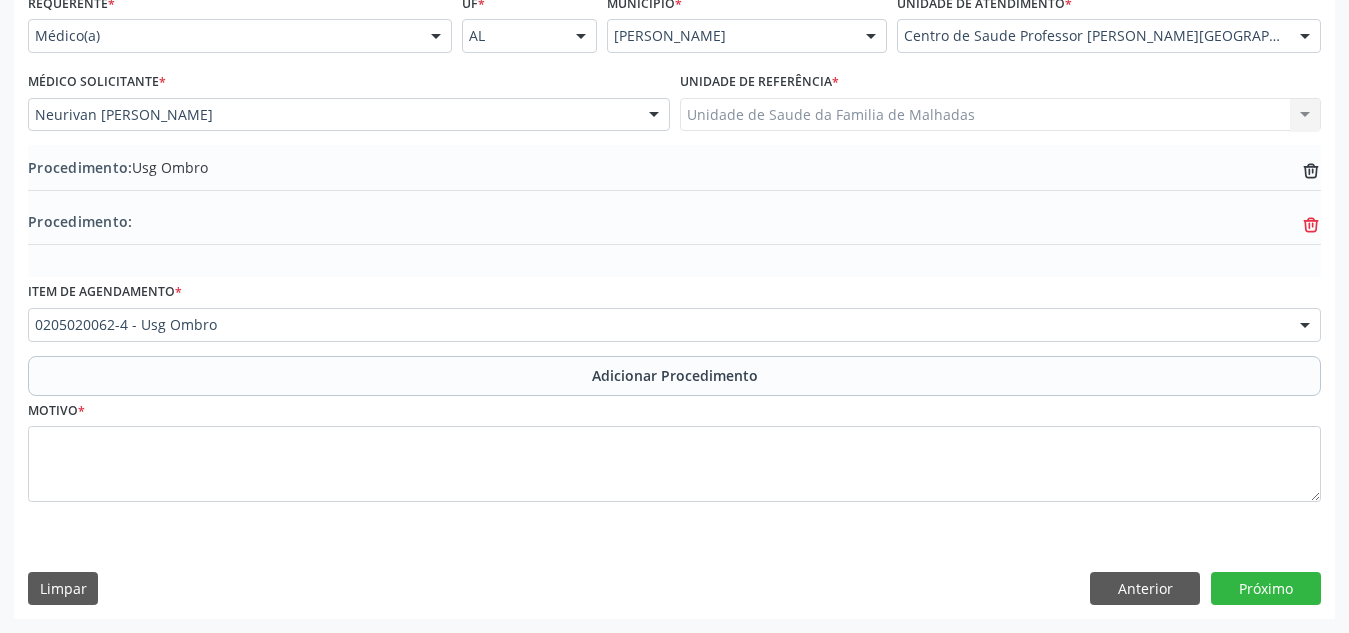 click on "trash-outline icon" 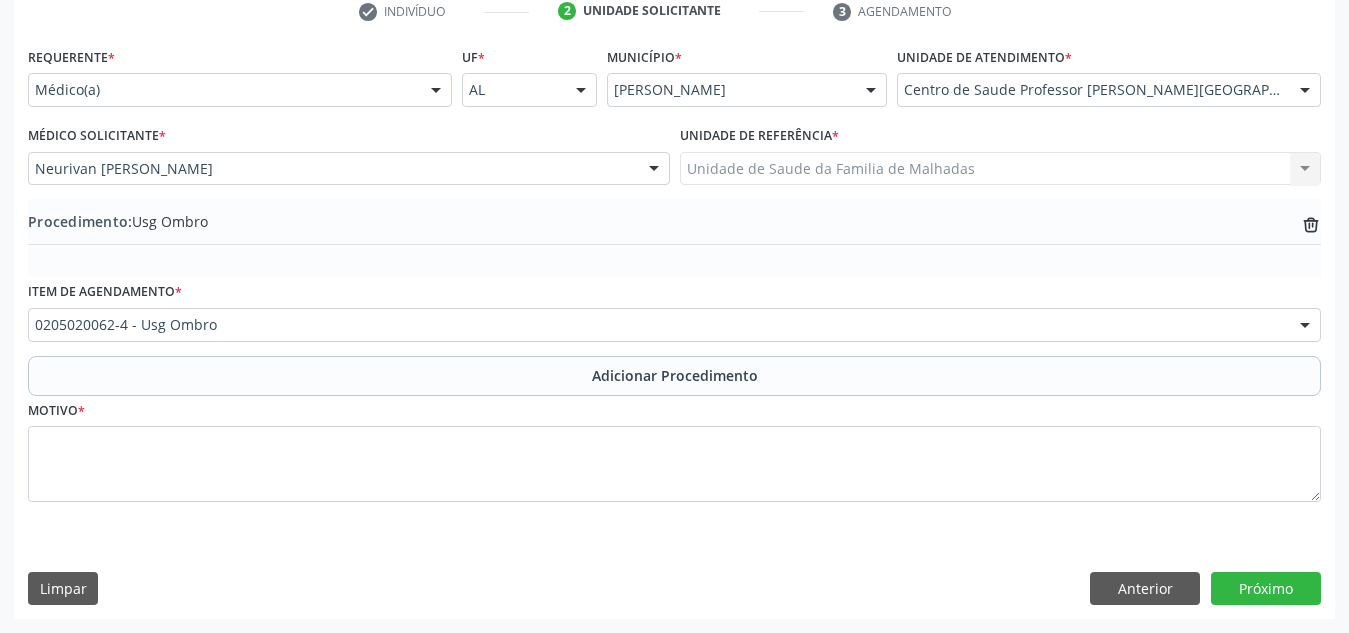 scroll, scrollTop: 420, scrollLeft: 0, axis: vertical 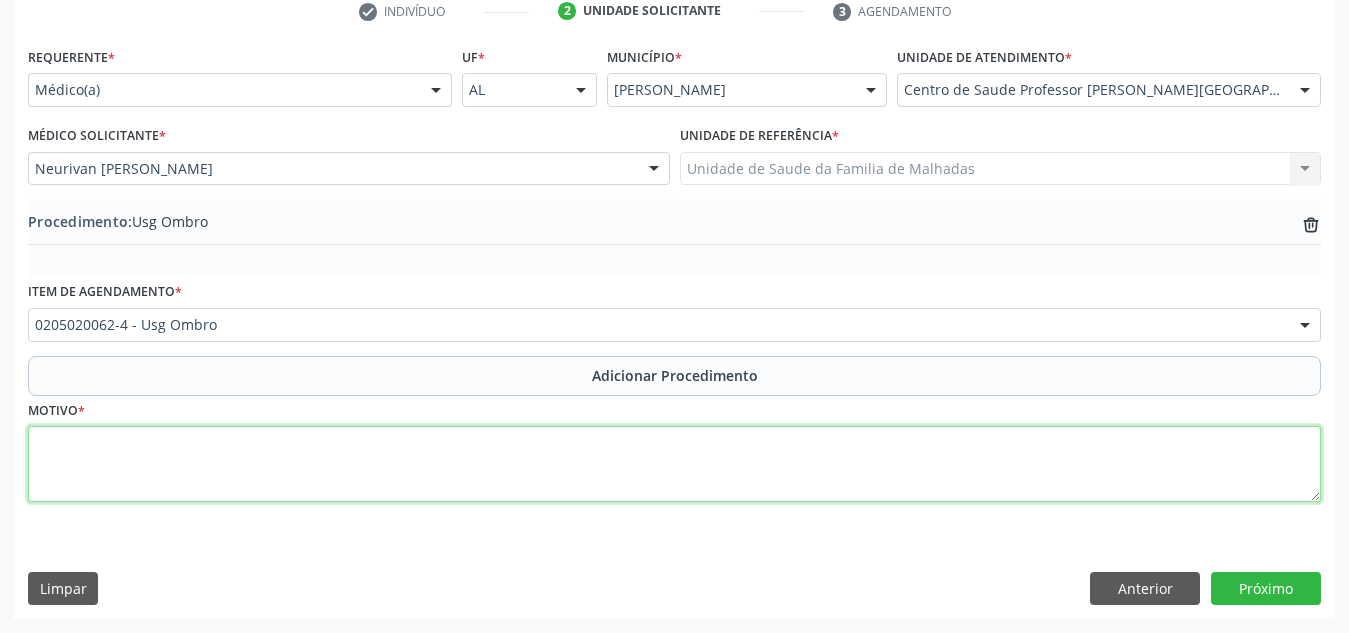 click at bounding box center [674, 464] 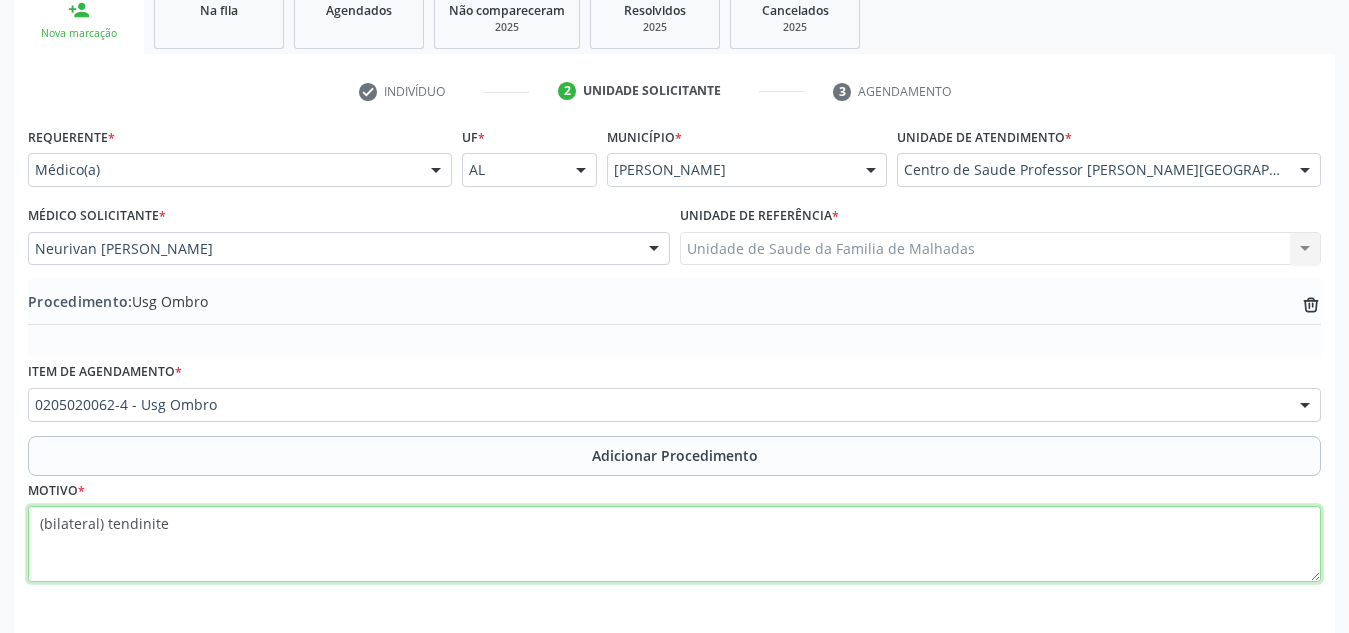 scroll, scrollTop: 420, scrollLeft: 0, axis: vertical 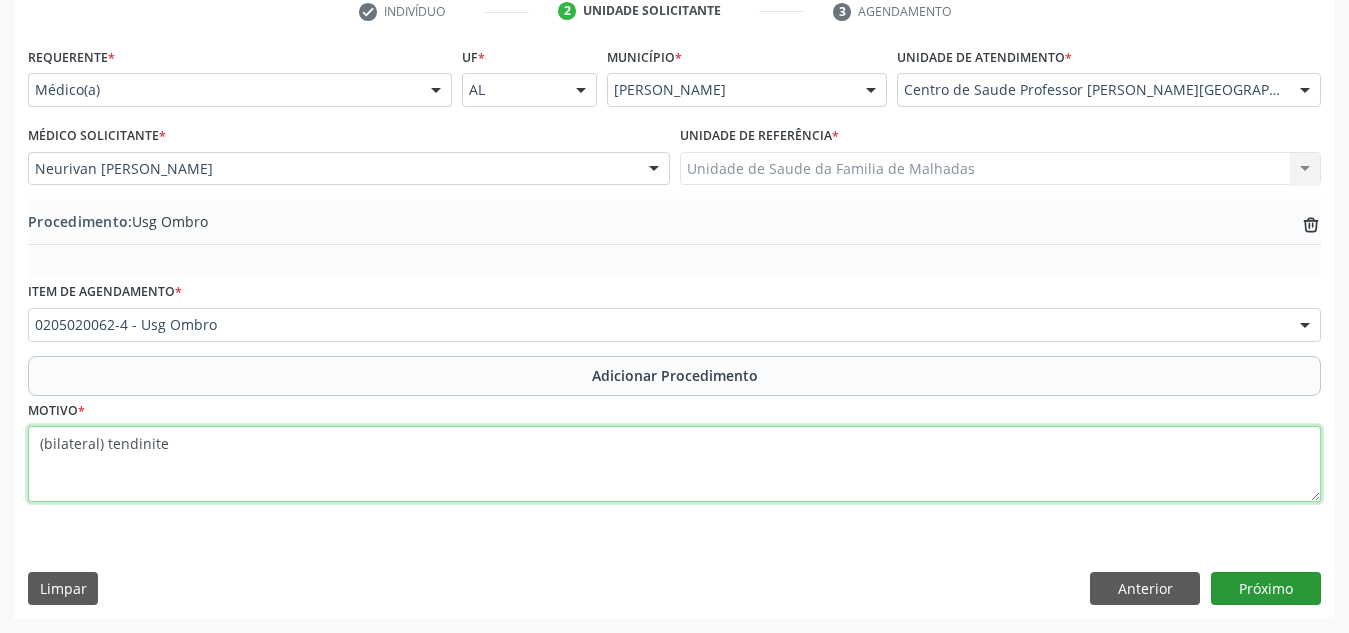 type on "(bilateral) tendinite" 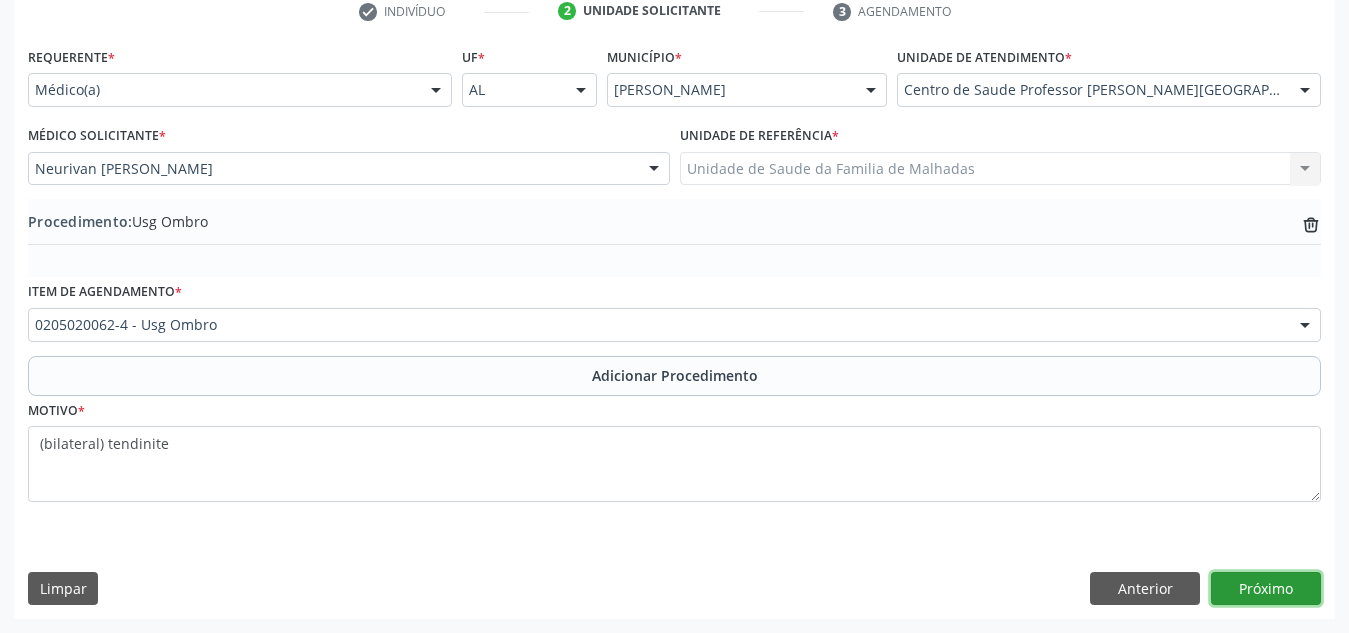 click on "Próximo" at bounding box center [1266, 589] 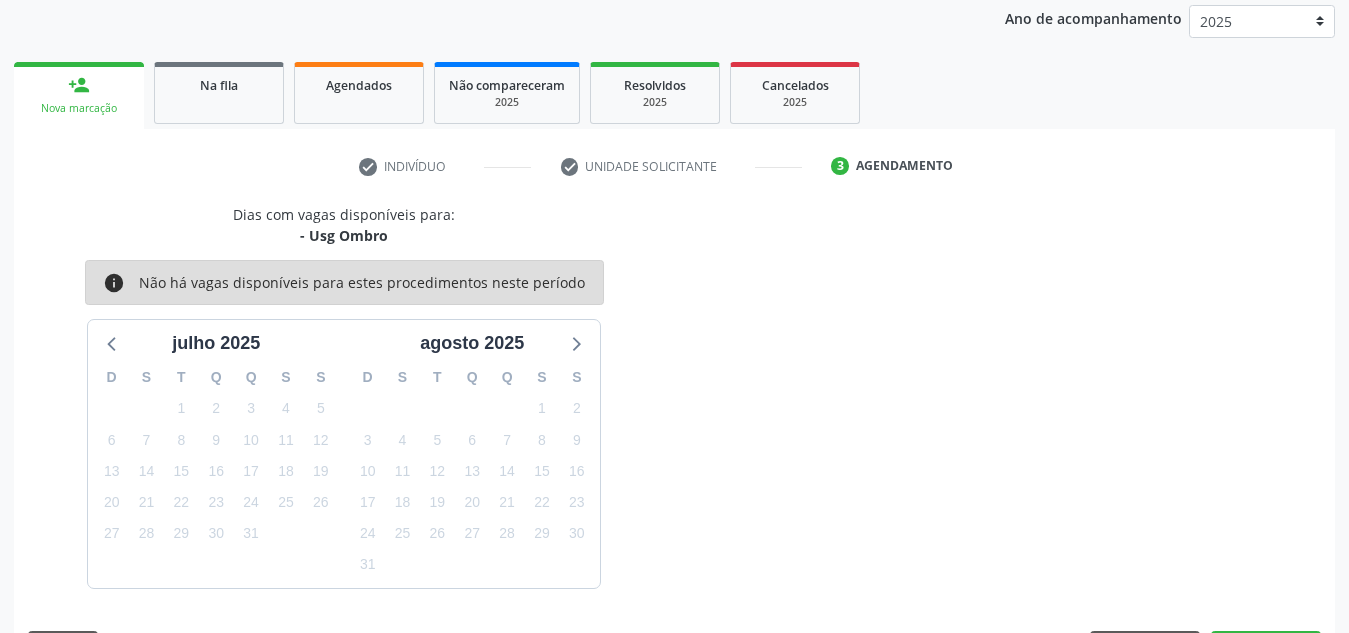 scroll, scrollTop: 324, scrollLeft: 0, axis: vertical 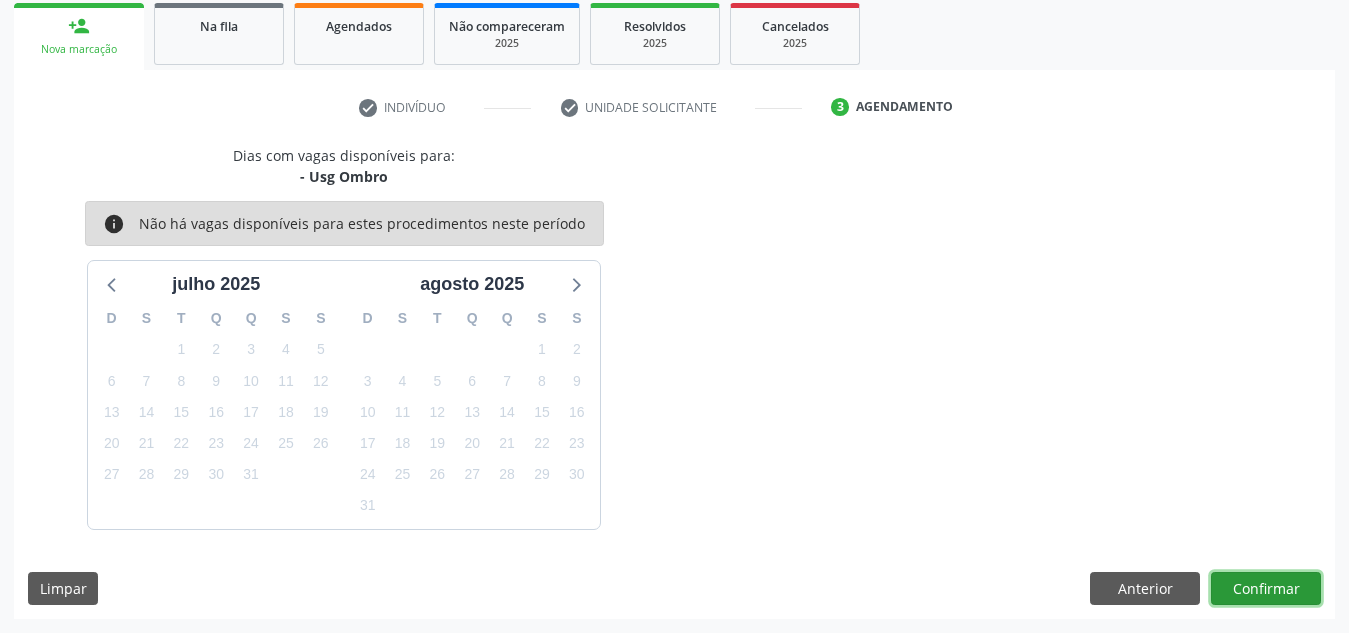 click on "Confirmar" at bounding box center (1266, 589) 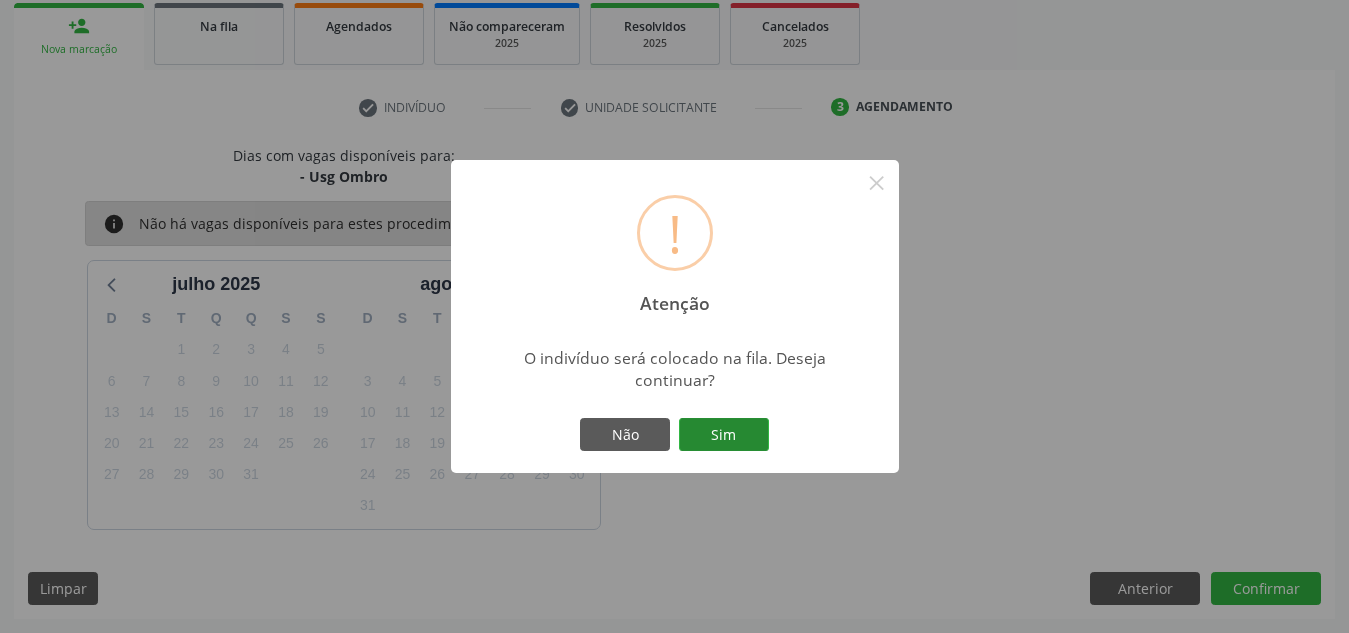 click on "Sim" at bounding box center [724, 435] 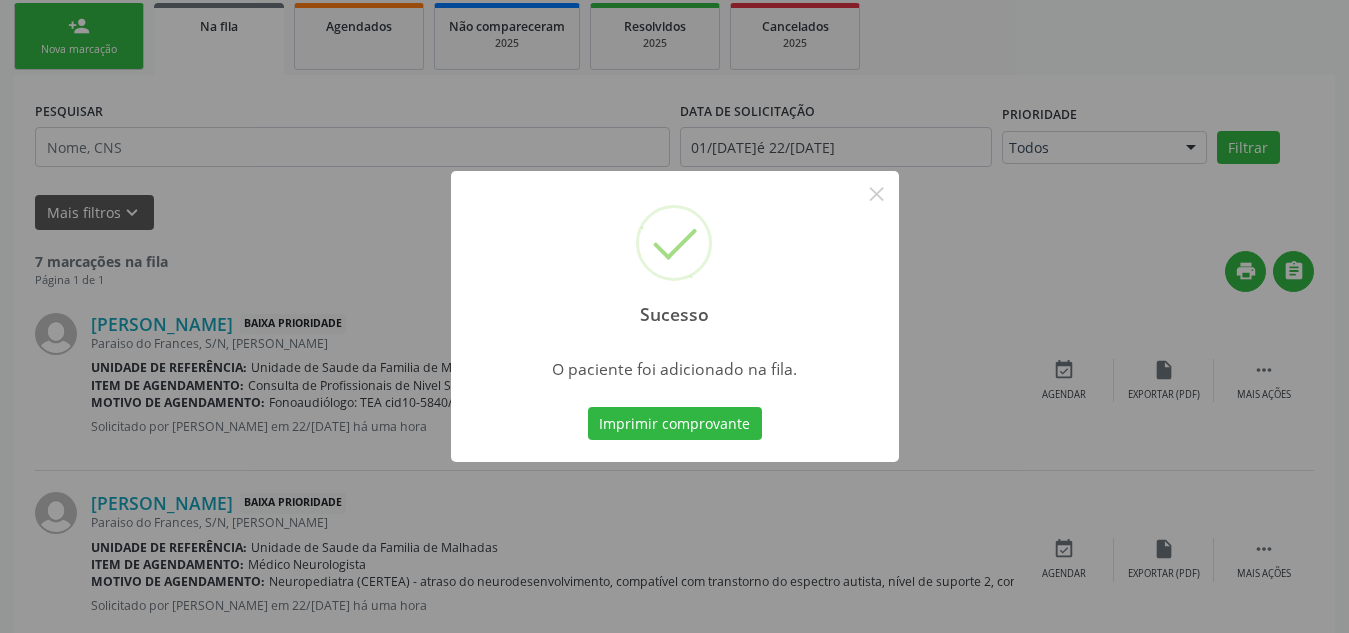 scroll, scrollTop: 62, scrollLeft: 0, axis: vertical 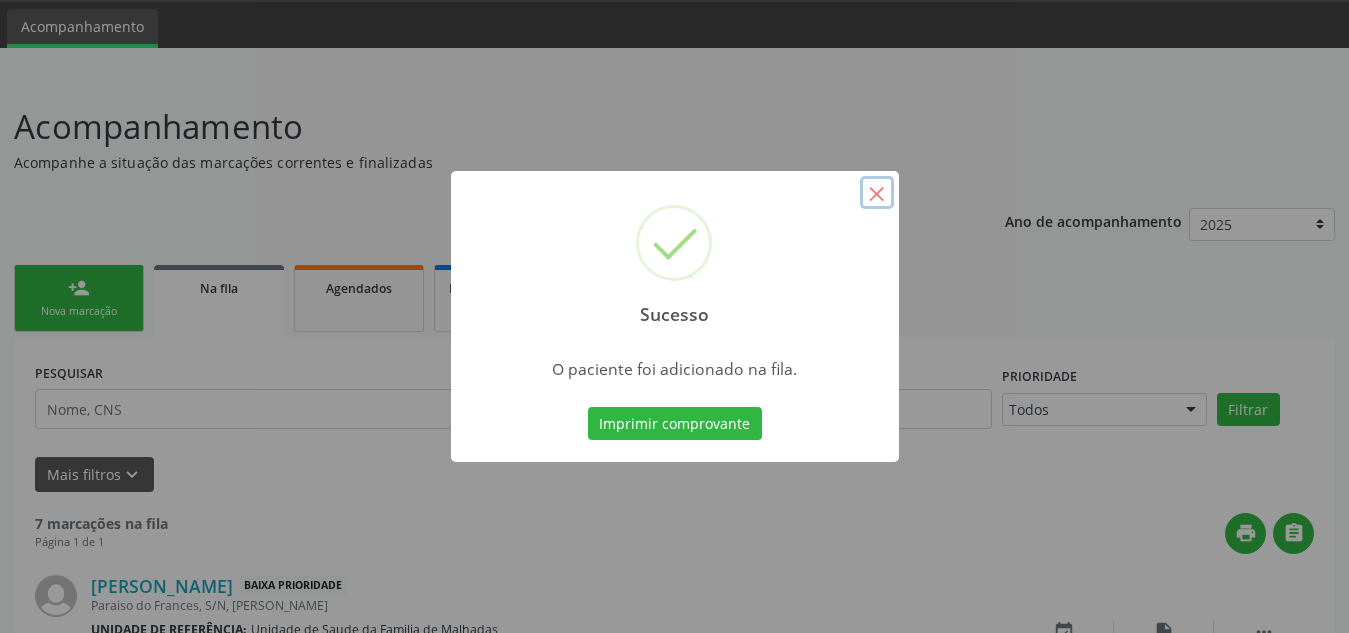 click on "×" at bounding box center (877, 193) 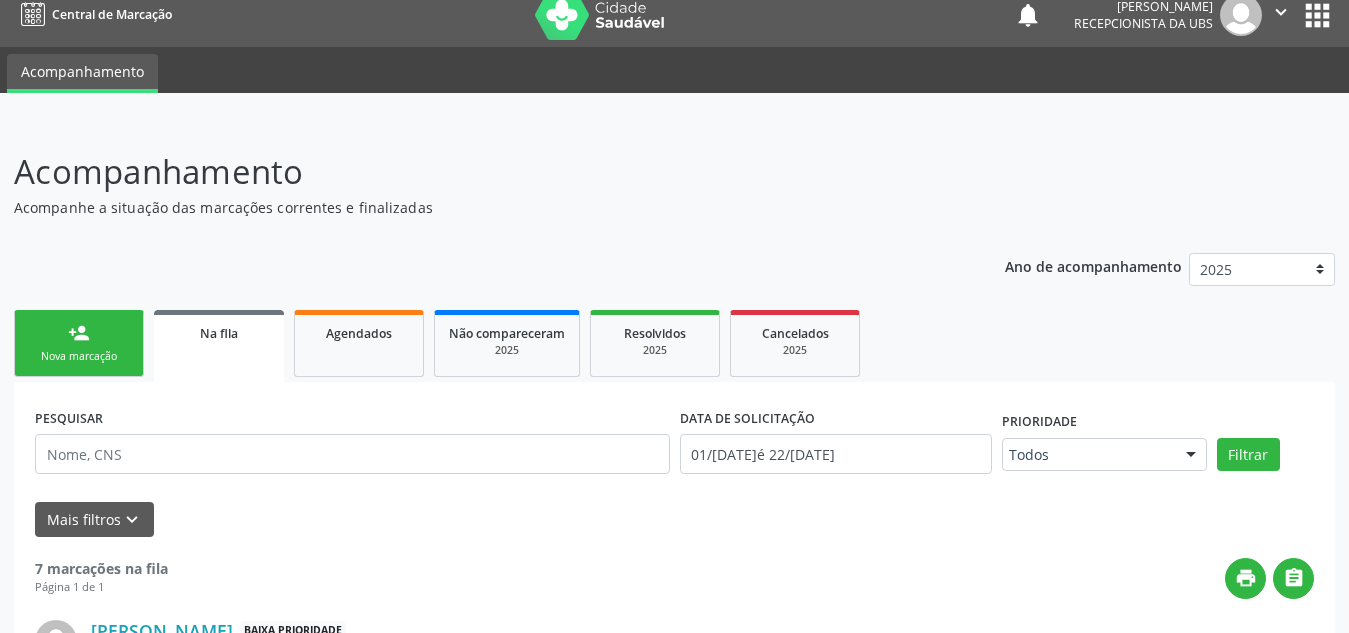 scroll, scrollTop: 0, scrollLeft: 0, axis: both 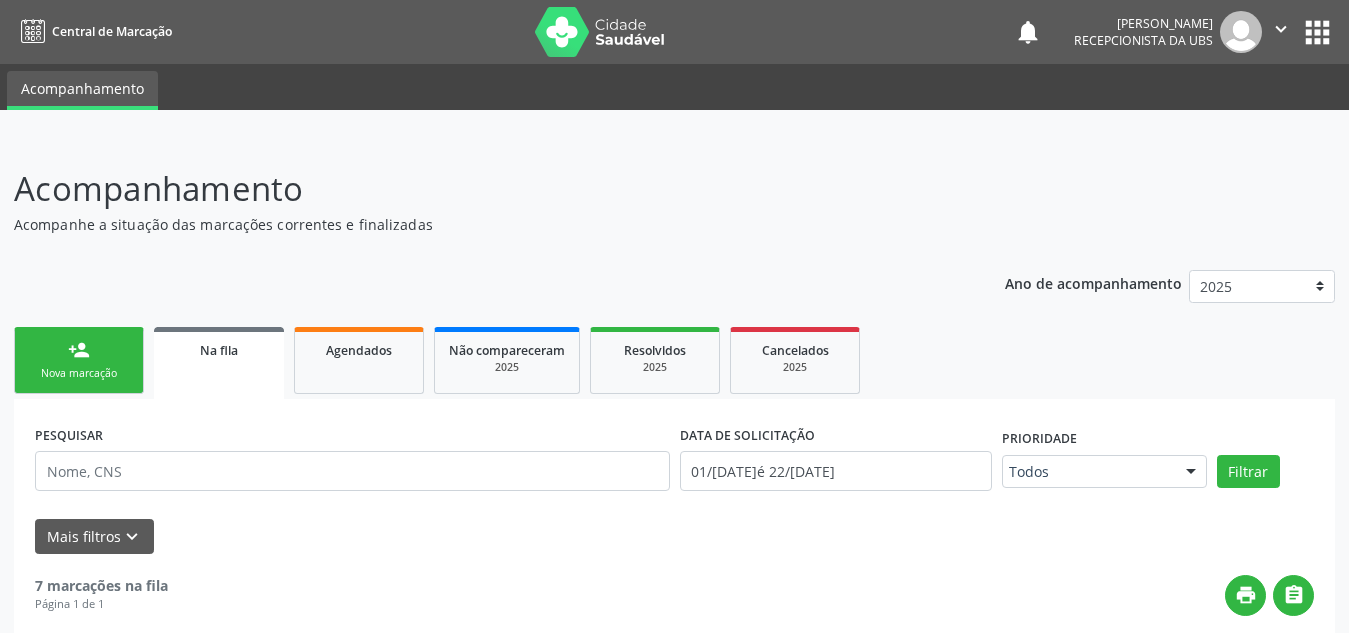 click on "person_add" at bounding box center (79, 350) 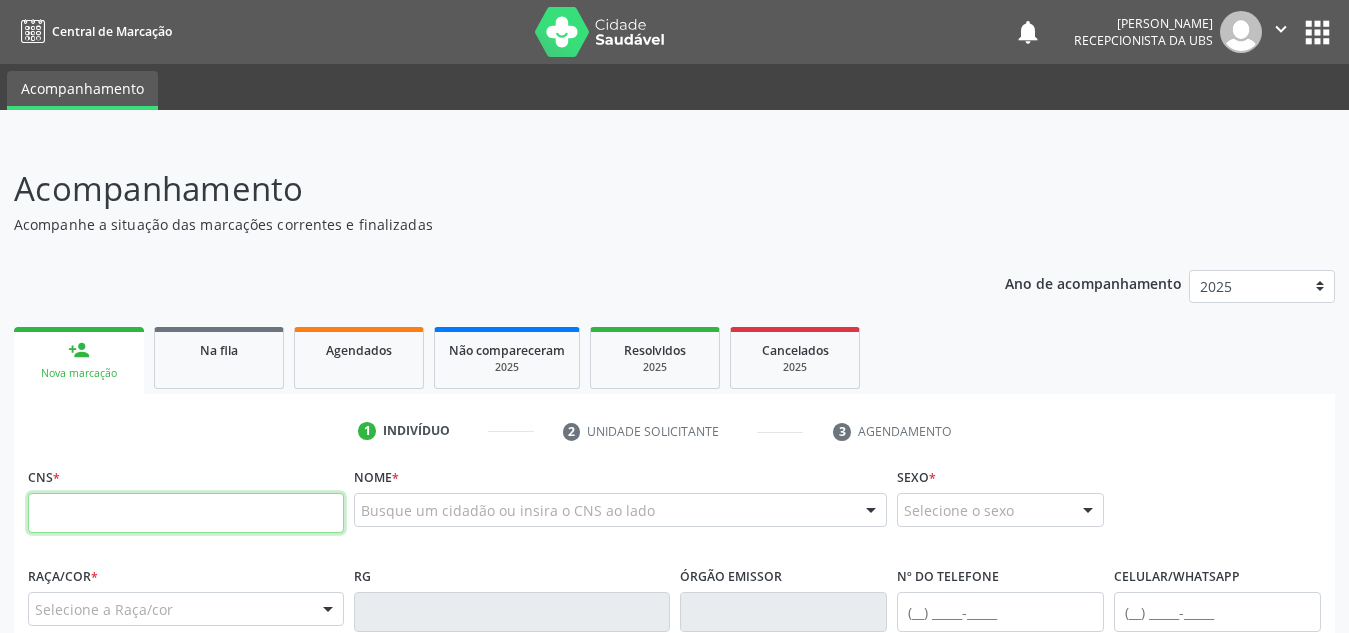 click at bounding box center [186, 513] 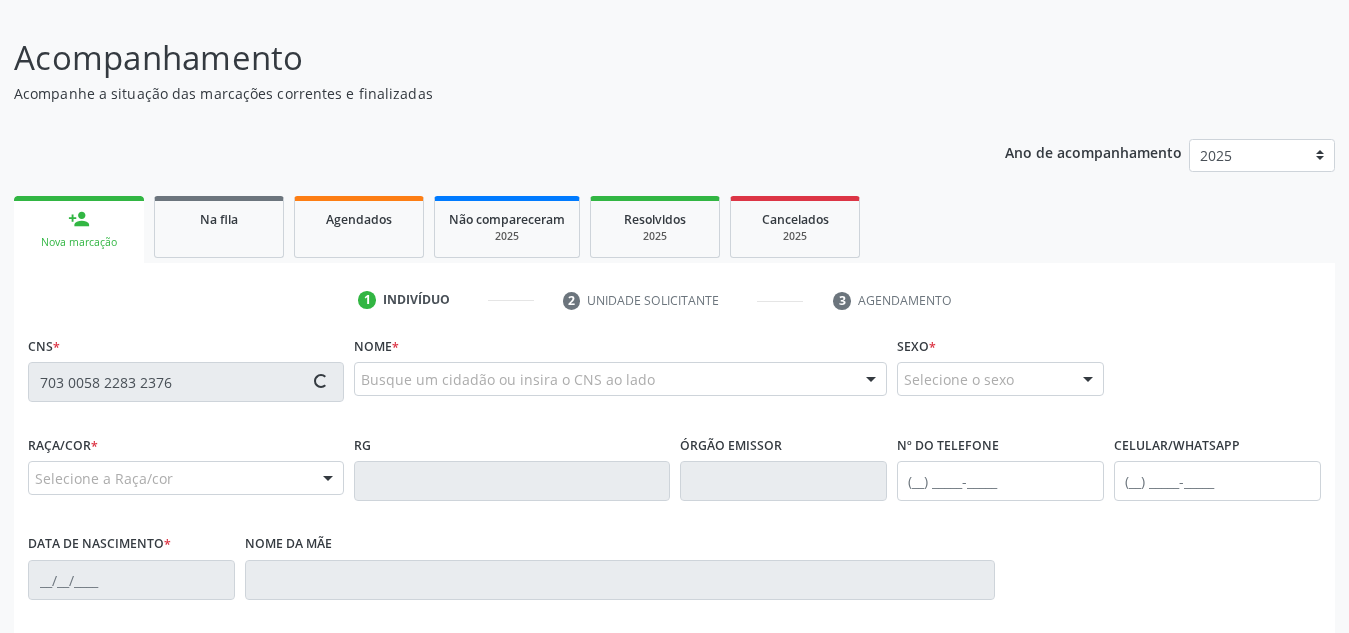 type on "703 0058 2283 2376" 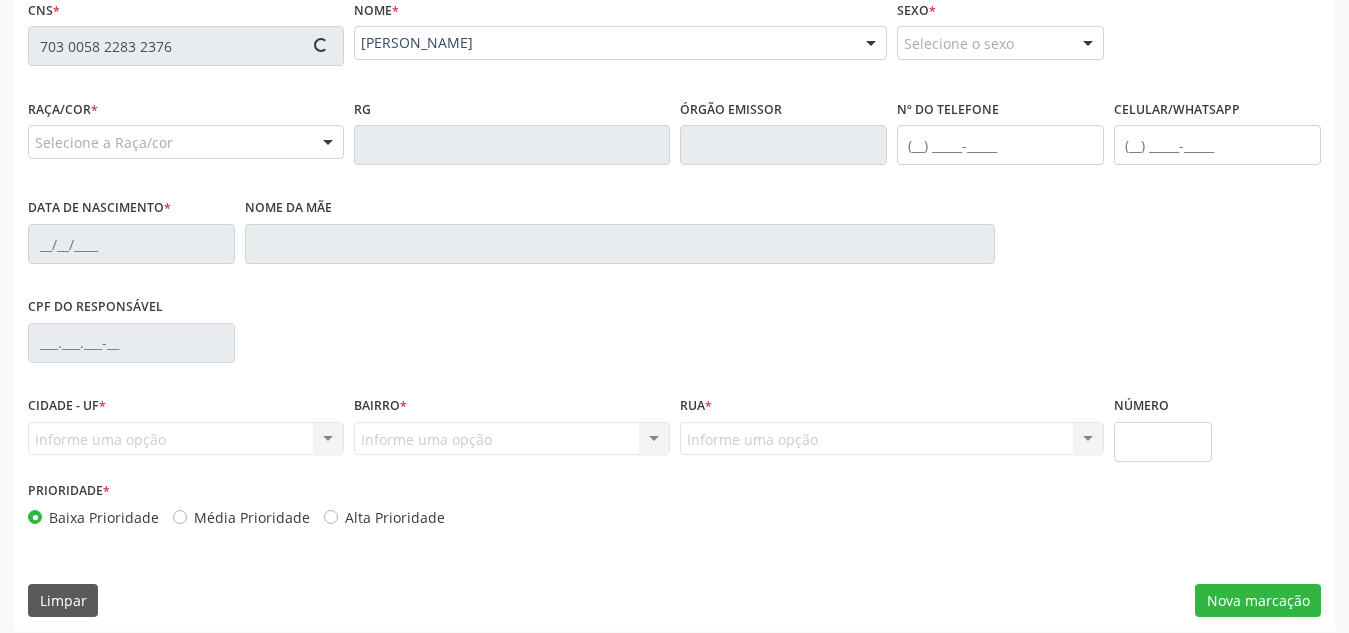 scroll, scrollTop: 479, scrollLeft: 0, axis: vertical 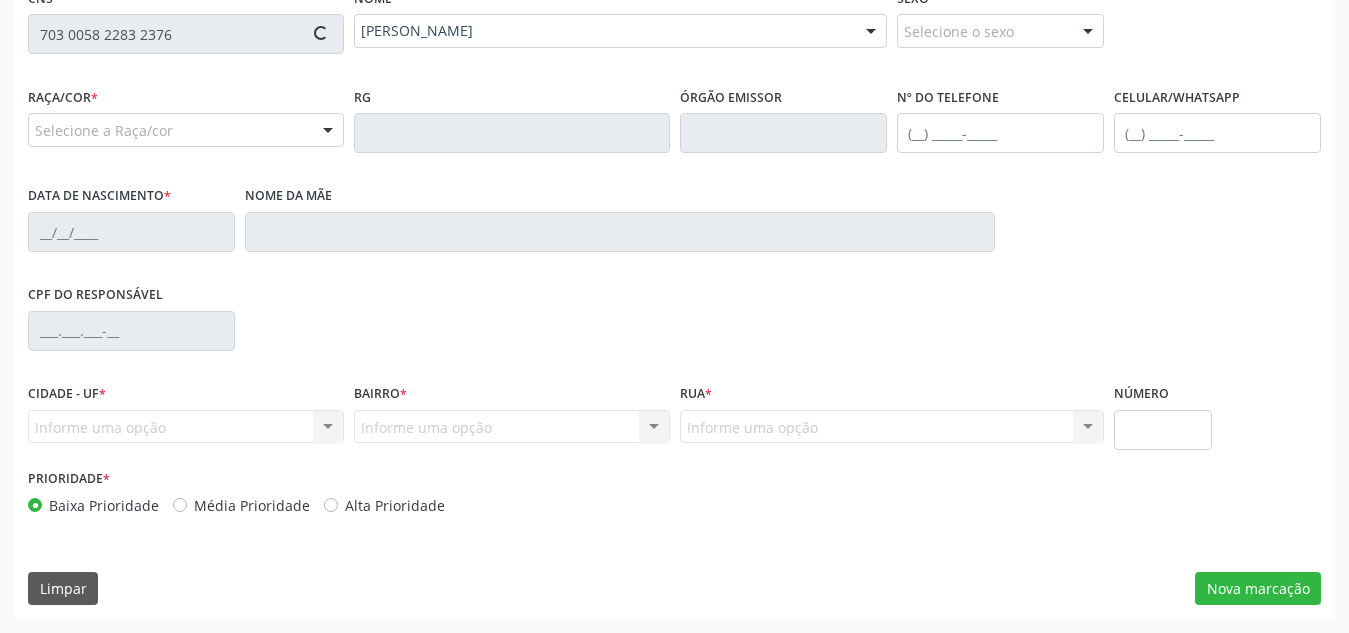 type on "(82) 98726-2332" 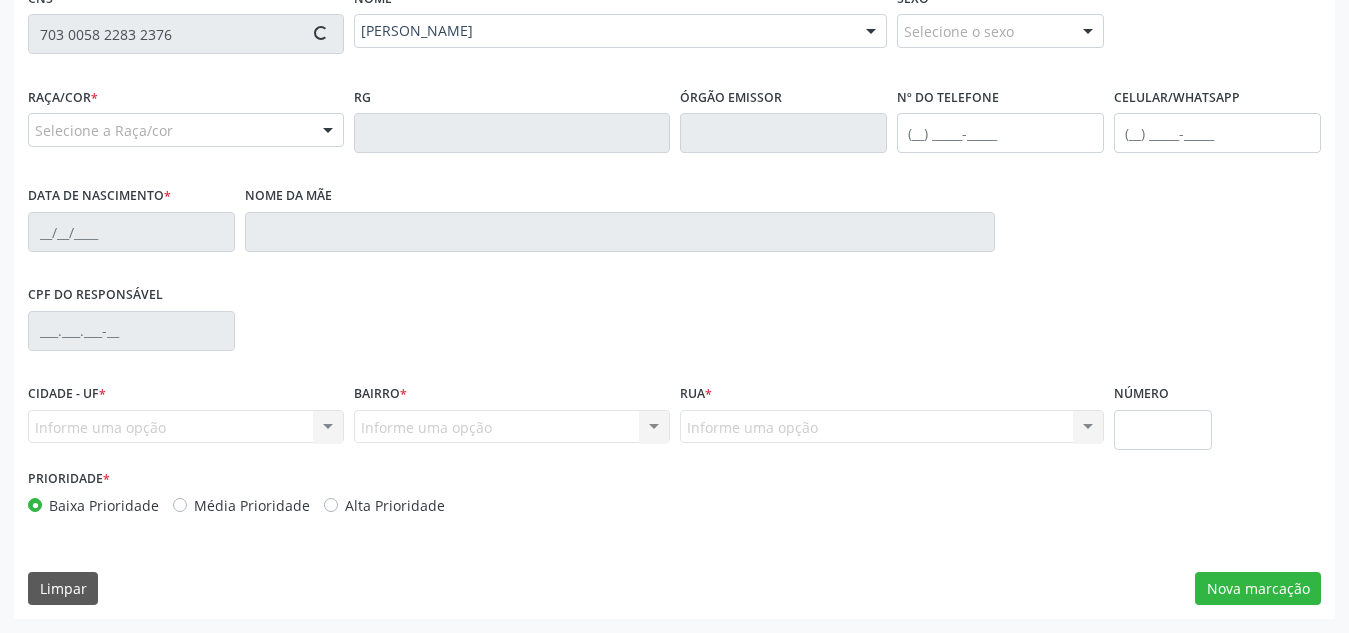 type on "12/02/1979" 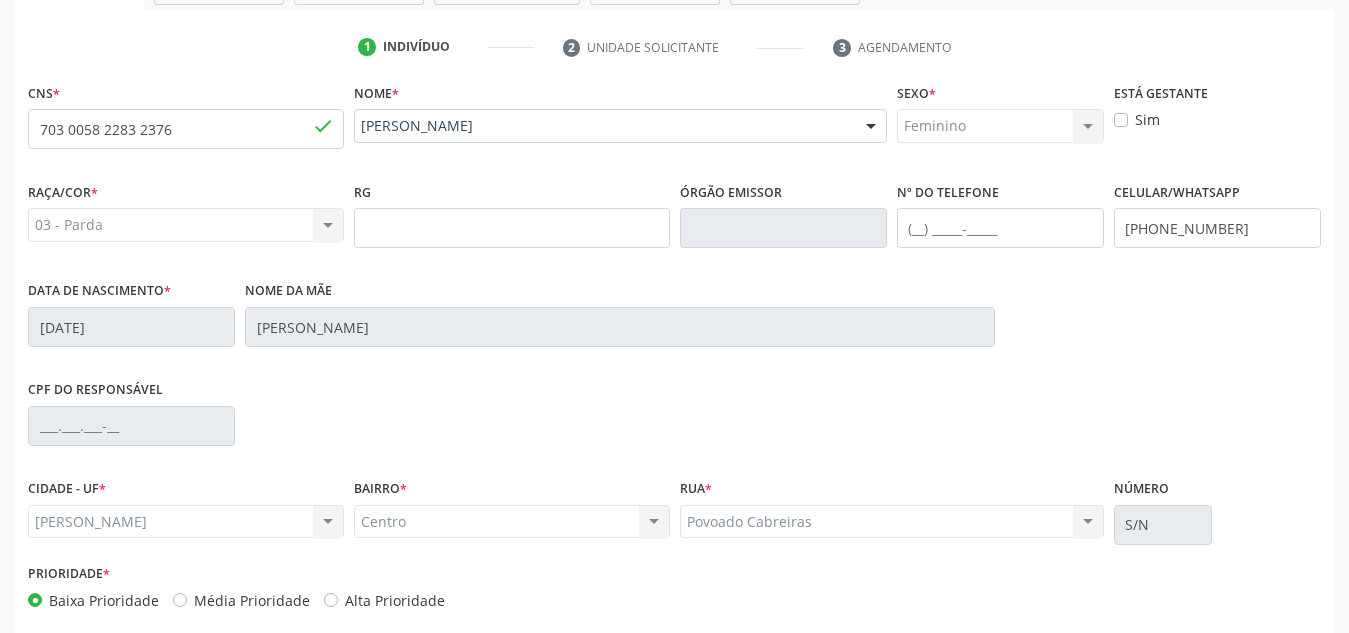 scroll, scrollTop: 383, scrollLeft: 0, axis: vertical 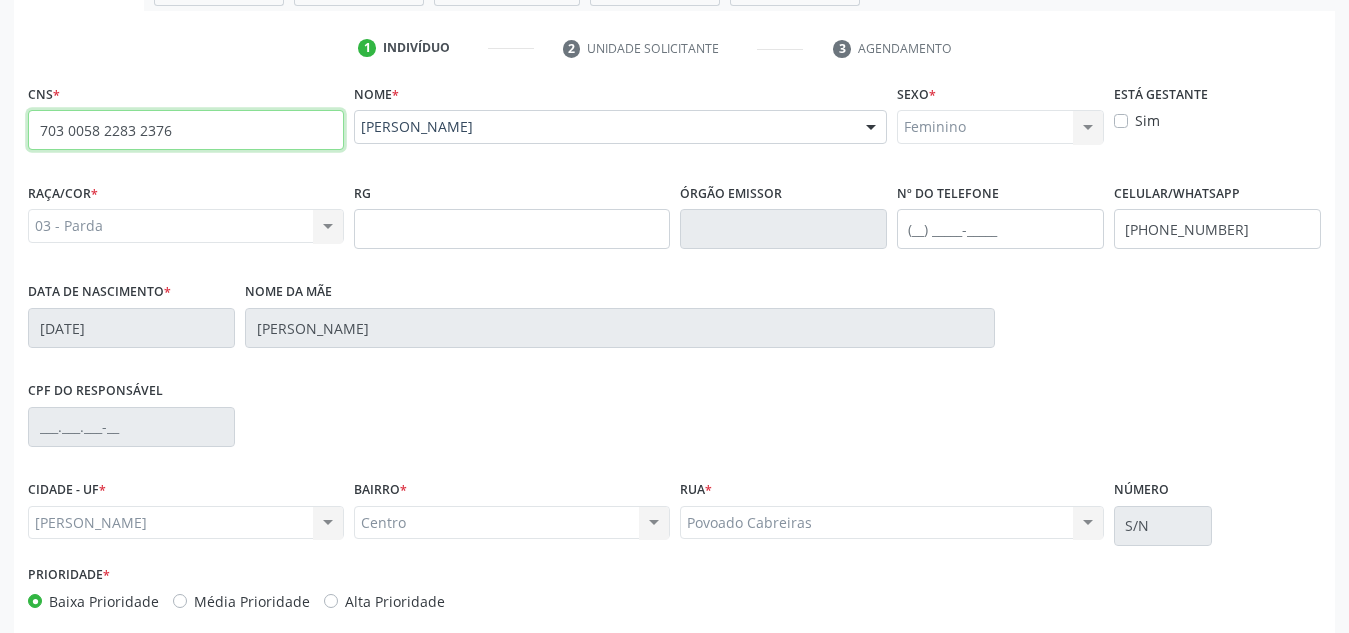 drag, startPoint x: 237, startPoint y: 135, endPoint x: 0, endPoint y: 101, distance: 239.42639 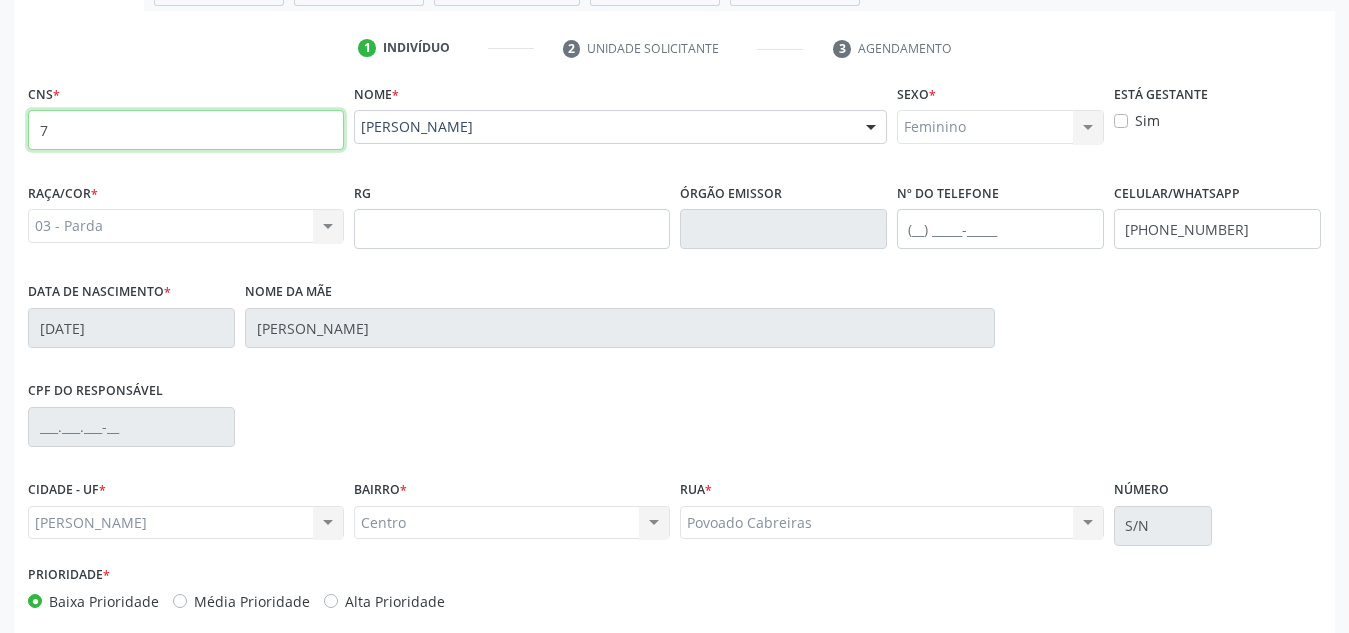 type 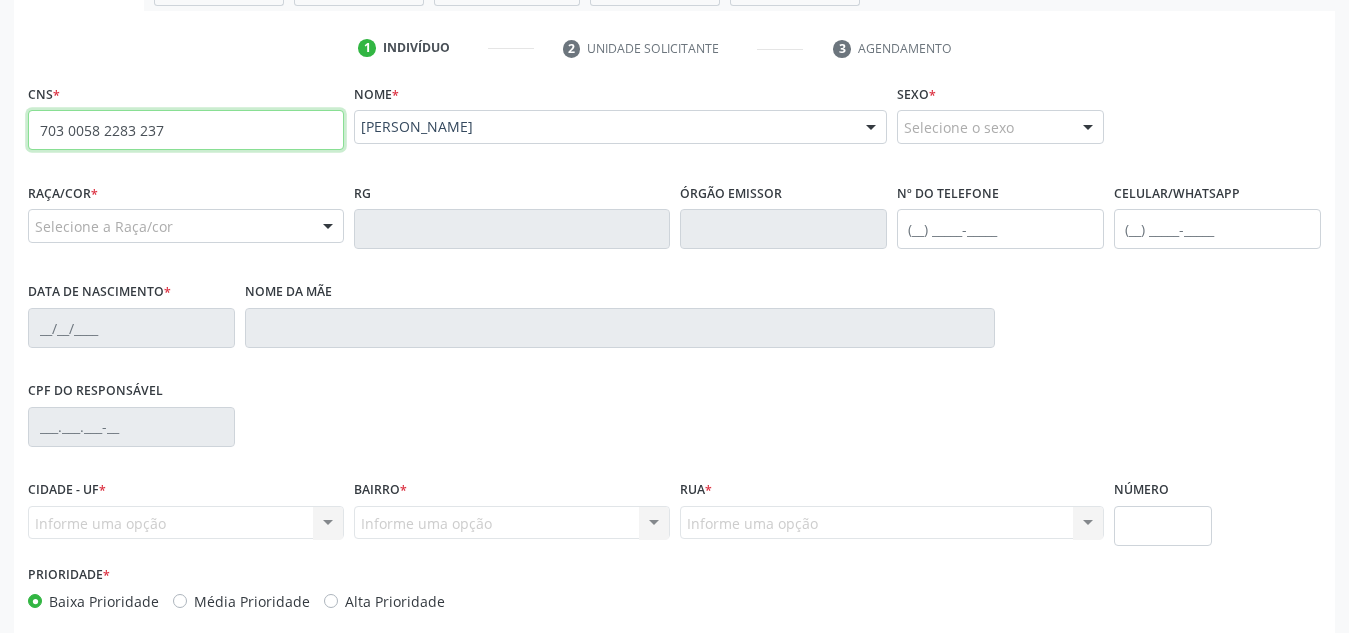 type on "703 0058 2283 2376" 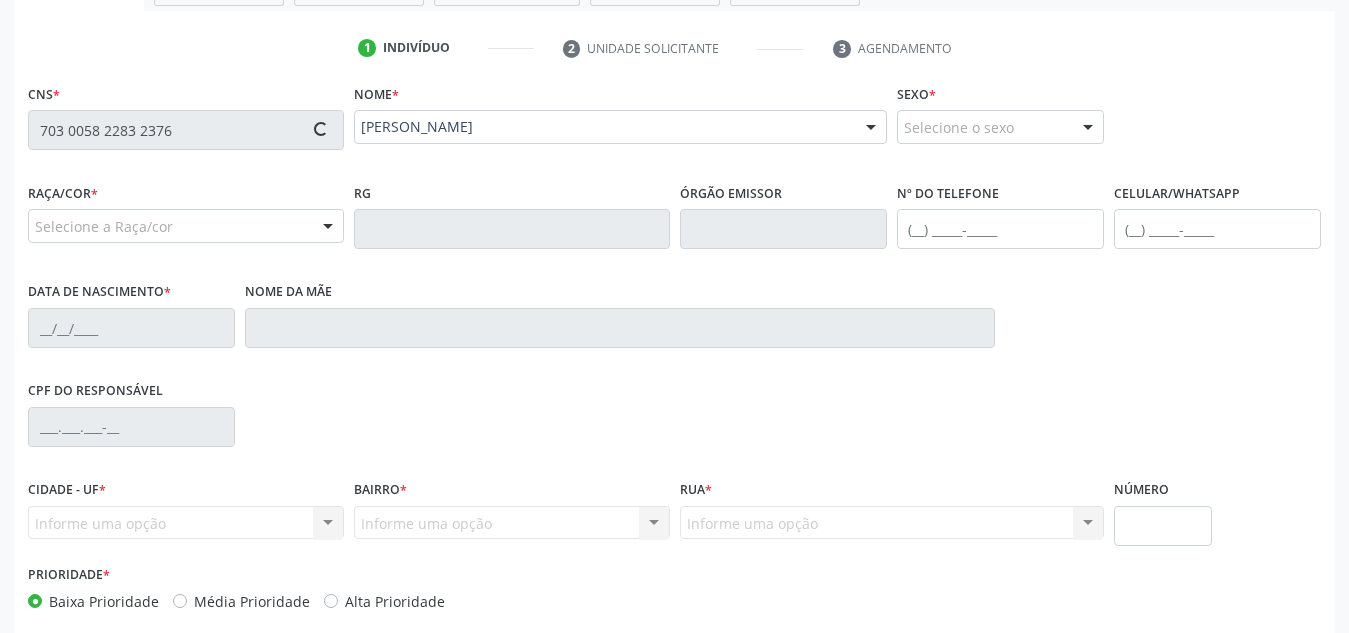 type on "(82) 98726-2332" 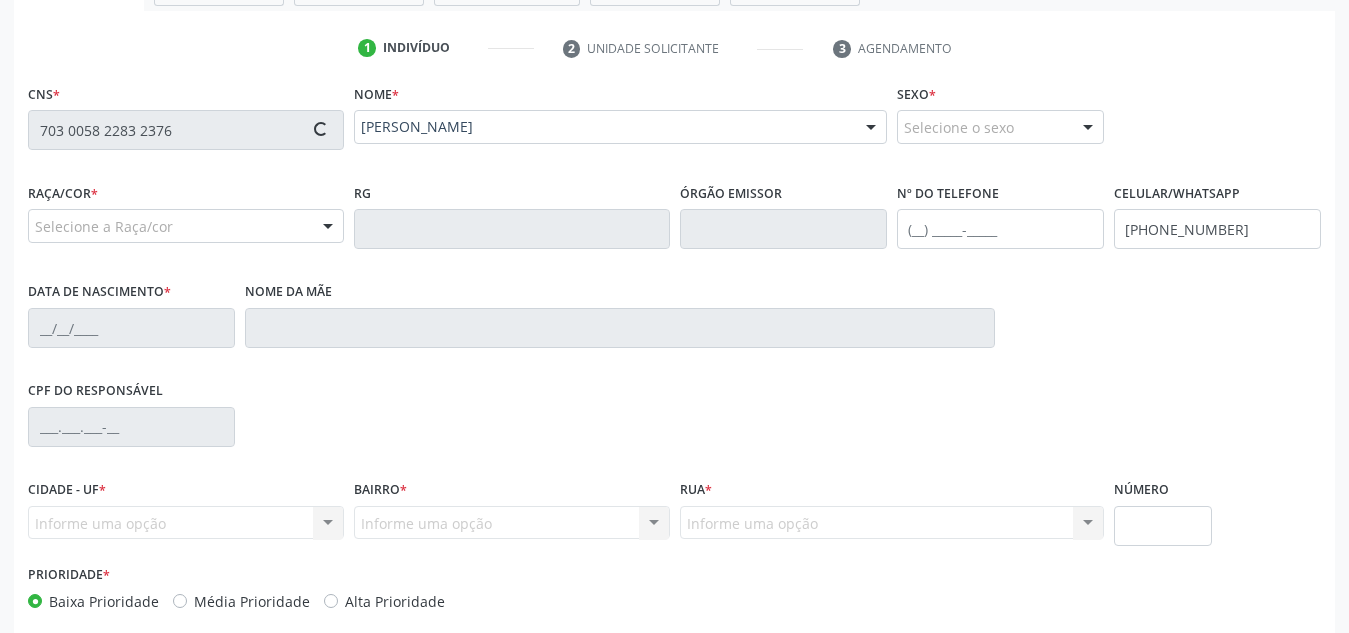 type on "12/02/1979" 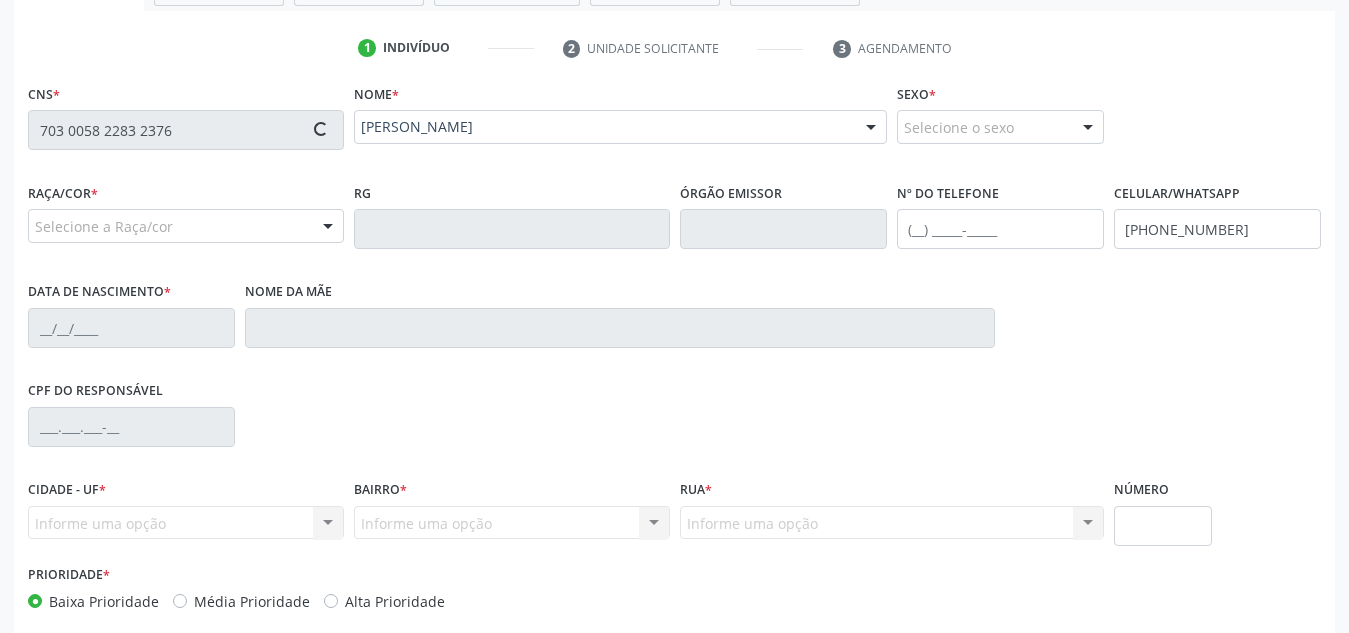 type on "Maria Jose da Conceição" 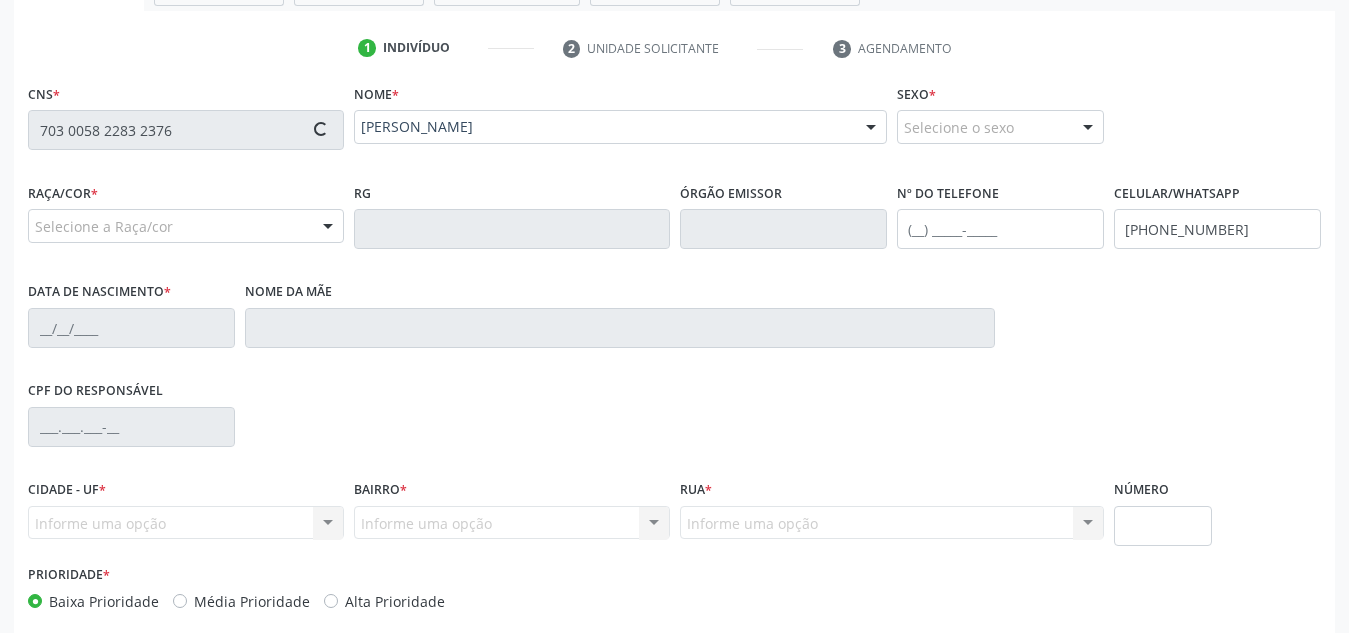 type on "S/N" 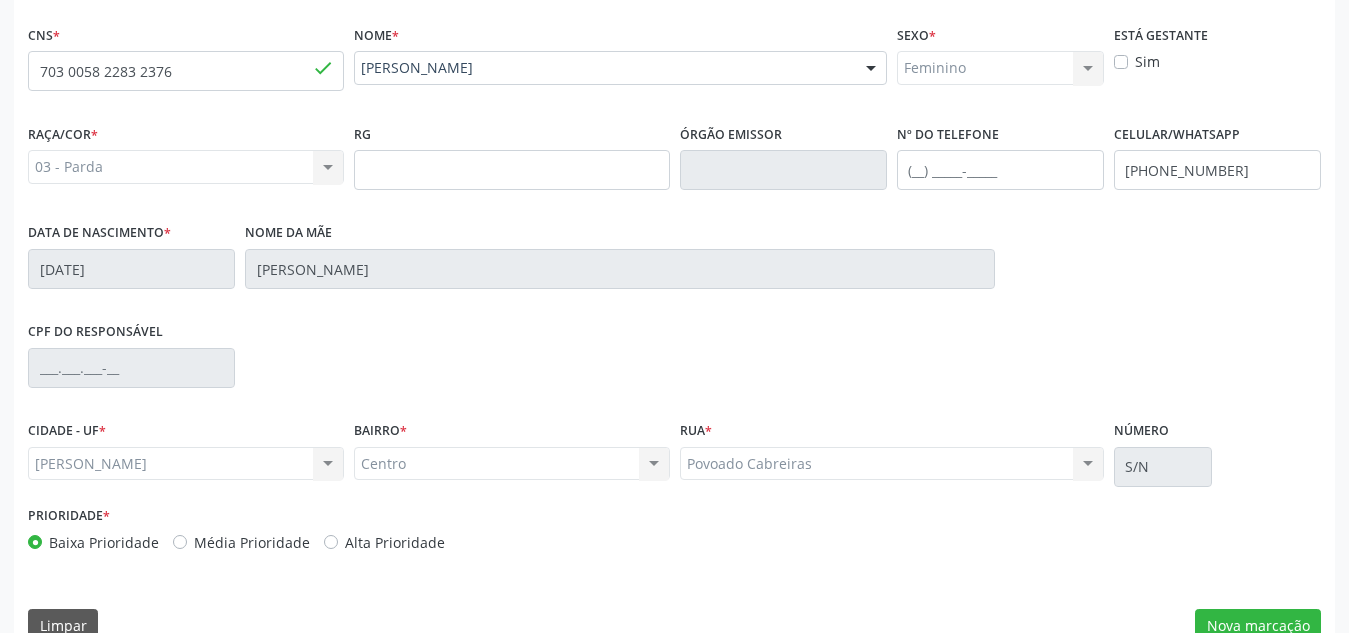 scroll, scrollTop: 479, scrollLeft: 0, axis: vertical 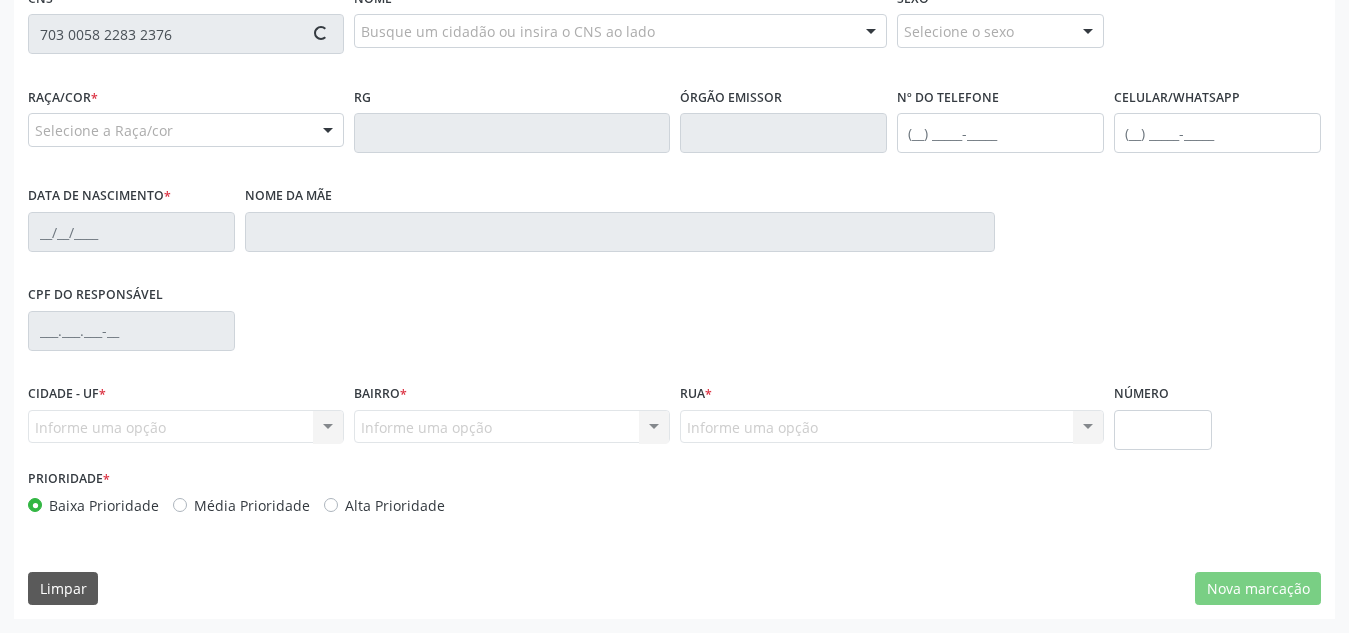 type on "703 0058 2283 2376" 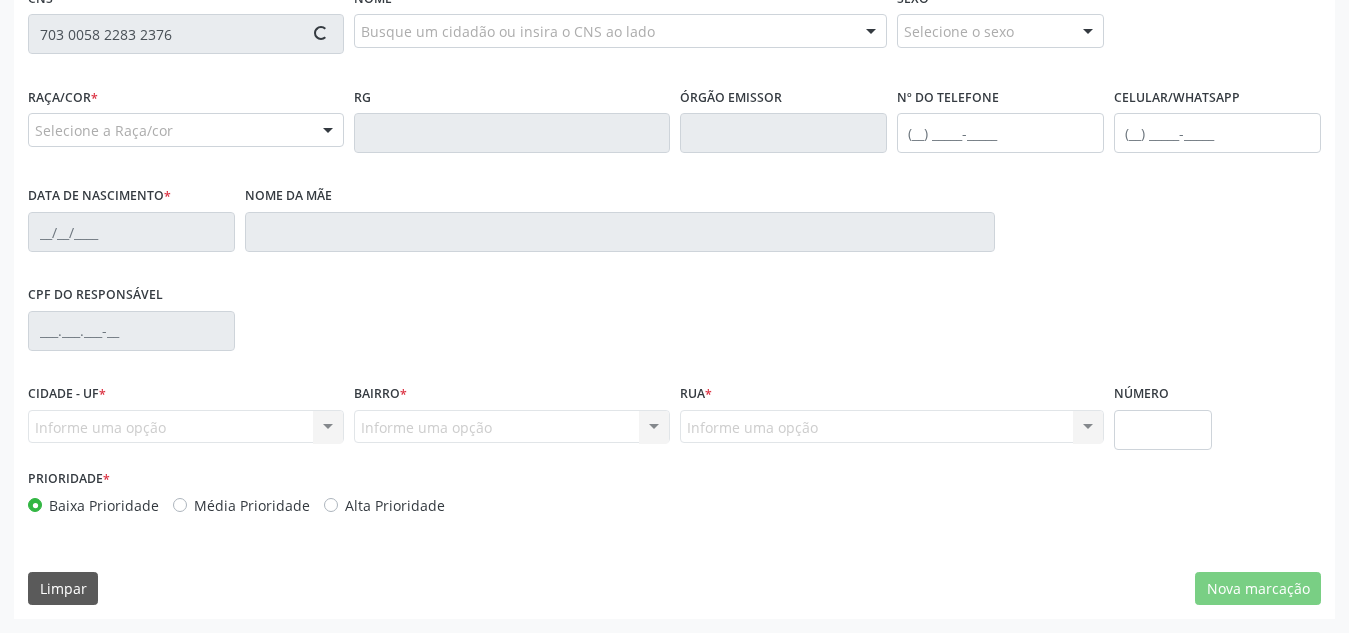 type 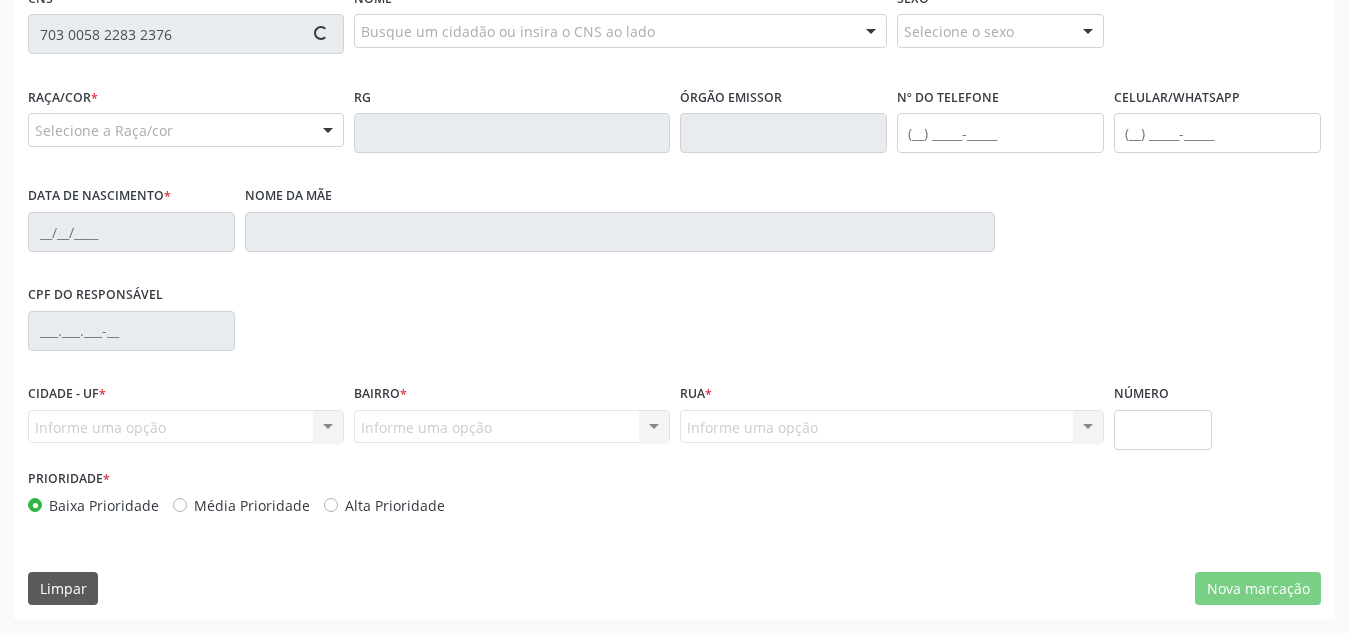 type 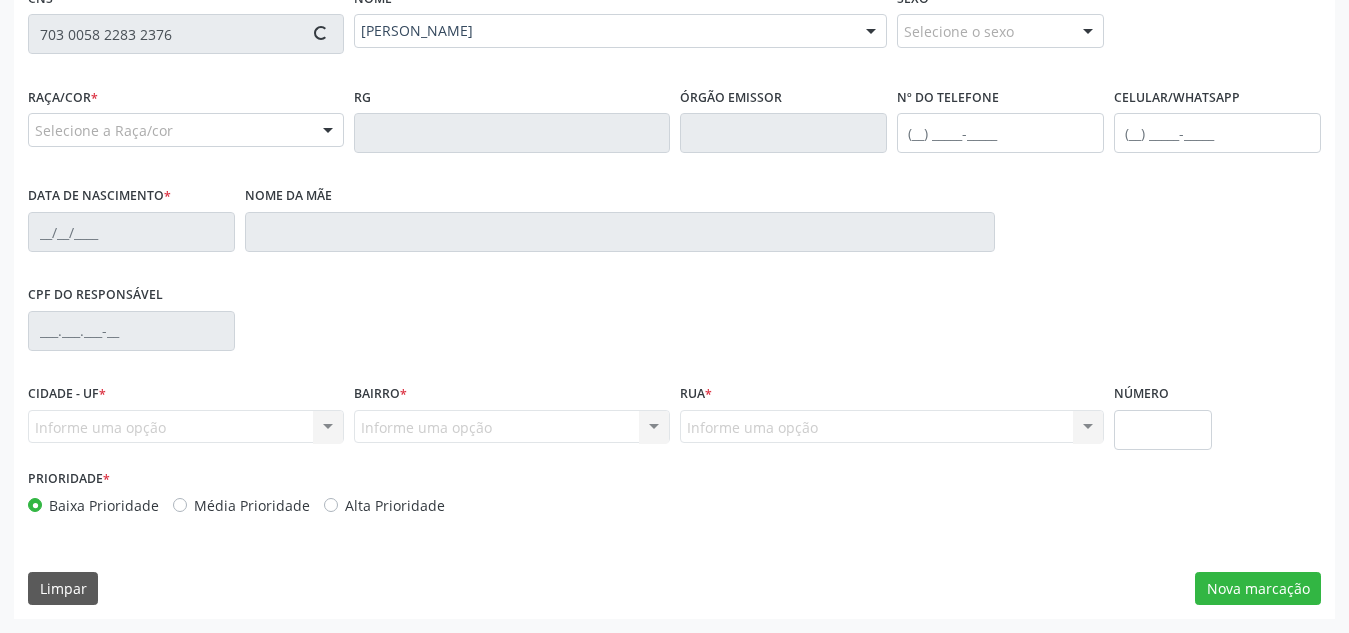 type on "[PHONE_NUMBER]" 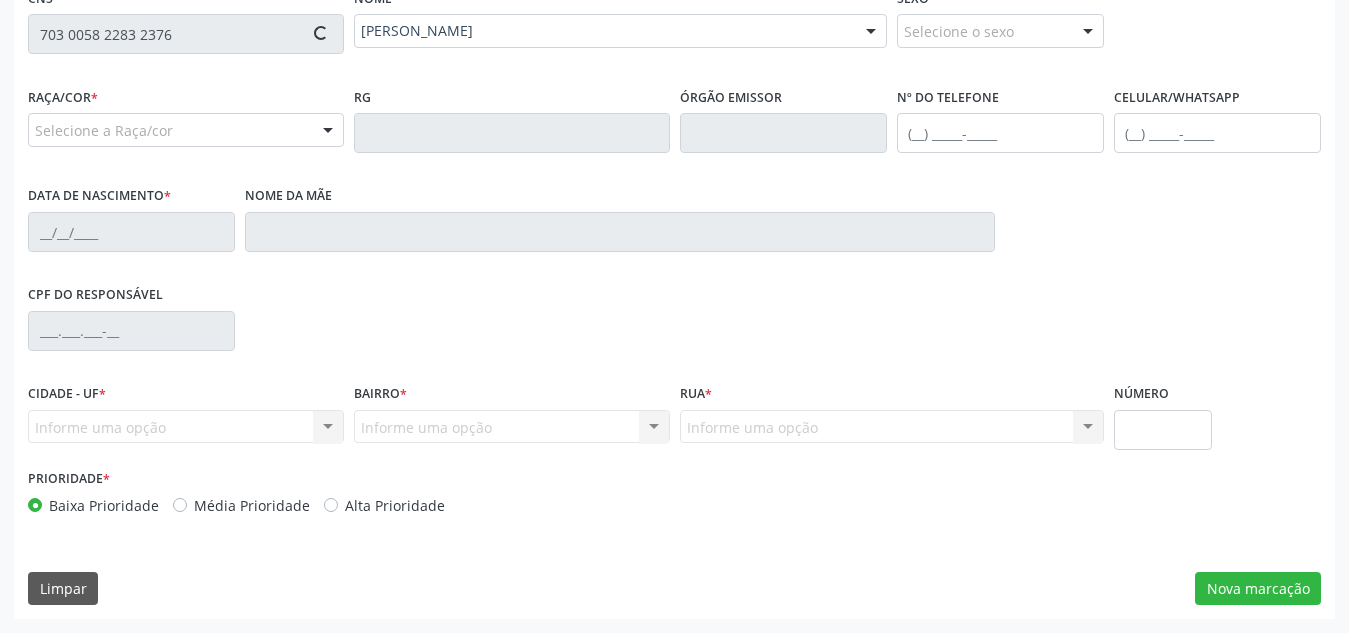 type on "[DATE]" 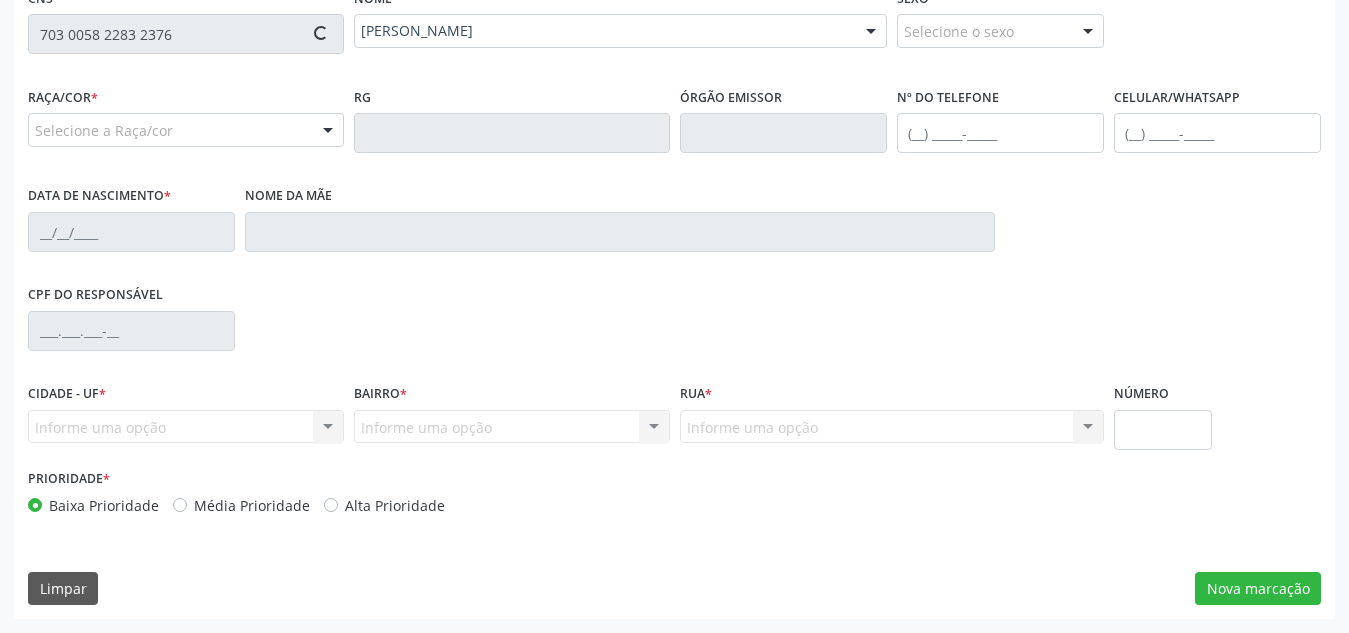 type on "[PERSON_NAME]" 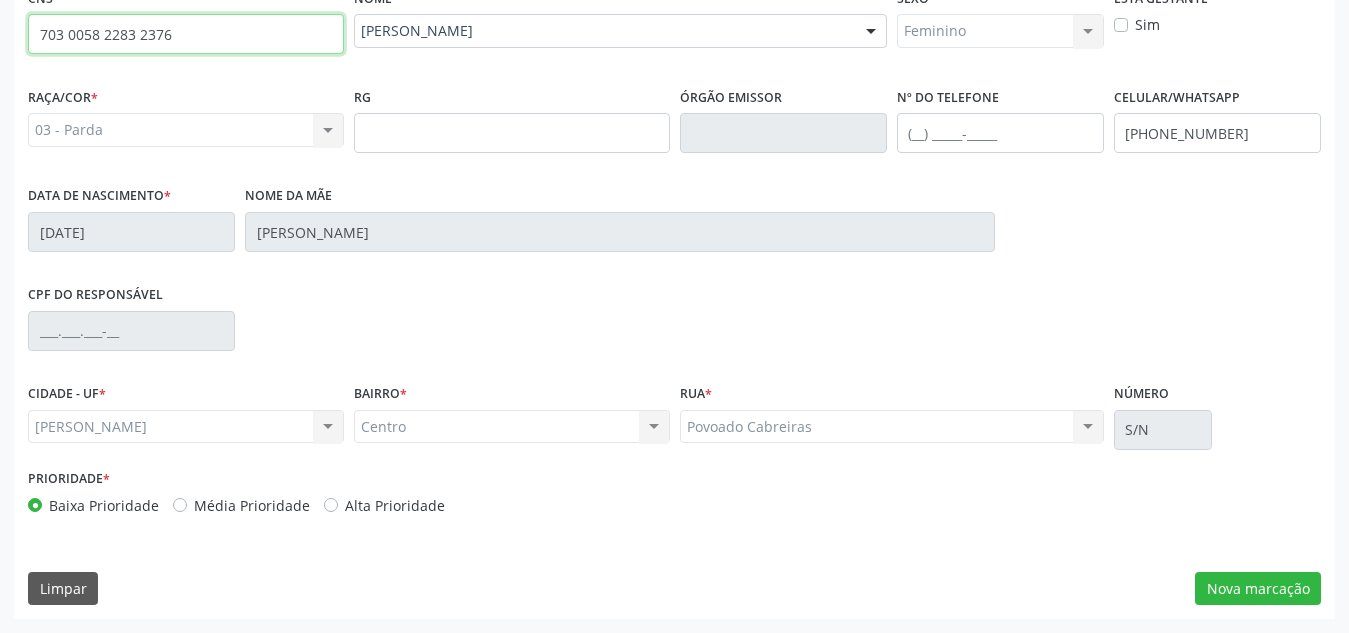 click on "703 0058 2283 2376" at bounding box center (186, 34) 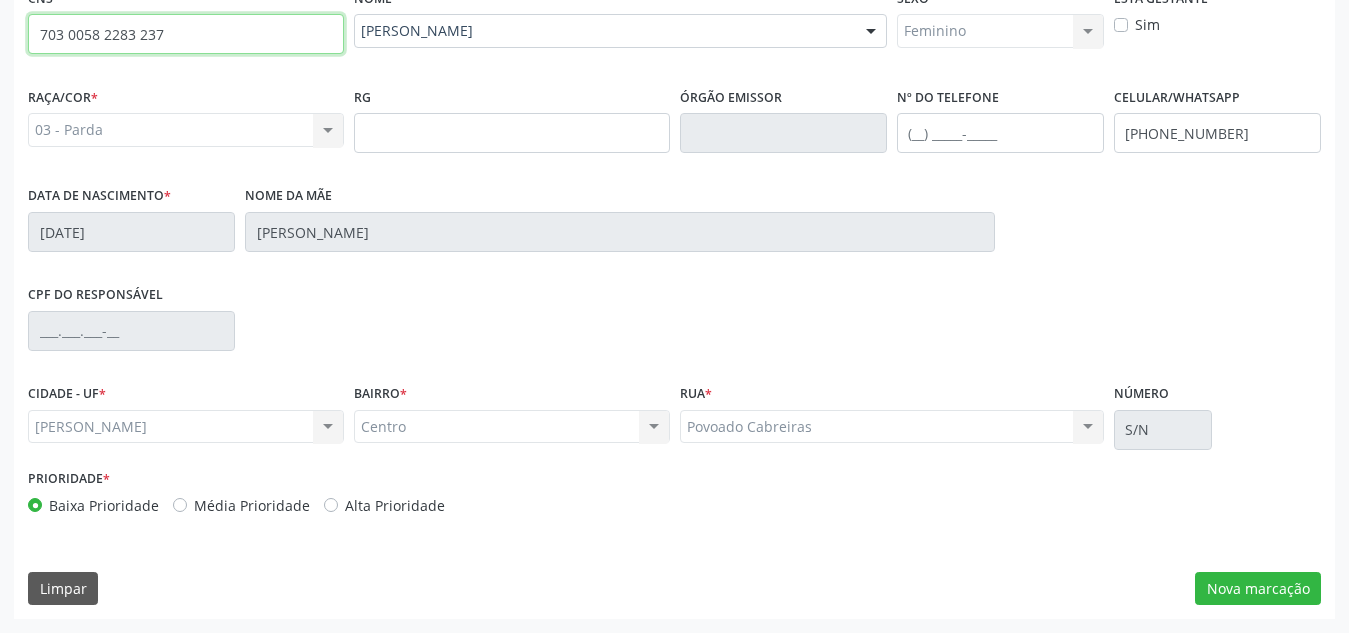 type 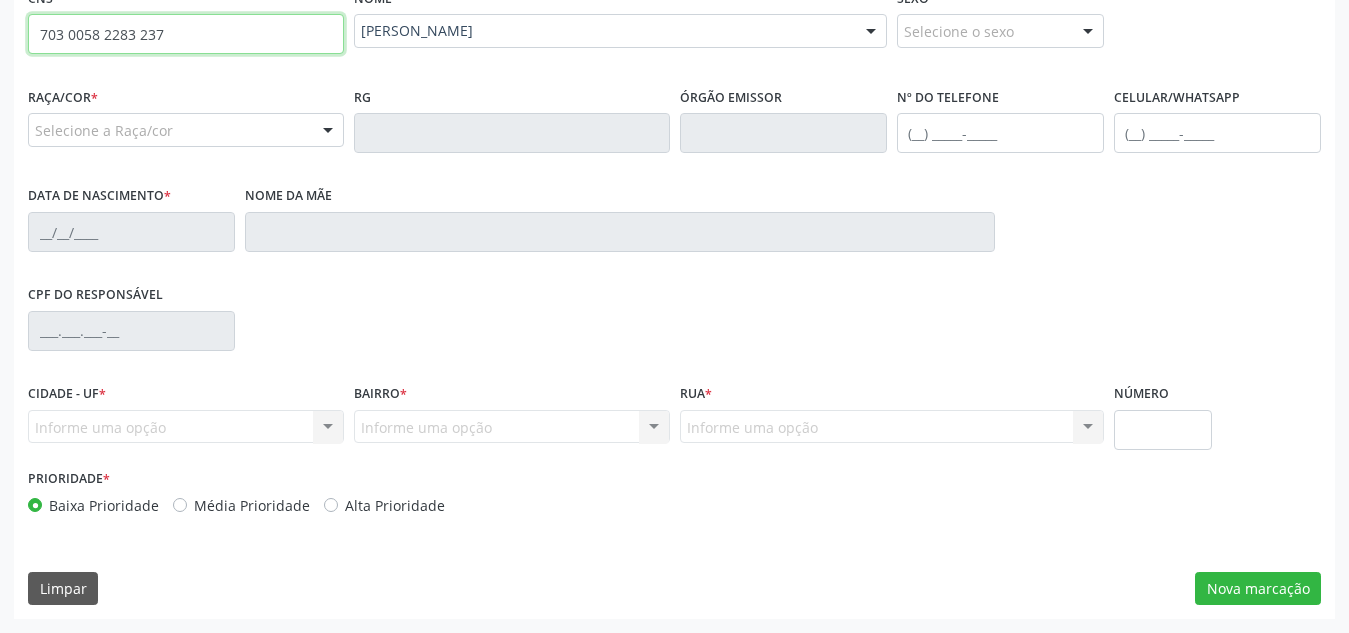 type on "703 0058 2283 2376" 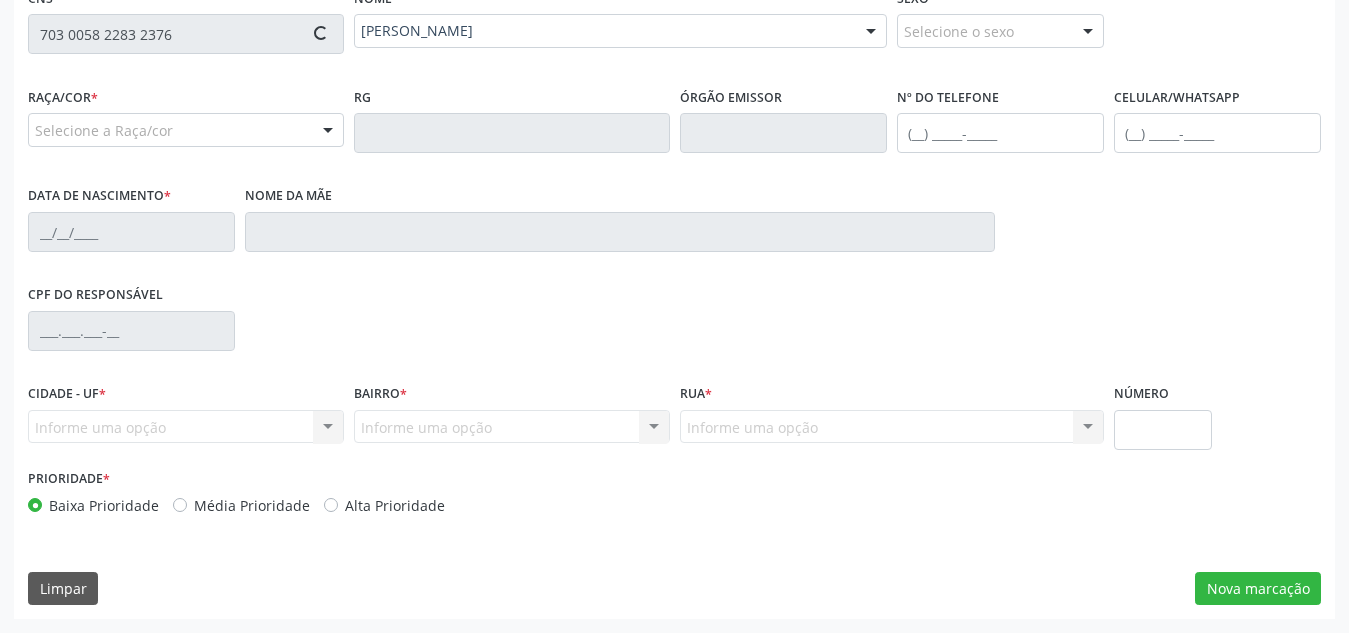 type on "[PHONE_NUMBER]" 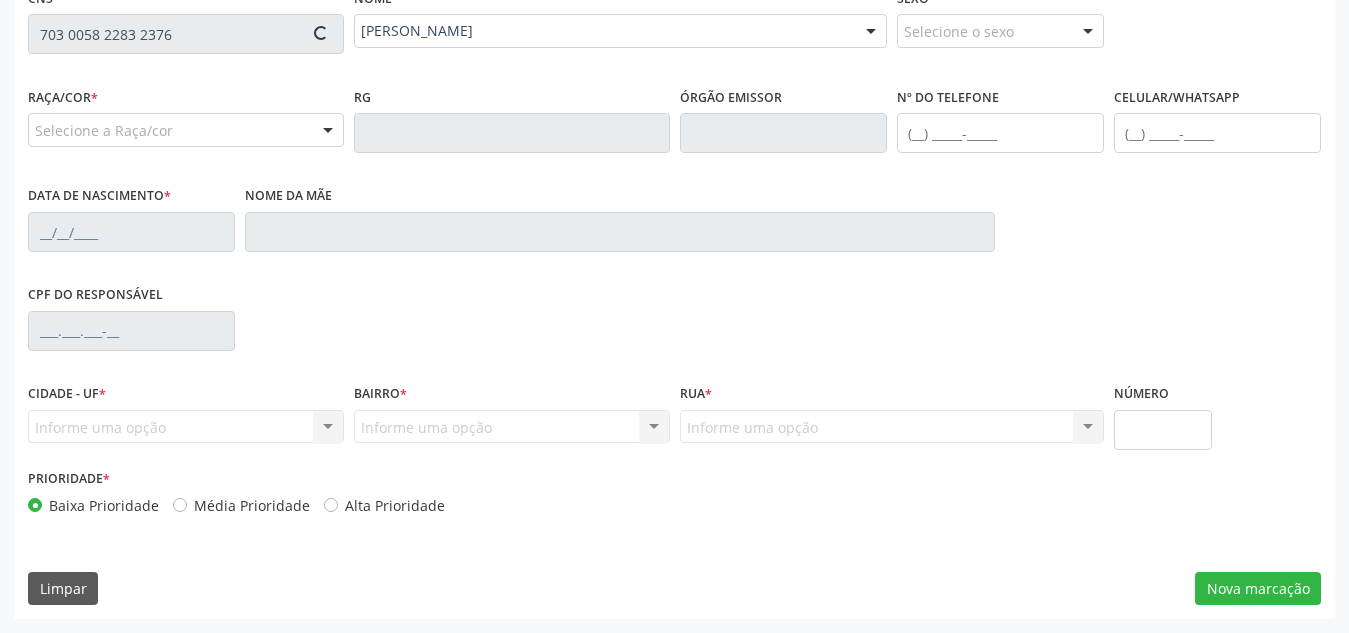 type on "[DATE]" 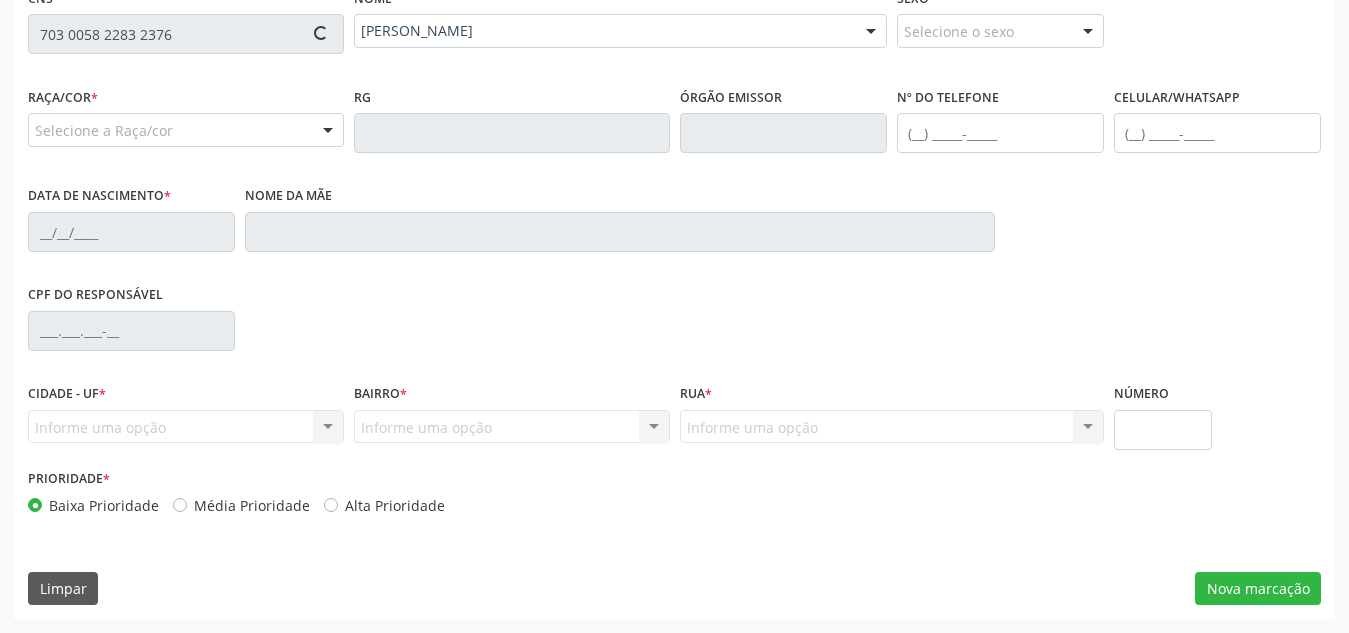 type on "S/N" 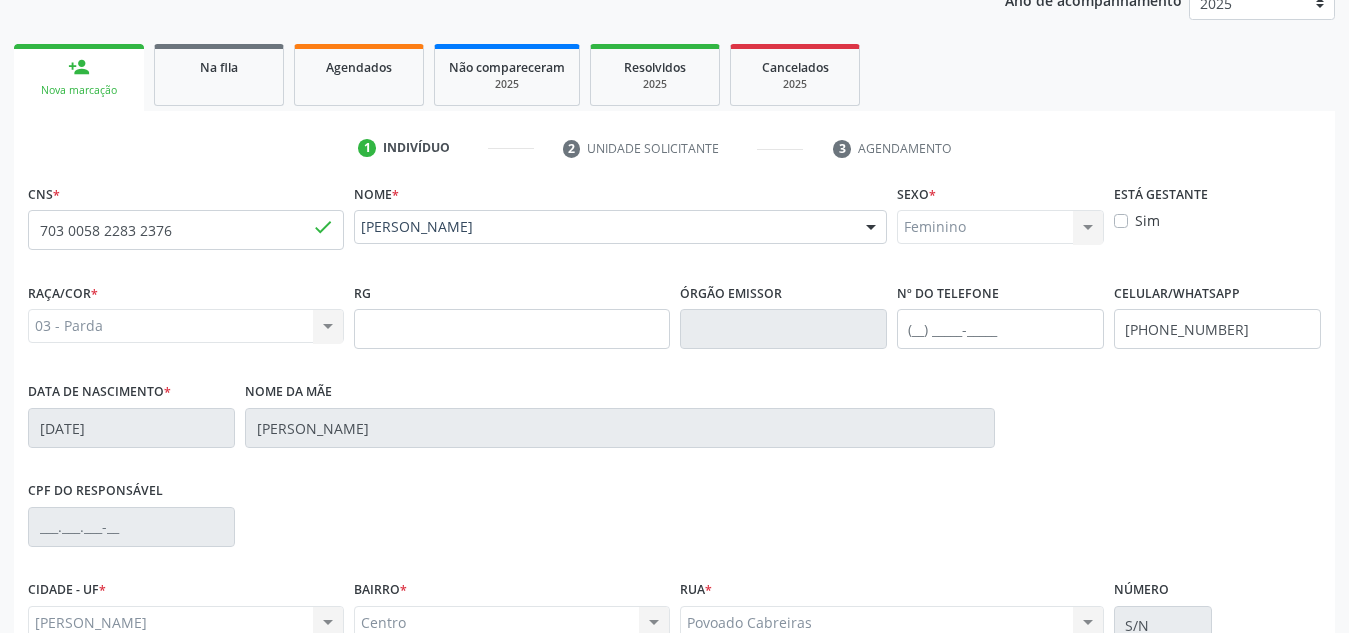 scroll, scrollTop: 282, scrollLeft: 0, axis: vertical 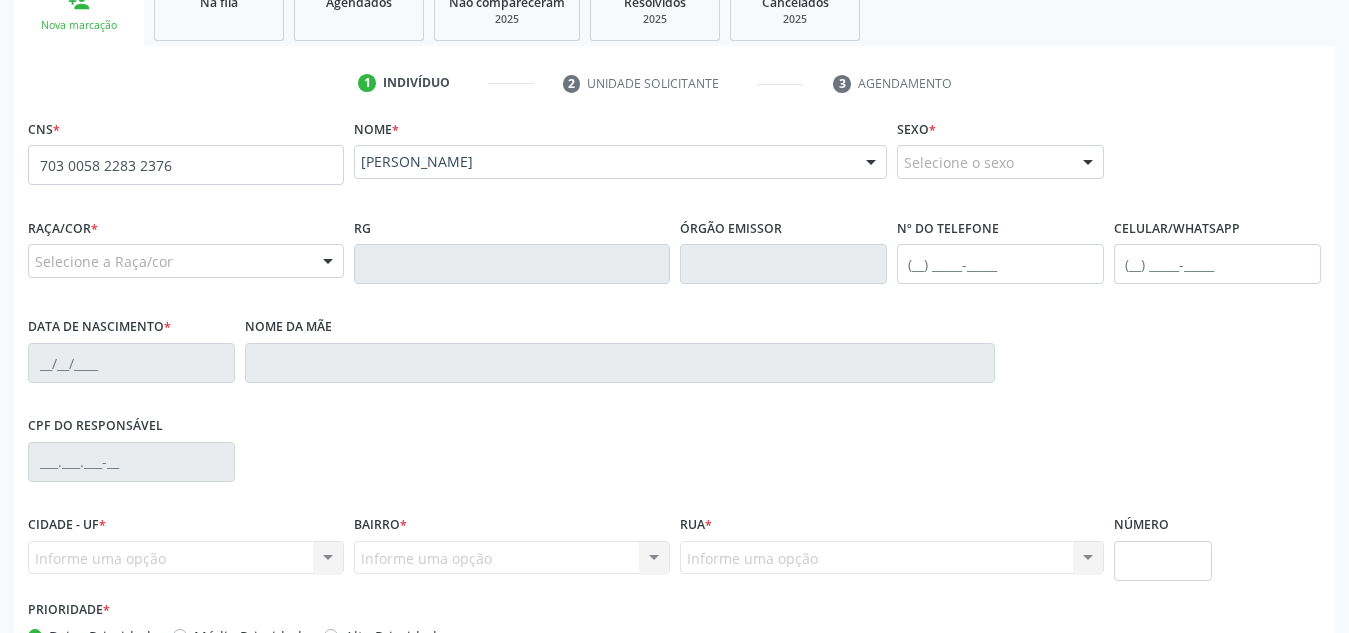 type on "703 0058 2283 2376" 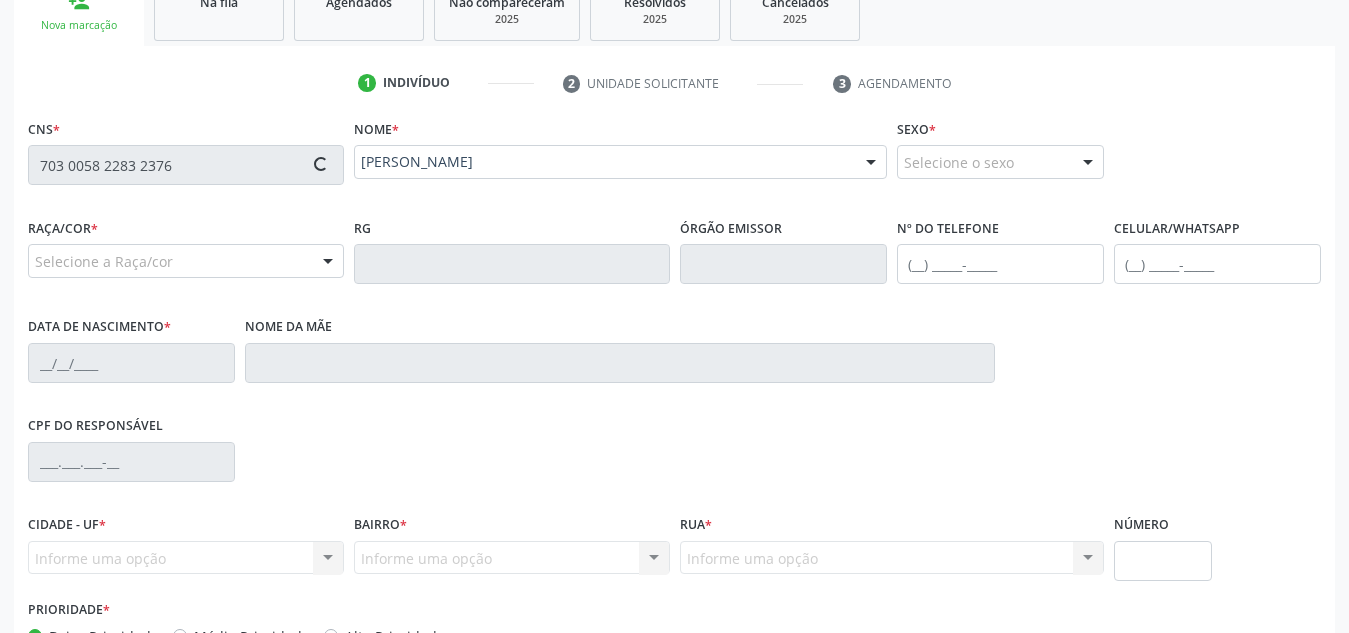 type on "[PHONE_NUMBER]" 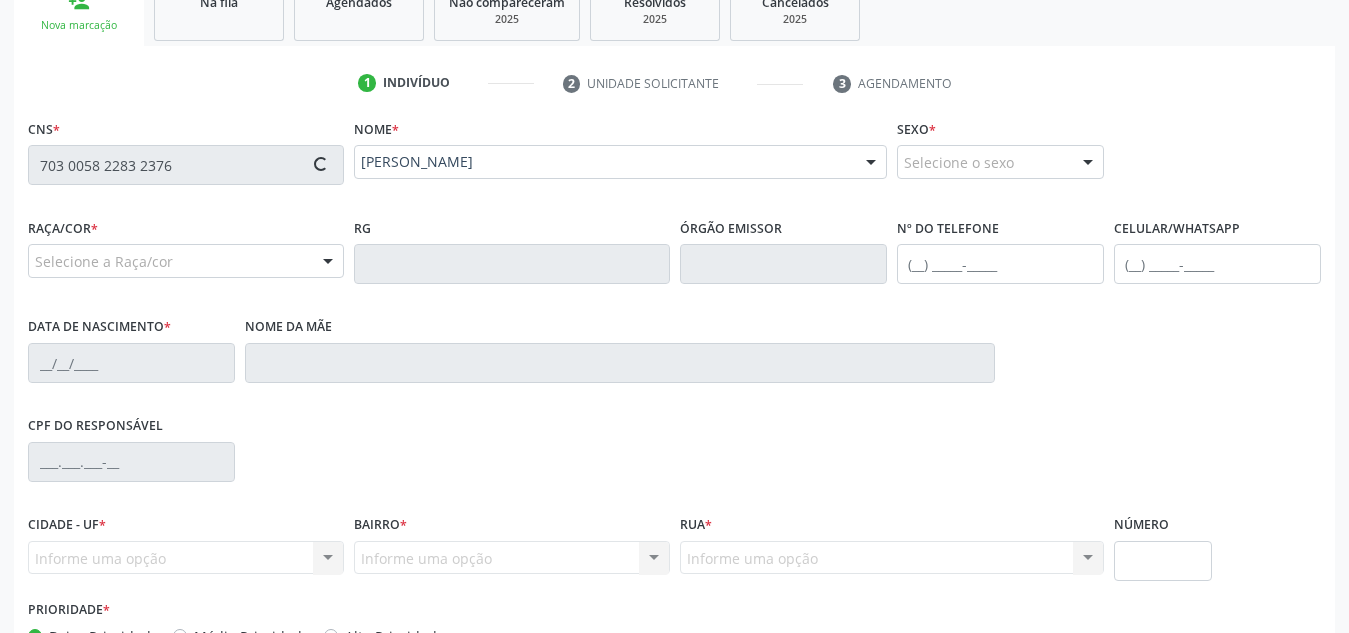 type on "[DATE]" 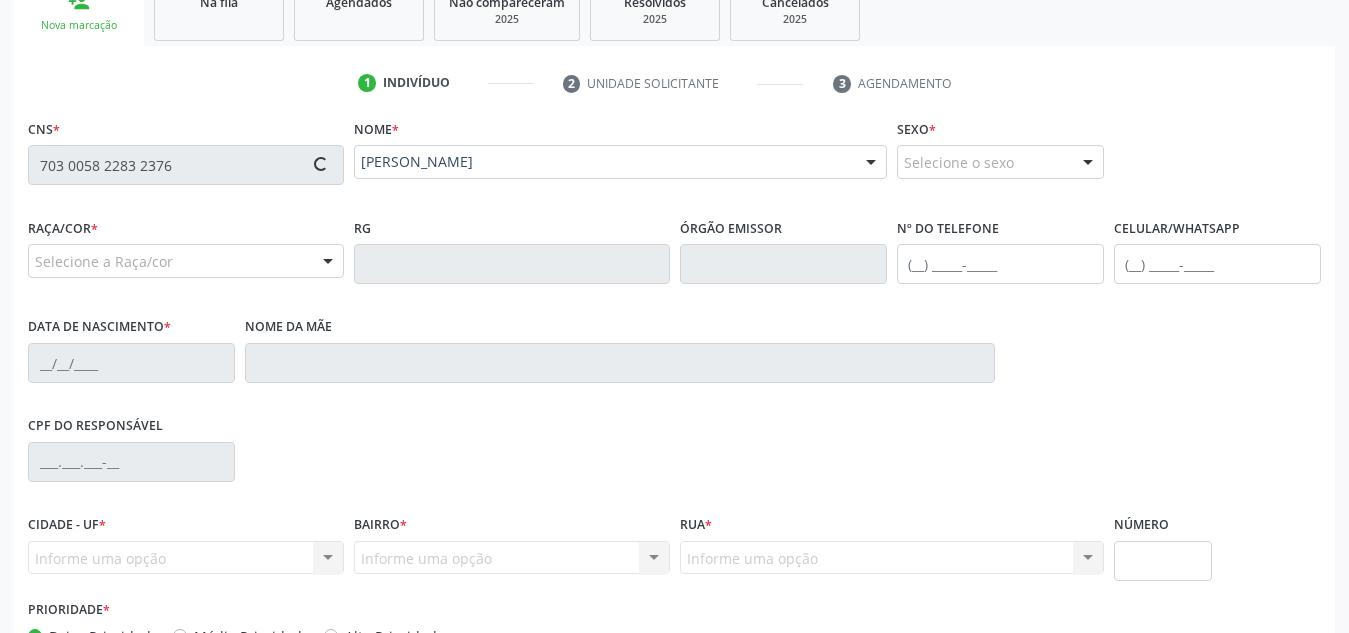 type on "[PERSON_NAME]" 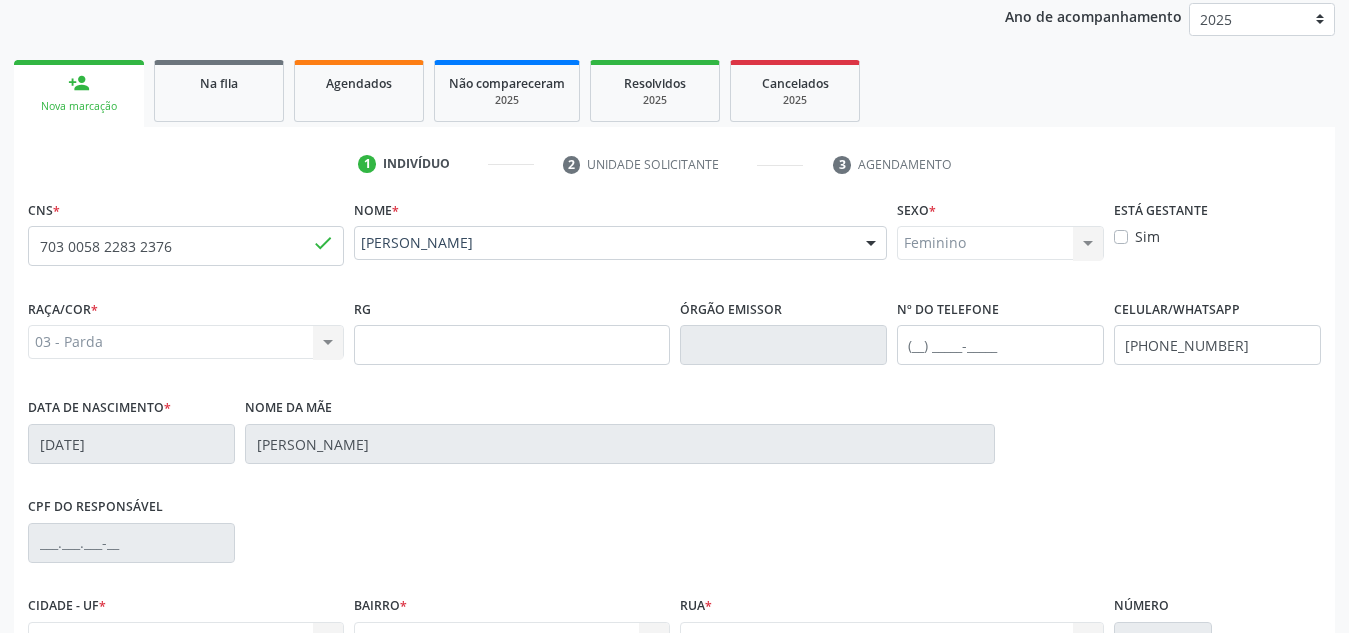 scroll, scrollTop: 479, scrollLeft: 0, axis: vertical 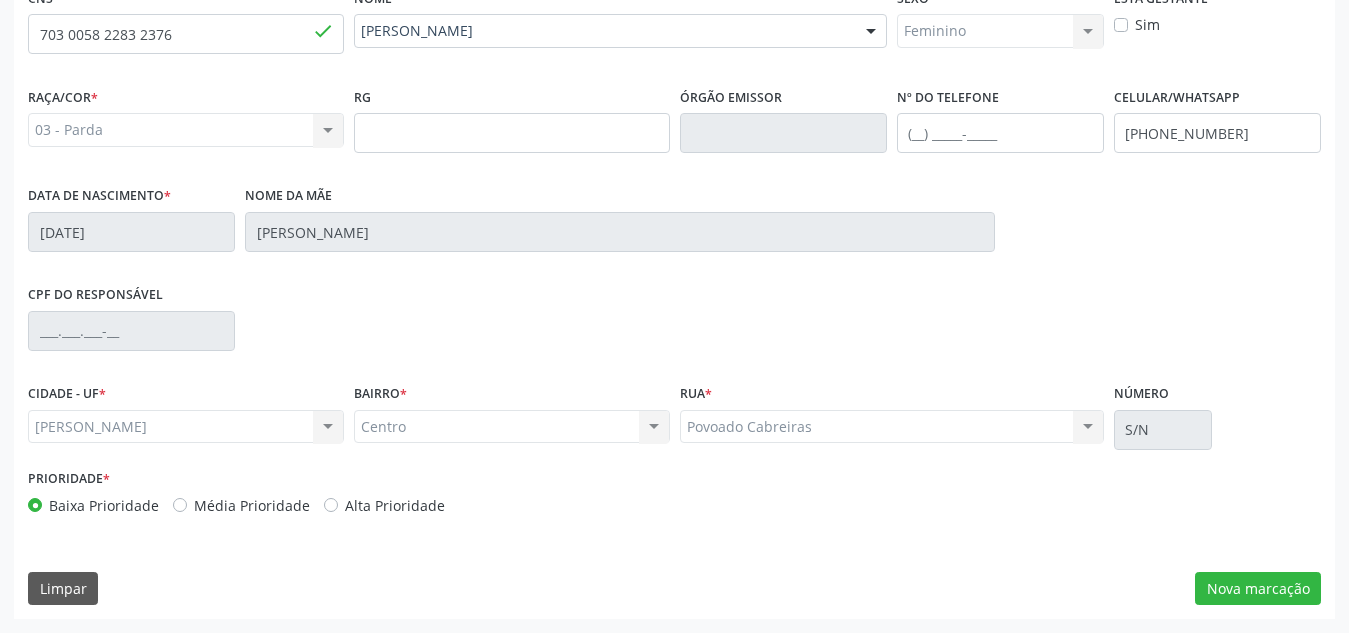 click on "[GEOGRAPHIC_DATA] resultado encontrado para: "   "
Não há nenhuma opção para ser exibida." at bounding box center [512, 427] 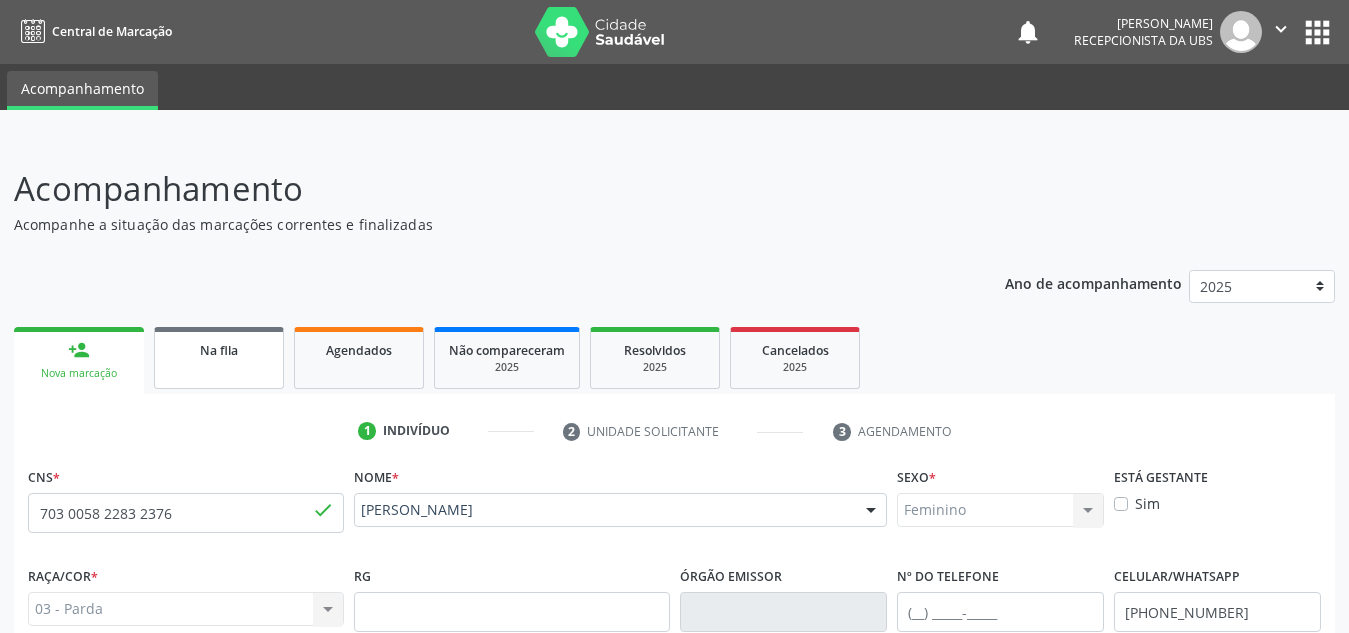 click on "Na fila" at bounding box center (219, 358) 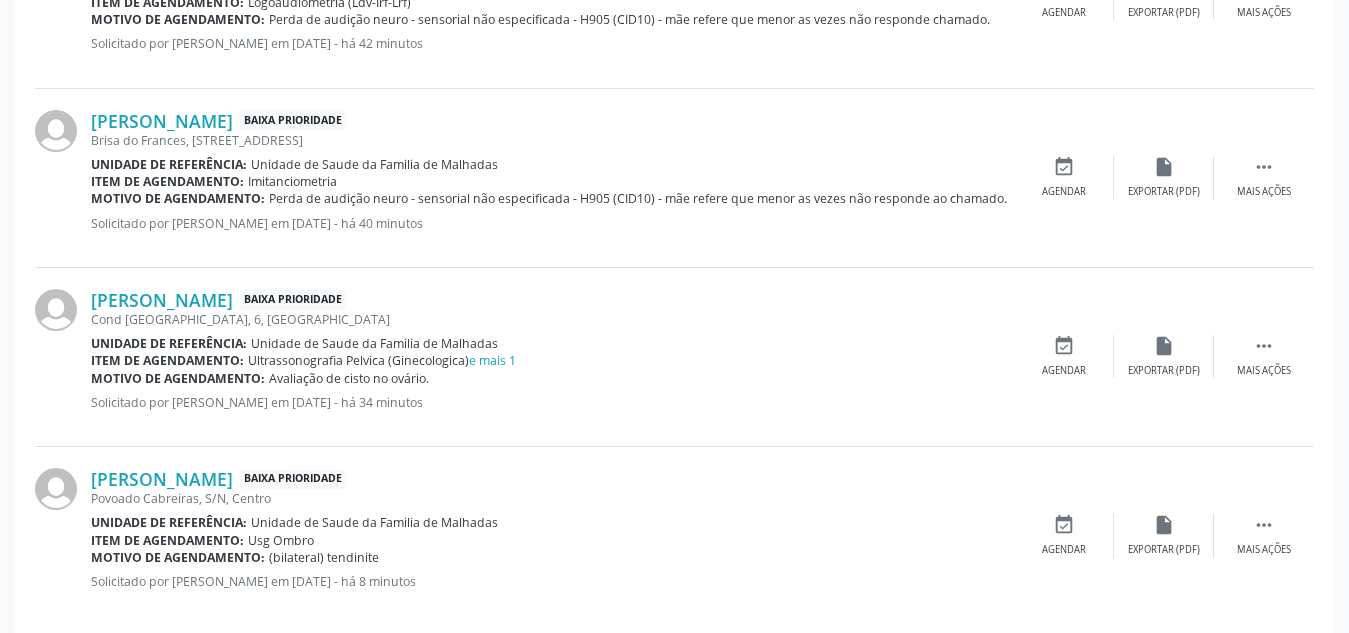 scroll, scrollTop: 1270, scrollLeft: 0, axis: vertical 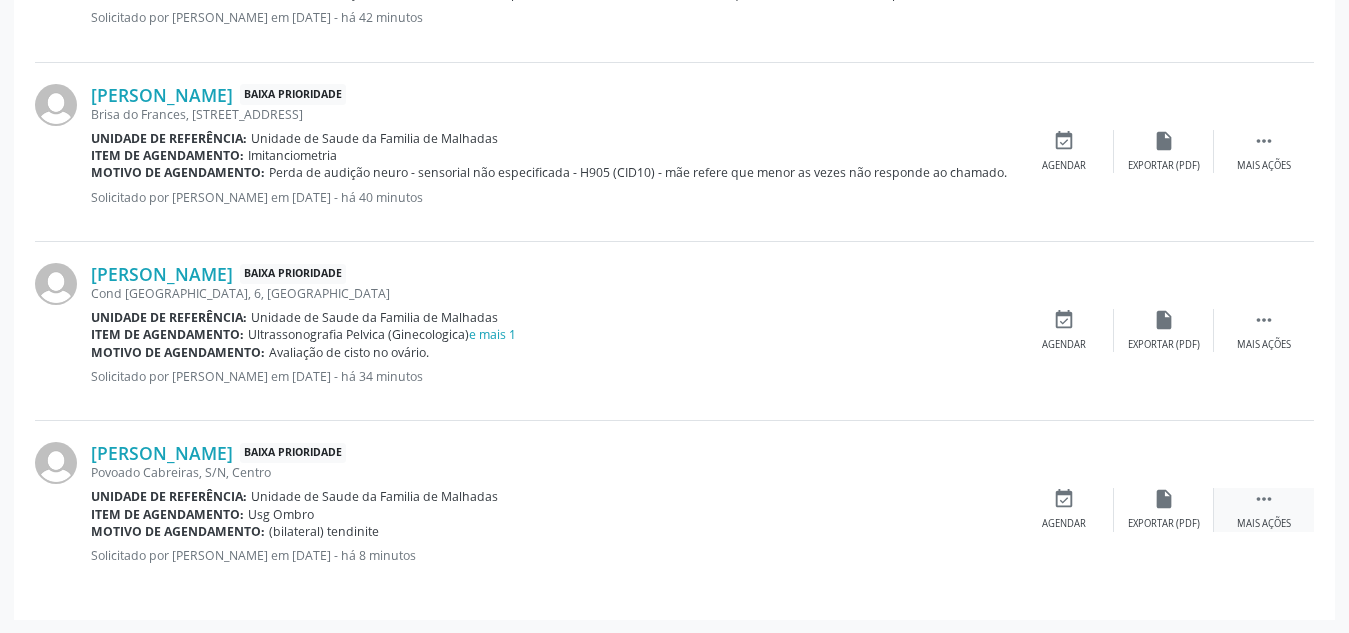 click on "" at bounding box center [1264, 499] 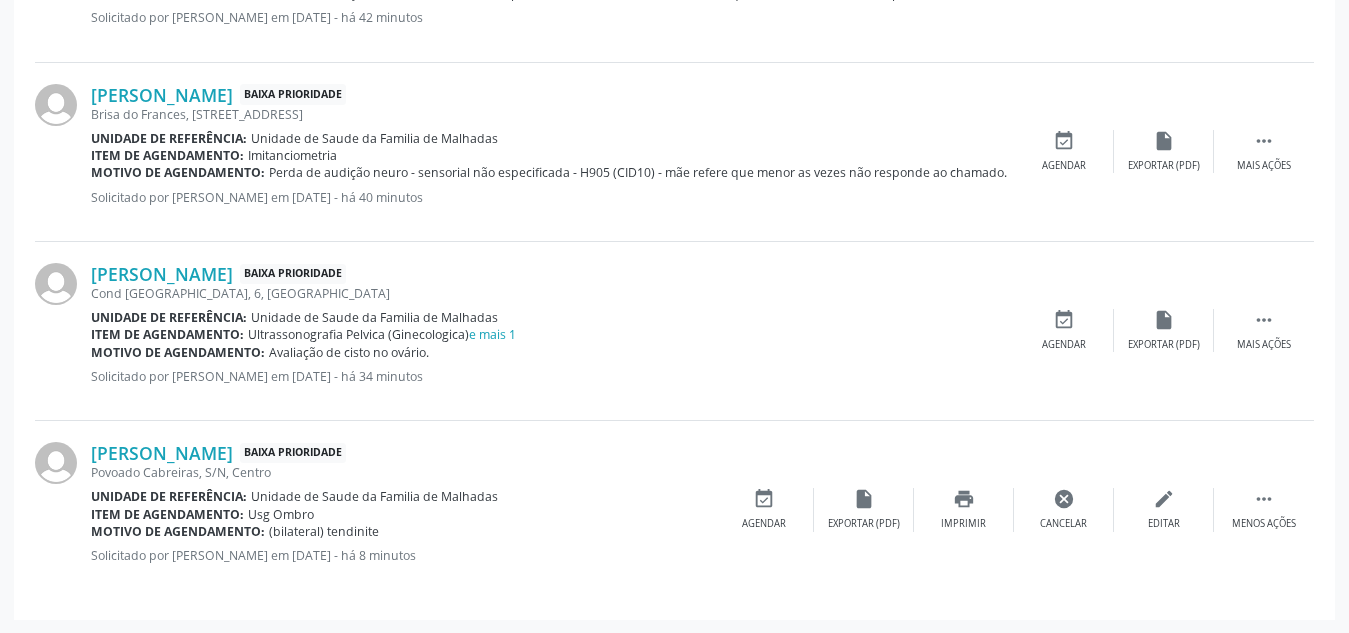 click on "Ana Paula da Silva
Baixa Prioridade
Povoado Cabreiras, S/N, Centro
Unidade de referência:
Unidade de Saude da Familia de Malhadas
Item de agendamento:
Usg Ombro
Motivo de agendamento:
(bilateral) tendinite
Solicitado por Maria Clévia Tenório da Silva Santos em 22/07/2025 - há 8 minutos

Menos ações
edit
Editar
cancel
Cancelar
print
Imprimir
insert_drive_file
Exportar (PDF)
event_available
Agendar" at bounding box center [674, 510] 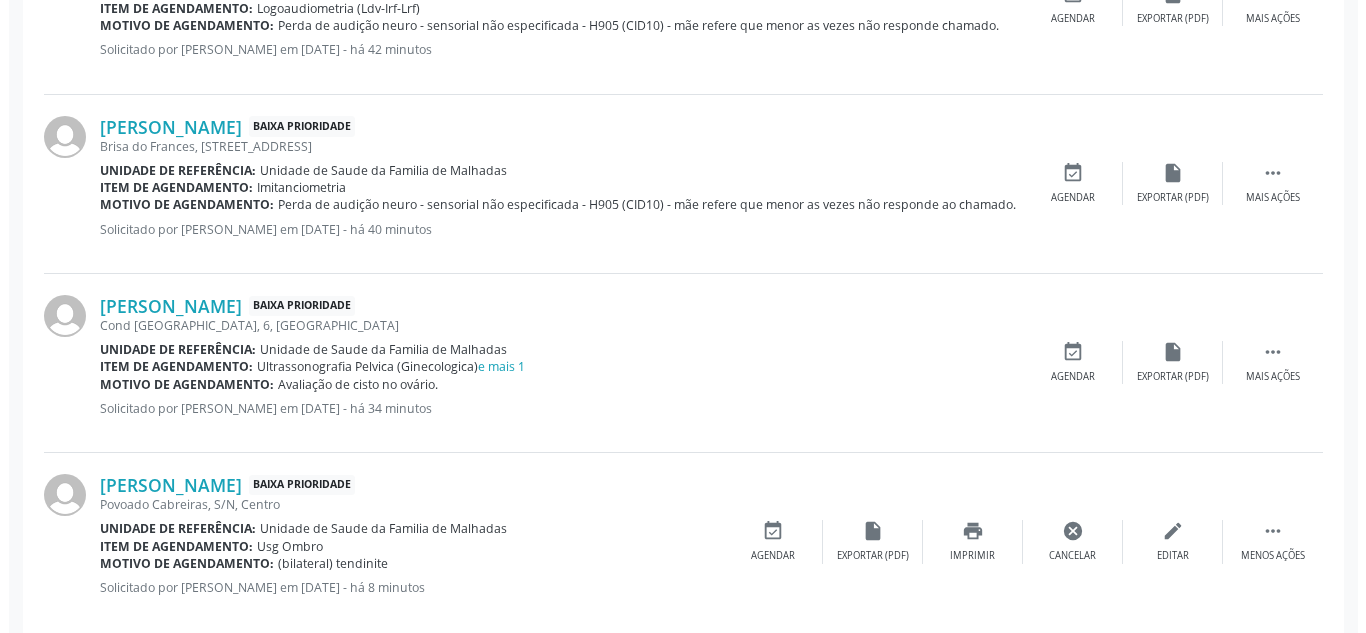 scroll, scrollTop: 1270, scrollLeft: 0, axis: vertical 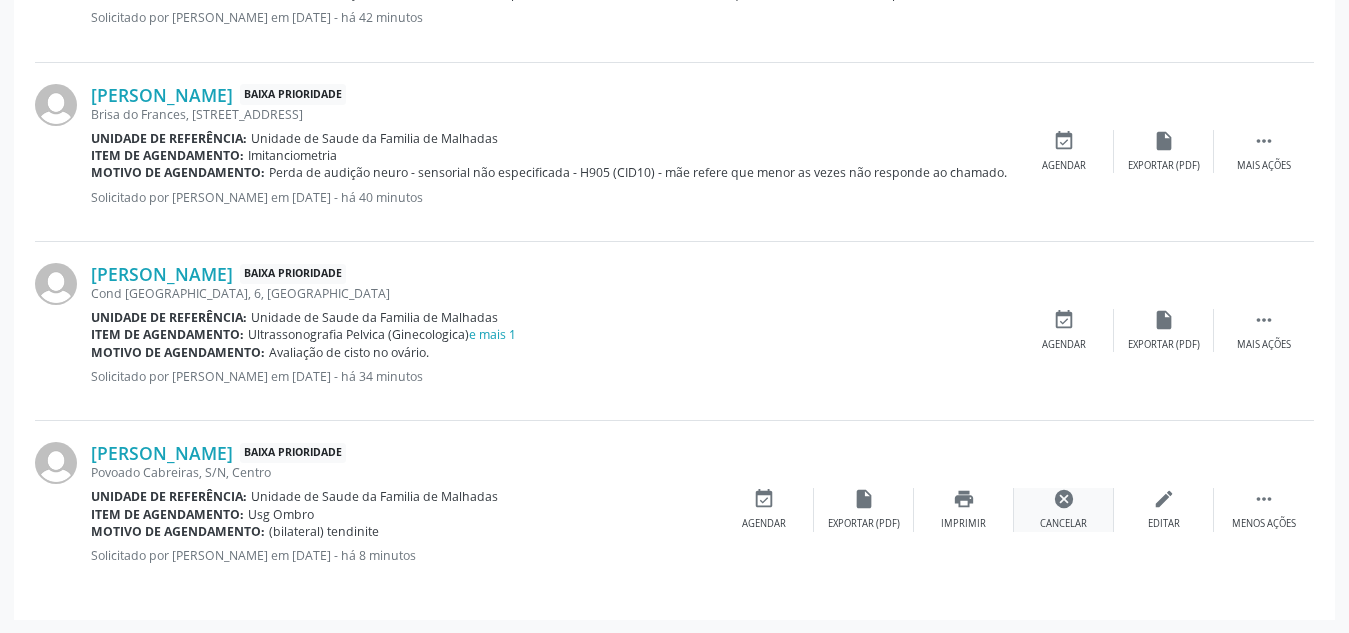 click on "cancel" at bounding box center [1064, 499] 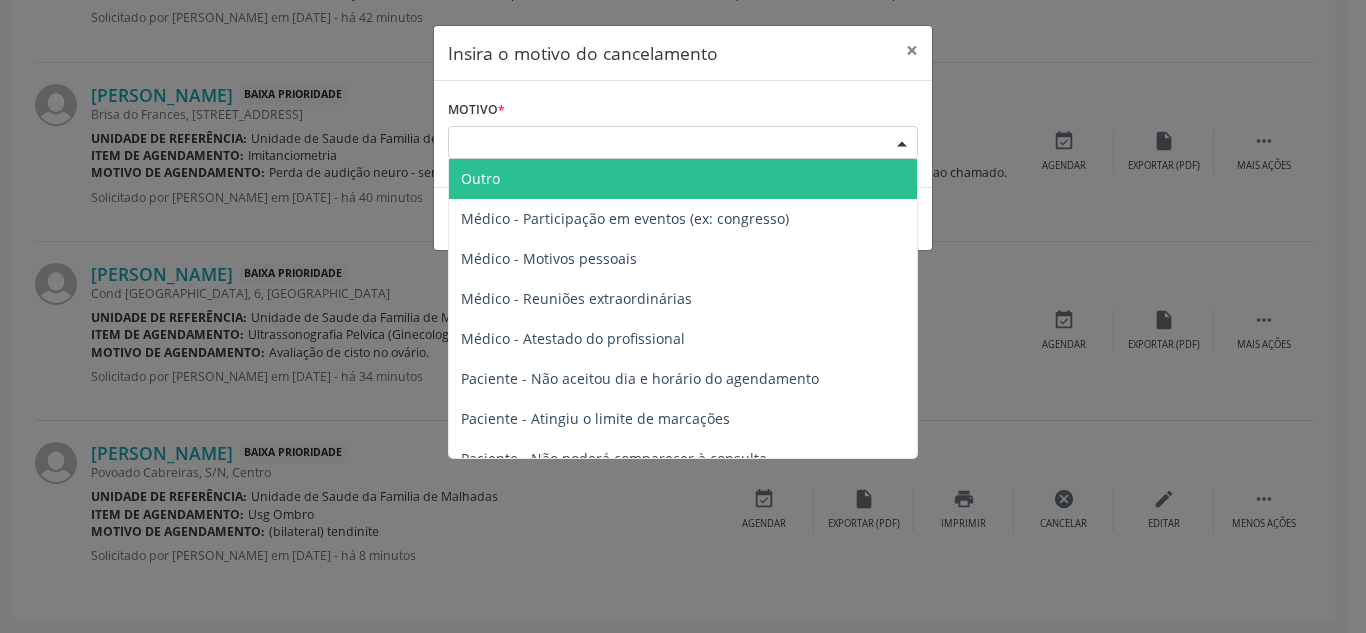 click on "Escolha o motivo" at bounding box center (683, 143) 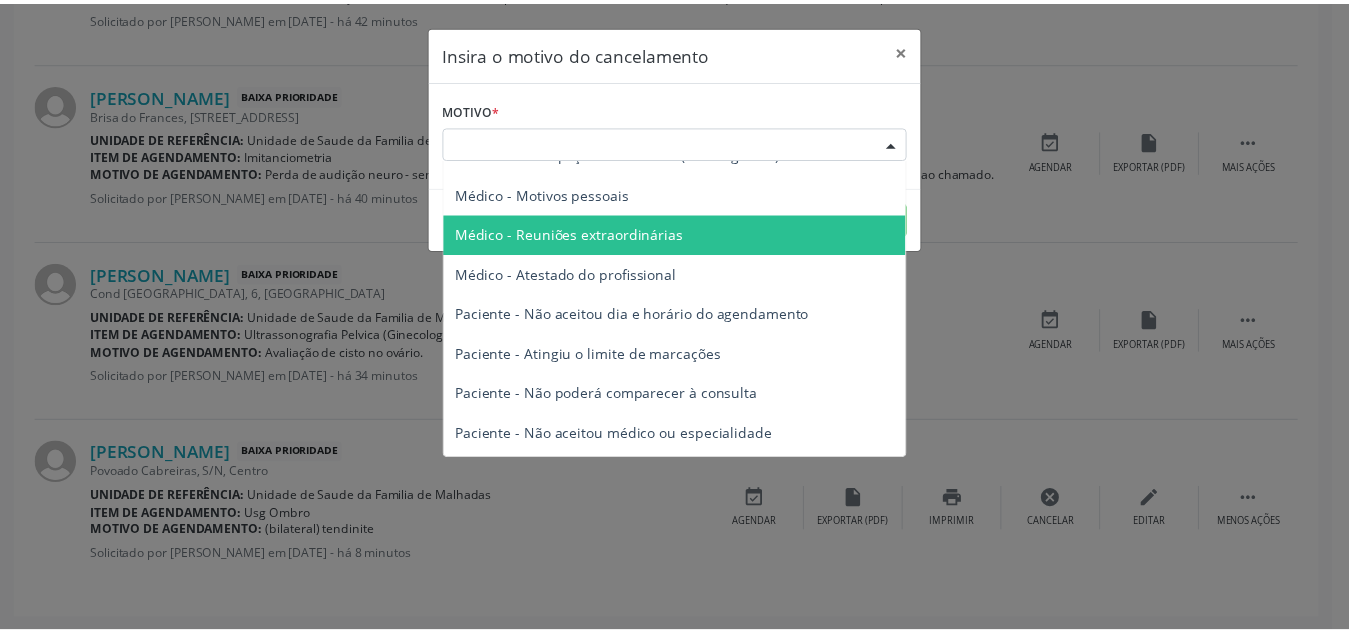 scroll, scrollTop: 101, scrollLeft: 0, axis: vertical 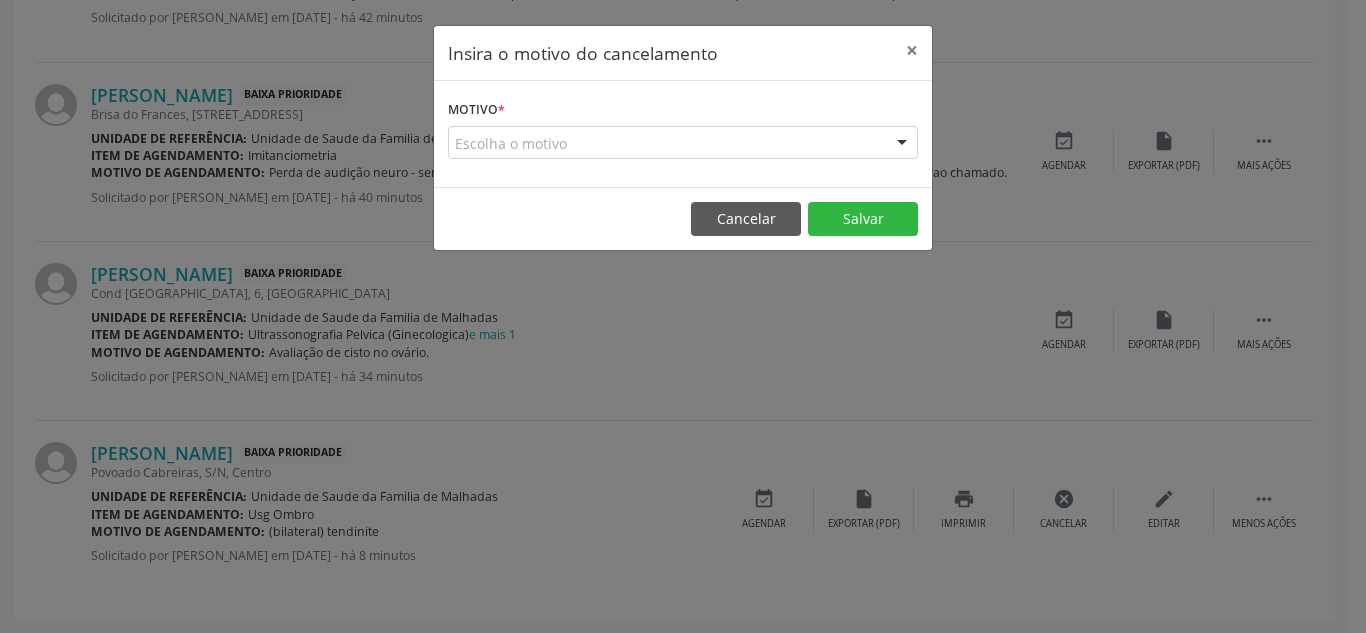click on "Insira o motivo do cancelamento ×
Motivo
*
Escolha o motivo
Outro   Médico - Participação em eventos (ex: congresso)   Médico - Motivos pessoais   Médico - Reuniões extraordinárias   Médico - Atestado do profissional   Paciente - Não aceitou dia e horário do agendamento   Paciente - Atingiu o limite de marcações   Paciente - Não poderá comparecer à consulta   Paciente - Não aceitou médico ou especialidade   Médico - Sem vaga disponível
Nenhum resultado encontrado para: "   "
Não há nenhuma opção para ser exibida.
Cancelar Salvar" at bounding box center (683, 316) 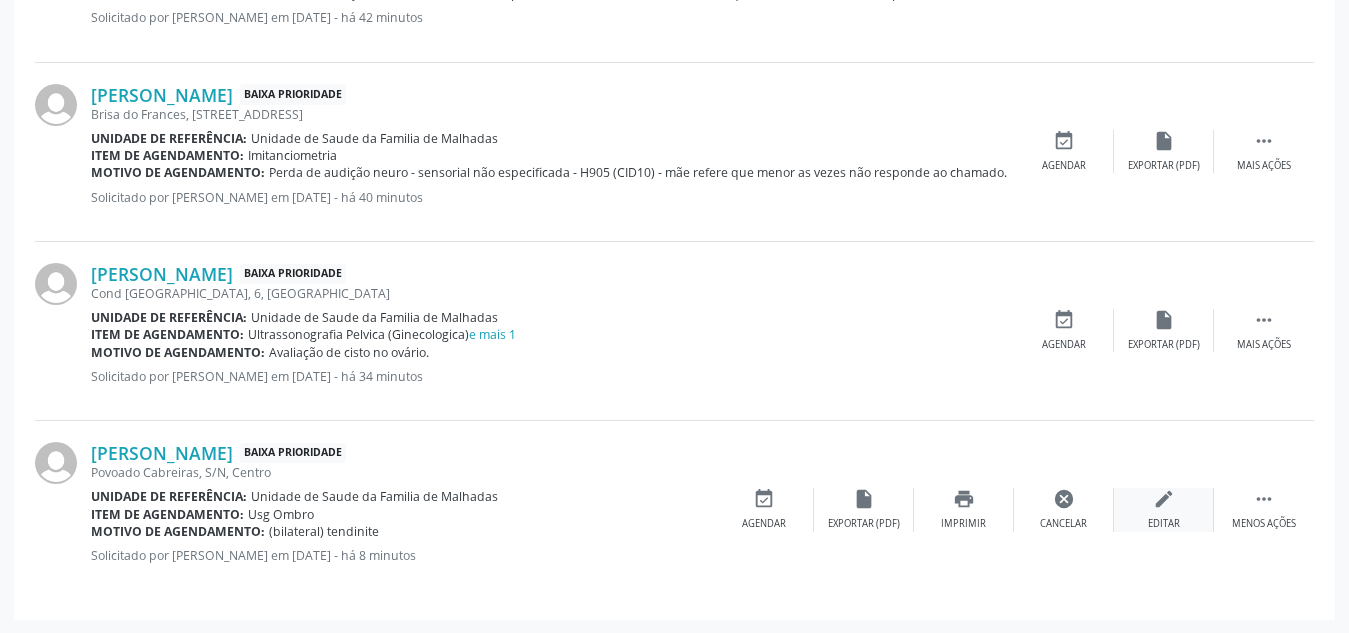 click on "edit" at bounding box center [1164, 499] 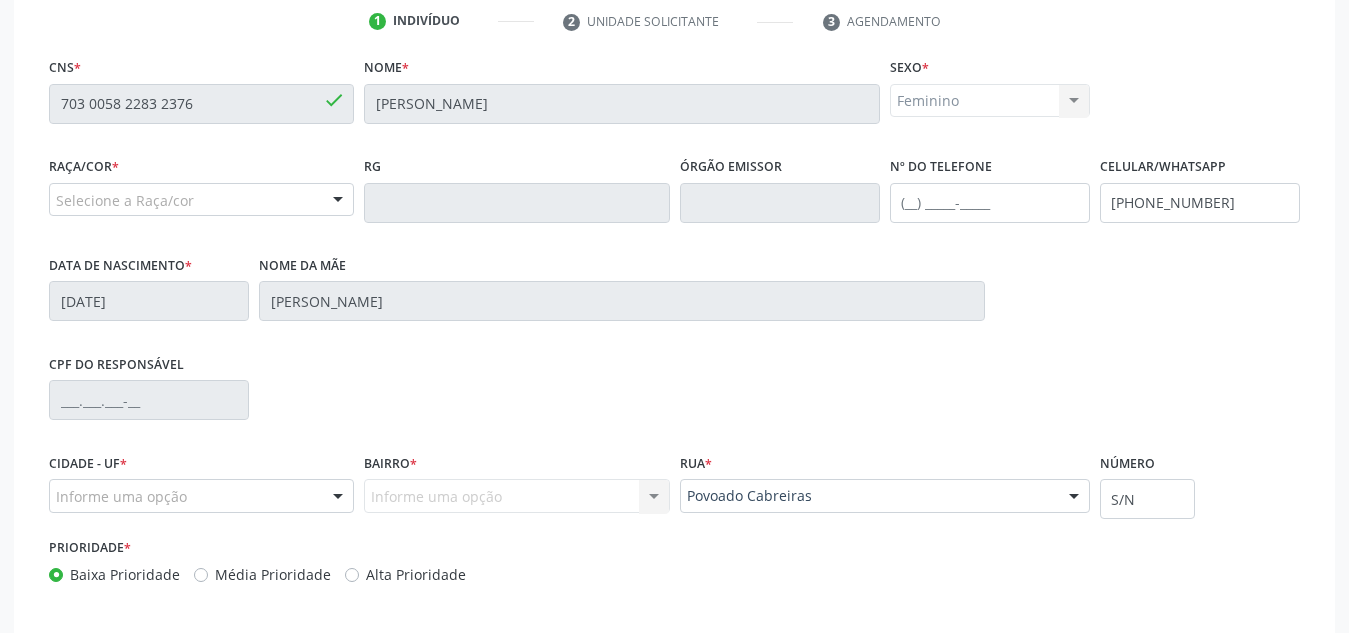 scroll, scrollTop: 506, scrollLeft: 0, axis: vertical 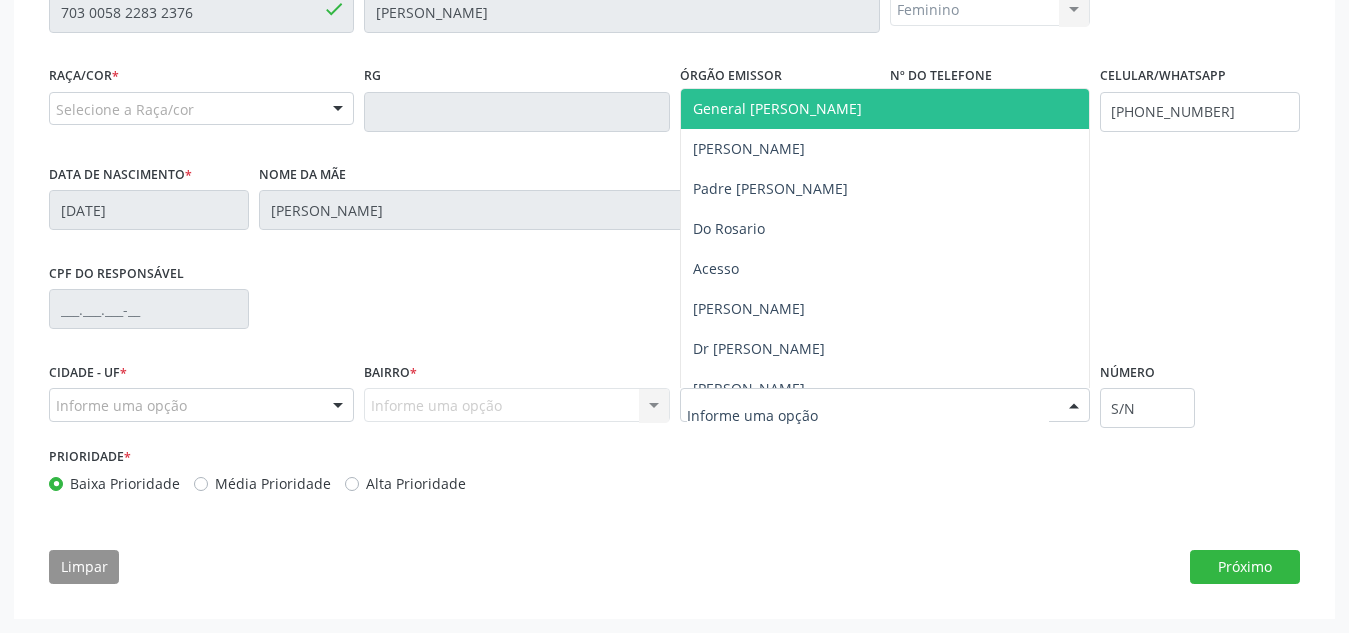 click at bounding box center (868, 415) 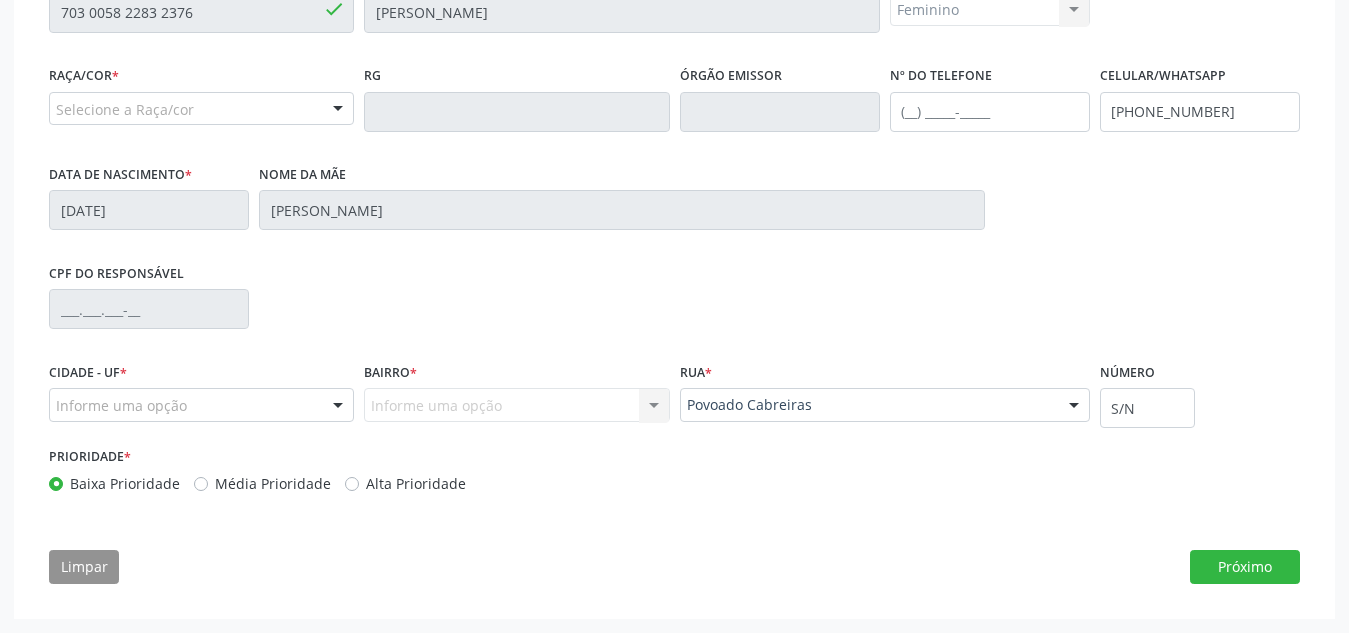 click on "Informe uma opção
Nenhum resultado encontrado para: "   "
Nenhuma opção encontrada. Digite para adicionar." at bounding box center (516, 405) 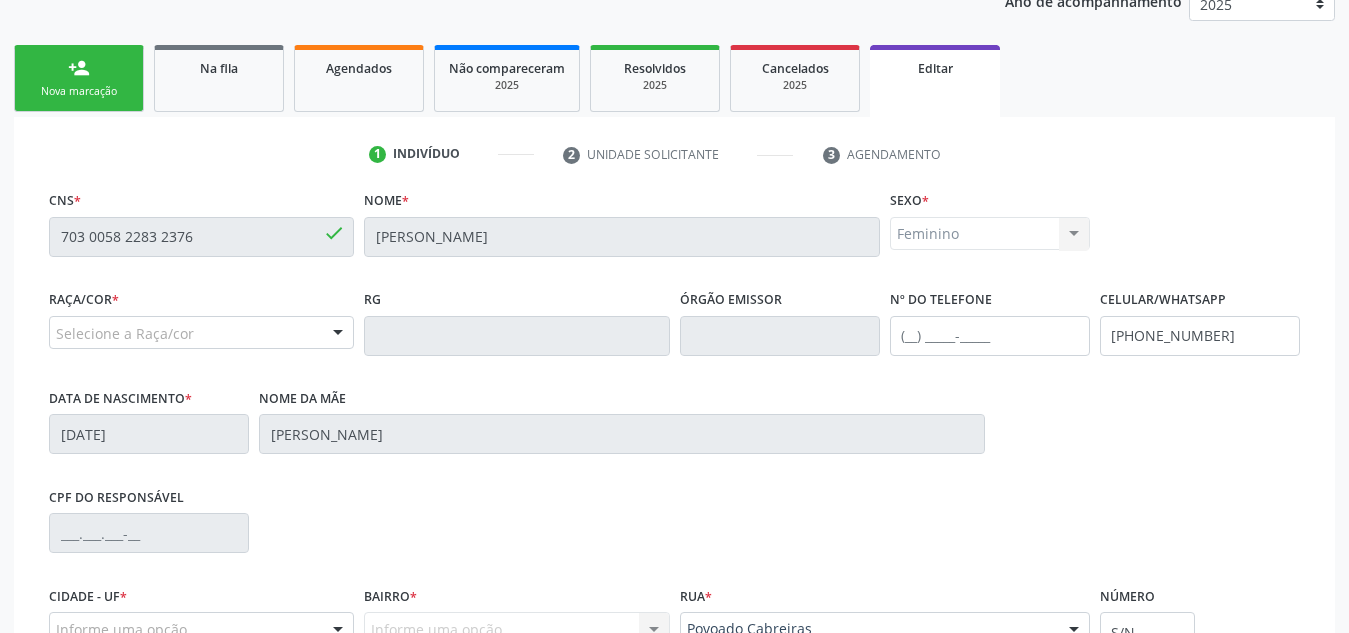 scroll, scrollTop: 506, scrollLeft: 0, axis: vertical 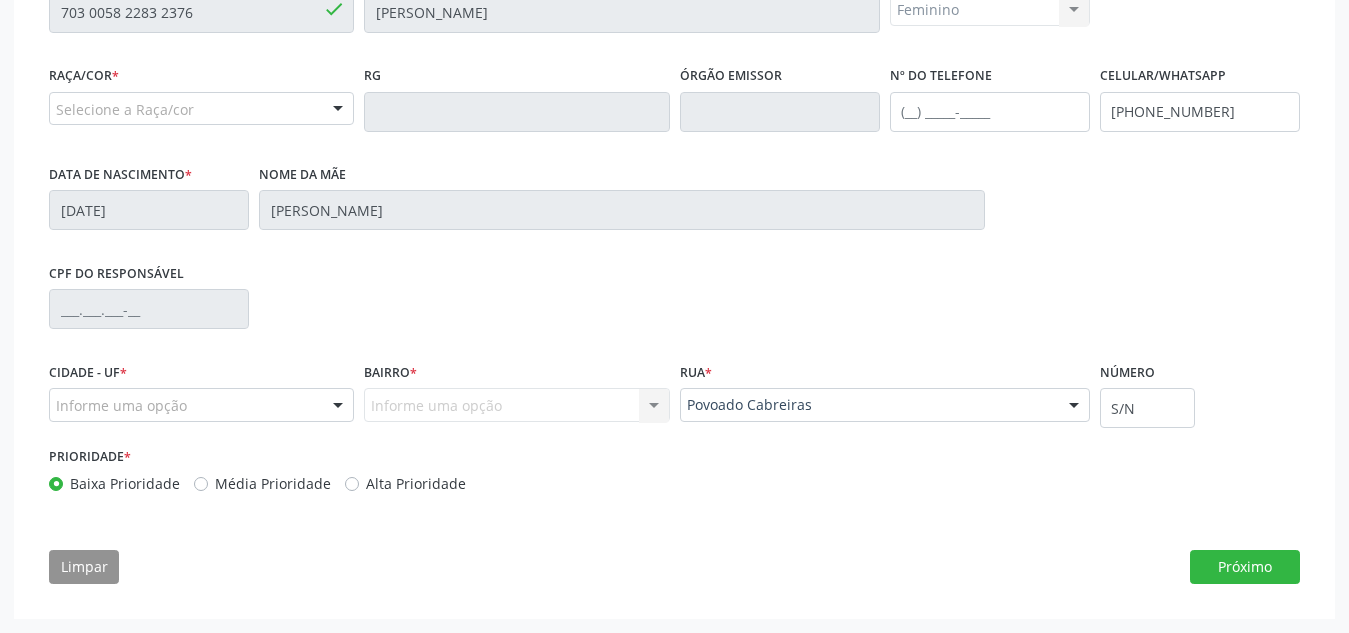 click on "Informe uma opção
Nenhum resultado encontrado para: "   "
Nenhuma opção encontrada. Digite para adicionar." at bounding box center [516, 405] 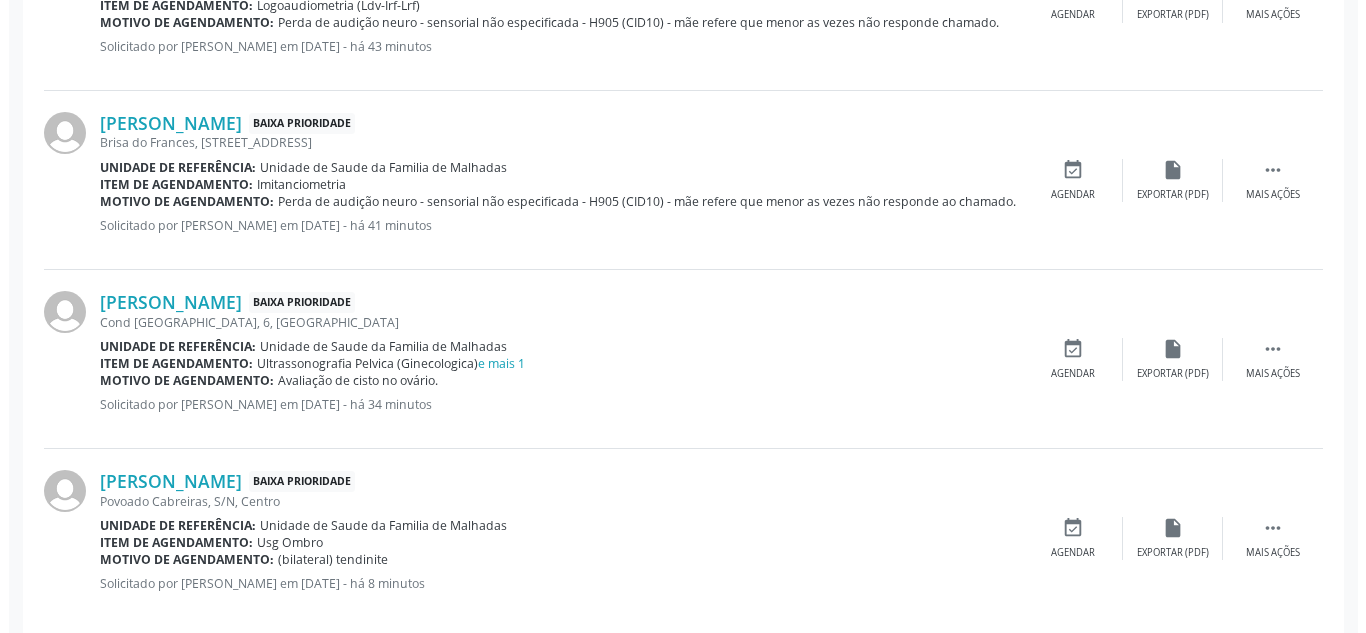 scroll, scrollTop: 1222, scrollLeft: 0, axis: vertical 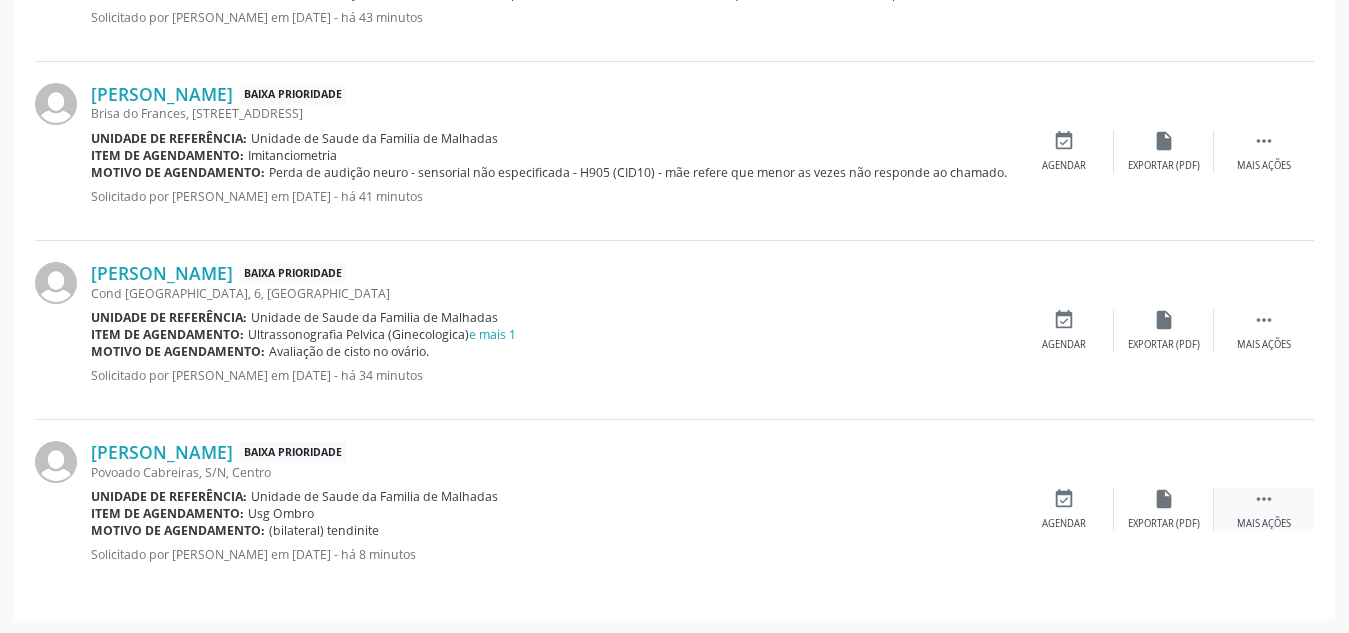 click on "
Mais ações" at bounding box center [1264, 509] 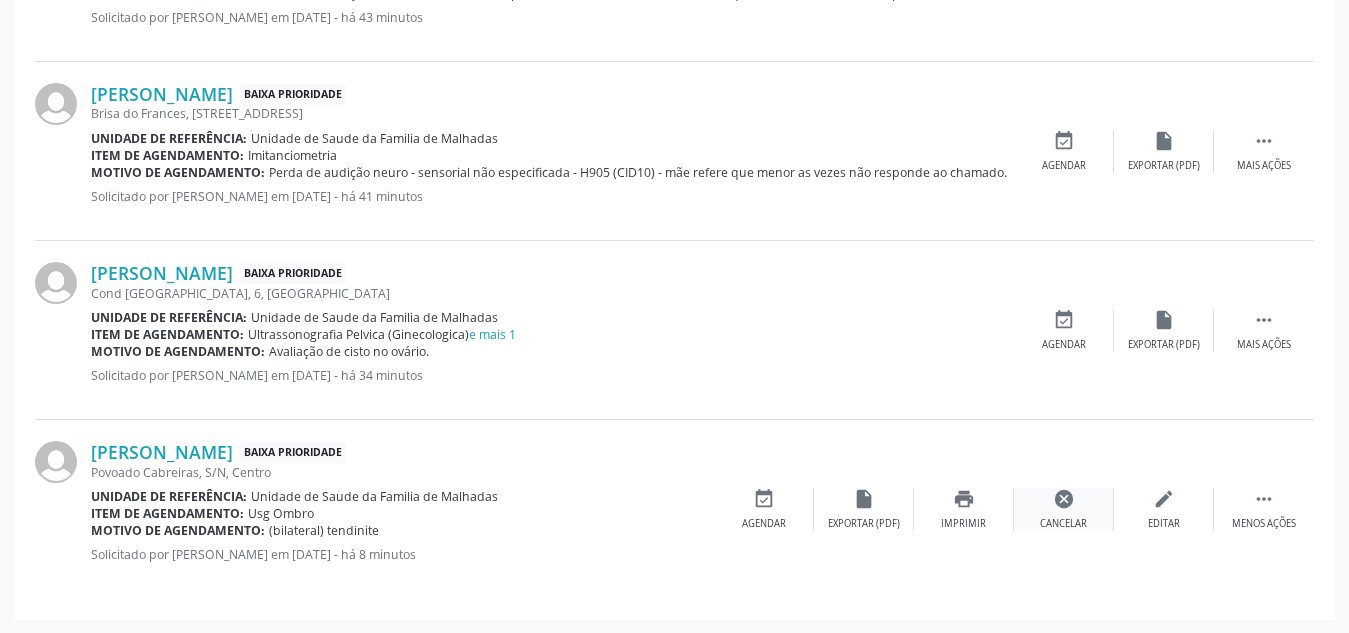 click on "cancel
Cancelar" at bounding box center [1064, 509] 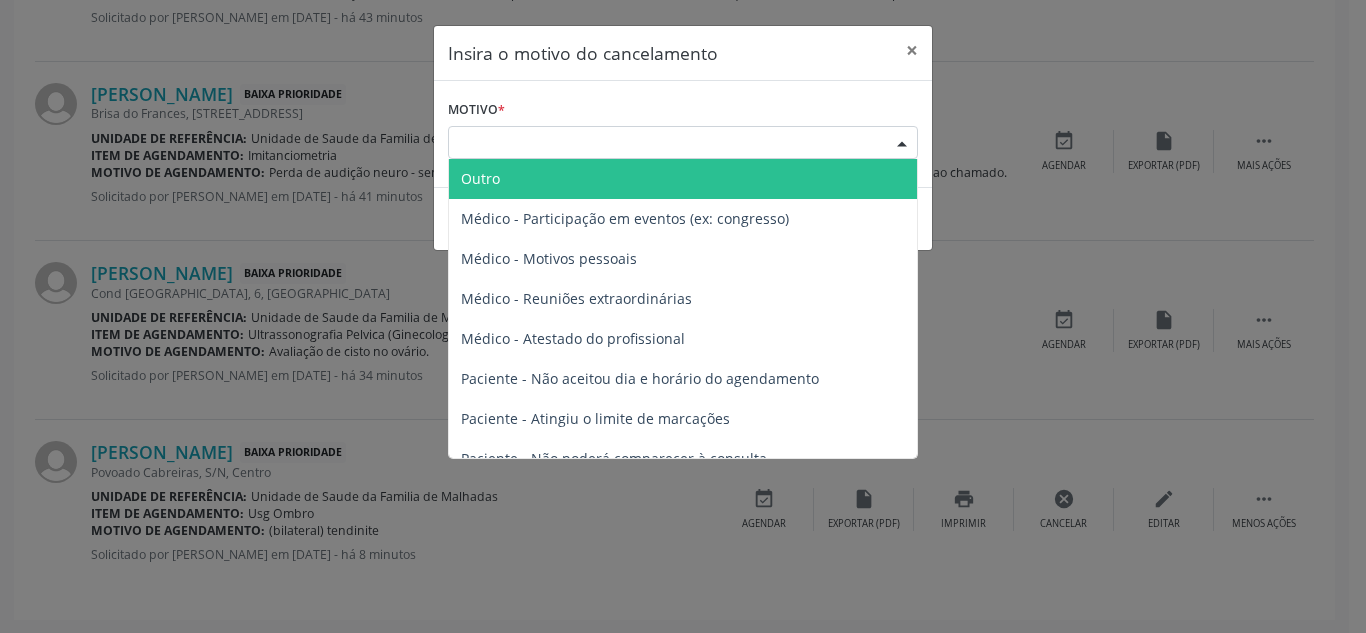 click on "Escolha o motivo" at bounding box center (683, 143) 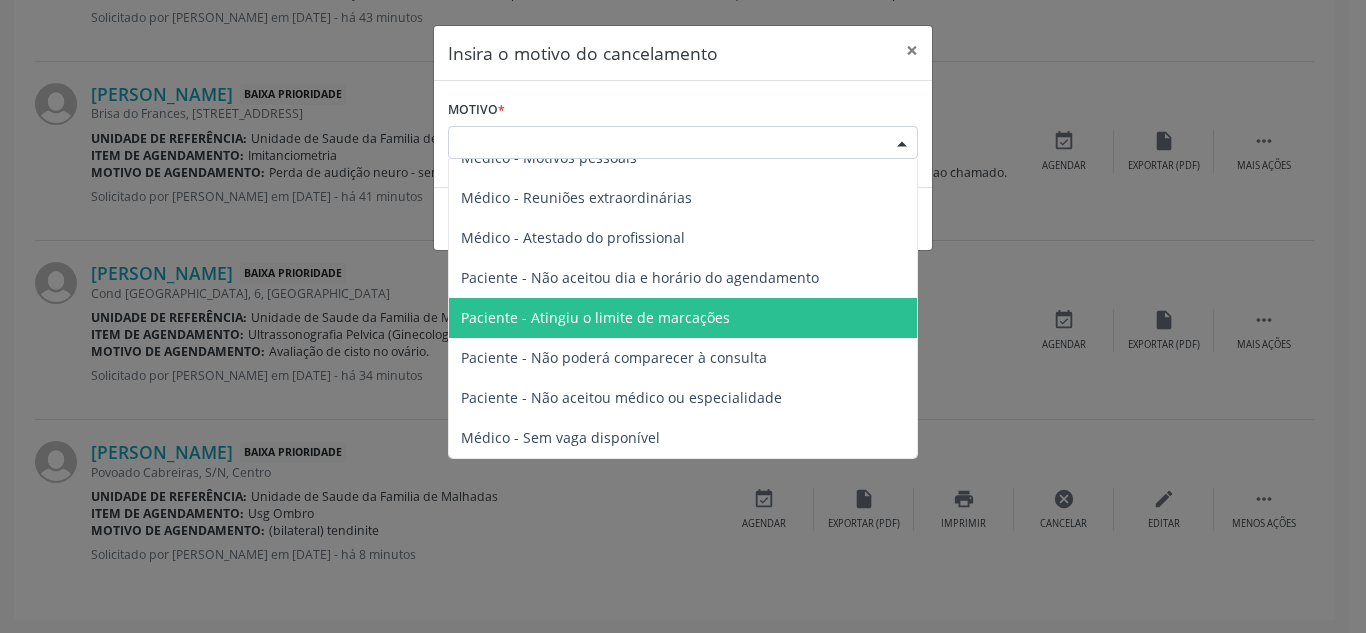 scroll, scrollTop: 0, scrollLeft: 0, axis: both 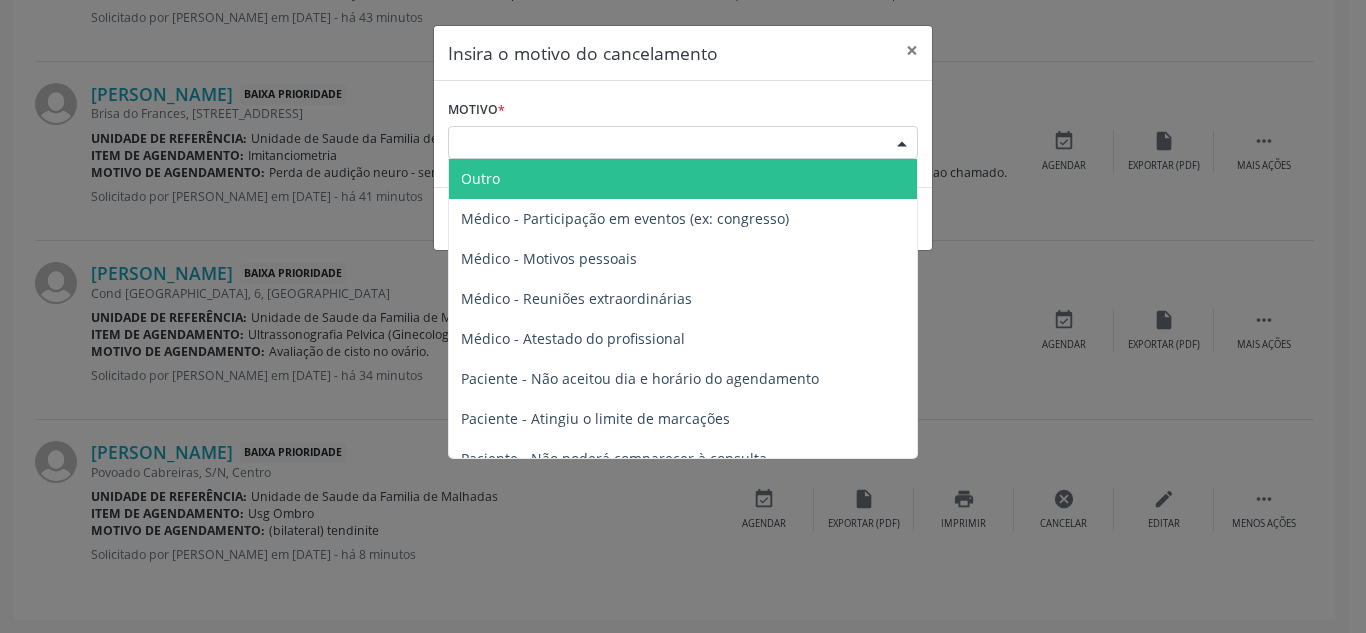click on "Outro" at bounding box center [683, 179] 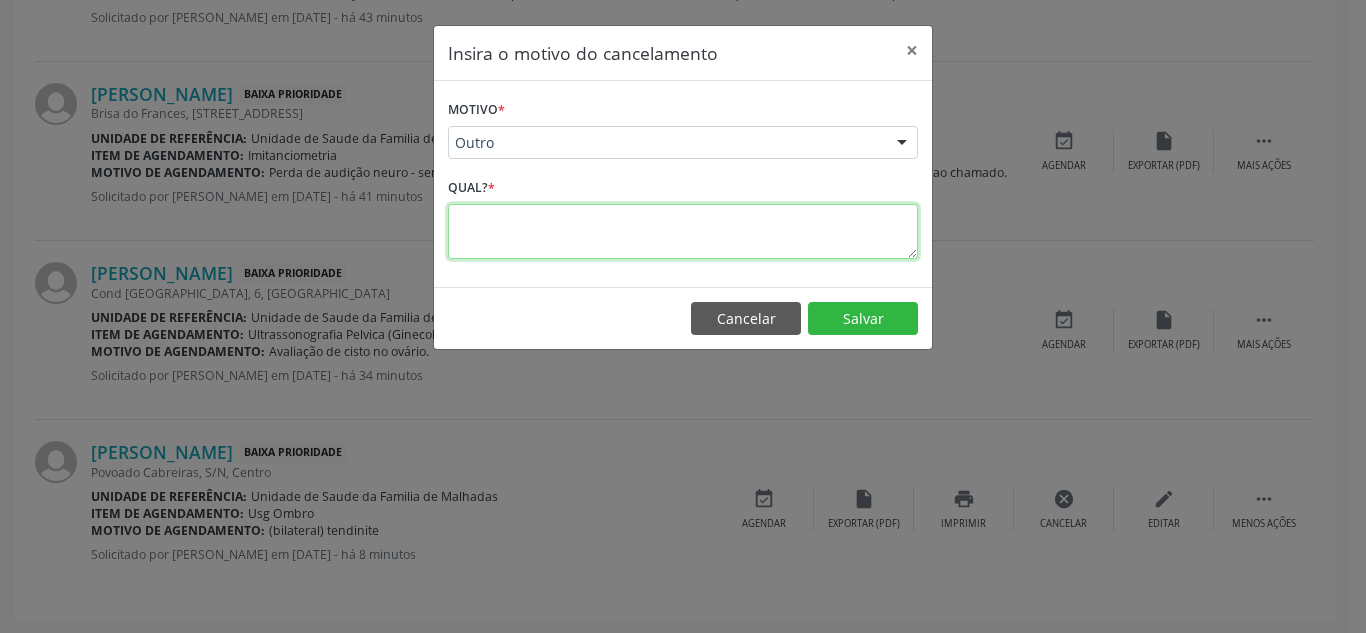 click at bounding box center [683, 231] 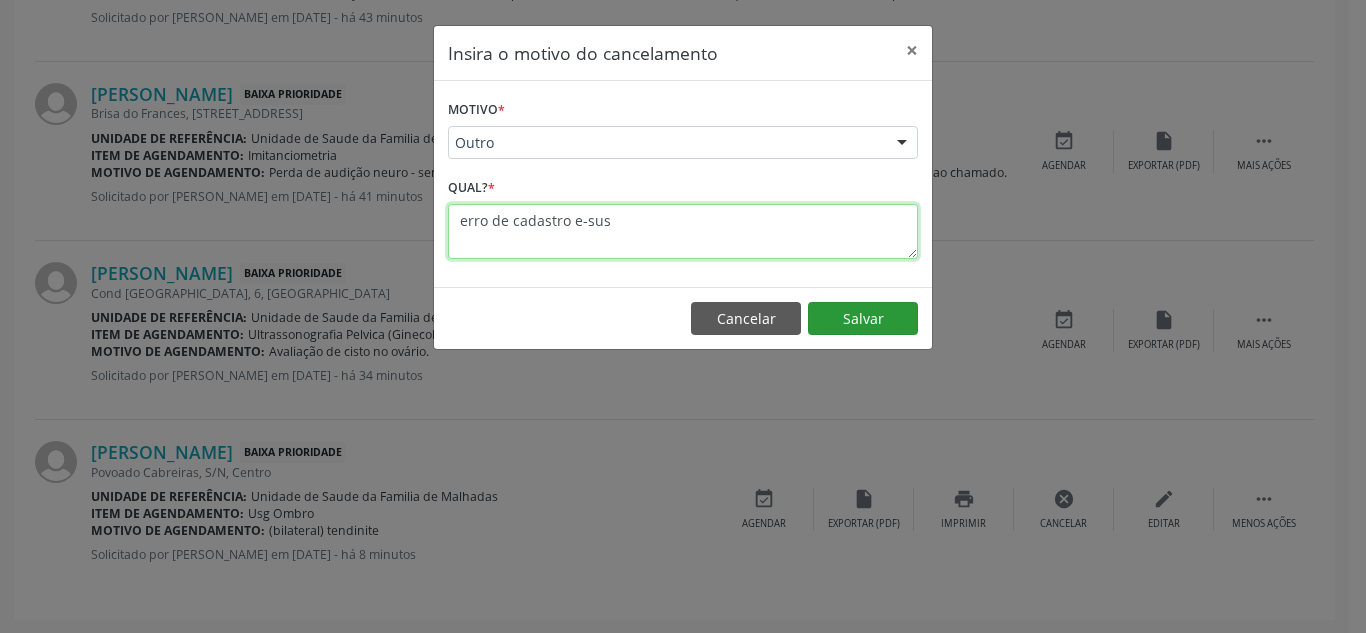 type on "erro de cadastro e-sus" 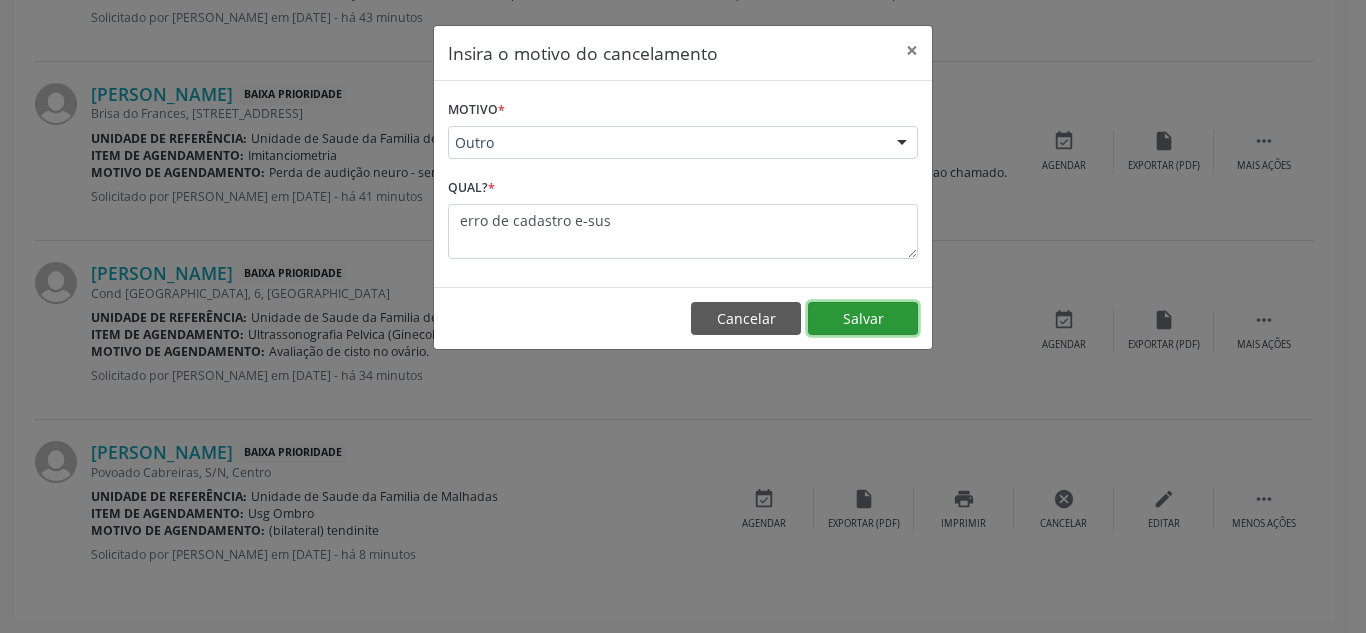 click on "Salvar" at bounding box center [863, 319] 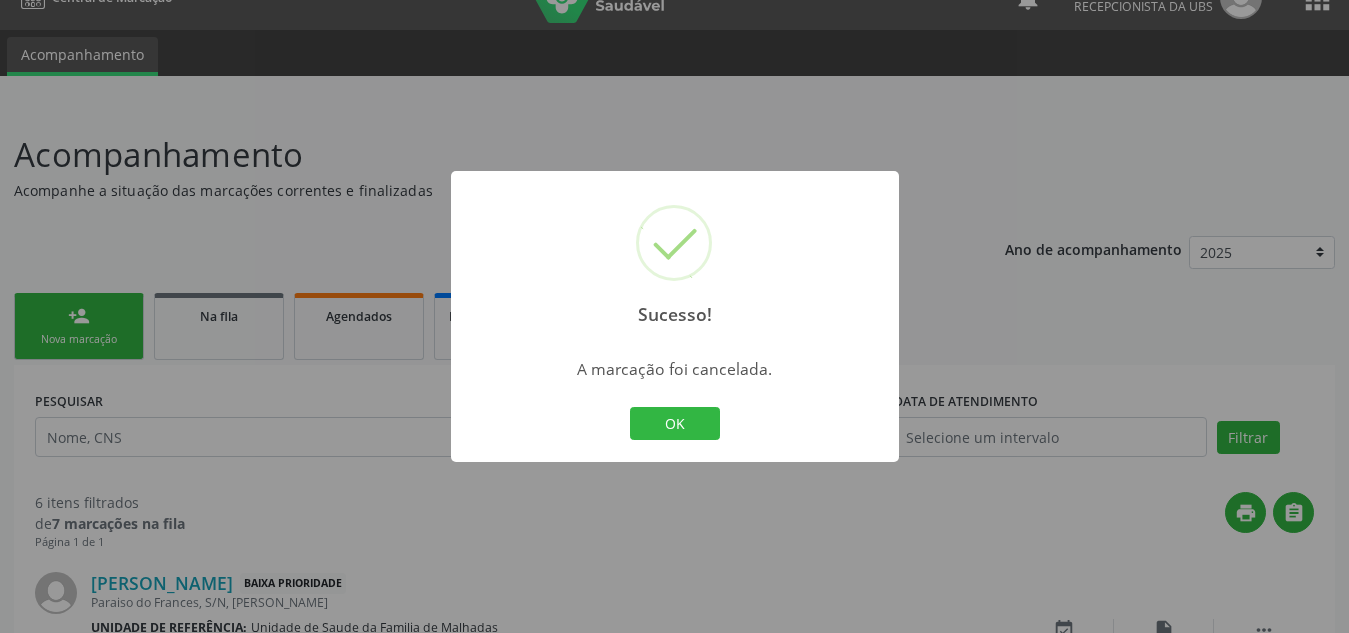 scroll, scrollTop: 1061, scrollLeft: 0, axis: vertical 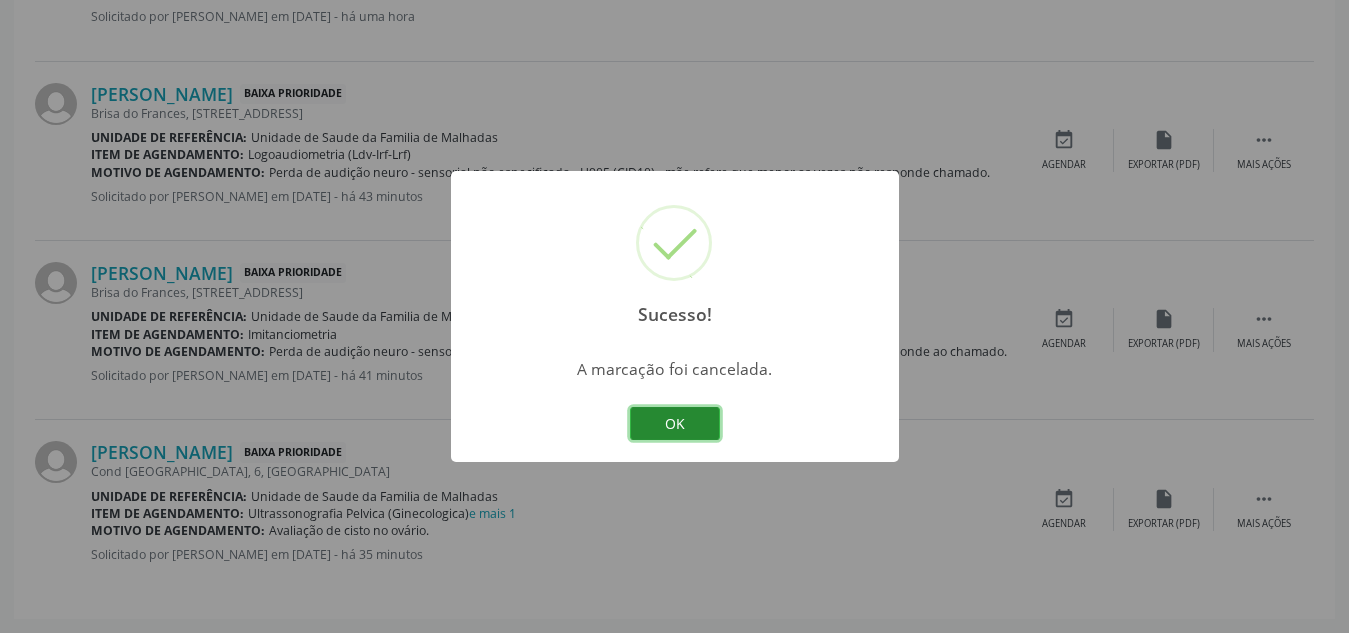 click on "OK" at bounding box center (675, 424) 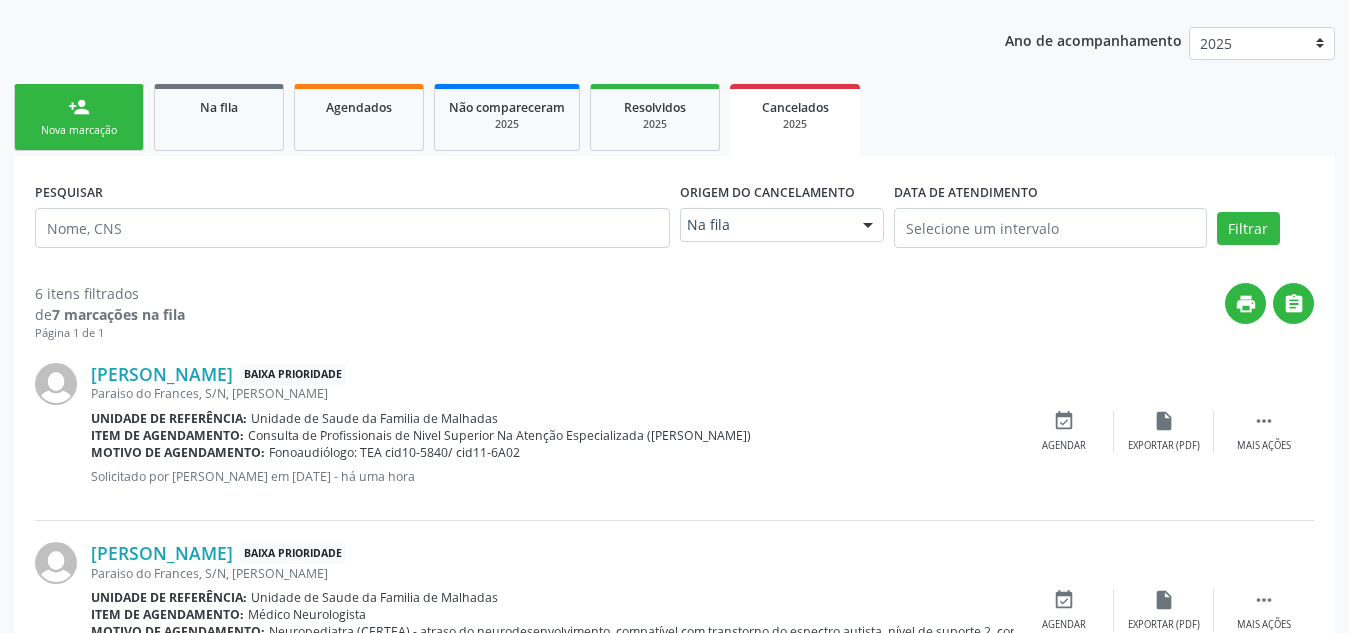 scroll, scrollTop: 0, scrollLeft: 0, axis: both 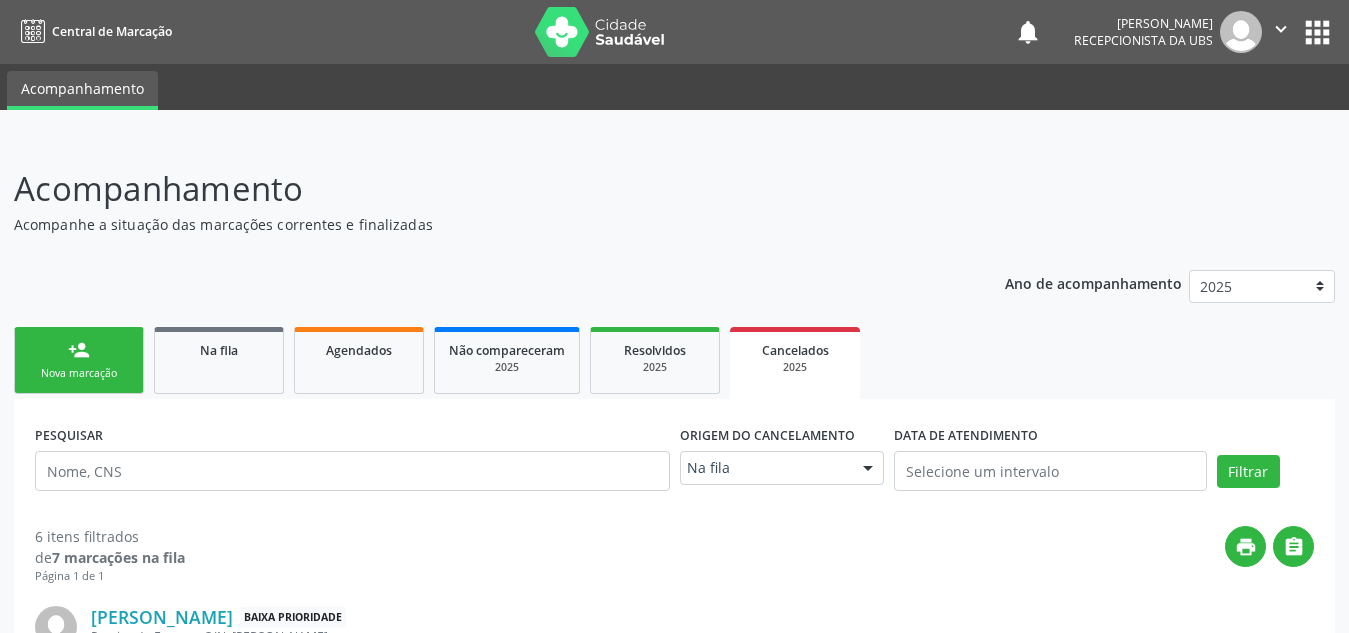 click on "person_add
Nova marcação" at bounding box center [79, 360] 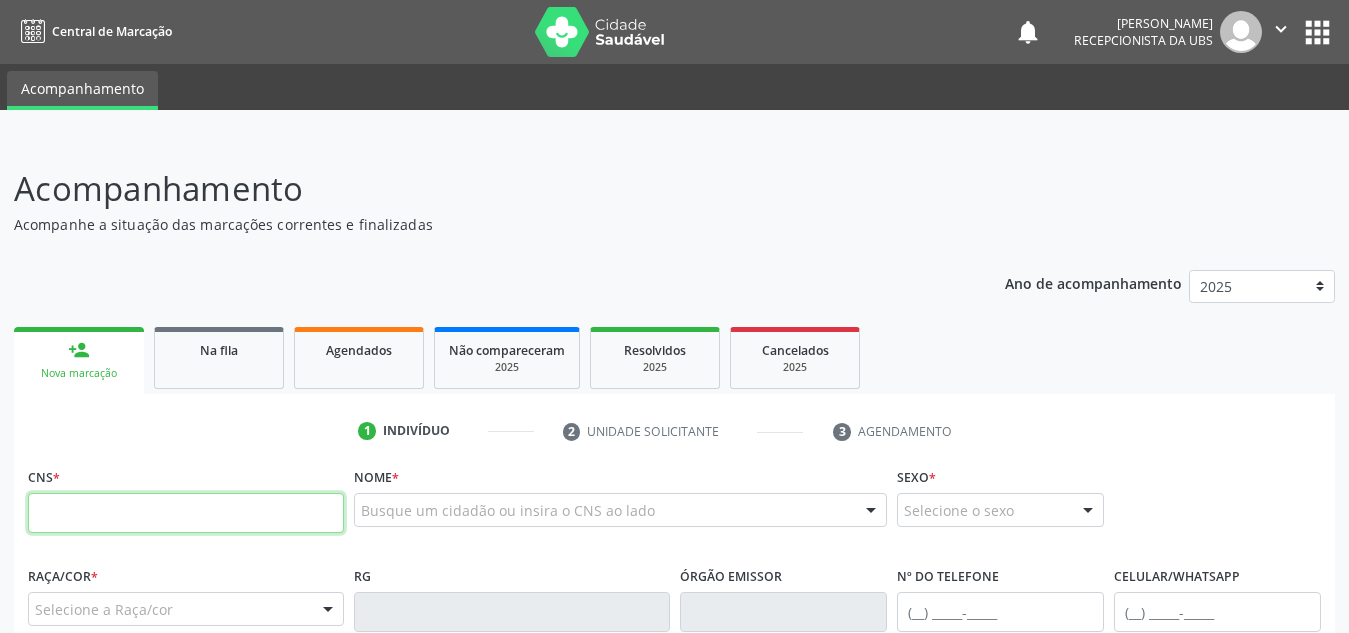 click at bounding box center (186, 513) 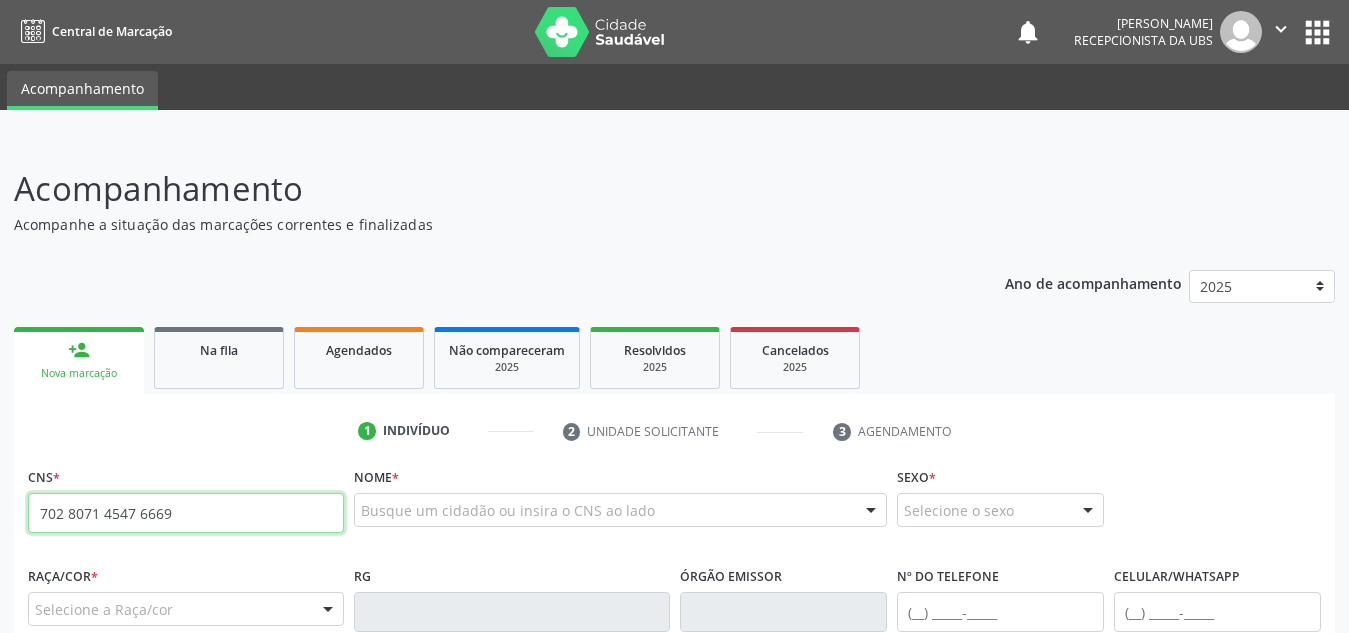 type on "702 8071 4547 6669" 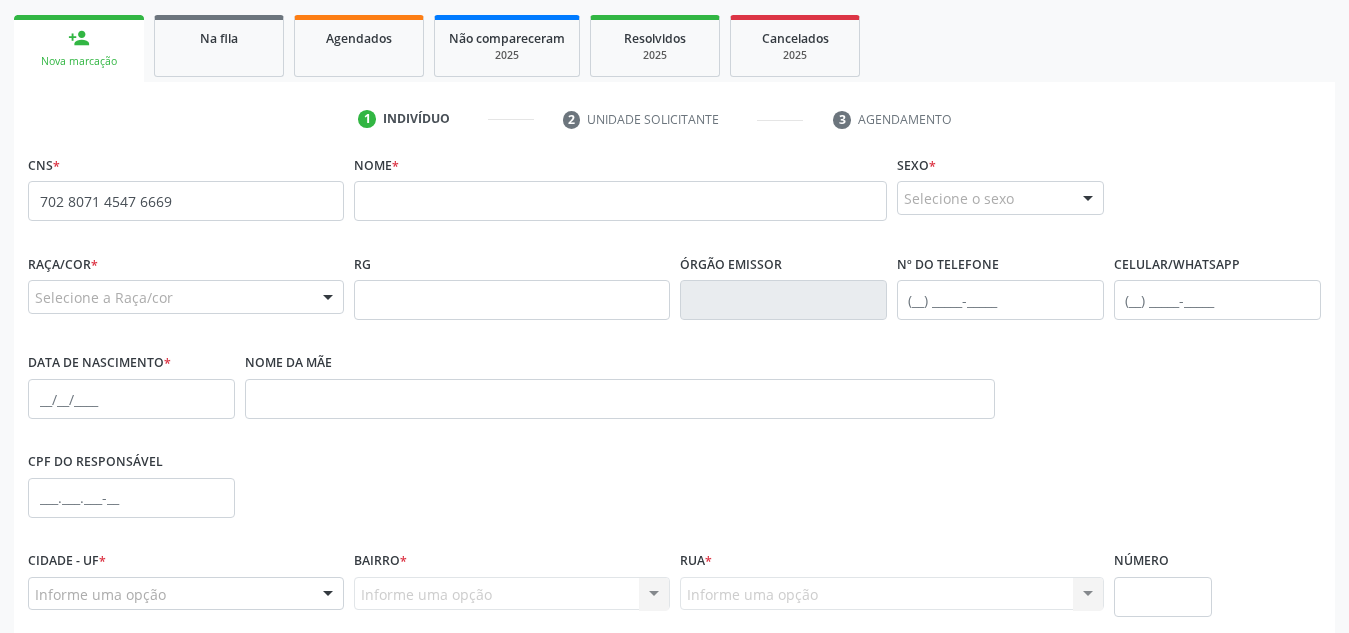 scroll, scrollTop: 313, scrollLeft: 0, axis: vertical 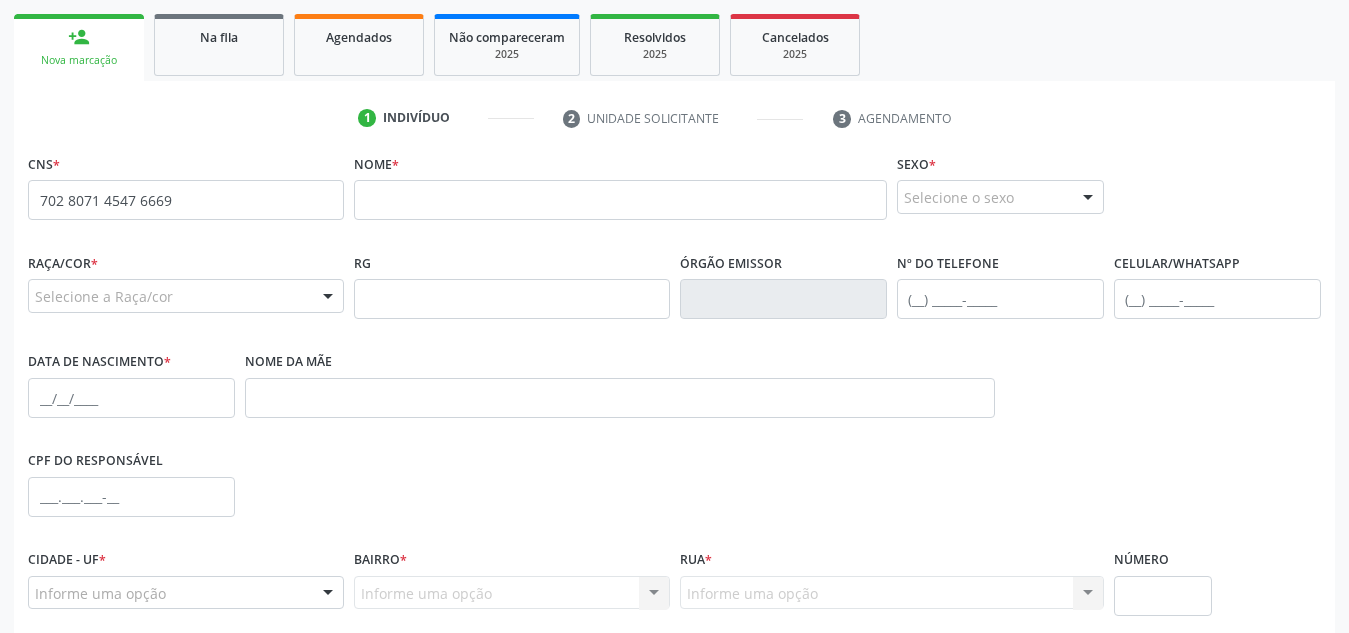 click on "none" at bounding box center [290, 197] 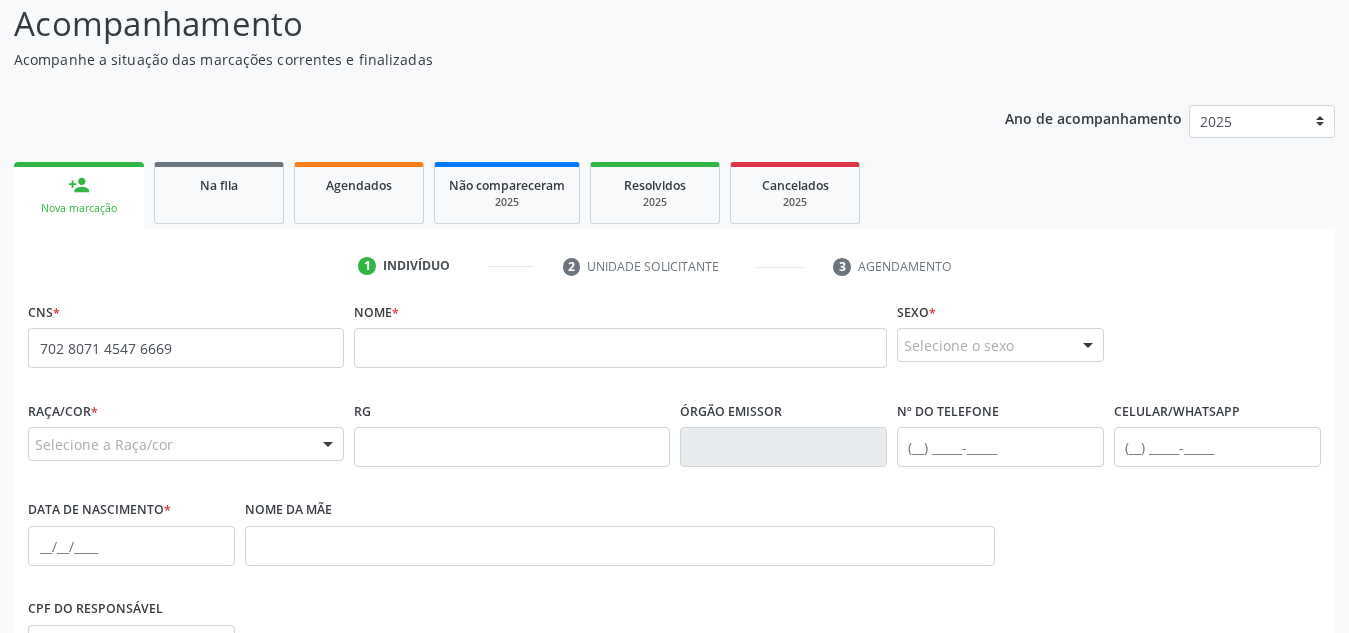 scroll, scrollTop: 163, scrollLeft: 0, axis: vertical 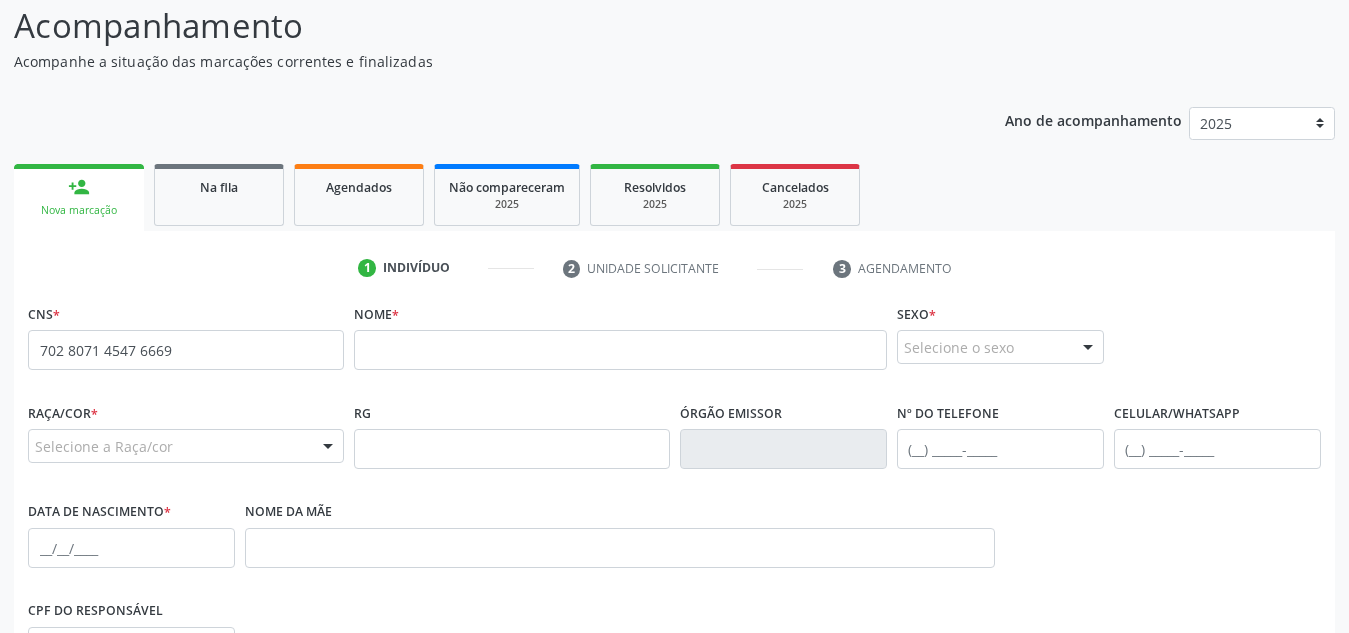click on "none" at bounding box center (290, 347) 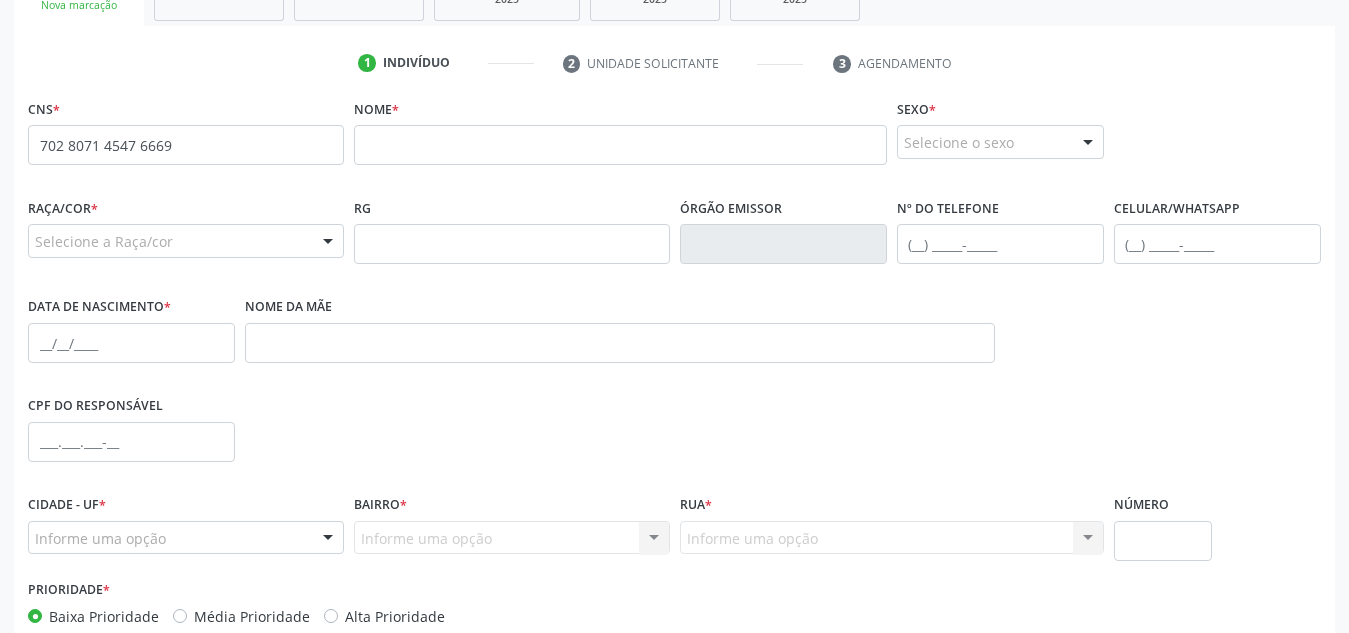 scroll, scrollTop: 369, scrollLeft: 0, axis: vertical 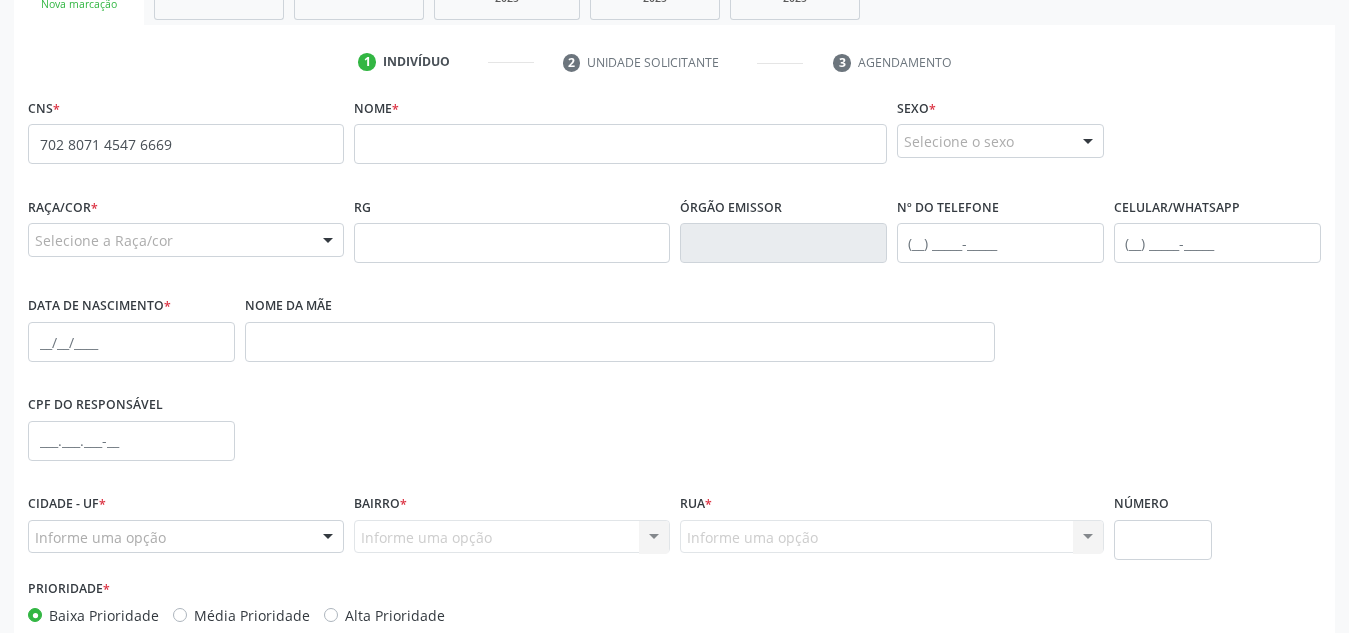 click on "Informe uma opção
Nenhum resultado encontrado para: "   "
Nenhuma opção encontrada. Digite para adicionar." at bounding box center (512, 537) 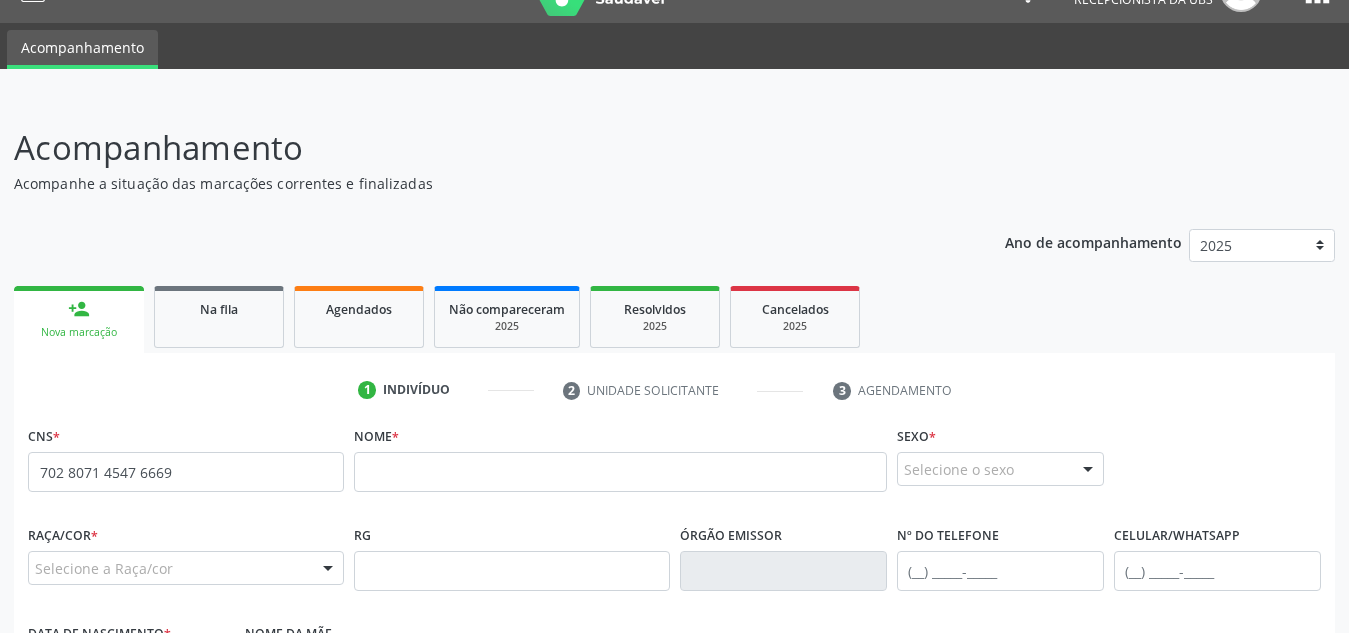 scroll, scrollTop: 0, scrollLeft: 0, axis: both 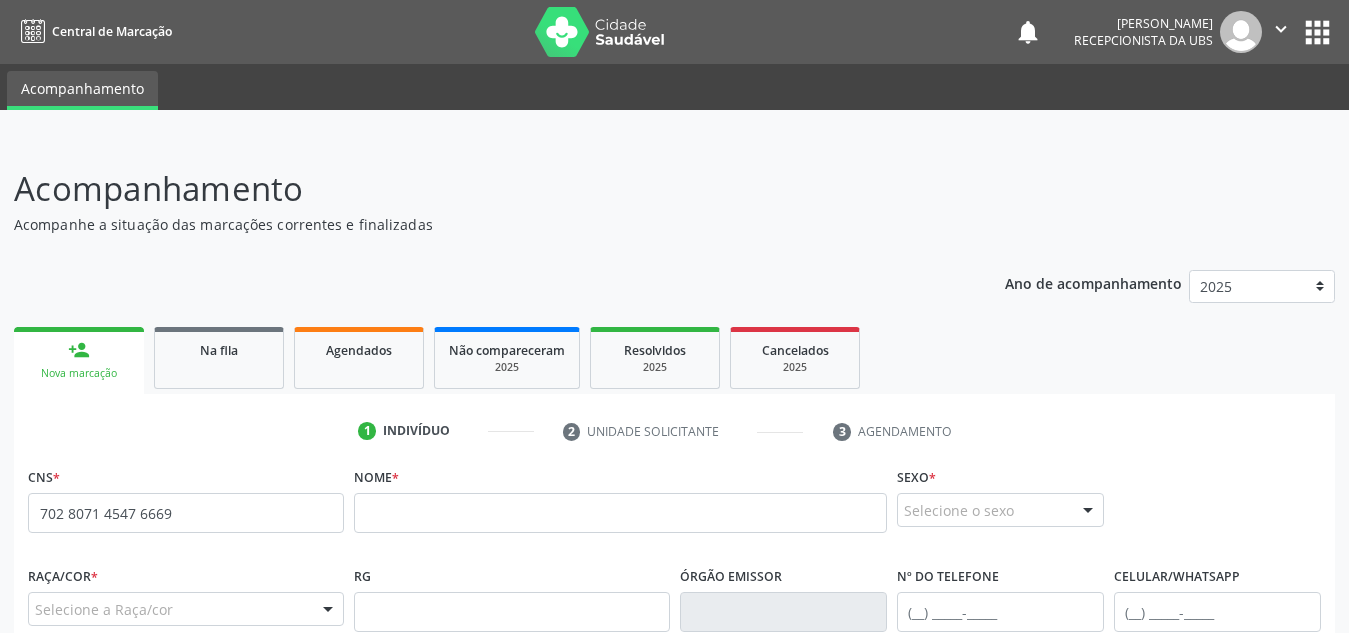 click on "person_add
Nova marcação" at bounding box center (79, 360) 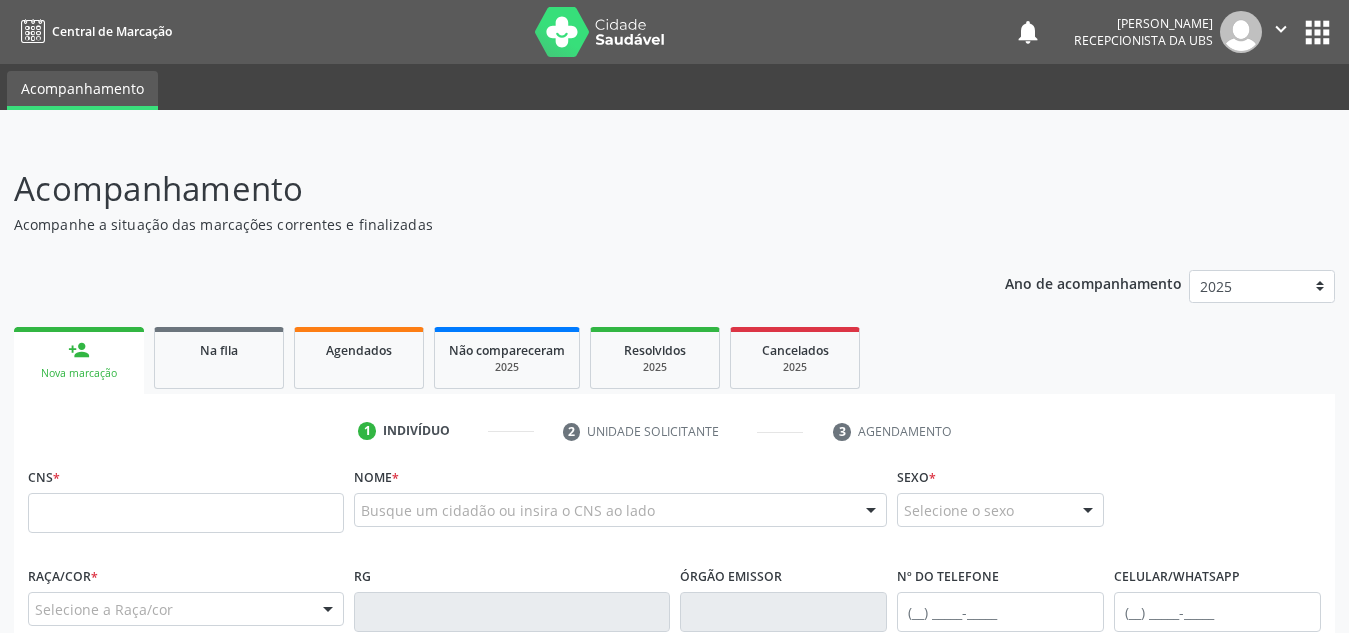 scroll, scrollTop: 170, scrollLeft: 0, axis: vertical 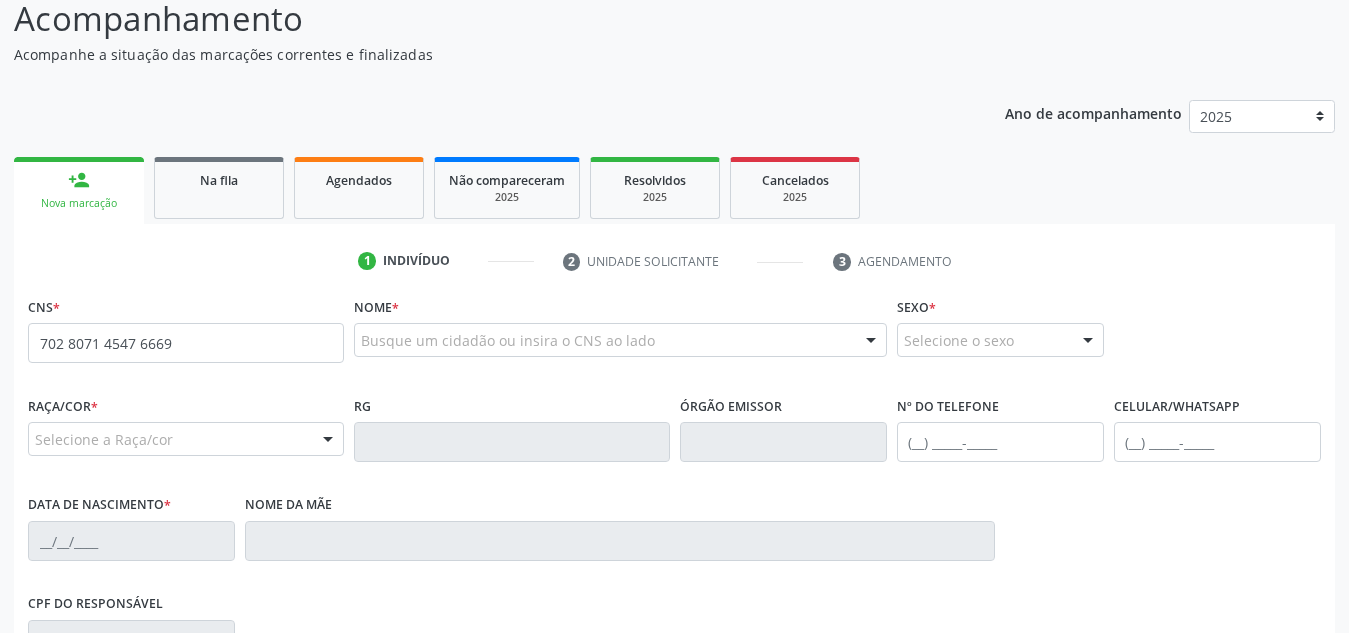 type on "702 8071 4547 6669" 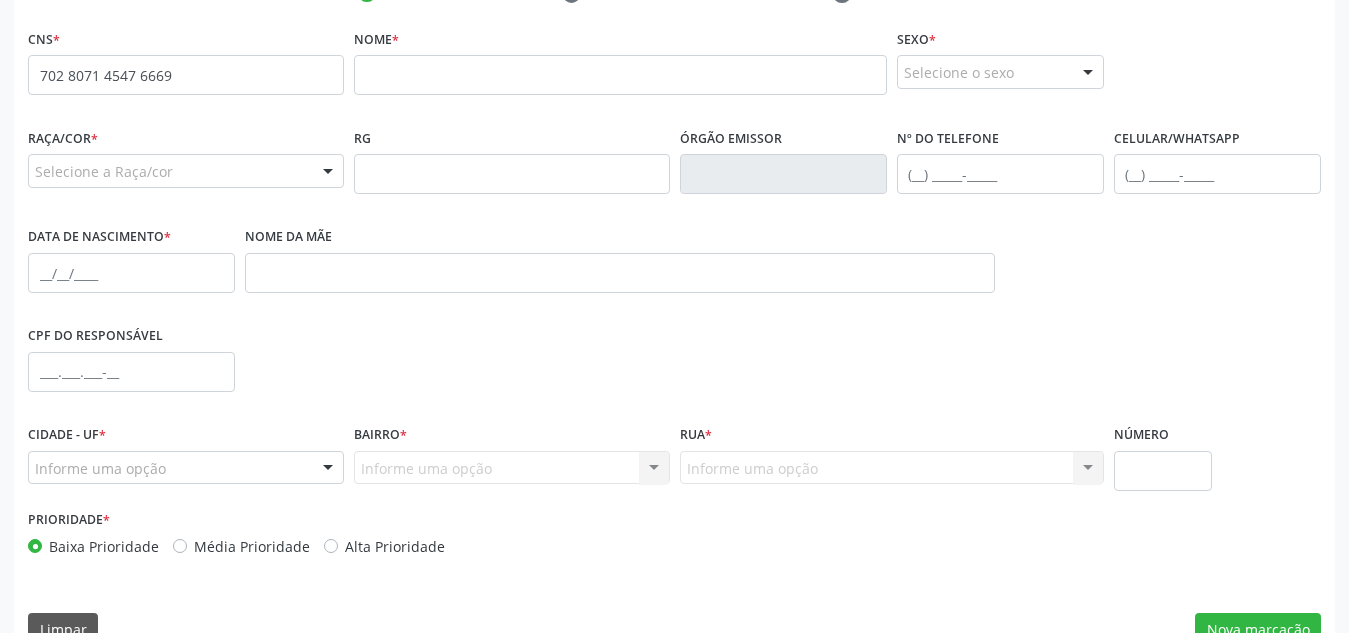 scroll, scrollTop: 479, scrollLeft: 0, axis: vertical 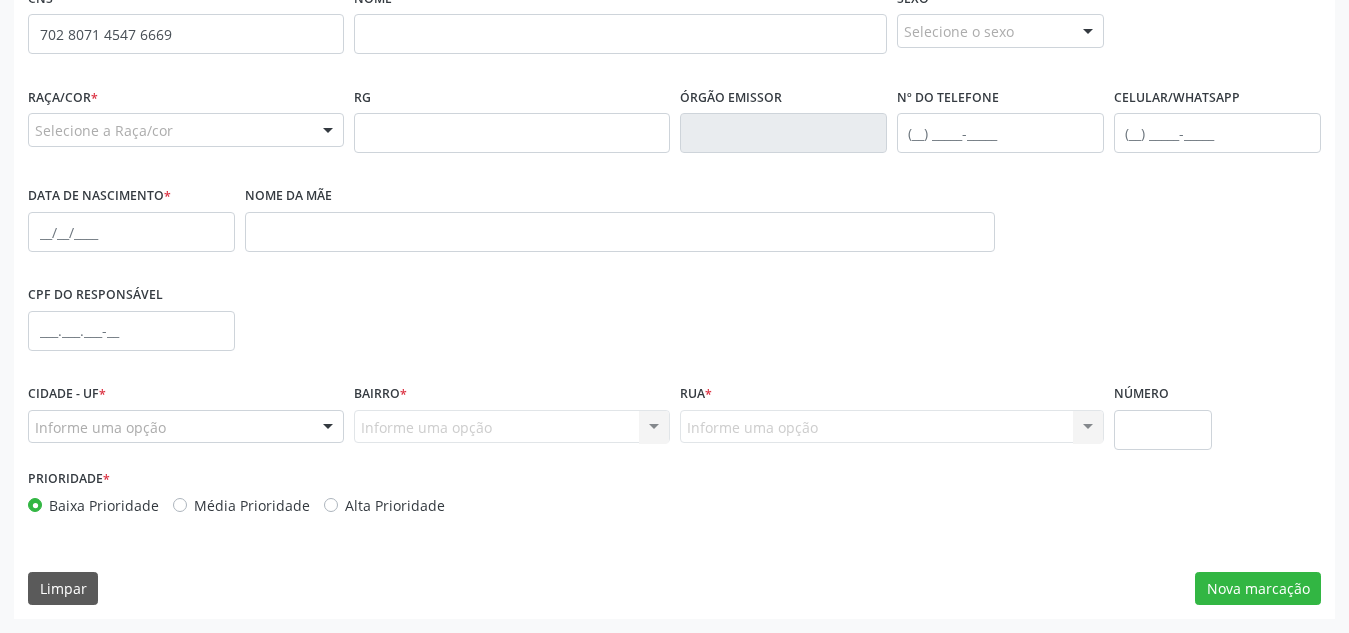 click on "Informe uma opção
Nenhum resultado encontrado para: "   "
Nenhuma opção encontrada. Digite para adicionar." at bounding box center [512, 427] 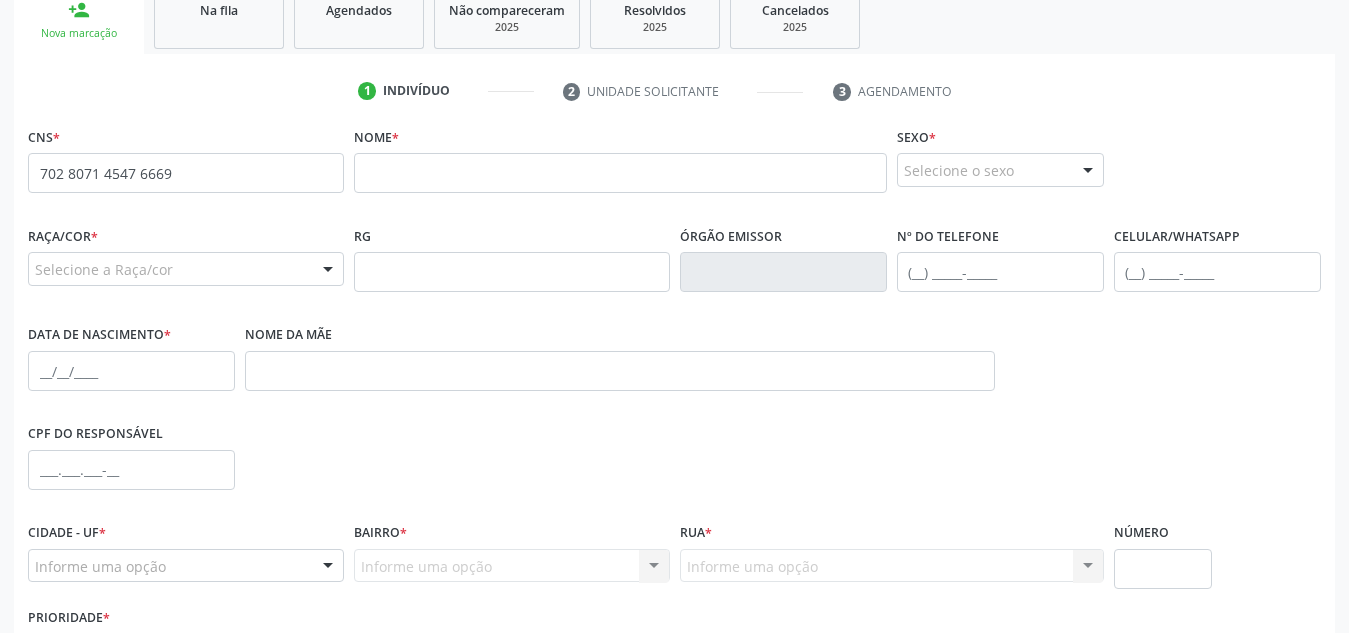 scroll, scrollTop: 325, scrollLeft: 0, axis: vertical 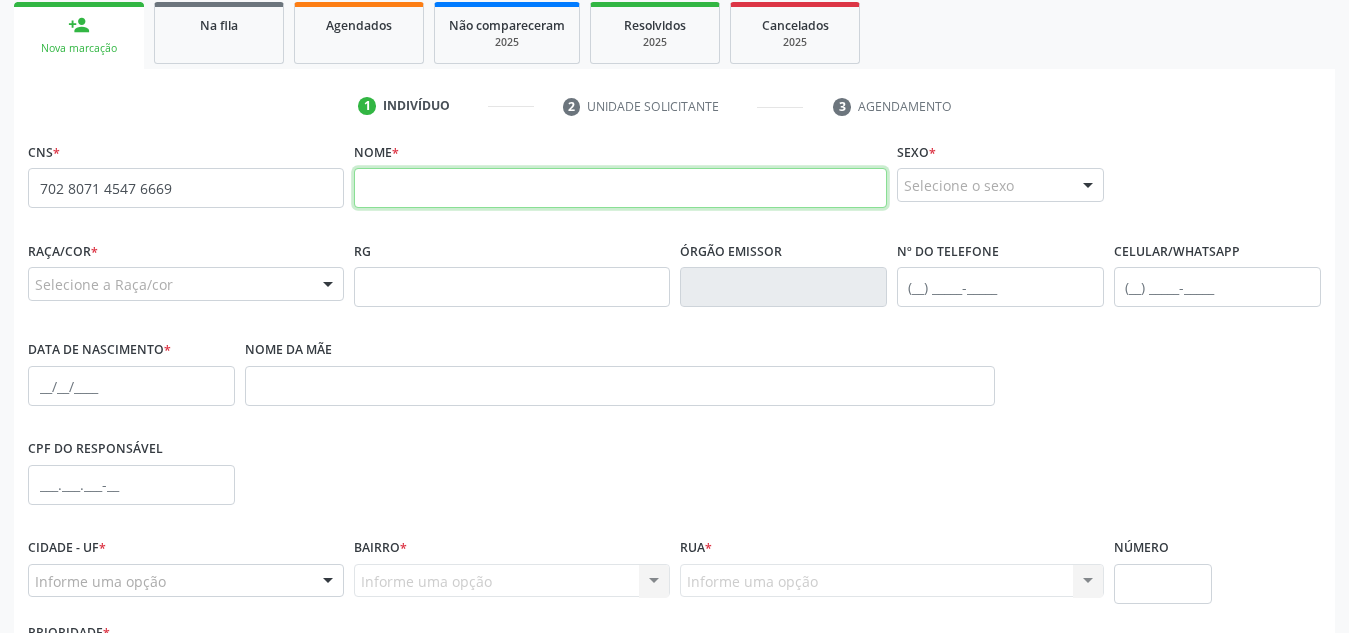 click at bounding box center [620, 188] 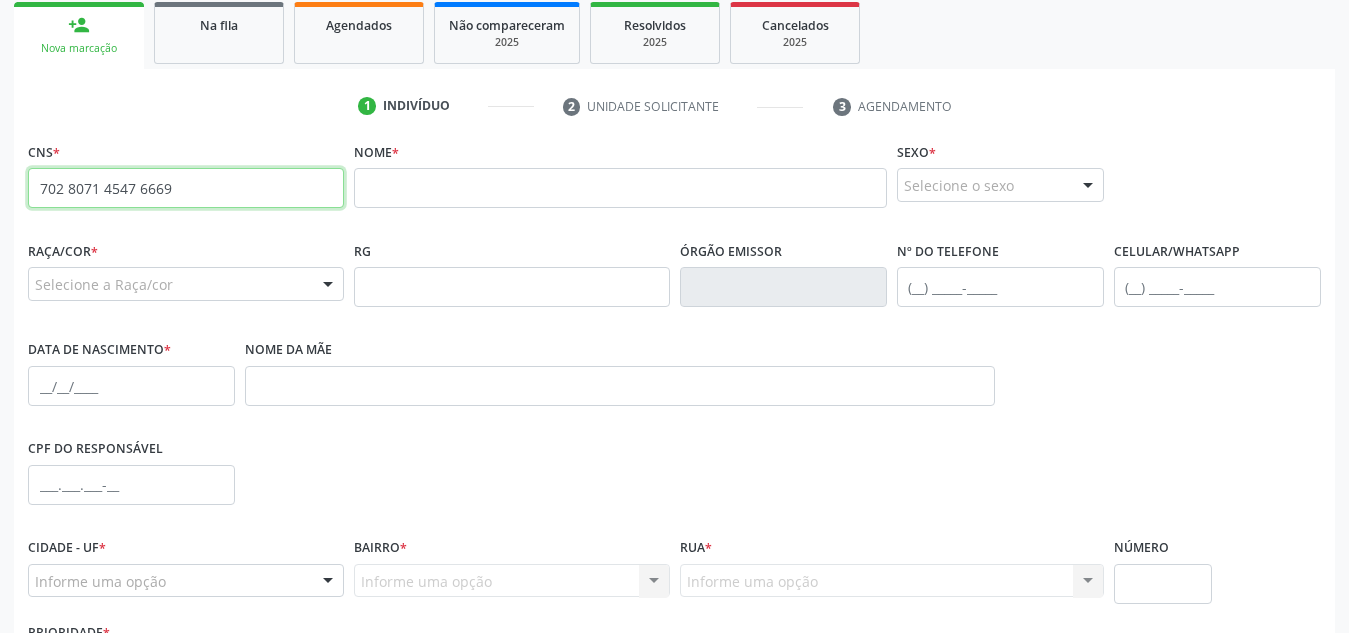 click on "702 8071 4547 6669" at bounding box center (186, 188) 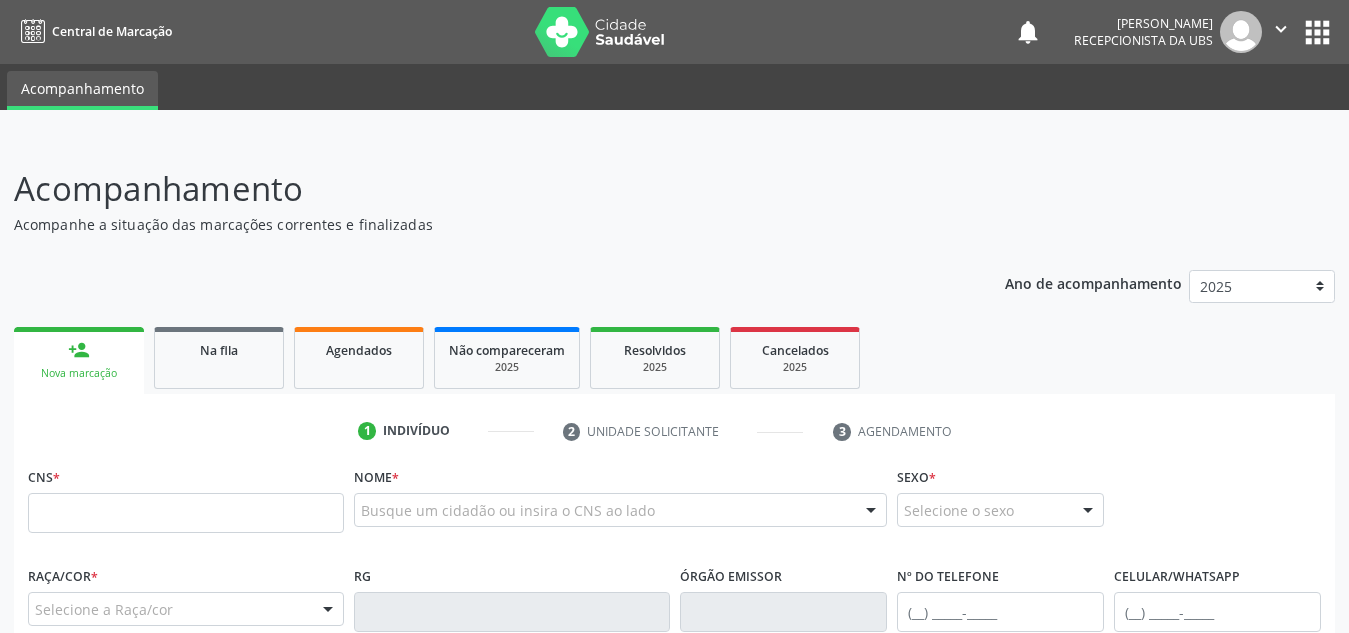 scroll, scrollTop: 0, scrollLeft: 0, axis: both 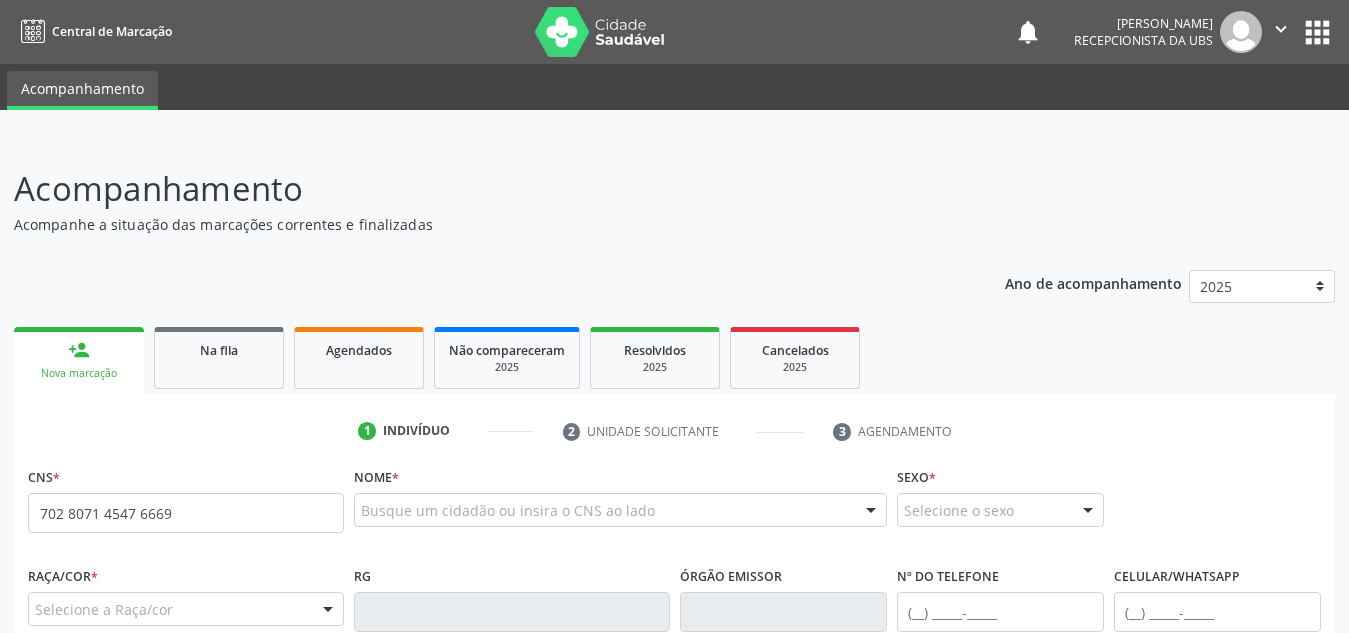 type on "702 8071 4547 6669" 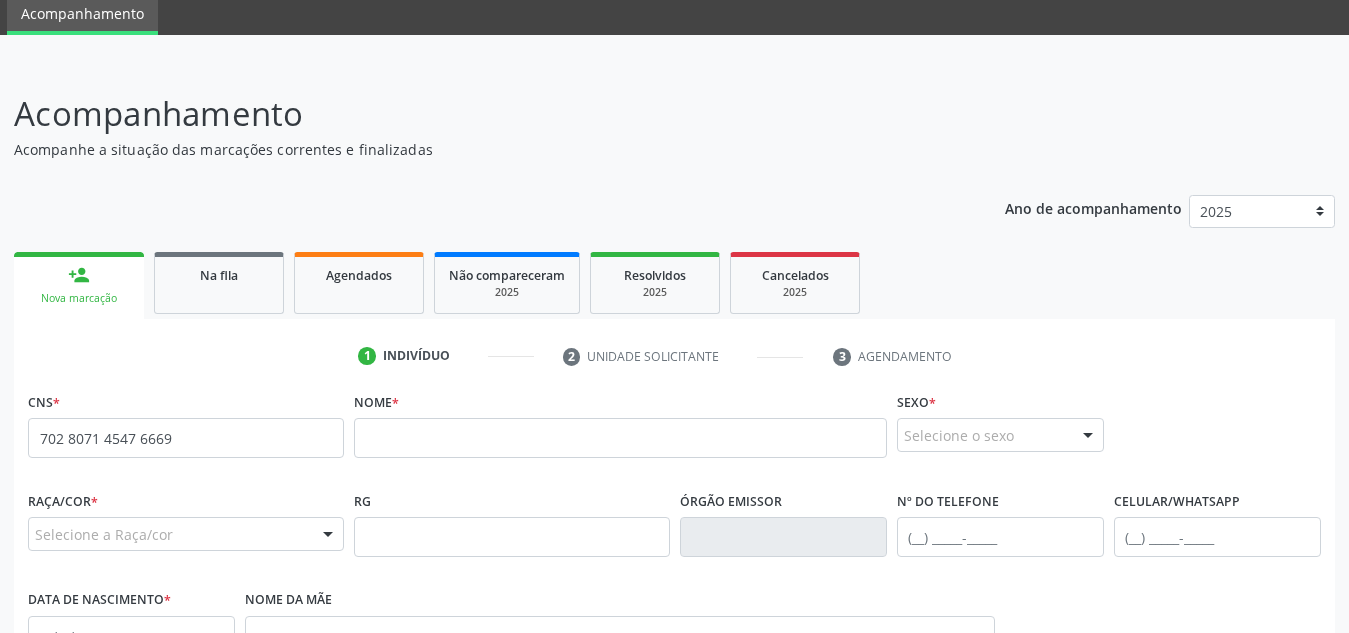 scroll, scrollTop: 141, scrollLeft: 0, axis: vertical 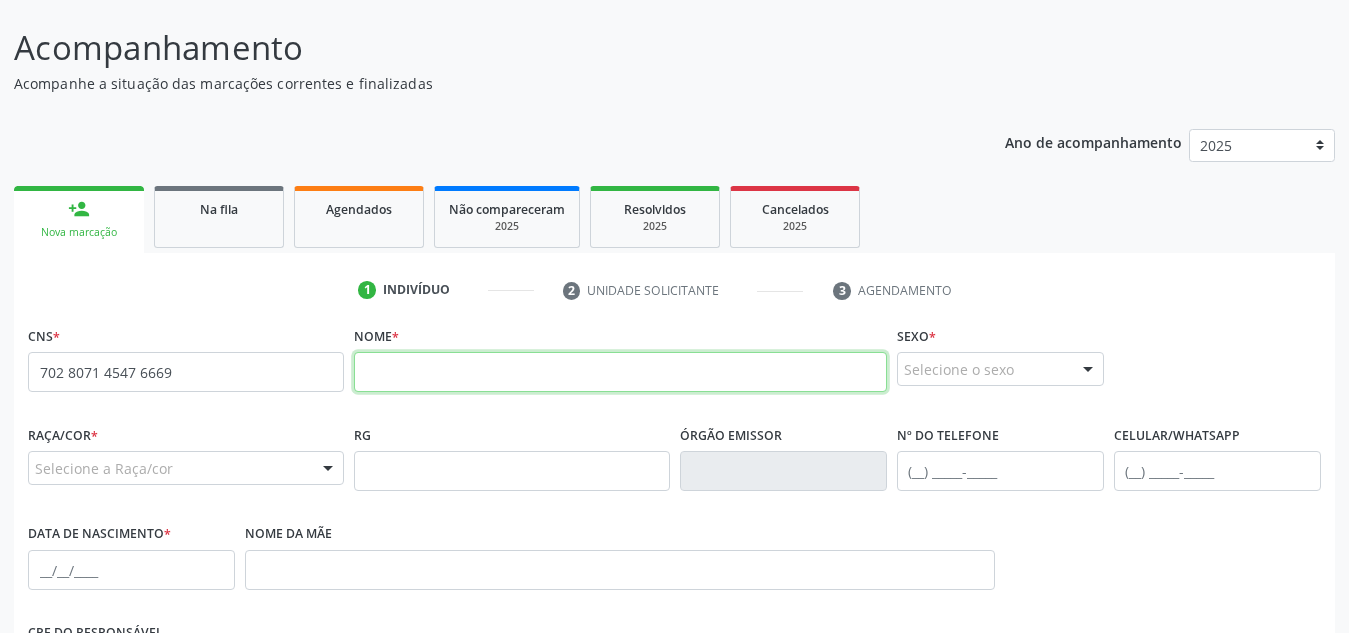 click at bounding box center [620, 372] 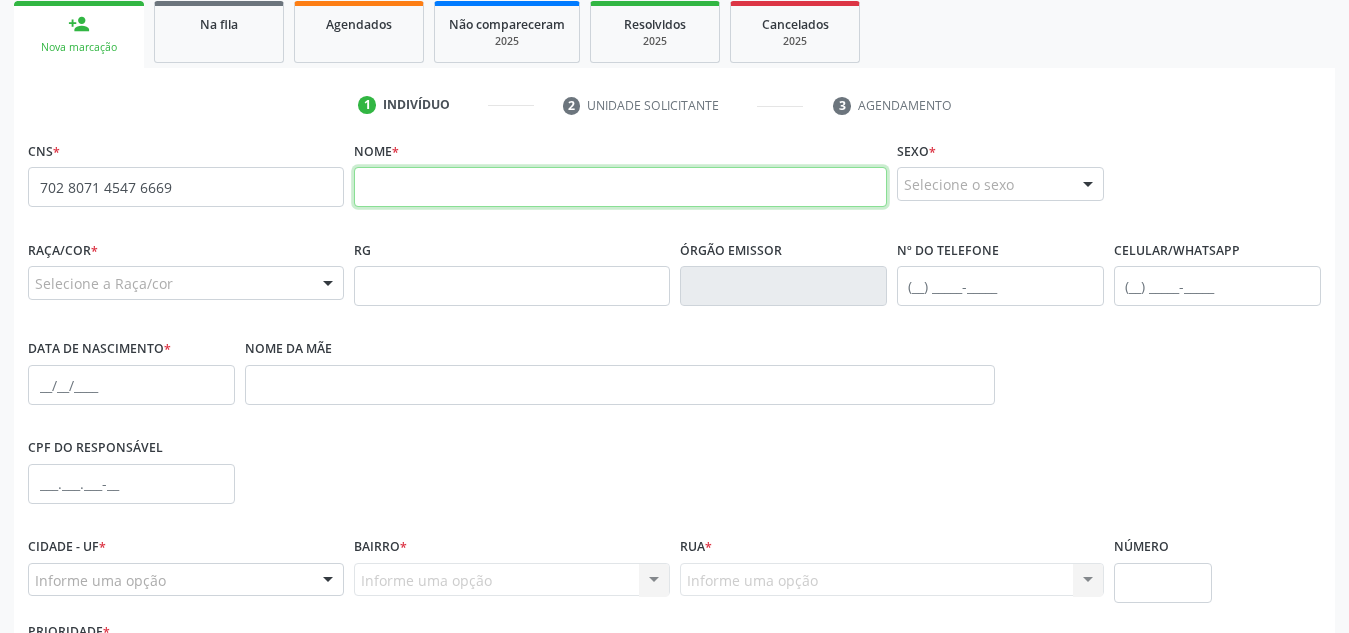 scroll, scrollTop: 323, scrollLeft: 0, axis: vertical 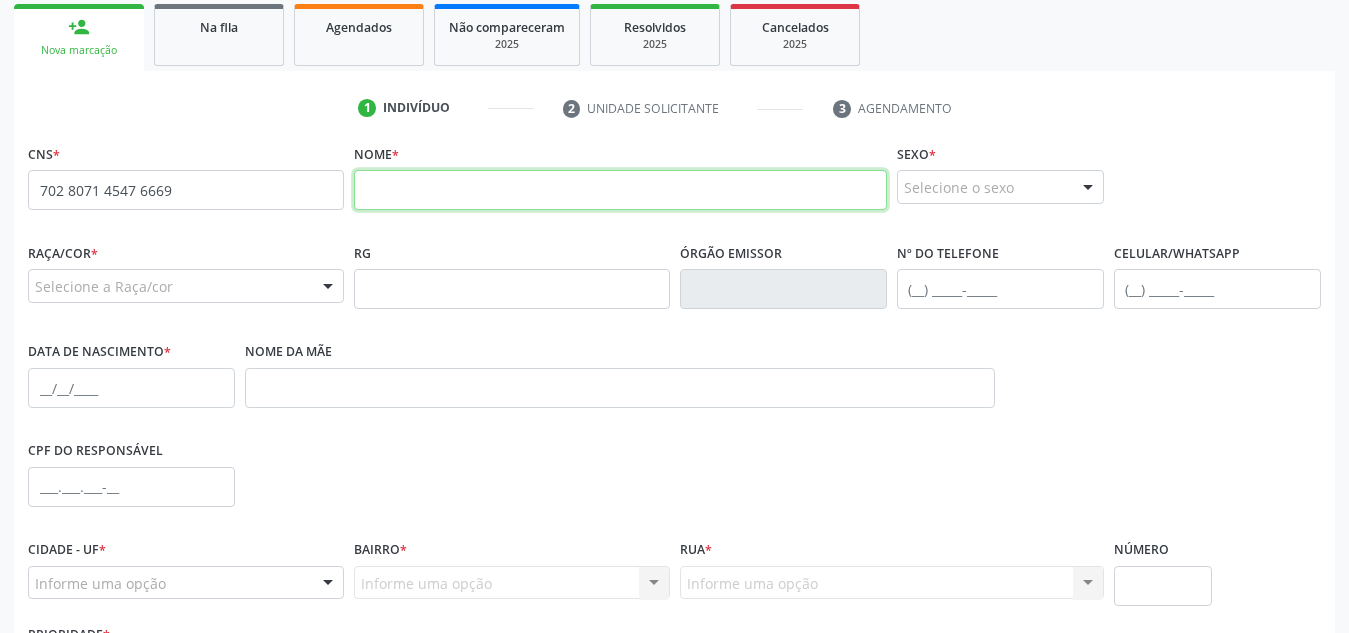 type on "r" 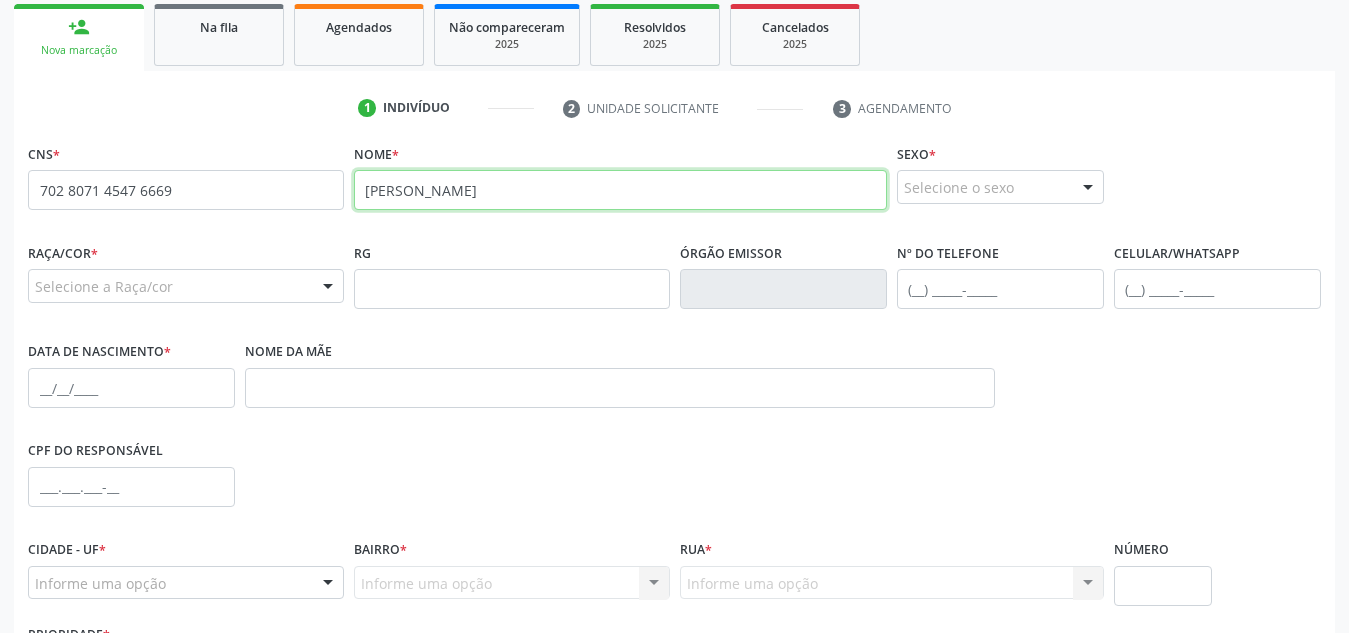 type on "[PERSON_NAME]" 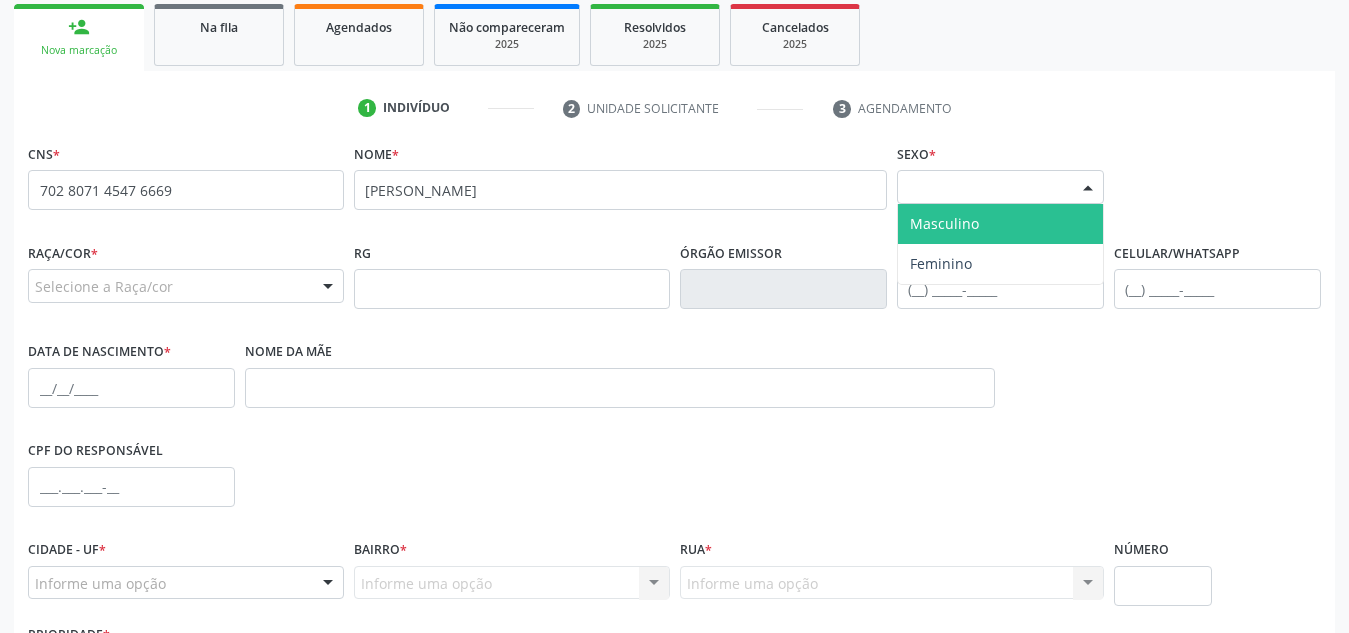 click on "Selecione o sexo" at bounding box center (1000, 187) 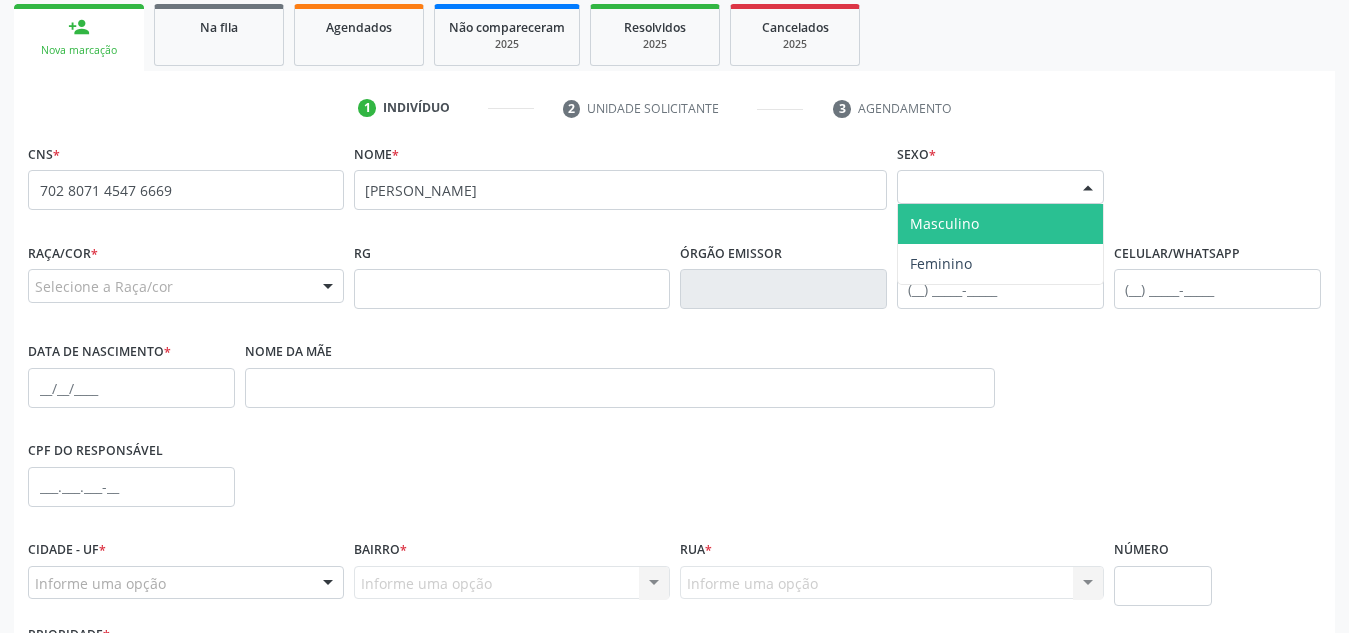 click on "Masculino" at bounding box center (1000, 224) 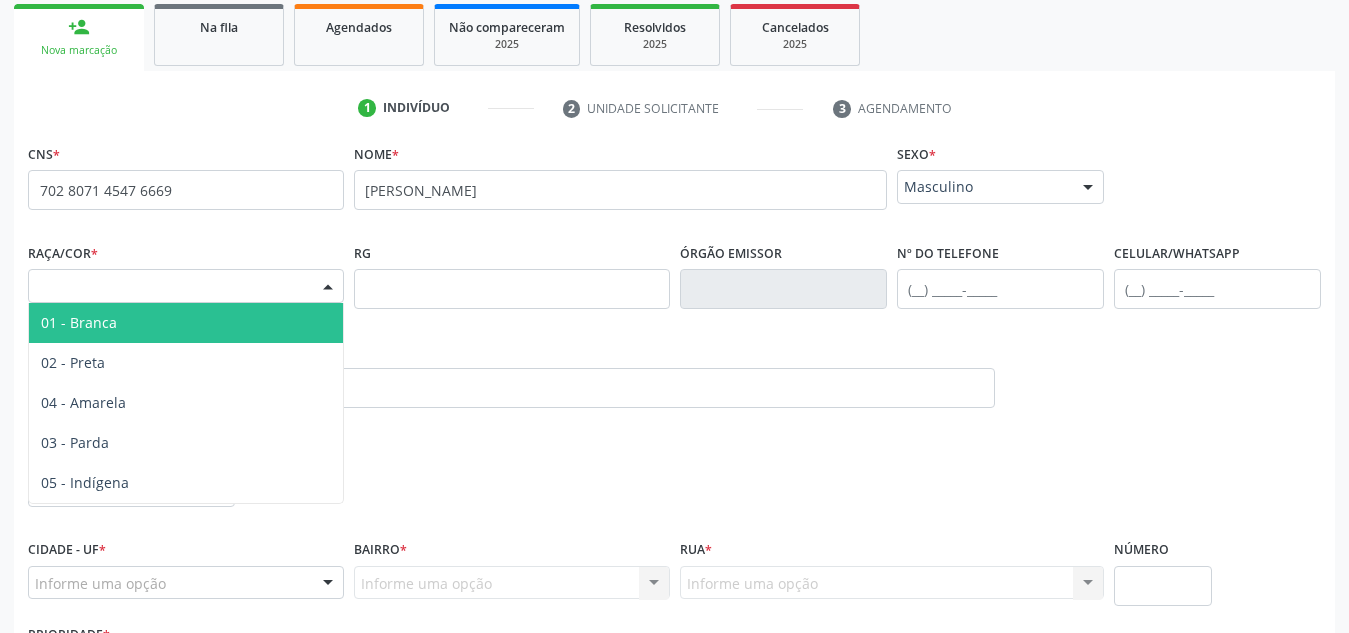 click on "Selecione a Raça/cor" at bounding box center [186, 286] 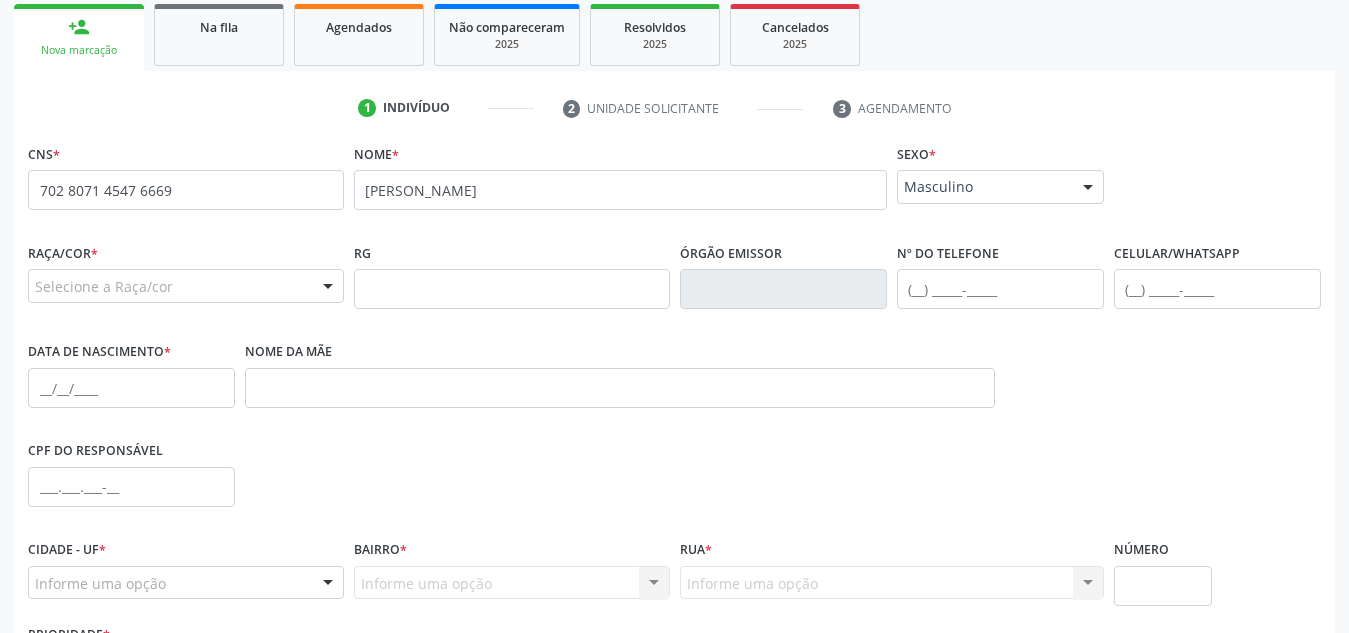 click on "Raça/cor
*
Selecione a Raça/cor
01 - Branca   02 - Preta   04 - [GEOGRAPHIC_DATA]   03 - [MEDICAL_DATA]   05 - Indígena
Nenhum resultado encontrado para: "   "
Não há nenhuma opção para ser exibida." at bounding box center (186, 270) 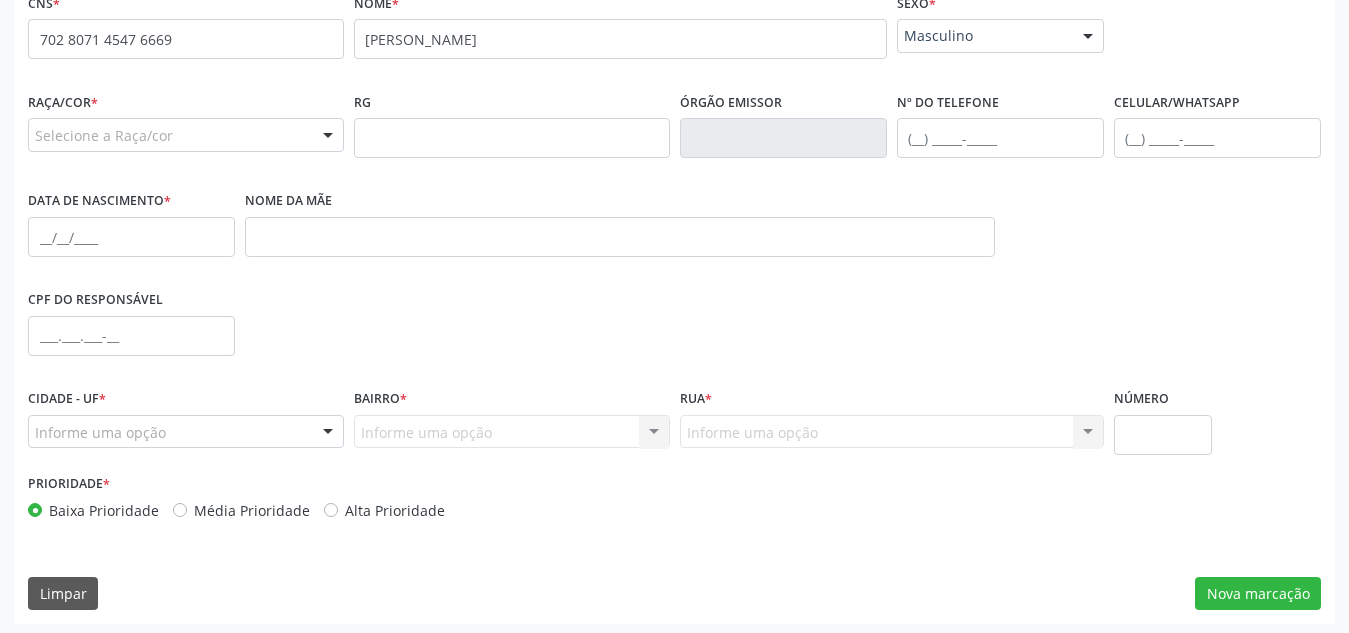 scroll, scrollTop: 479, scrollLeft: 0, axis: vertical 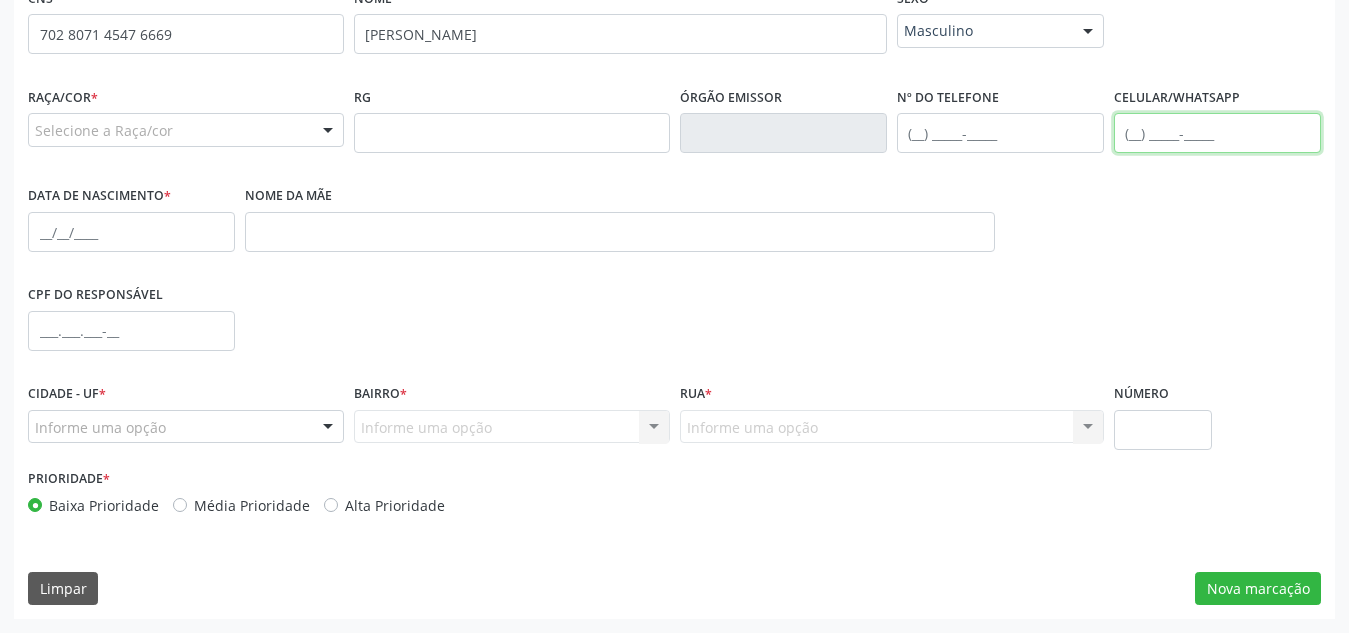 click at bounding box center [1217, 133] 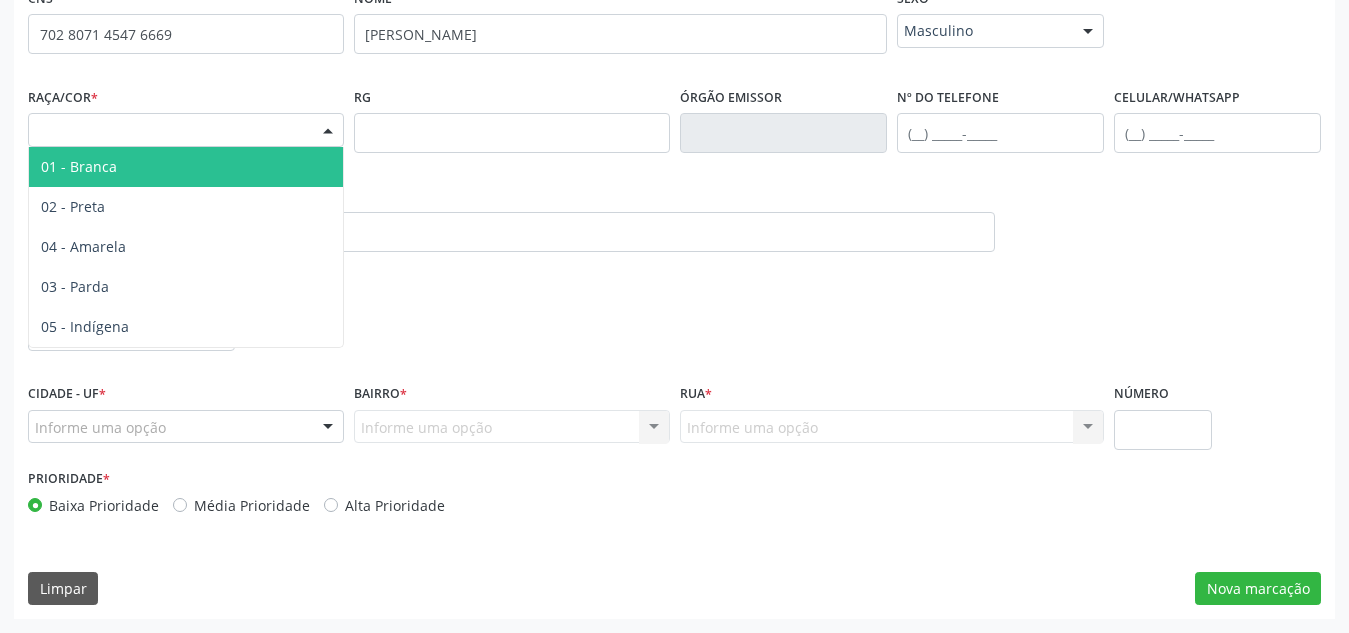 click on "Selecione a Raça/cor" at bounding box center [186, 130] 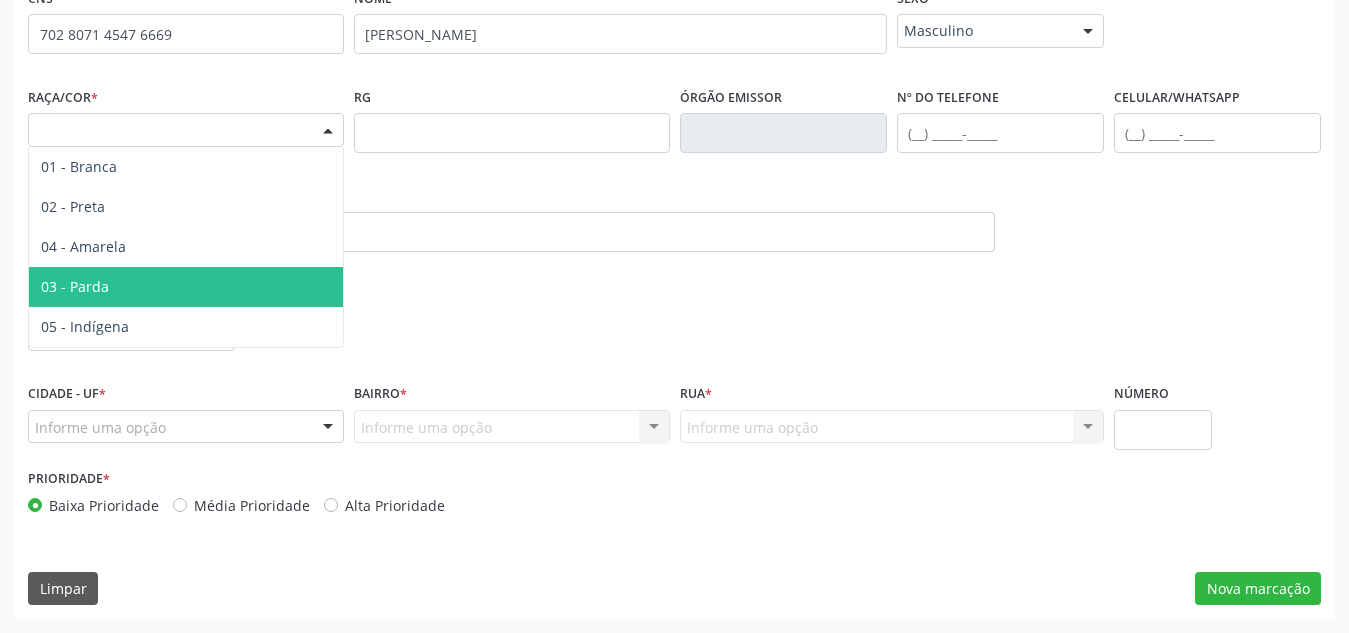 click on "03 - Parda" at bounding box center [75, 286] 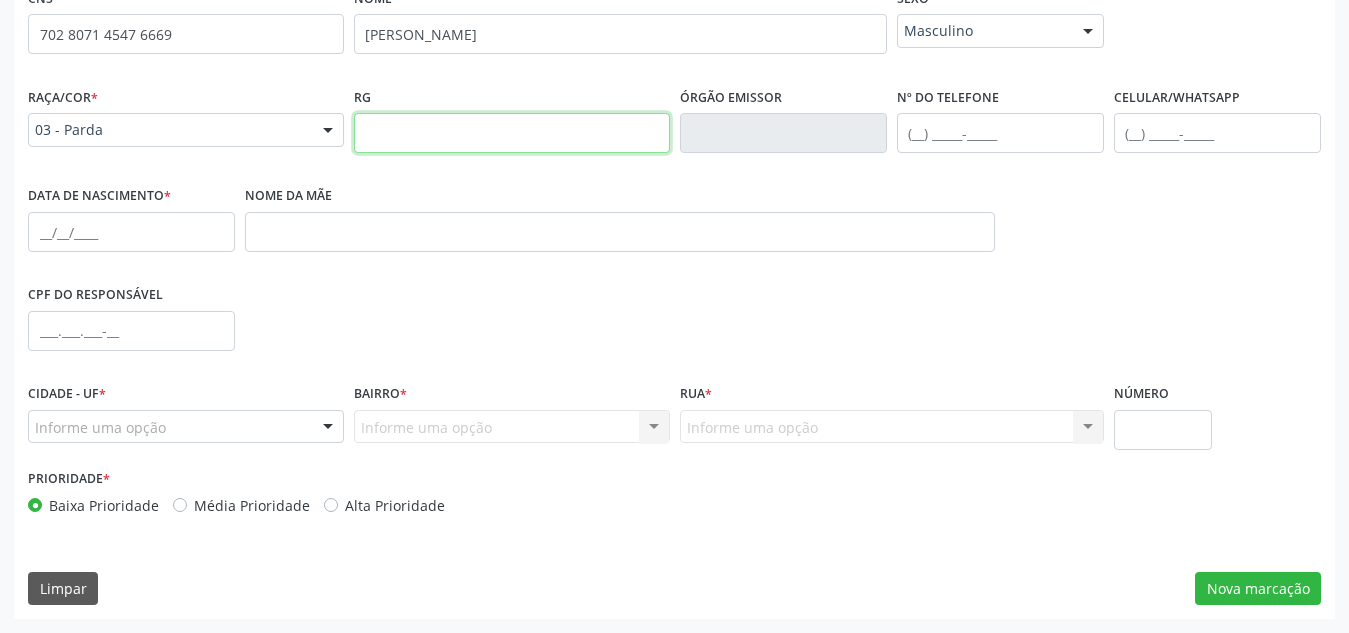 click at bounding box center (512, 133) 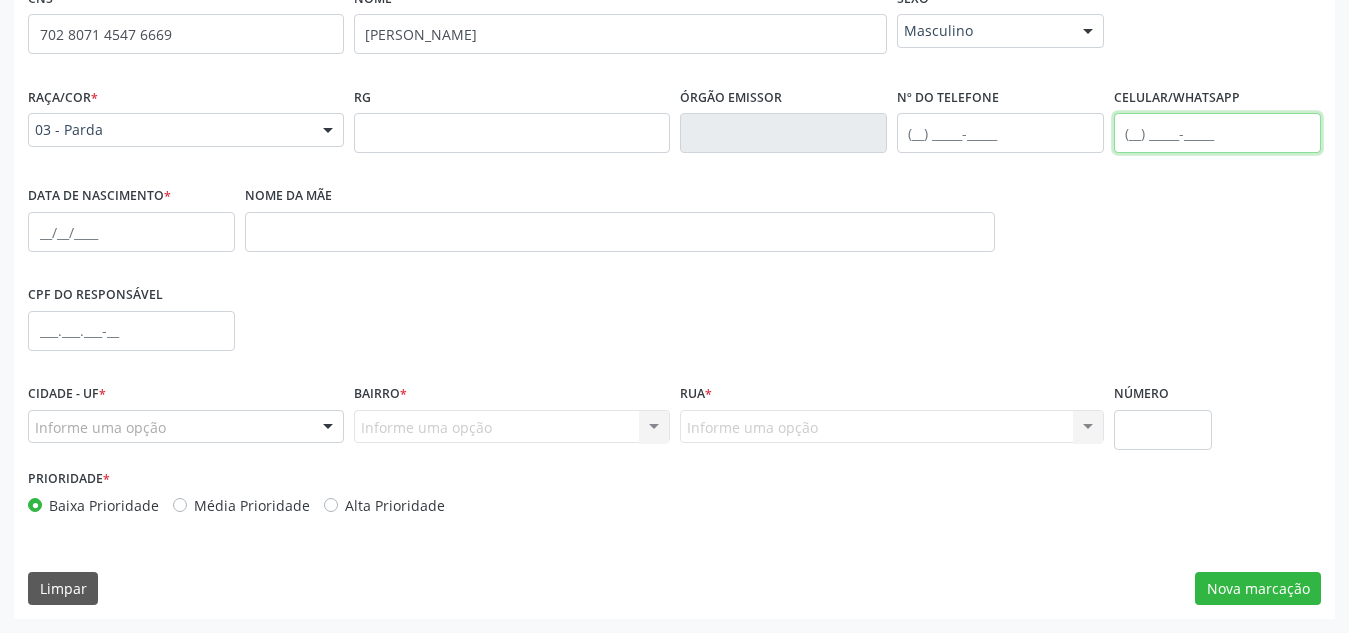 click at bounding box center (1217, 133) 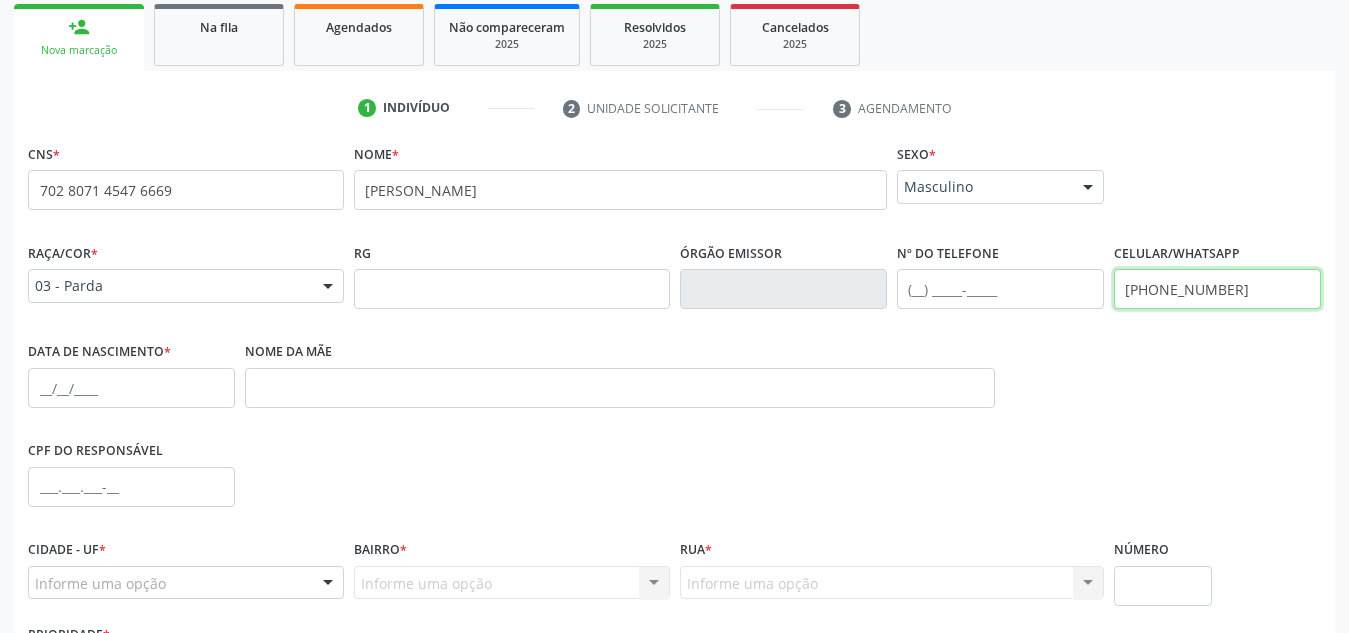 scroll, scrollTop: 479, scrollLeft: 0, axis: vertical 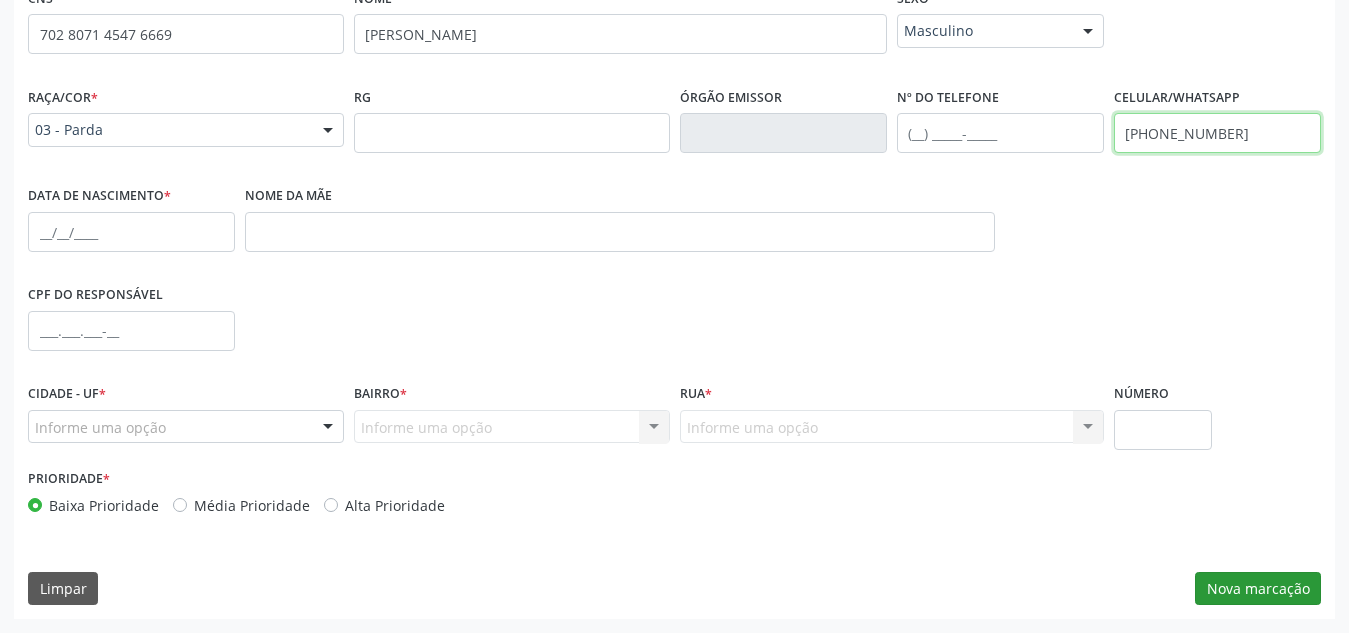 type on "[PHONE_NUMBER]" 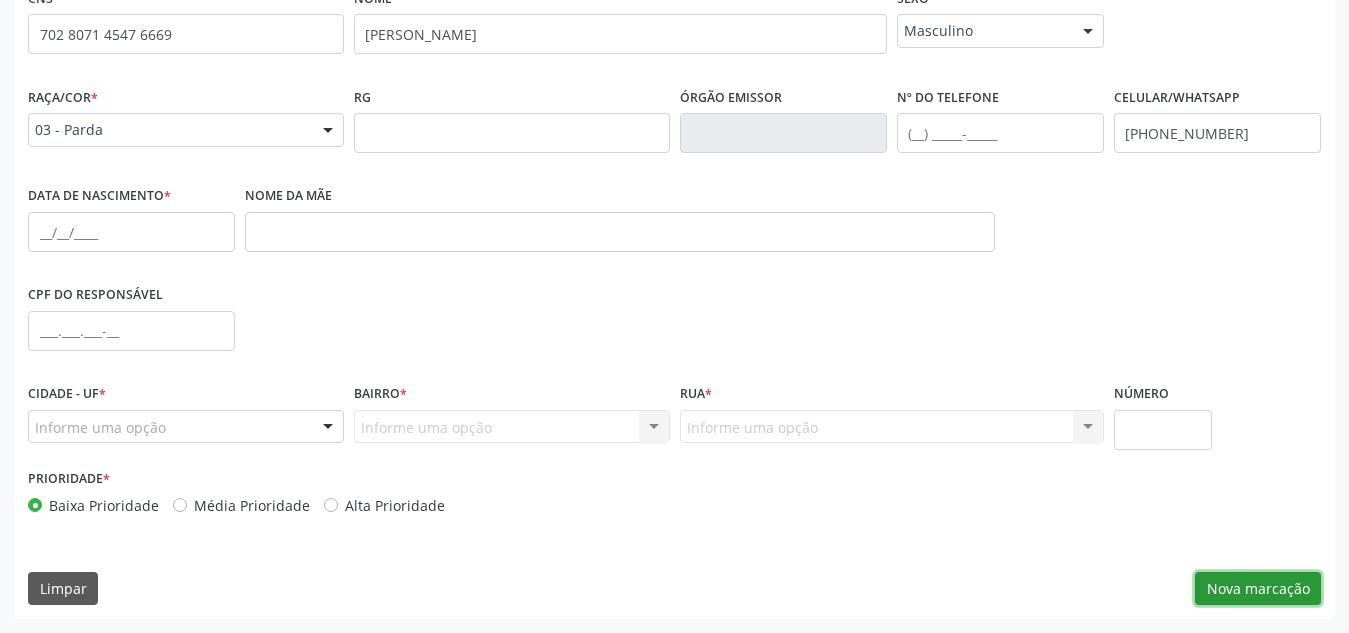 click on "Nova marcação" at bounding box center (1258, 589) 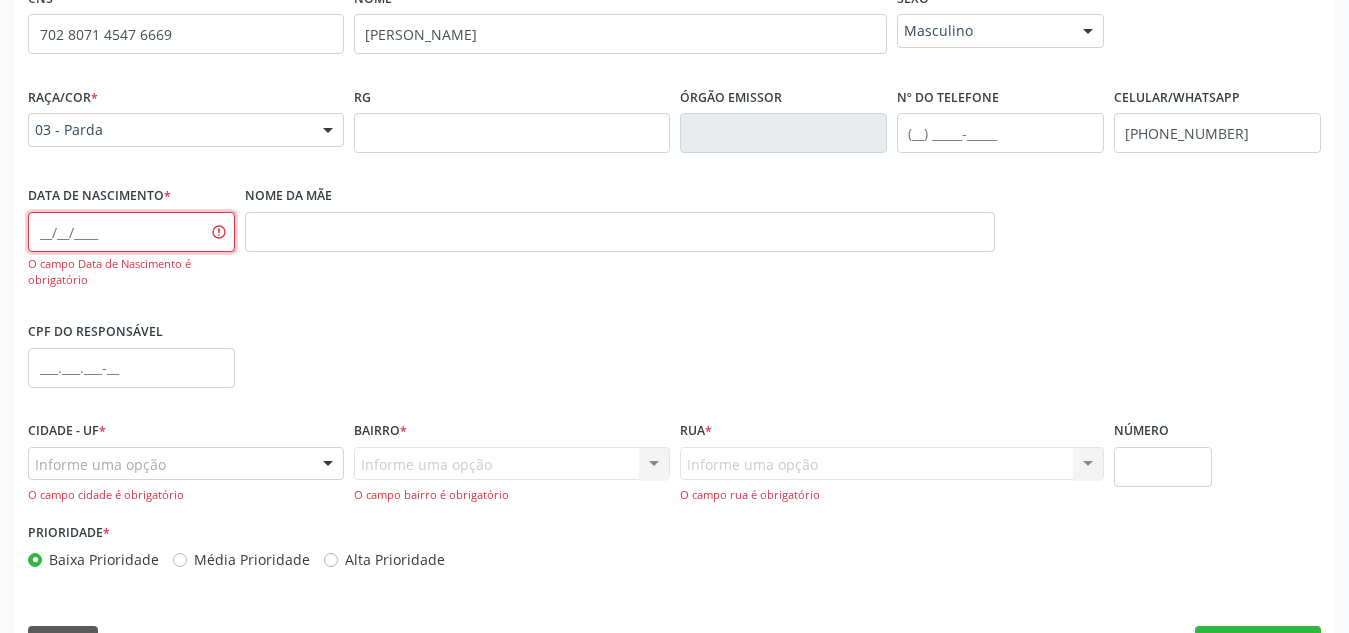 click at bounding box center [131, 232] 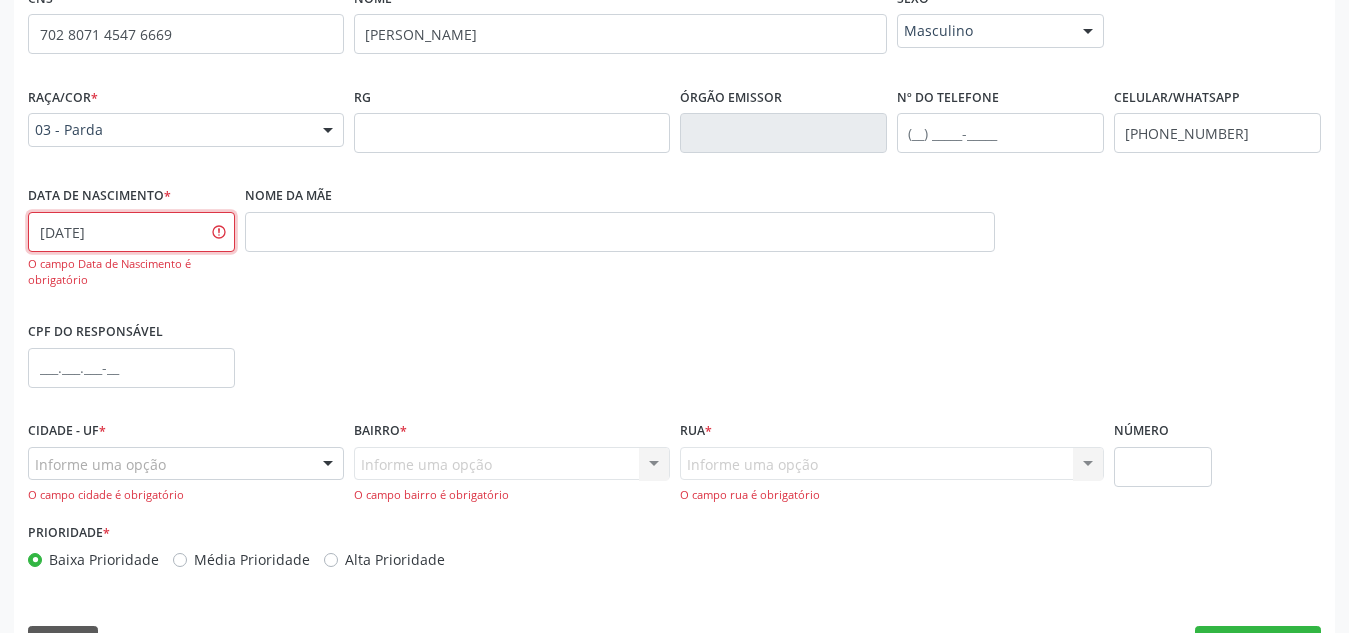 click on "[DATE]" at bounding box center [131, 232] 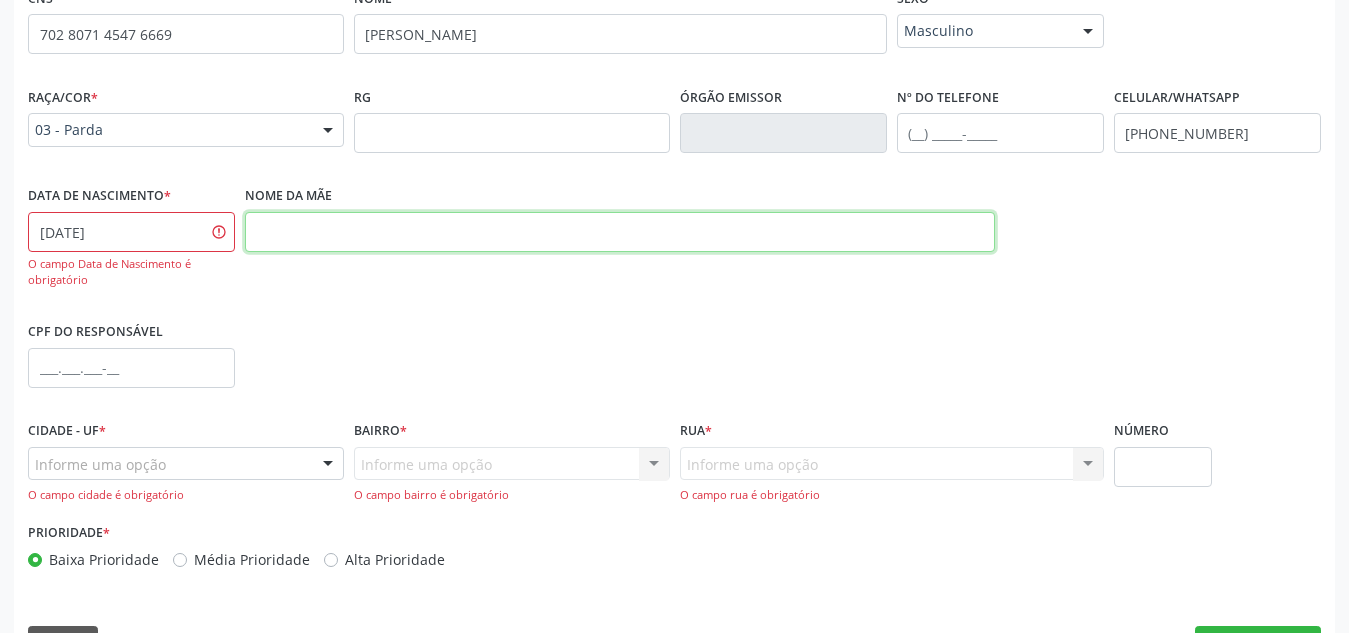 click at bounding box center (620, 232) 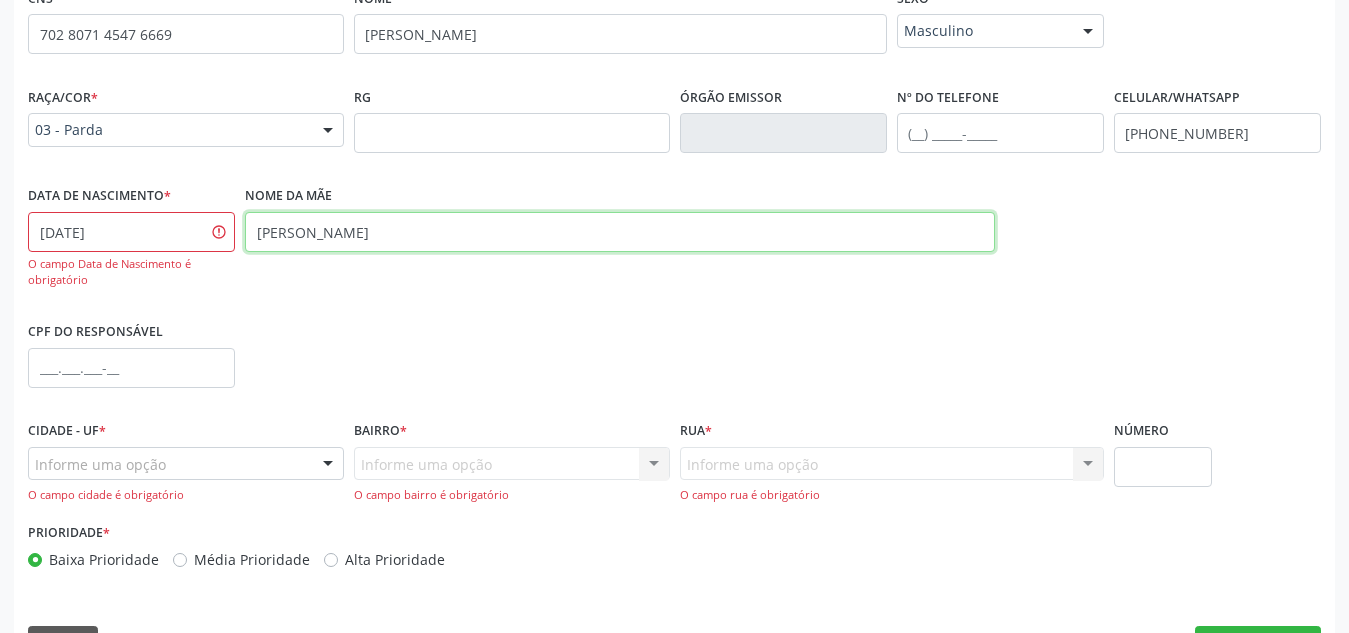 scroll, scrollTop: 534, scrollLeft: 0, axis: vertical 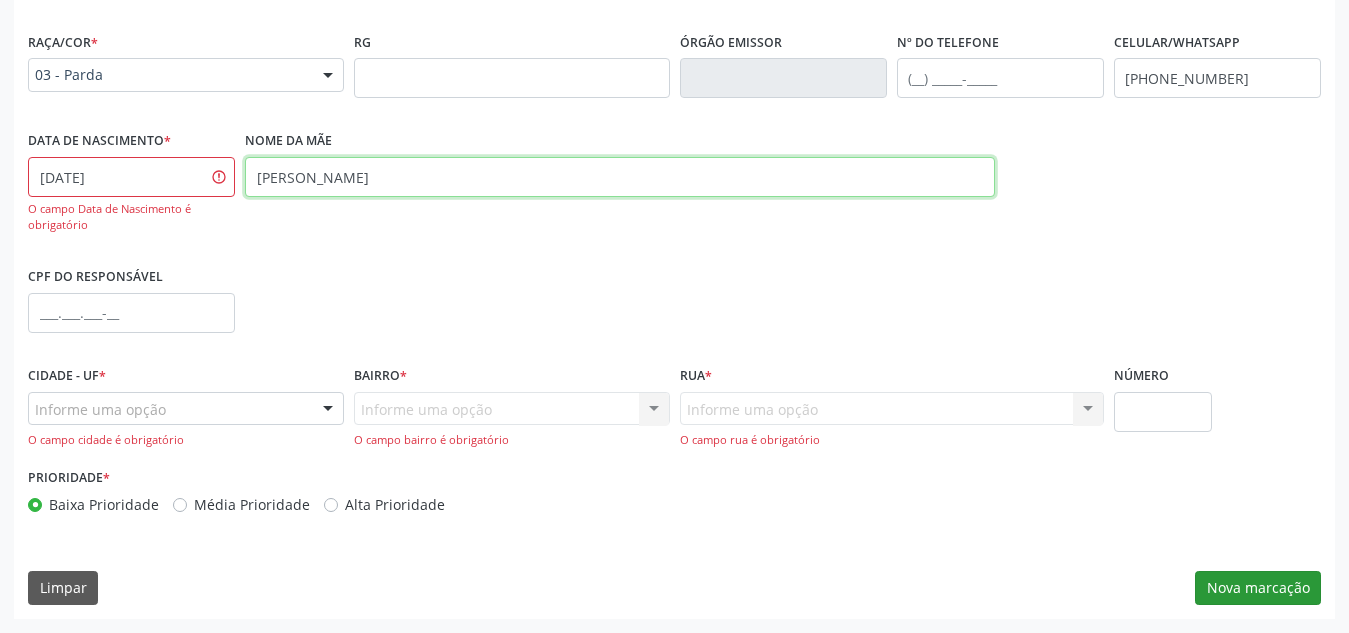 type on "[PERSON_NAME]" 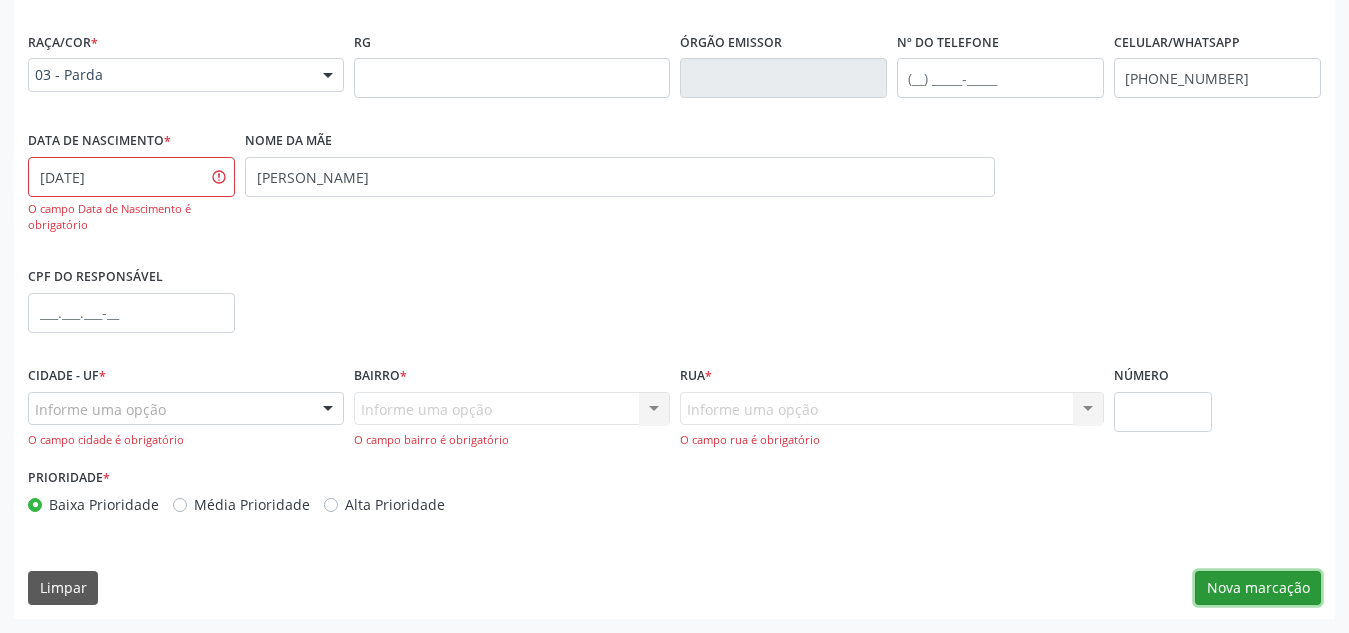 click on "Nova marcação" at bounding box center [1258, 588] 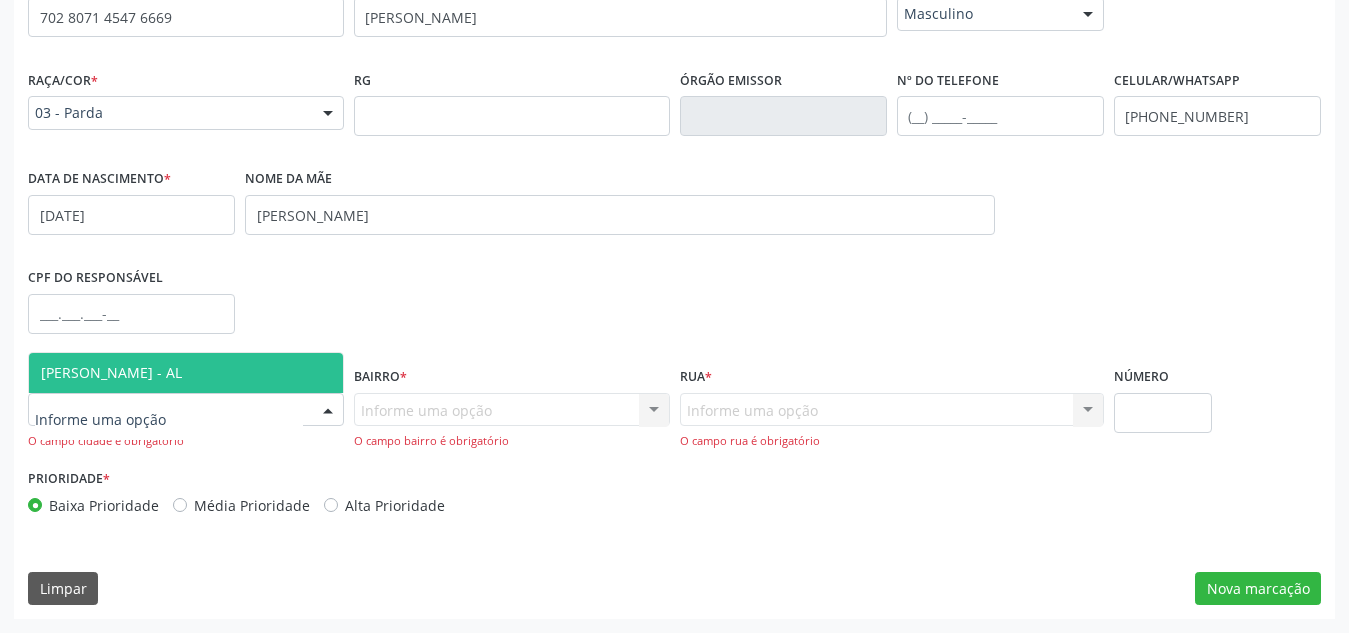 click at bounding box center (186, 410) 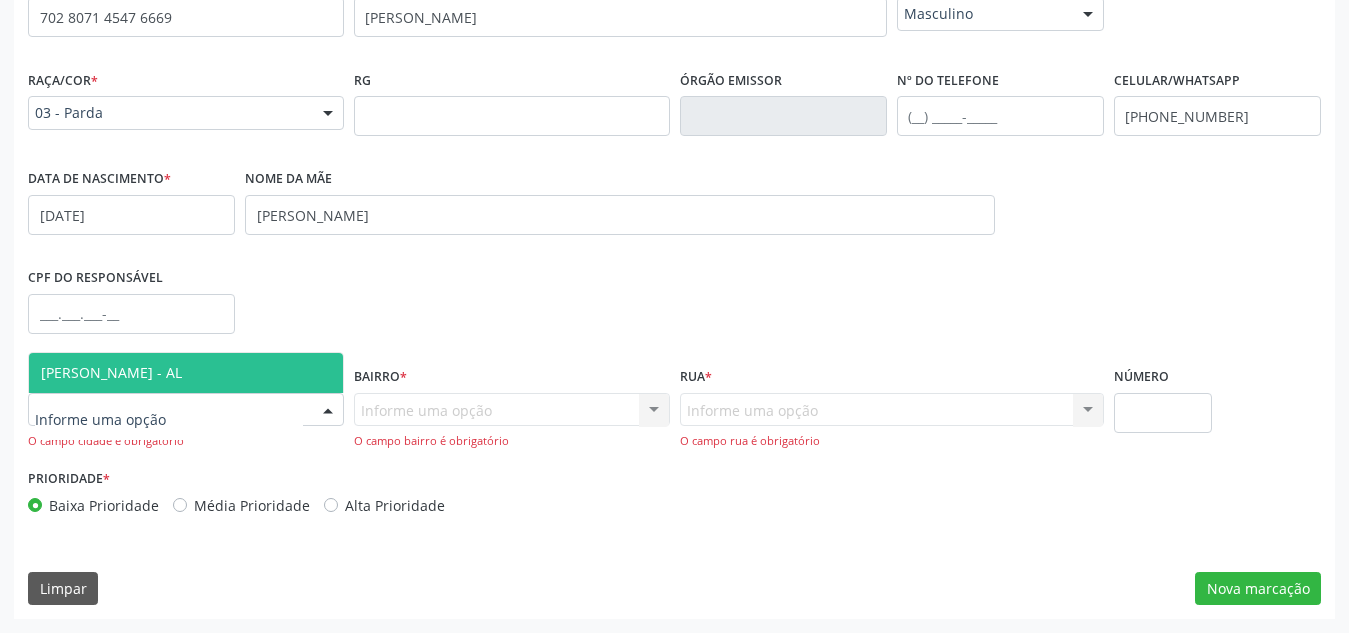 click on "[PERSON_NAME] - AL" at bounding box center (186, 373) 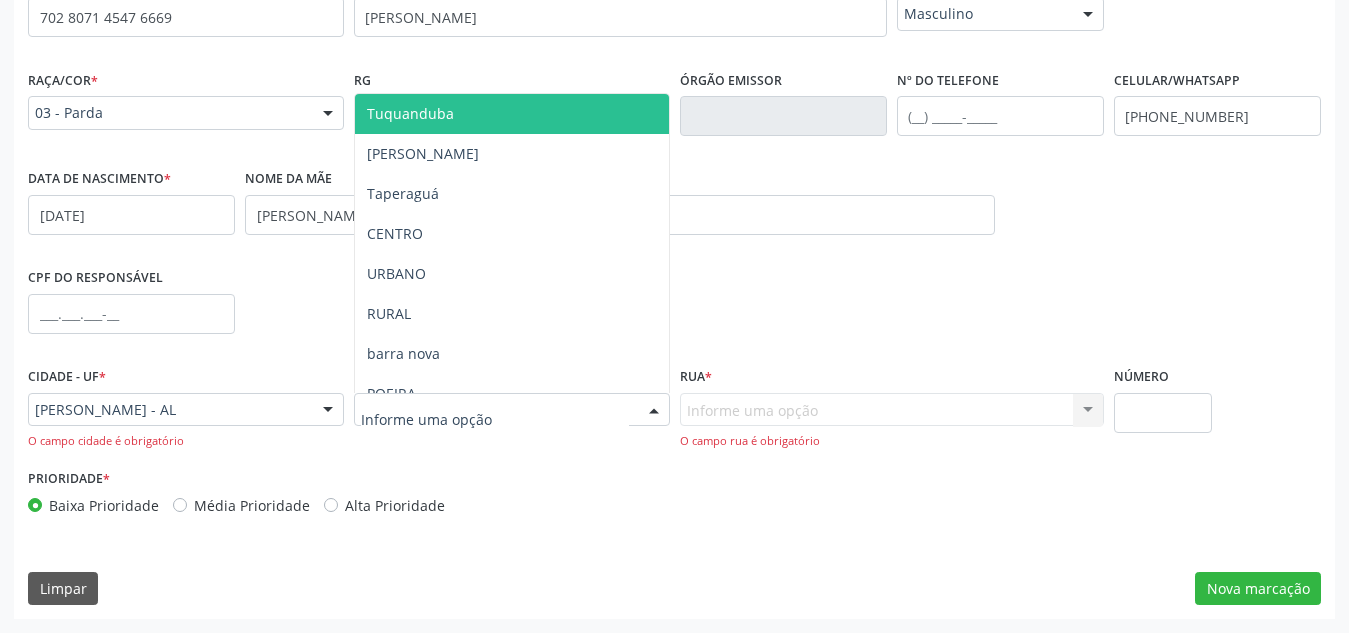 click at bounding box center (512, 410) 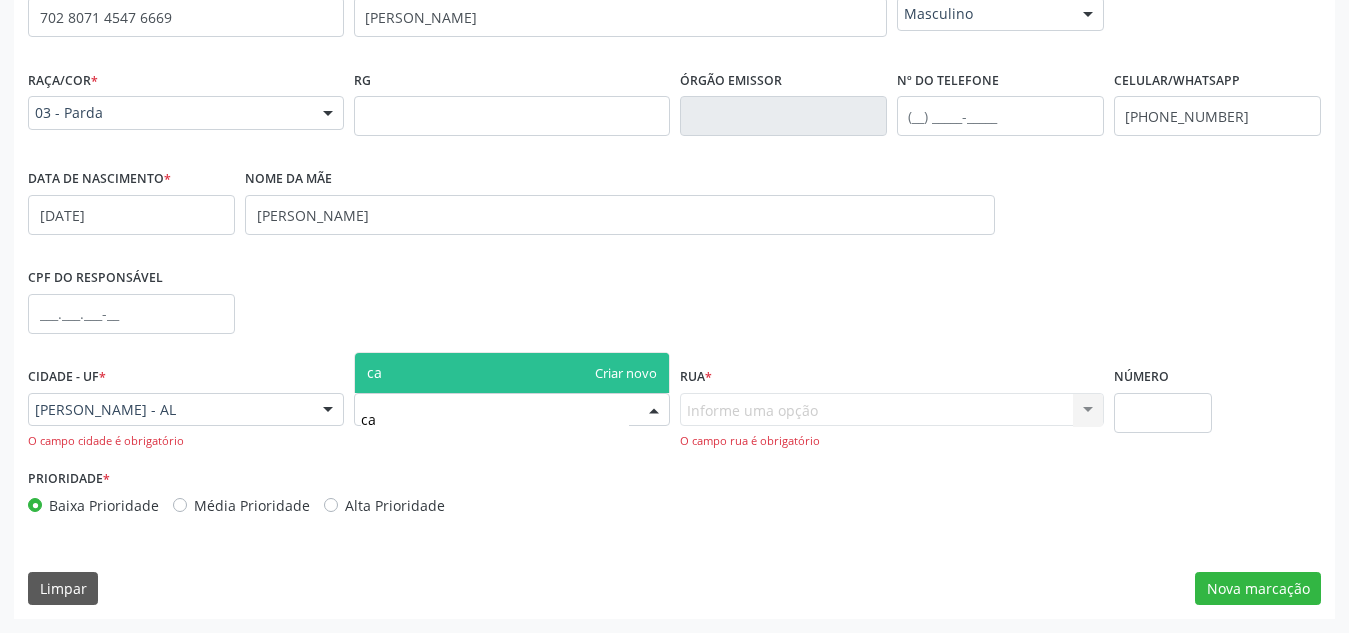 type on "c" 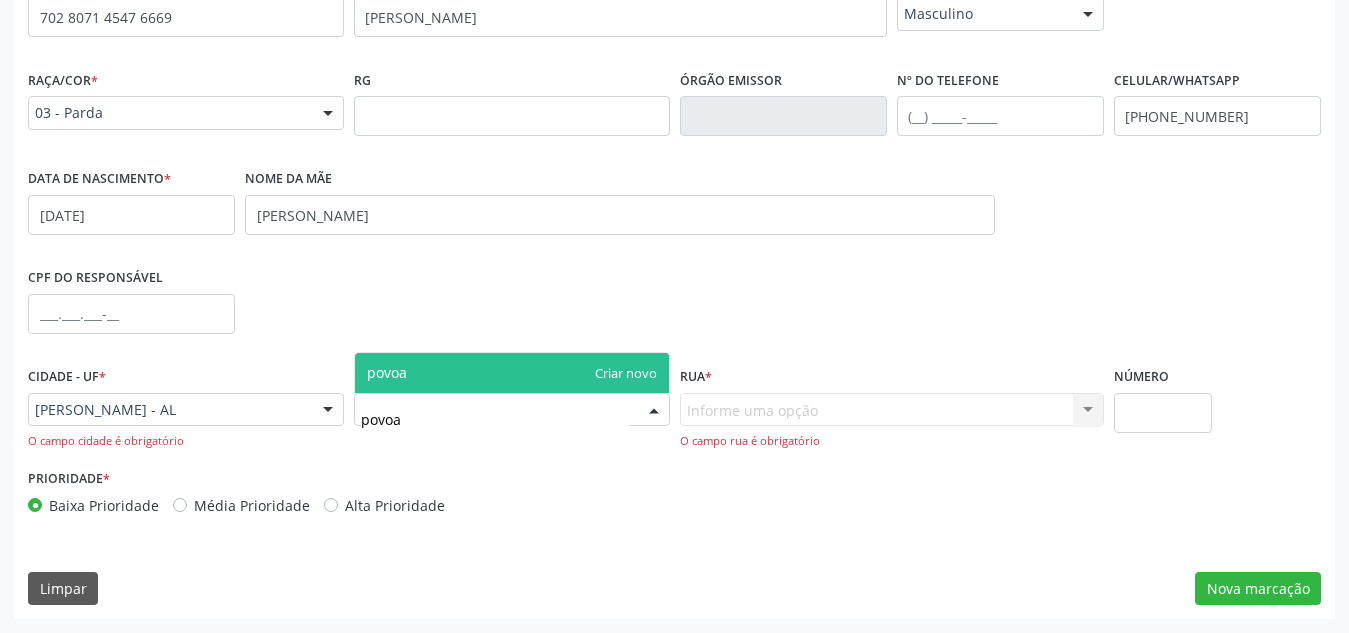 click on "povoa" at bounding box center (512, 373) 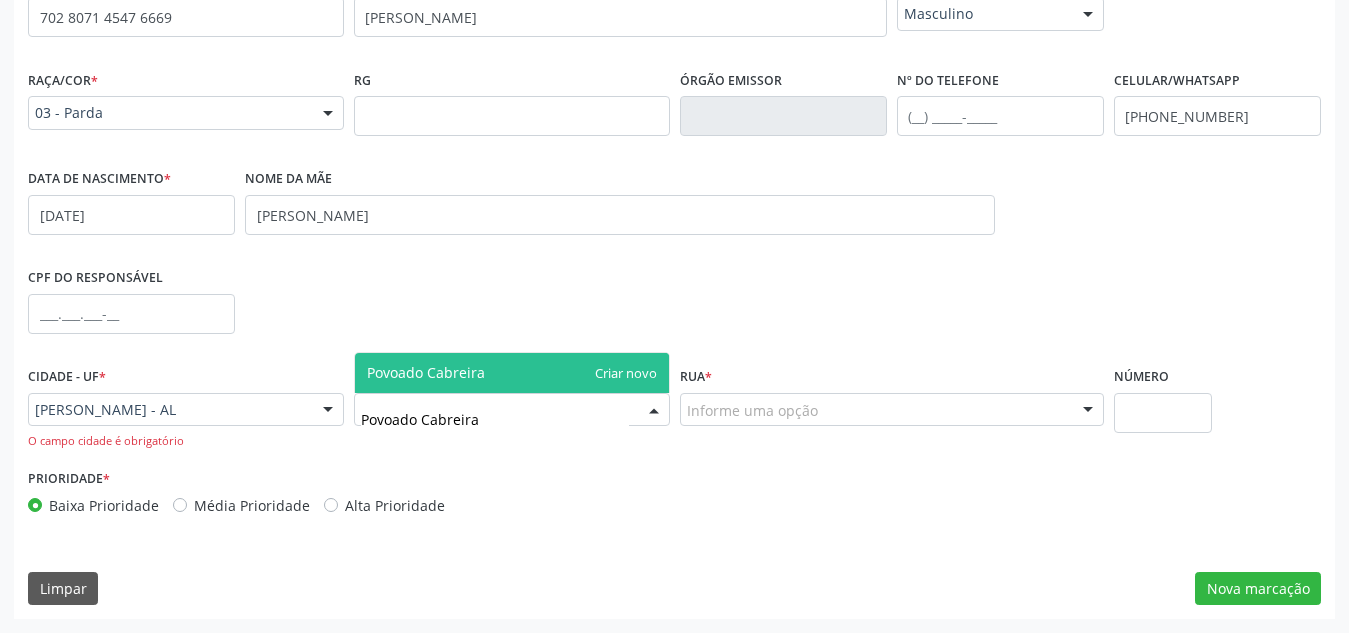type on "Povoado Cabreiras" 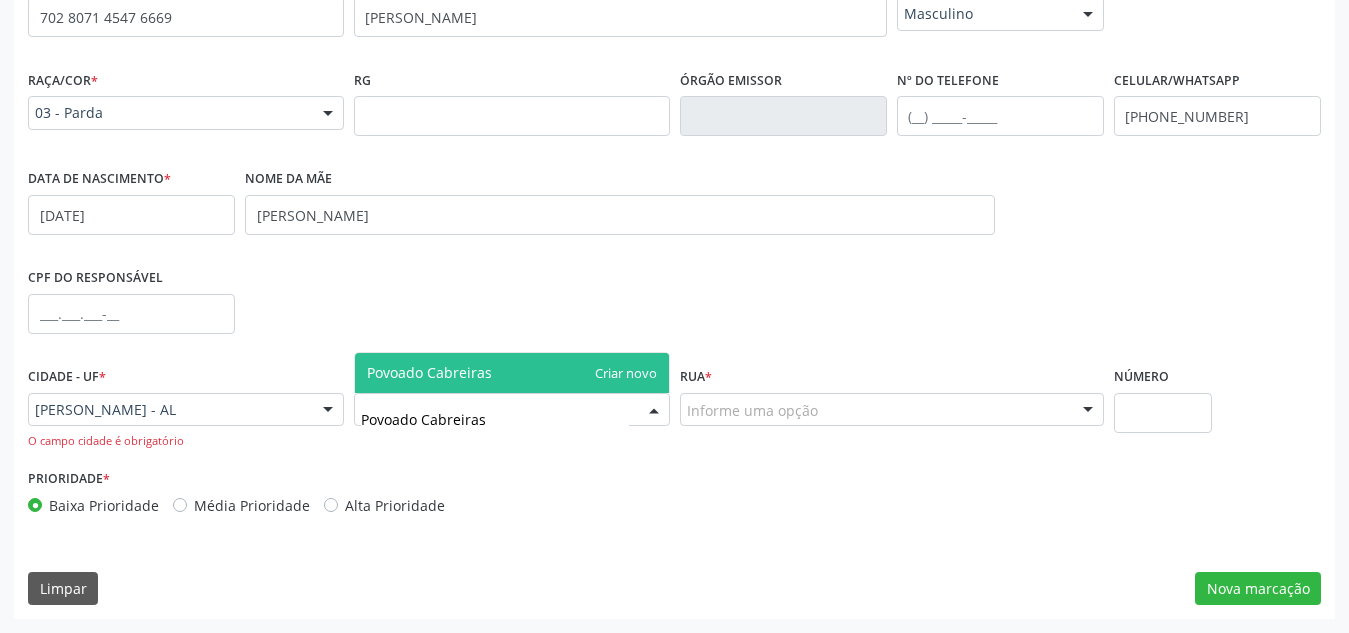 click on "Povoado Cabreiras" at bounding box center [512, 373] 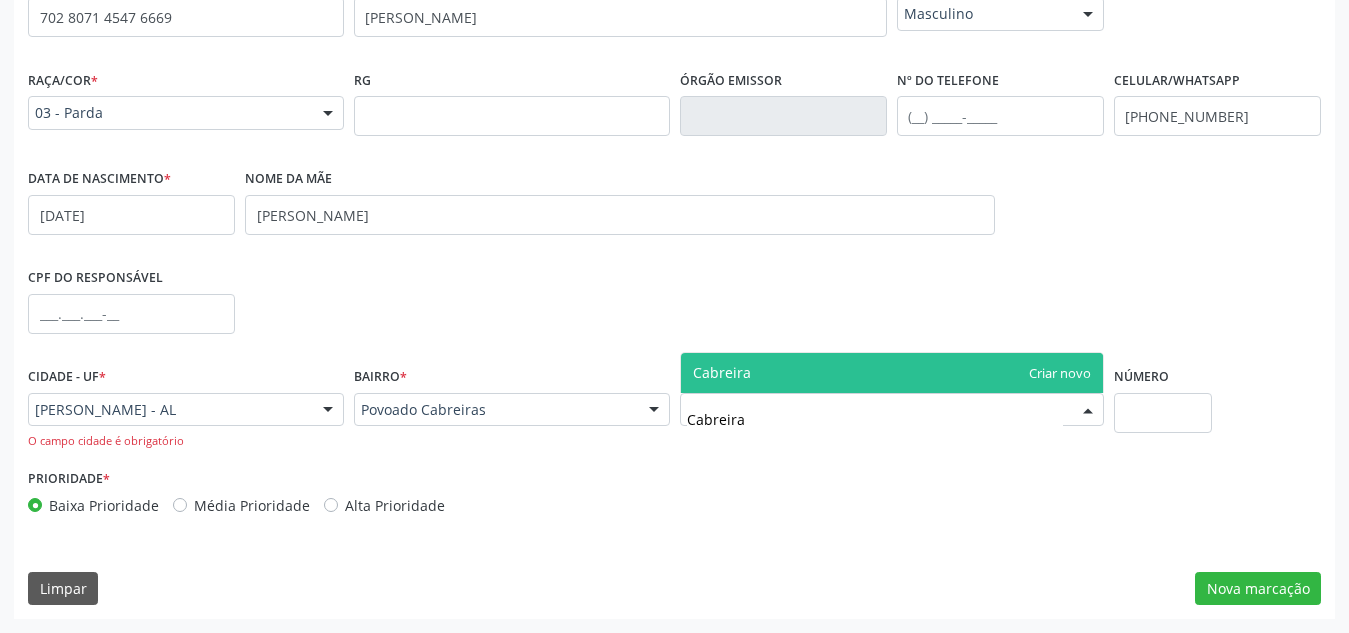 type on "Cabreiras" 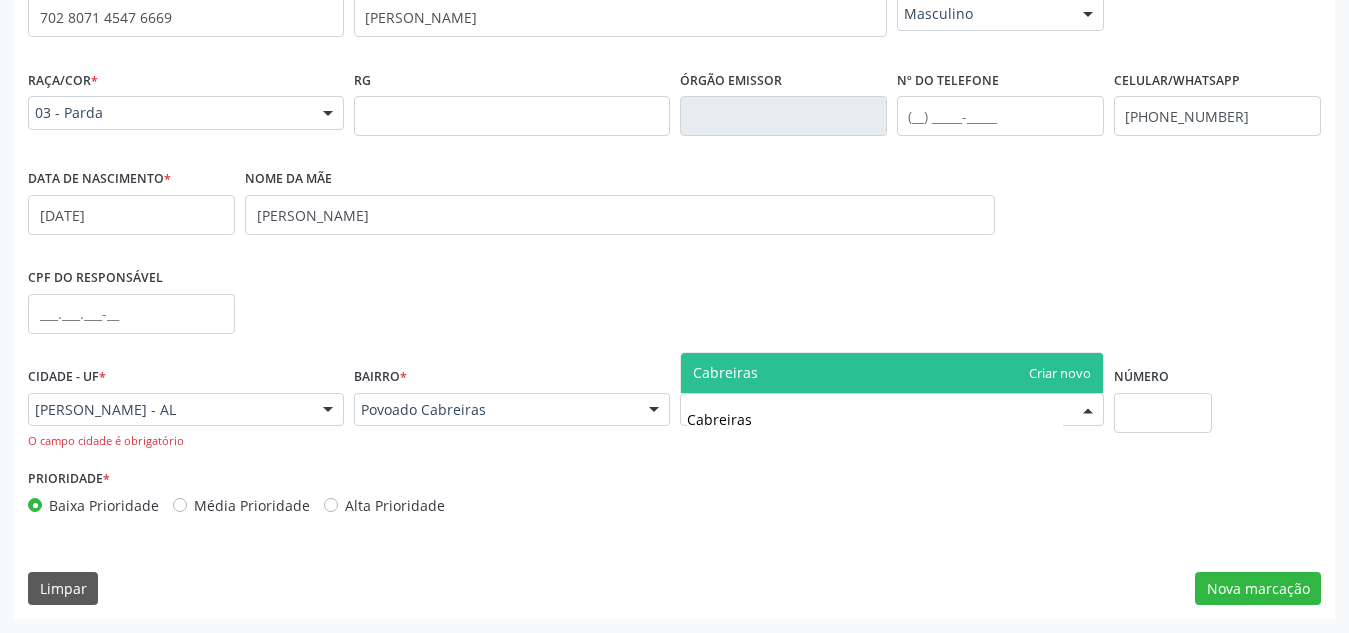 click on "Cabreiras" at bounding box center [892, 373] 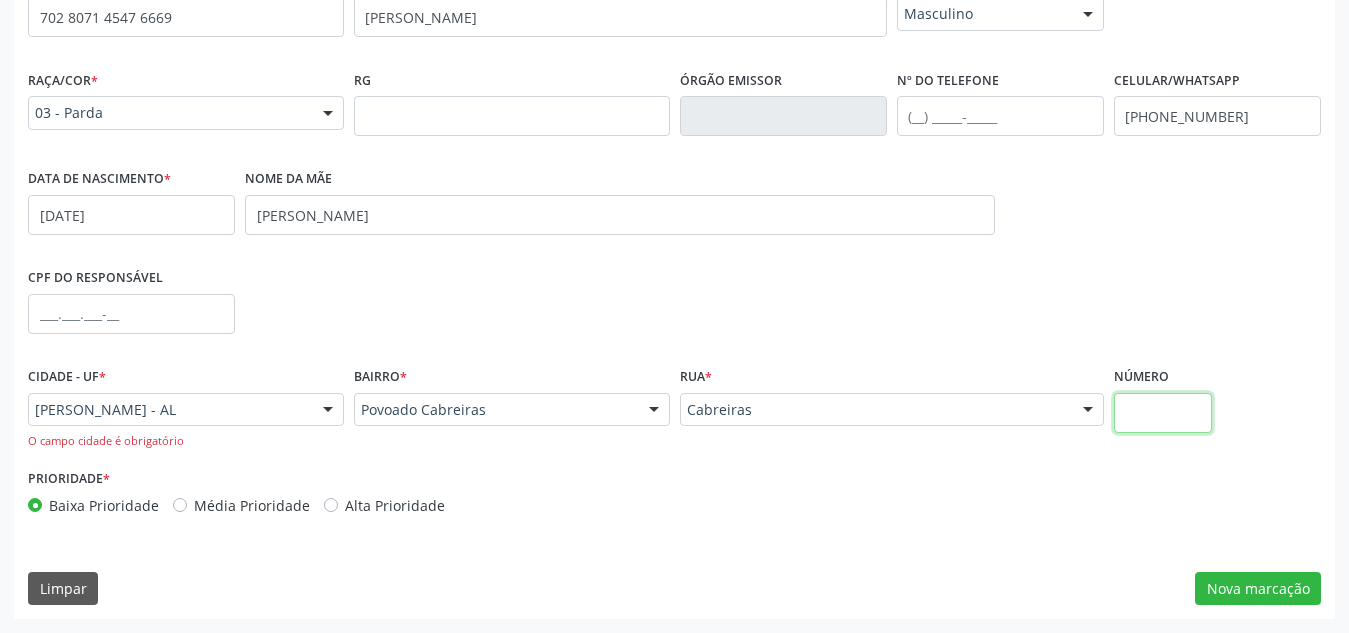 click at bounding box center [1163, 413] 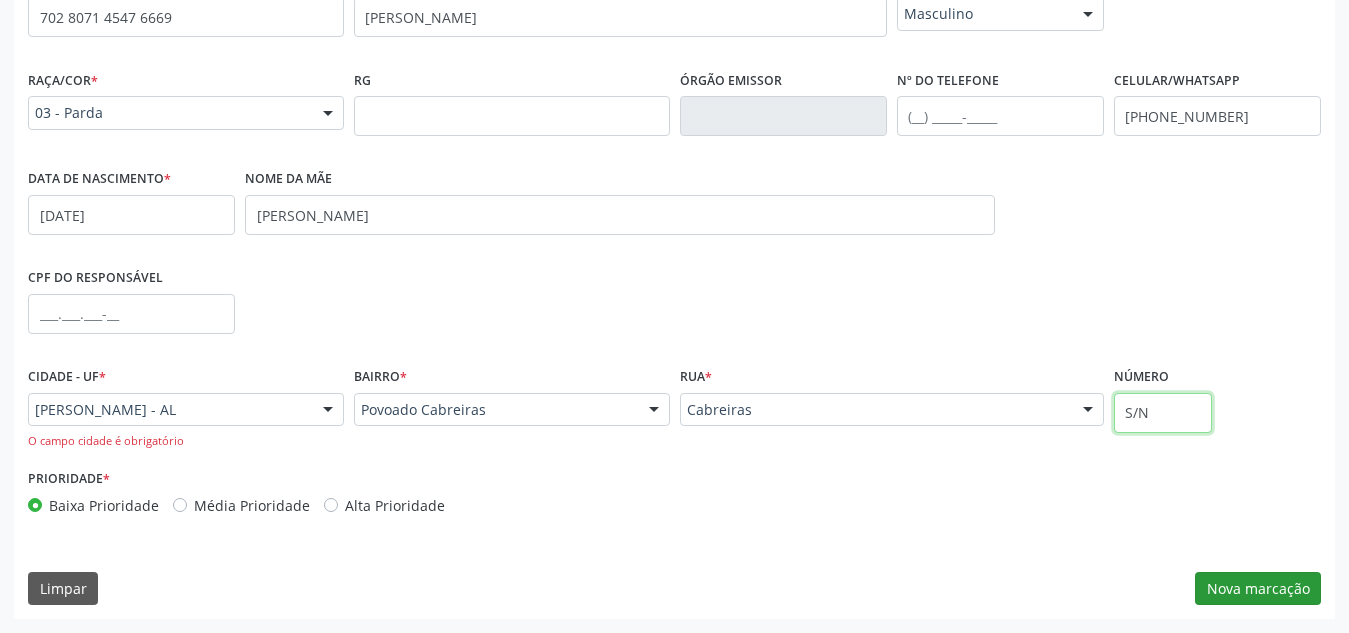 type on "S/N" 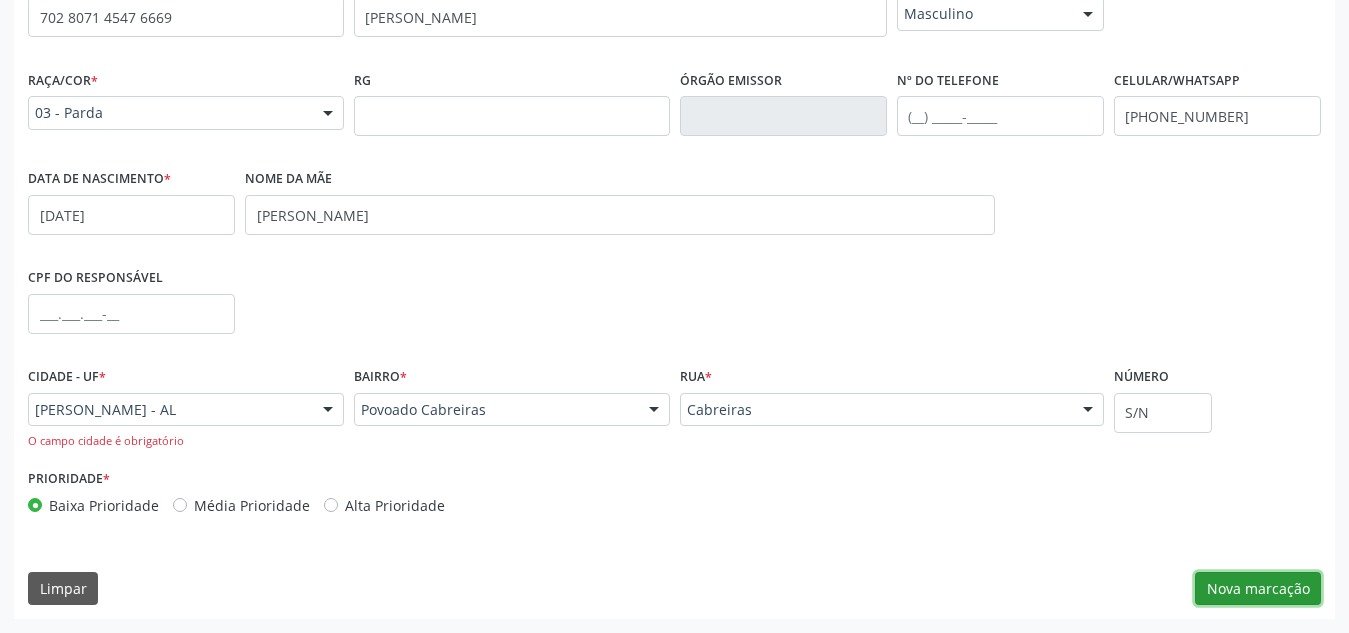 click on "Nova marcação" at bounding box center (1258, 589) 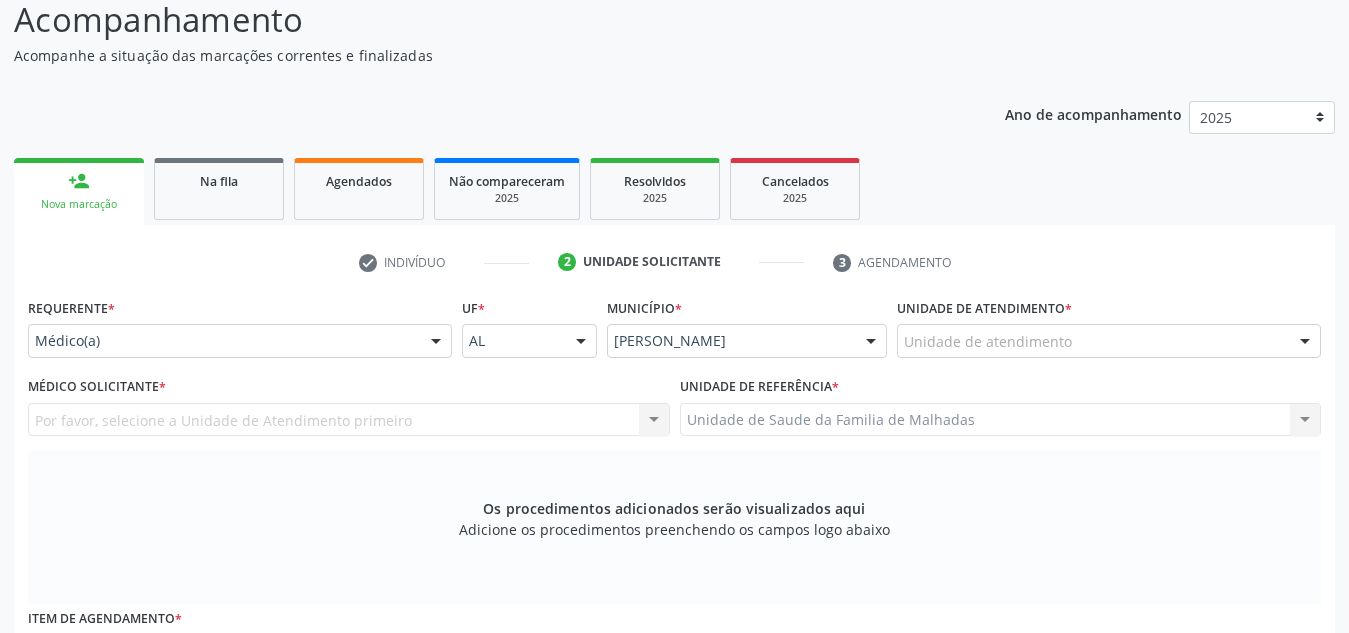 scroll, scrollTop: 170, scrollLeft: 0, axis: vertical 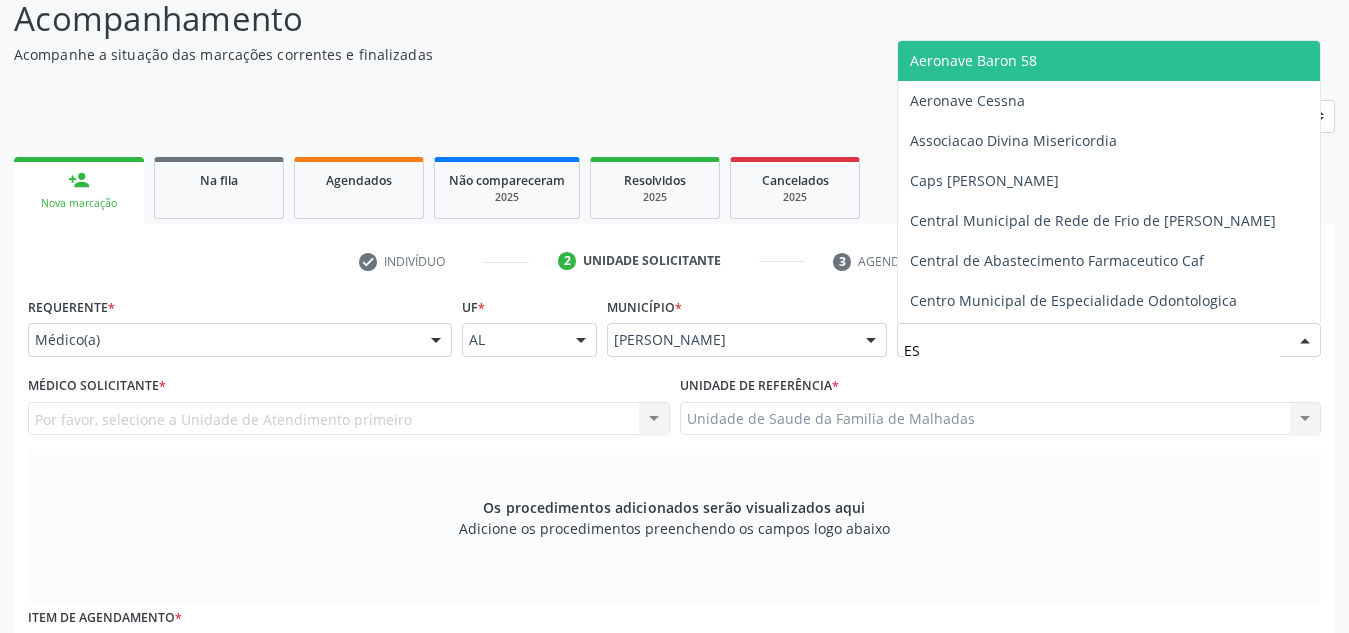 type on "EST" 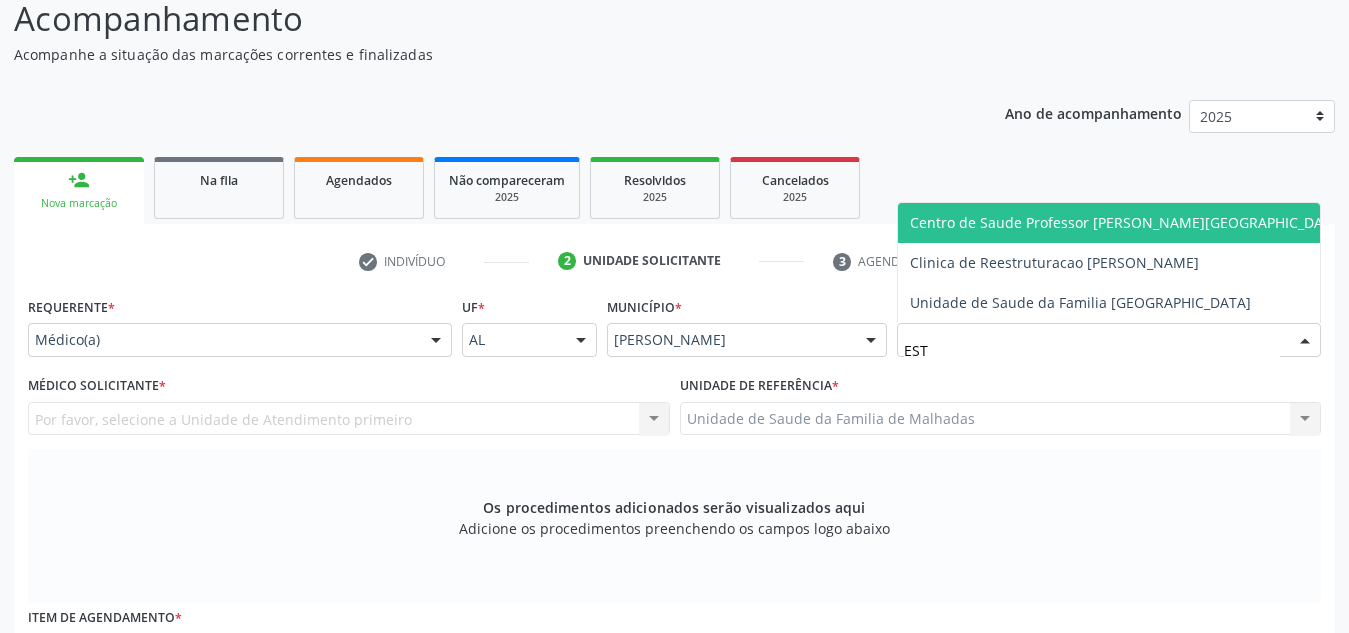 click on "Centro de Saude Professor [PERSON_NAME][GEOGRAPHIC_DATA]" at bounding box center (1127, 222) 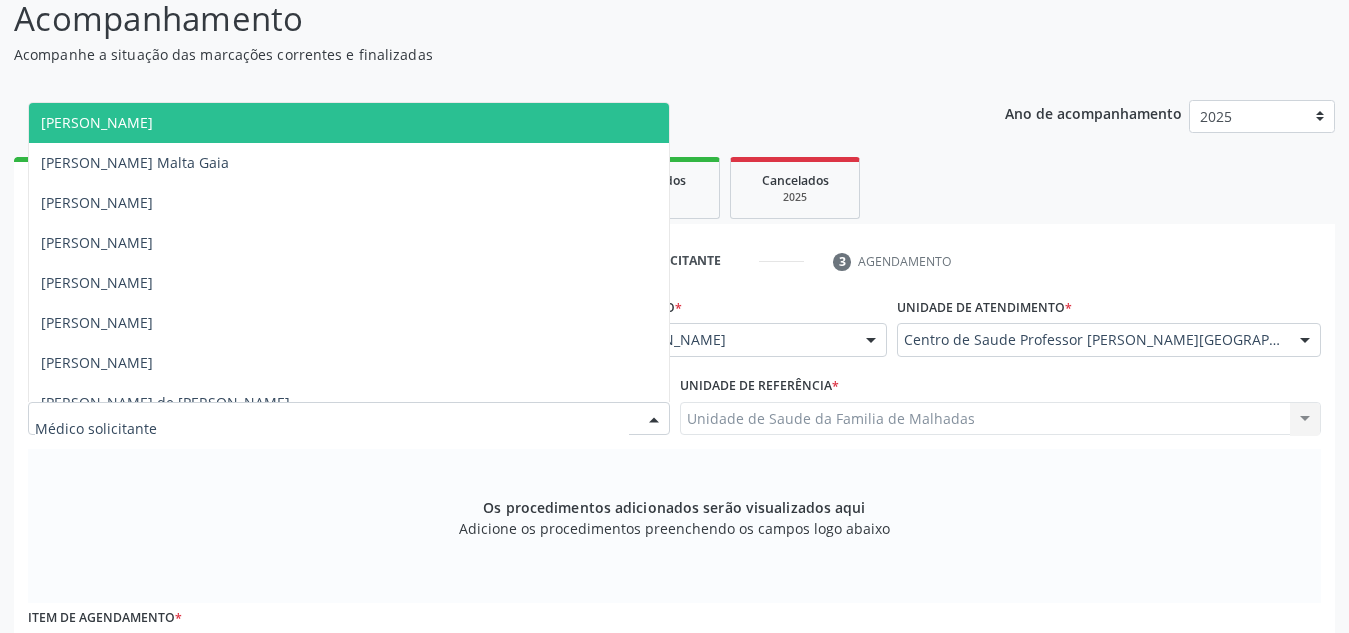 click at bounding box center [349, 419] 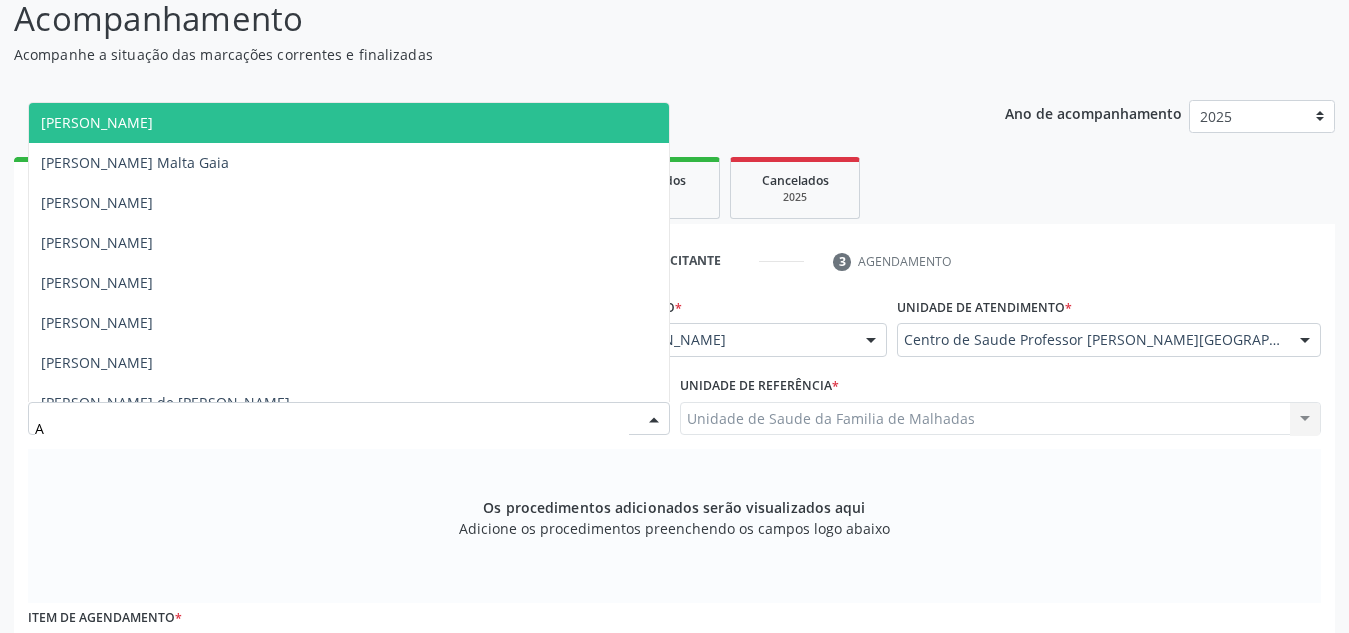 type on "AL" 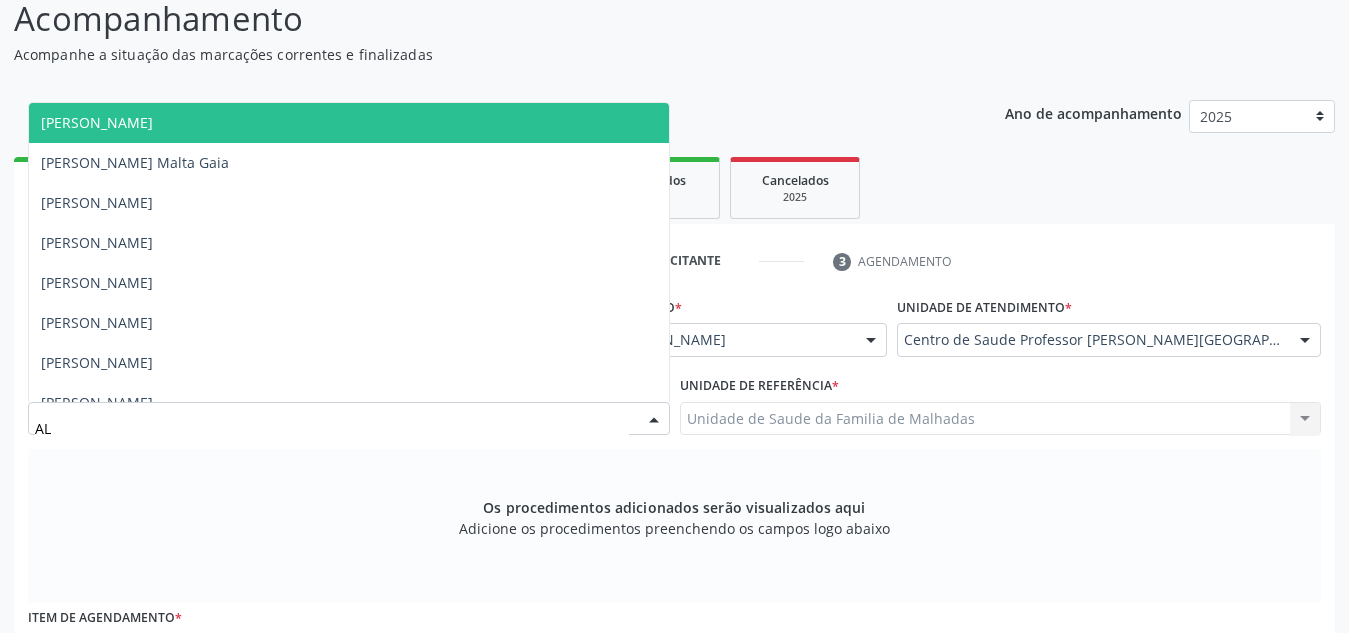 click on "[PERSON_NAME]" at bounding box center [349, 123] 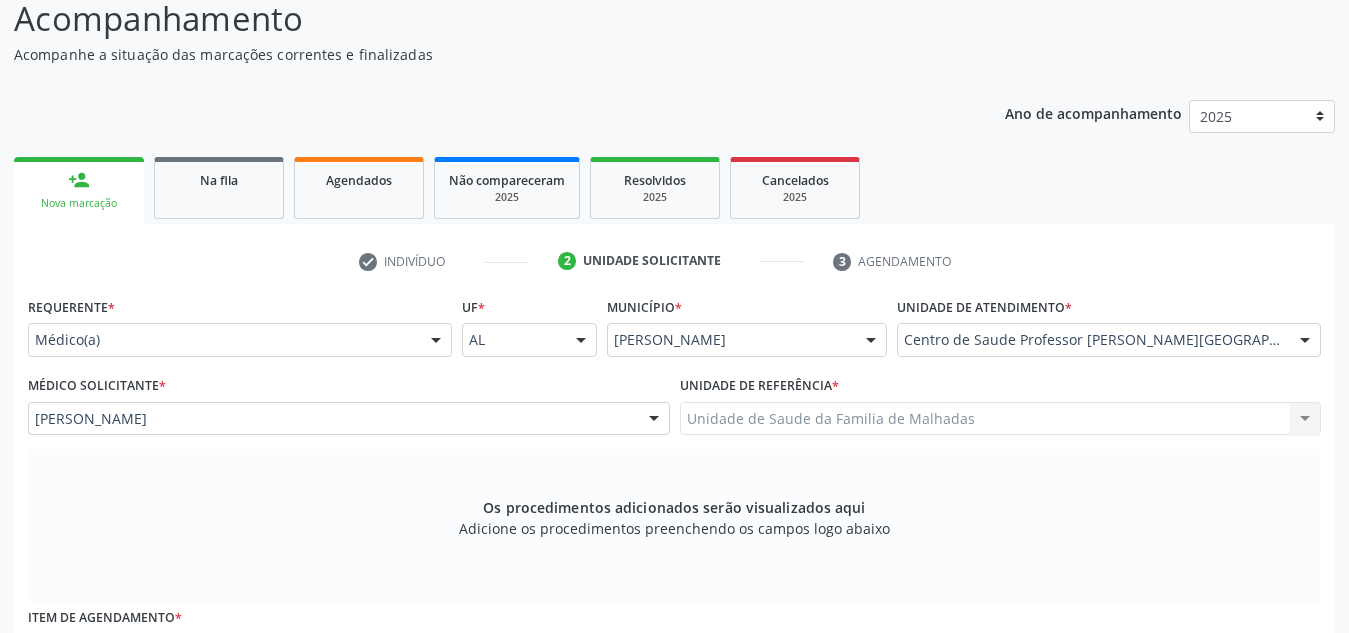 scroll, scrollTop: 496, scrollLeft: 0, axis: vertical 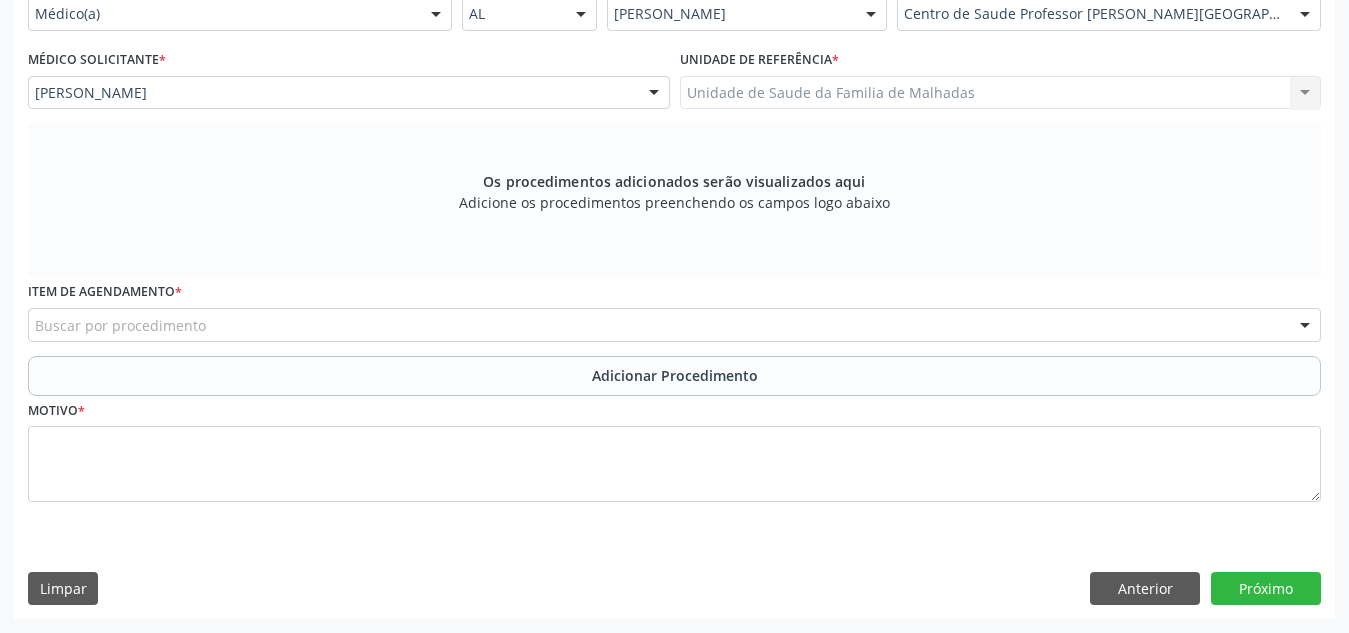 click on "Buscar por procedimento" at bounding box center (674, 325) 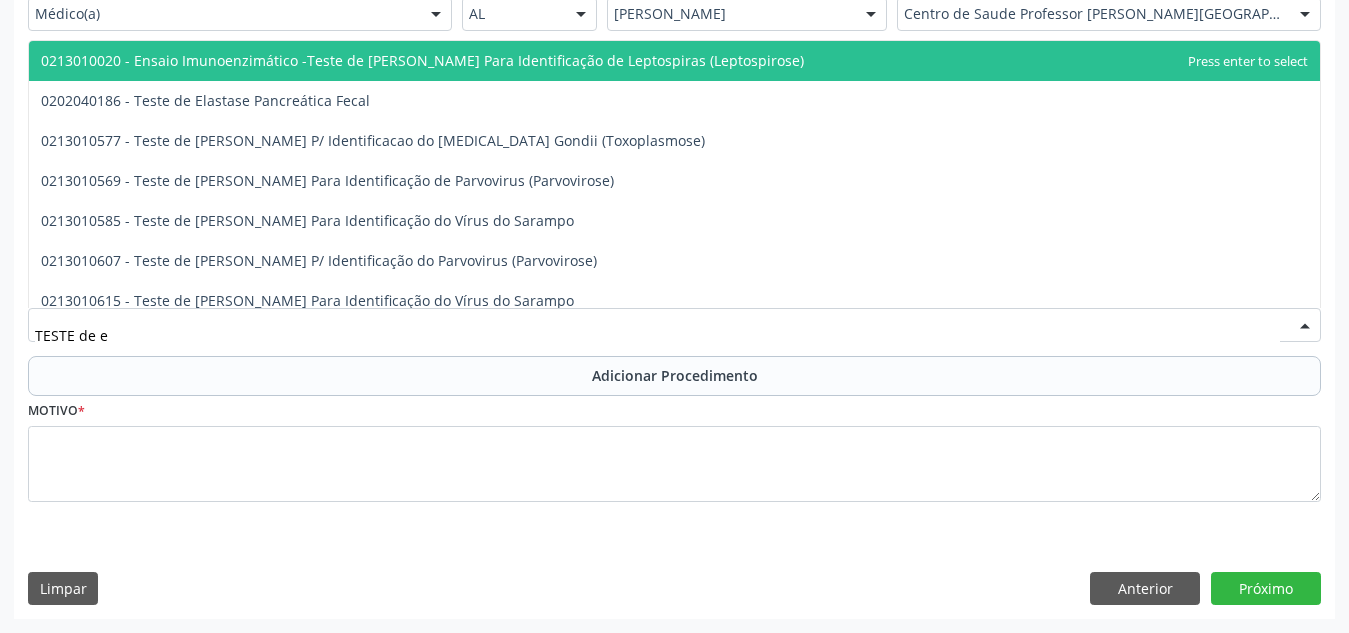 type on "TESTE de es" 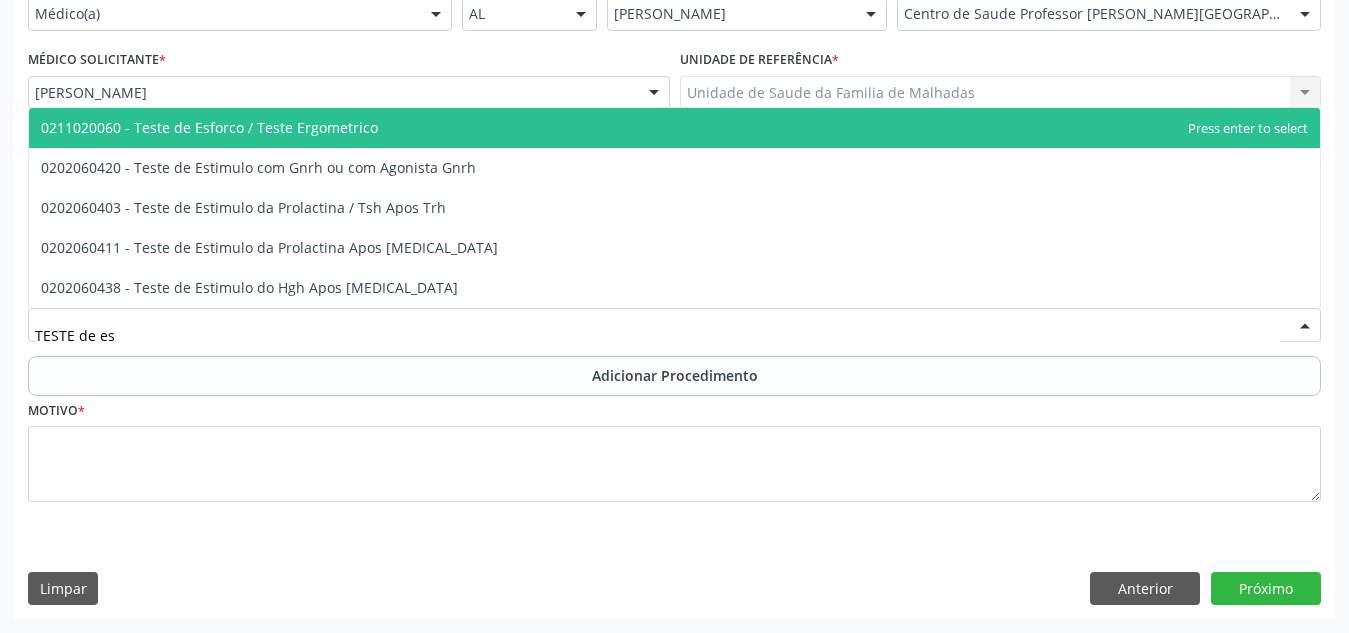 click on "0211020060 - Teste de Esforco / Teste Ergometrico" at bounding box center (674, 128) 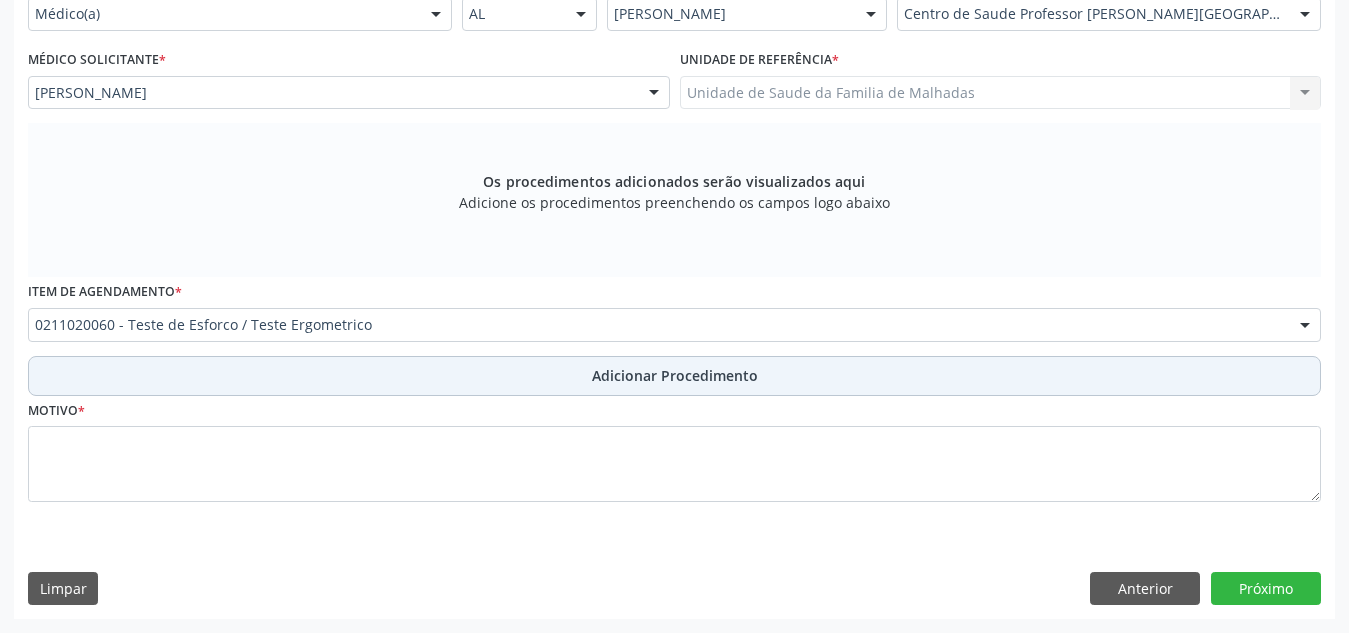 click on "Adicionar Procedimento" at bounding box center (675, 375) 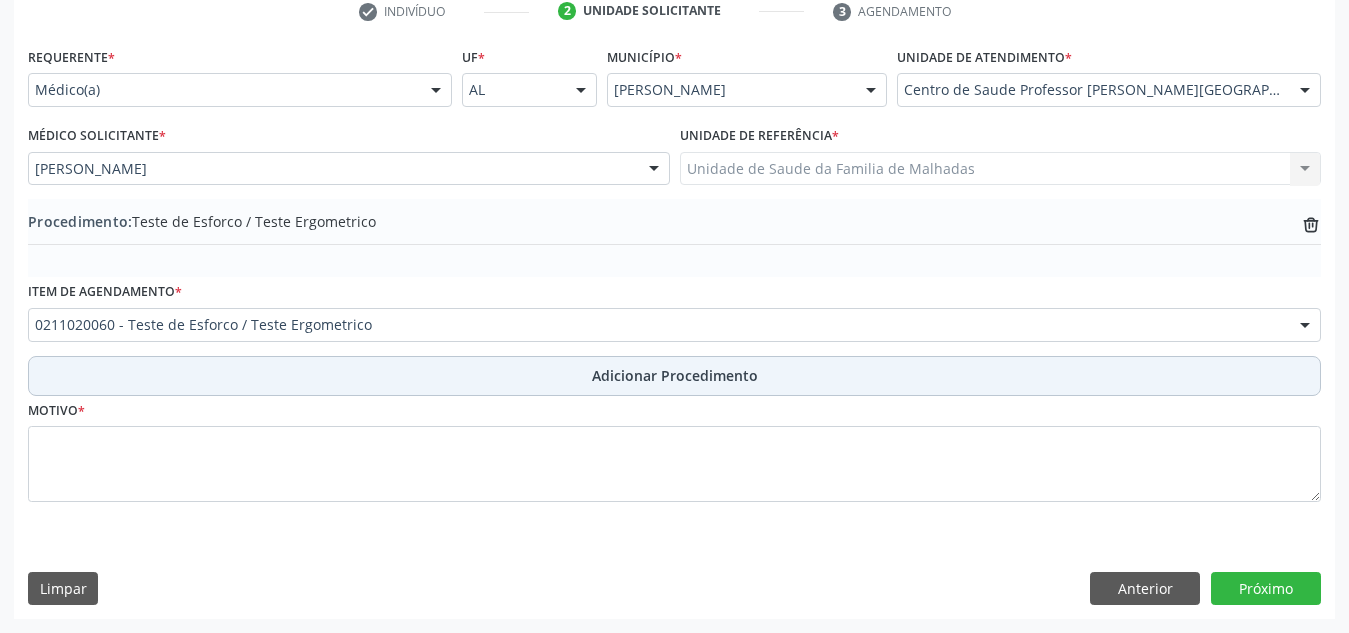 scroll, scrollTop: 420, scrollLeft: 0, axis: vertical 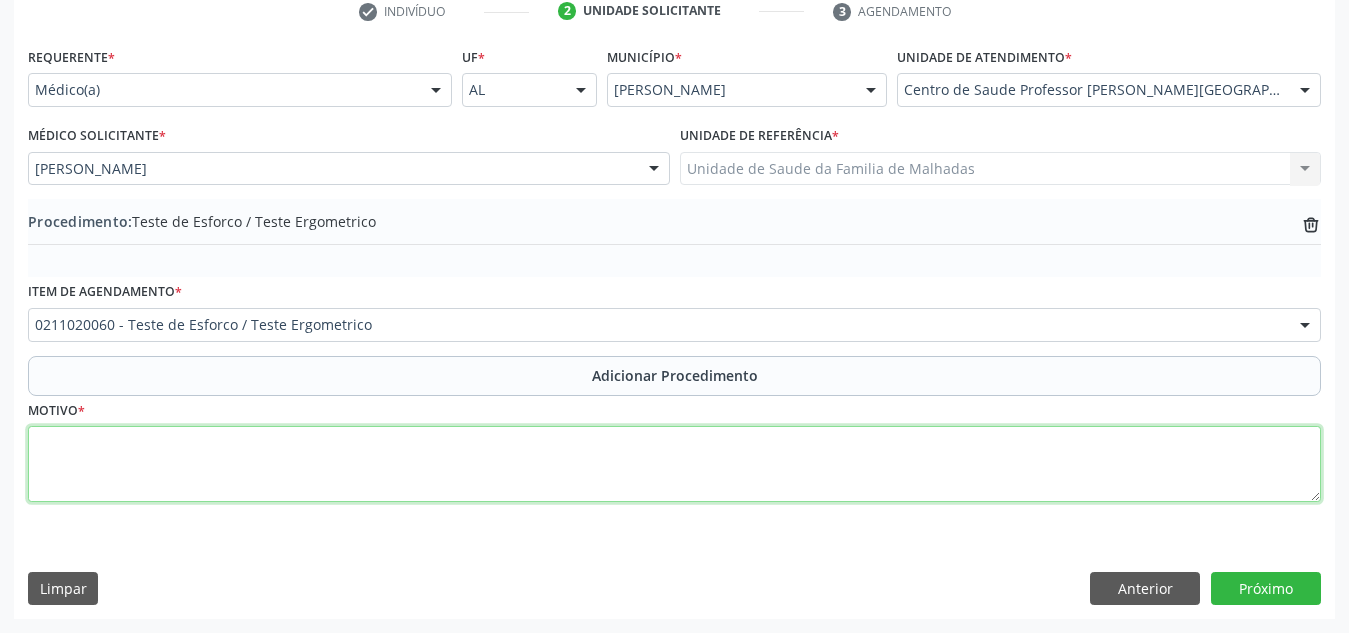 click at bounding box center [674, 464] 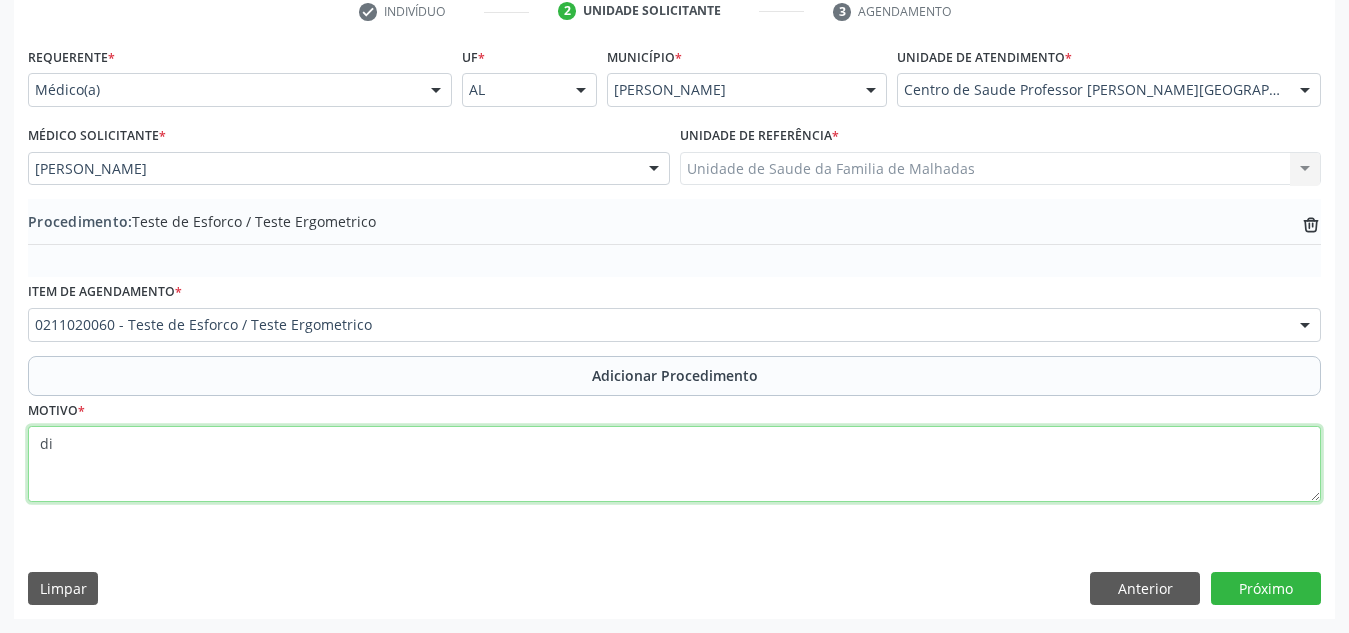 type on "d" 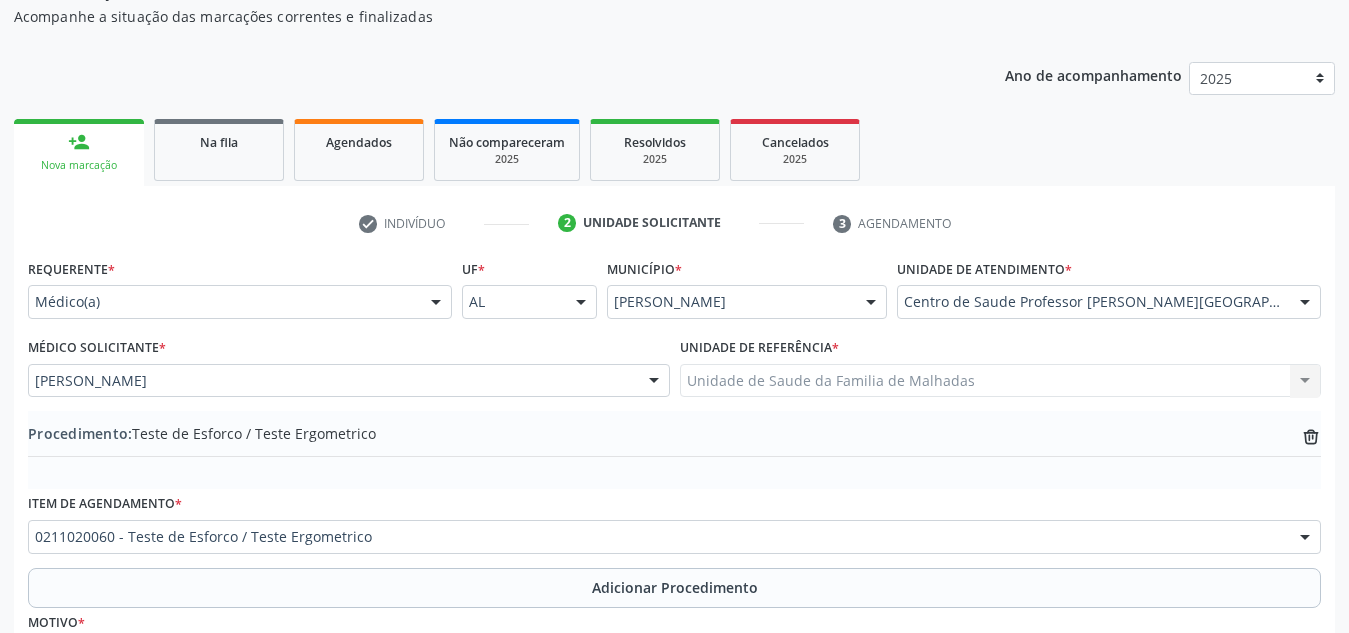 scroll, scrollTop: 420, scrollLeft: 0, axis: vertical 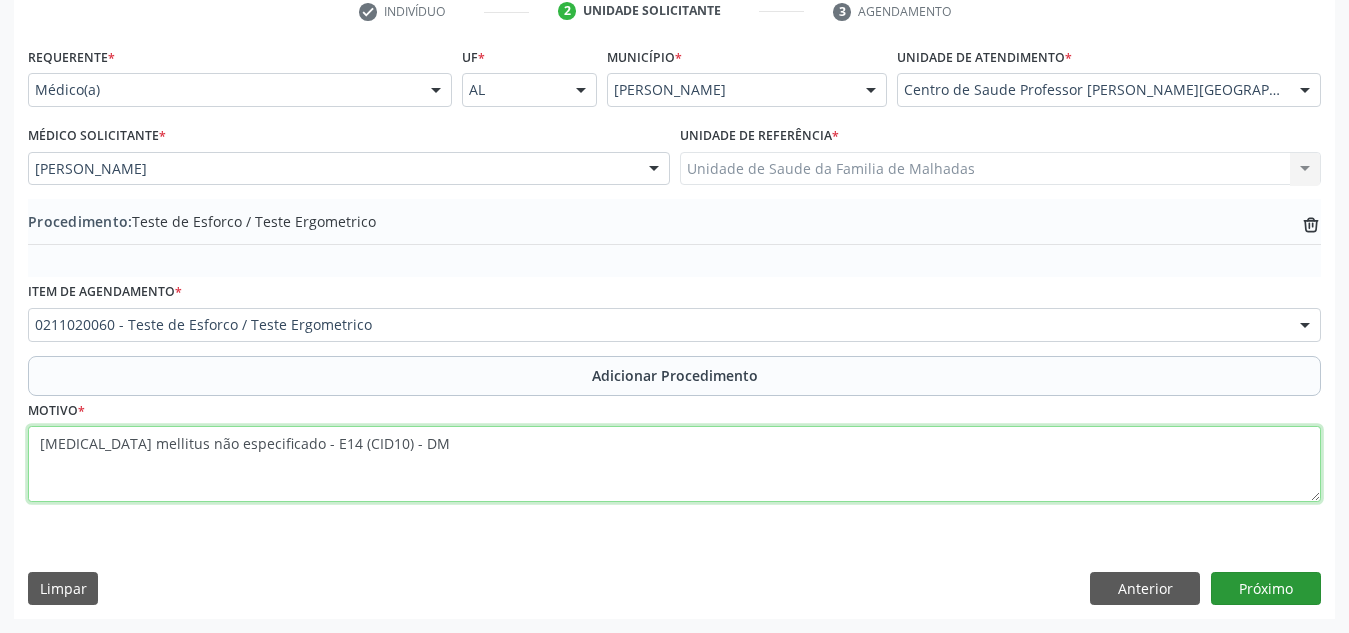 type on "[MEDICAL_DATA] mellitus não especificado - E14 (CID10) - DM" 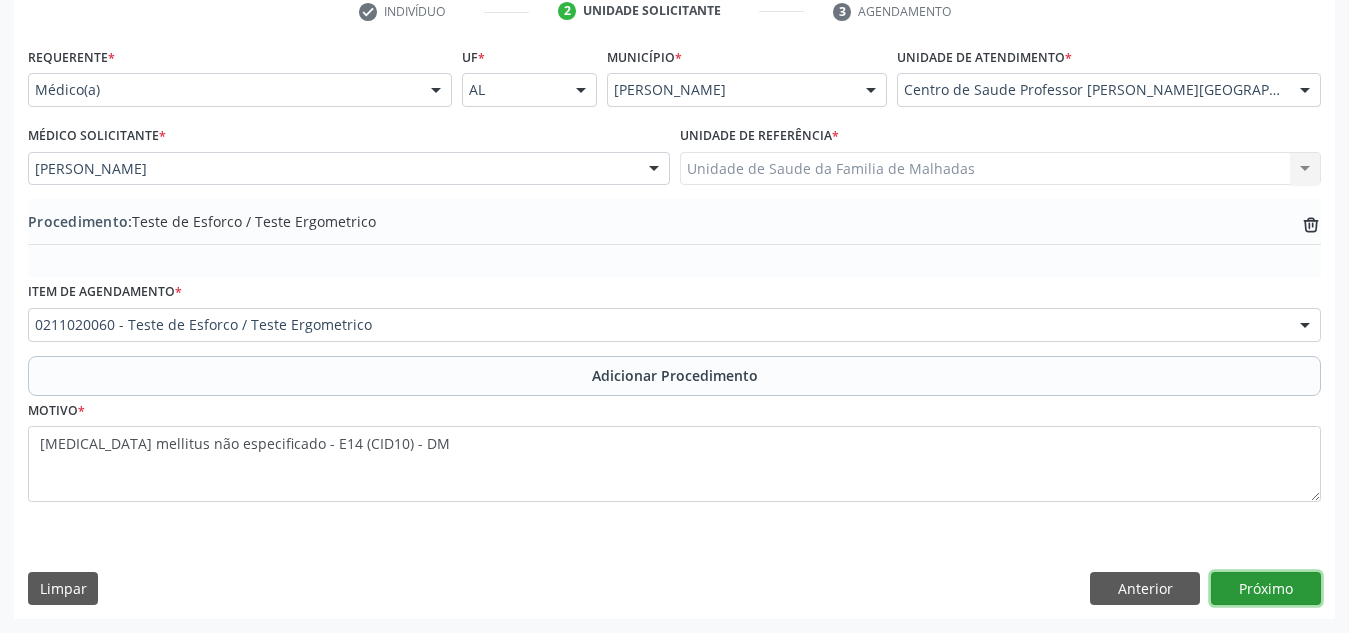 click on "Próximo" at bounding box center [1266, 589] 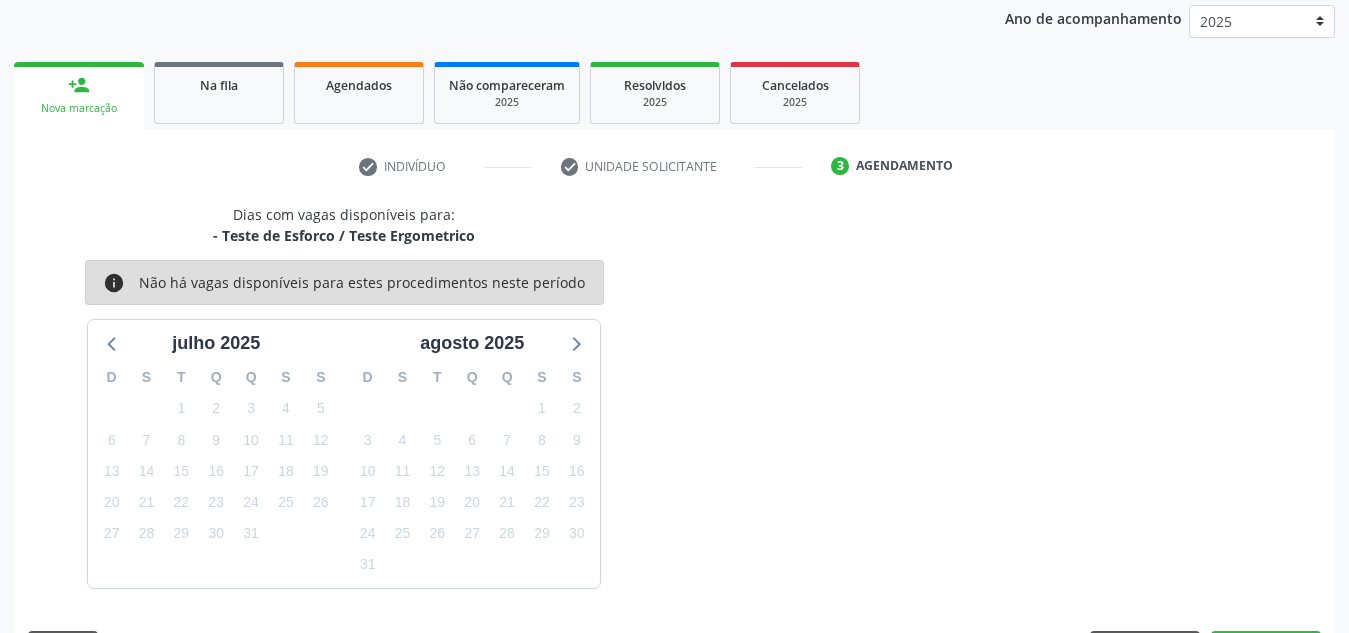 scroll, scrollTop: 324, scrollLeft: 0, axis: vertical 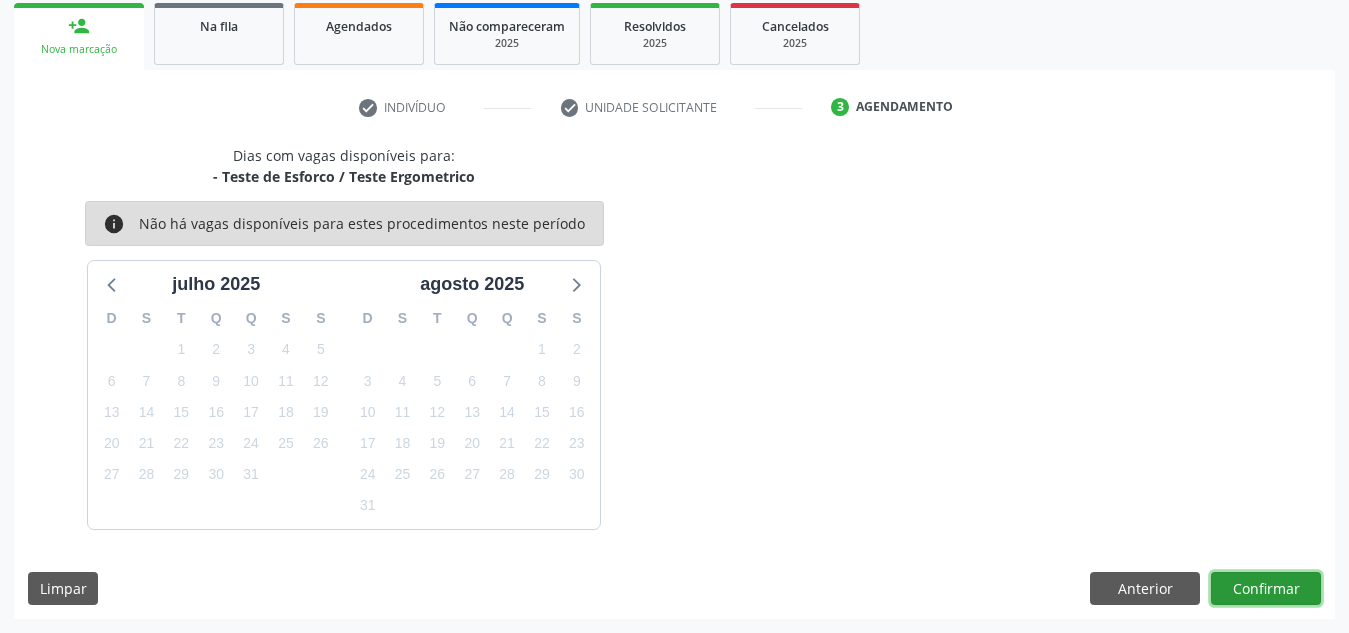 click on "Confirmar" at bounding box center (1266, 589) 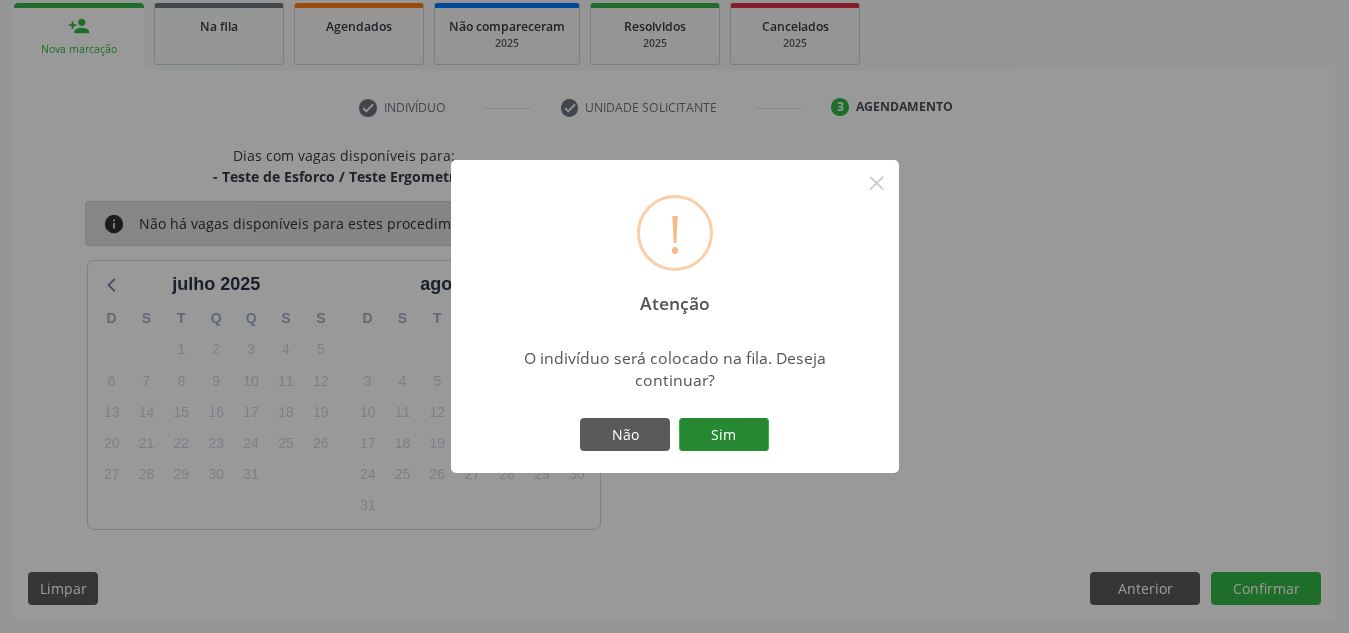 click on "Sim" at bounding box center [724, 435] 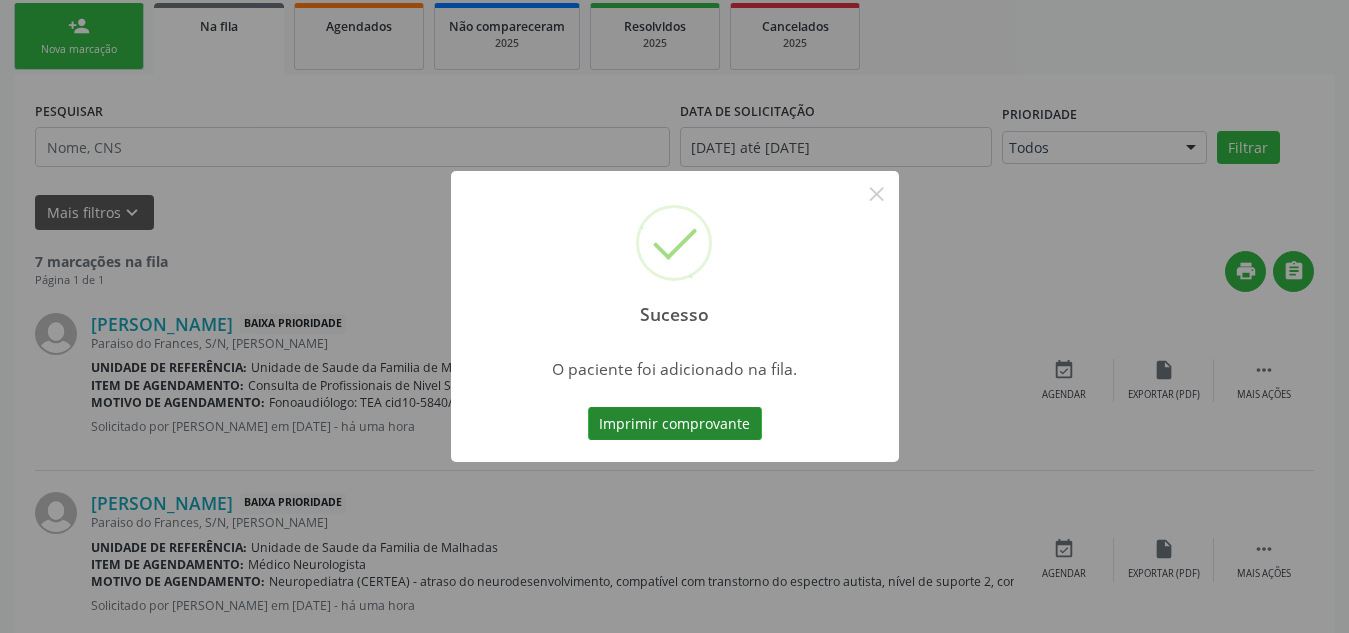 scroll, scrollTop: 62, scrollLeft: 0, axis: vertical 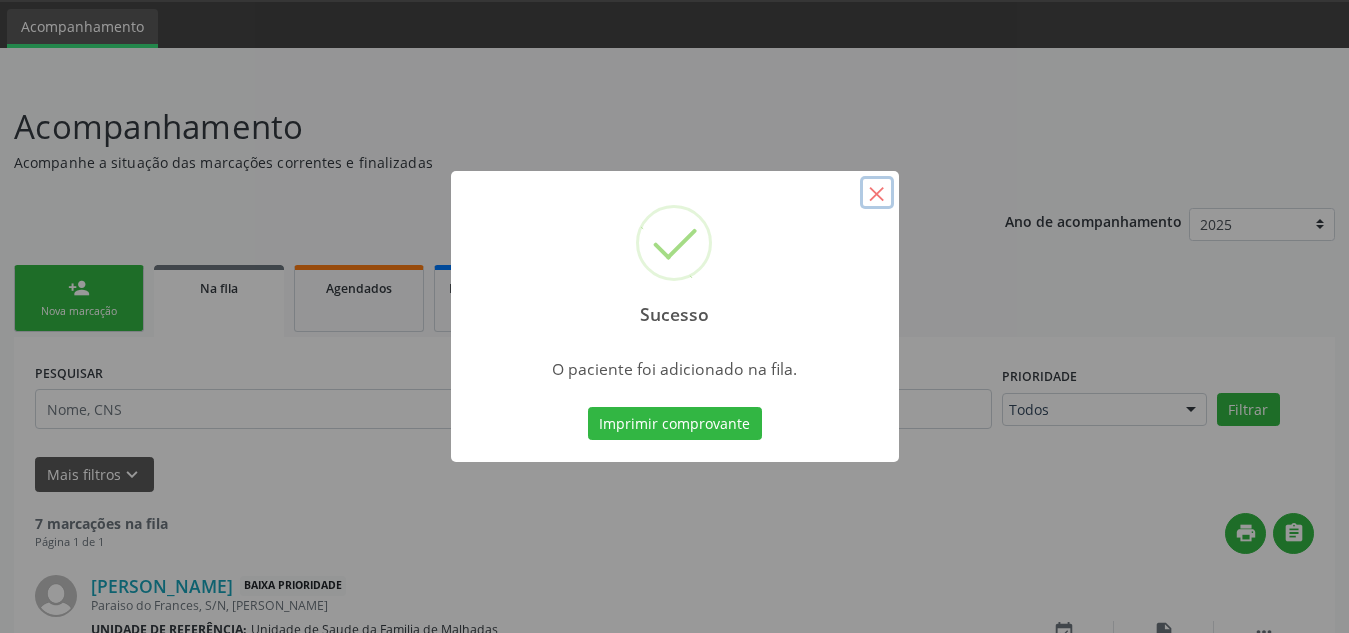 click on "×" at bounding box center [877, 193] 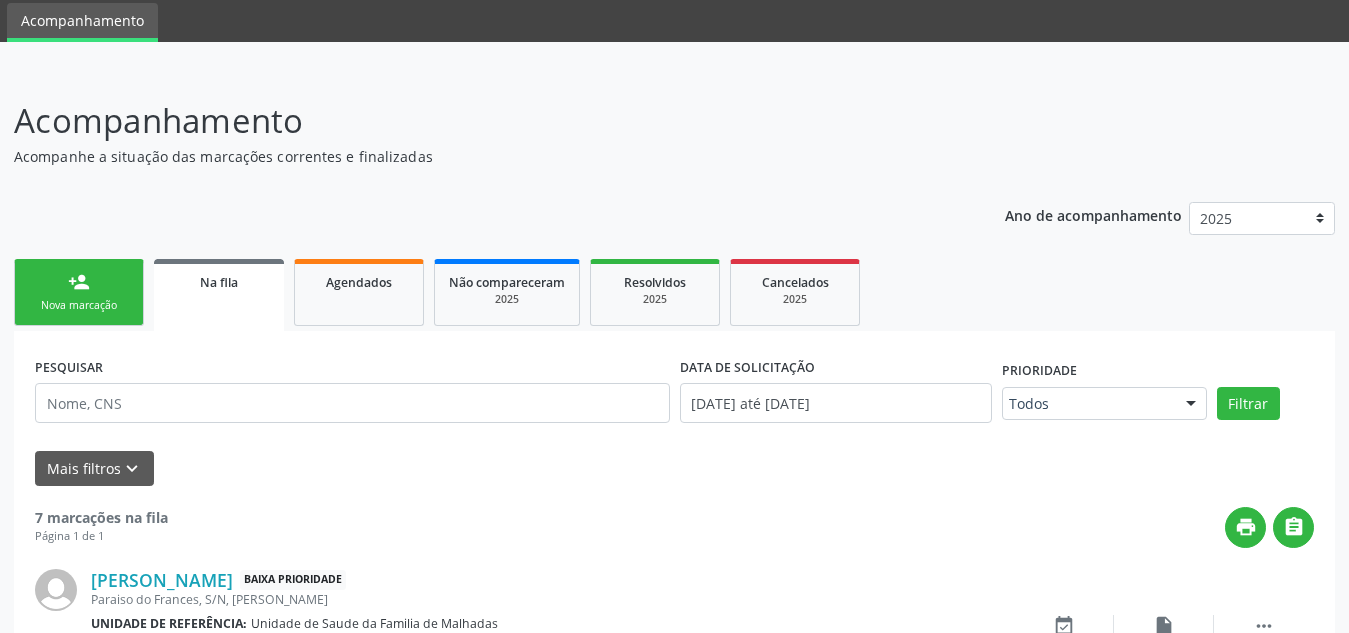 scroll, scrollTop: 0, scrollLeft: 0, axis: both 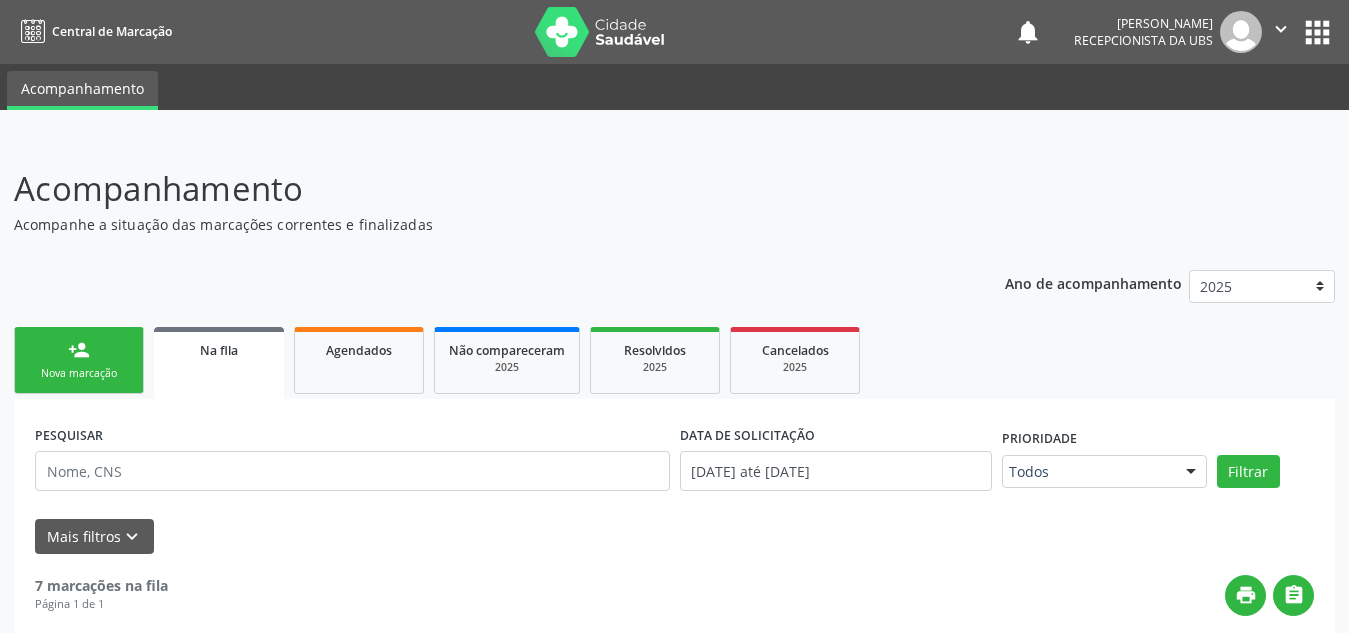 click on "person_add
Nova marcação" at bounding box center (79, 360) 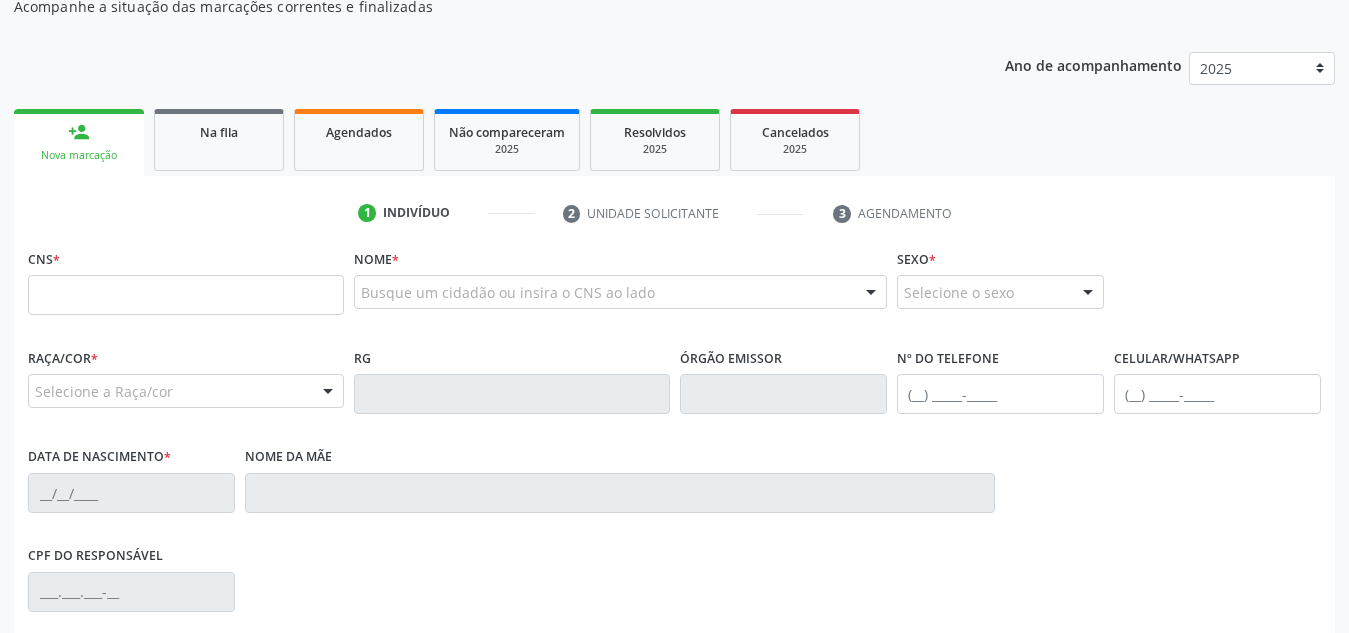 scroll, scrollTop: 219, scrollLeft: 0, axis: vertical 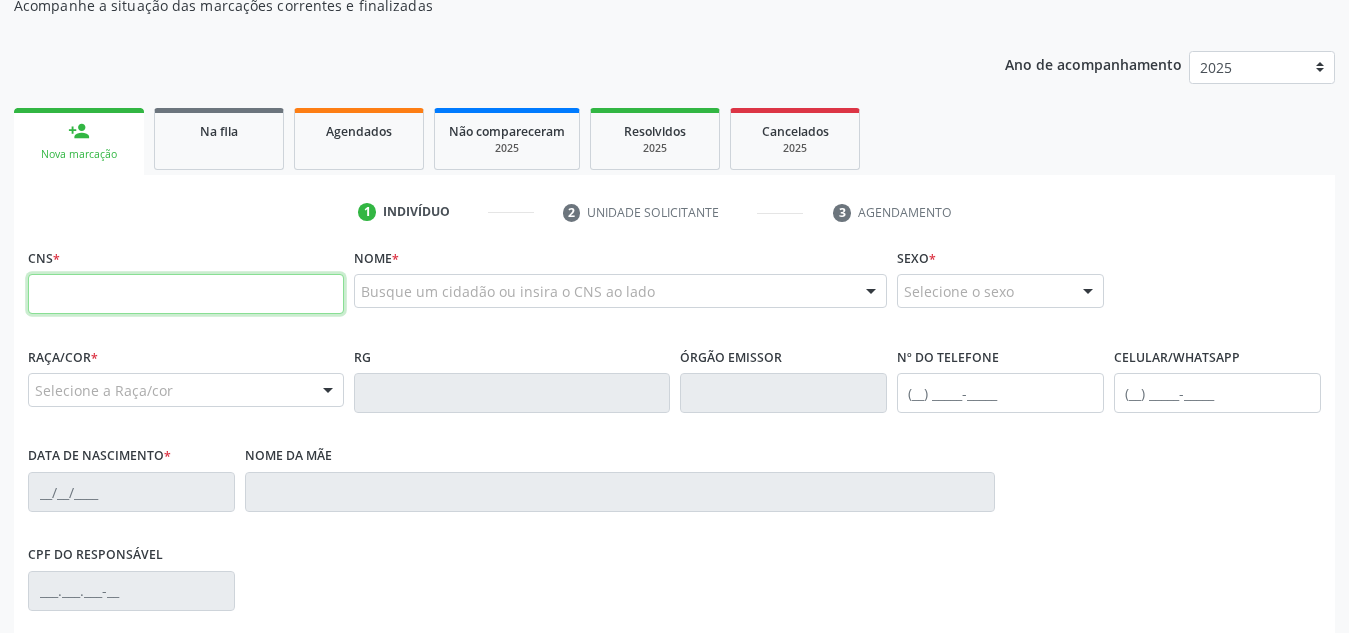 click at bounding box center (186, 294) 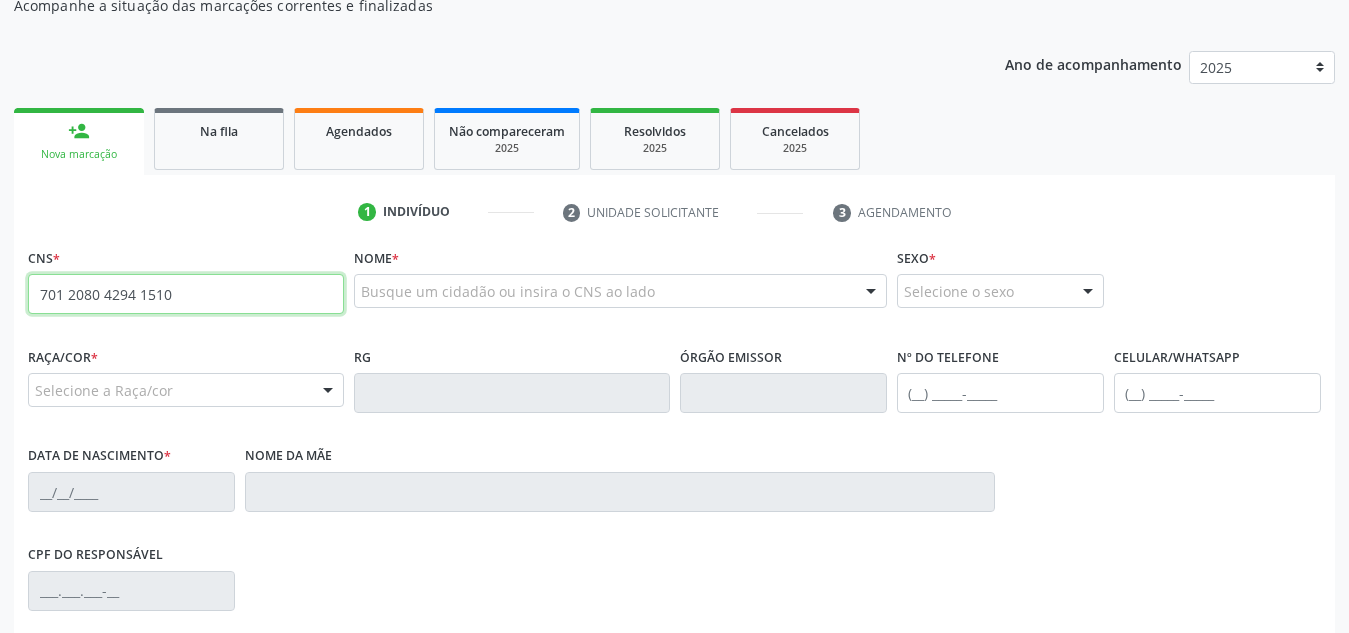 type on "701 2080 4294 1510" 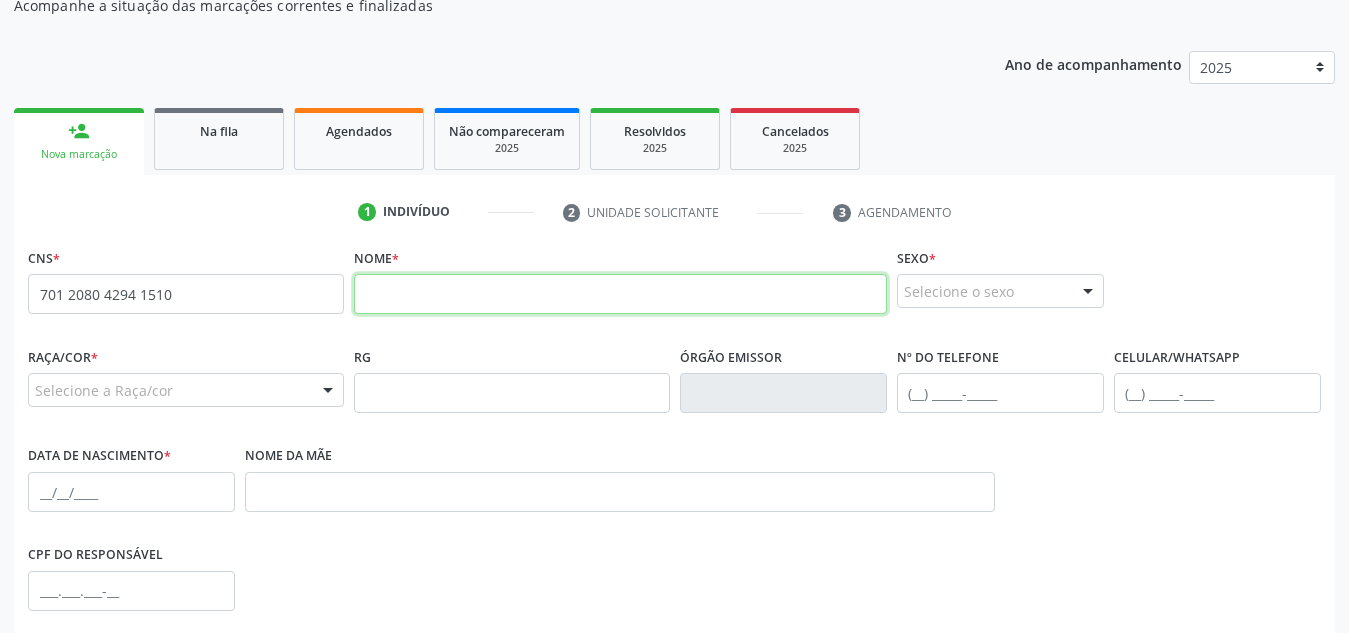 click at bounding box center (620, 294) 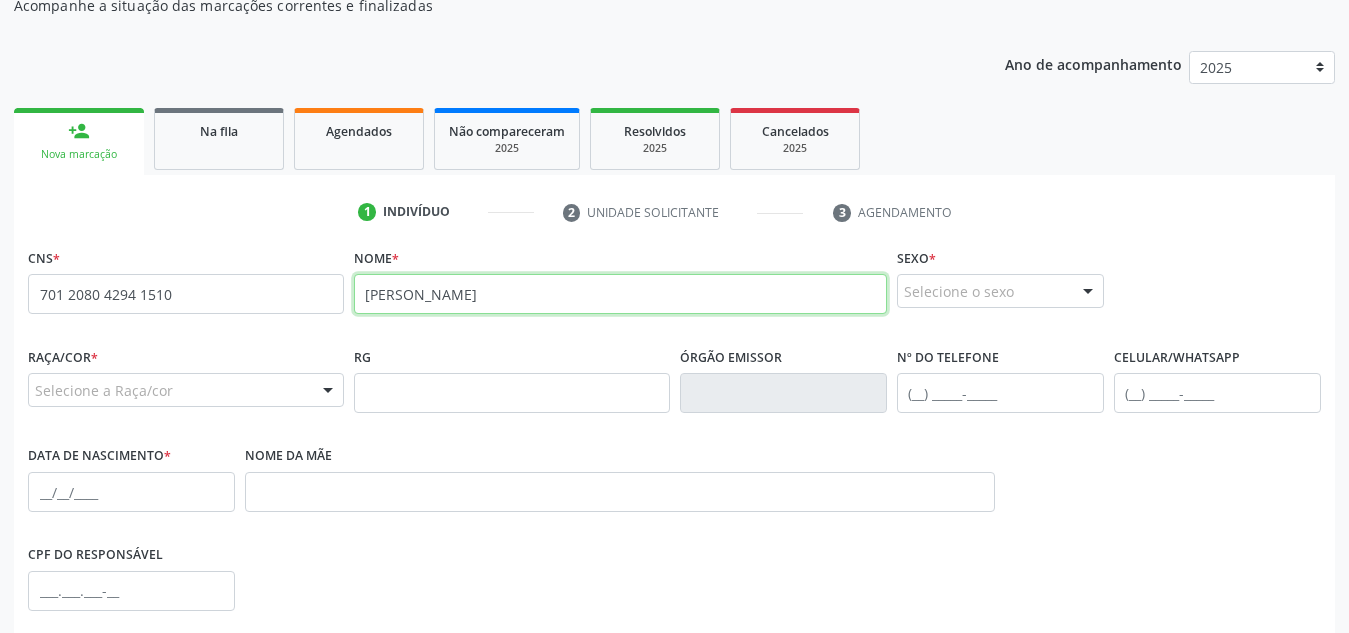 type on "[PERSON_NAME]" 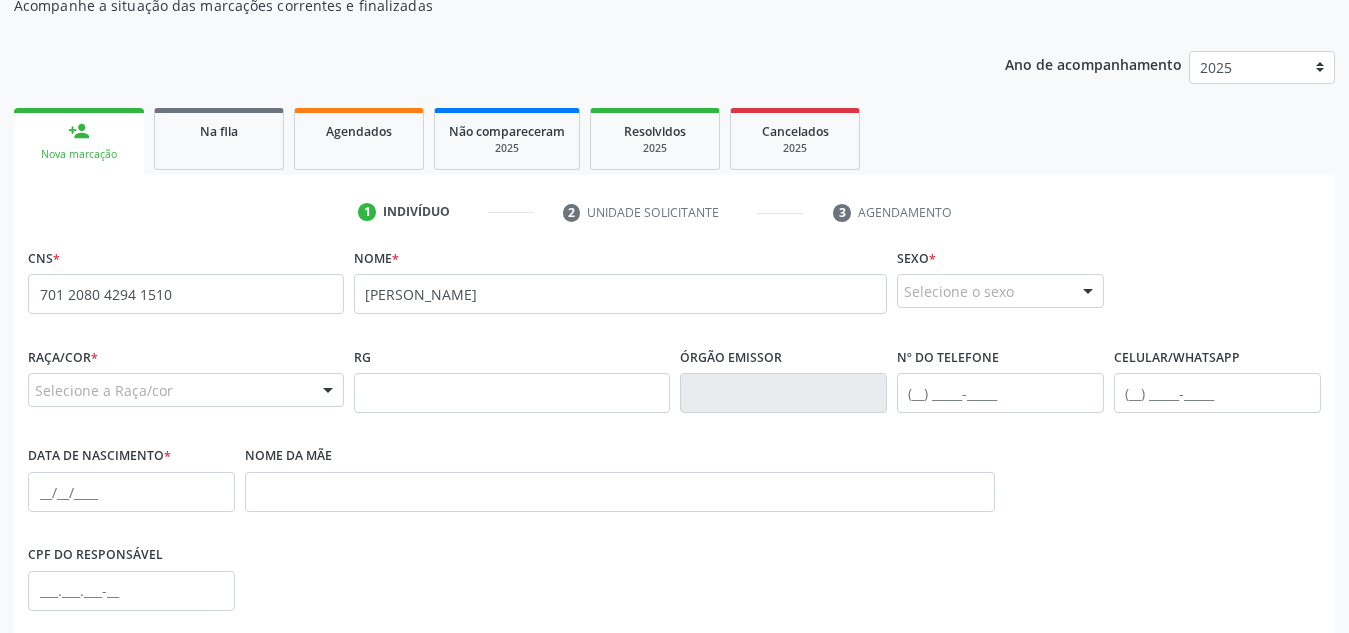 click on "Selecione o sexo" at bounding box center [1000, 291] 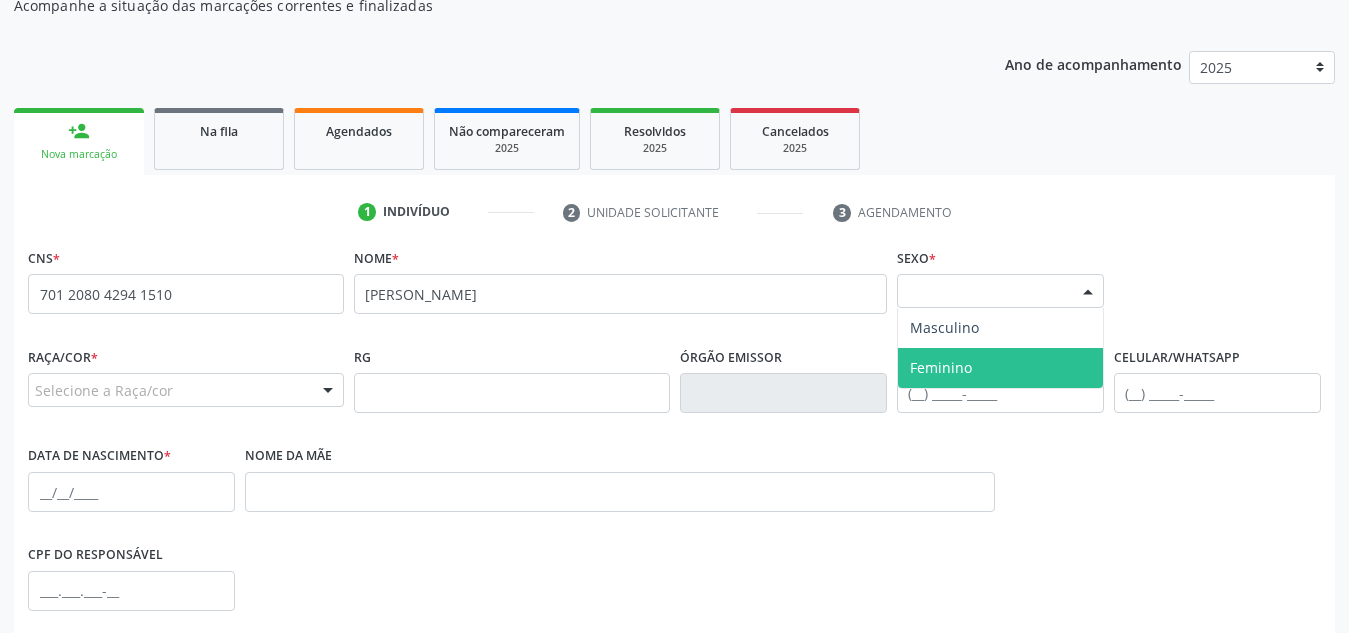 click on "Feminino" at bounding box center [941, 367] 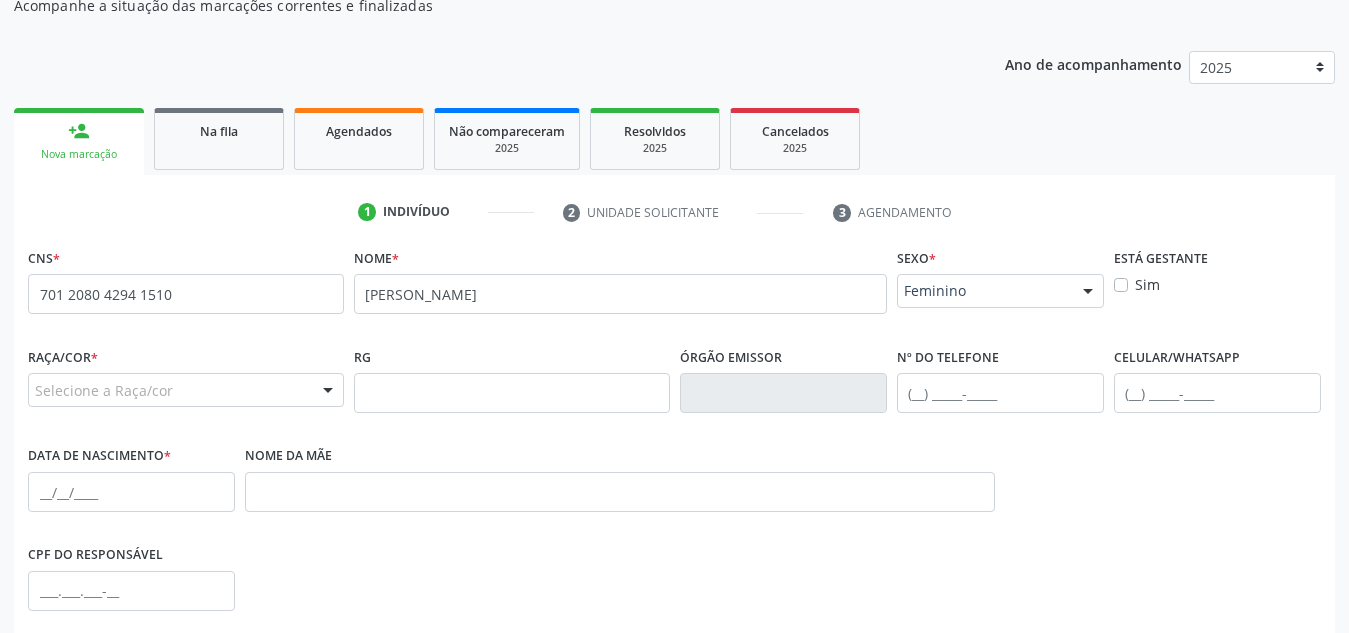 click on "Sim" at bounding box center (1147, 284) 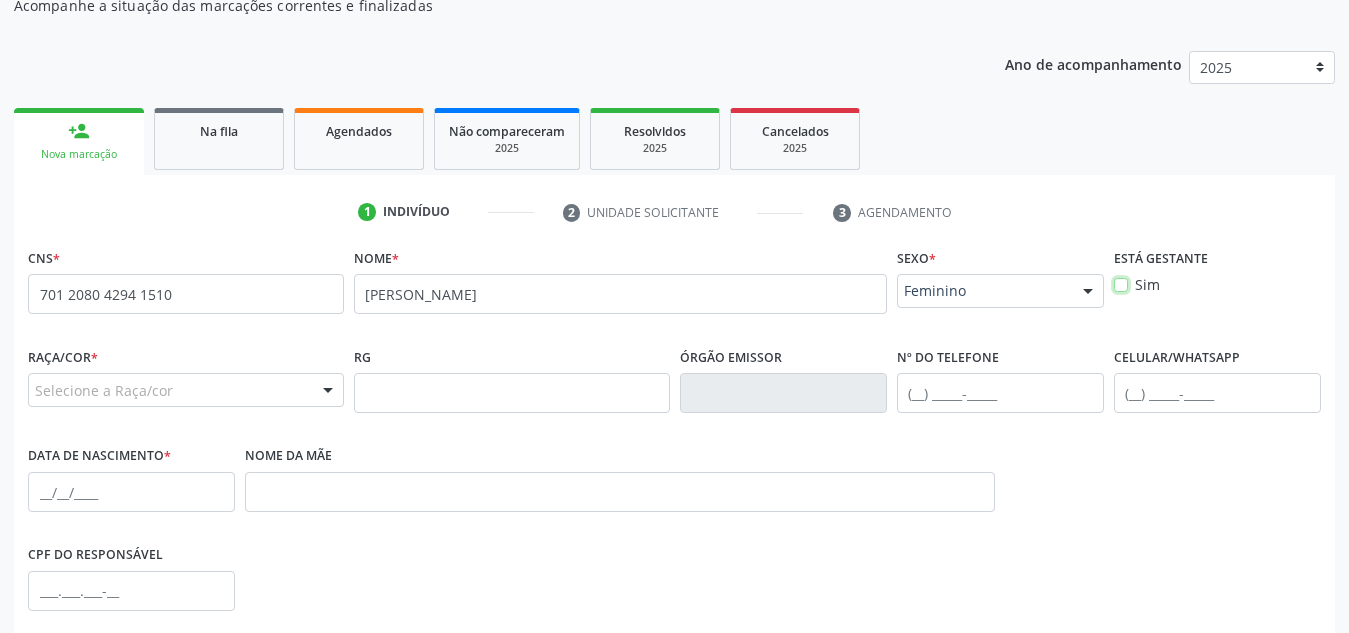 click on "Sim" at bounding box center [1121, 283] 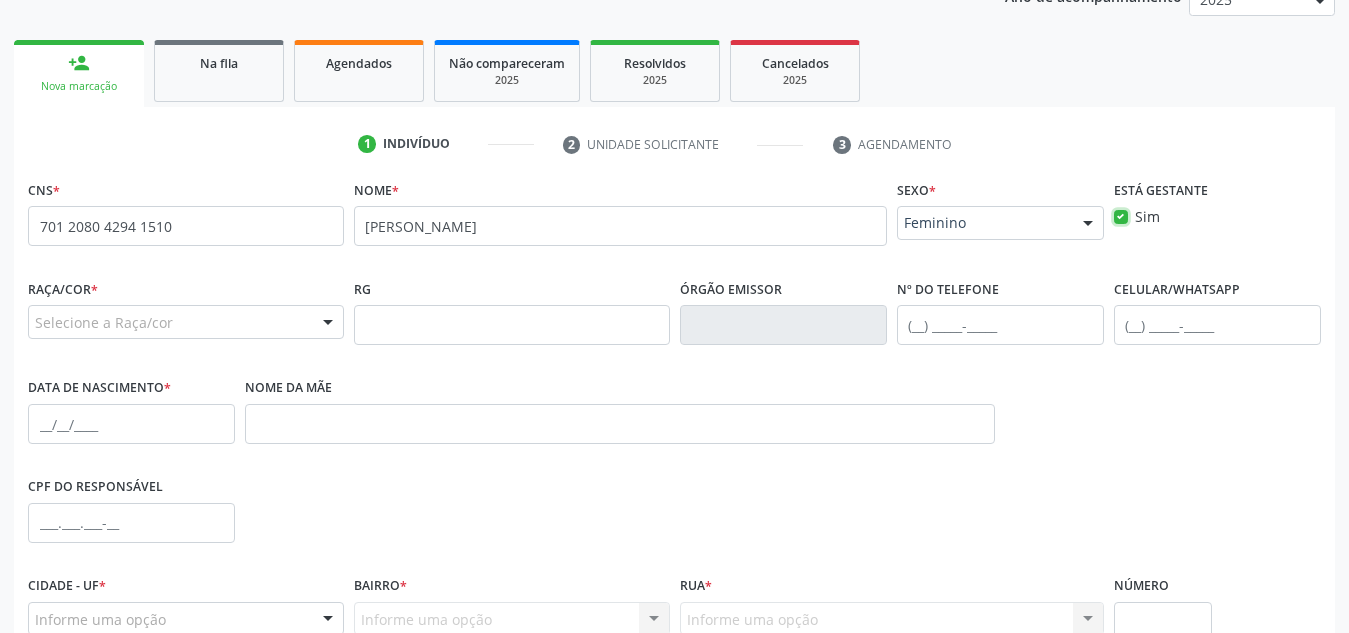 scroll, scrollTop: 316, scrollLeft: 0, axis: vertical 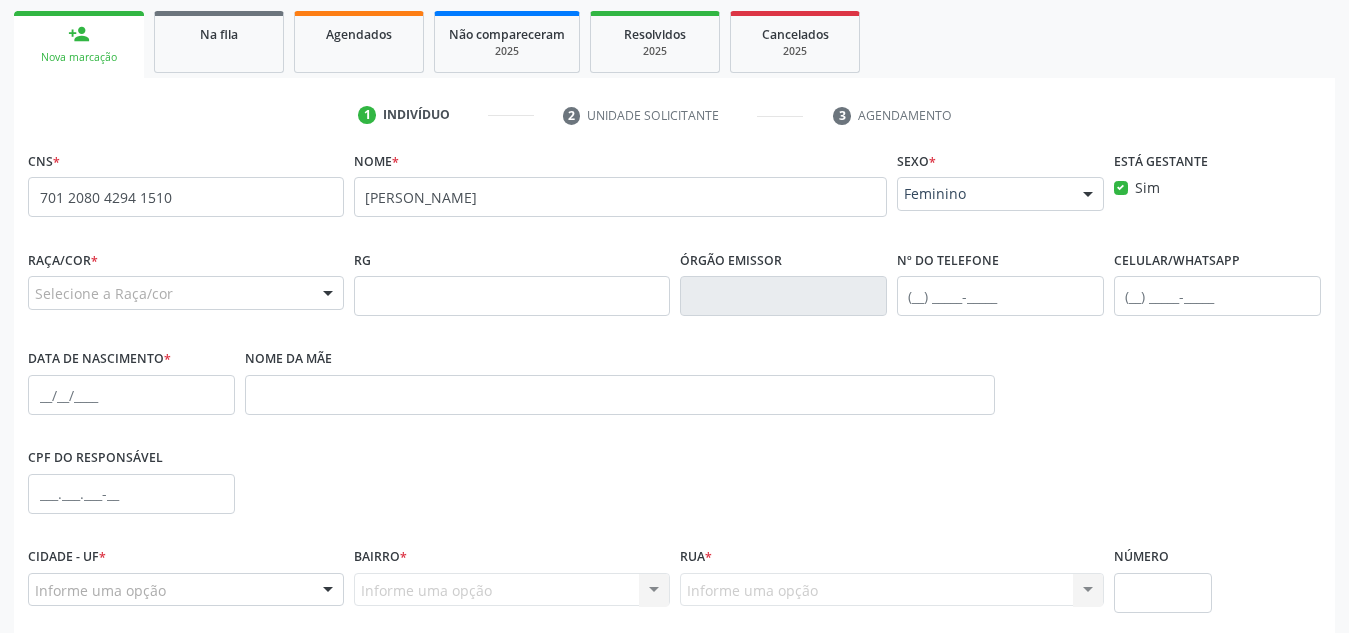 click at bounding box center (328, 294) 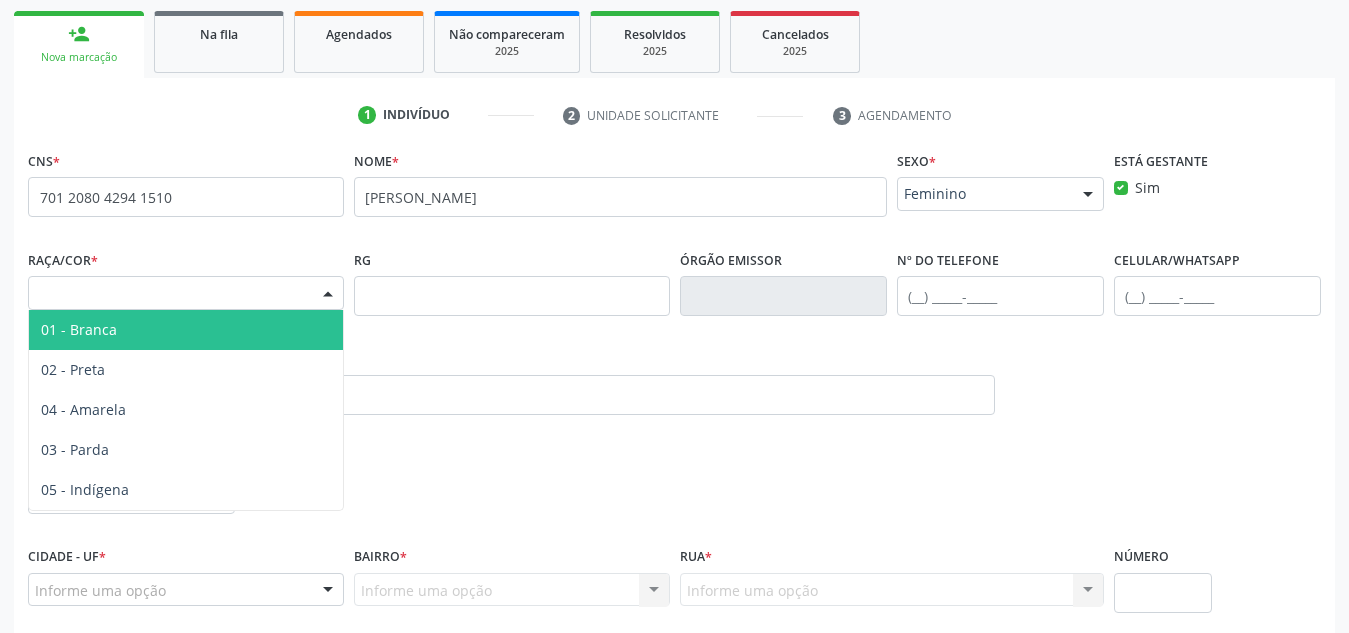 click on "Selecione a Raça/cor" at bounding box center (186, 293) 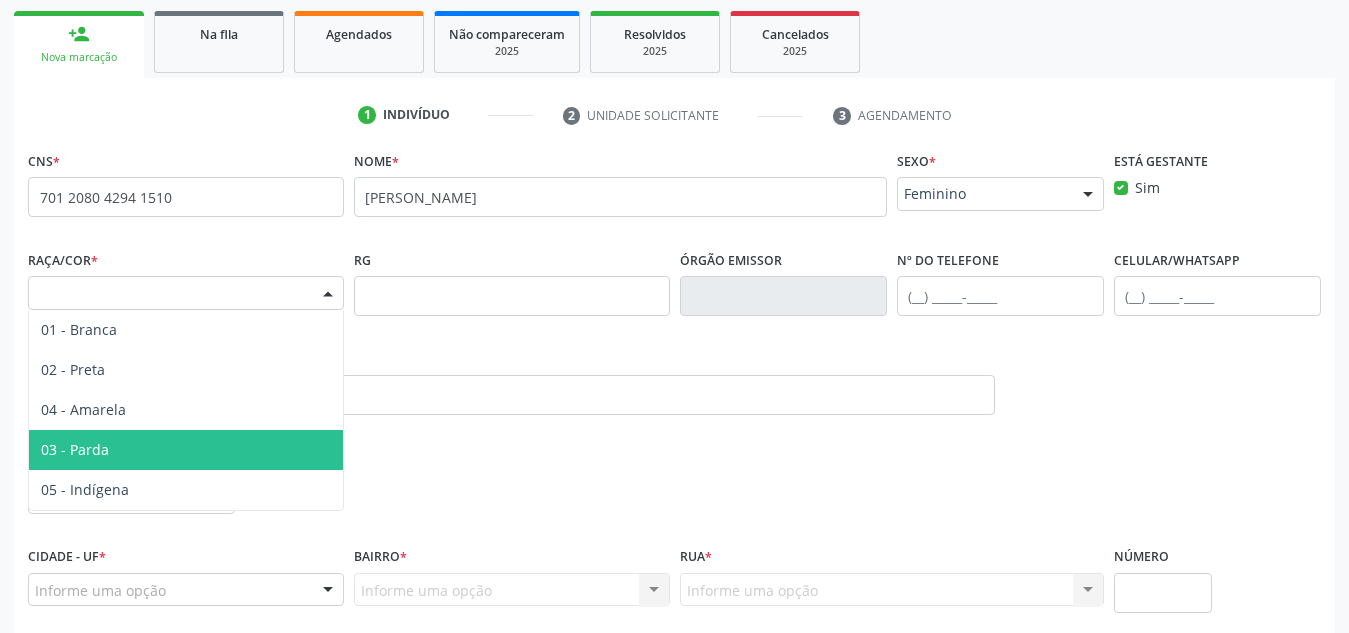 click on "03 - Parda" at bounding box center (186, 450) 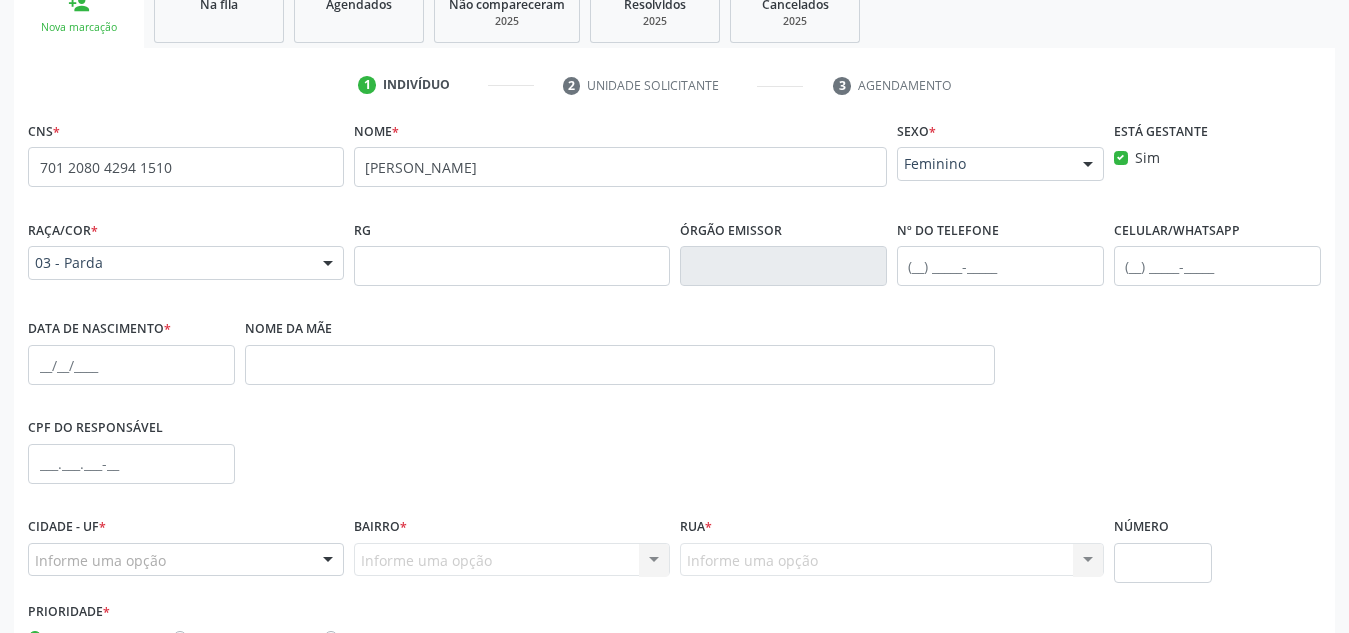 scroll, scrollTop: 352, scrollLeft: 0, axis: vertical 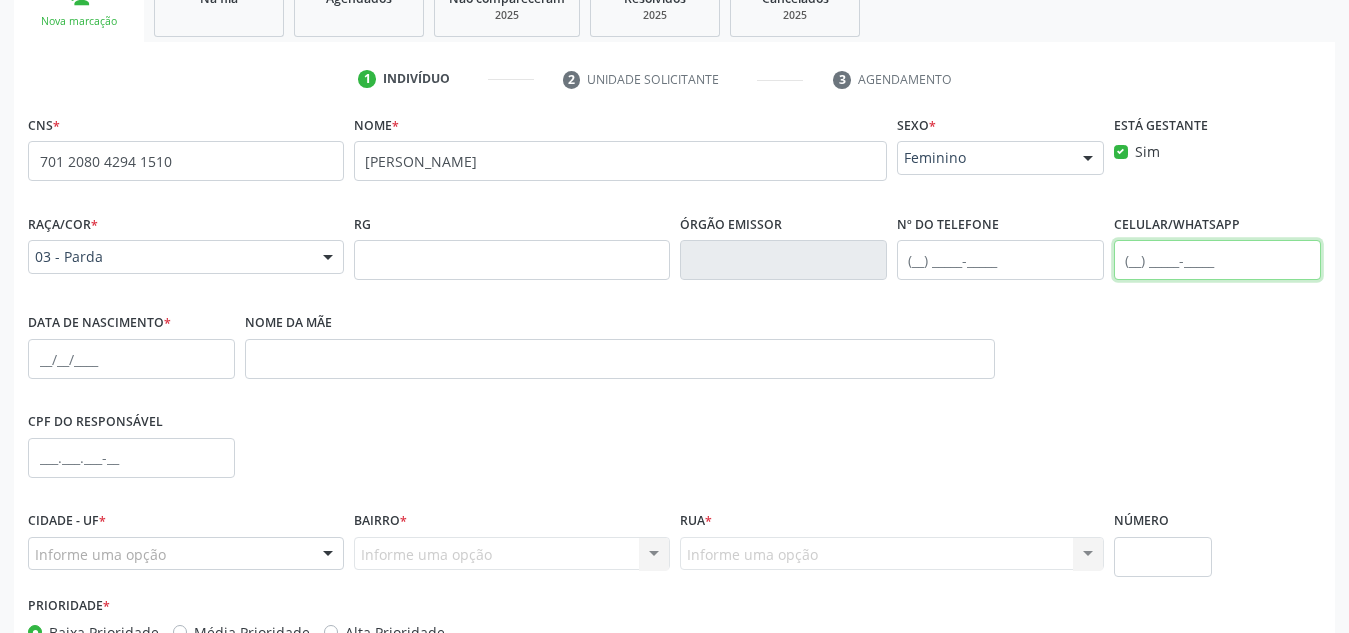 click at bounding box center [1217, 260] 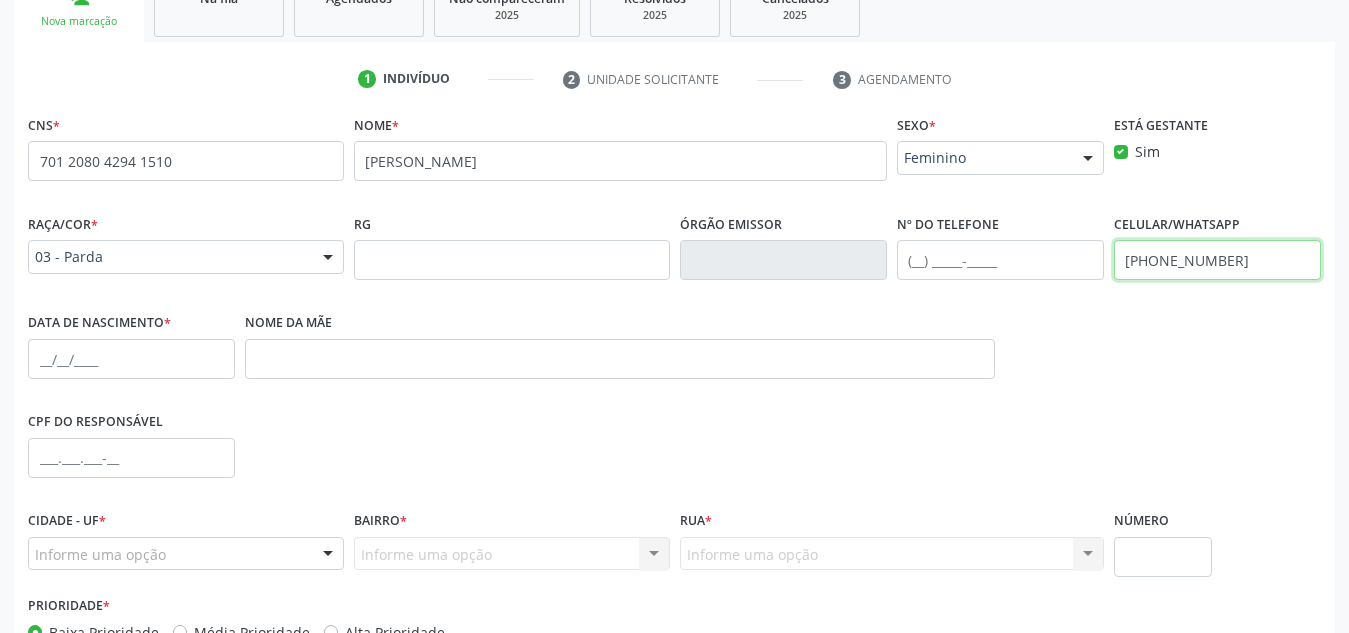 type on "[PHONE_NUMBER]" 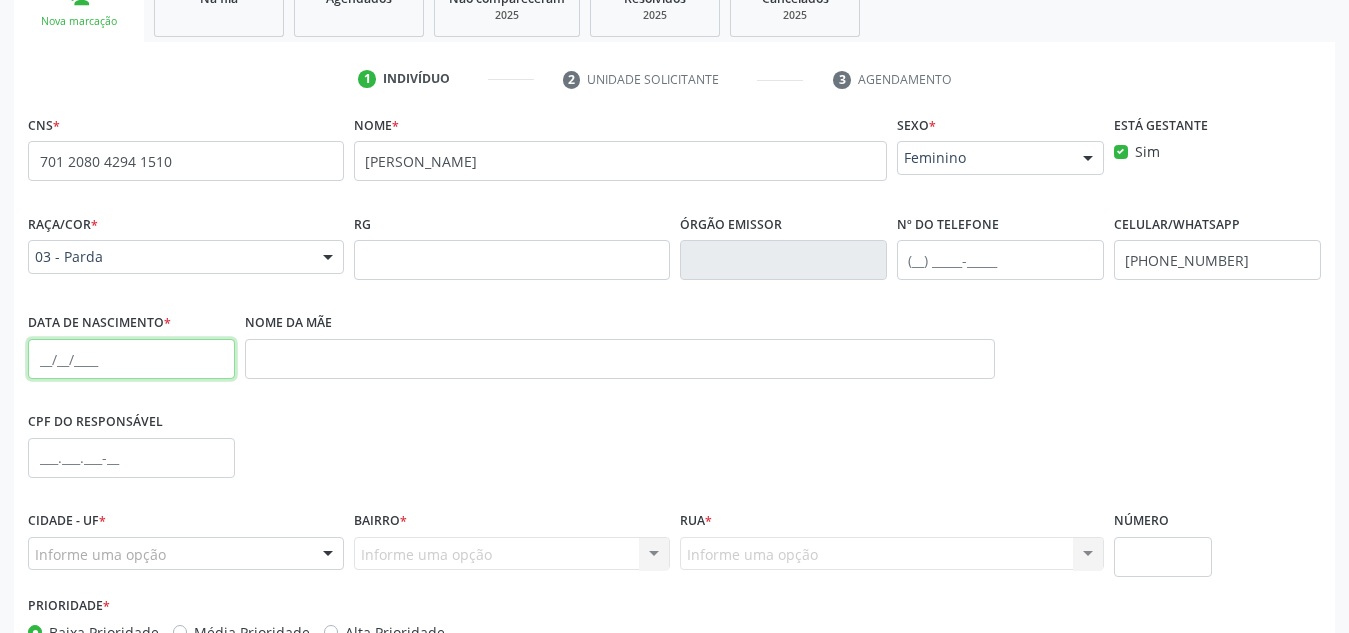 click at bounding box center [131, 359] 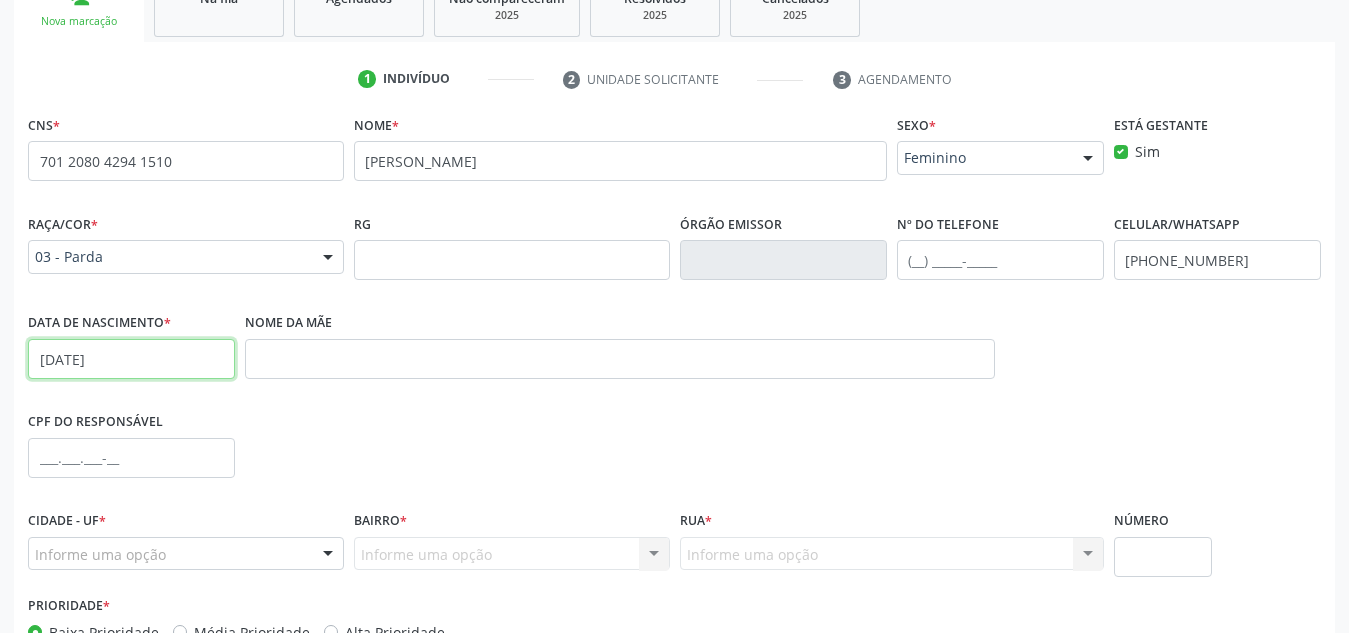 scroll, scrollTop: 479, scrollLeft: 0, axis: vertical 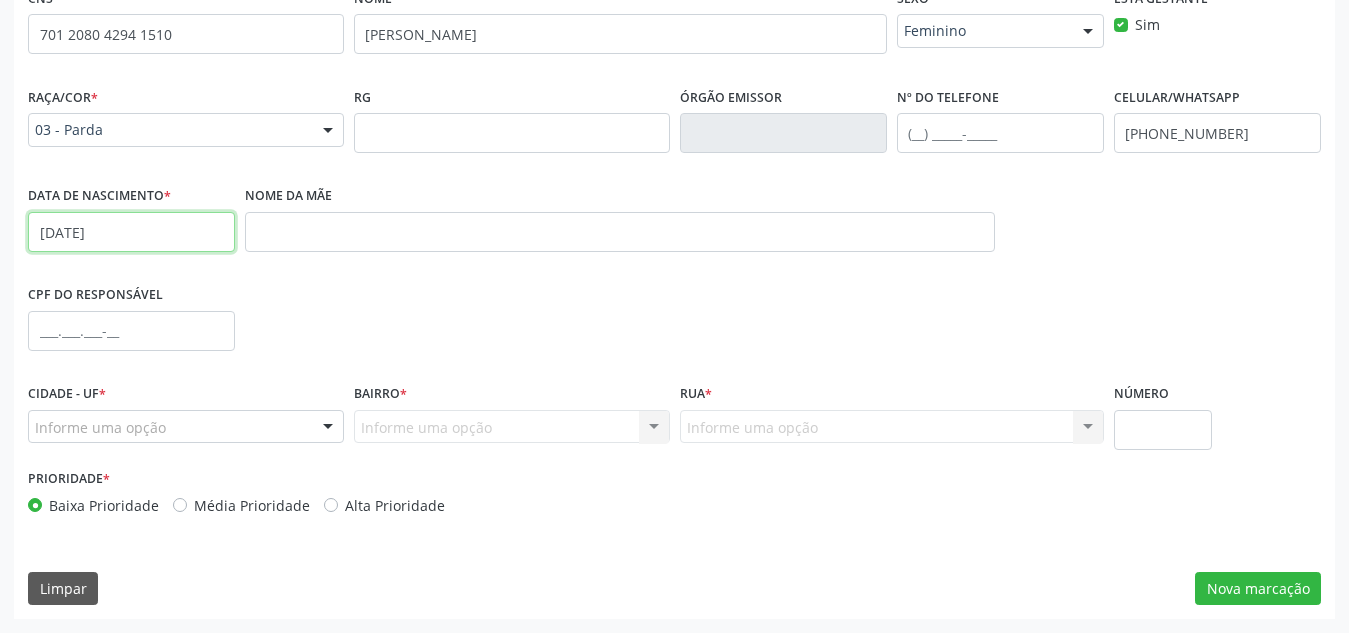 type on "[DATE]" 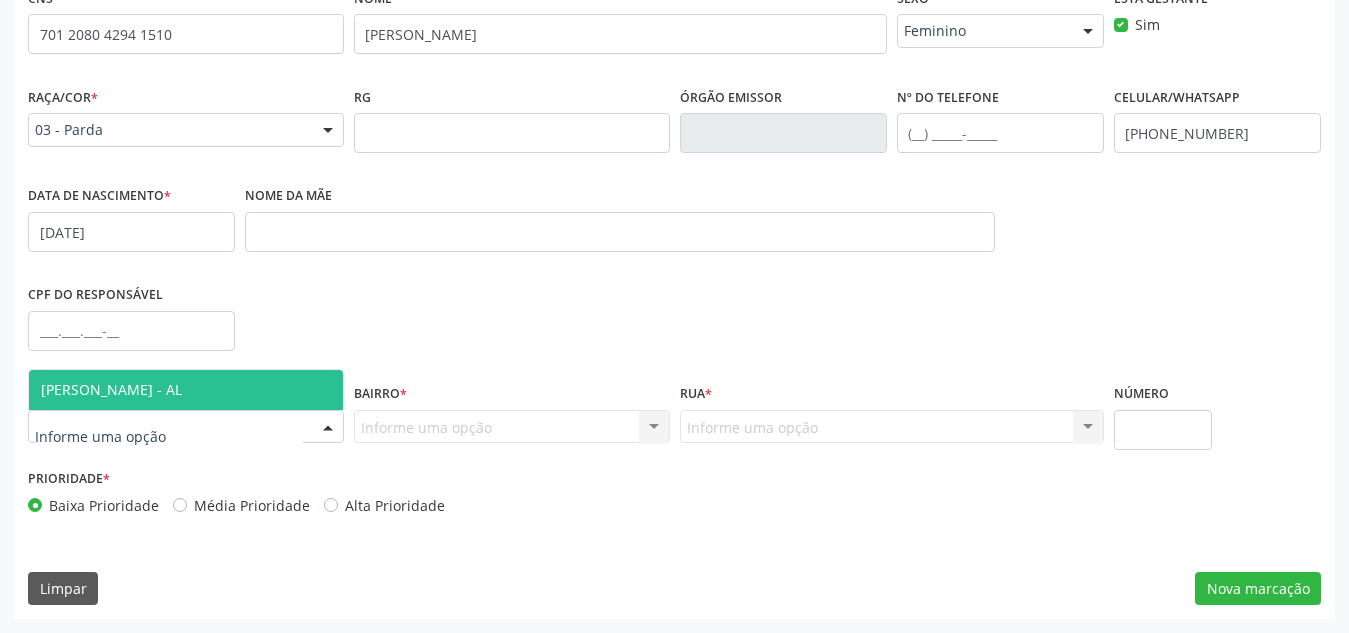 click at bounding box center (328, 428) 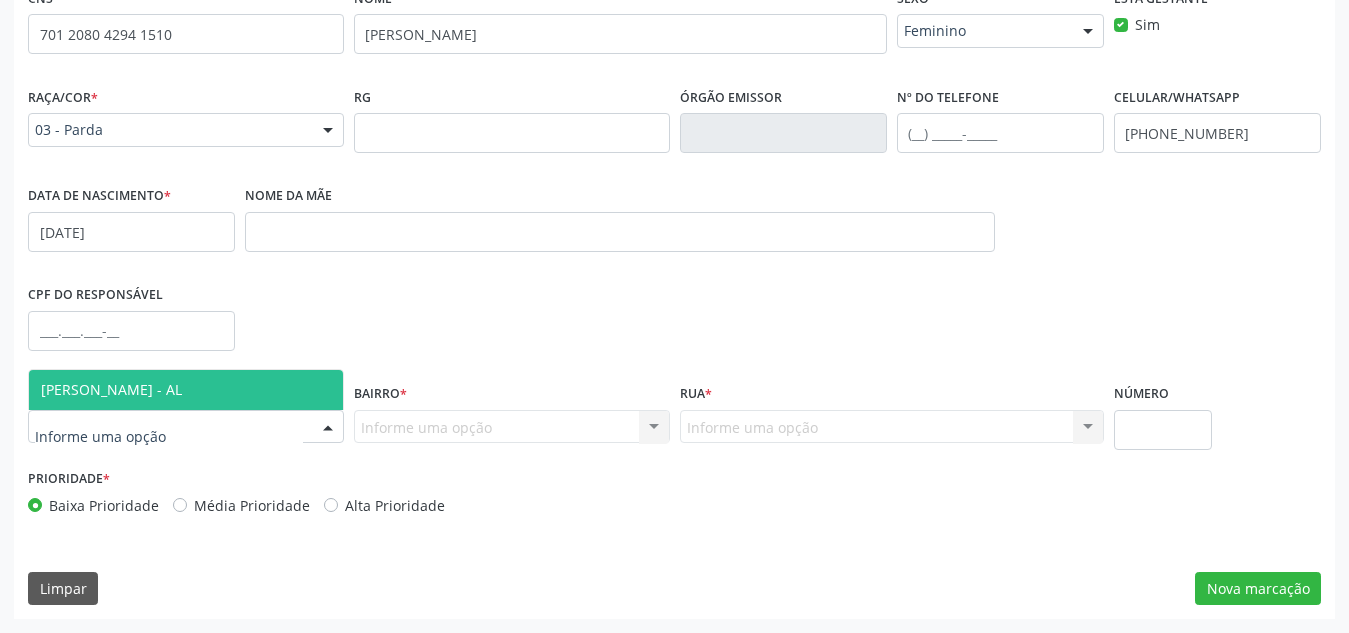 click on "[PERSON_NAME] - AL" at bounding box center (186, 390) 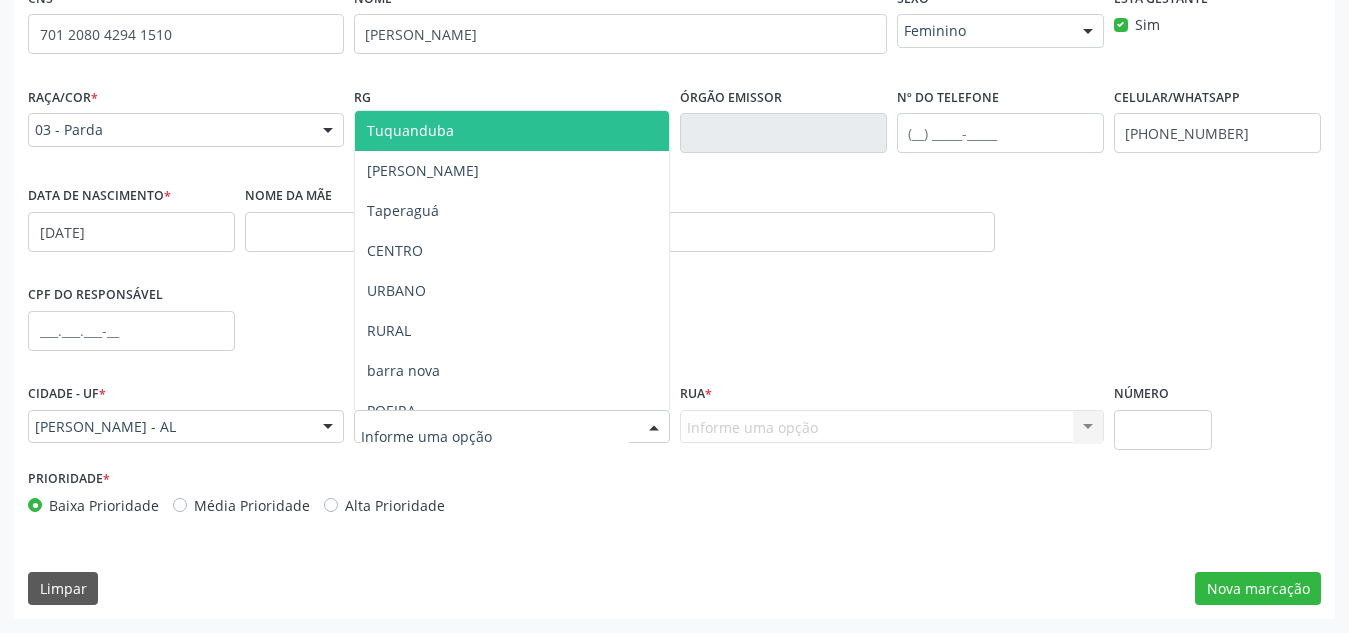 click at bounding box center (512, 427) 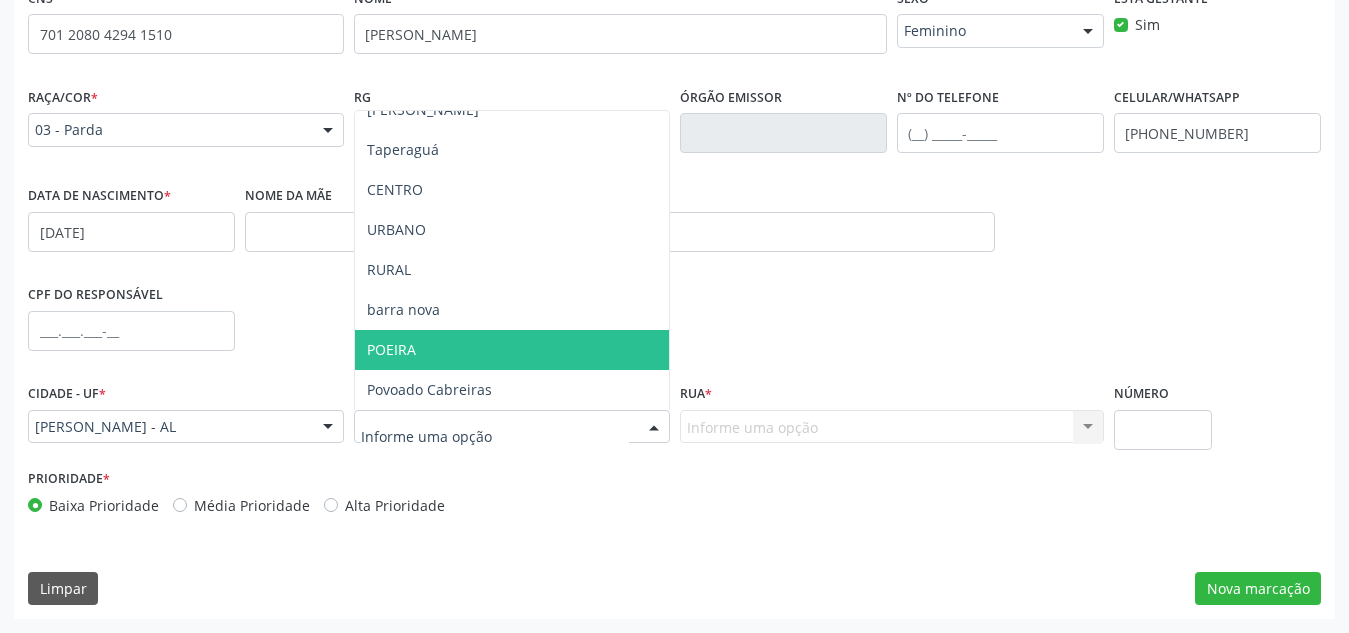 scroll, scrollTop: 60, scrollLeft: 0, axis: vertical 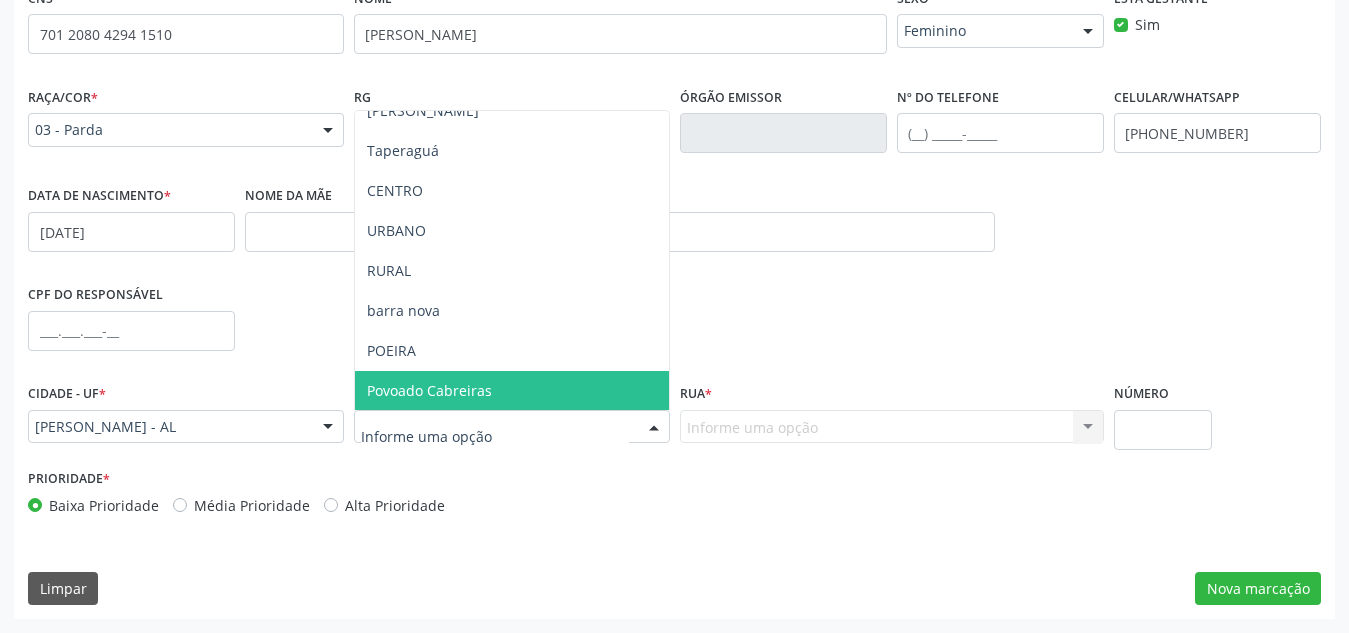 click on "Povoado Cabreiras" at bounding box center (512, 391) 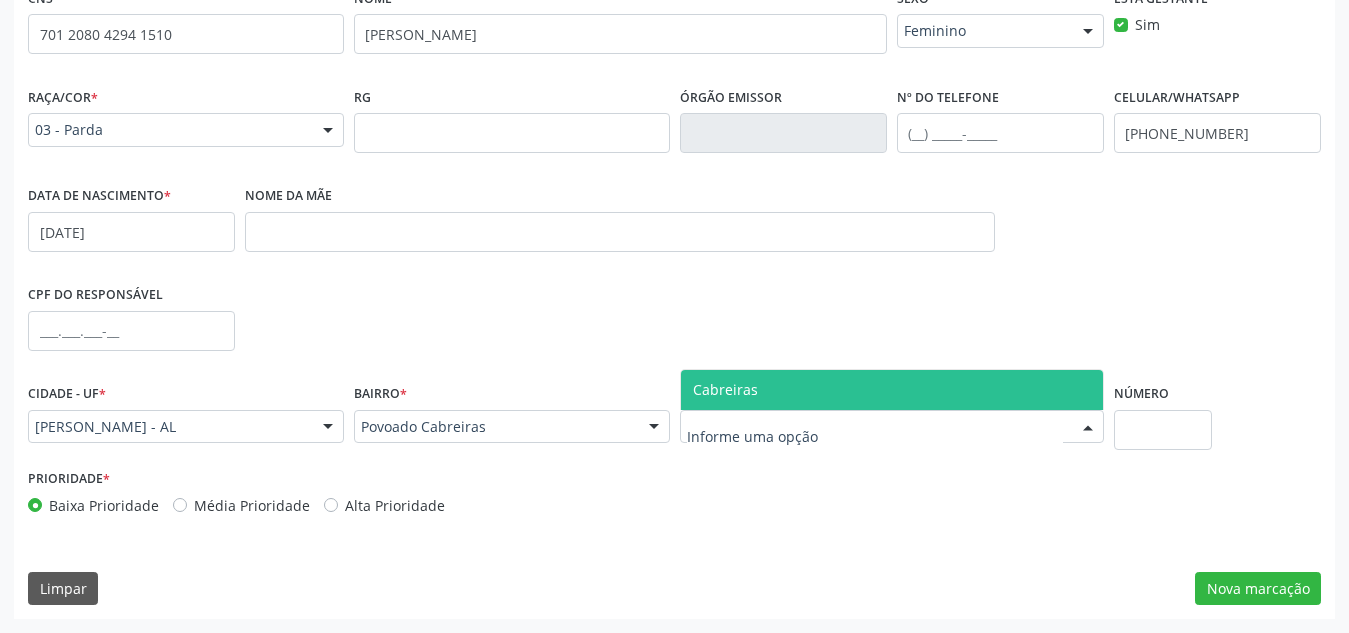 click on "Cabreiras" at bounding box center [892, 390] 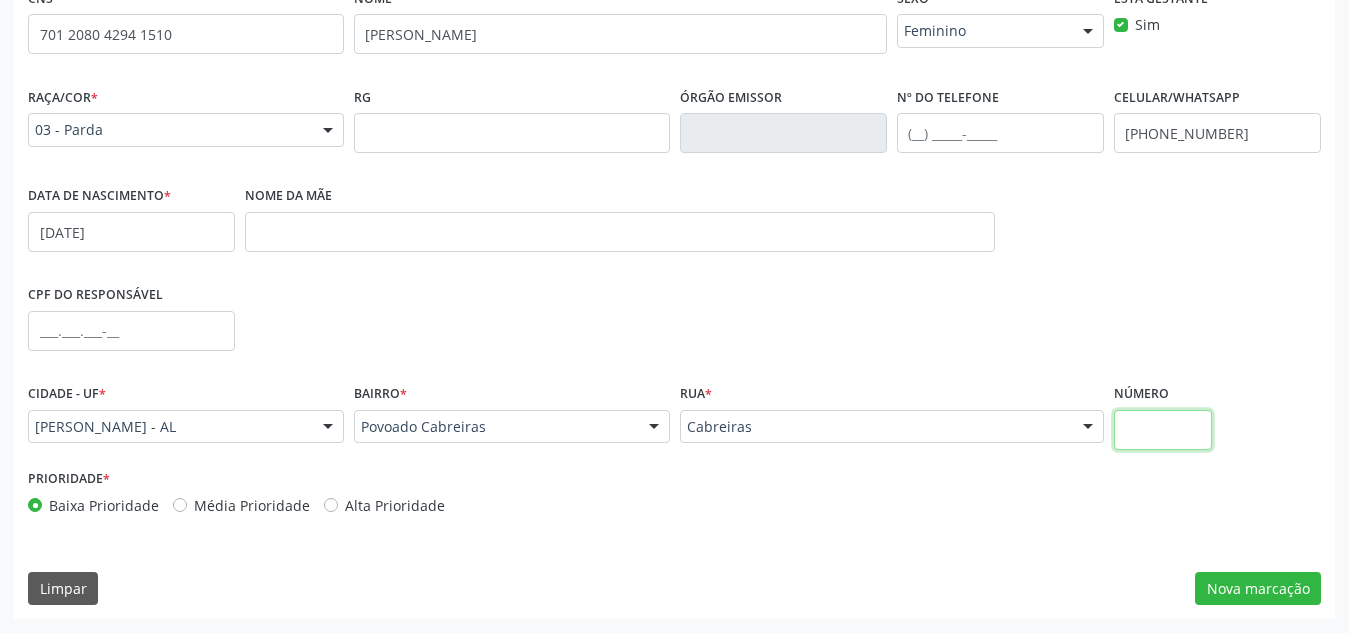 click at bounding box center [1163, 430] 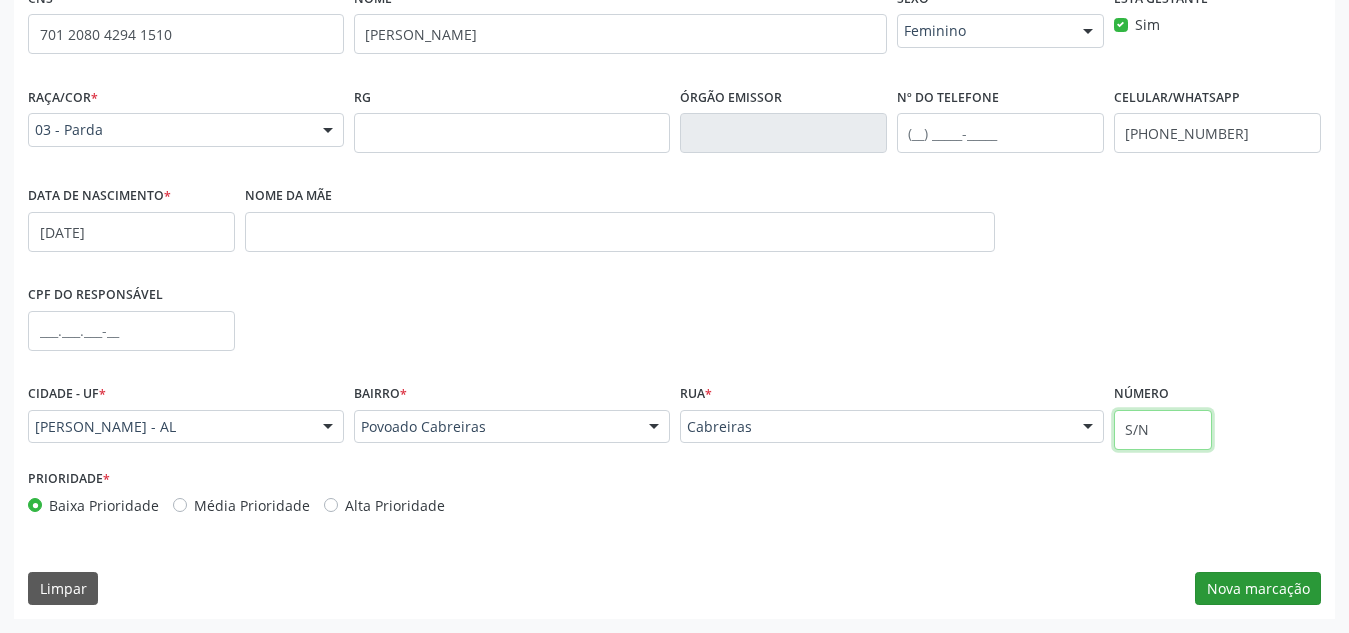 type on "S/N" 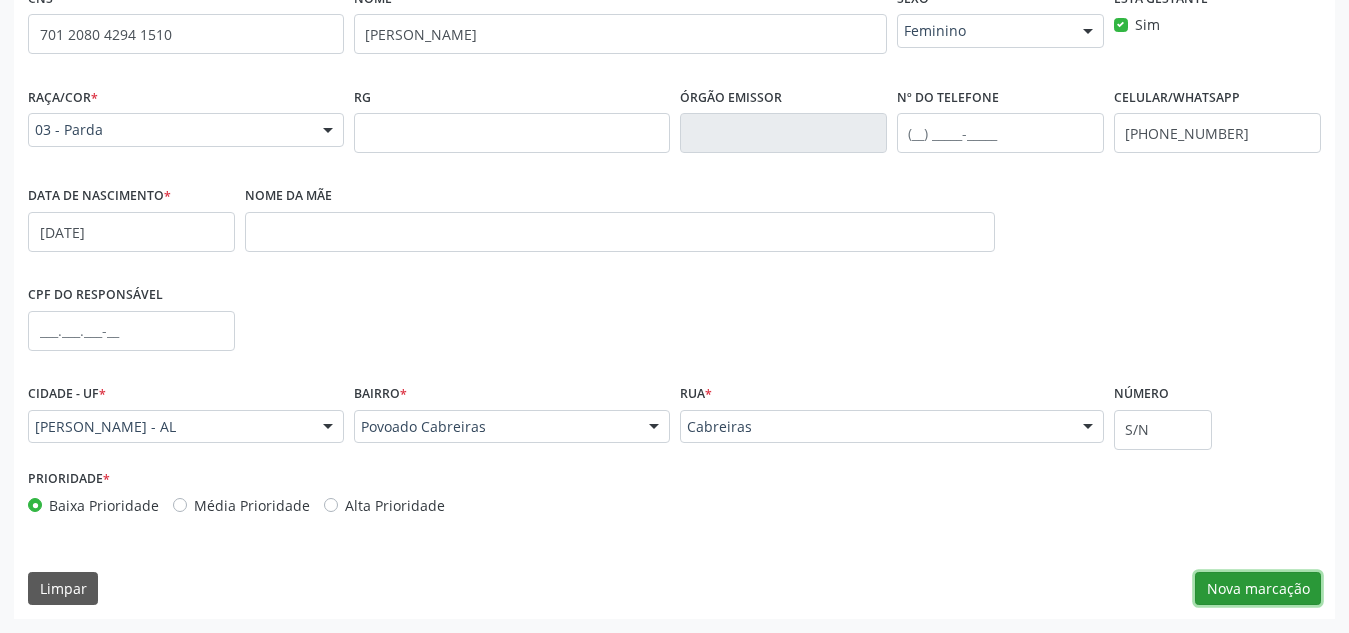 click on "Nova marcação" at bounding box center (1258, 589) 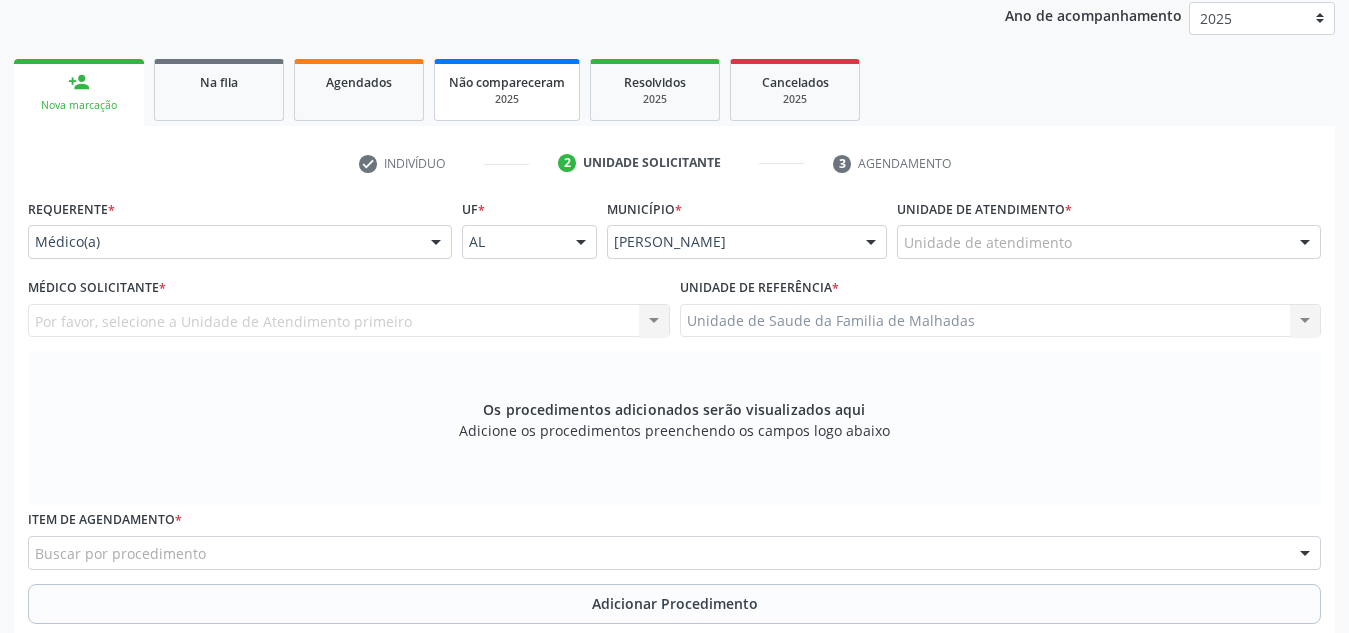 scroll, scrollTop: 269, scrollLeft: 0, axis: vertical 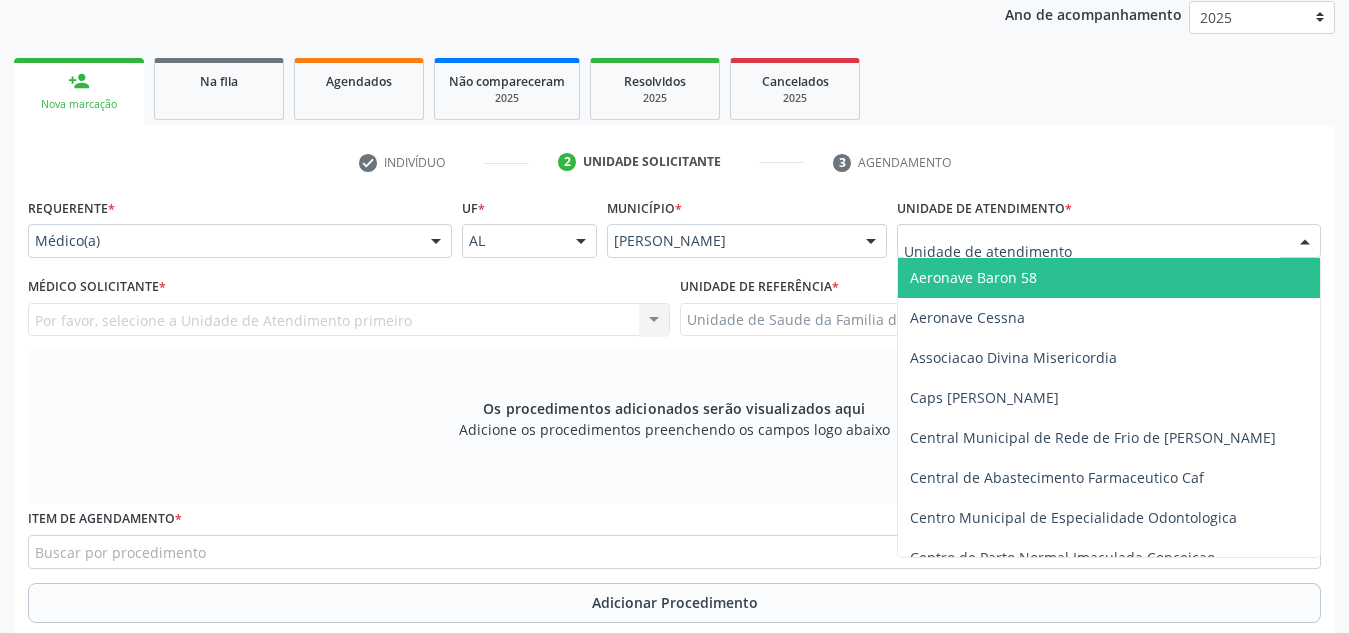 click at bounding box center [1109, 241] 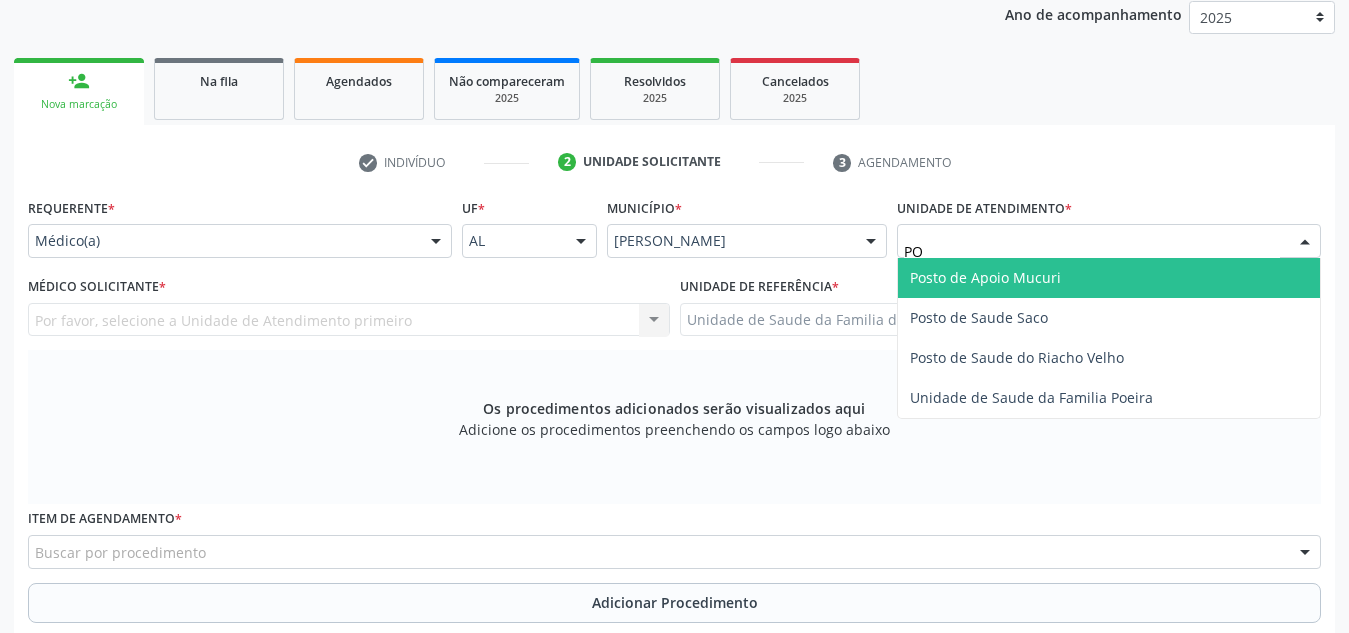 type on "P" 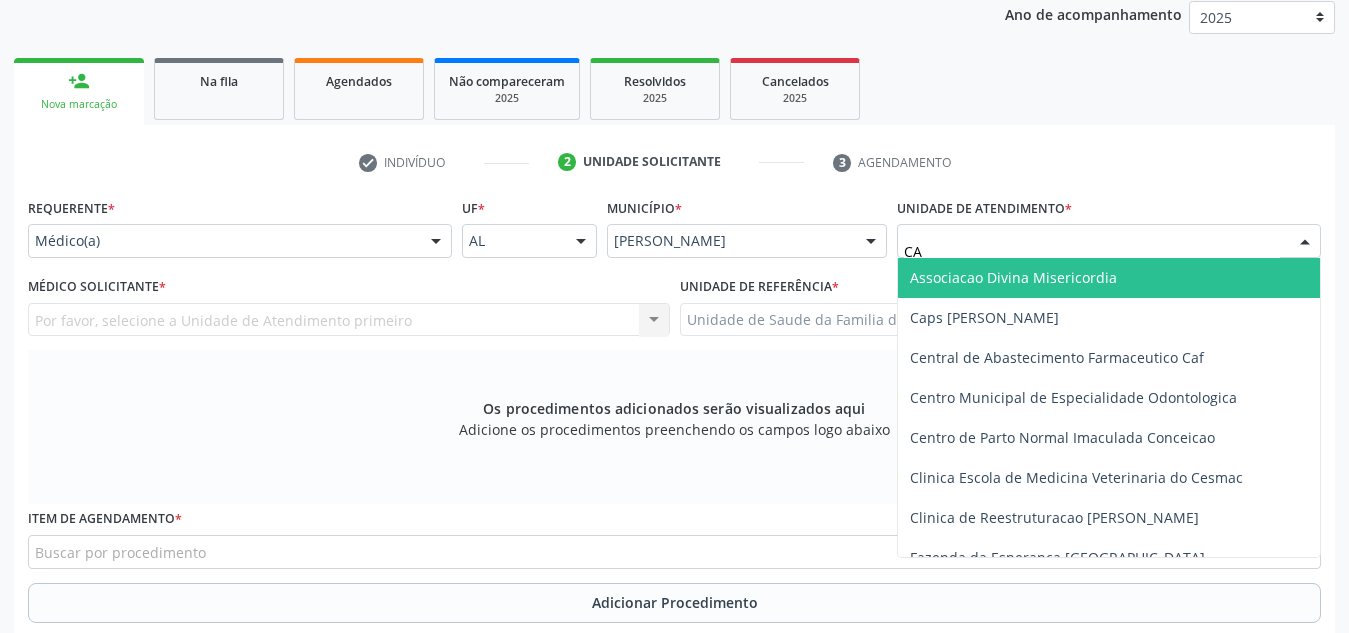 type on "CAB" 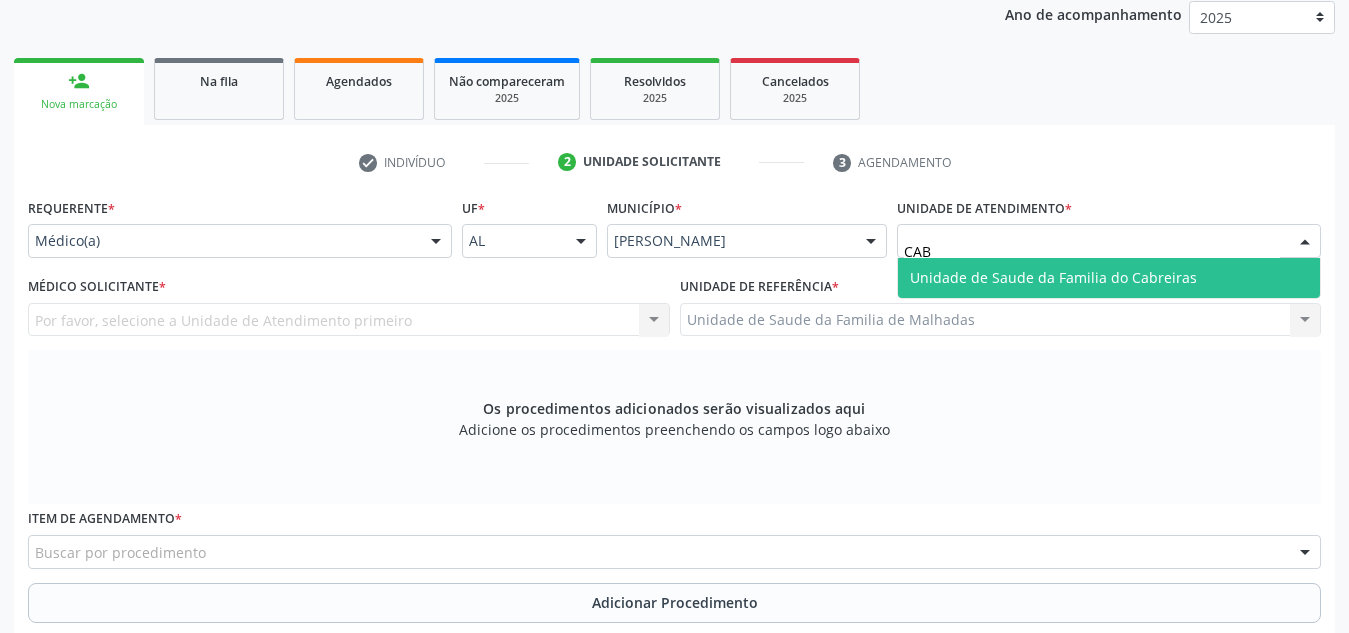 click on "Unidade de Saude da Familia do Cabreiras" at bounding box center (1109, 278) 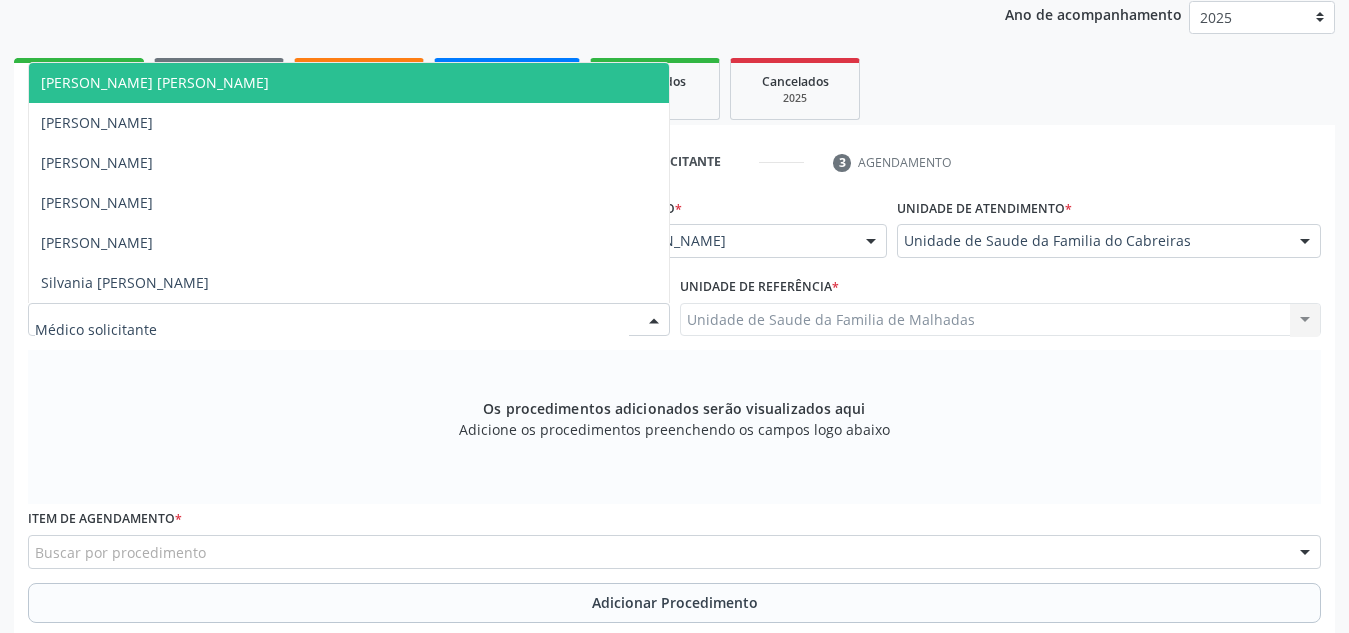 click at bounding box center [349, 320] 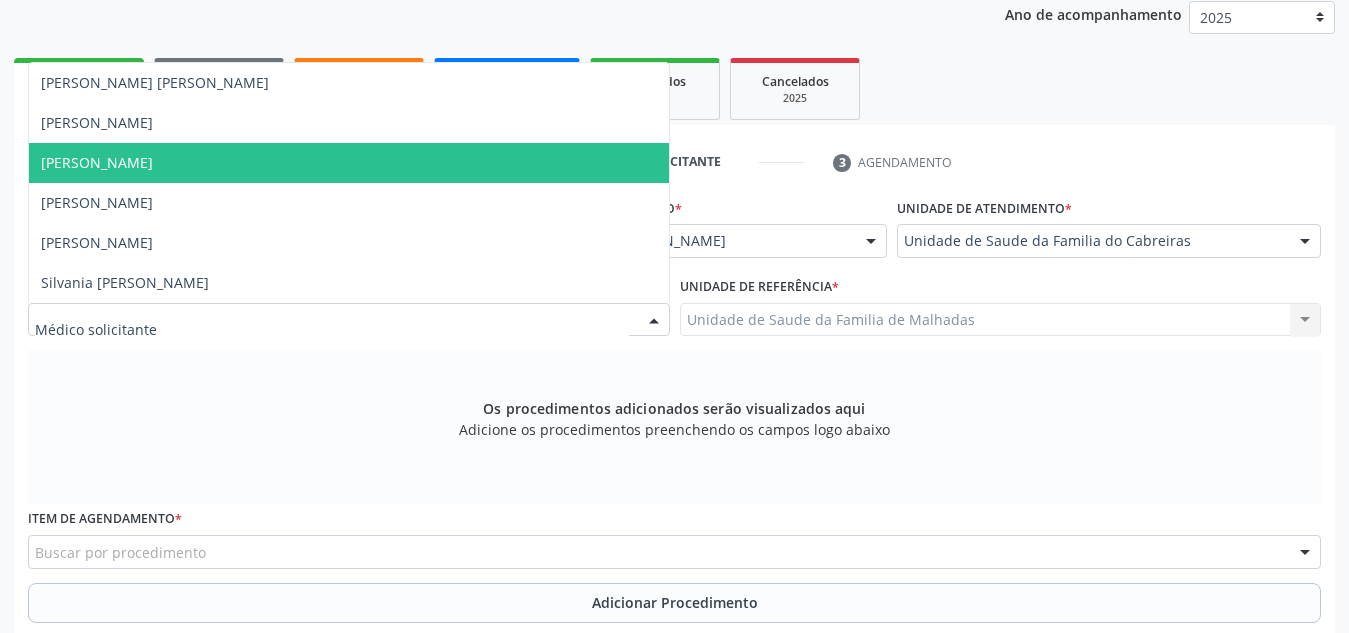 click on "[PERSON_NAME]" at bounding box center [349, 163] 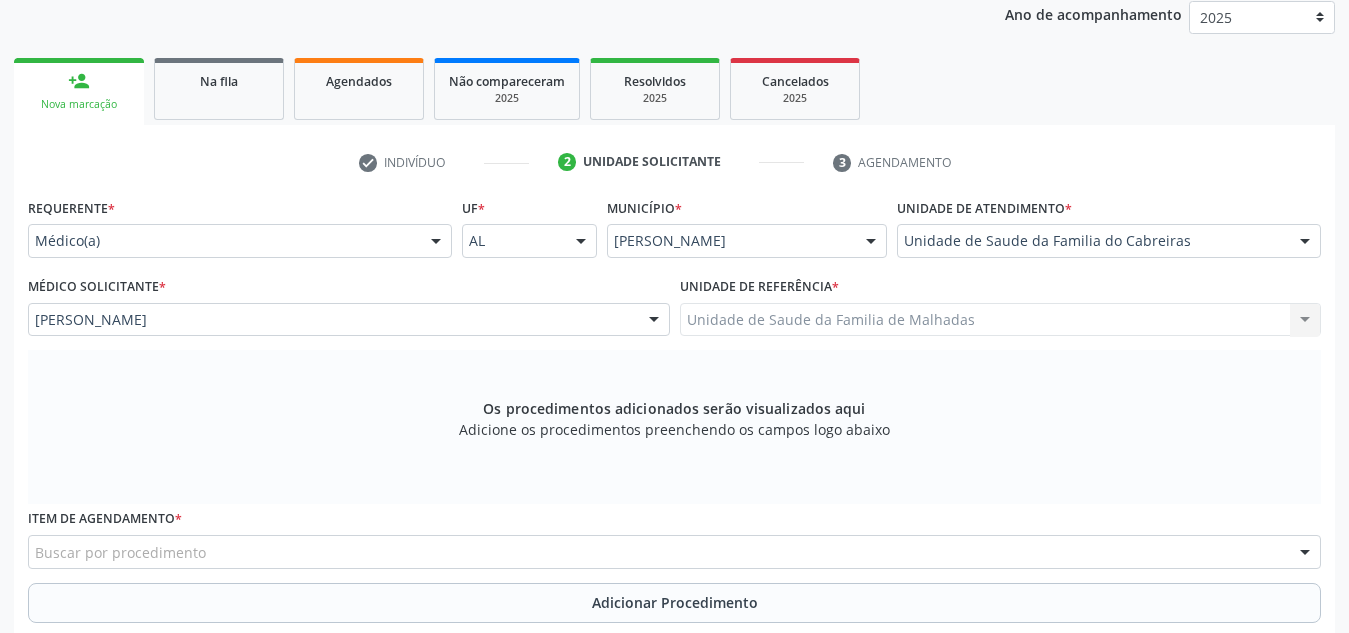 click on "Unidade de Saude da Familia de Malhadas         Unidade de Saude da Familia de Malhadas
Nenhum resultado encontrado para: "   "
Não há nenhuma opção para ser exibida." at bounding box center [1001, 320] 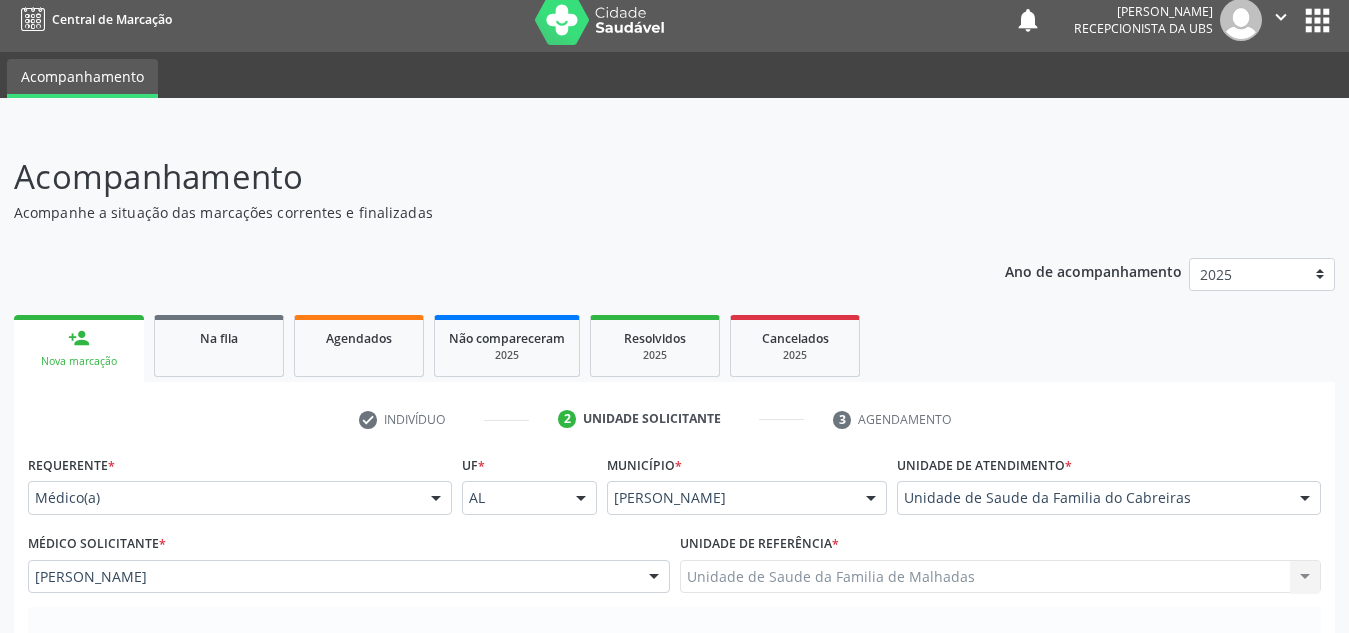scroll, scrollTop: 14, scrollLeft: 0, axis: vertical 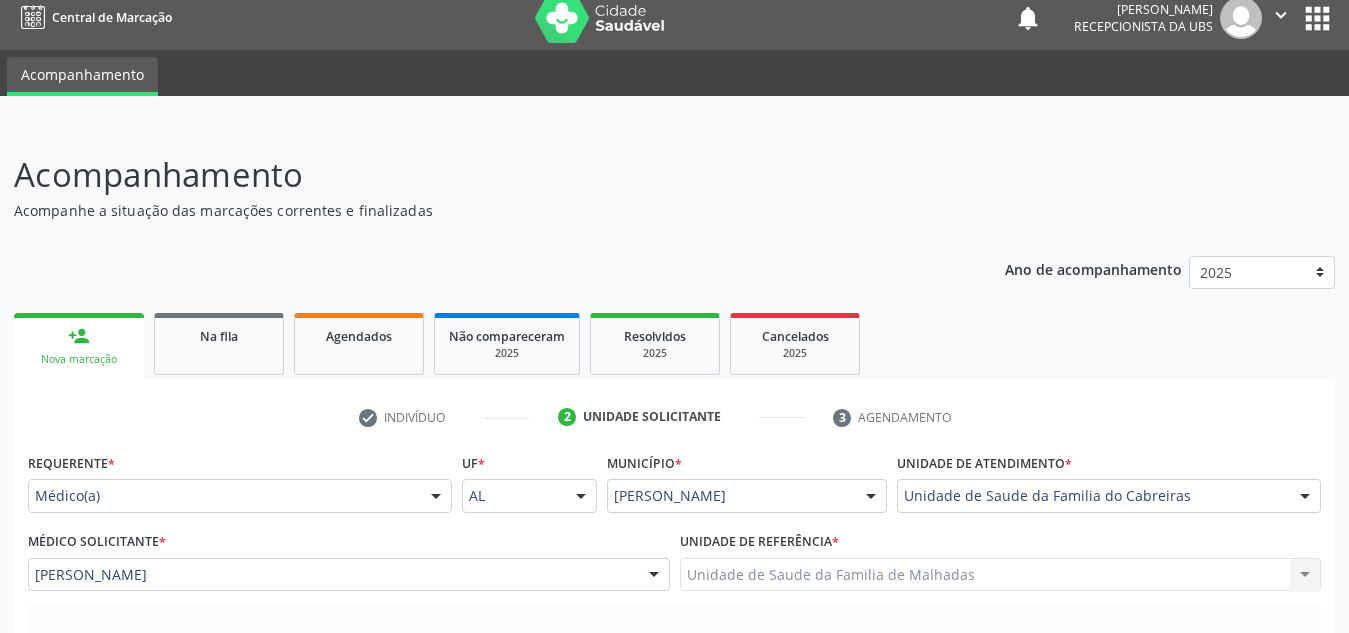 click on "" at bounding box center (1281, 15) 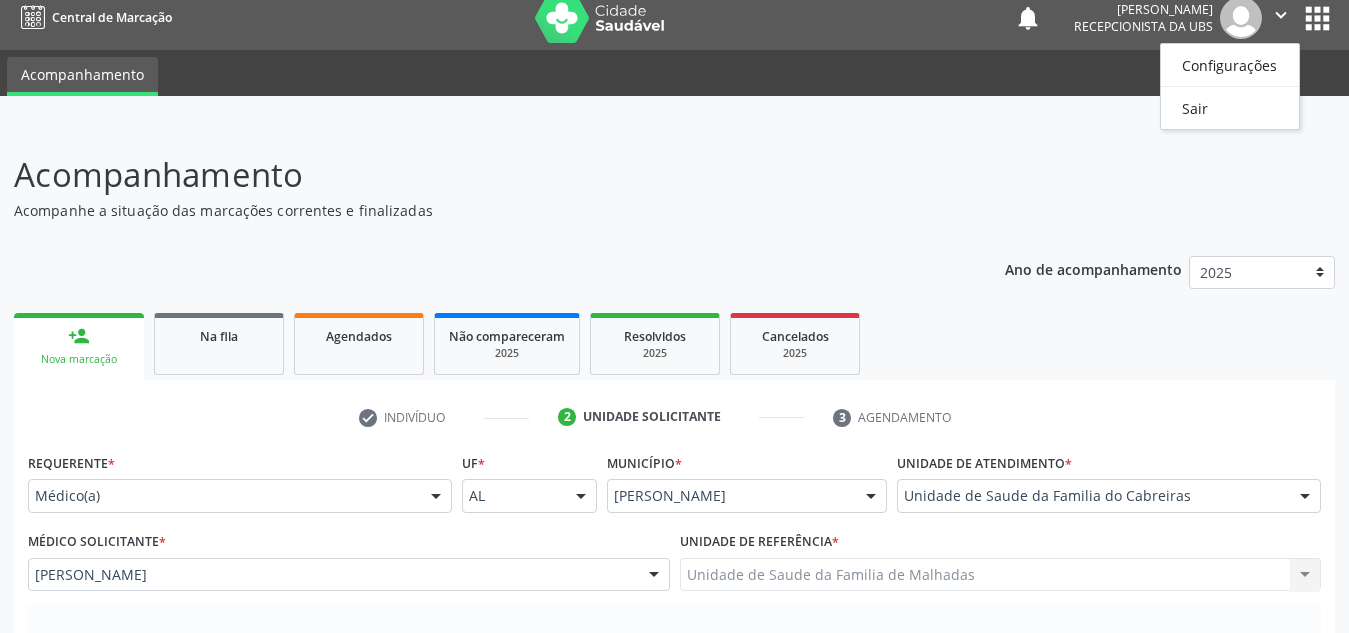 click on "" at bounding box center (1281, 15) 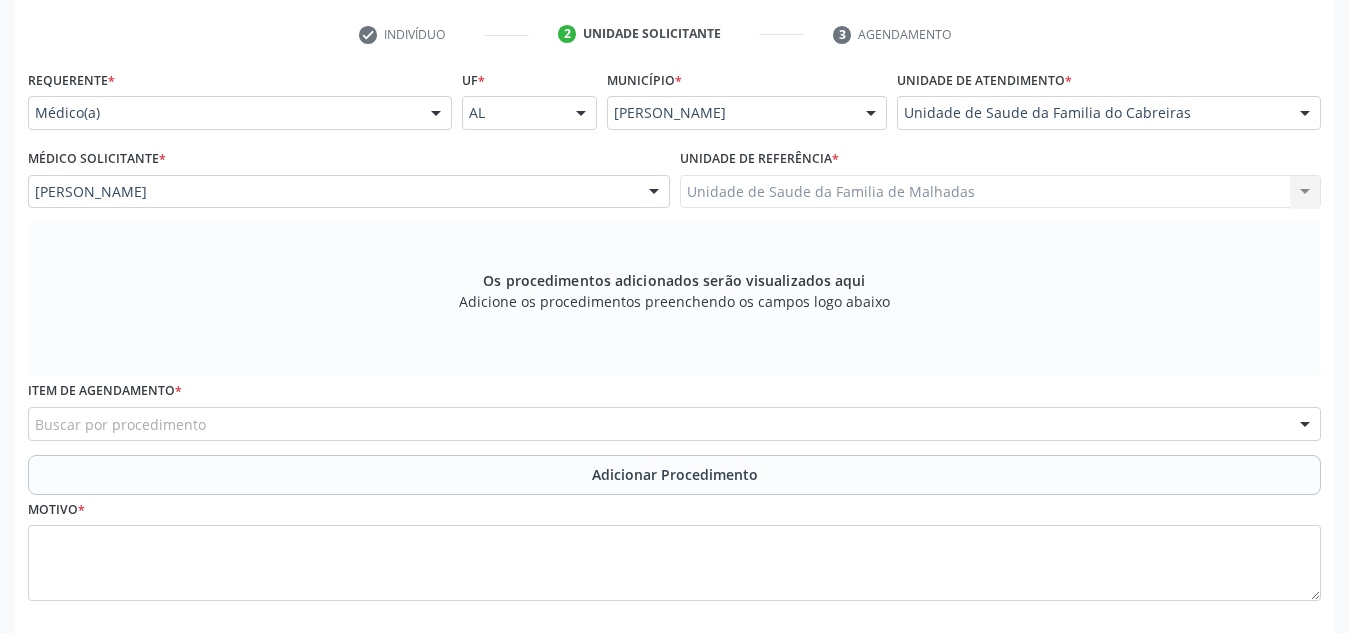 scroll, scrollTop: 398, scrollLeft: 0, axis: vertical 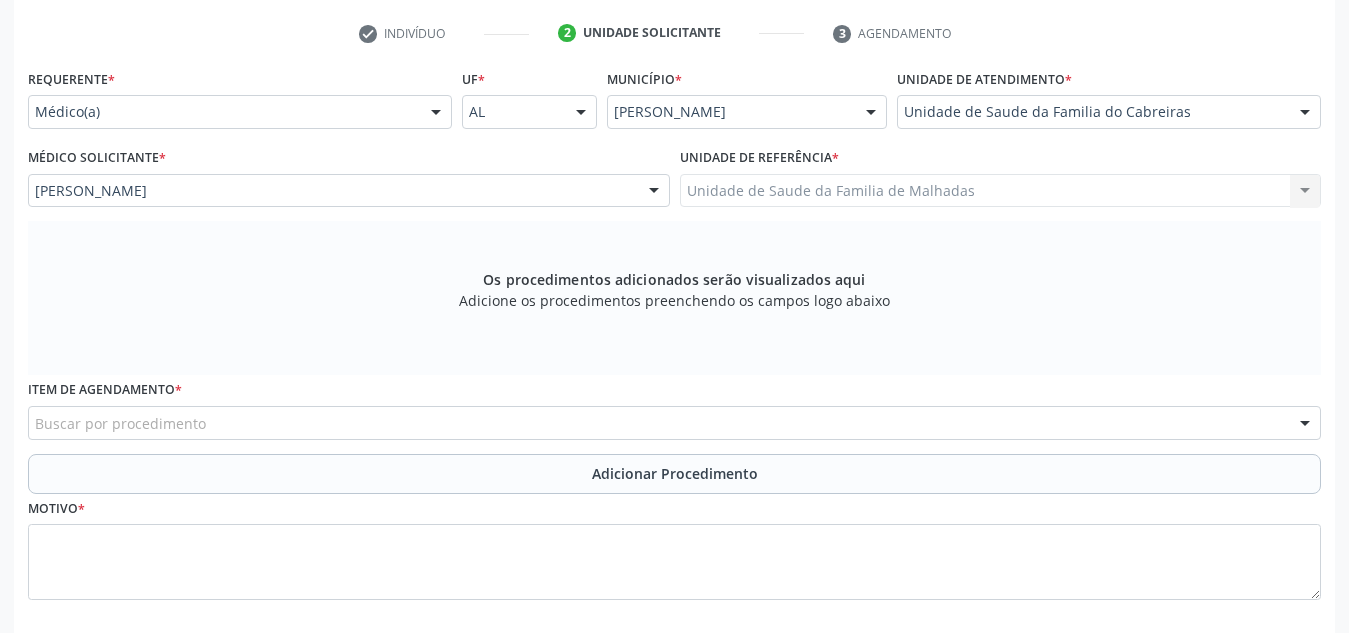 click on "Unidade de Saude da Familia de Malhadas         Unidade de Saude da Familia de Malhadas
Nenhum resultado encontrado para: "   "
Não há nenhuma opção para ser exibida." at bounding box center [1001, 191] 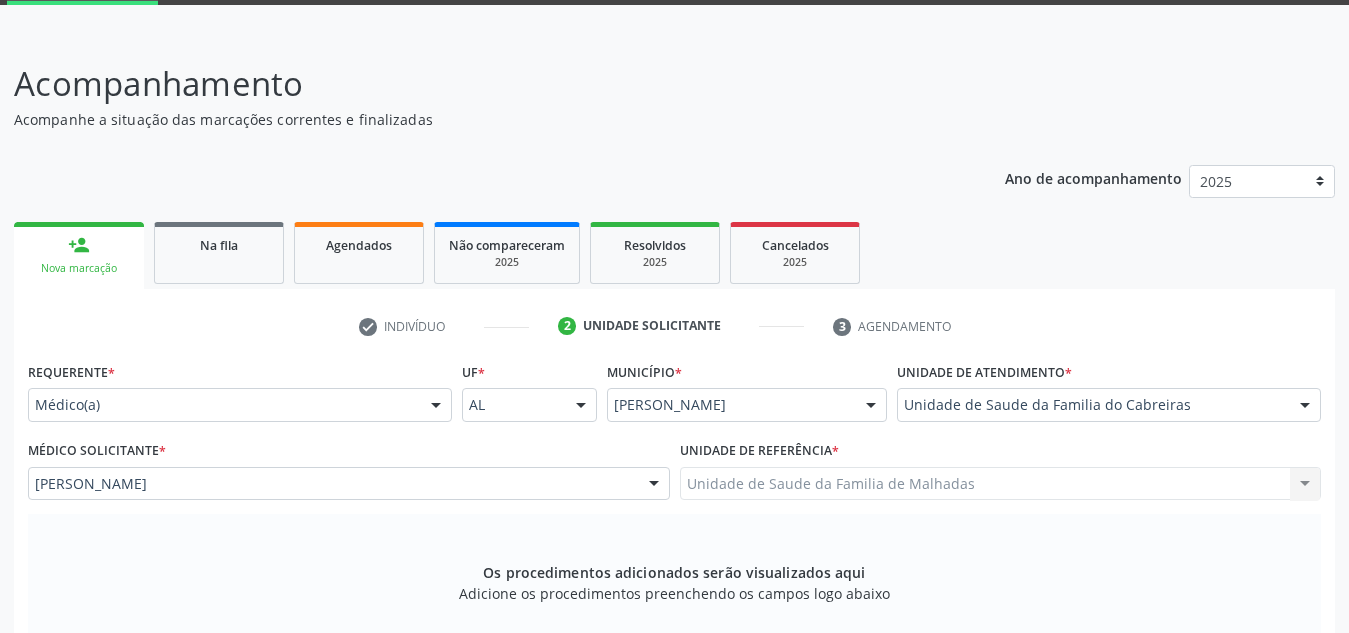 scroll, scrollTop: 0, scrollLeft: 0, axis: both 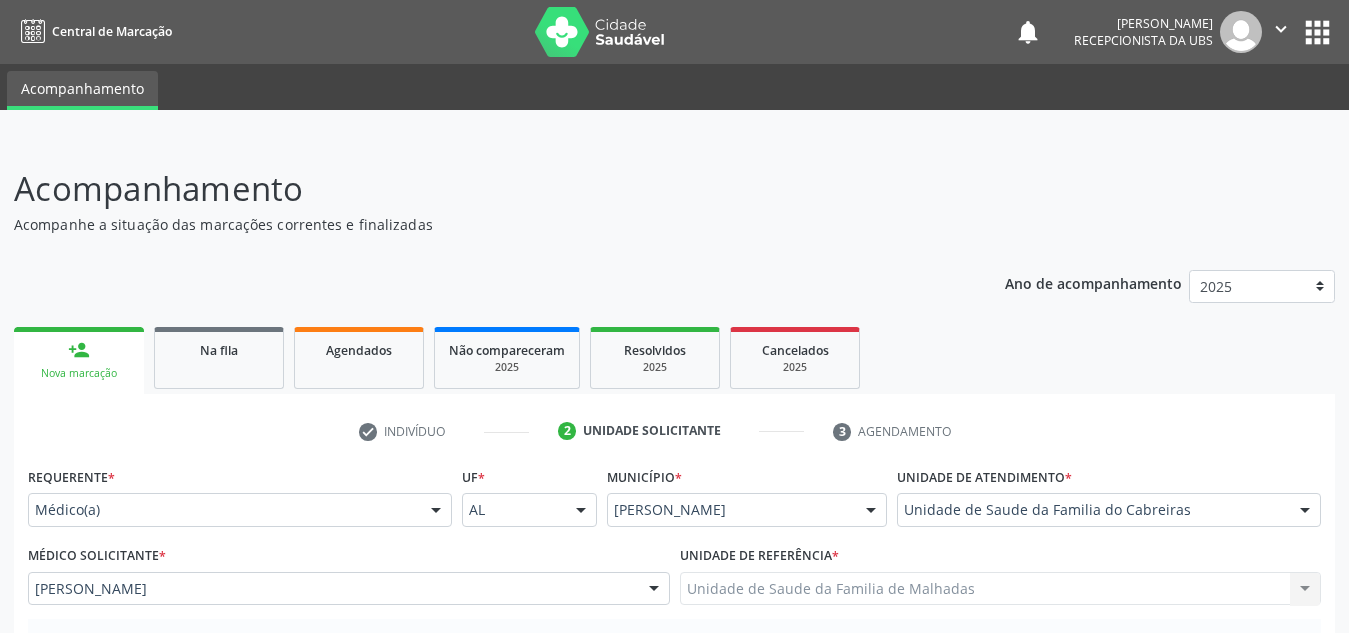 click on "" at bounding box center [1281, 32] 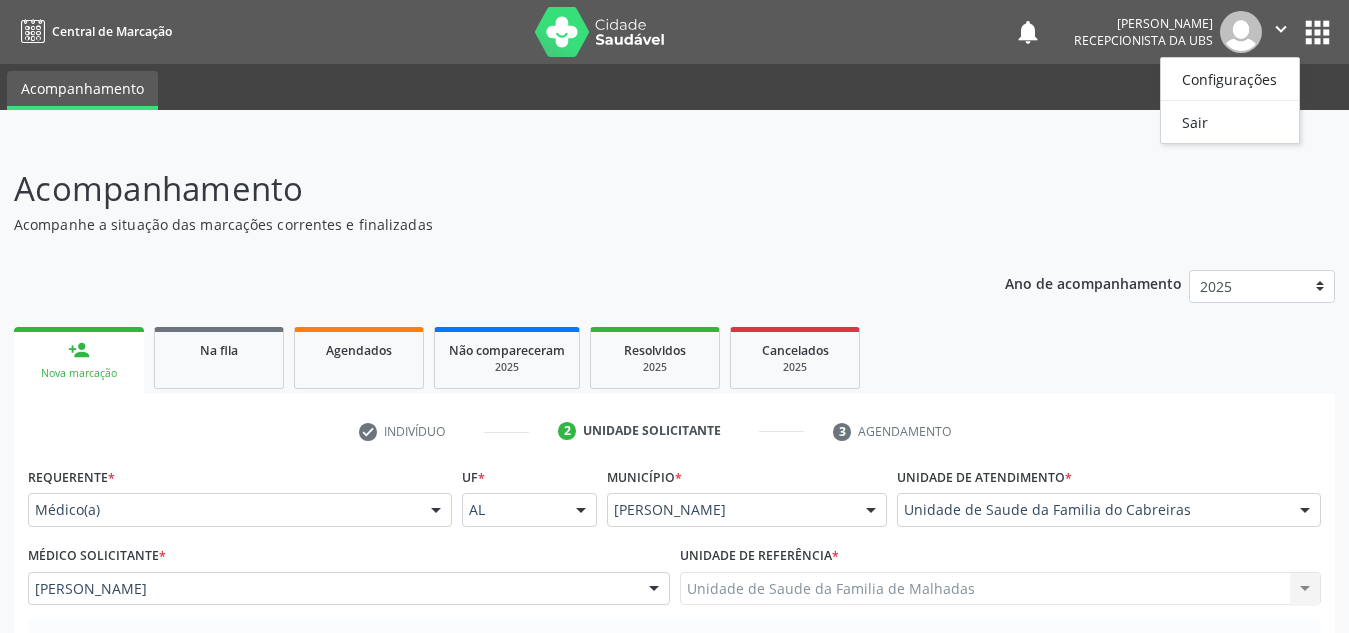 click on "" at bounding box center [1281, 32] 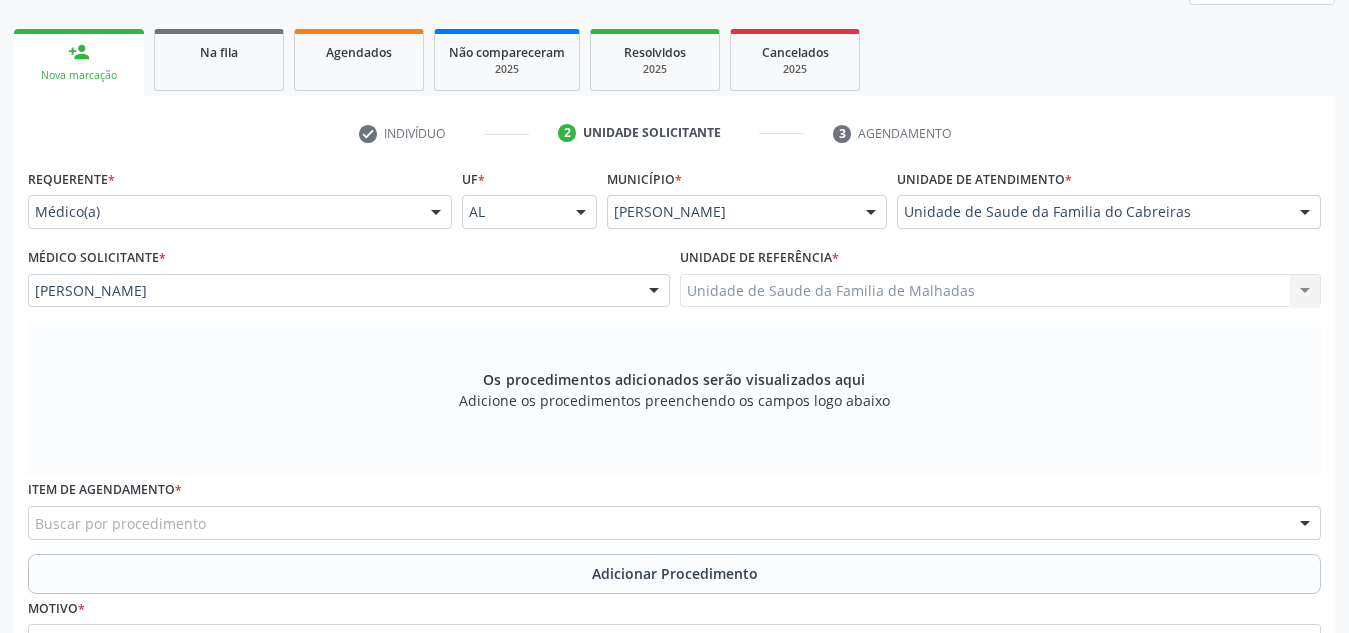 scroll, scrollTop: 300, scrollLeft: 0, axis: vertical 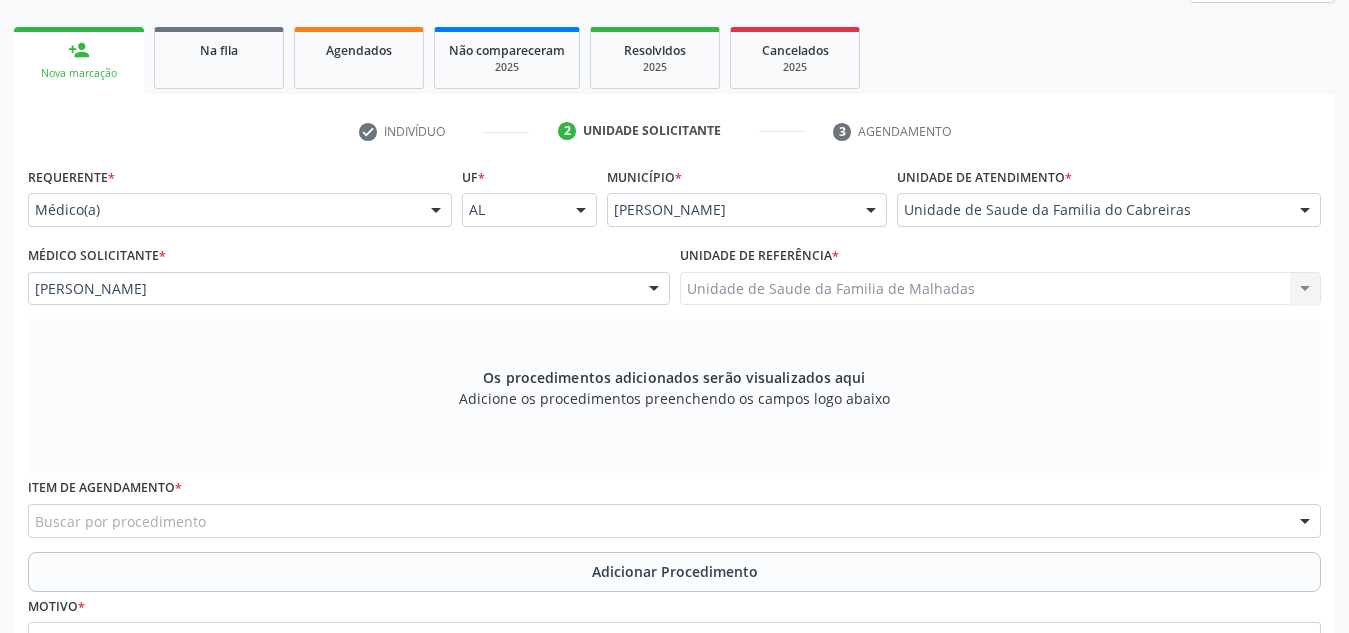 type 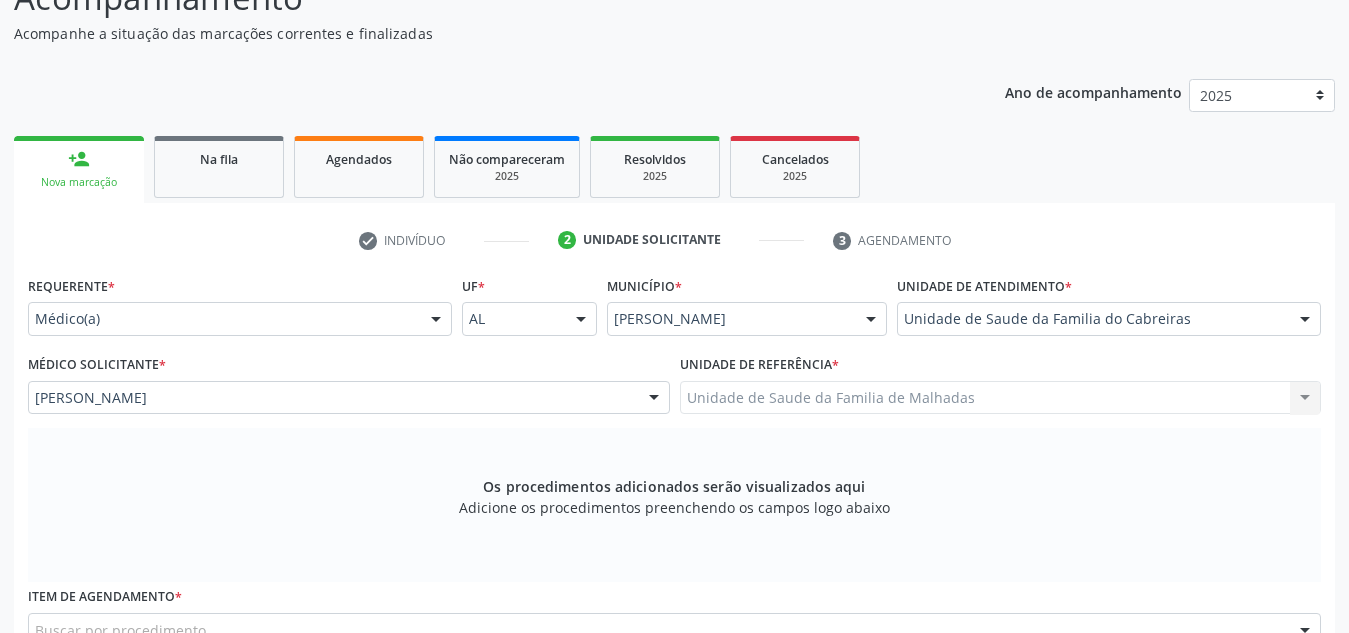 scroll, scrollTop: 0, scrollLeft: 0, axis: both 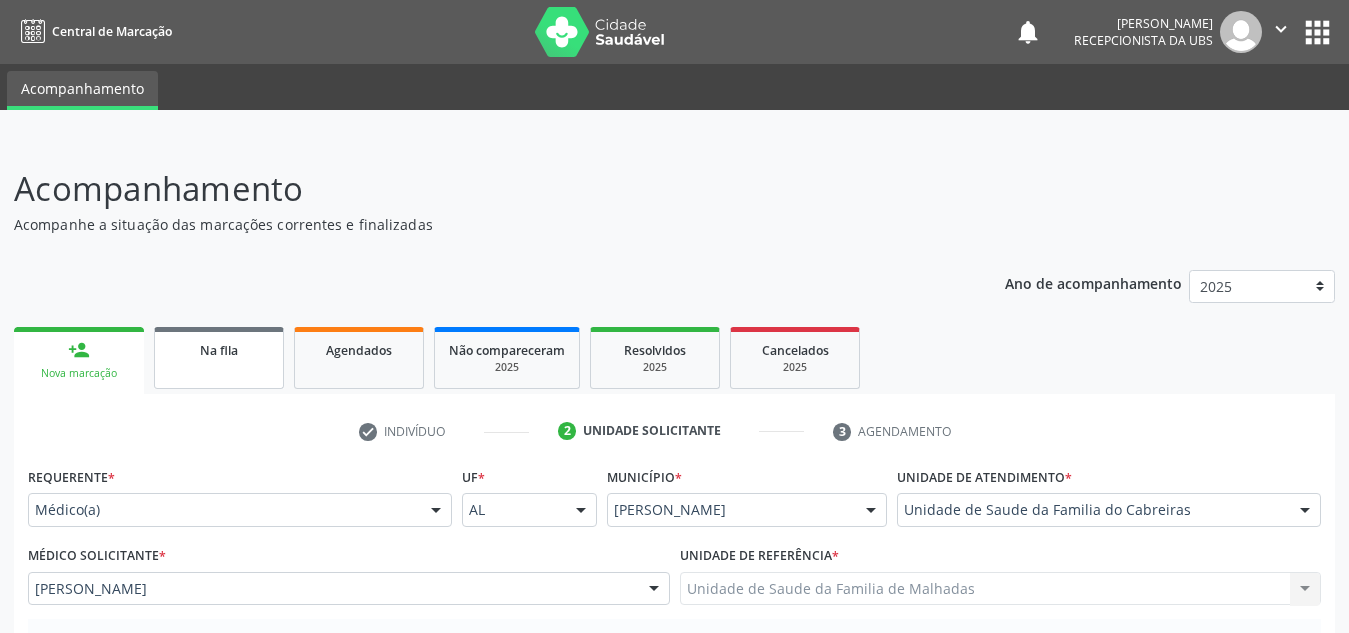 click on "Na fila" at bounding box center [219, 358] 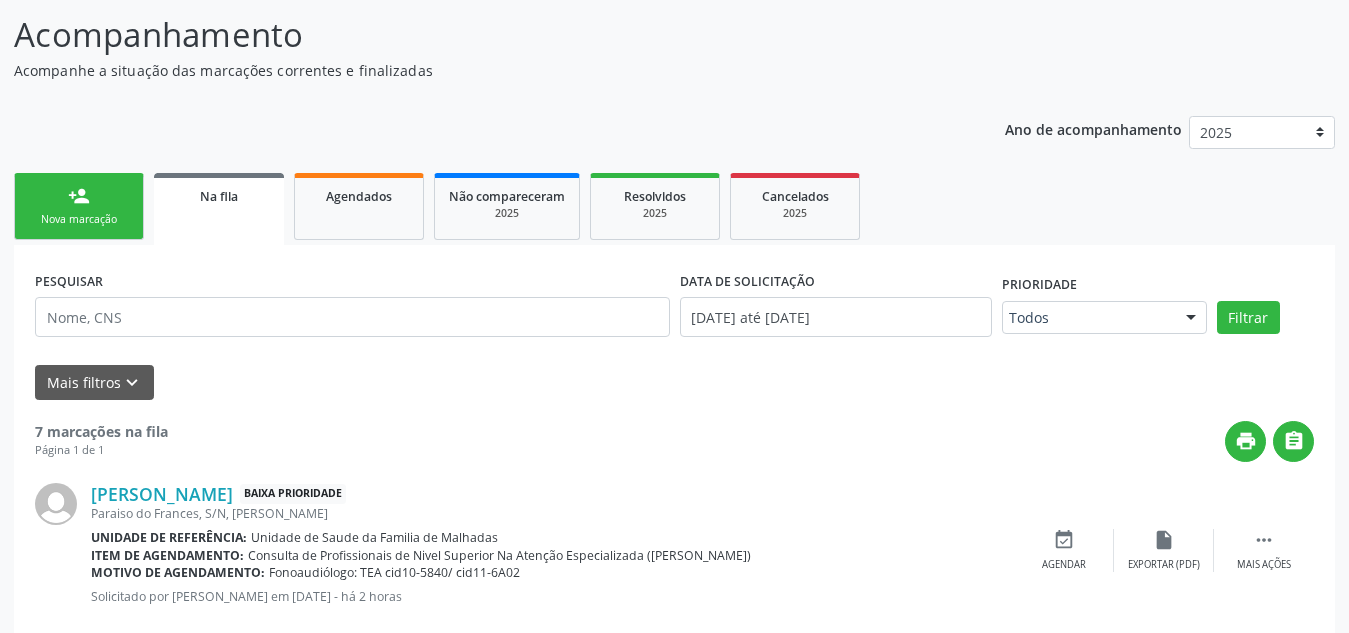 scroll, scrollTop: 155, scrollLeft: 0, axis: vertical 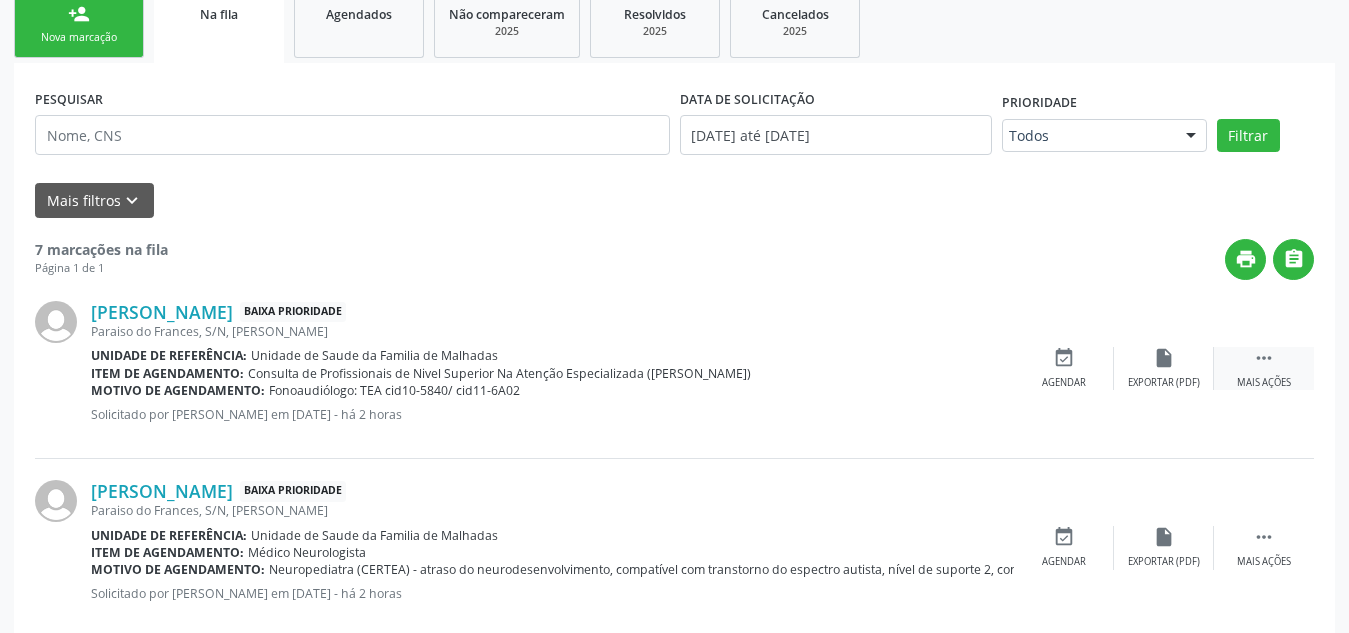 click on "
Mais ações" at bounding box center [1264, 368] 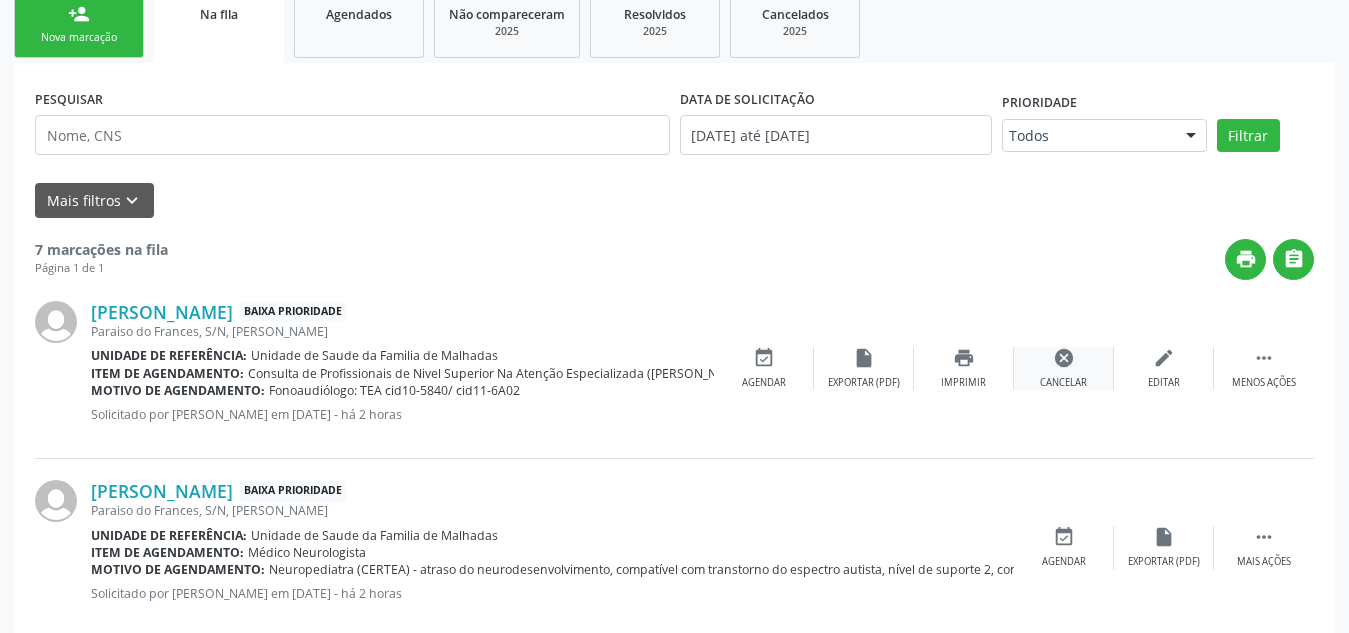 click on "Cancelar" at bounding box center (1063, 383) 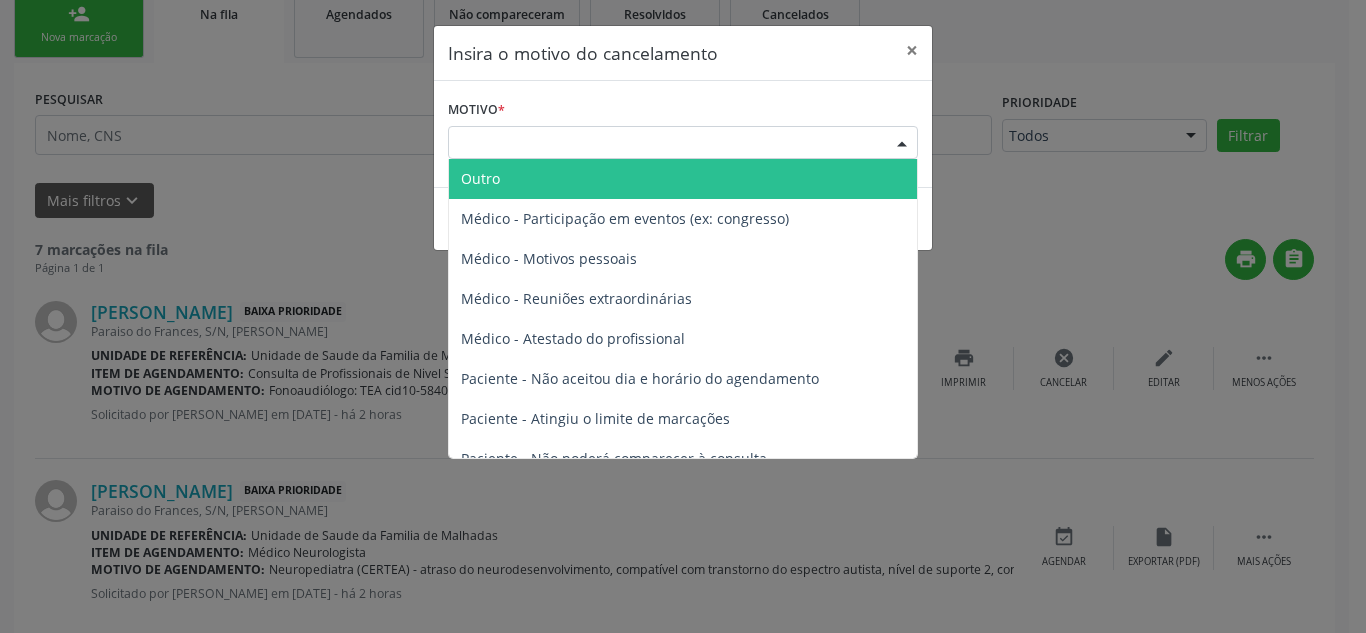 click on "Escolha o motivo" at bounding box center (683, 143) 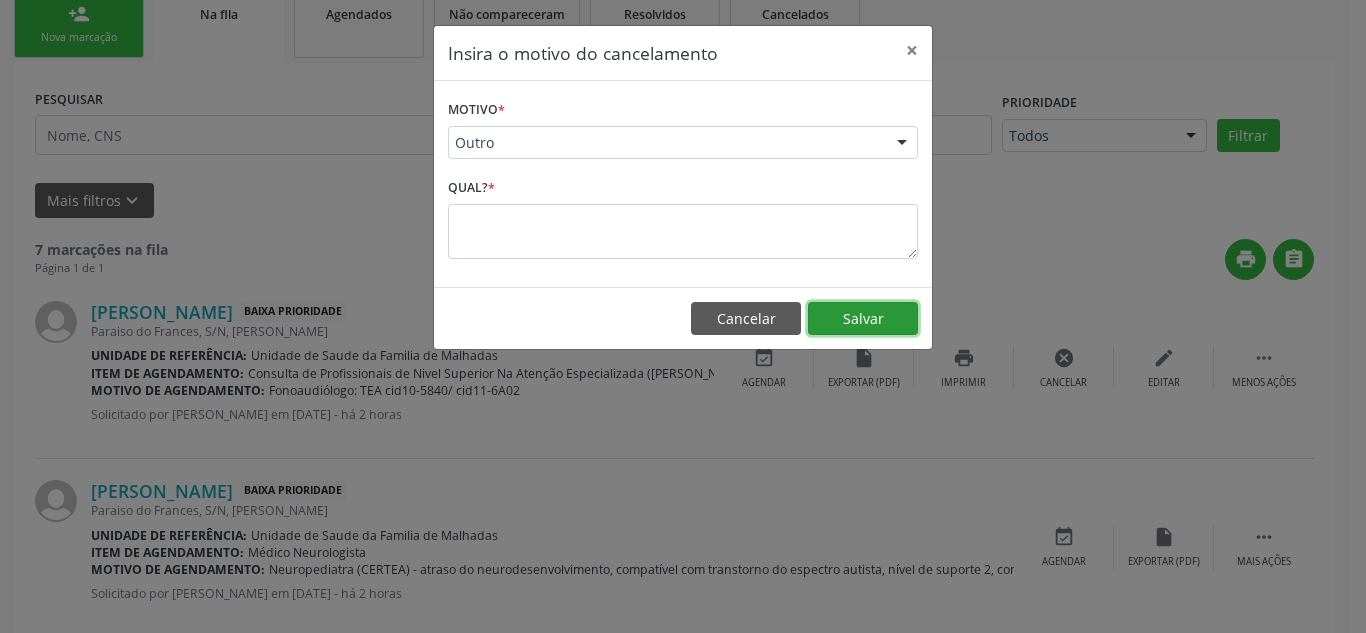 click on "Salvar" at bounding box center [863, 319] 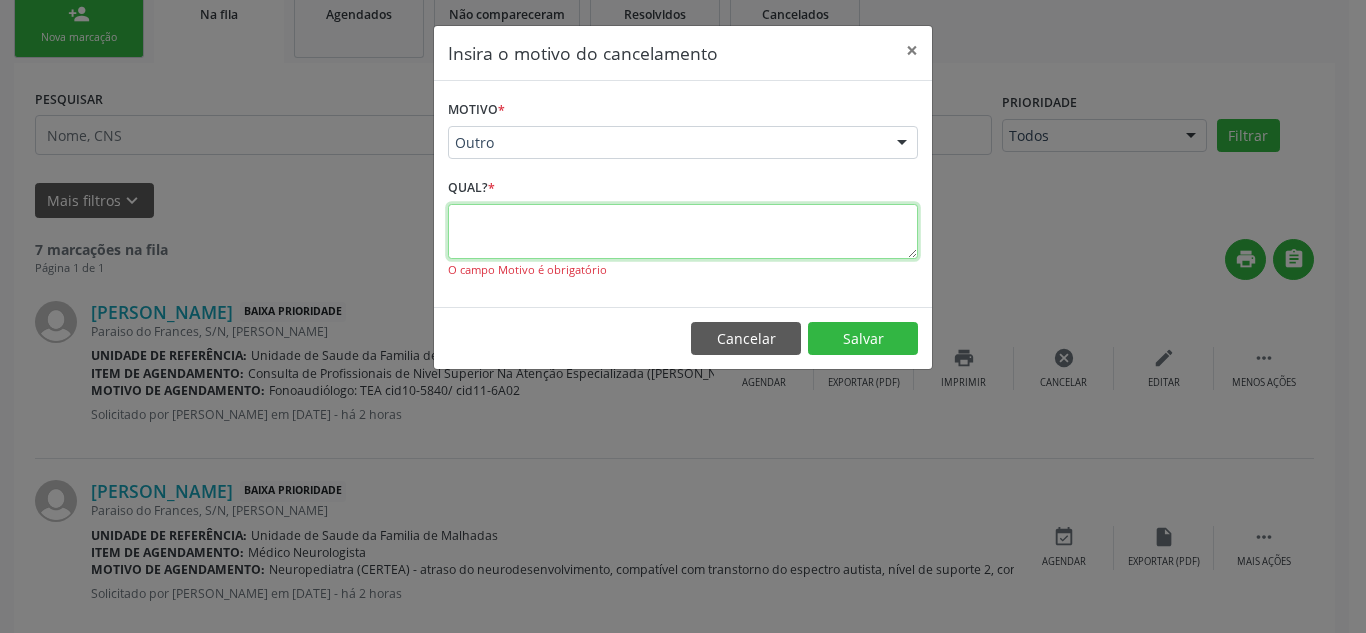 click at bounding box center [683, 231] 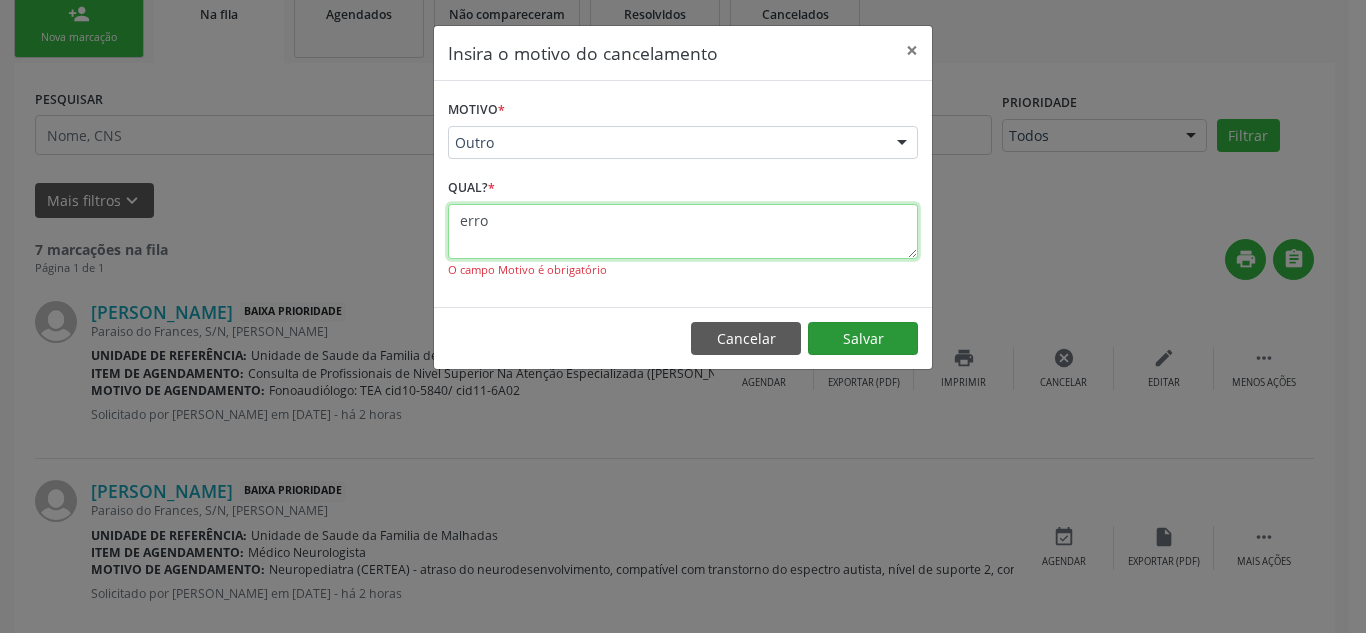 type on "erro" 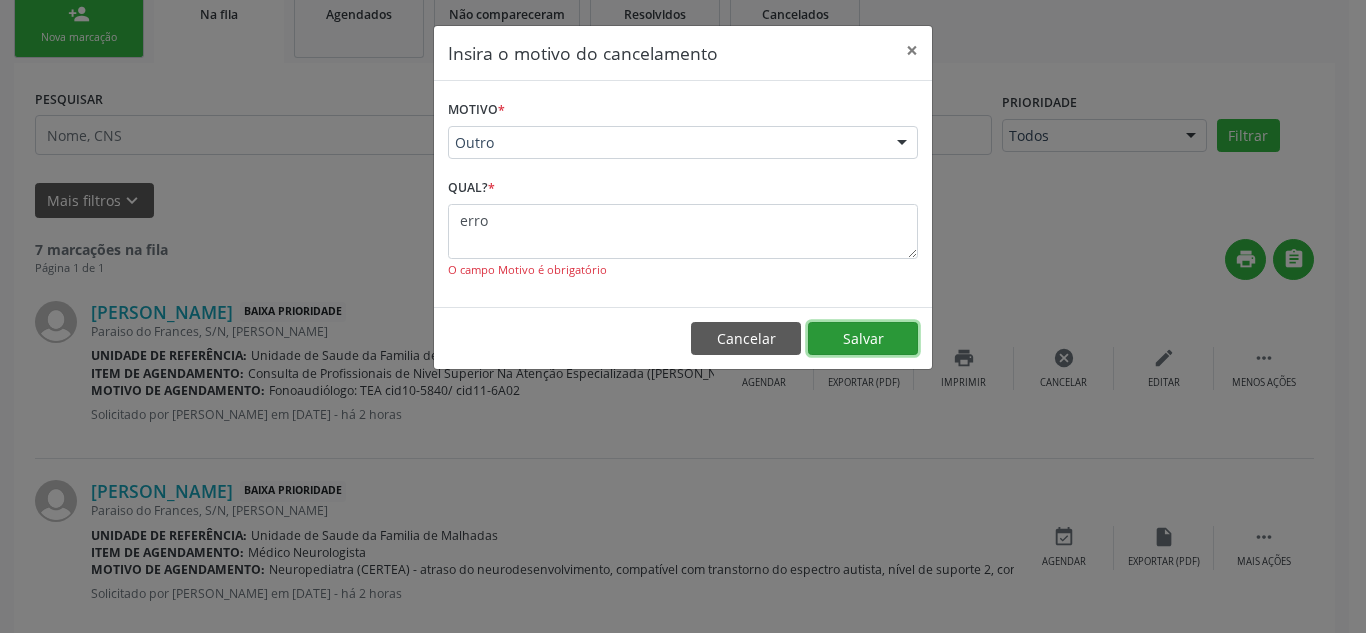 click on "Salvar" at bounding box center [863, 339] 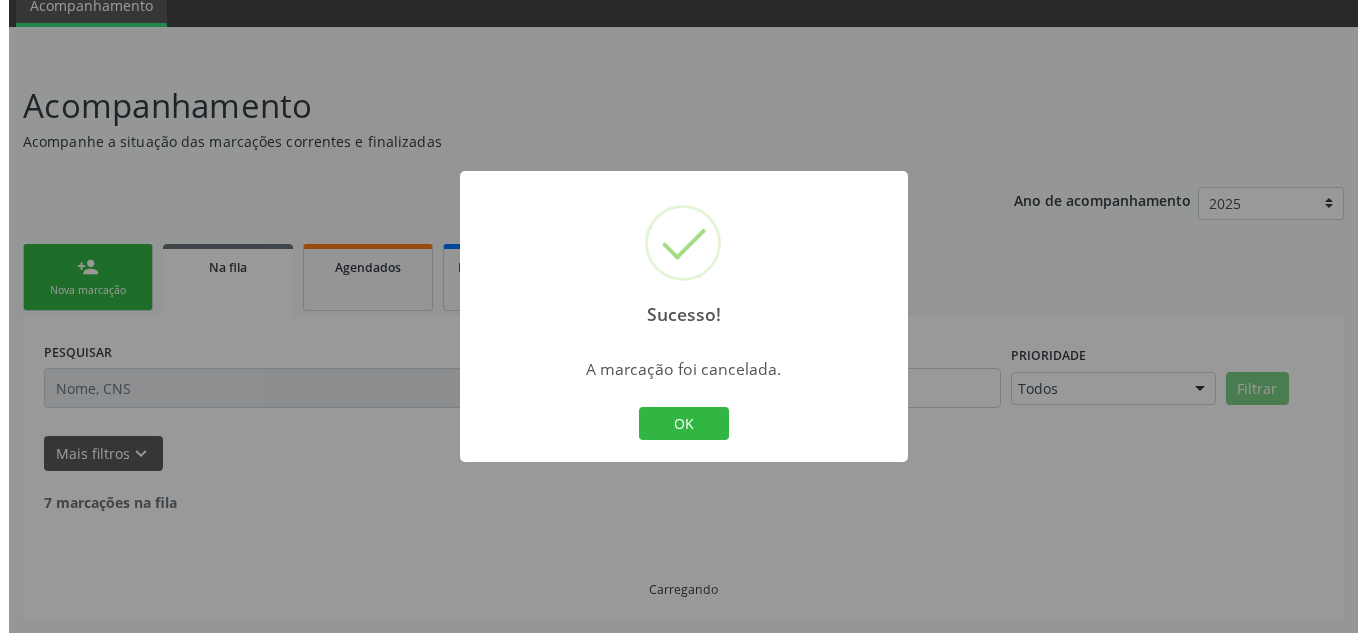 scroll, scrollTop: 336, scrollLeft: 0, axis: vertical 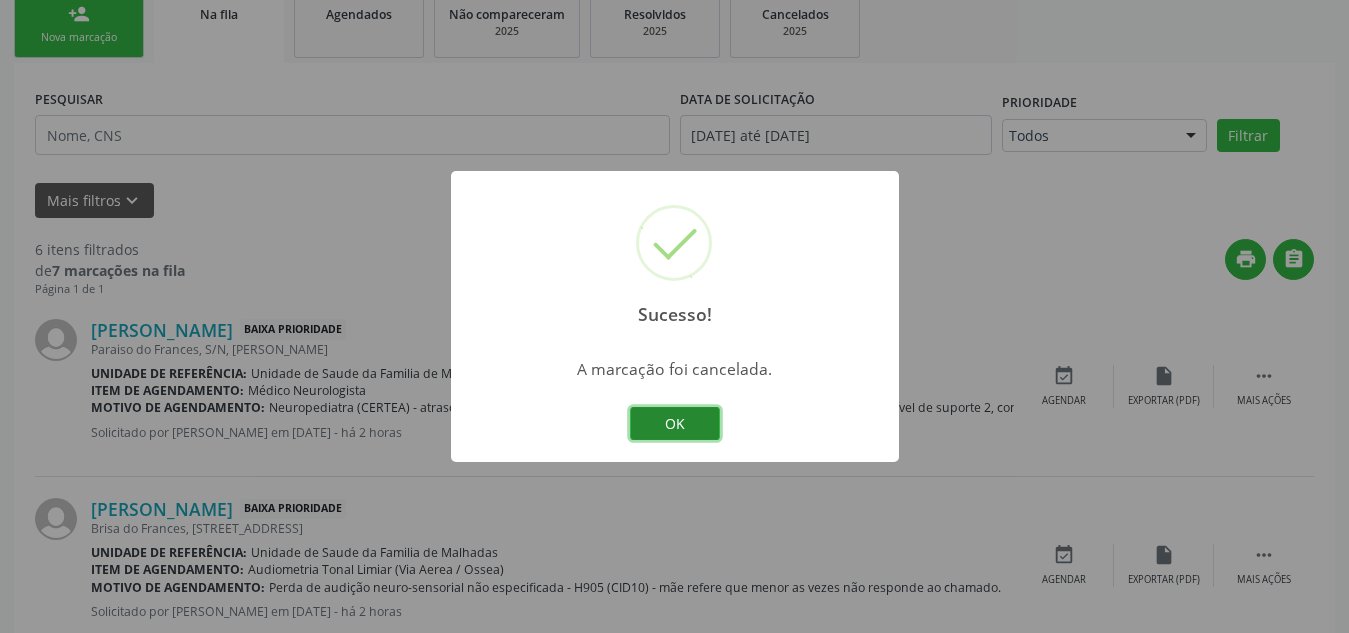 click on "OK" at bounding box center (675, 424) 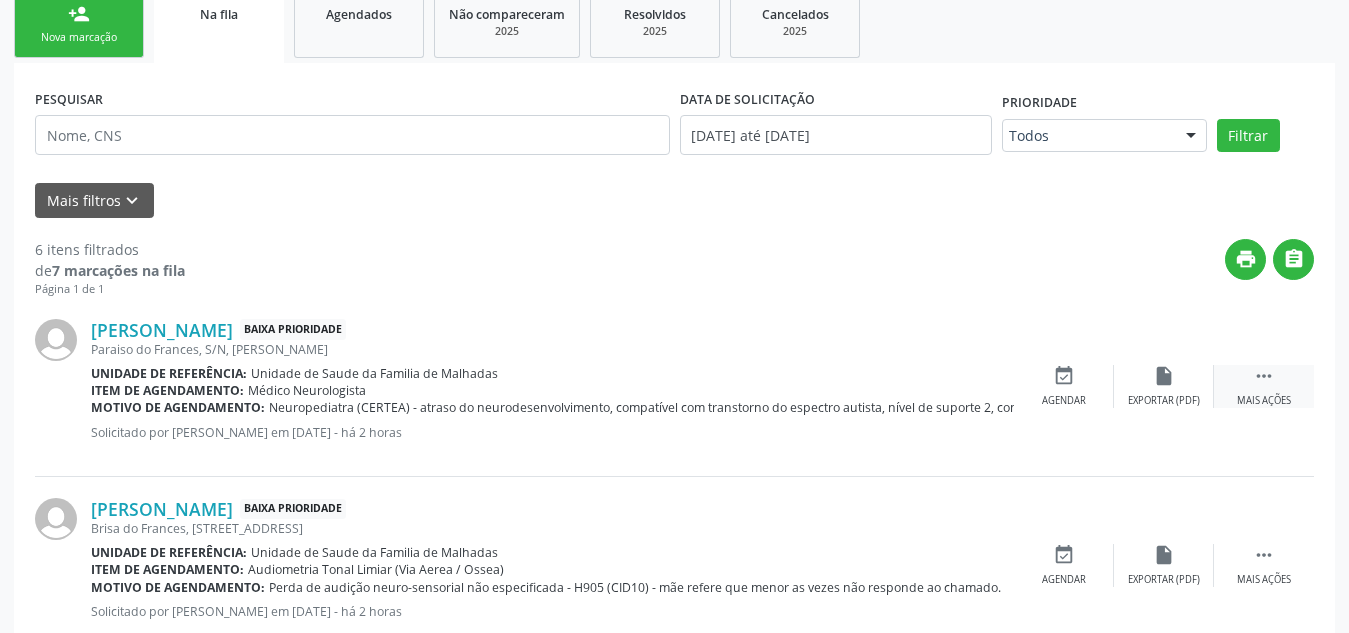 click on "
Mais ações" at bounding box center [1264, 386] 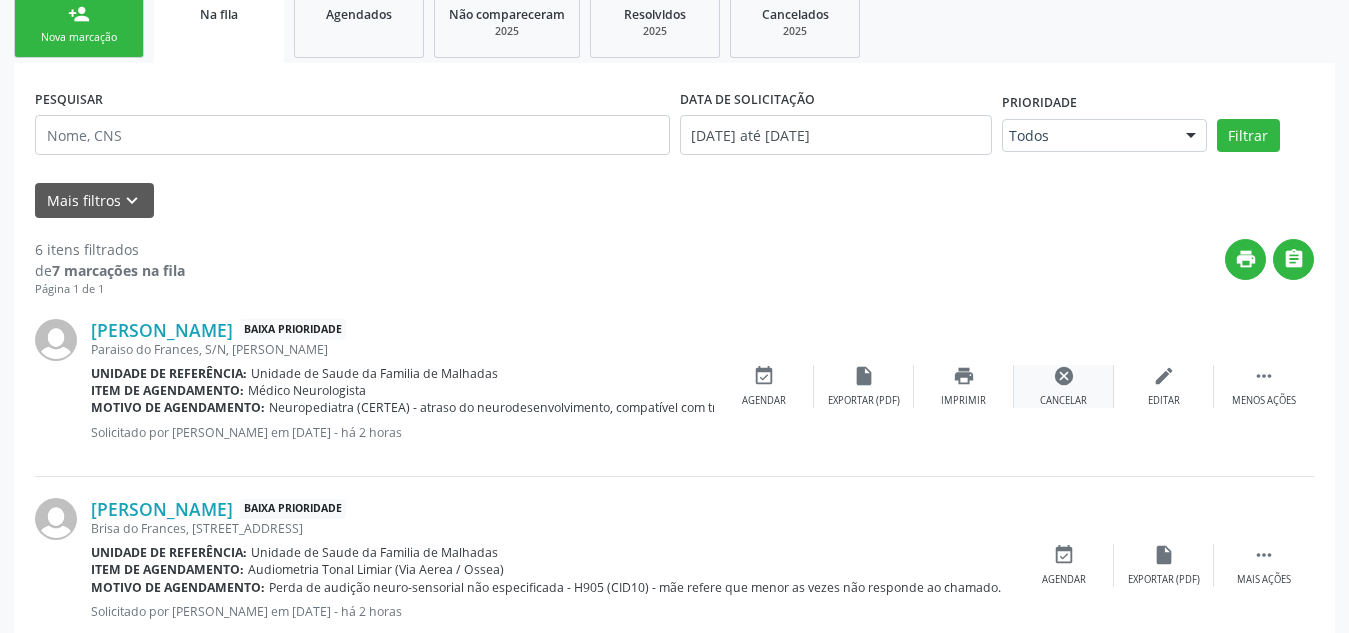 click on "cancel" at bounding box center (1064, 376) 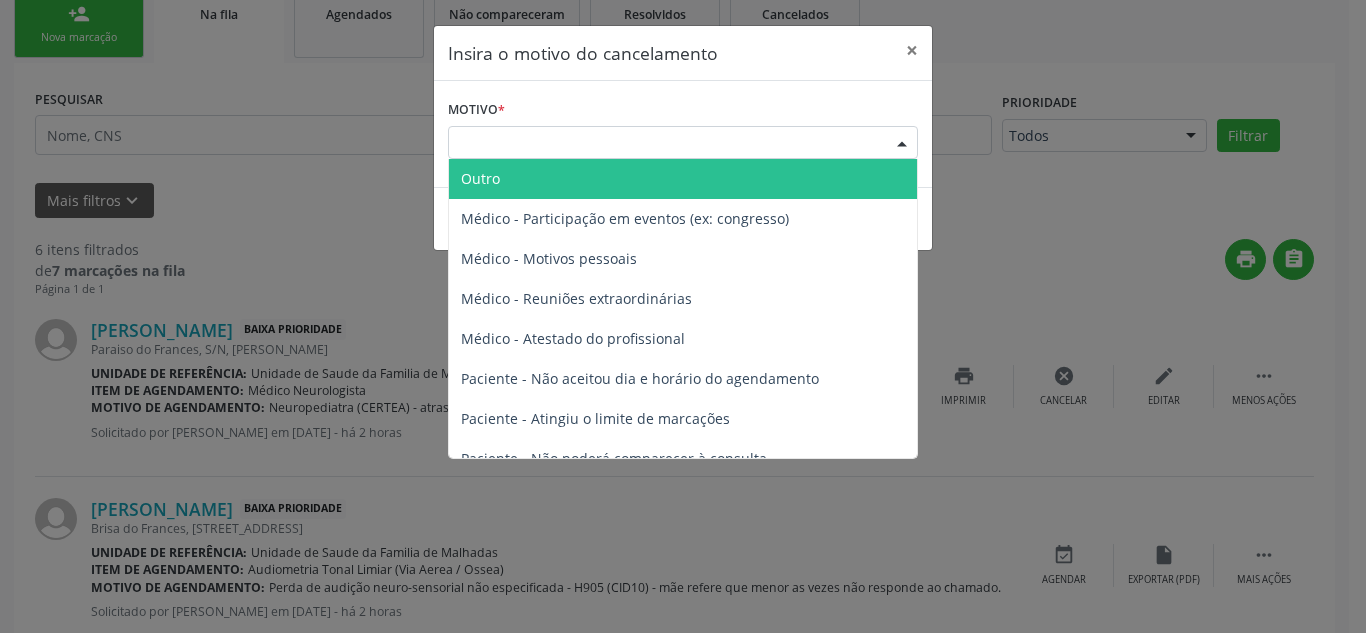 click on "Escolha o motivo" at bounding box center (683, 143) 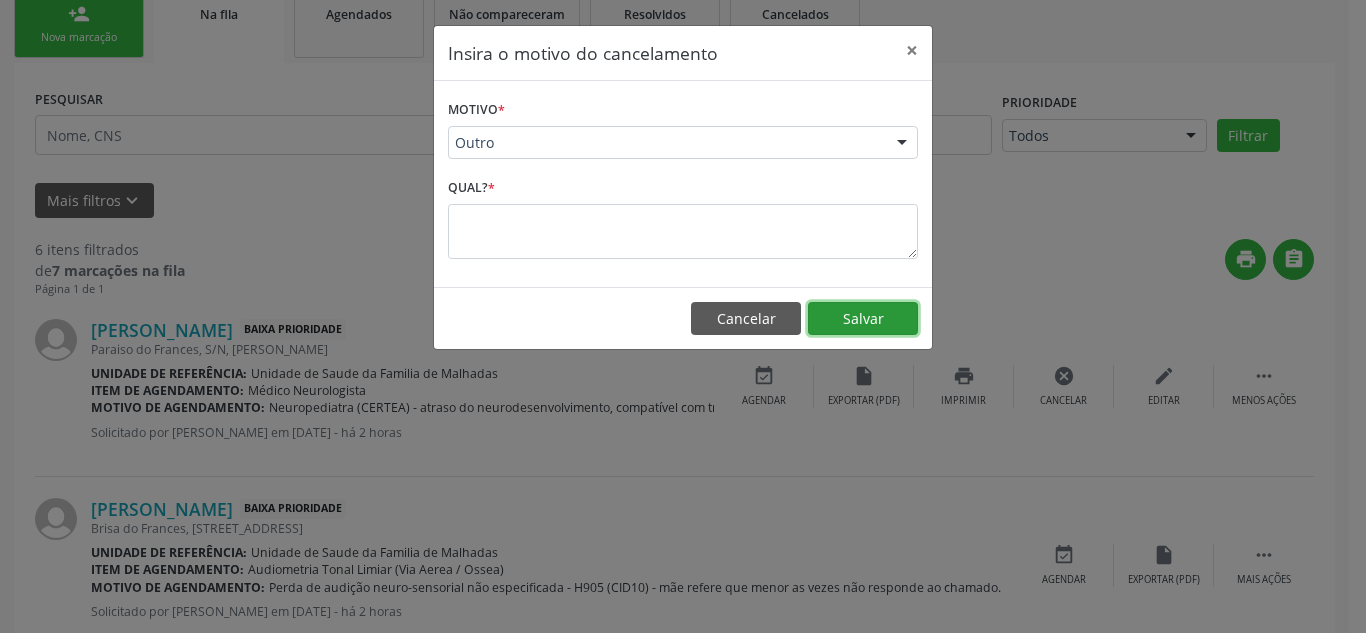 click on "Salvar" at bounding box center [863, 319] 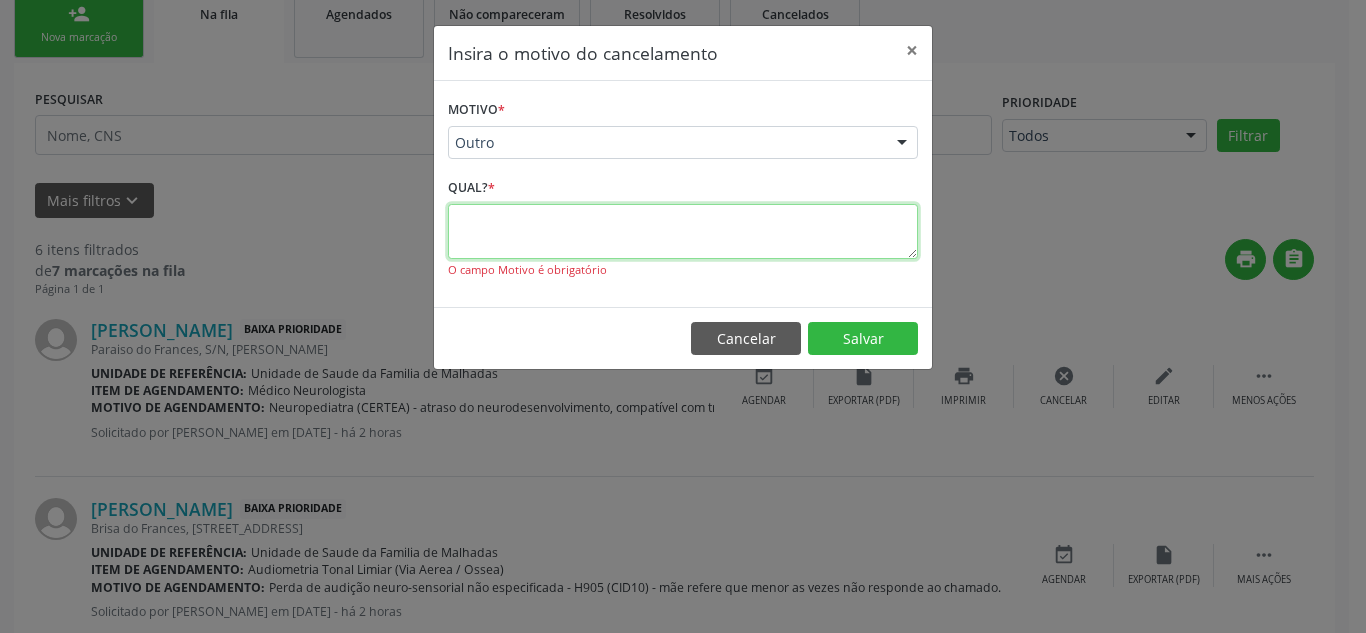 click at bounding box center (683, 231) 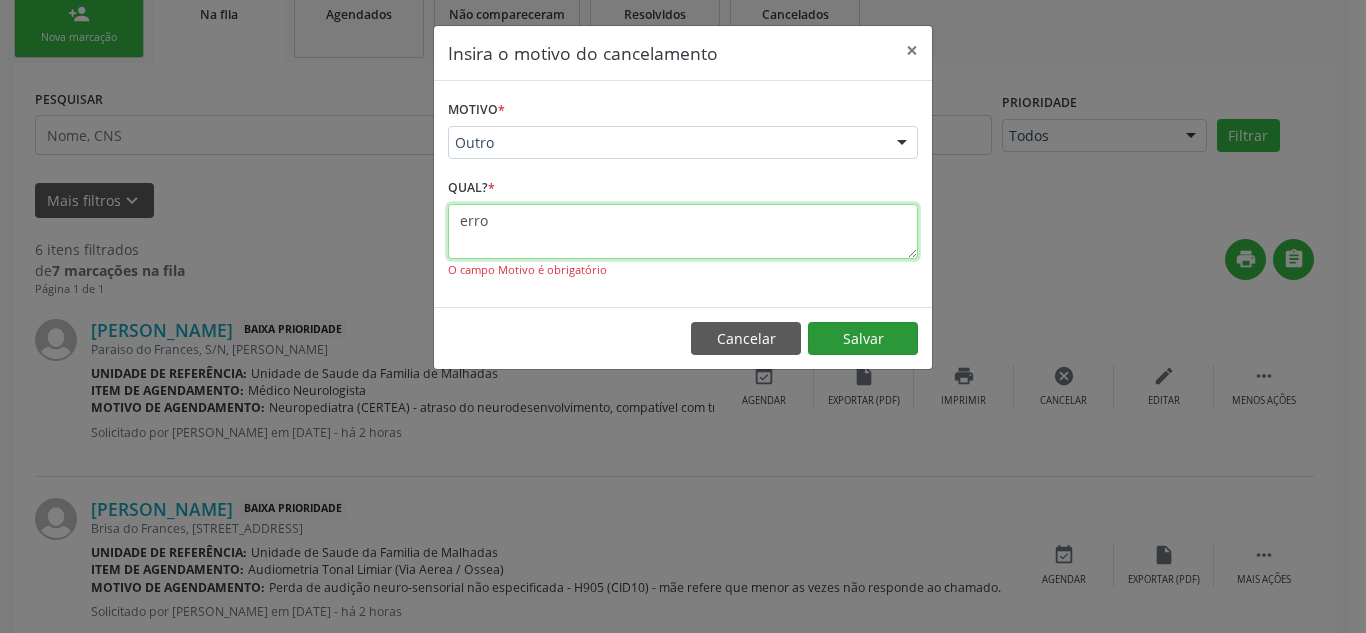 type on "erro" 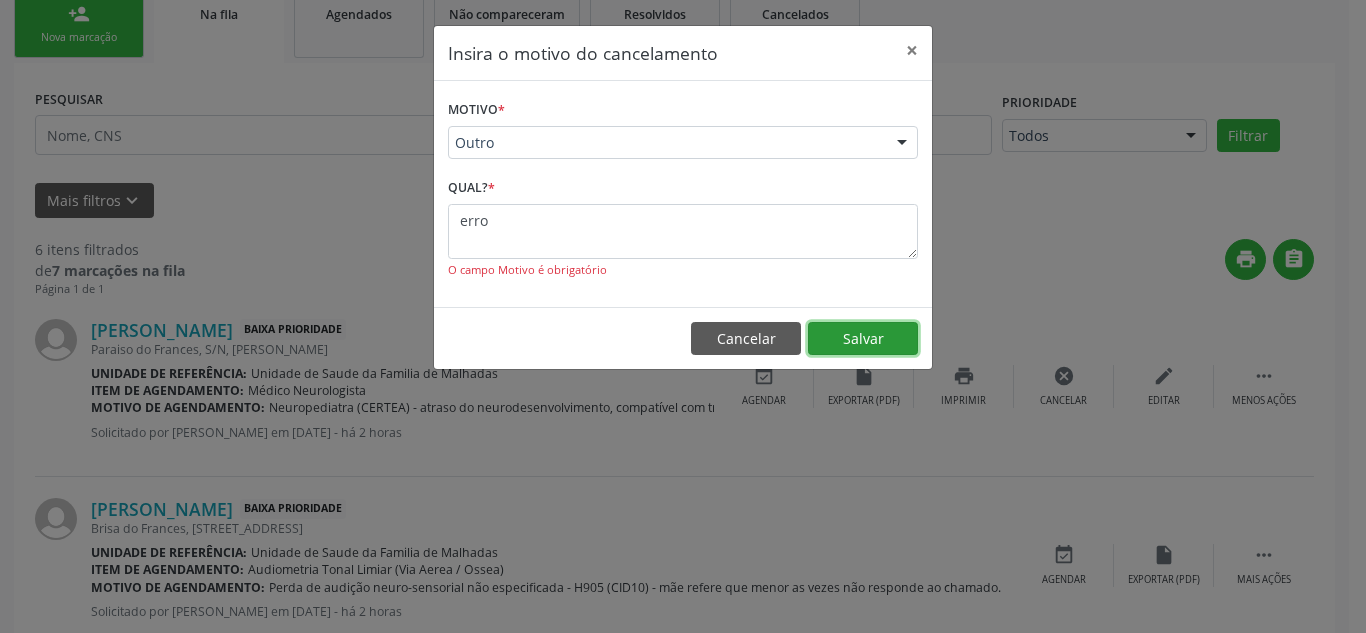 click on "Salvar" at bounding box center [863, 339] 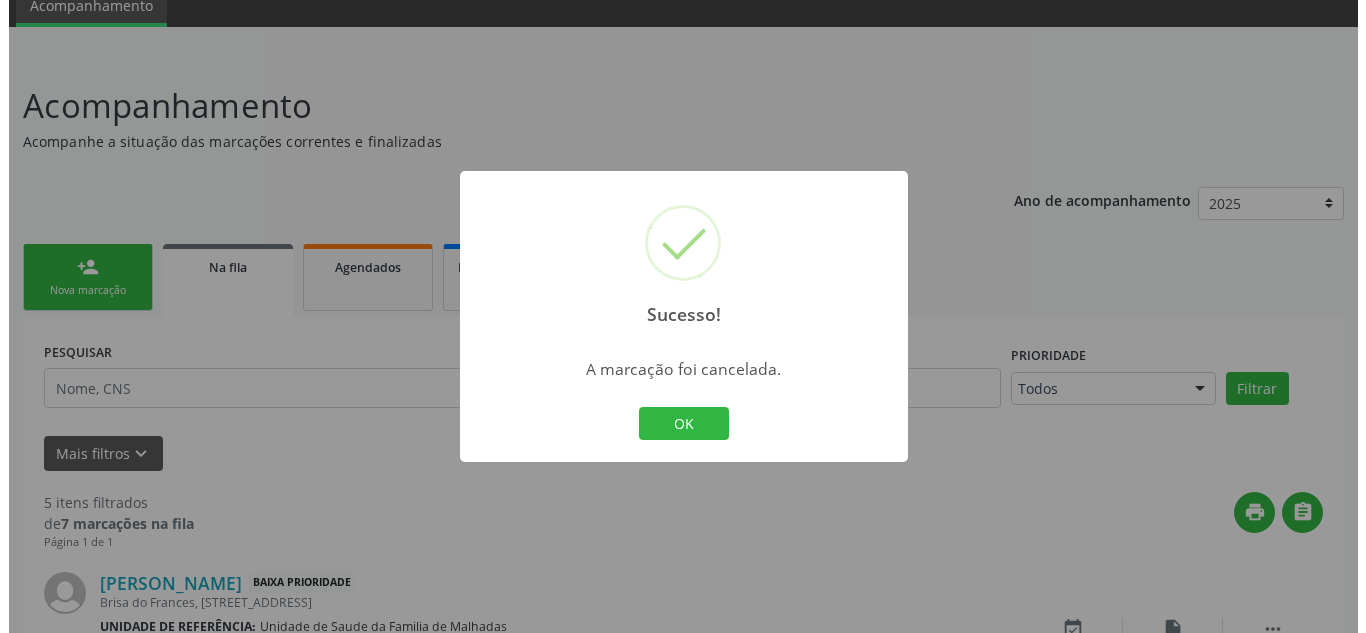 scroll, scrollTop: 336, scrollLeft: 0, axis: vertical 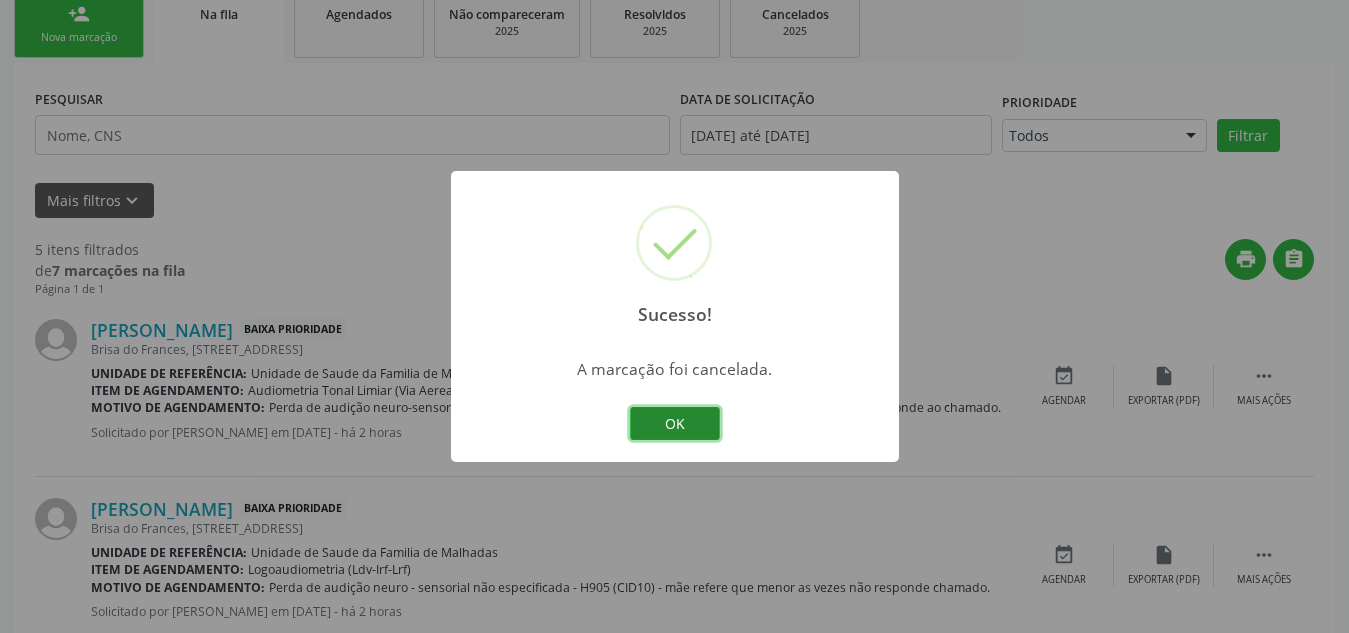 click on "OK" at bounding box center (675, 424) 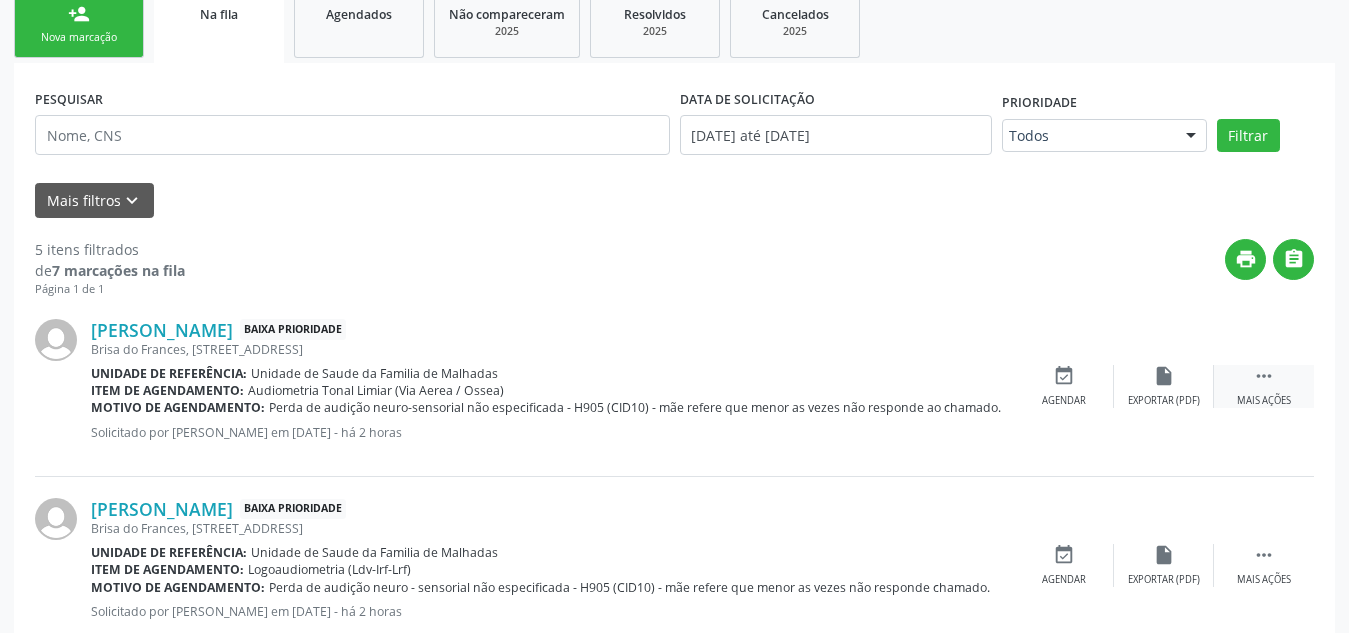 click on "" at bounding box center (1264, 376) 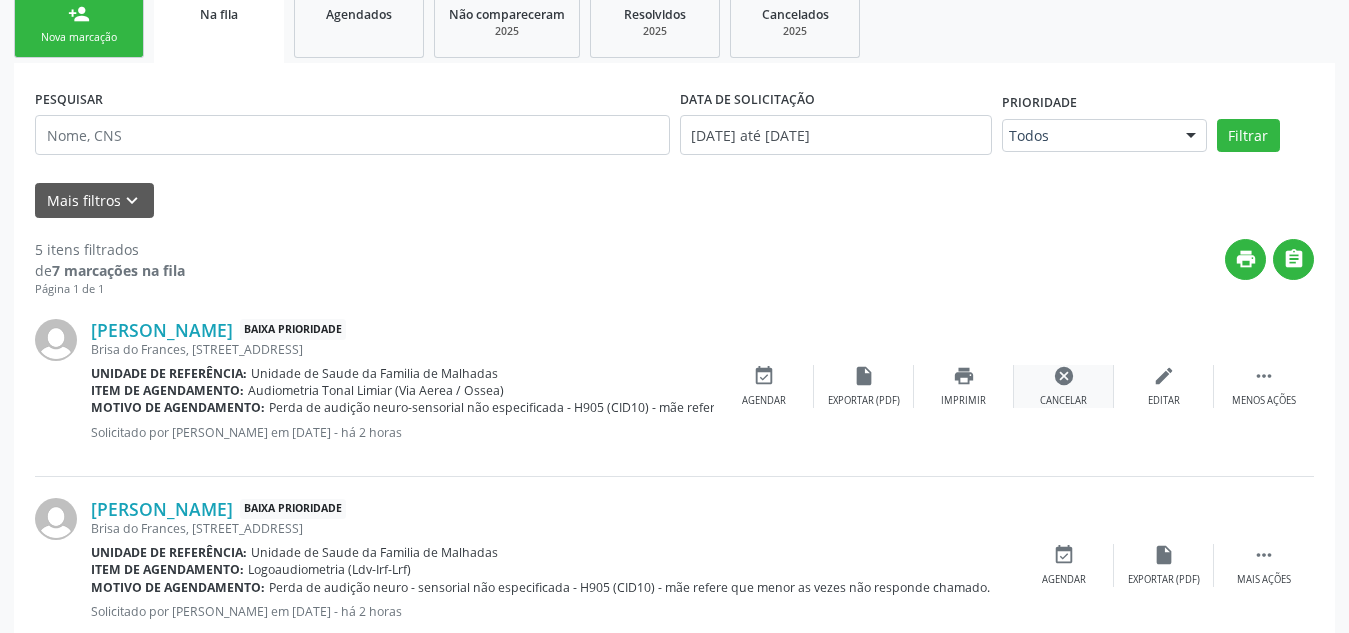 click on "cancel
Cancelar" at bounding box center [1064, 386] 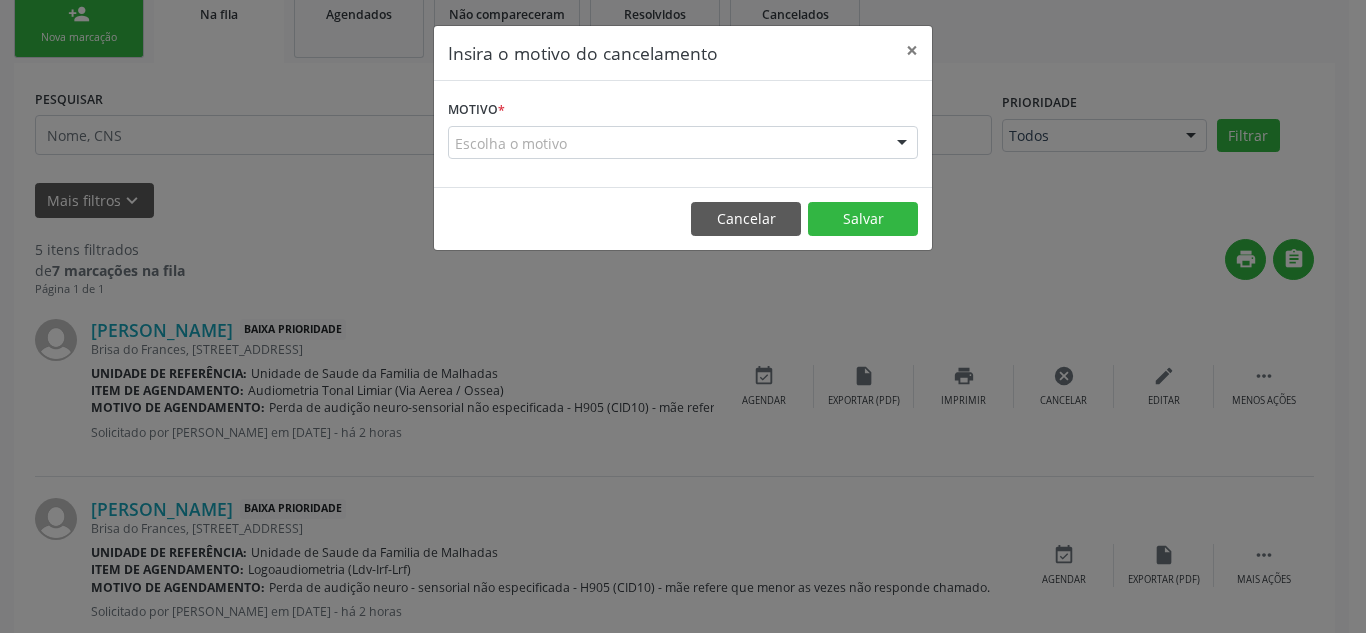 drag, startPoint x: 759, startPoint y: 111, endPoint x: 756, endPoint y: 186, distance: 75.059975 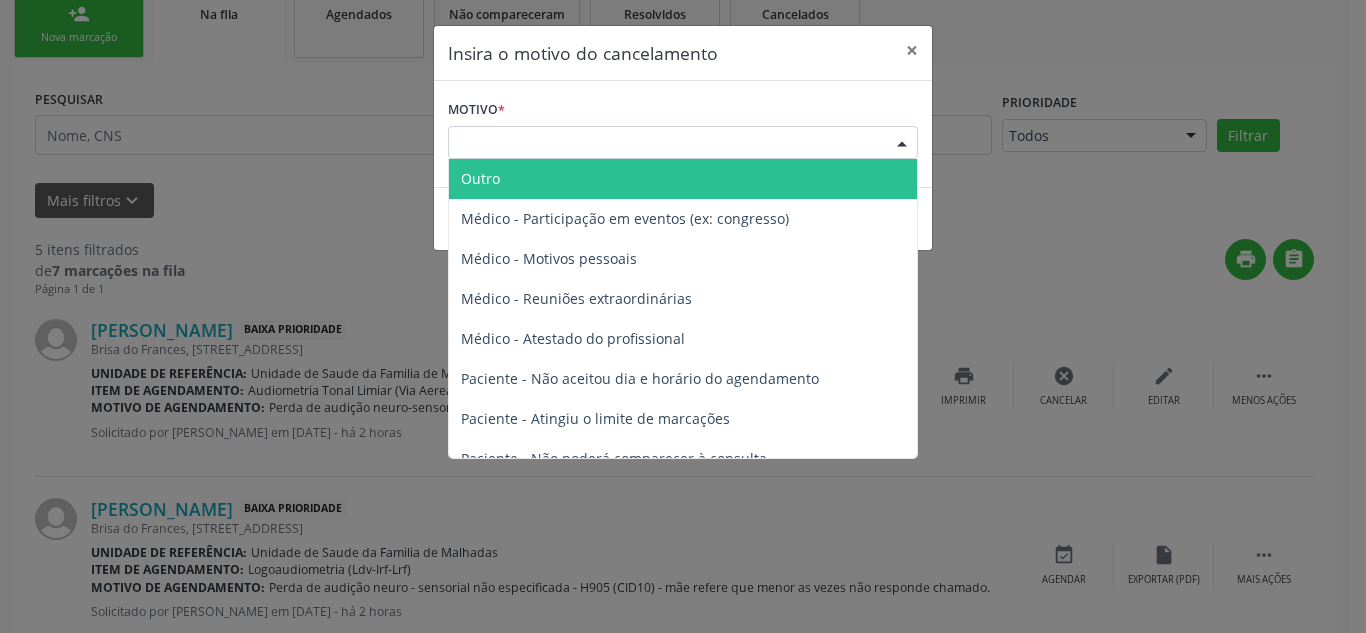 click on "Escolha o motivo" at bounding box center (683, 143) 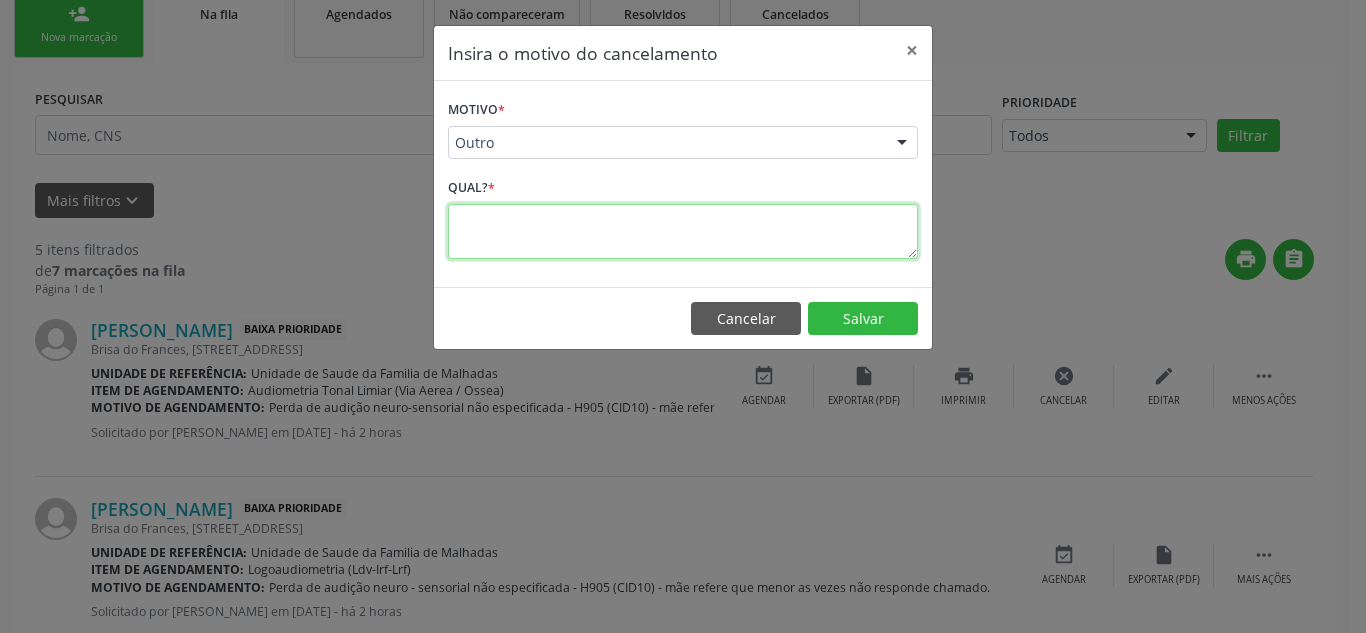 click at bounding box center [683, 231] 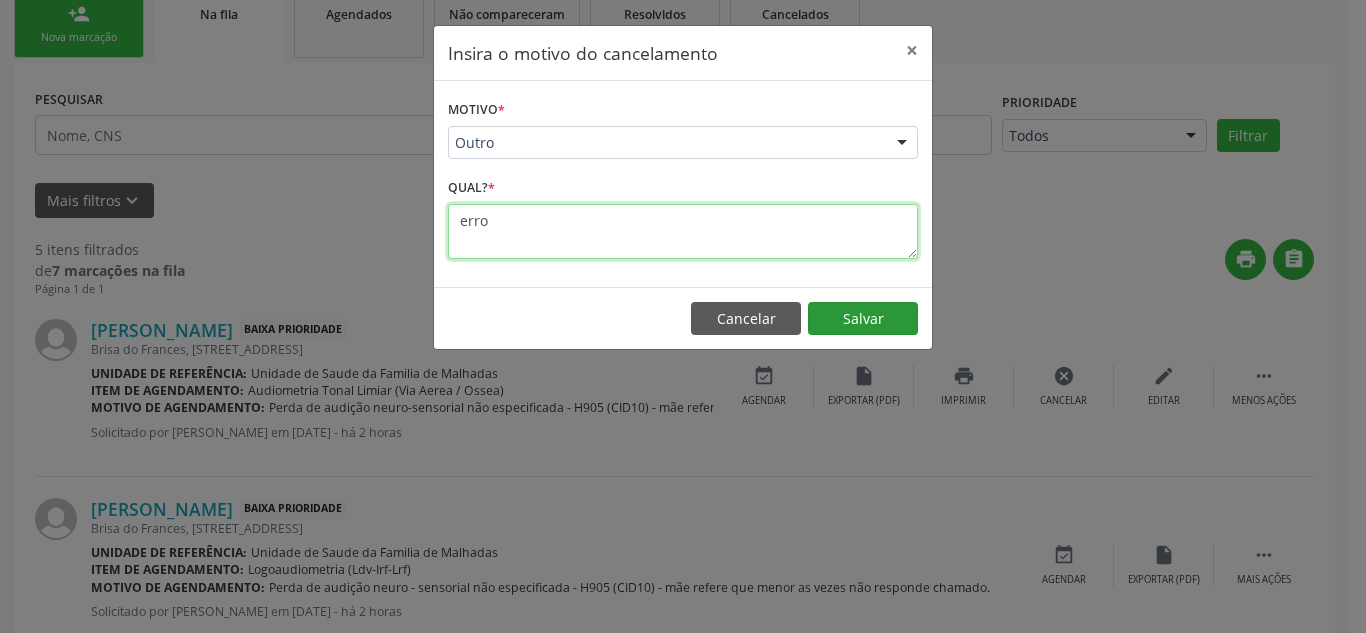 type on "erro" 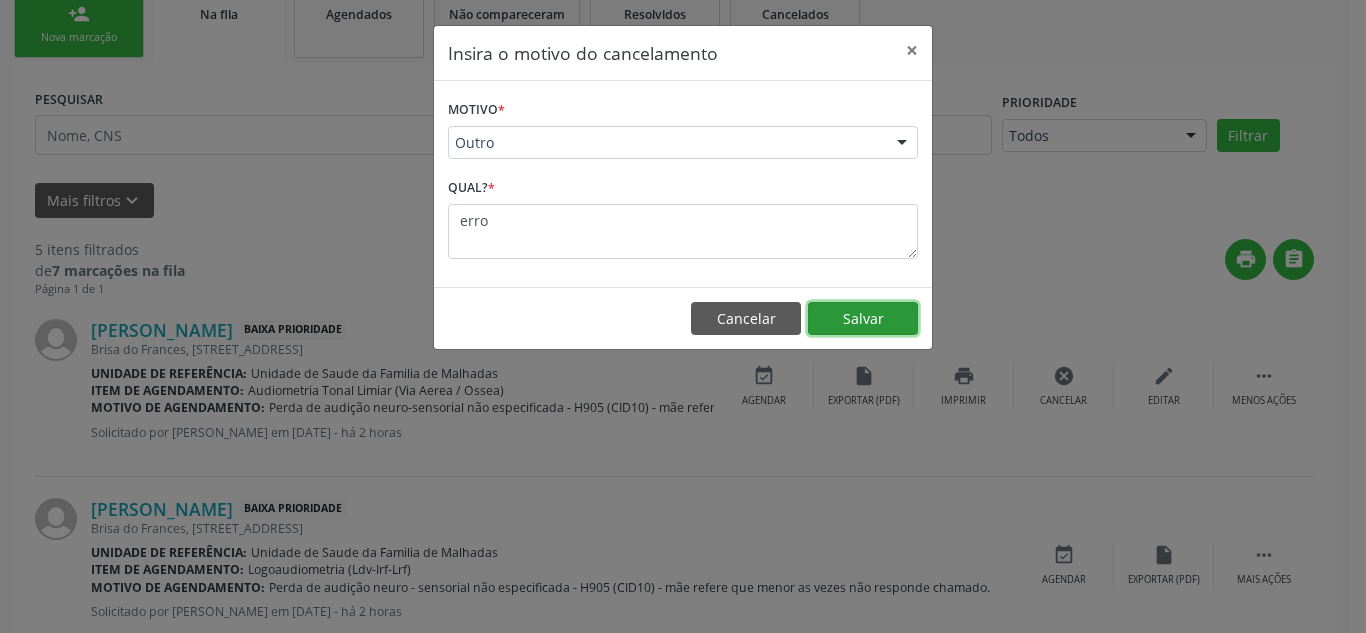 click on "Salvar" at bounding box center (863, 319) 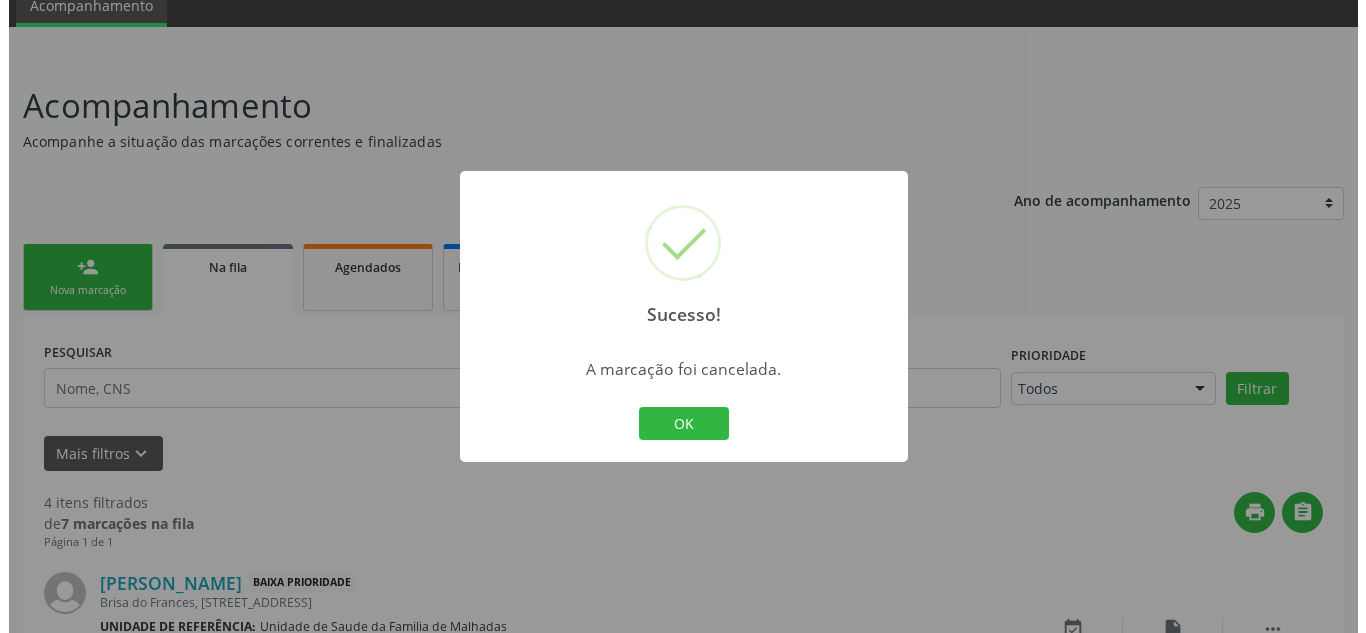 scroll, scrollTop: 336, scrollLeft: 0, axis: vertical 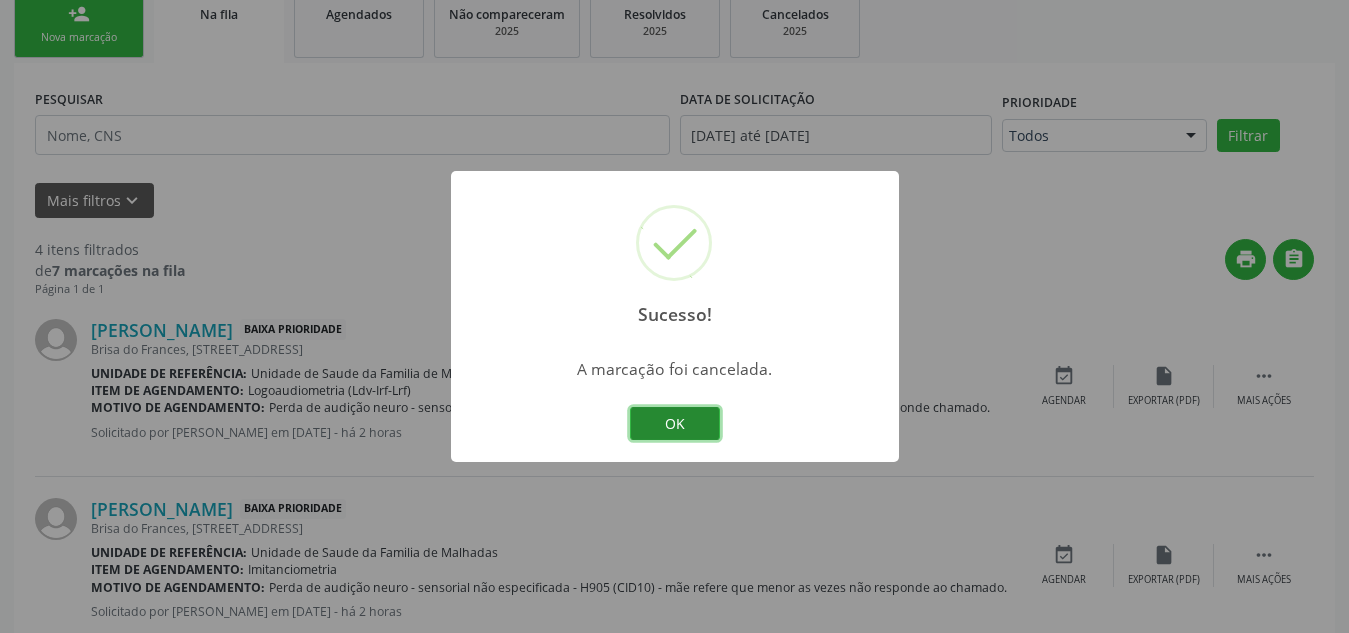 click on "OK" at bounding box center (675, 424) 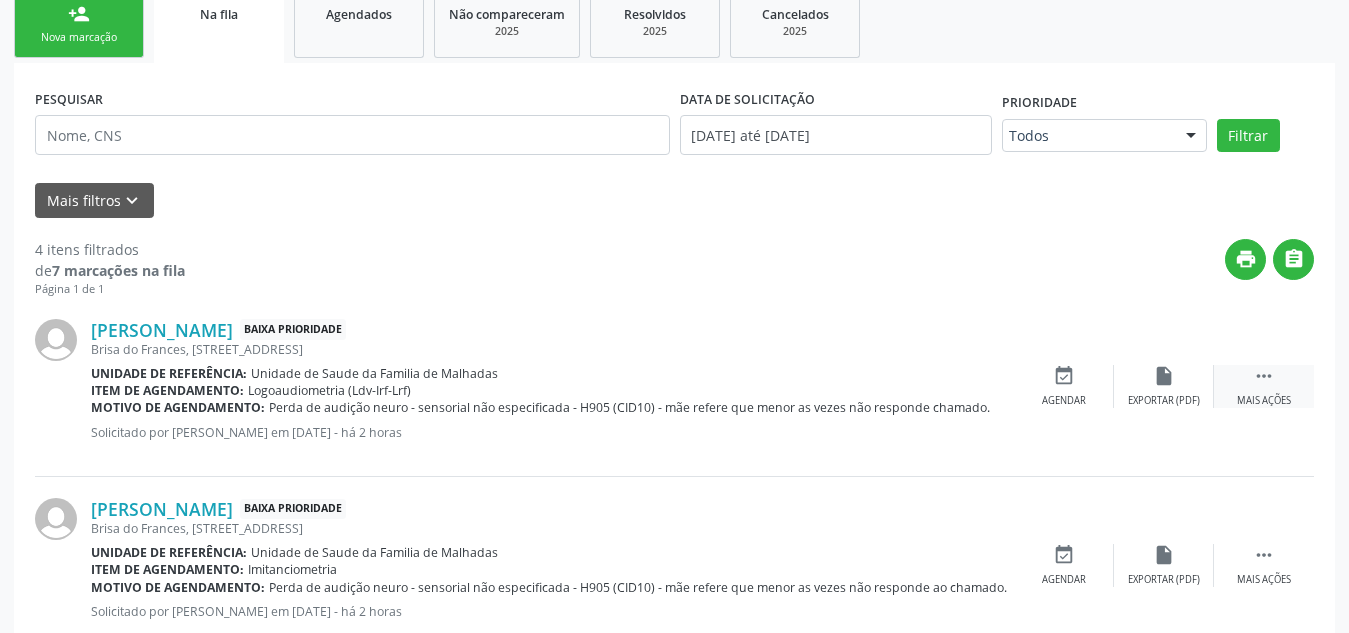 click on "
Mais ações" at bounding box center [1264, 386] 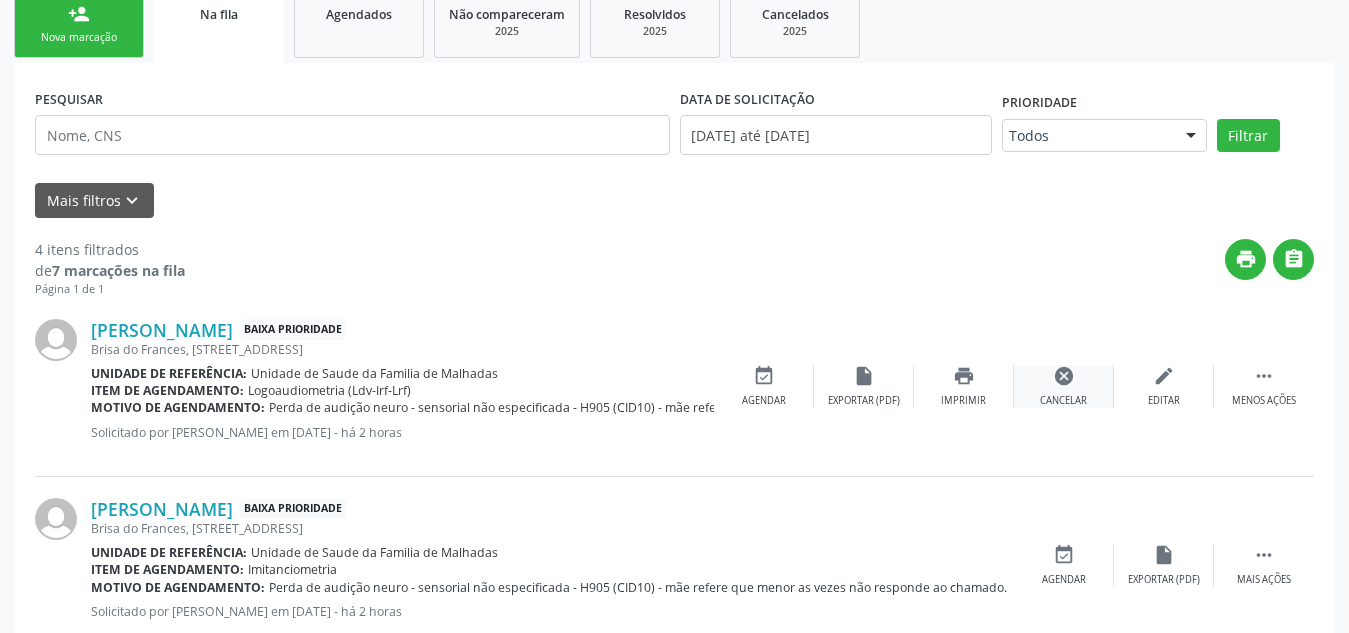 click on "cancel
Cancelar" at bounding box center [1064, 386] 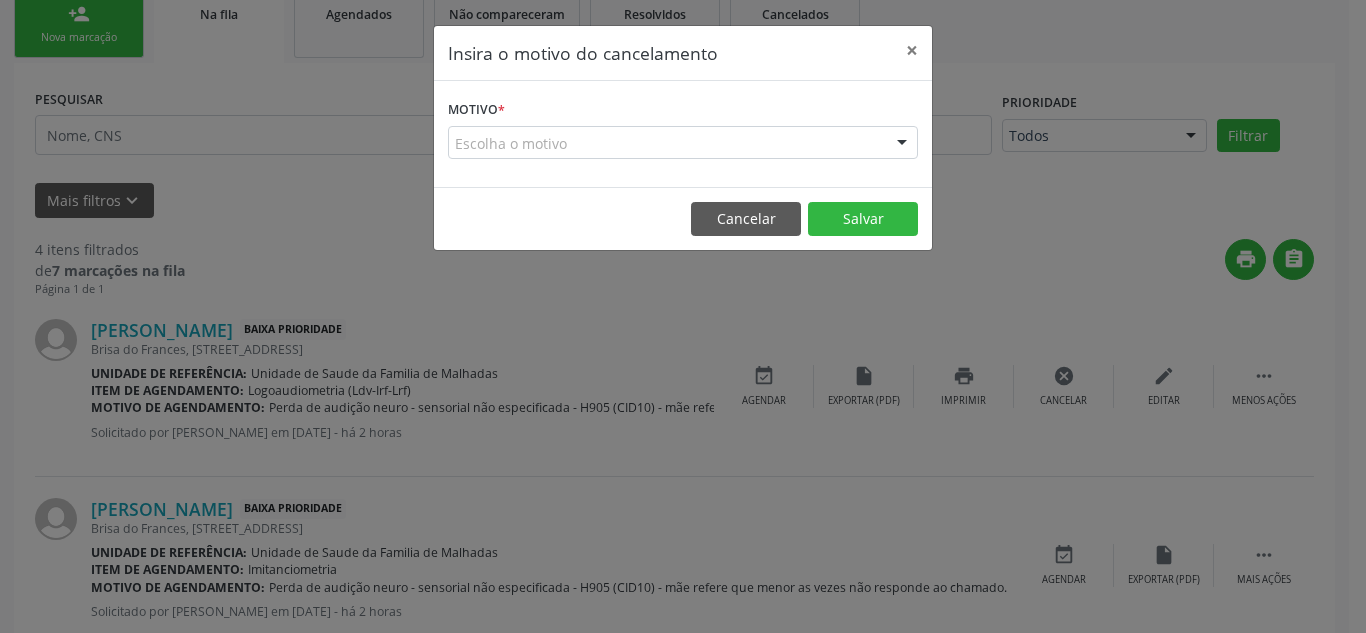 click on "Escolha o motivo" at bounding box center (683, 143) 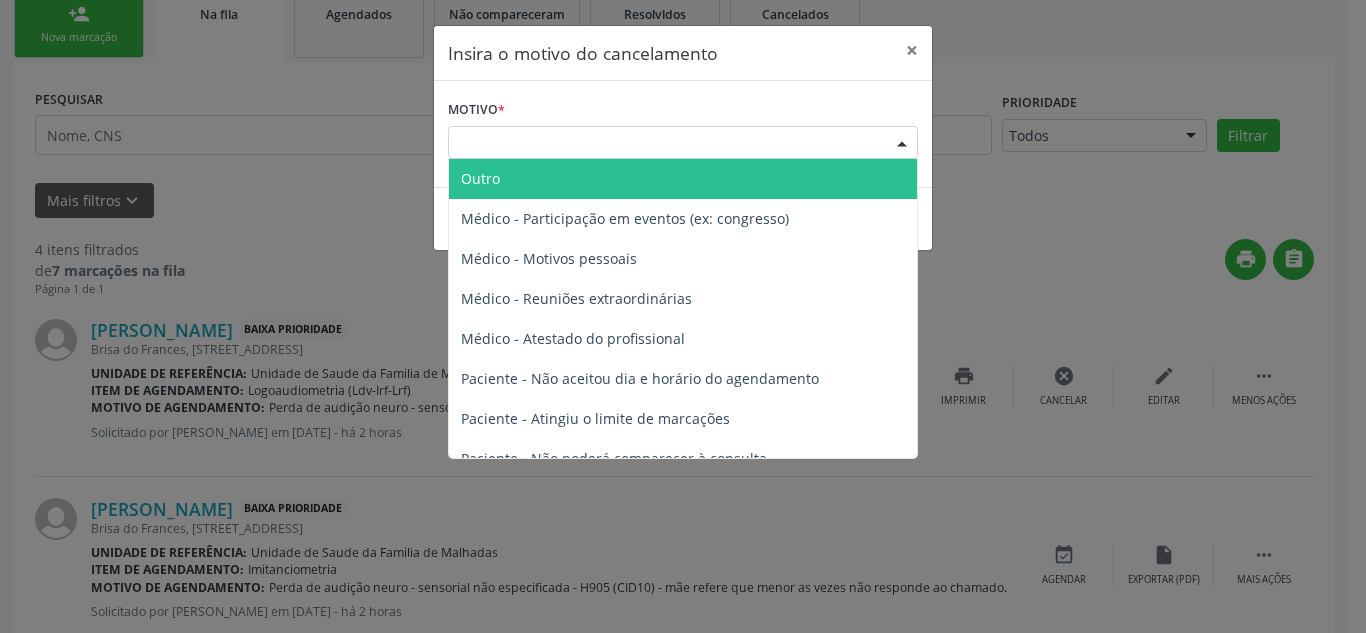 click on "Outro" at bounding box center (683, 179) 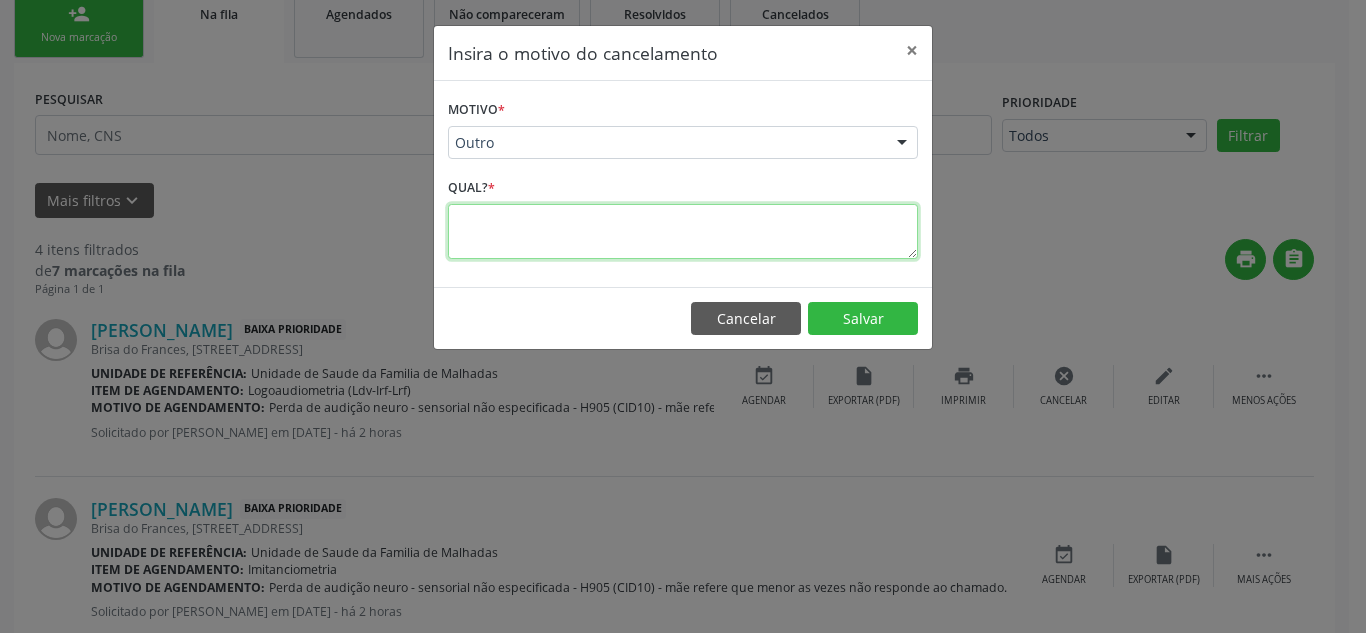 click at bounding box center (683, 231) 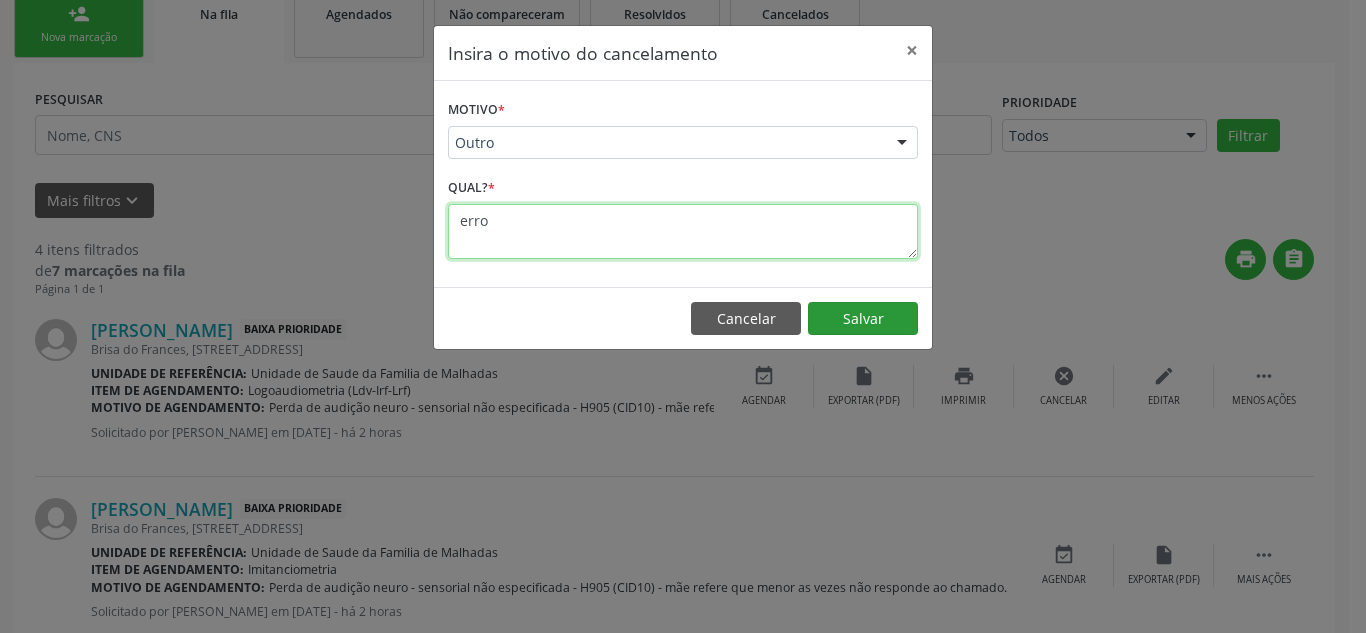 type on "erro" 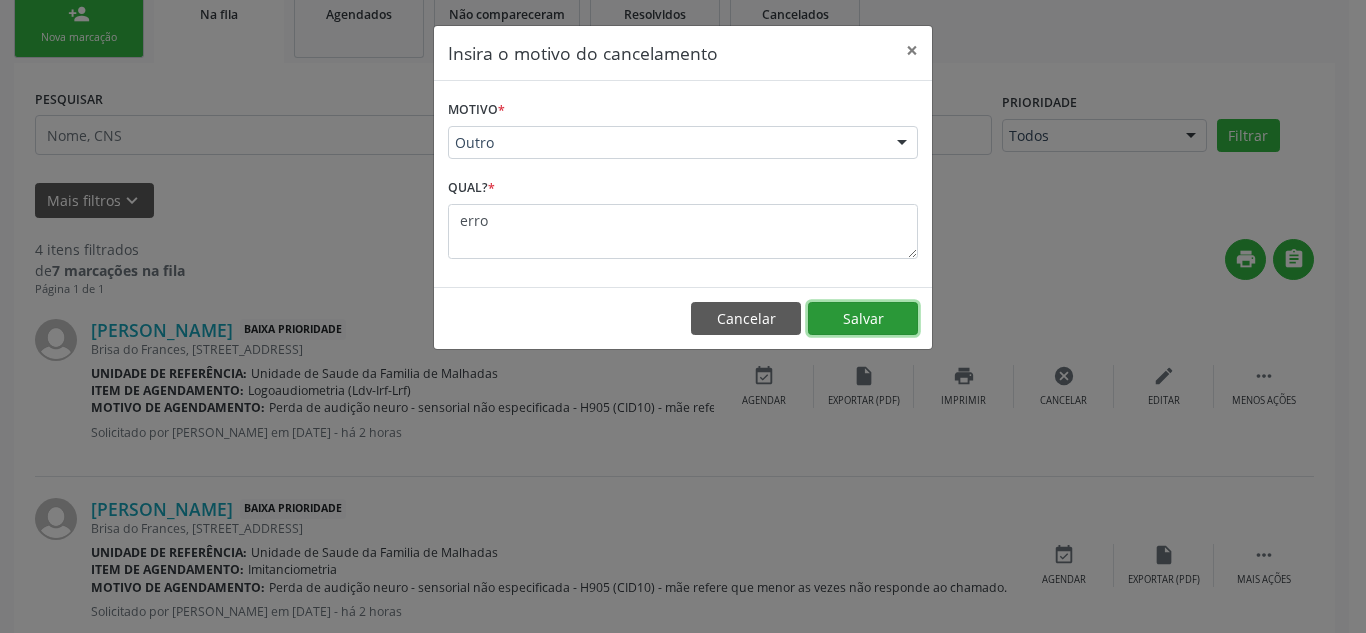 click on "Salvar" at bounding box center (863, 319) 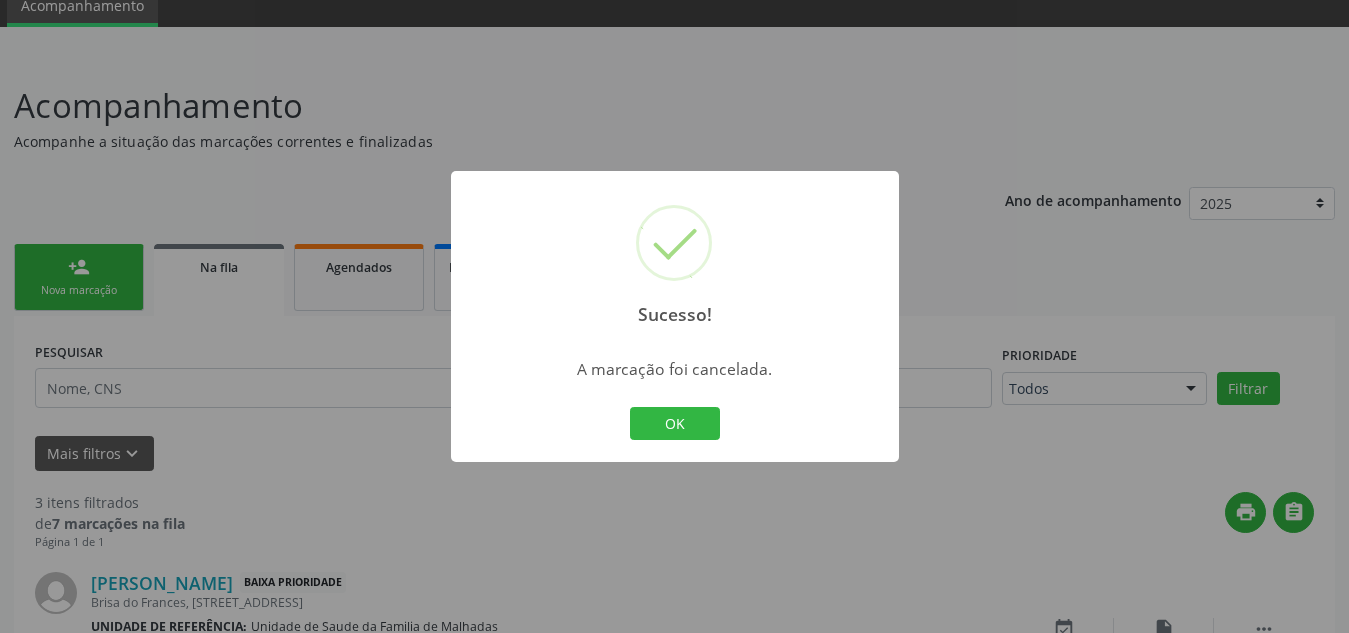 scroll, scrollTop: 336, scrollLeft: 0, axis: vertical 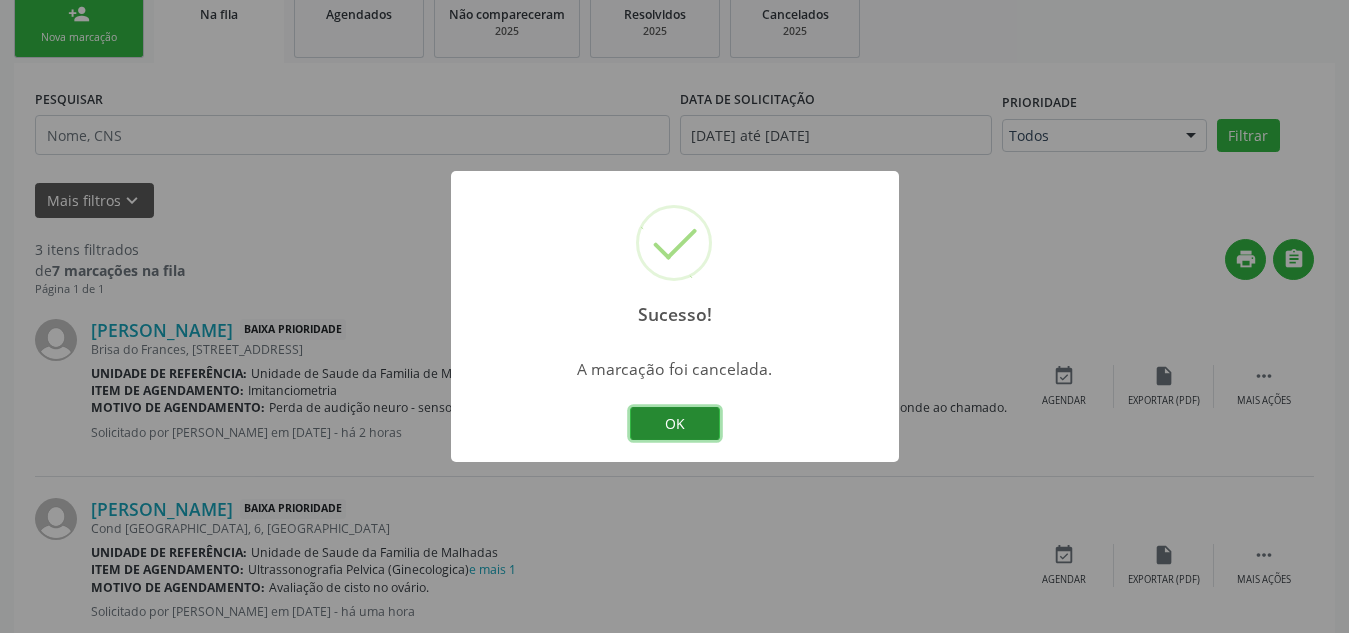 click on "OK" at bounding box center (675, 424) 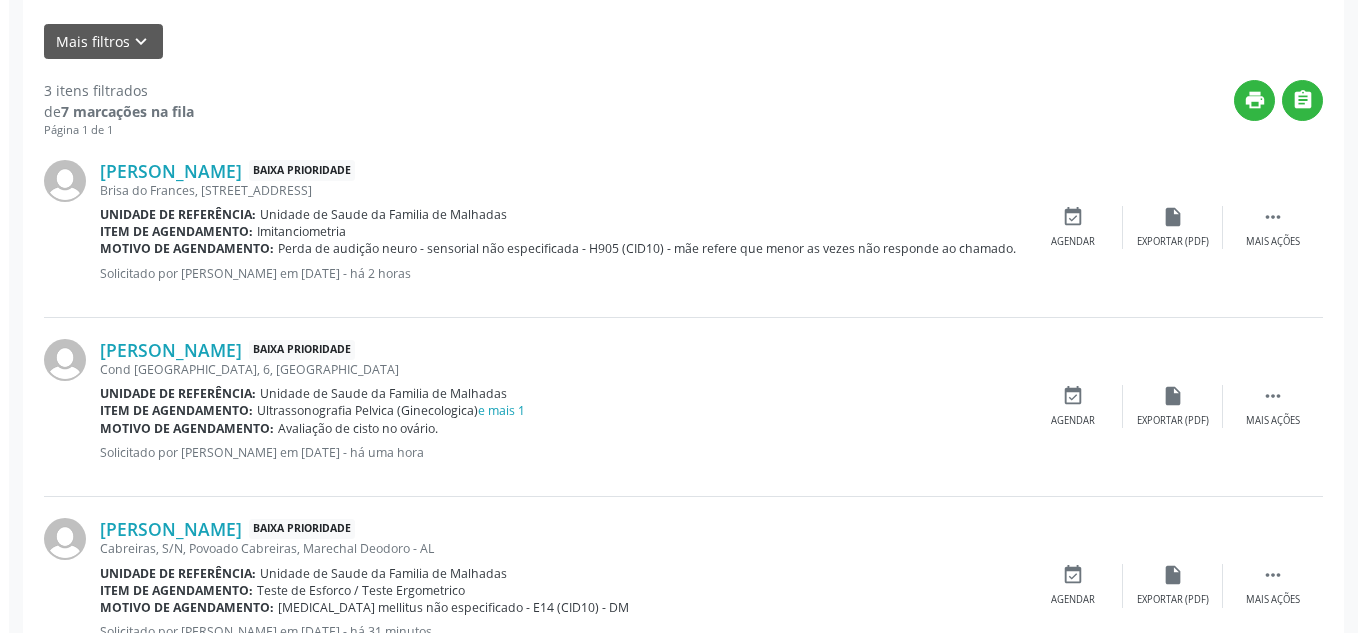 scroll, scrollTop: 496, scrollLeft: 0, axis: vertical 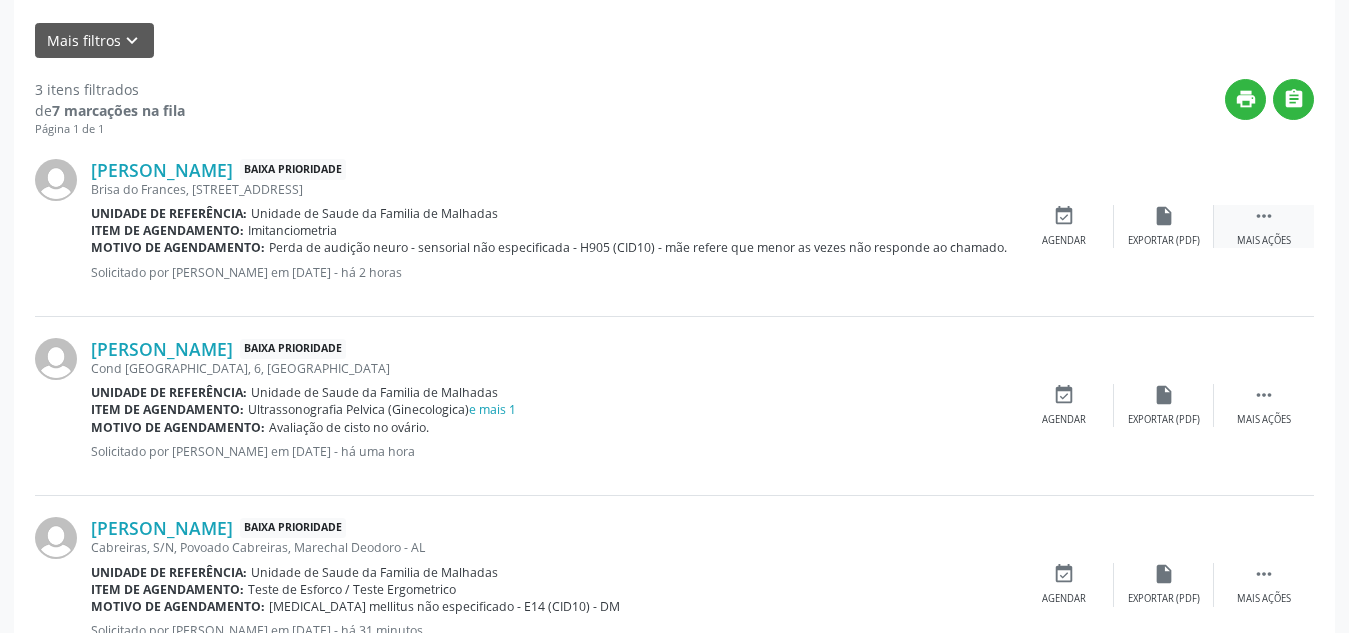 click on "" at bounding box center (1264, 216) 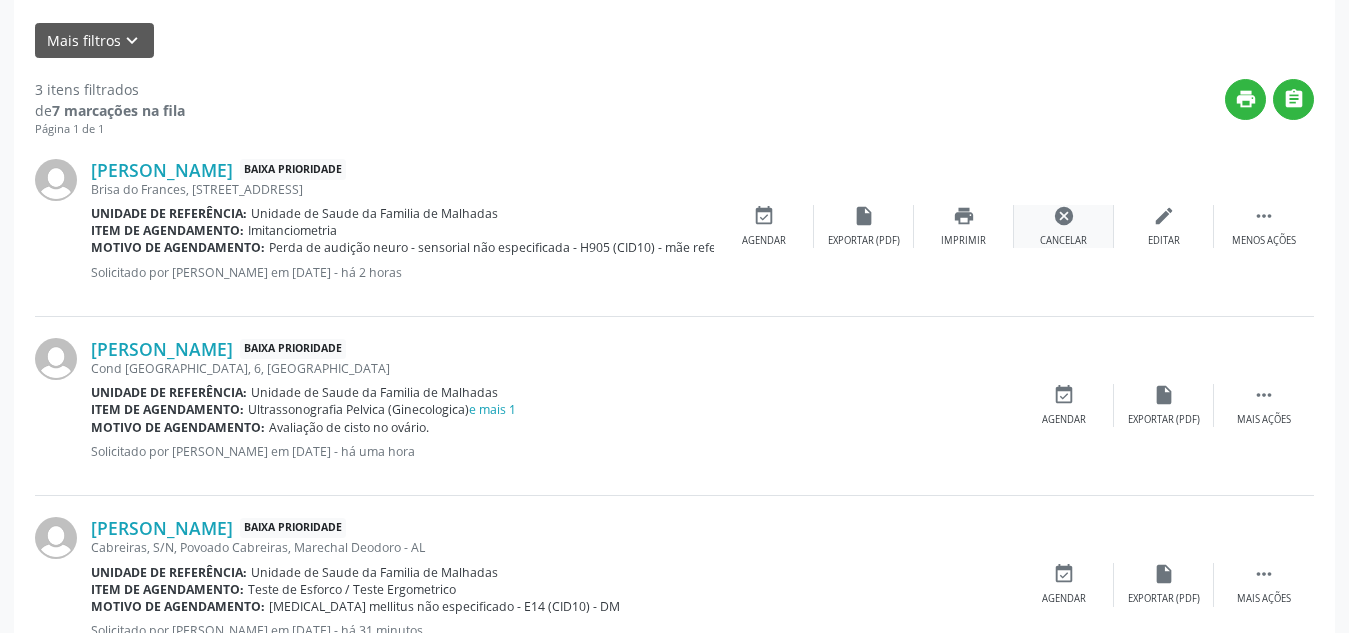click on "cancel
Cancelar" at bounding box center [1064, 226] 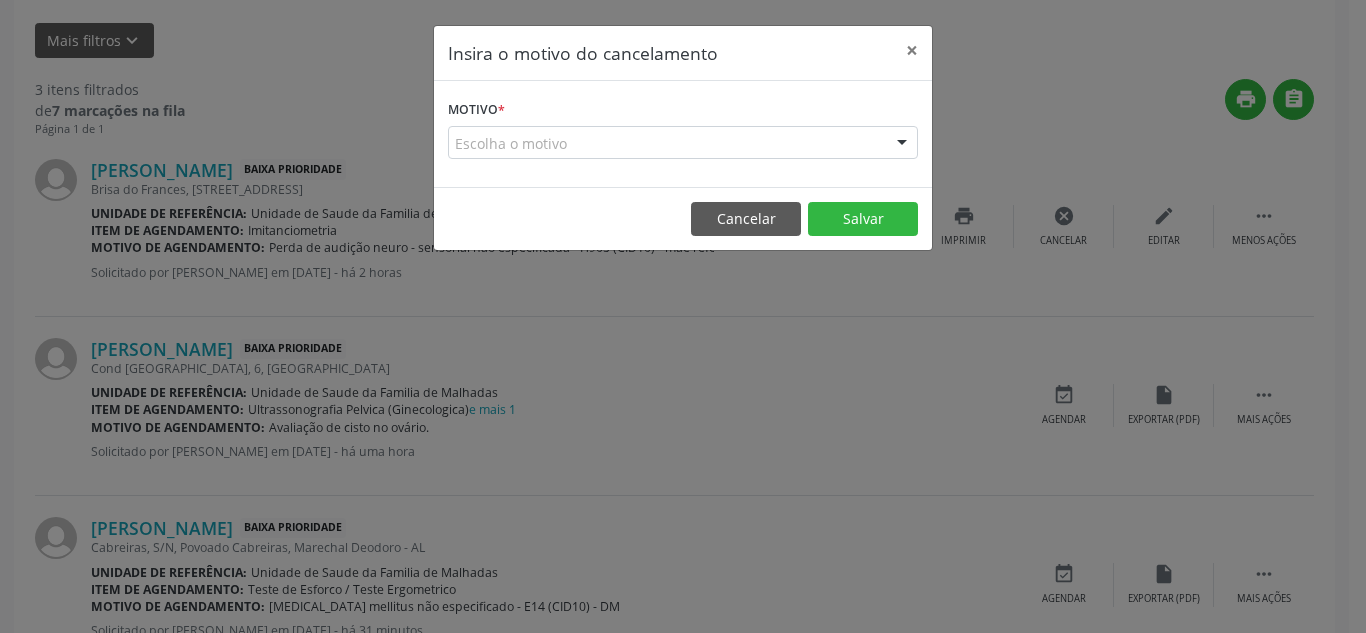 click on "Motivo
*
Escolha o motivo
Outro   Médico - Participação em eventos (ex: congresso)   Médico - Motivos pessoais   Médico - Reuniões extraordinárias   Médico - Atestado do profissional   Paciente - Não aceitou dia e horário do agendamento   Paciente - Atingiu o limite de marcações   Paciente - Não poderá comparecer à consulta   Paciente - Não aceitou médico ou especialidade   Médico - Sem vaga disponível
Nenhum resultado encontrado para: "   "
Não há nenhuma opção para ser exibida." at bounding box center [683, 134] 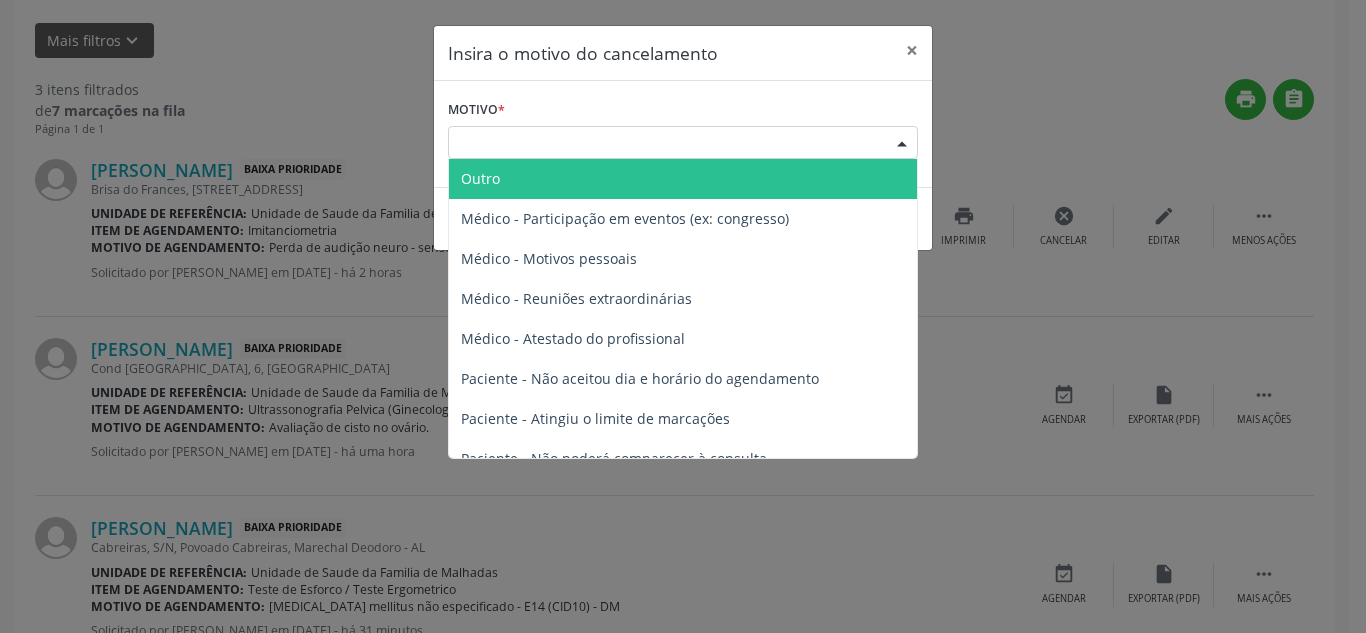 click on "Escolha o motivo" at bounding box center [683, 143] 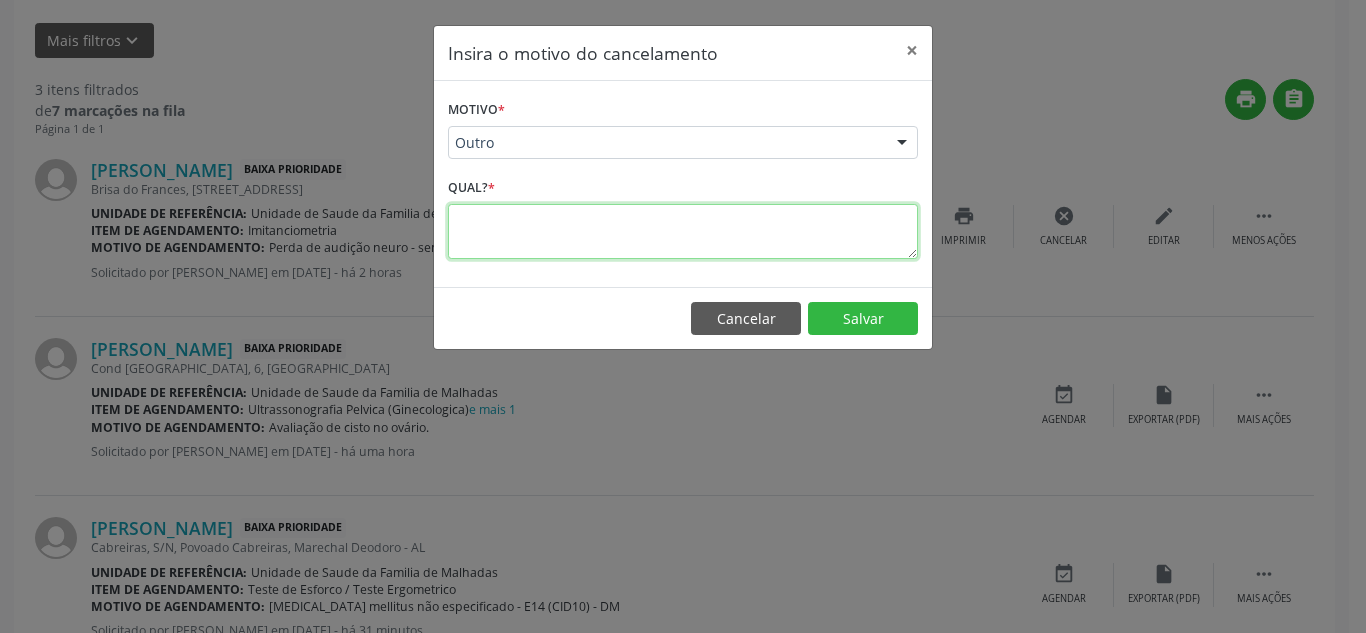 click at bounding box center (683, 231) 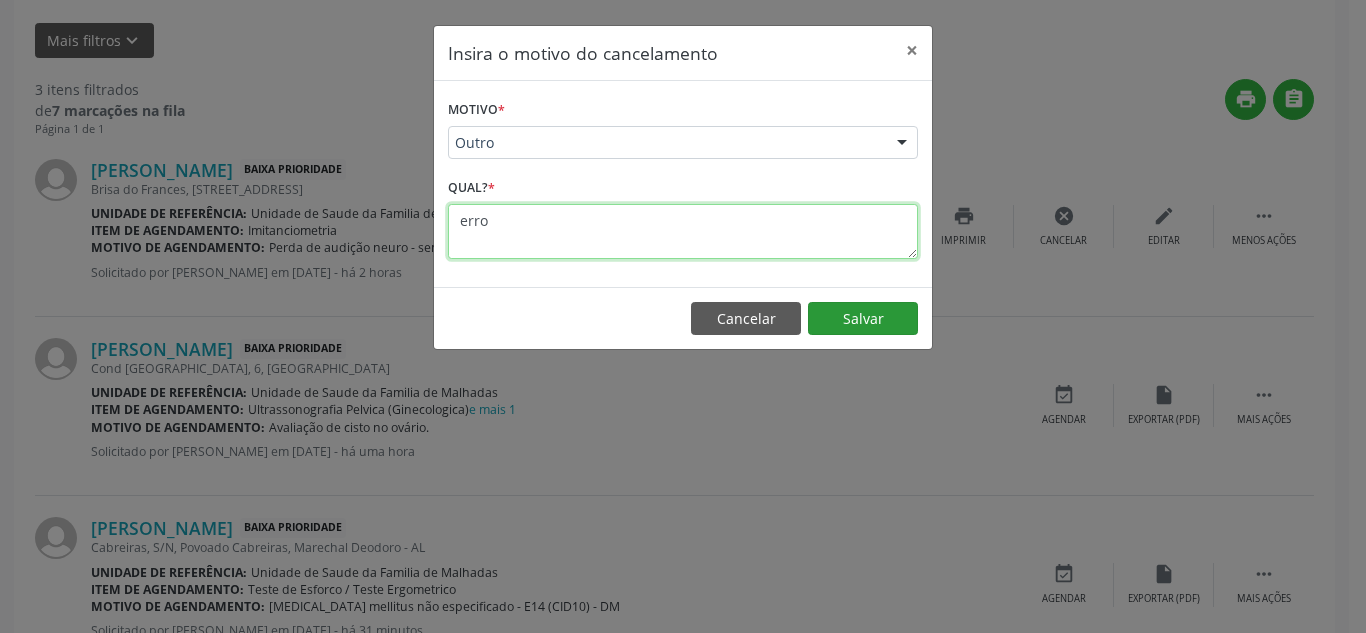 type on "erro" 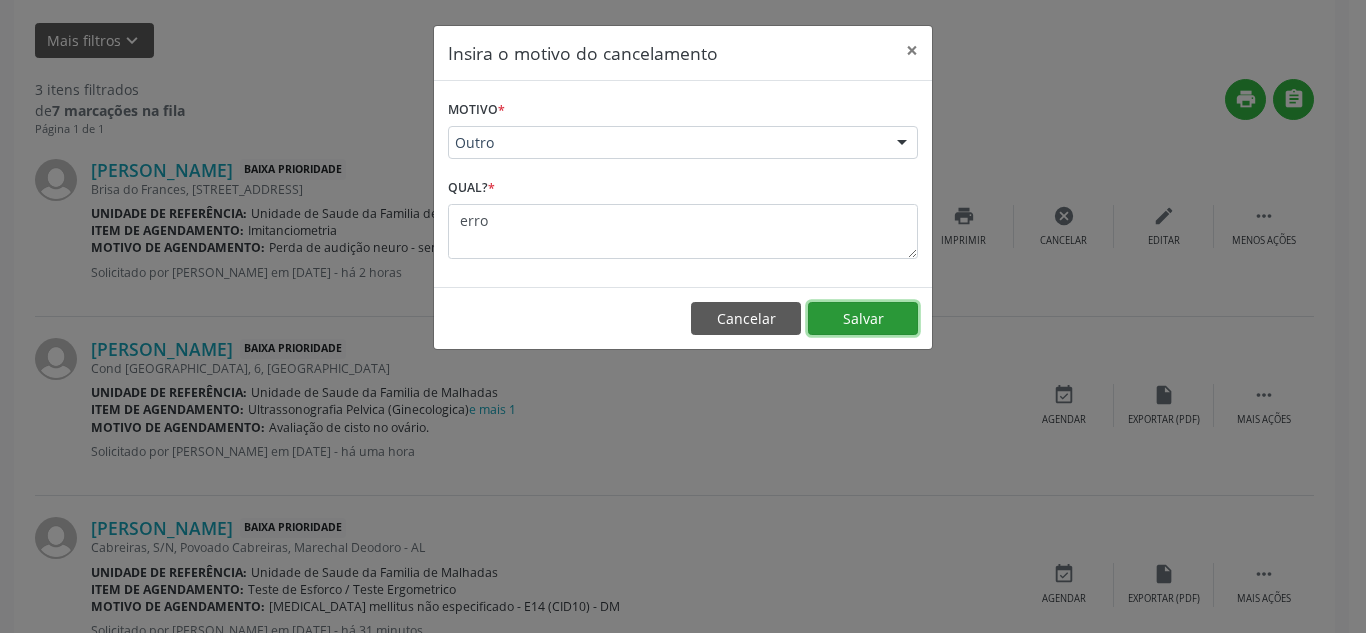 click on "Salvar" at bounding box center (863, 319) 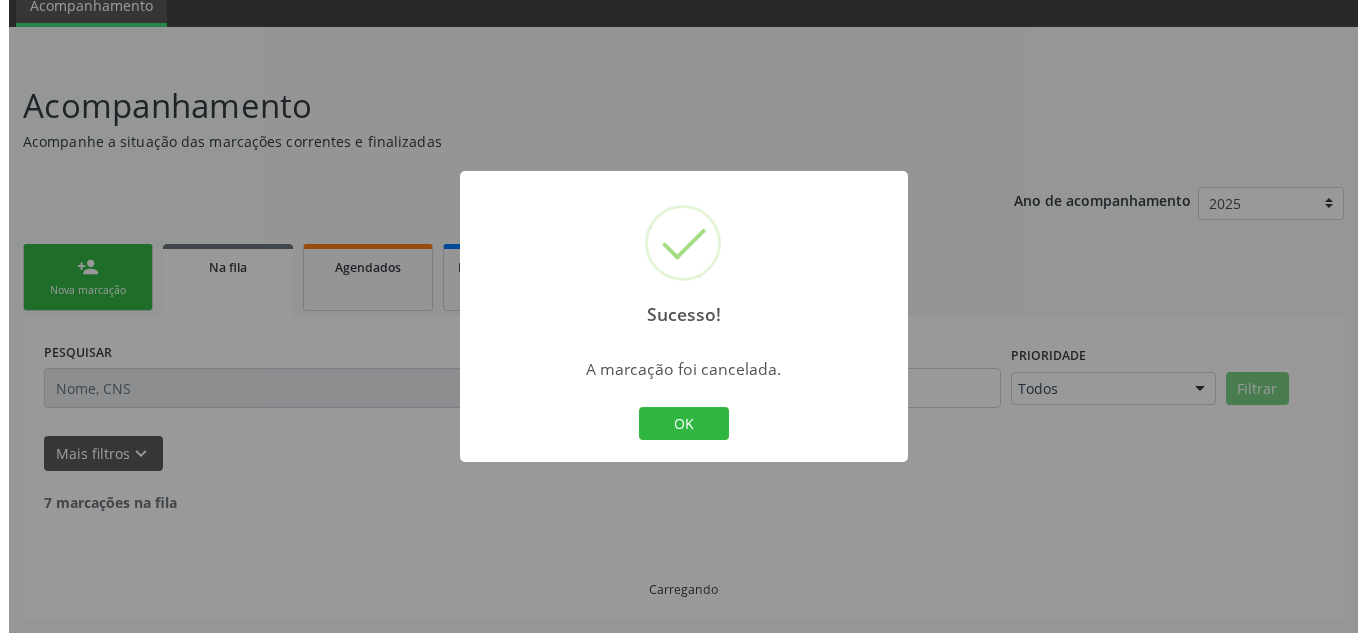 scroll, scrollTop: 393, scrollLeft: 0, axis: vertical 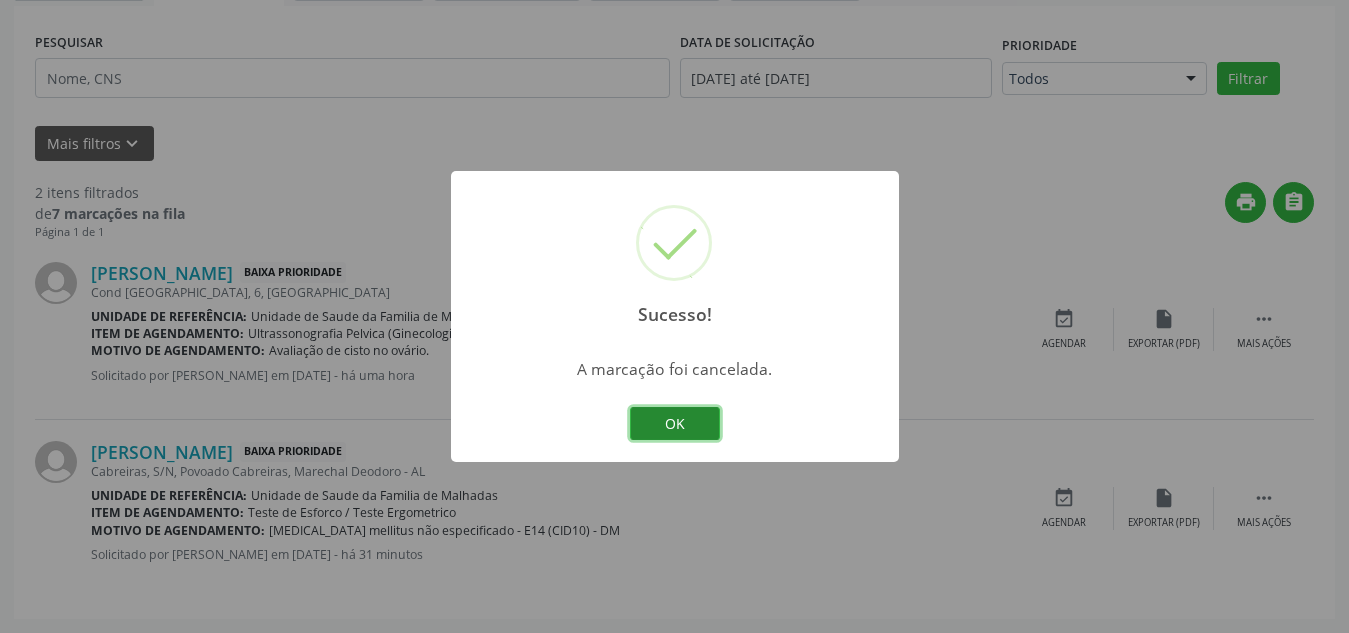 click on "OK" at bounding box center (675, 424) 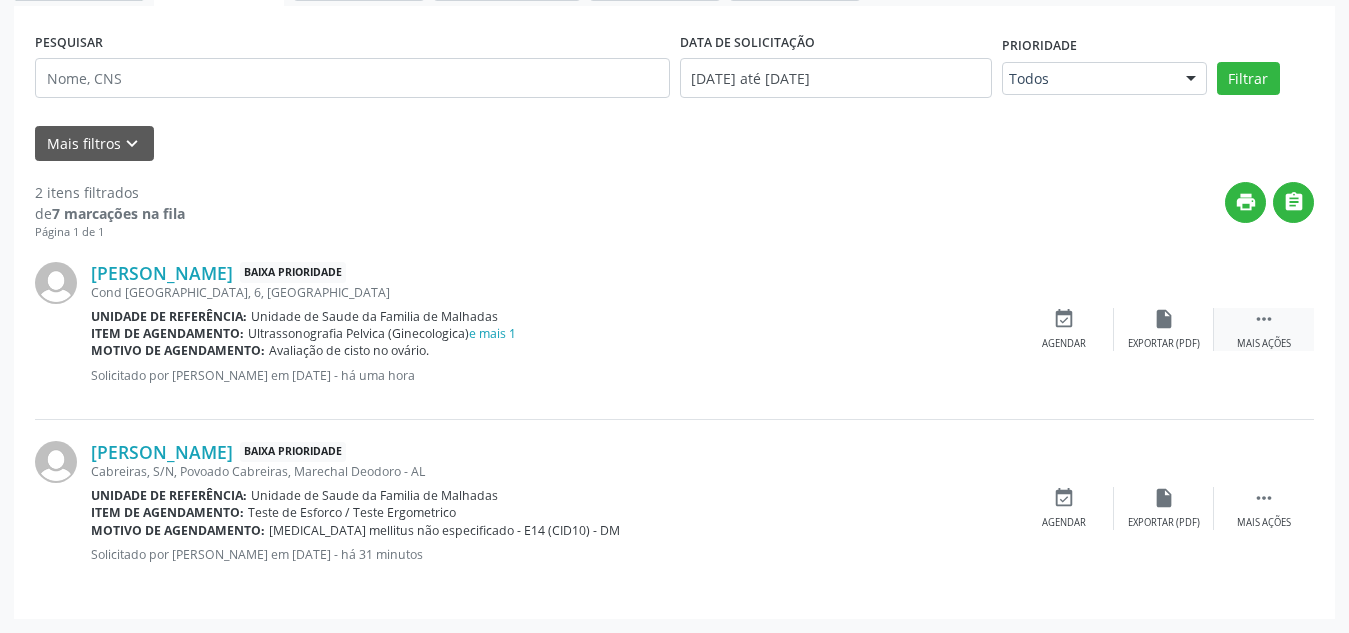 click on "" at bounding box center [1264, 319] 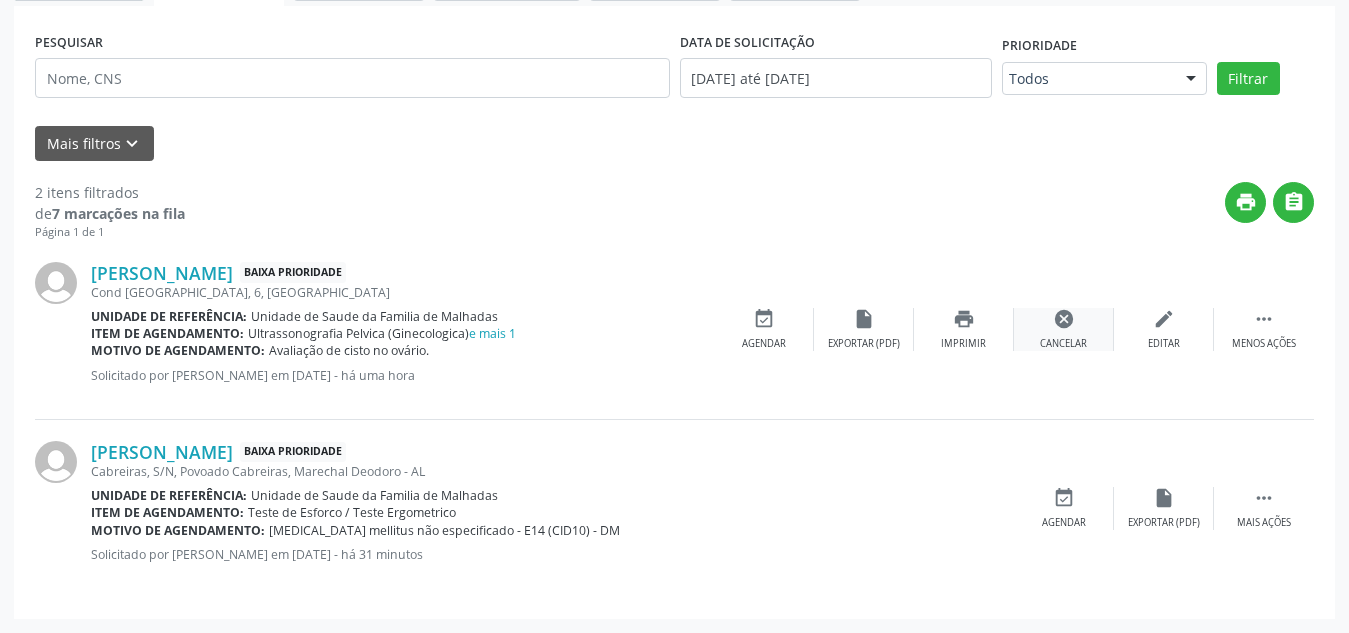 click on "Cancelar" at bounding box center [1063, 344] 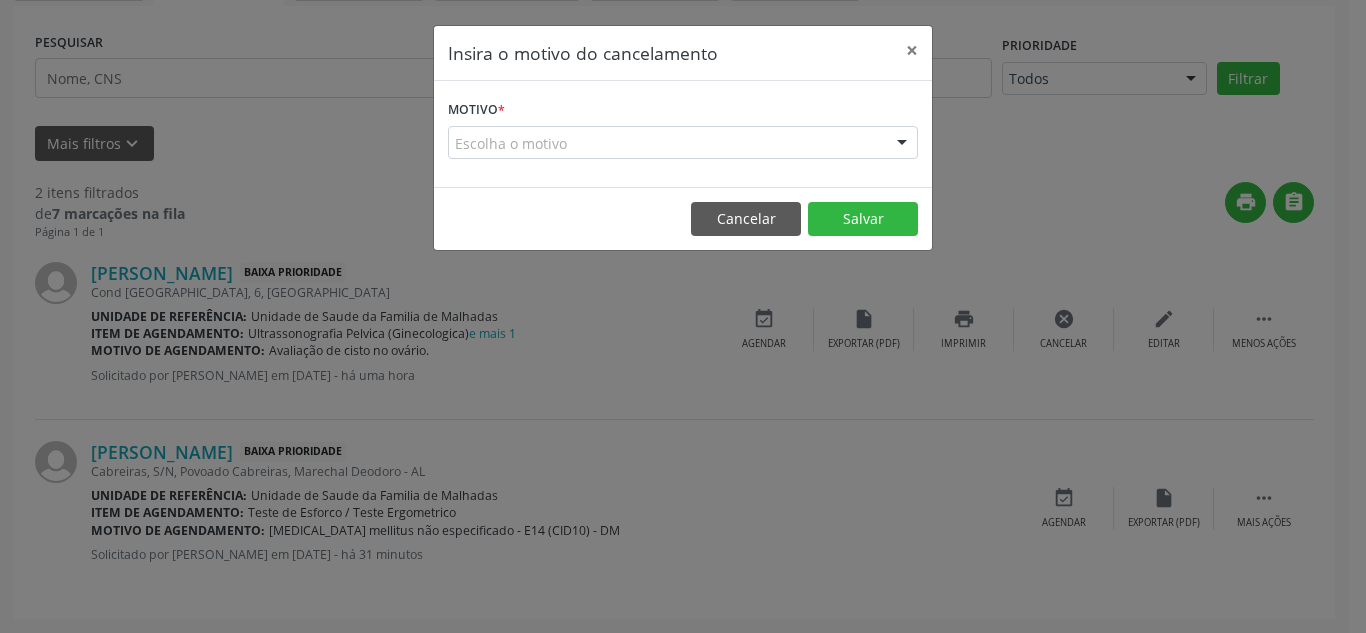 click on "Escolha o motivo" at bounding box center [683, 143] 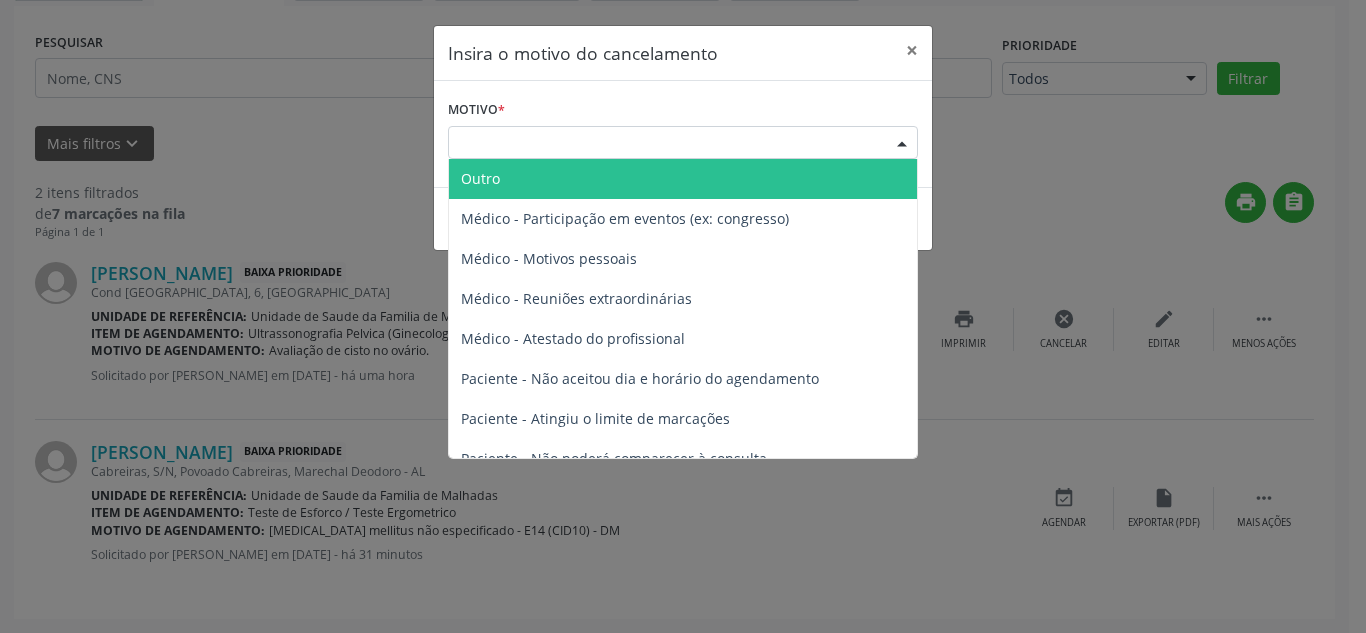 click on "Outro" at bounding box center (683, 179) 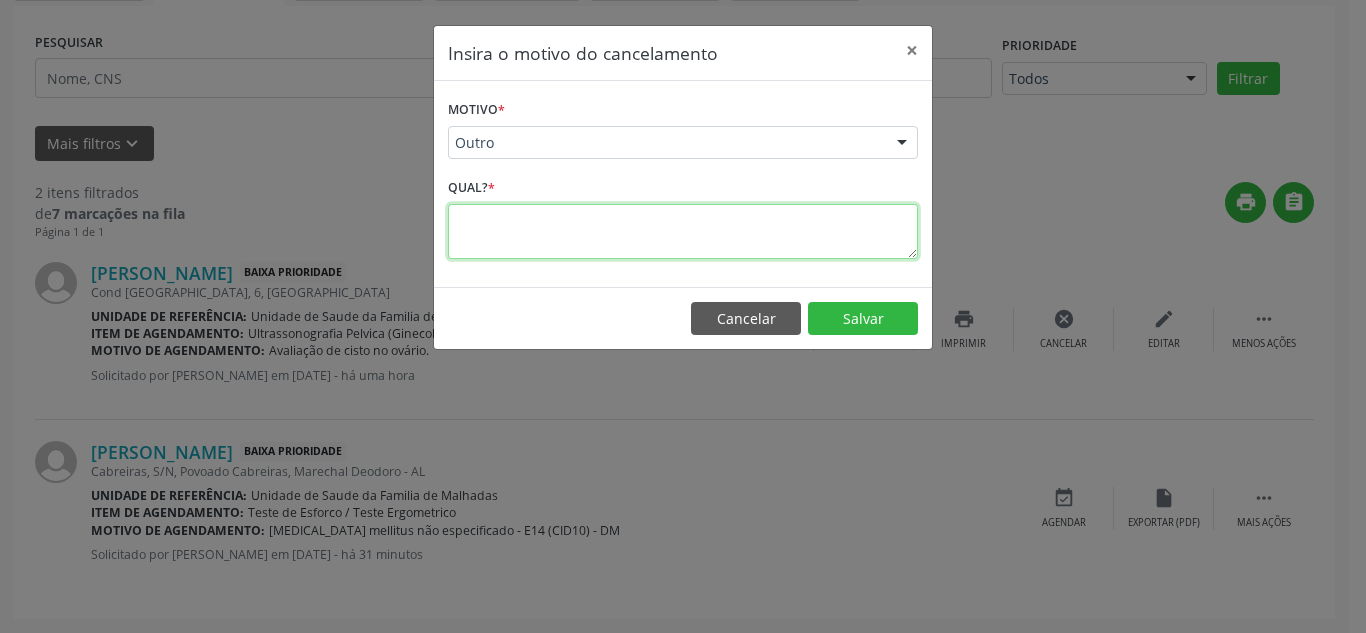 click at bounding box center [683, 231] 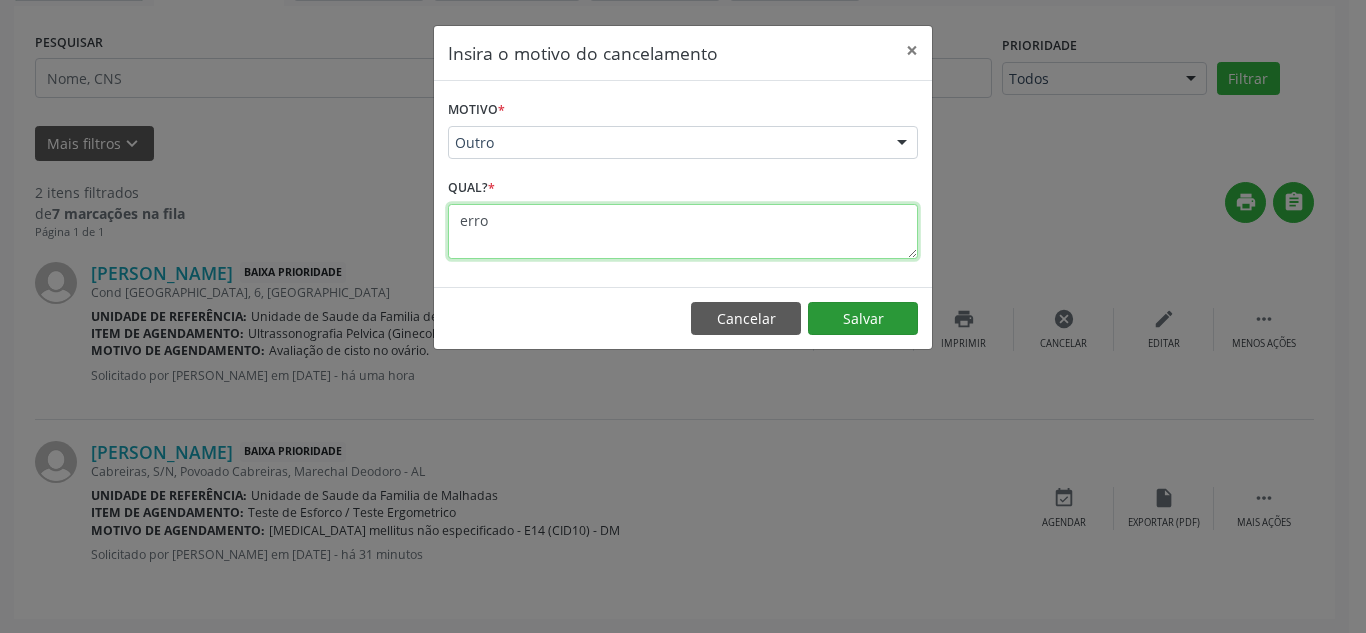 type on "erro" 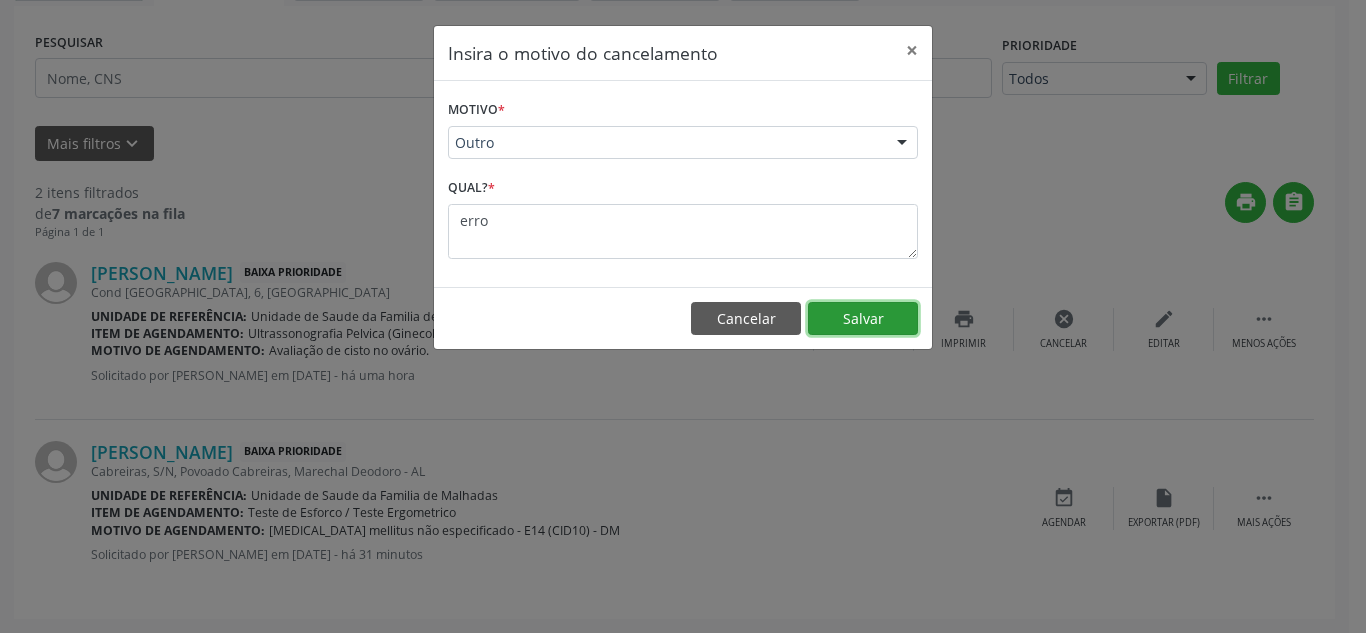 click on "Salvar" at bounding box center [863, 319] 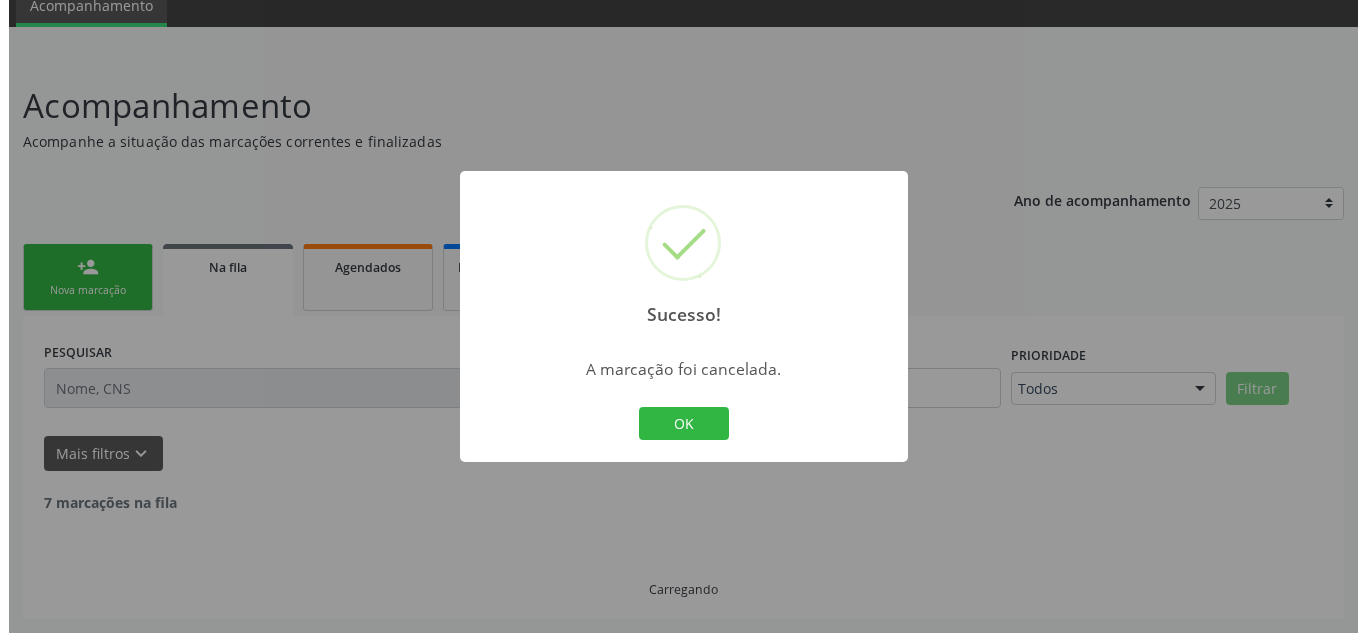 scroll, scrollTop: 214, scrollLeft: 0, axis: vertical 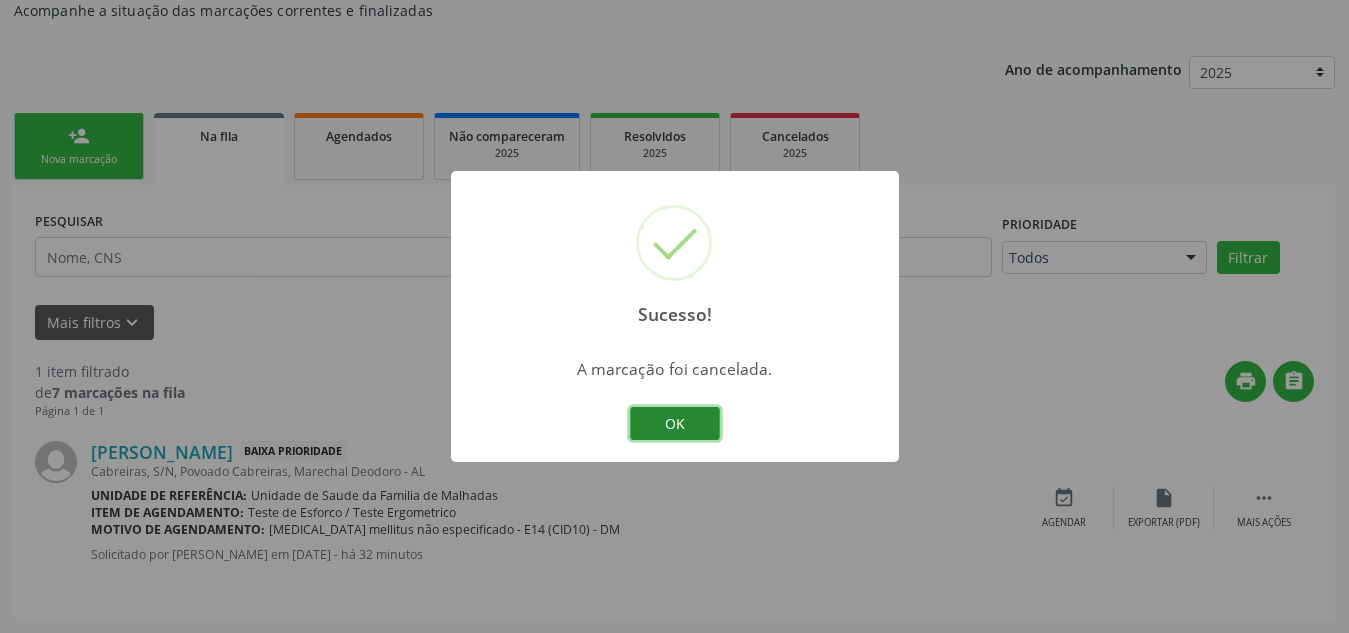 click on "OK" at bounding box center (675, 424) 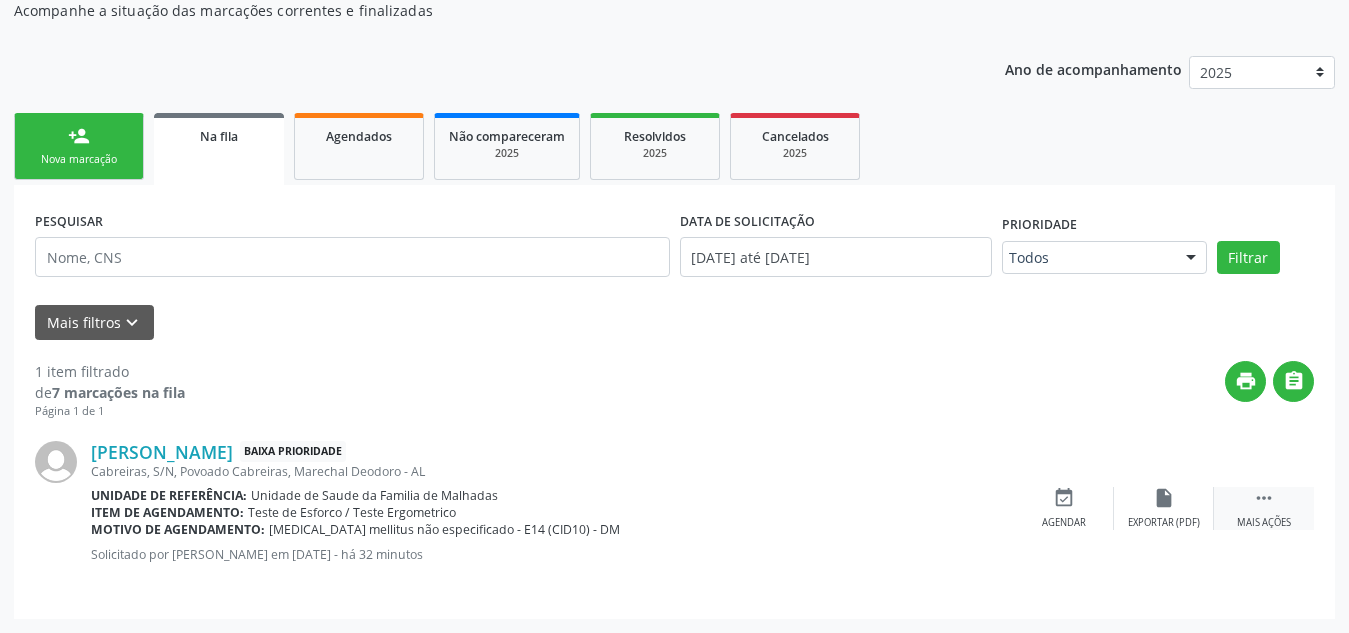 click on "
Mais ações" at bounding box center [1264, 508] 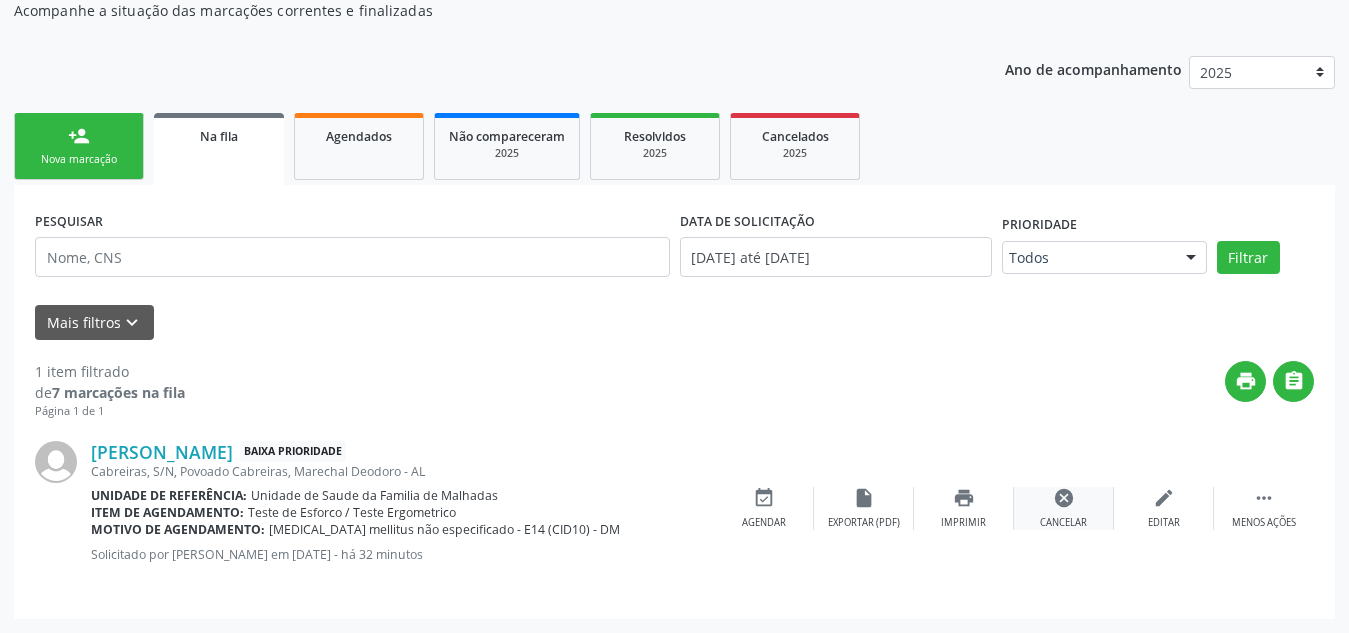 click on "cancel" at bounding box center [1064, 498] 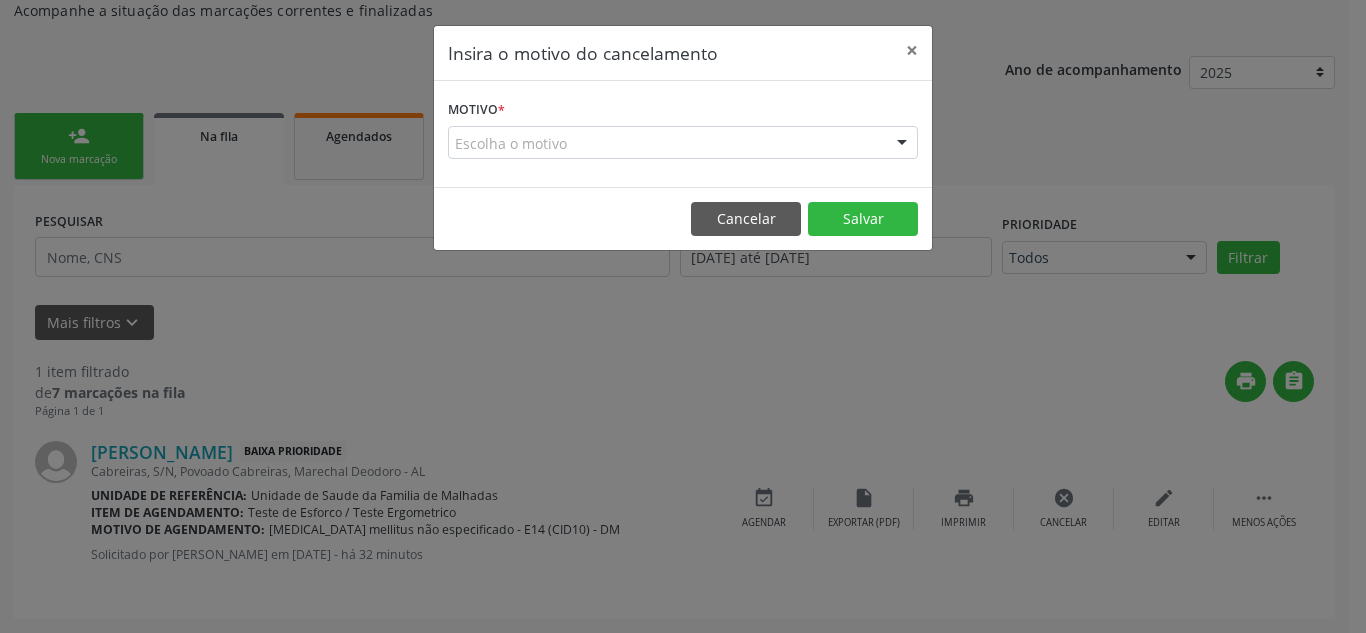 click on "Motivo
*
Escolha o motivo
Outro   Médico - Participação em eventos (ex: congresso)   Médico - Motivos pessoais   Médico - Reuniões extraordinárias   Médico - Atestado do profissional   Paciente - Não aceitou dia e horário do agendamento   Paciente - Atingiu o limite de marcações   Paciente - Não poderá comparecer à consulta   Paciente - Não aceitou médico ou especialidade   Médico - Sem vaga disponível
Nenhum resultado encontrado para: "   "
Não há nenhuma opção para ser exibida." at bounding box center [683, 127] 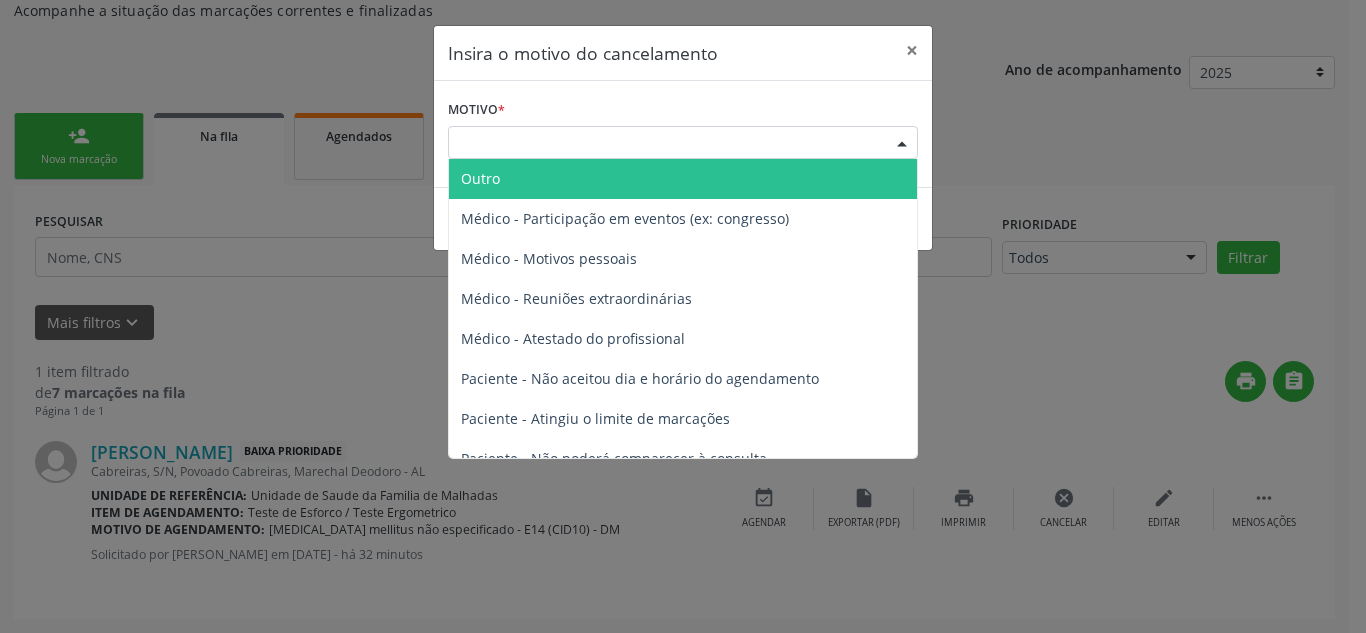 click on "Escolha o motivo" at bounding box center (683, 143) 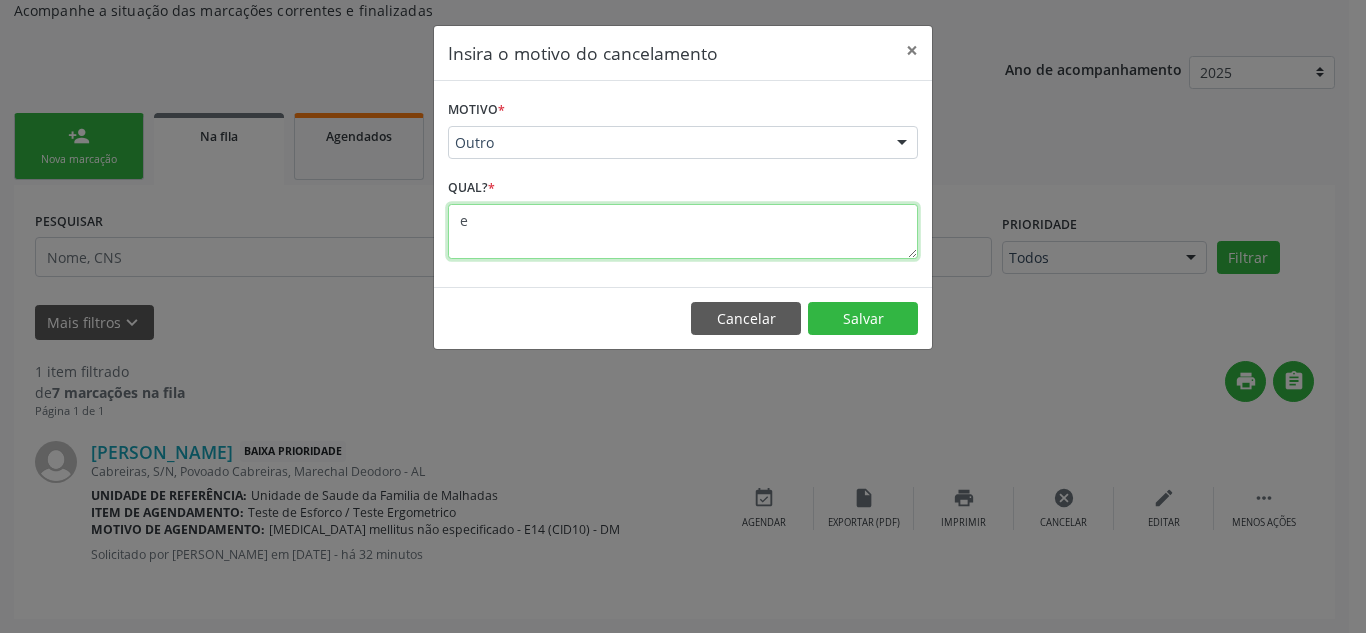 click on "e" at bounding box center [683, 231] 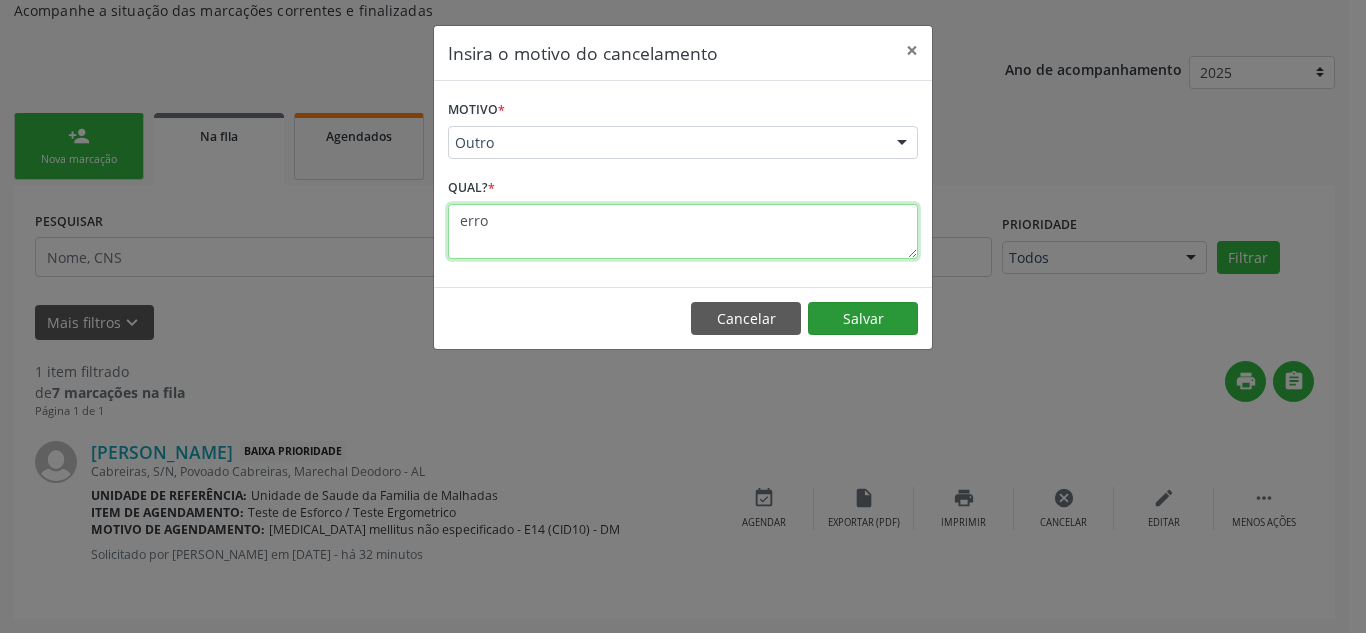 type on "erro" 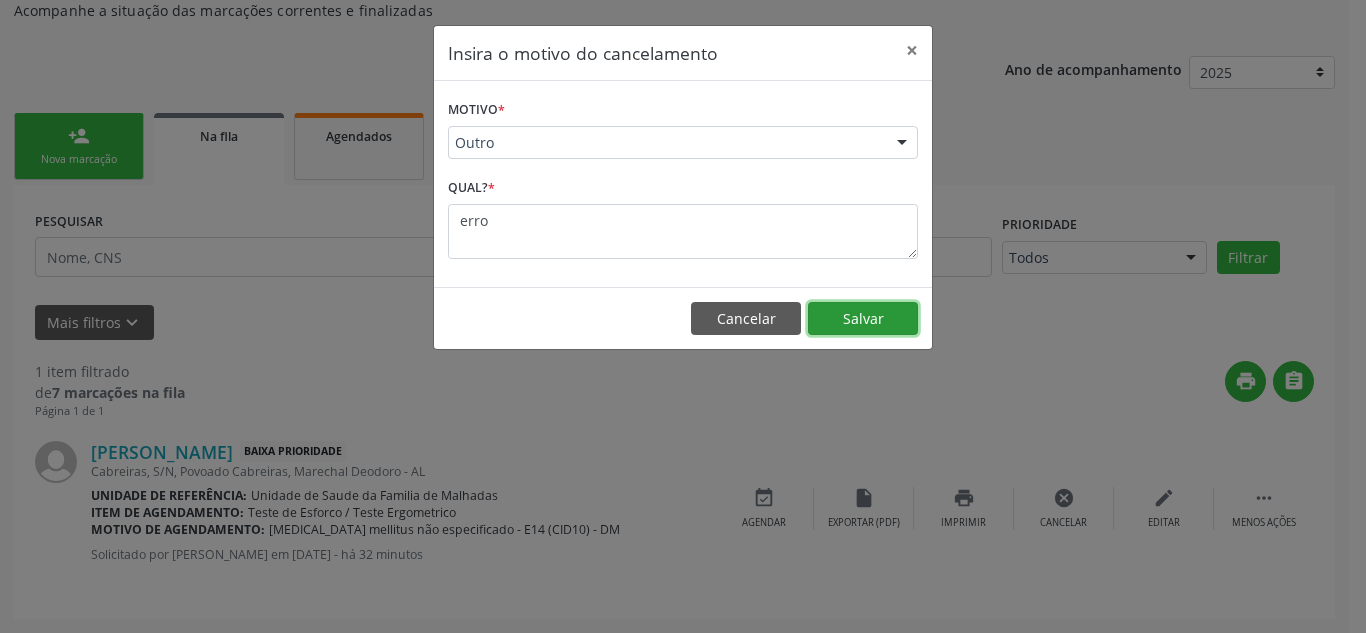 click on "Salvar" at bounding box center [863, 319] 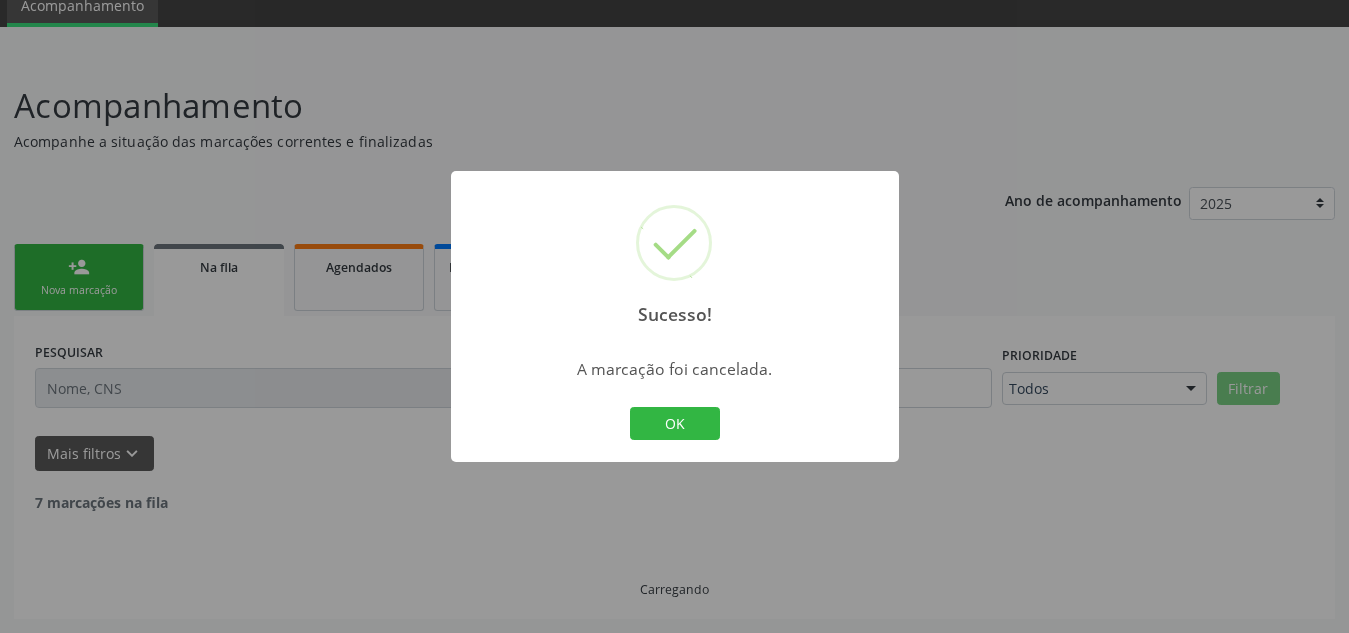 scroll, scrollTop: 19, scrollLeft: 0, axis: vertical 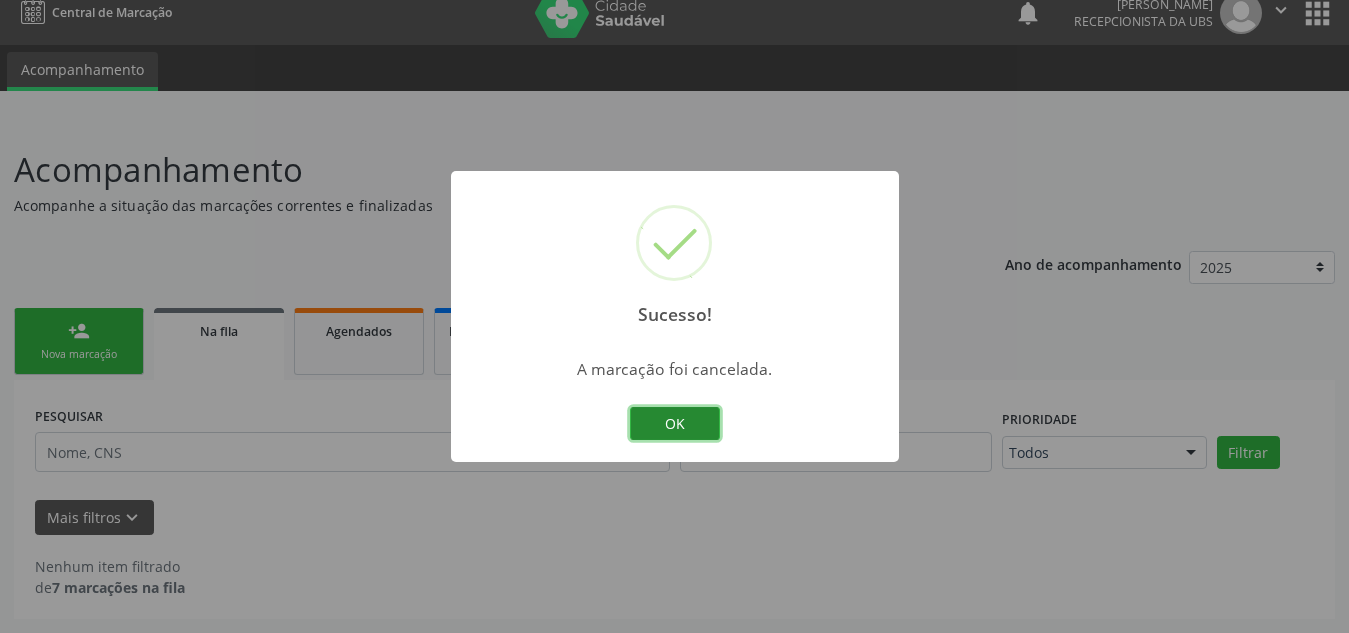 click on "OK" at bounding box center [675, 424] 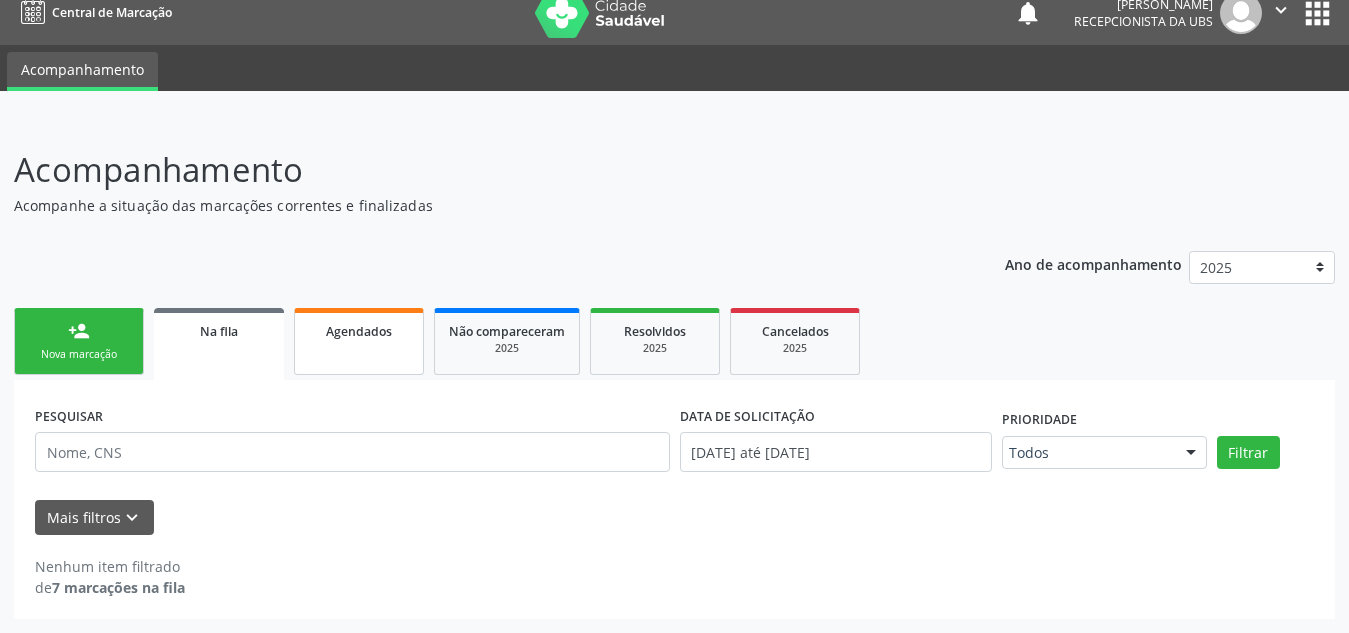 click on "Agendados" at bounding box center [359, 341] 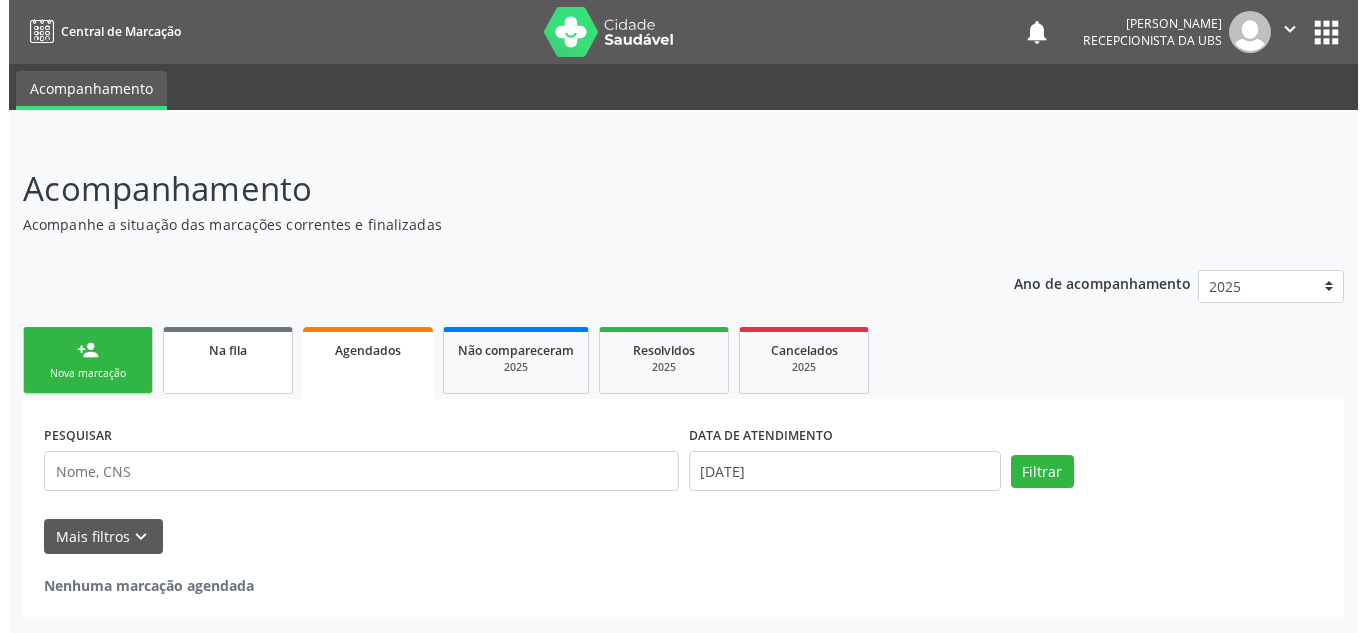 scroll, scrollTop: 0, scrollLeft: 0, axis: both 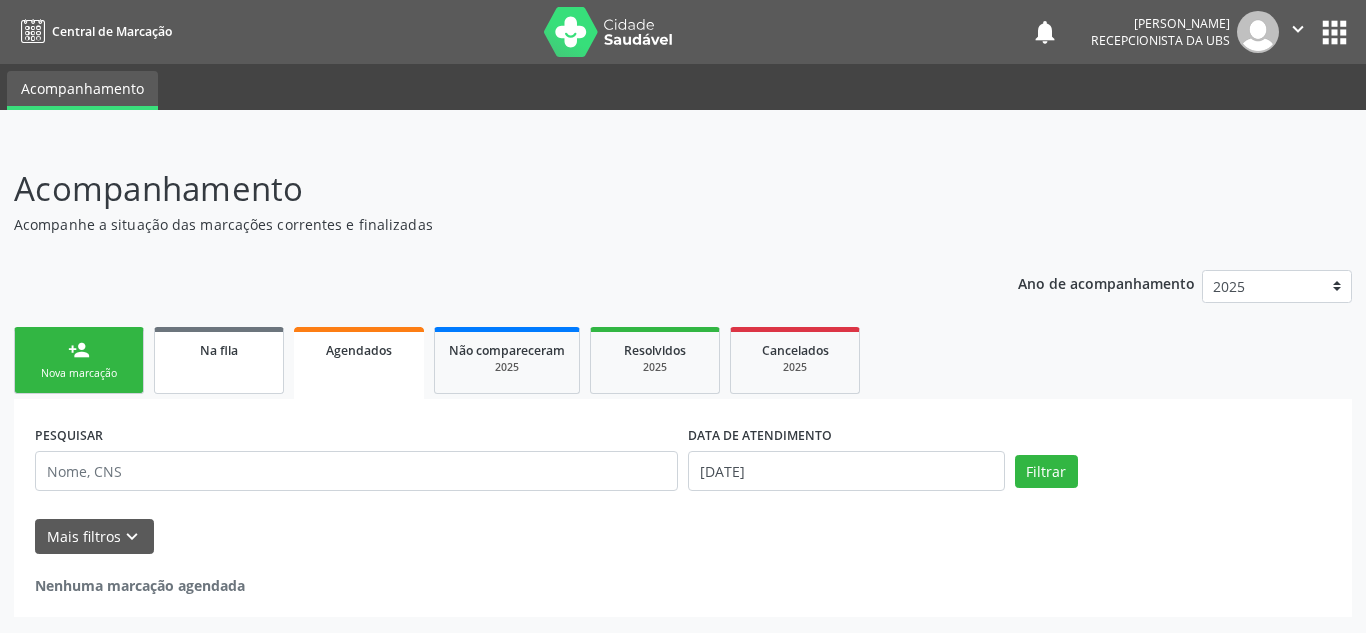 click on "Na fila" at bounding box center (219, 349) 